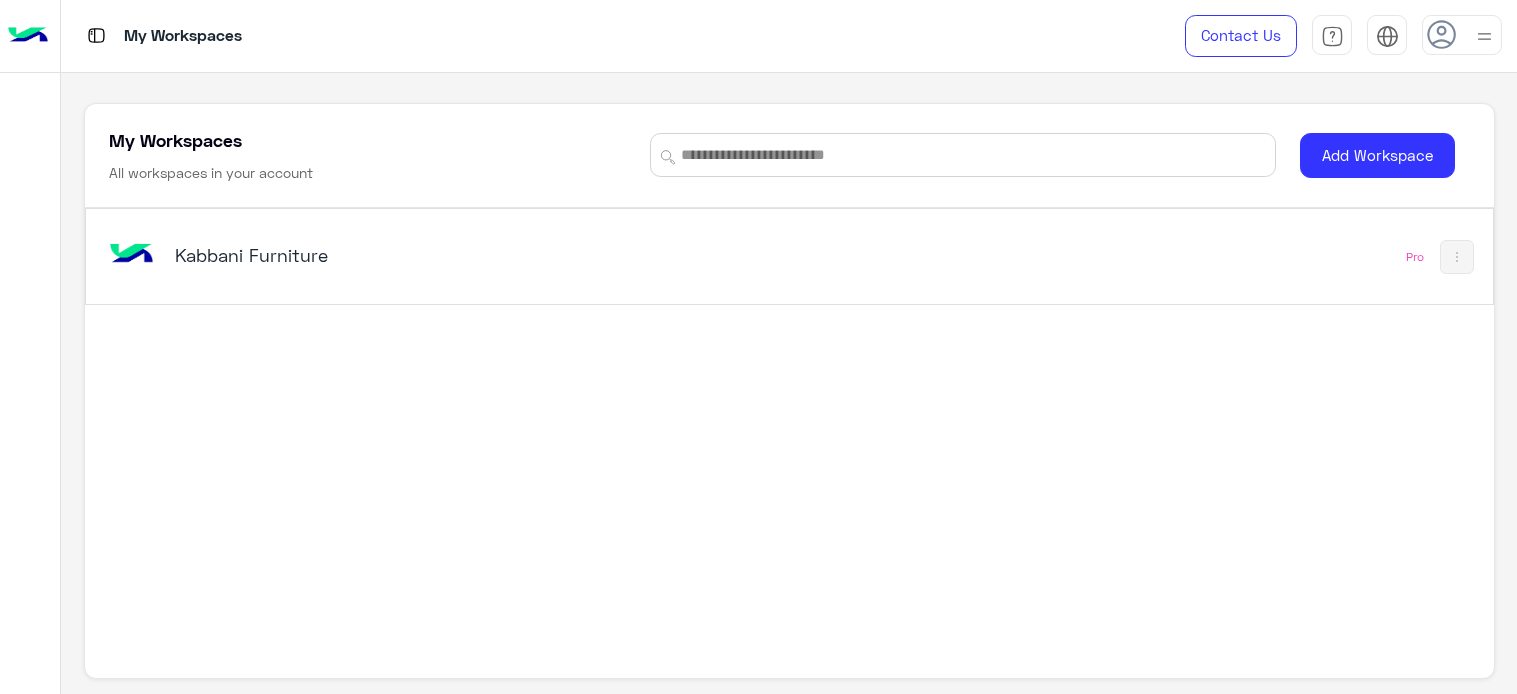 scroll, scrollTop: 0, scrollLeft: 0, axis: both 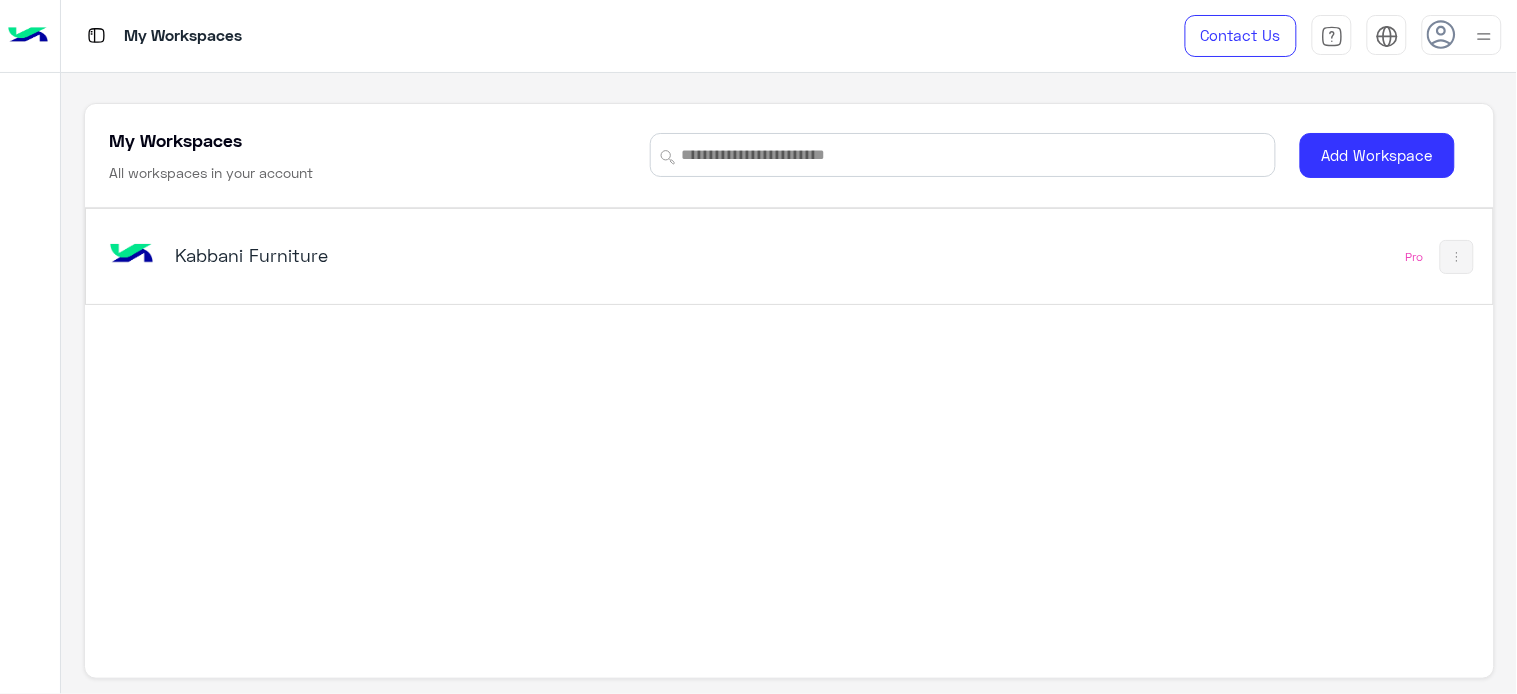 click on "Kabbani Furniture   Pro" at bounding box center [789, 256] 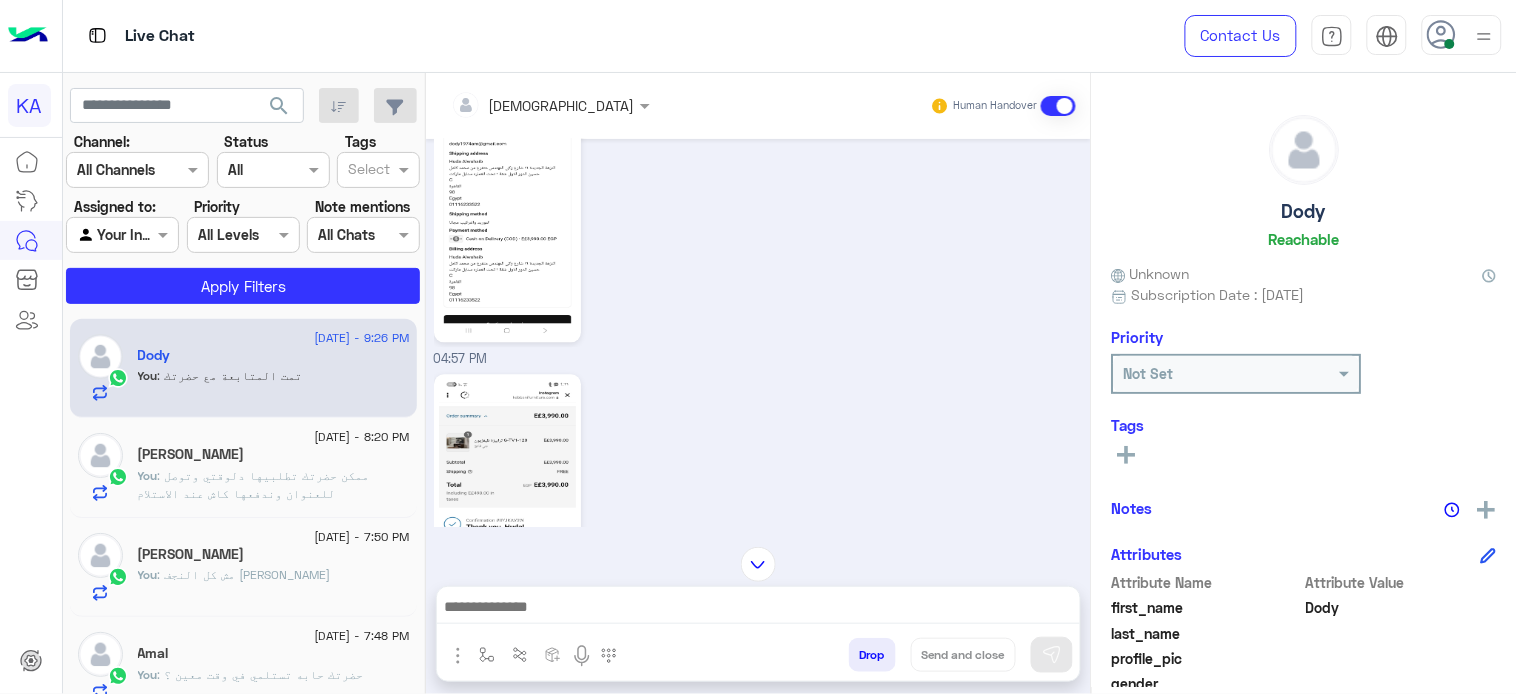 scroll, scrollTop: 1088, scrollLeft: 0, axis: vertical 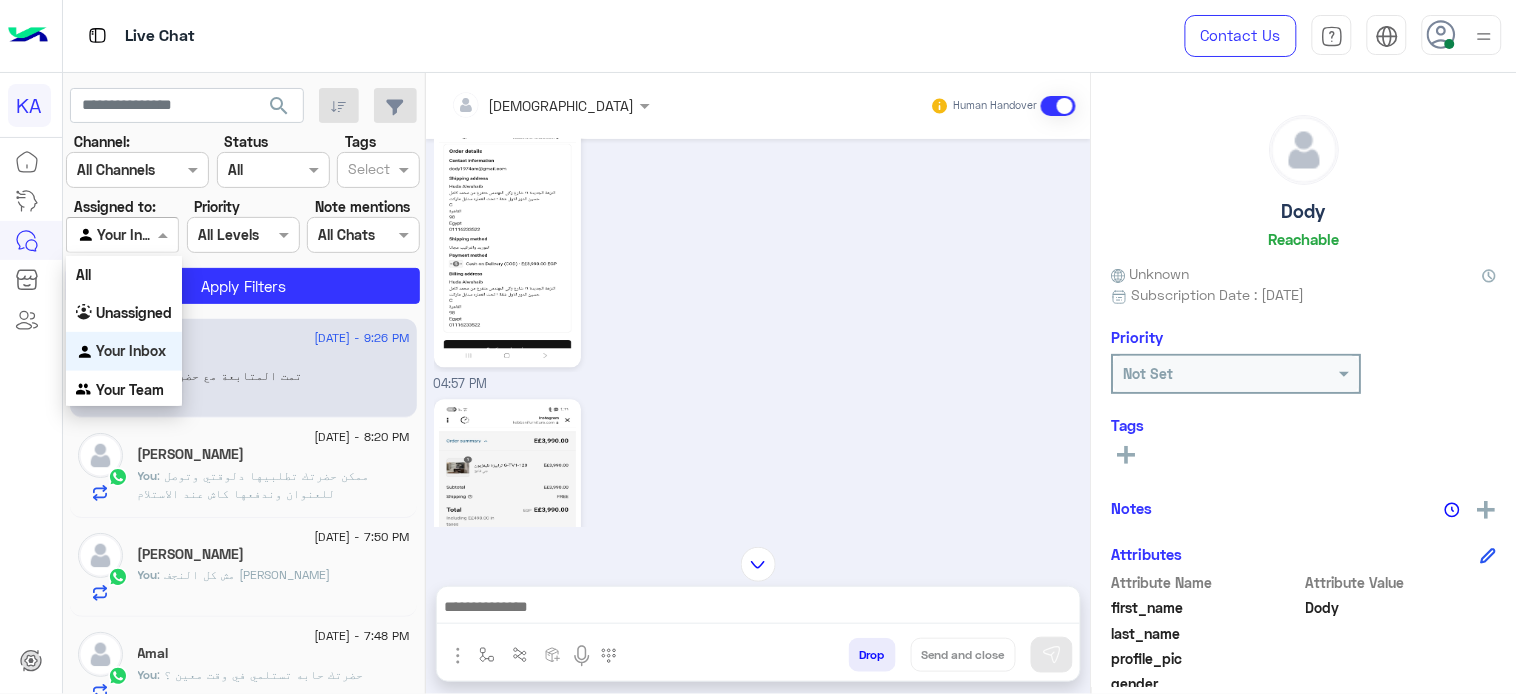 click at bounding box center [122, 234] 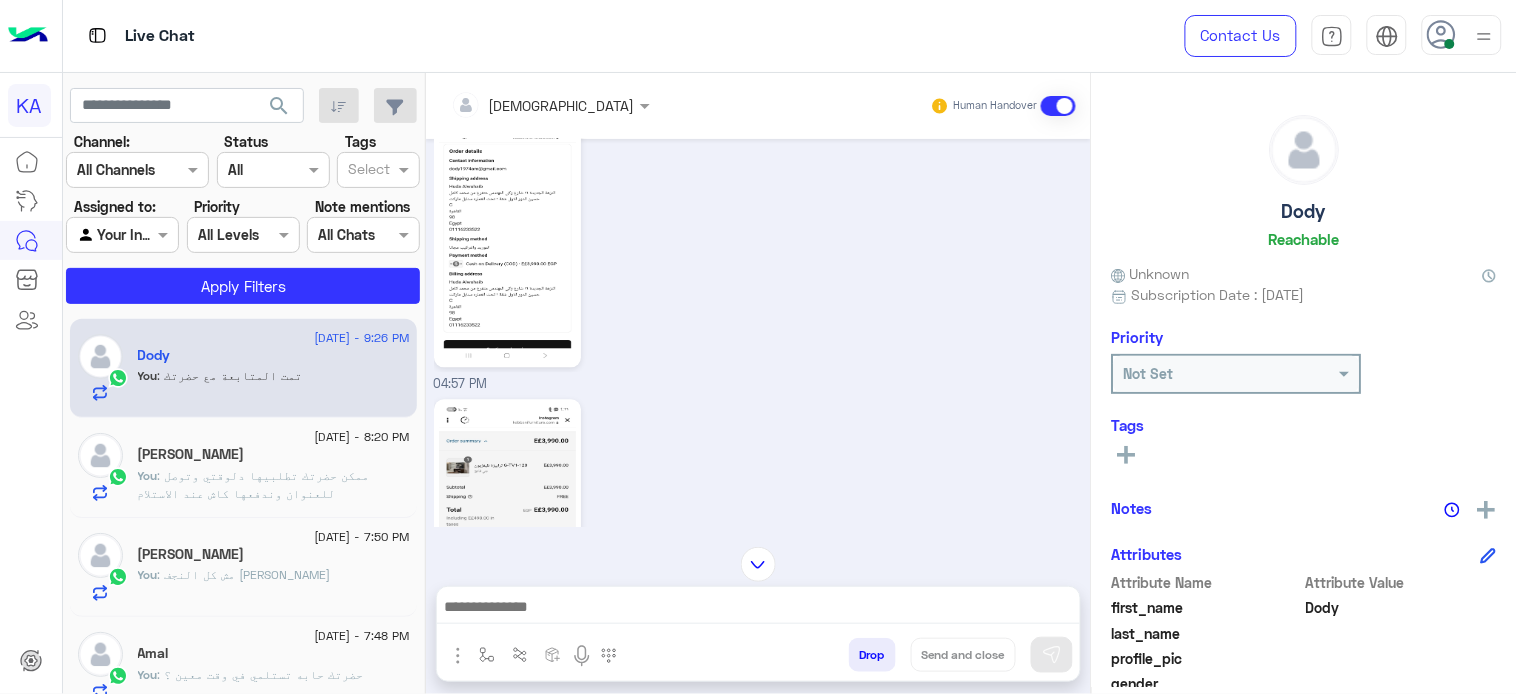 click at bounding box center [564, 526] 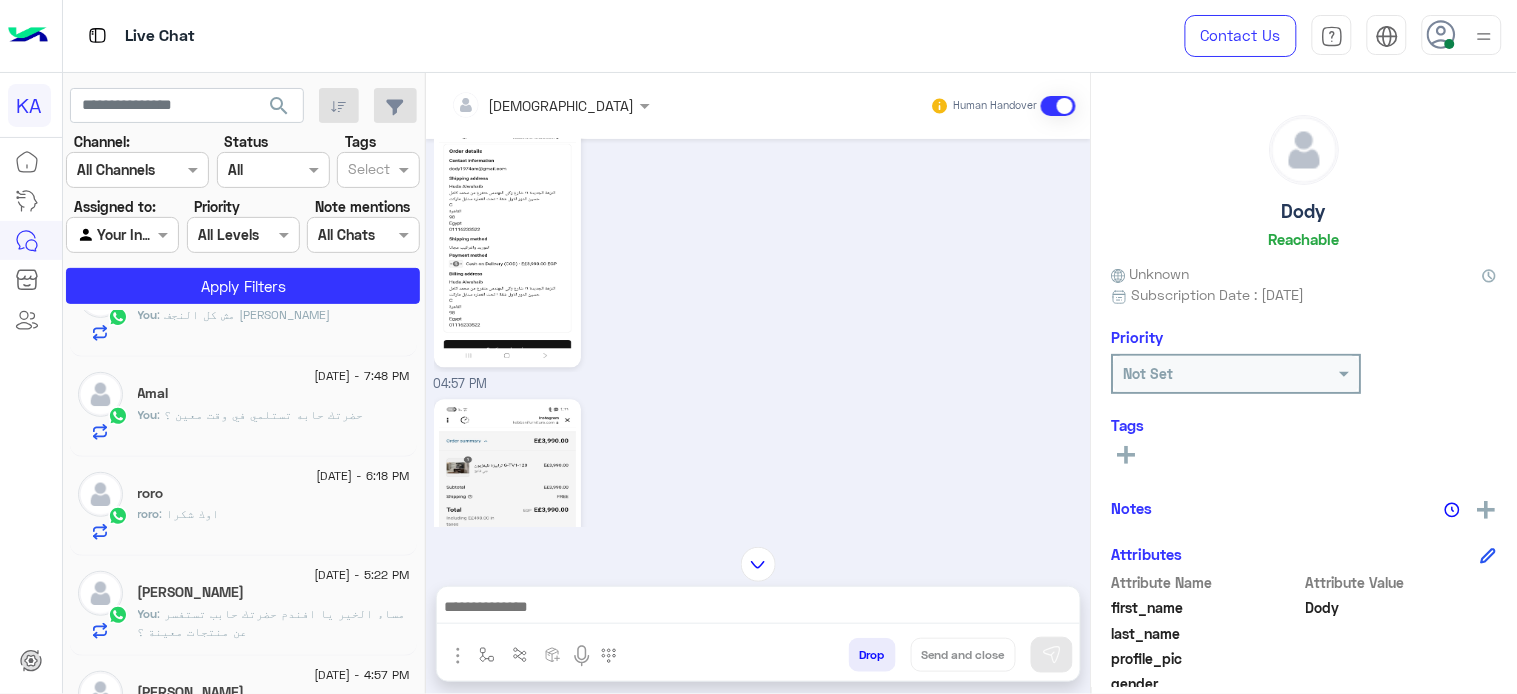 scroll, scrollTop: 333, scrollLeft: 0, axis: vertical 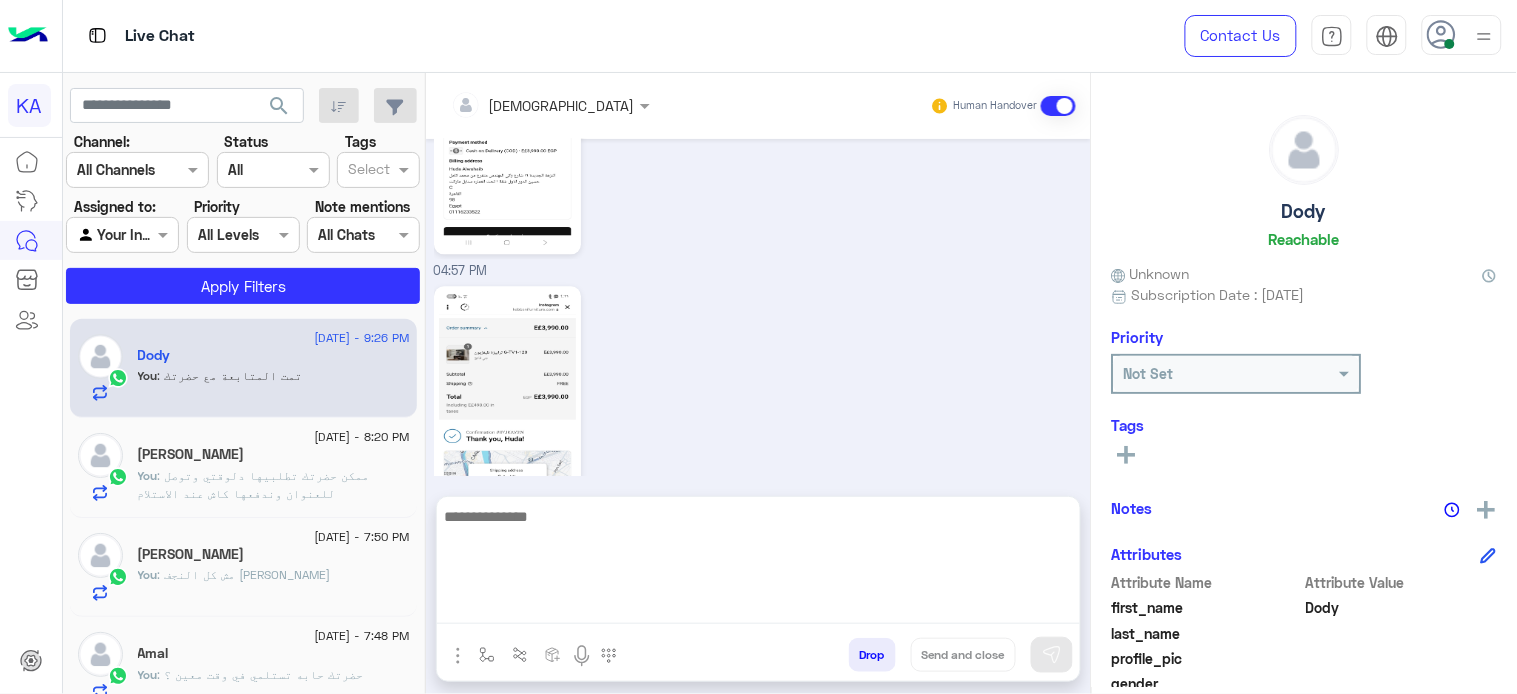 click at bounding box center [758, 564] 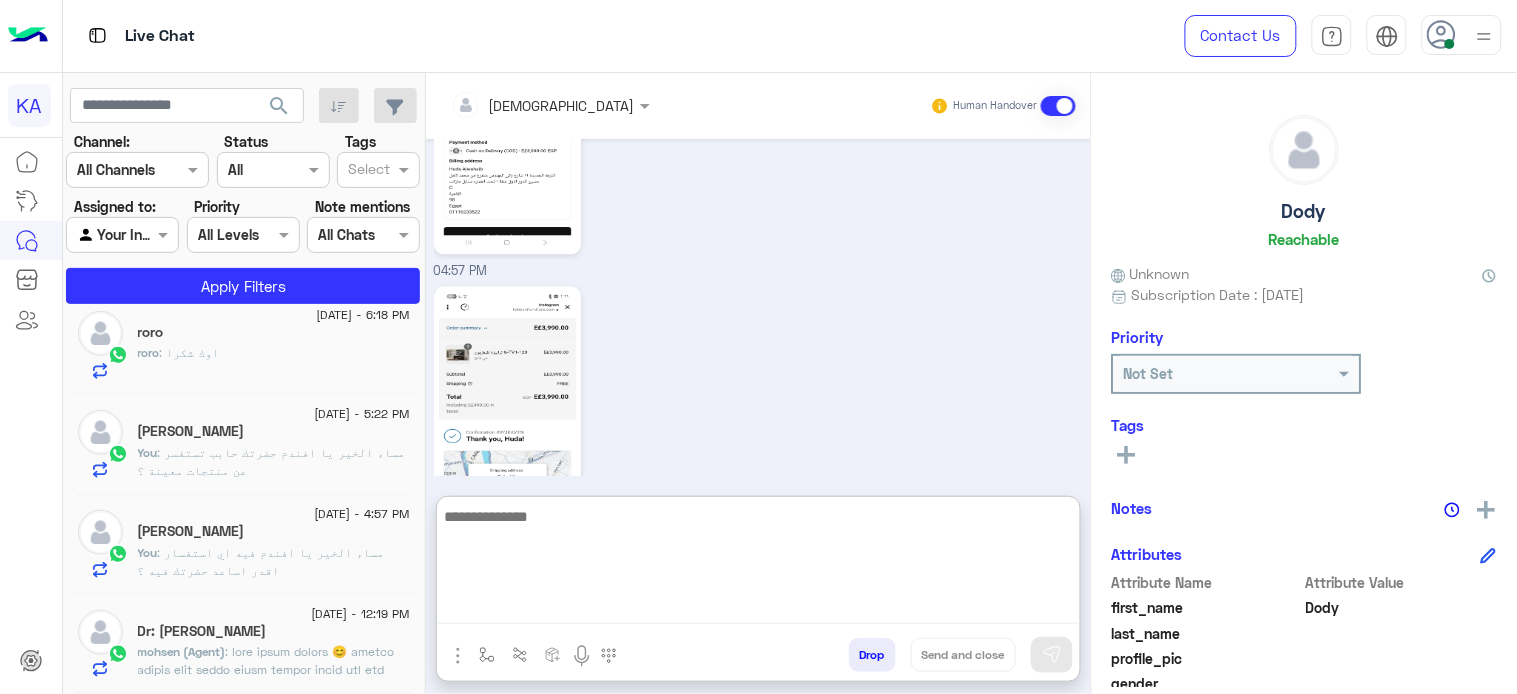 scroll, scrollTop: 0, scrollLeft: 0, axis: both 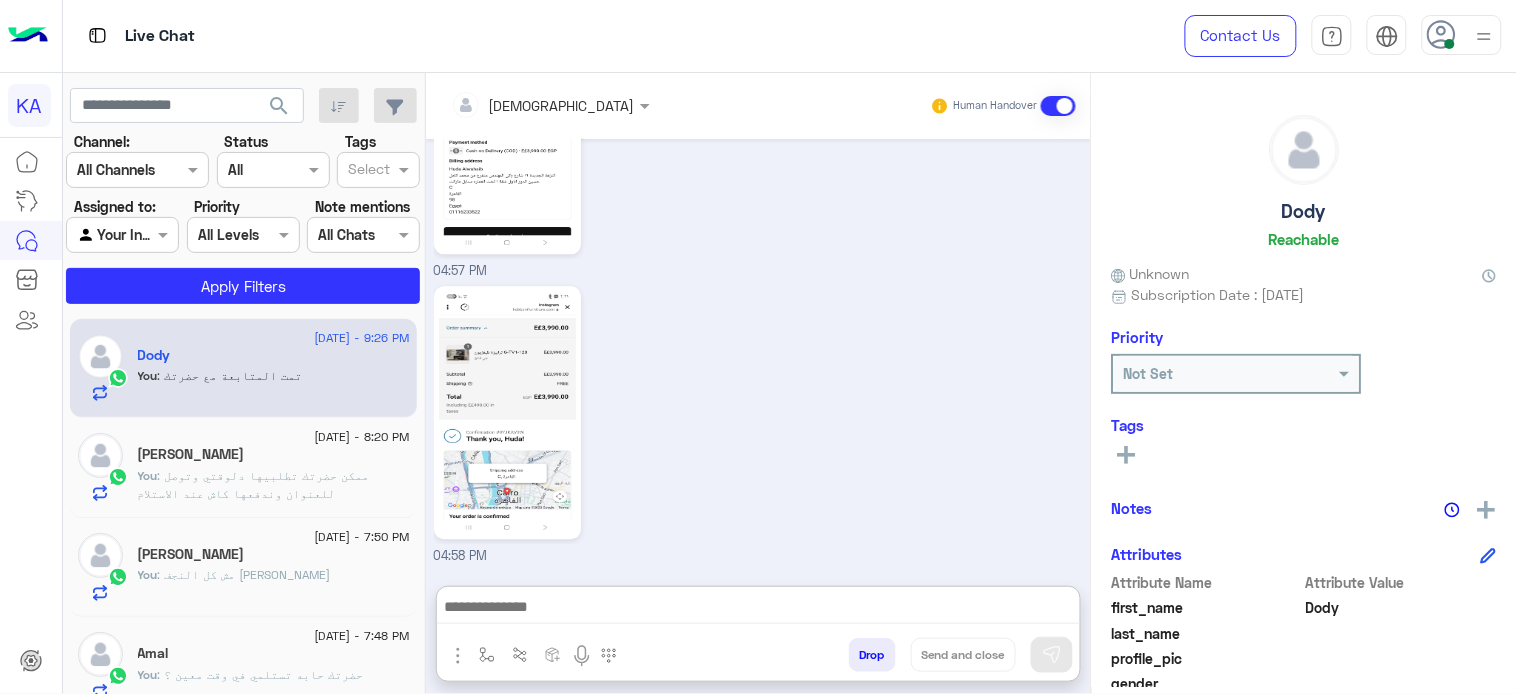 click at bounding box center (122, 234) 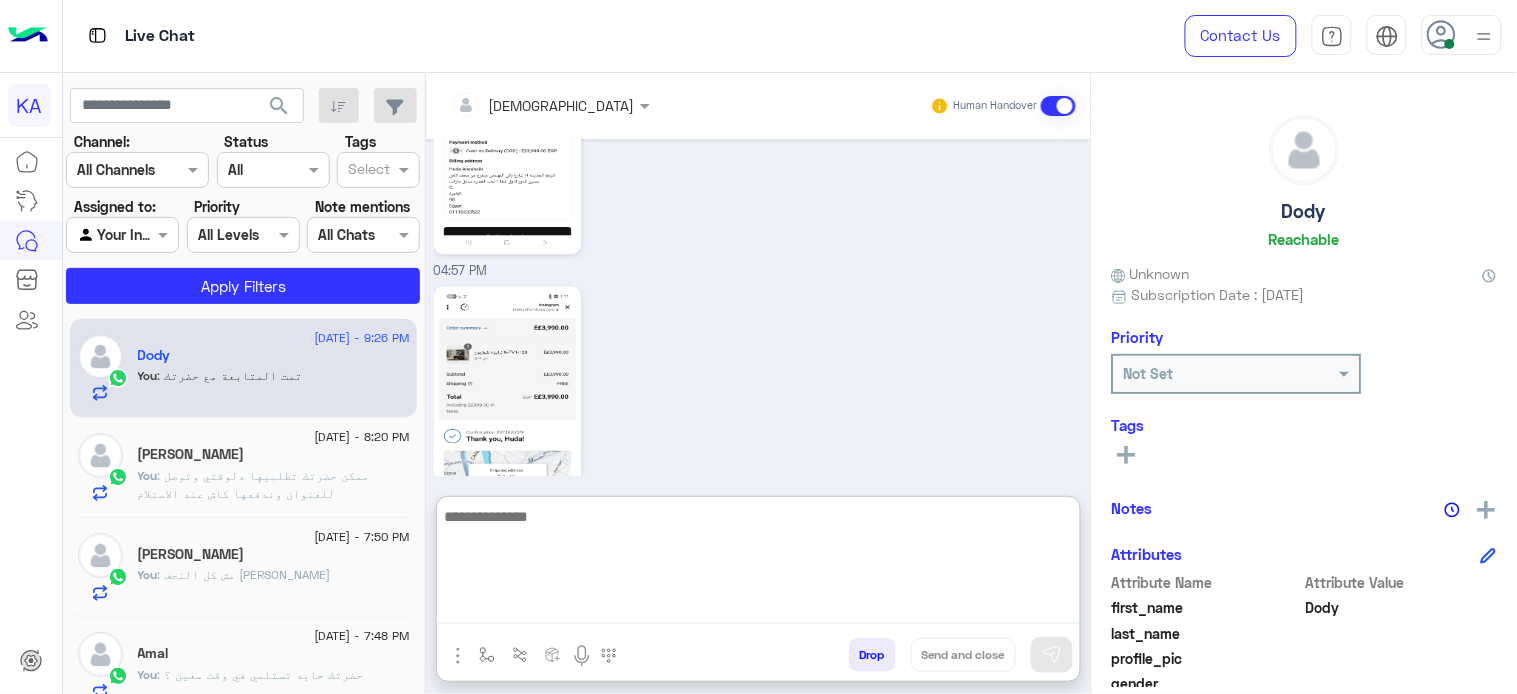 click at bounding box center (758, 564) 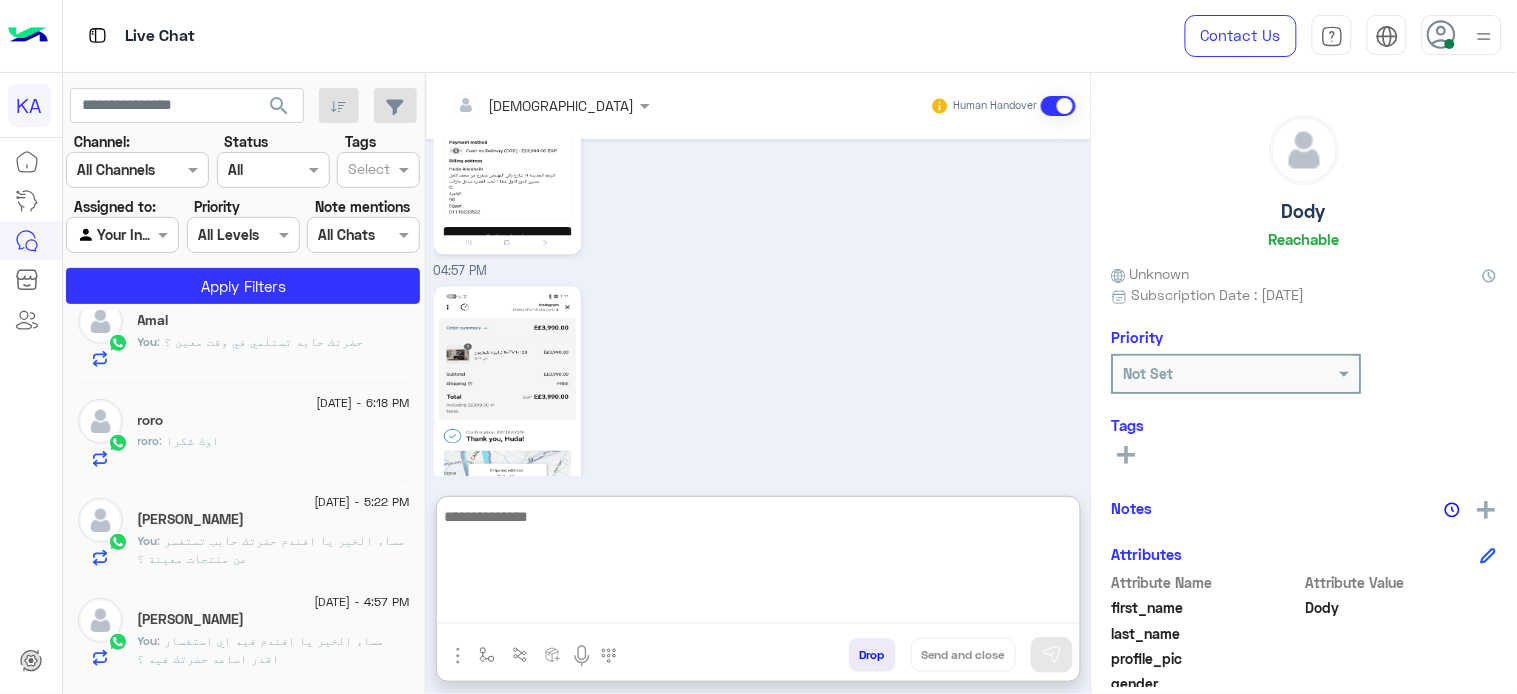 scroll, scrollTop: 0, scrollLeft: 0, axis: both 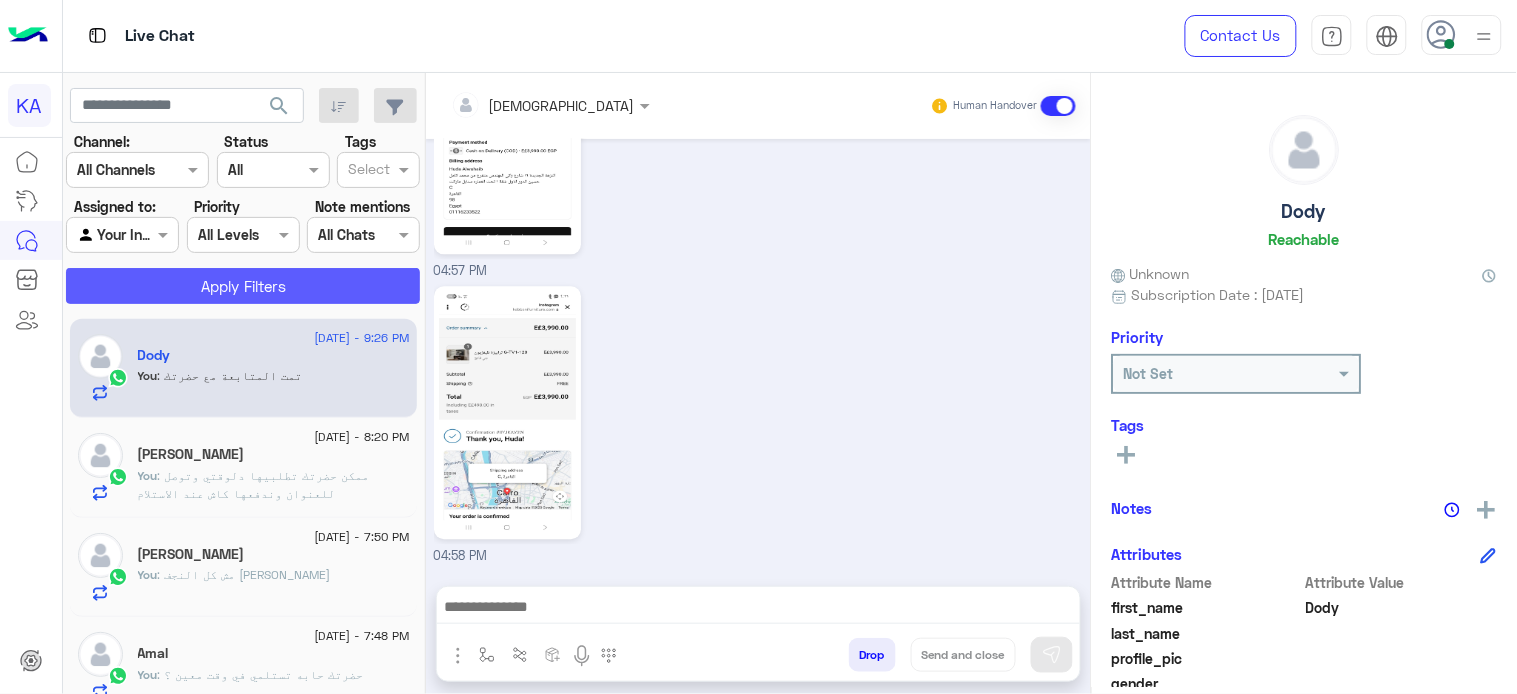 click on "Apply Filters" 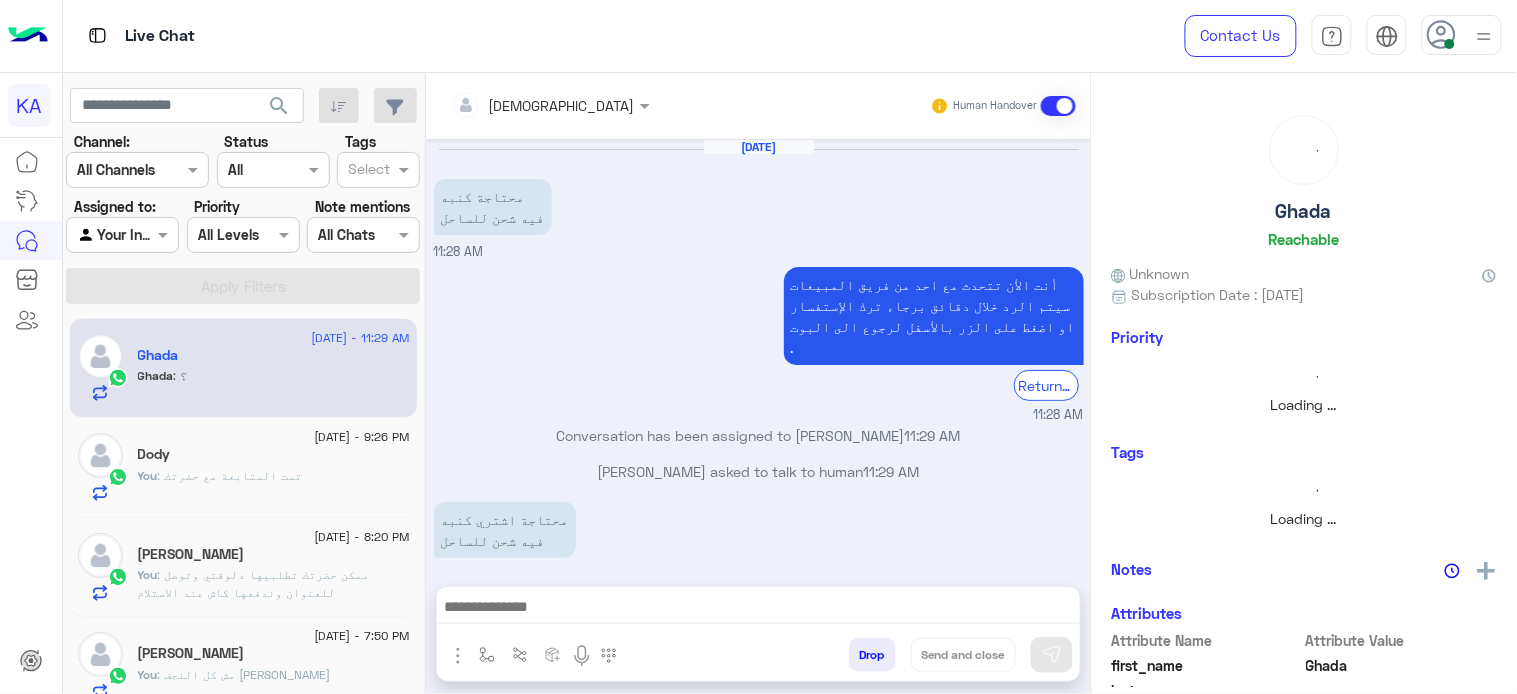 scroll, scrollTop: 102, scrollLeft: 0, axis: vertical 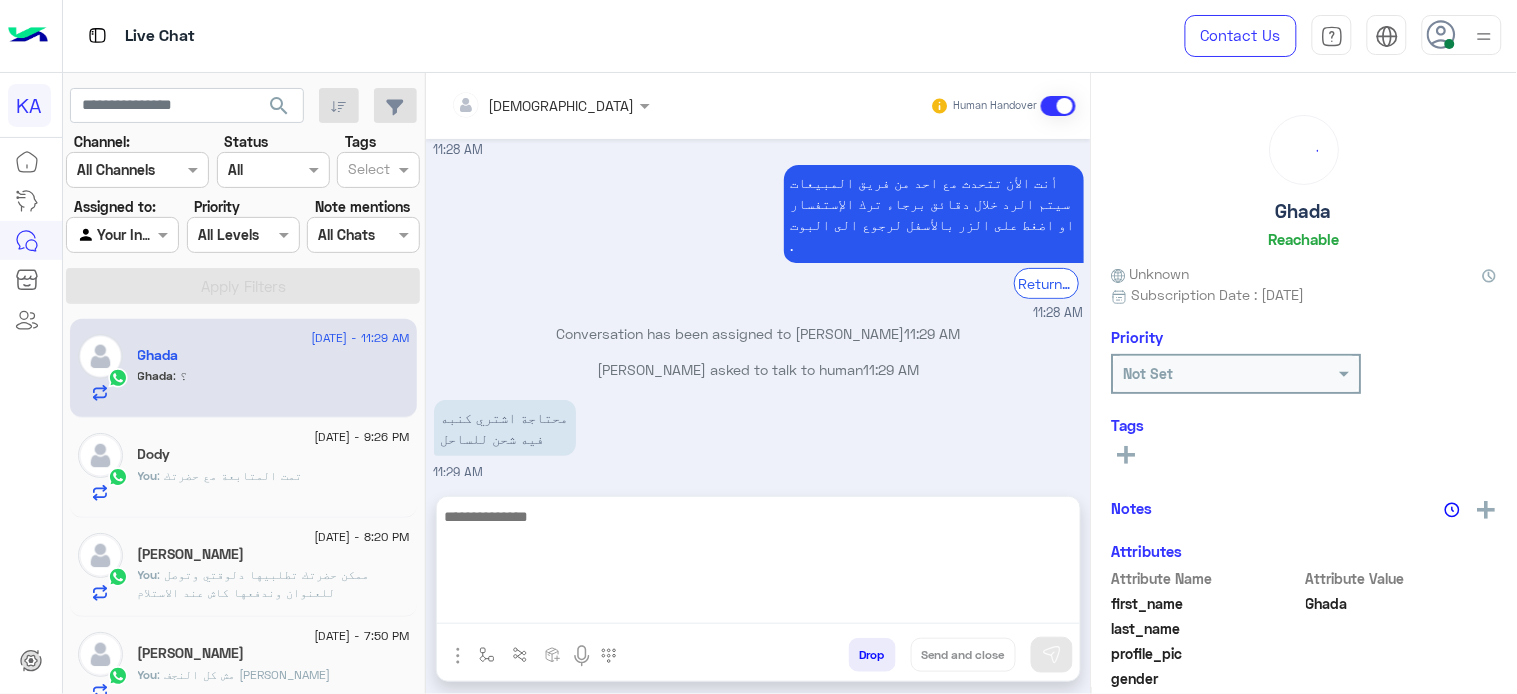 click at bounding box center [758, 564] 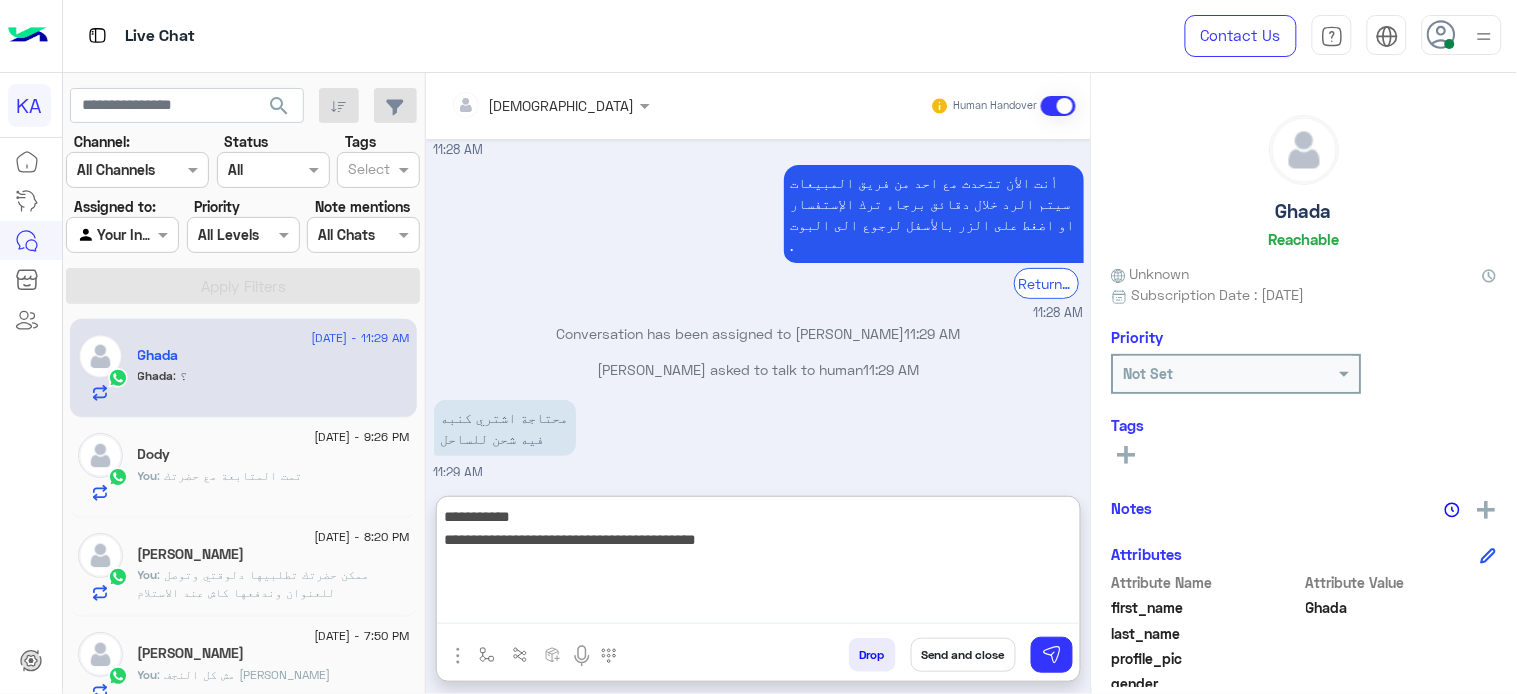 type on "**********" 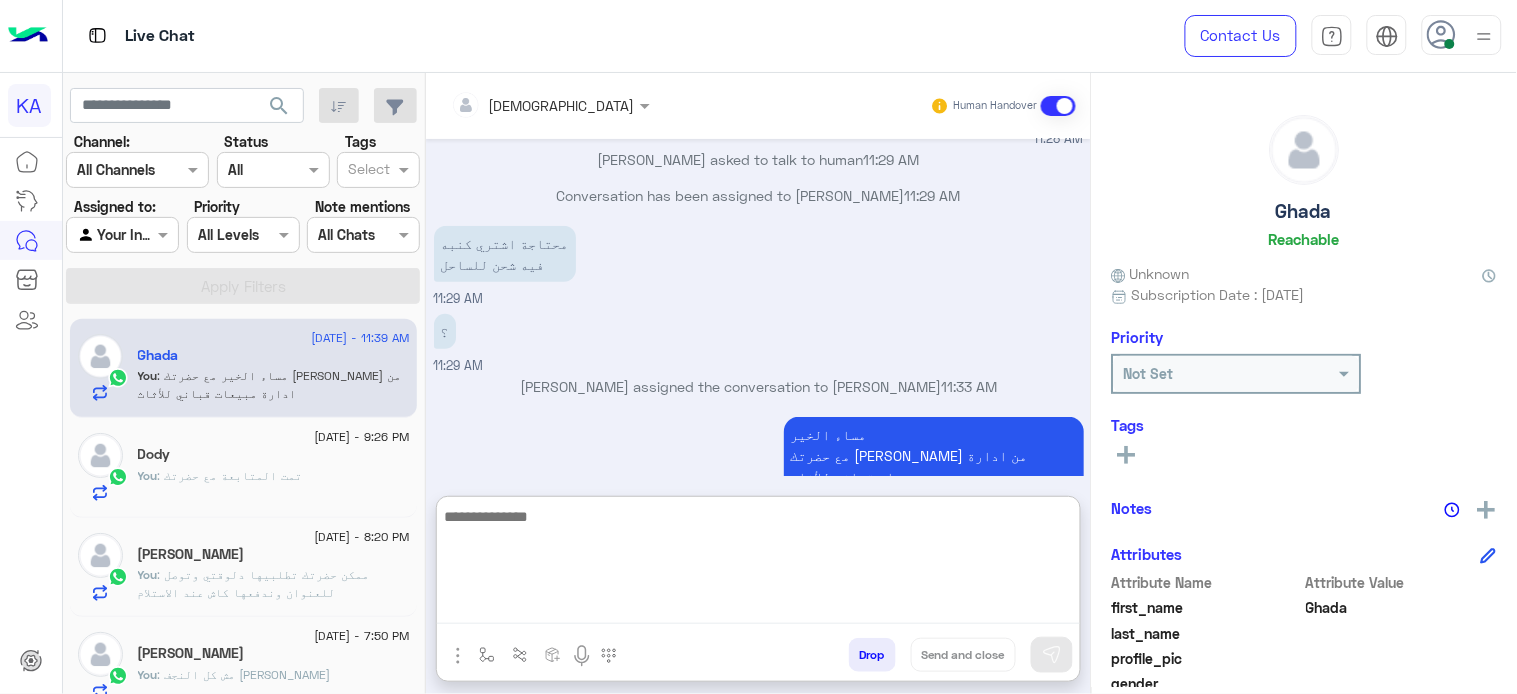 scroll, scrollTop: 312, scrollLeft: 0, axis: vertical 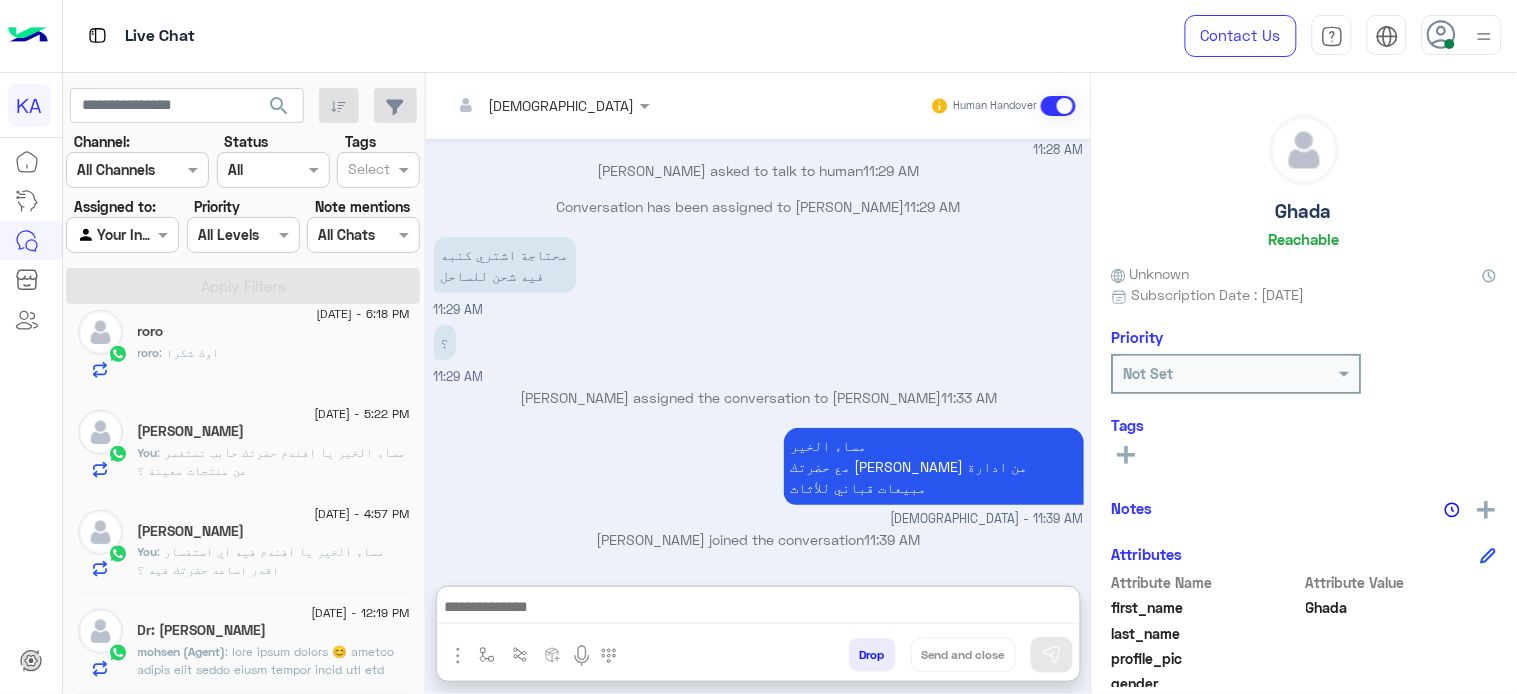 click at bounding box center (122, 234) 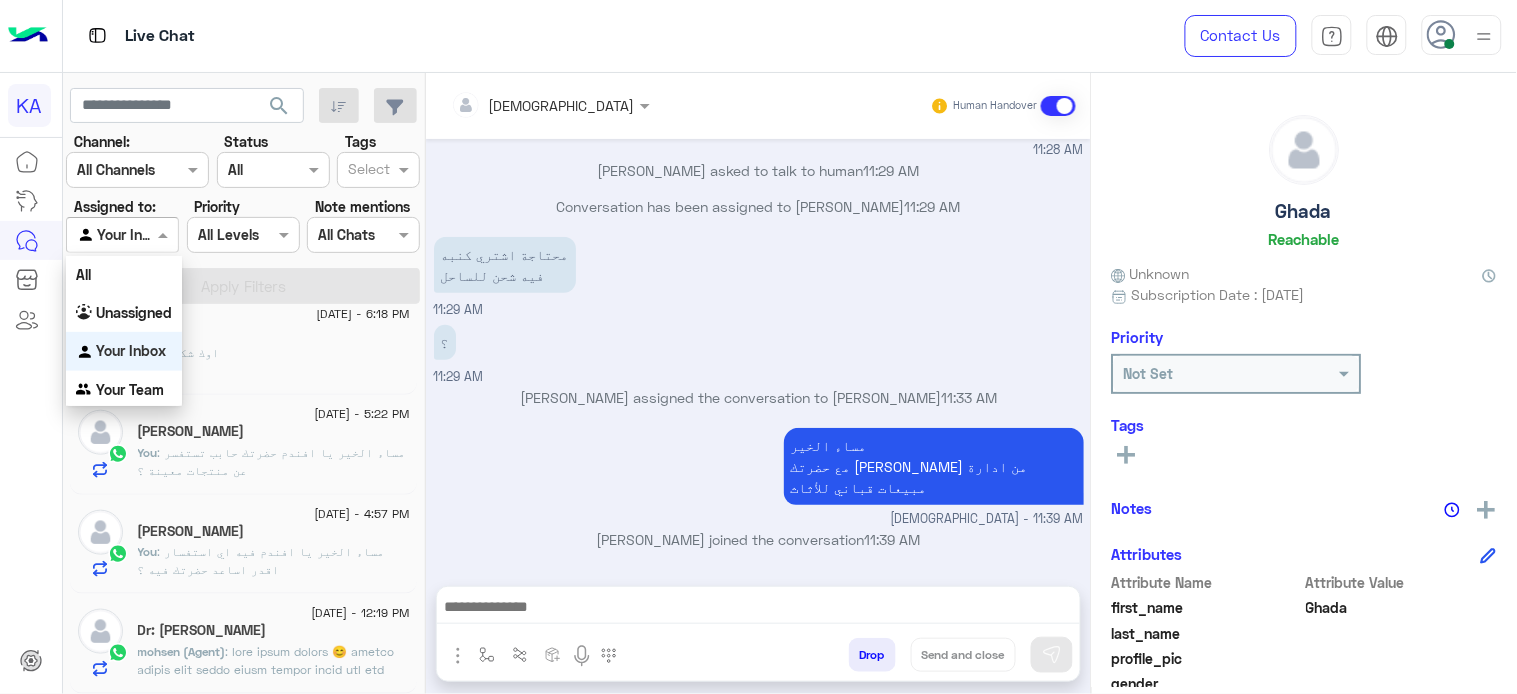 scroll, scrollTop: 222, scrollLeft: 0, axis: vertical 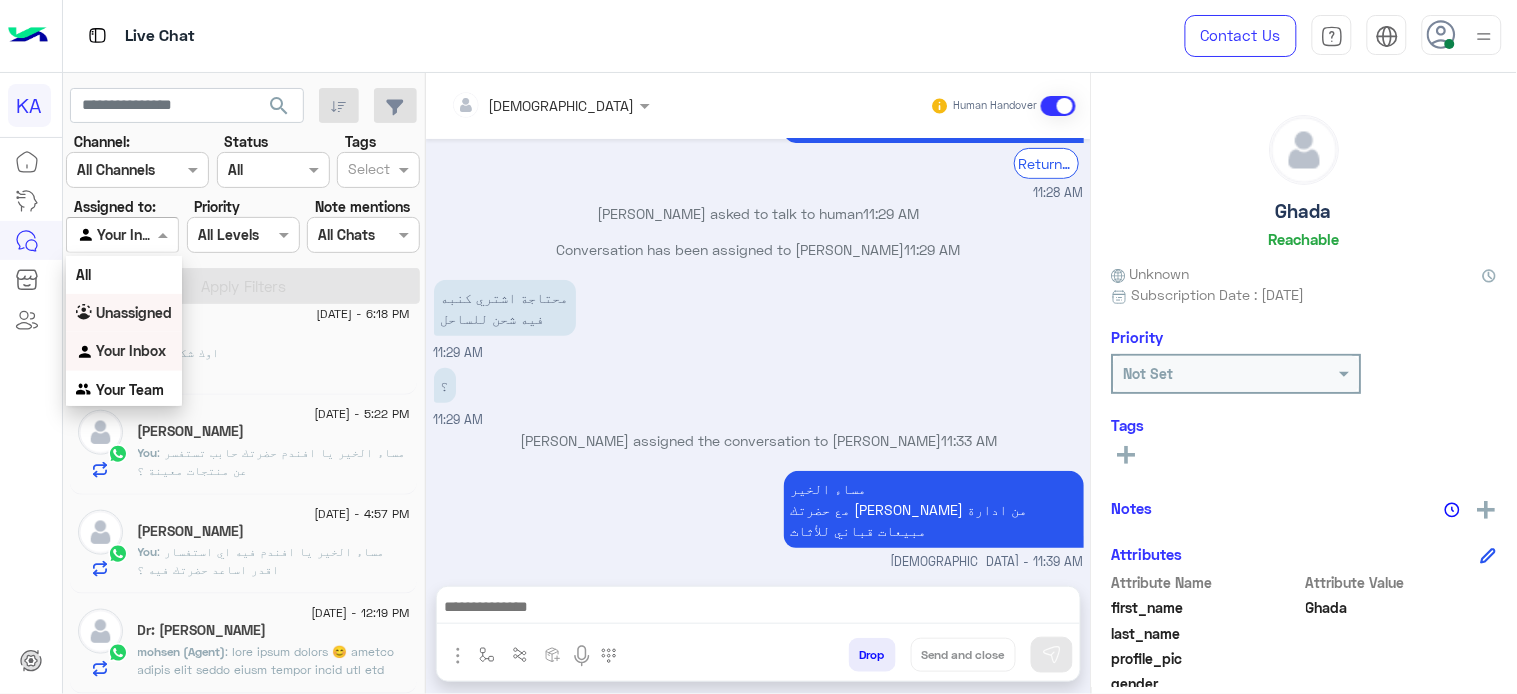 click on "Unassigned" at bounding box center (134, 312) 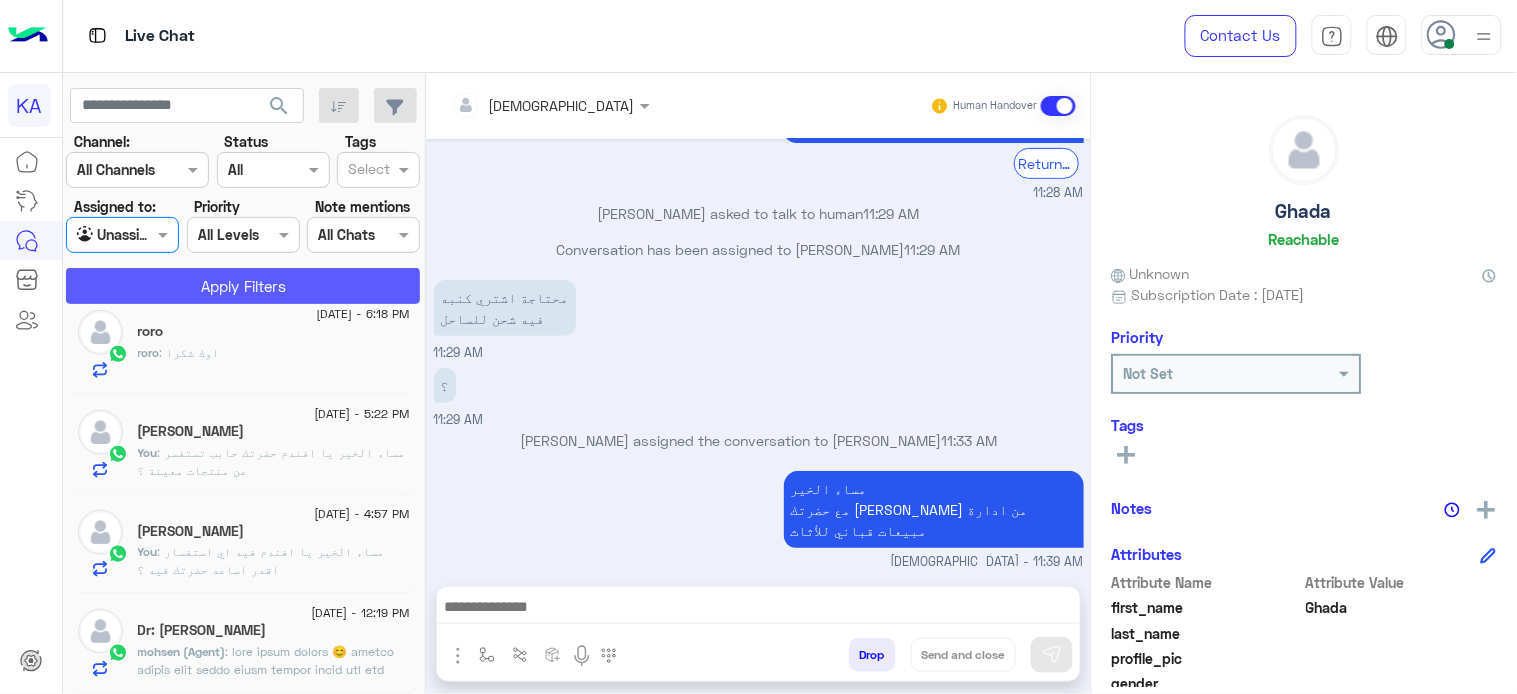 click on "Apply Filters" 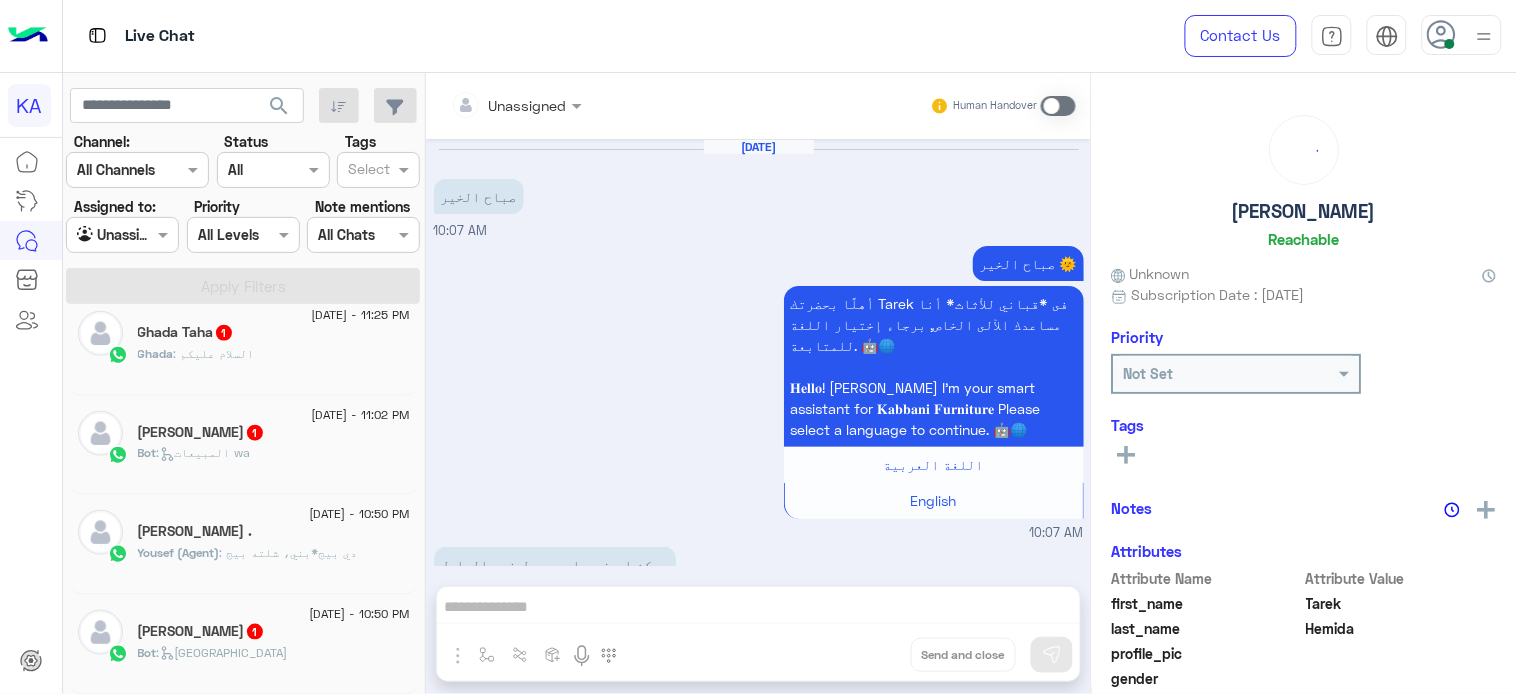 scroll, scrollTop: 191, scrollLeft: 0, axis: vertical 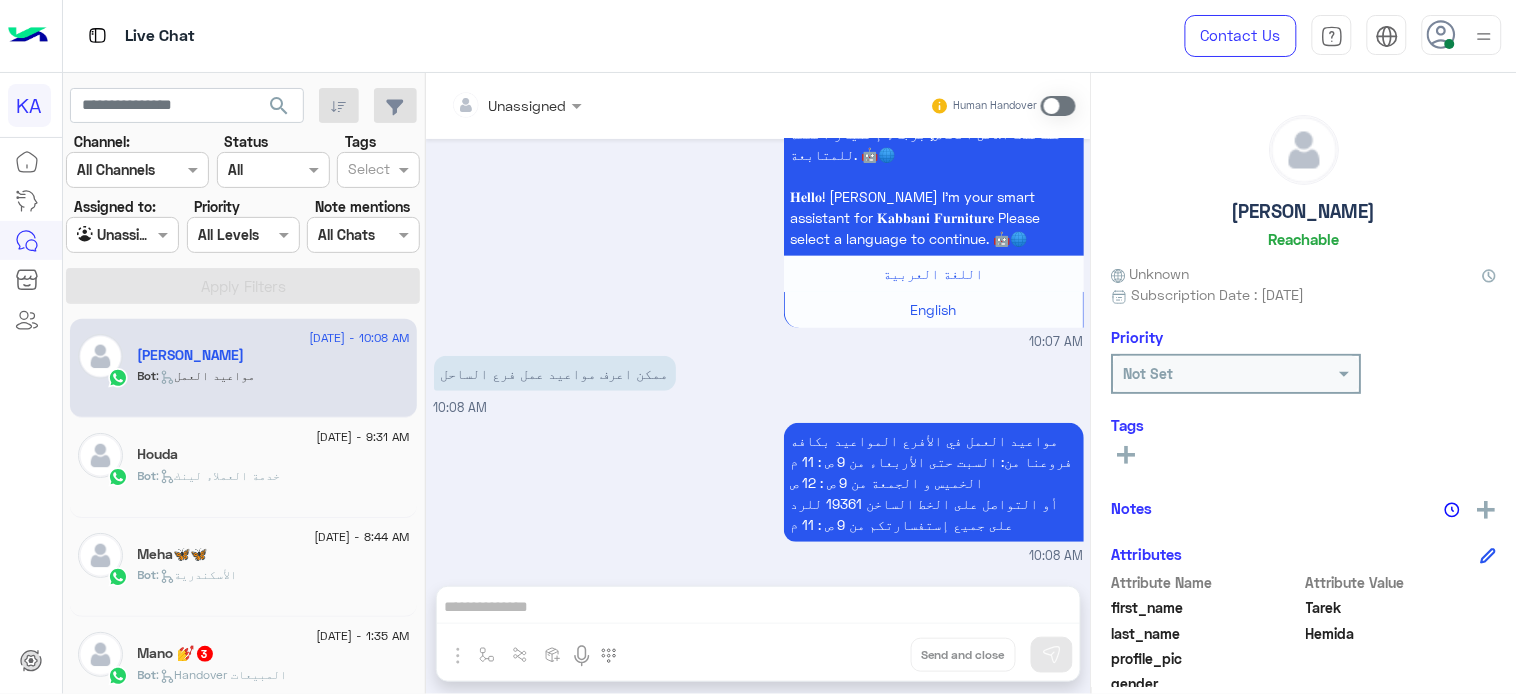 click at bounding box center [1058, 106] 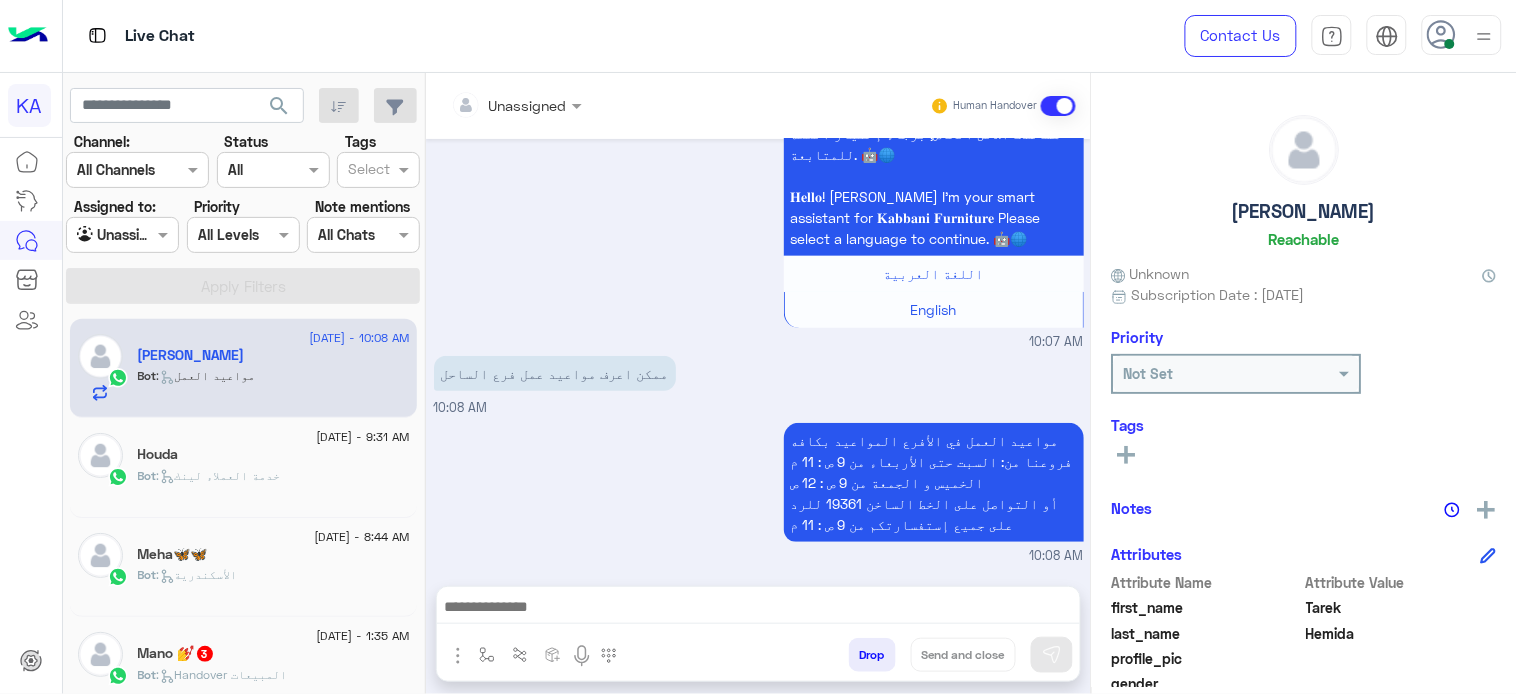 scroll, scrollTop: 227, scrollLeft: 0, axis: vertical 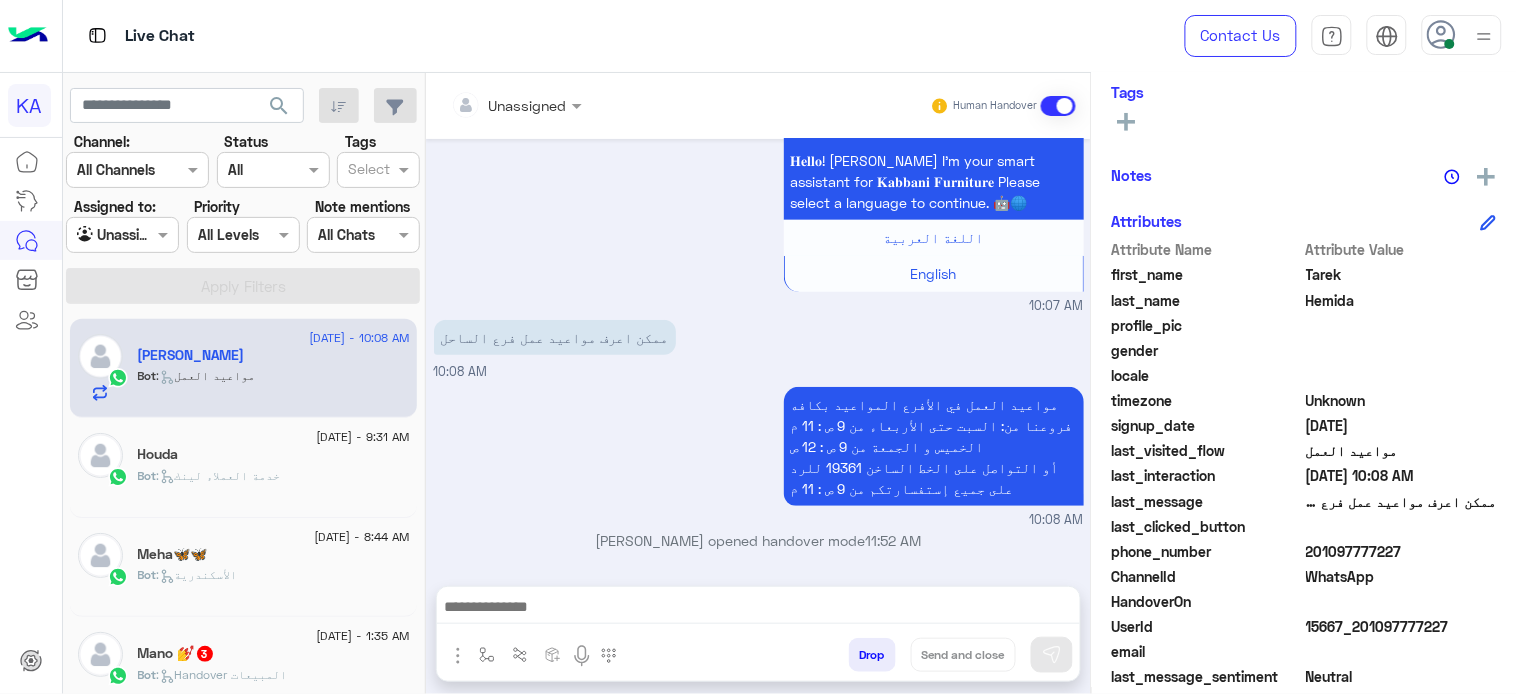 click on "Unassigned Human Handover     Jul 1, 2025  صباح الخير   10:07 AM  صباح الخير 🌞 أهلًا بحضرتك Tarek فى *قباني للأثاث* أنا مساعدك الآلى الخاص, برجاء إختيار اللغة للمتابعة. 🤖🌐  𝐇𝐞𝐥𝐥𝐨! Tarek I'm your smart assistant for 𝐊𝐚𝐛𝐛𝐚𝐧𝐢 𝐅𝐮𝐫𝐧𝐢𝐭𝐮𝐫𝐞 Please select a language to continue. 🤖🌐  اللغة العربية   English     10:07 AM  ممكن اعرف مواعيد عمل فرع الساحل   10:08 AM  مواعيد العمل في الأفرع المواعيد بكافه فروعنا من: السبت حتى الأربعاء من 9 ص : 11 م  الخميس و الجمعة من 9 ص : 12 ص  أو التواصل على الخط الساخن 19361 للرد على جميع إستفسارتكم من 9 ص : 11 م    10:08 AM   Muhammad  opened handover mode   11:52 AM       Drop   Send and close" at bounding box center (758, 387) 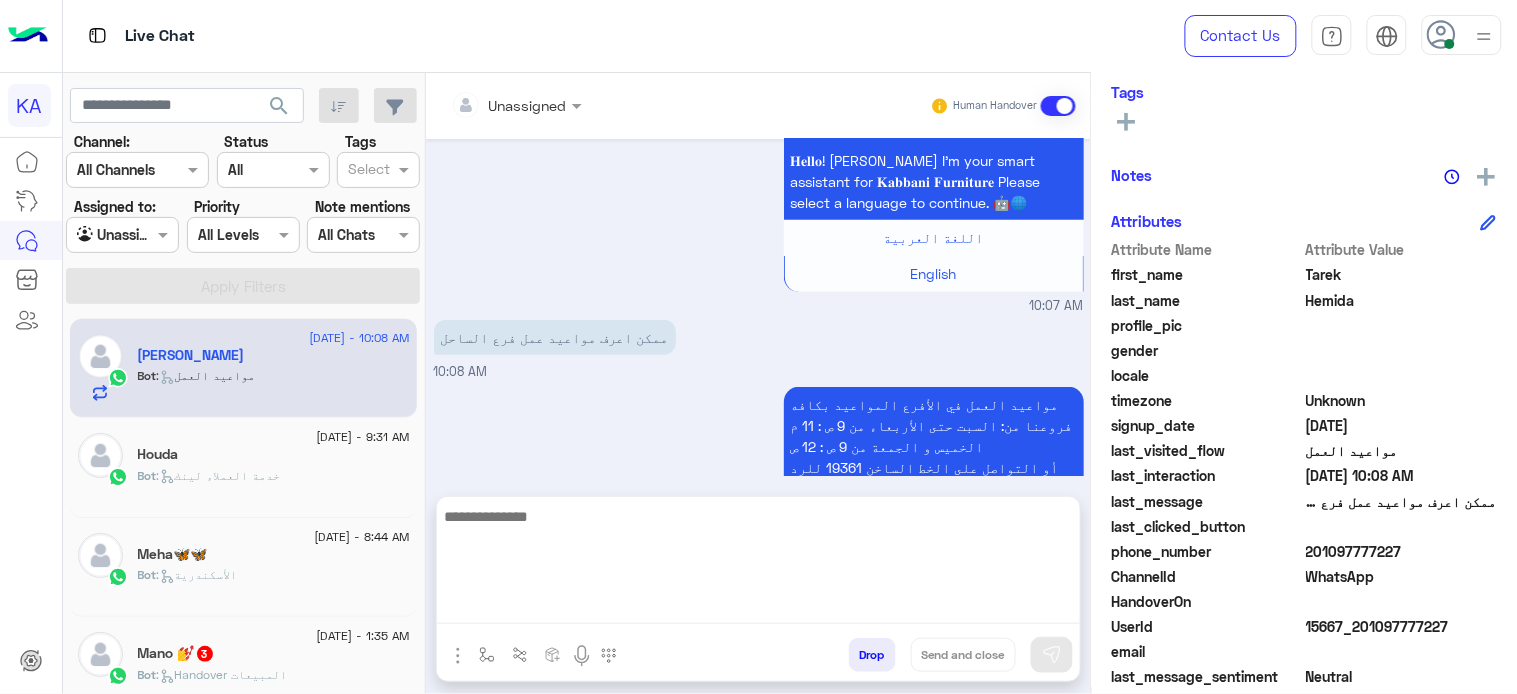 click at bounding box center (758, 564) 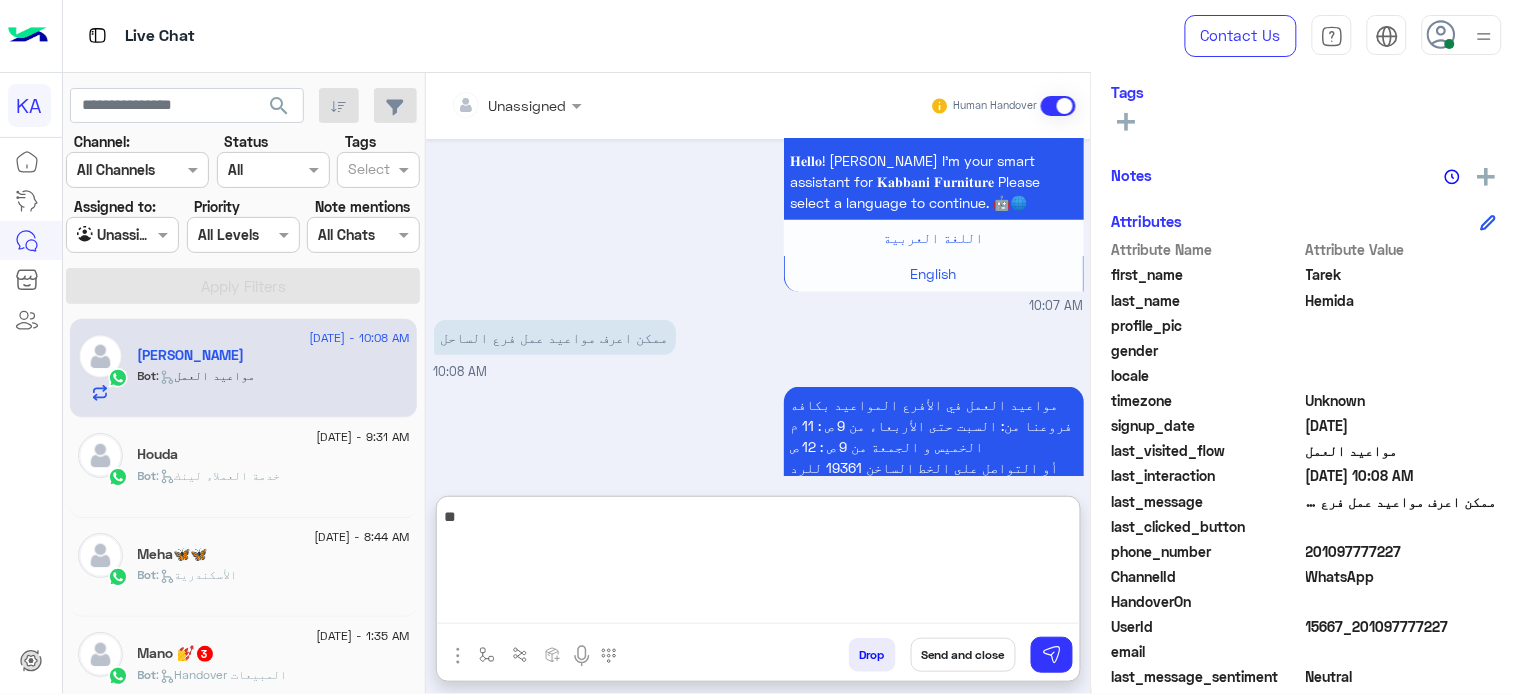 type on "*" 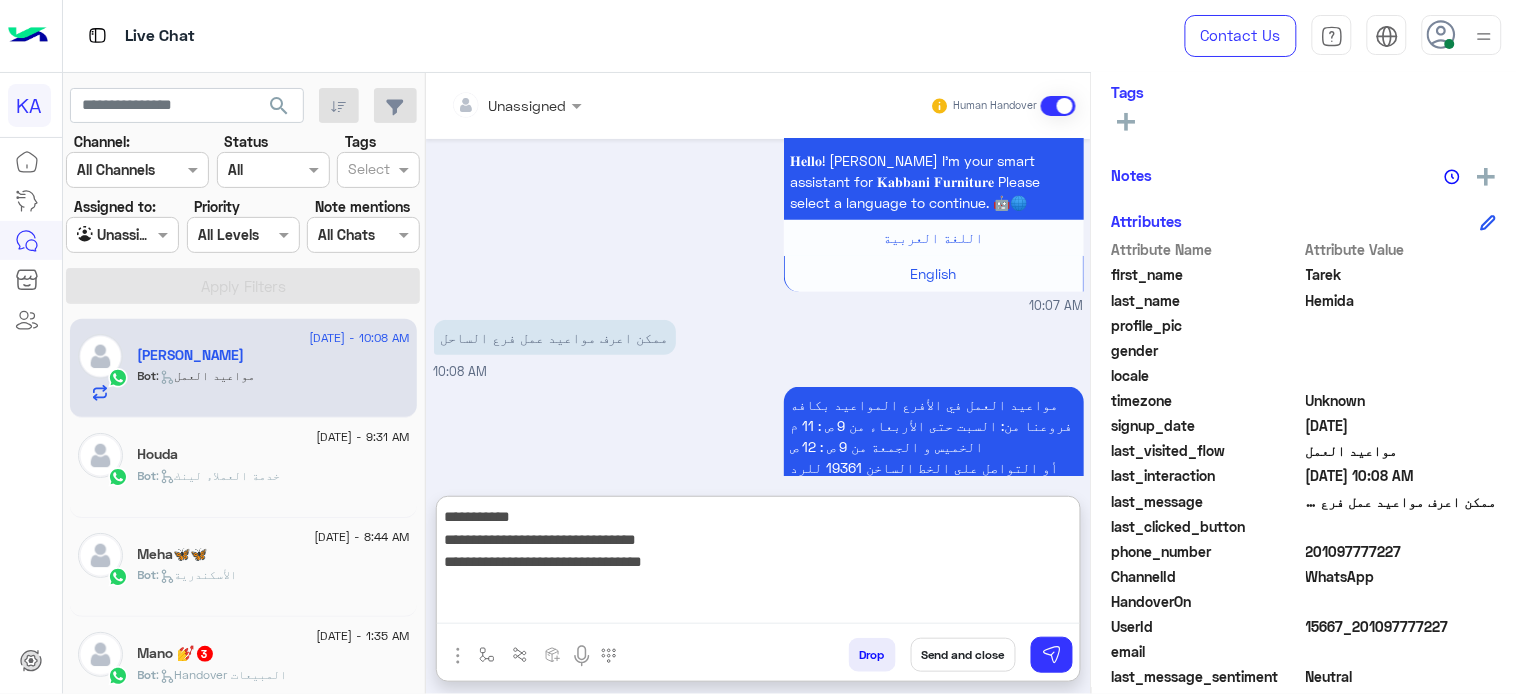 type on "**********" 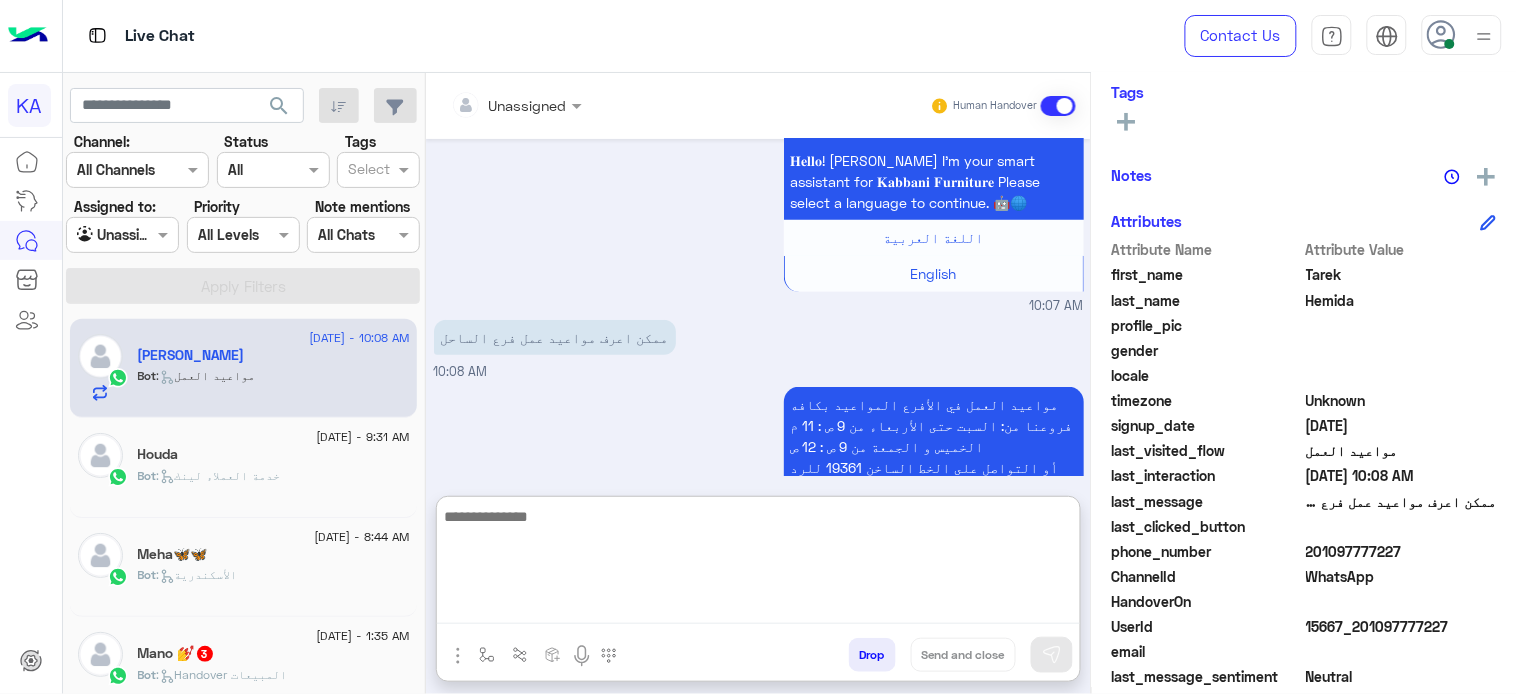 scroll, scrollTop: 423, scrollLeft: 0, axis: vertical 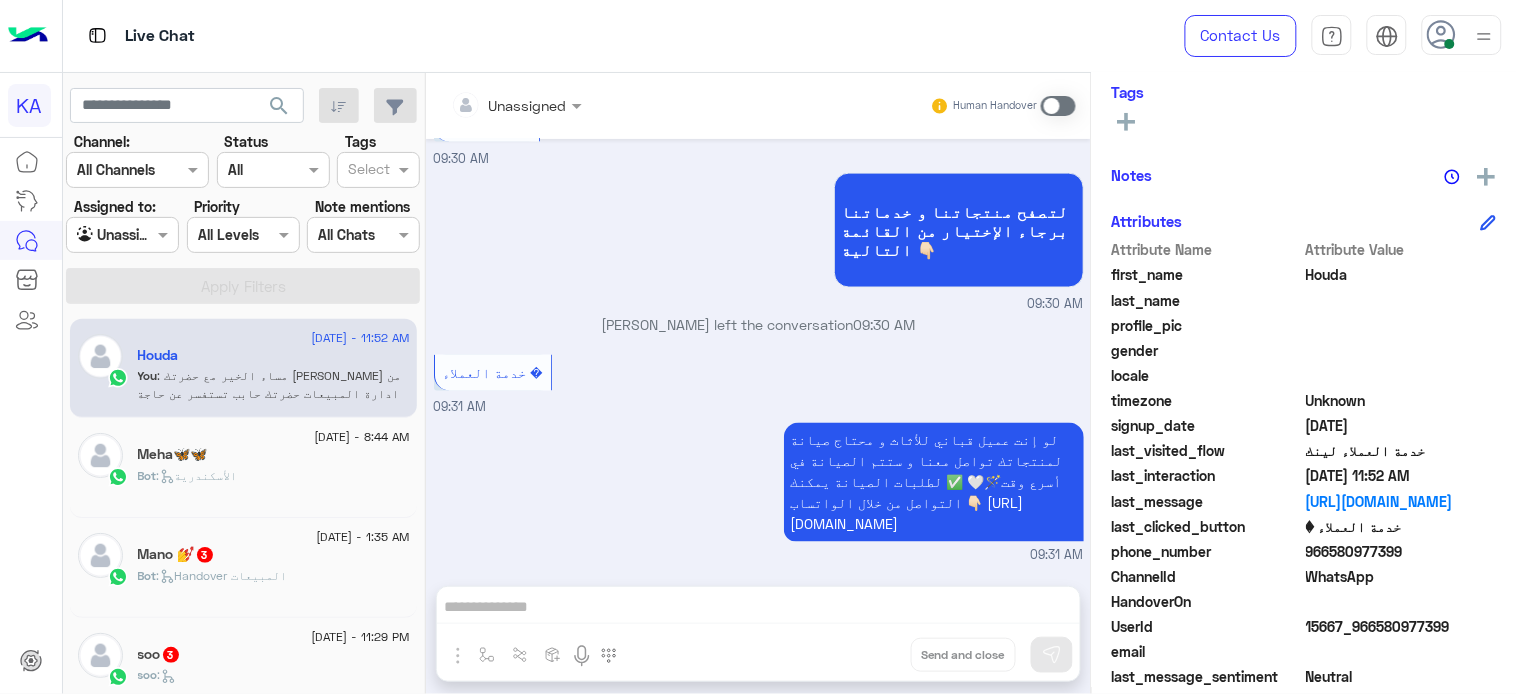 click on "لو إنت عميل قباني للأثاث و محتاج صيانة لمنتجاتك تواصل معنا و ستتم الصيانة في أسرع وقت🪄🤍
✅ لطلبات الصيانة يمكنك التواصل من خلال الواتساب 👇🏻
https://bit.ly/KCS-CAI" at bounding box center (927, 482) 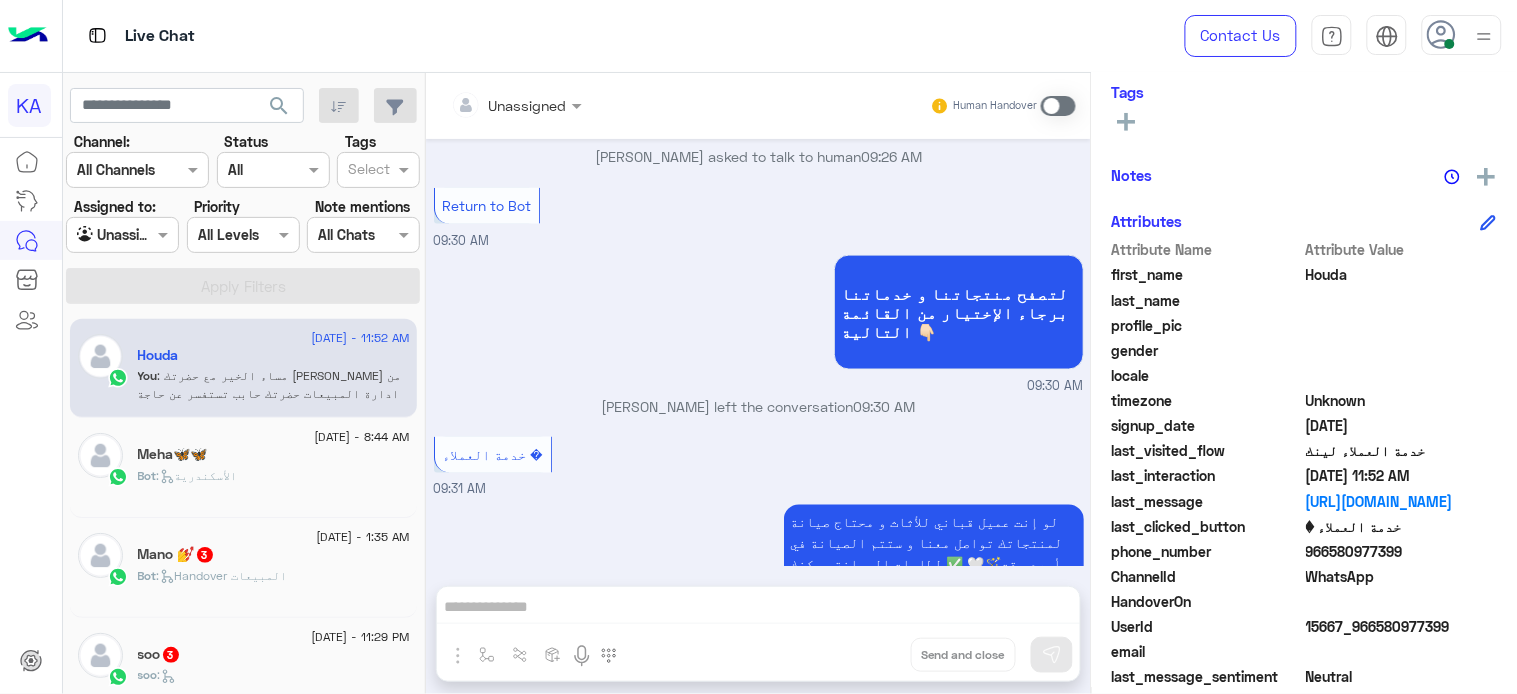 drag, startPoint x: 841, startPoint y: 366, endPoint x: 841, endPoint y: 355, distance: 11 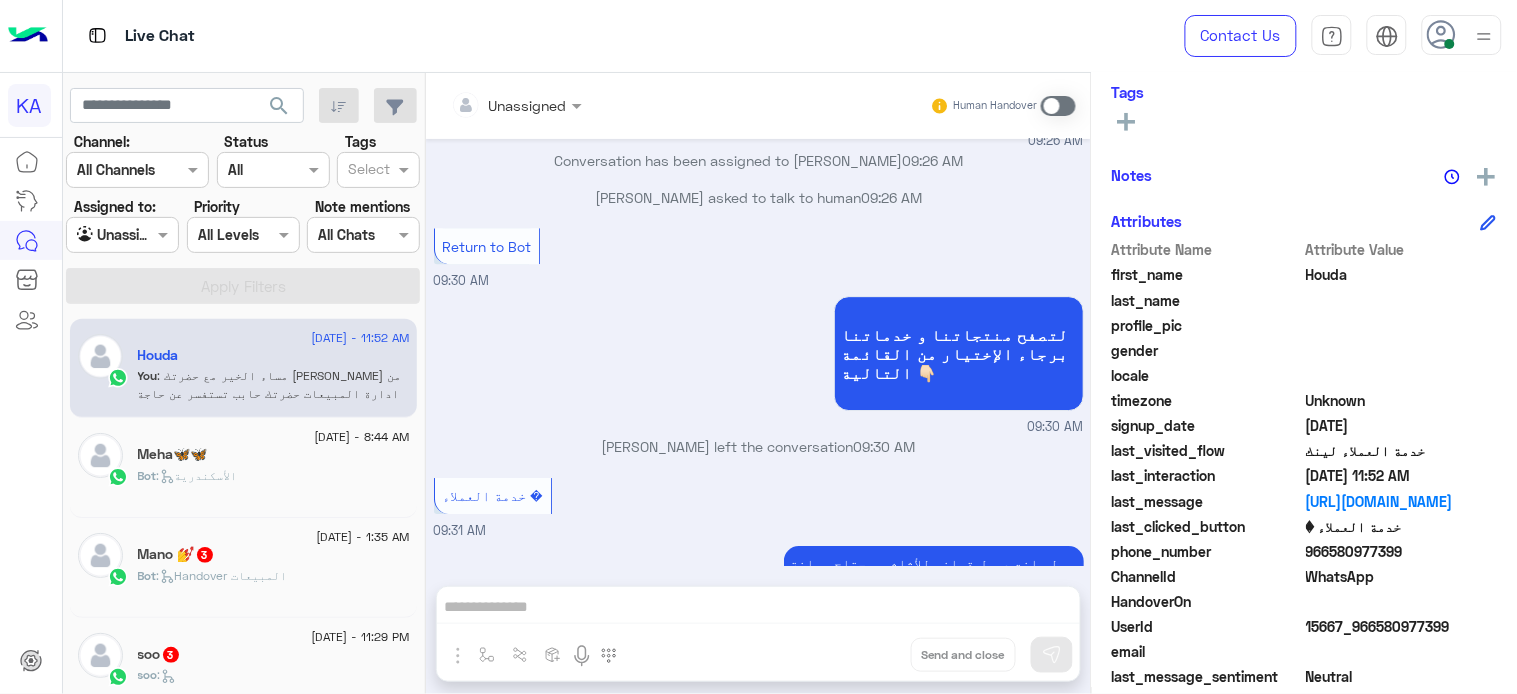 scroll, scrollTop: 1551, scrollLeft: 0, axis: vertical 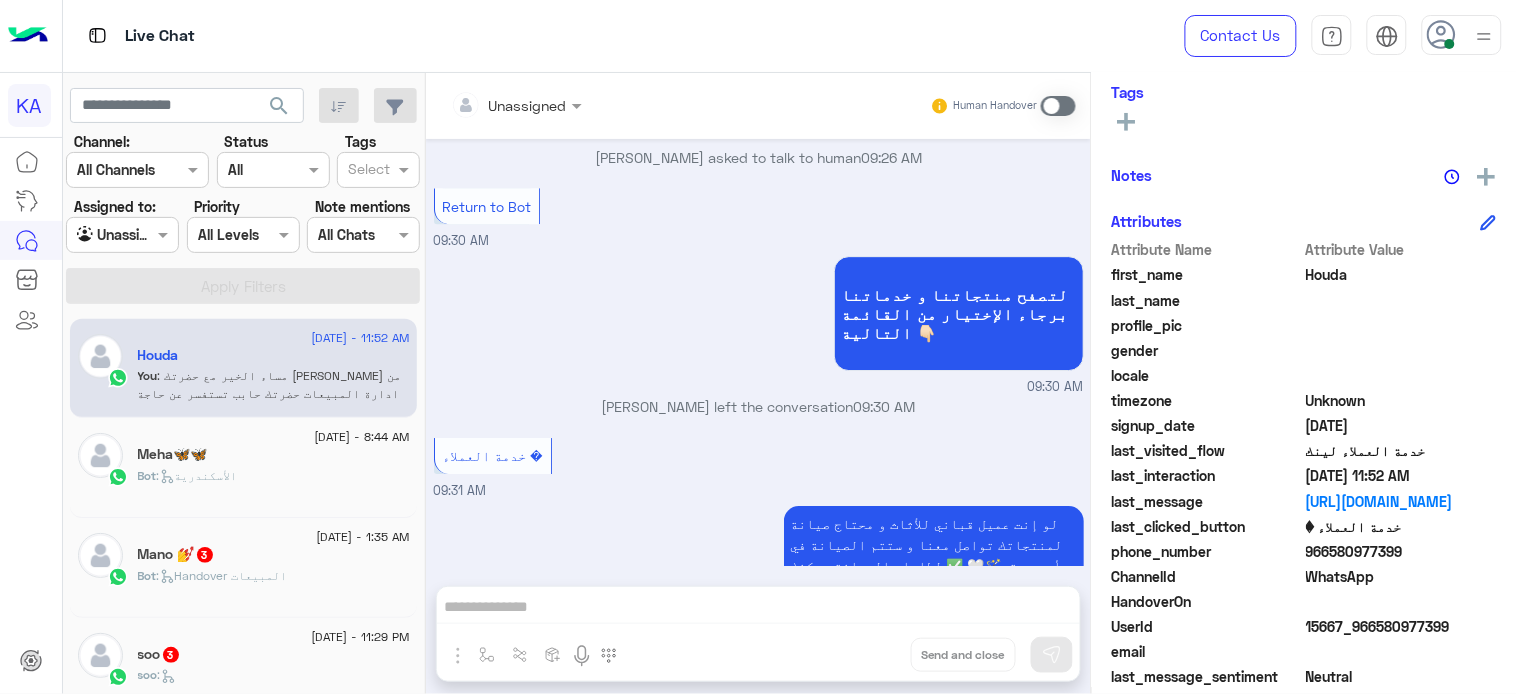 click at bounding box center (1058, 106) 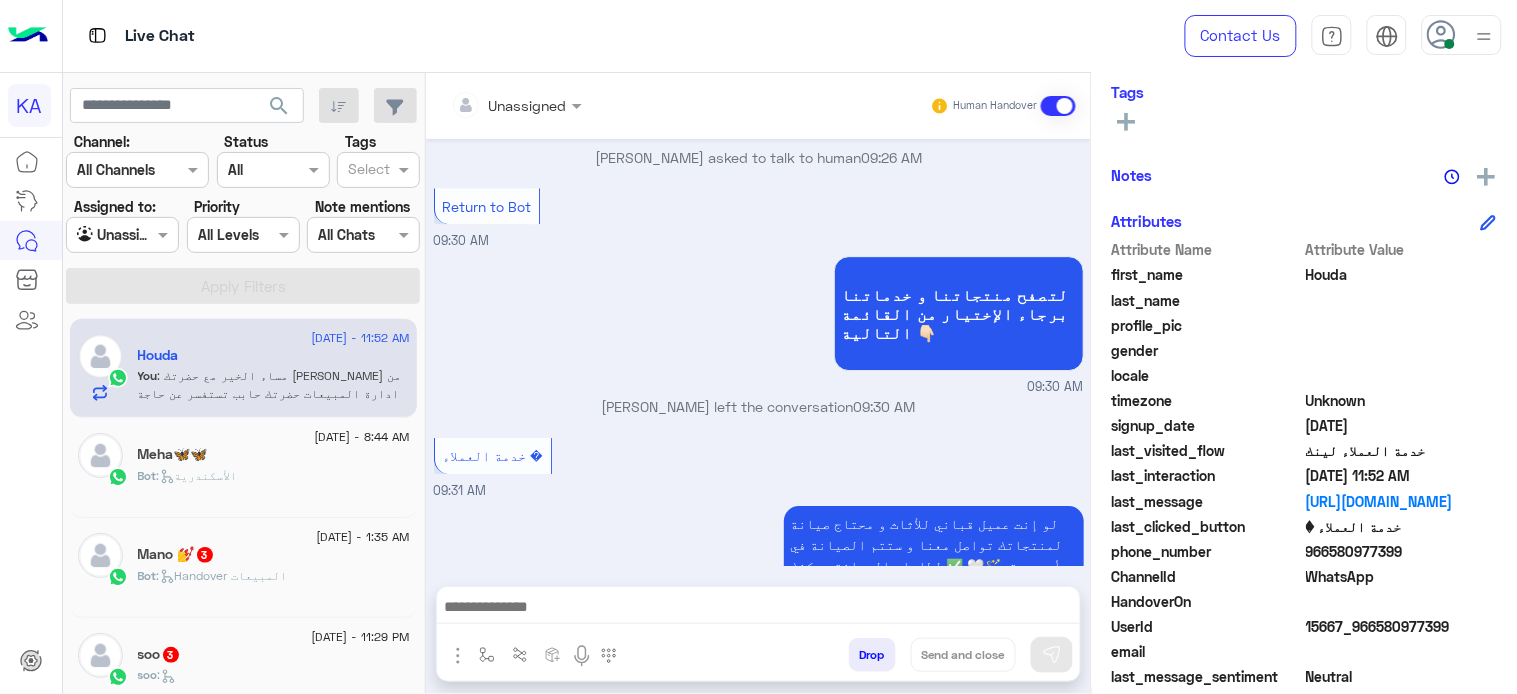 scroll, scrollTop: 1586, scrollLeft: 0, axis: vertical 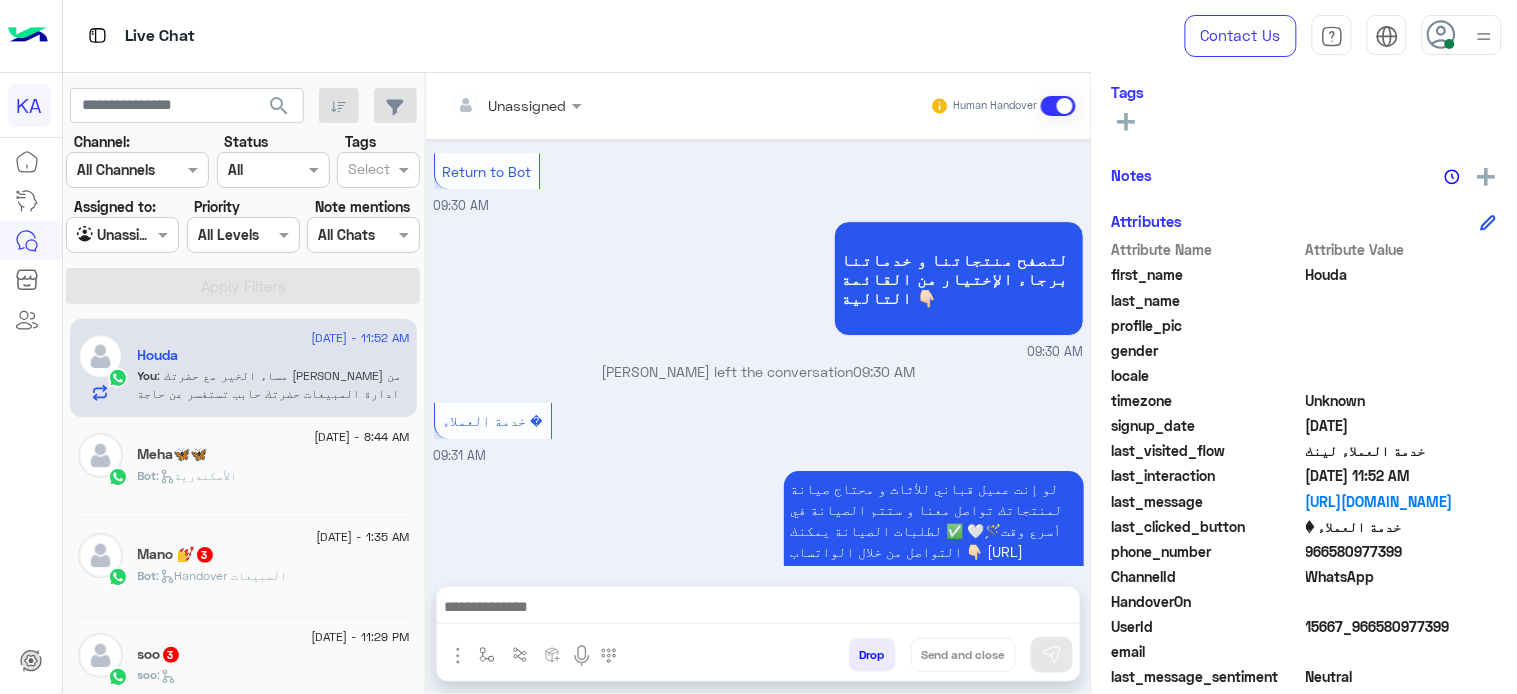 click on "Unassigned Human Handover     Jul 1, 2025  السلام عليكم   09:25 AM  وعليكم السلام أهلًا بحضرتك Houda فى *قباني للأثاث* أنا مساعدك الآلى الخاص, برجاء إختيار اللغة للمتابعة. 🤖🌐  𝐇𝐞𝐥𝐥𝐨! Houda I'm your smart assistant for 𝐊𝐚𝐛𝐛𝐚𝐧𝐢 𝐅𝐮𝐫𝐧𝐢𝐭𝐮𝐫𝐞 Please select a language to continue. 🤖🌐  اللغة العربية   English     09:25 AM  لو انا طلبت ممكن امتى توصل   09:26 AM  مده تسليم المنتجات خلال 4 لـ 5 أيام حسب توافر المنتجات  الرجوع   التحدث لخدمة العملاء     09:26 AM    09:26 AM  أنت الأن تتحدث مع احد من فريق المبيعات سيتم الرد خلال دقائق برجاء ترك الإستفسار  او اضغط على الزر بالأسفل لرجوع الى البوت .  Return to Bot     09:26 AM    09:26 AM   Return to Bot     09:26 AM" at bounding box center (758, 387) 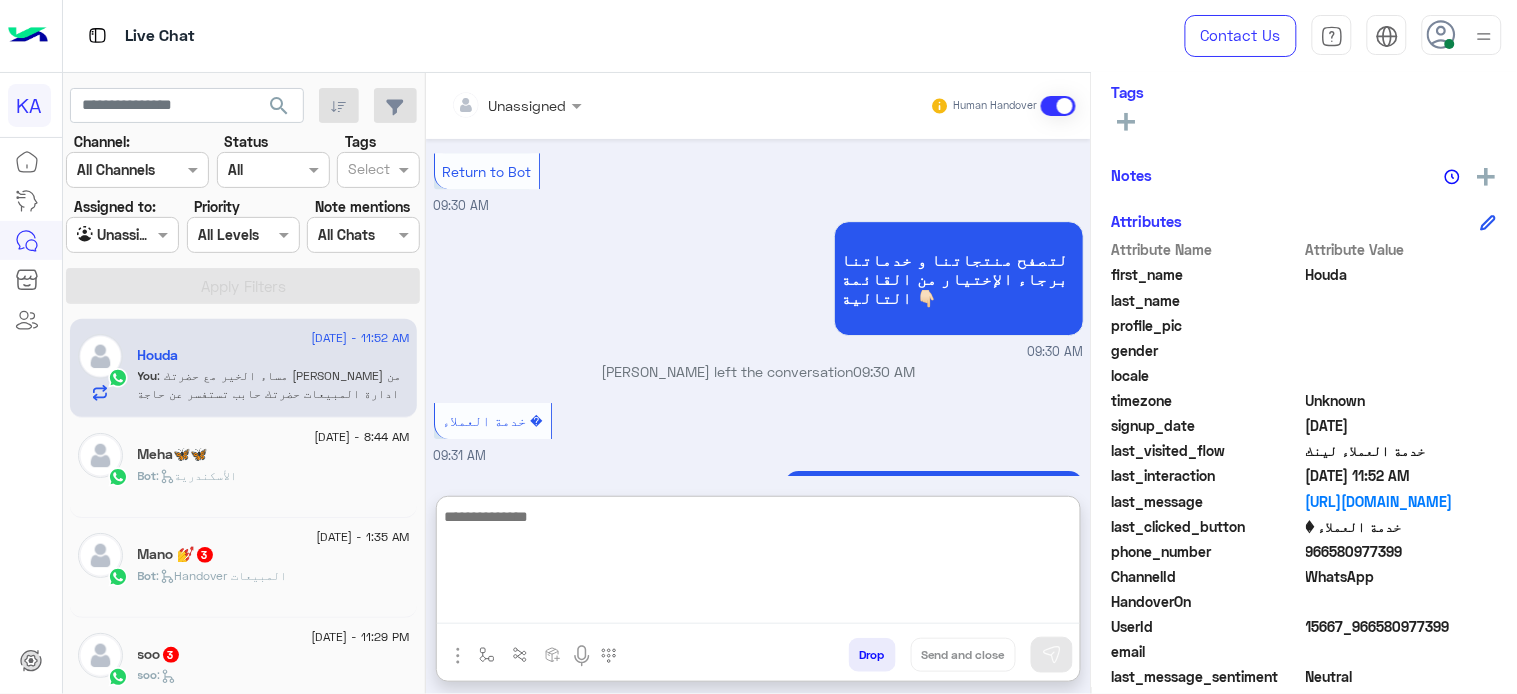 click at bounding box center (758, 564) 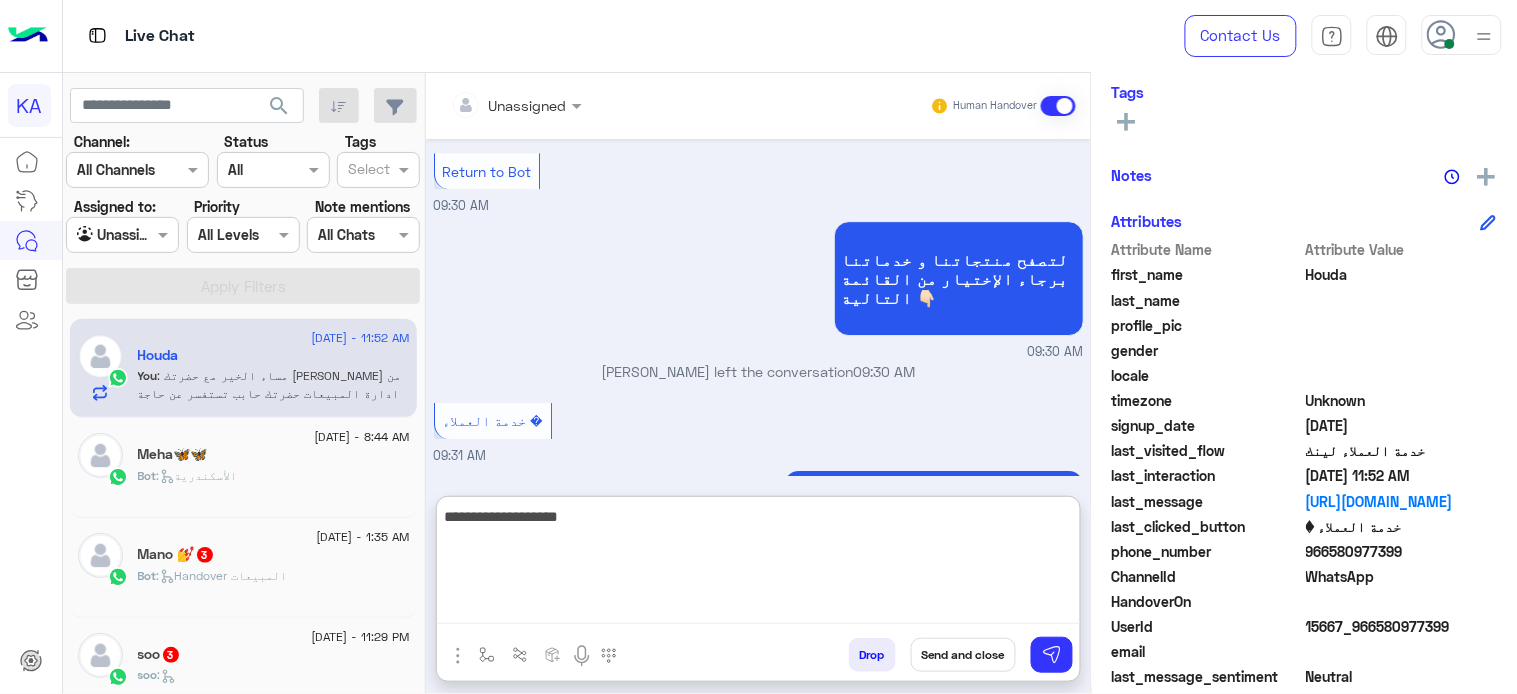 type on "**********" 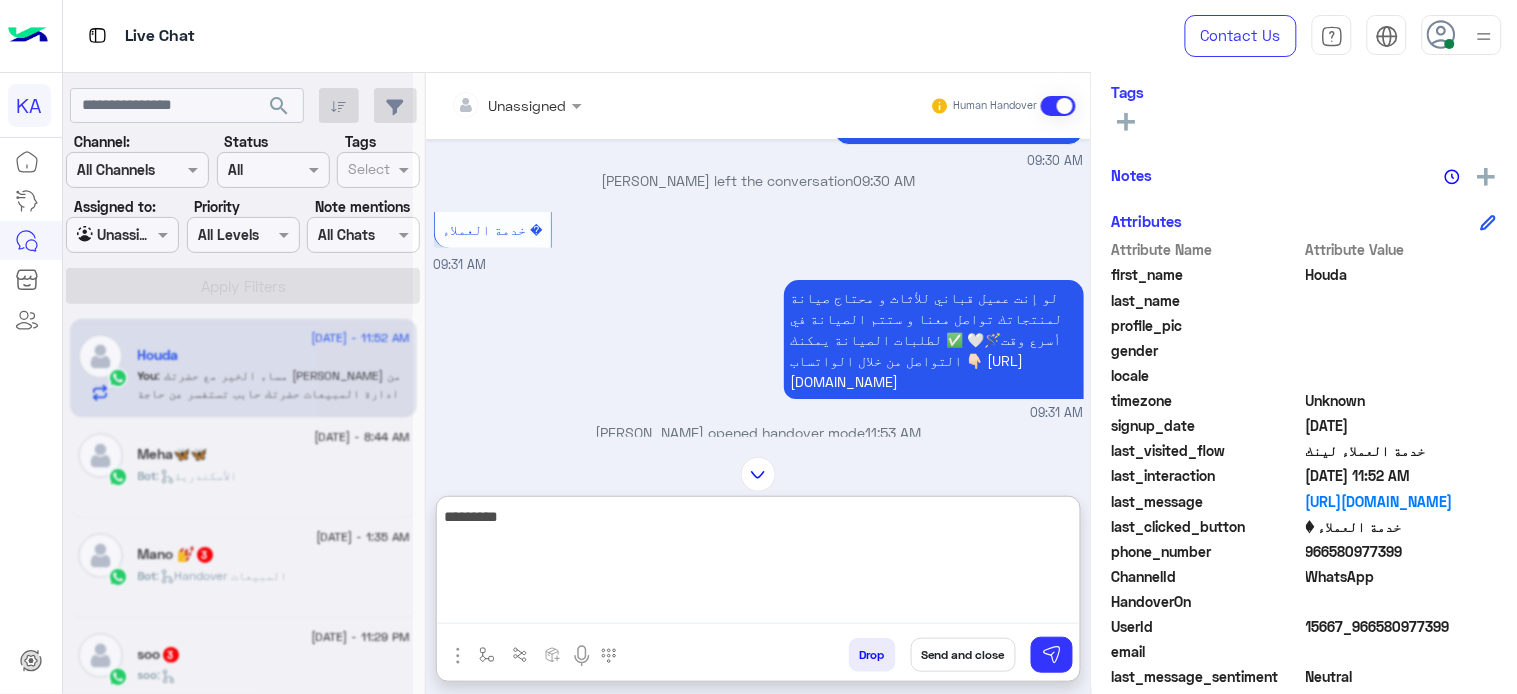 scroll, scrollTop: 0, scrollLeft: 0, axis: both 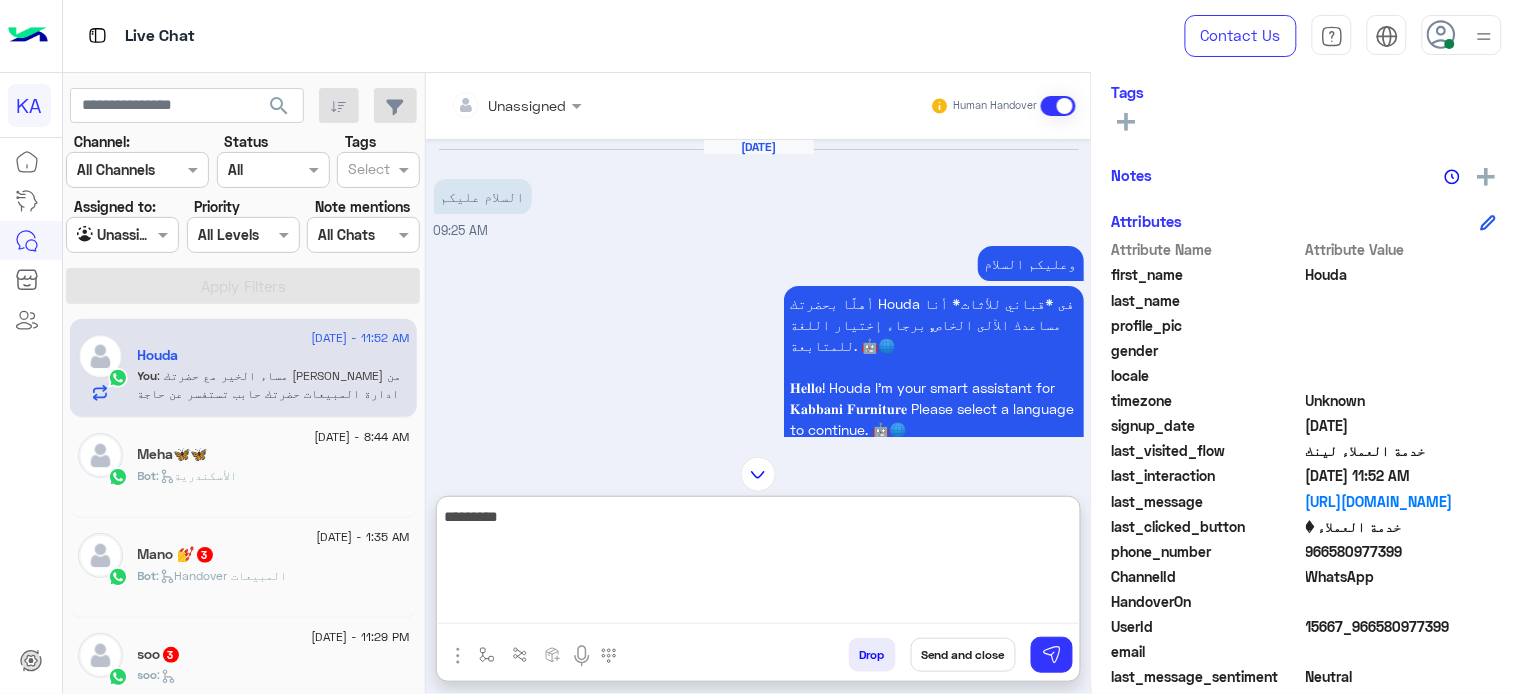 type on "**********" 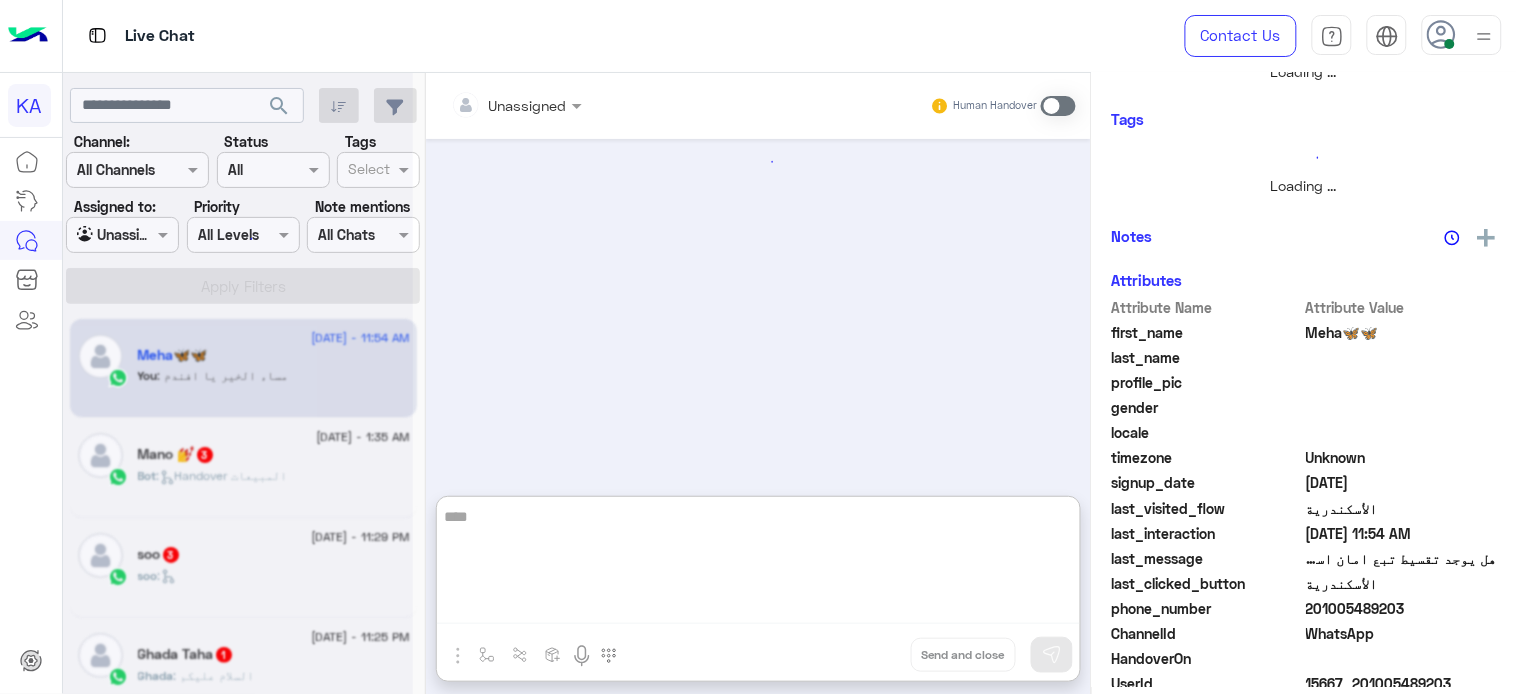 scroll, scrollTop: 591, scrollLeft: 0, axis: vertical 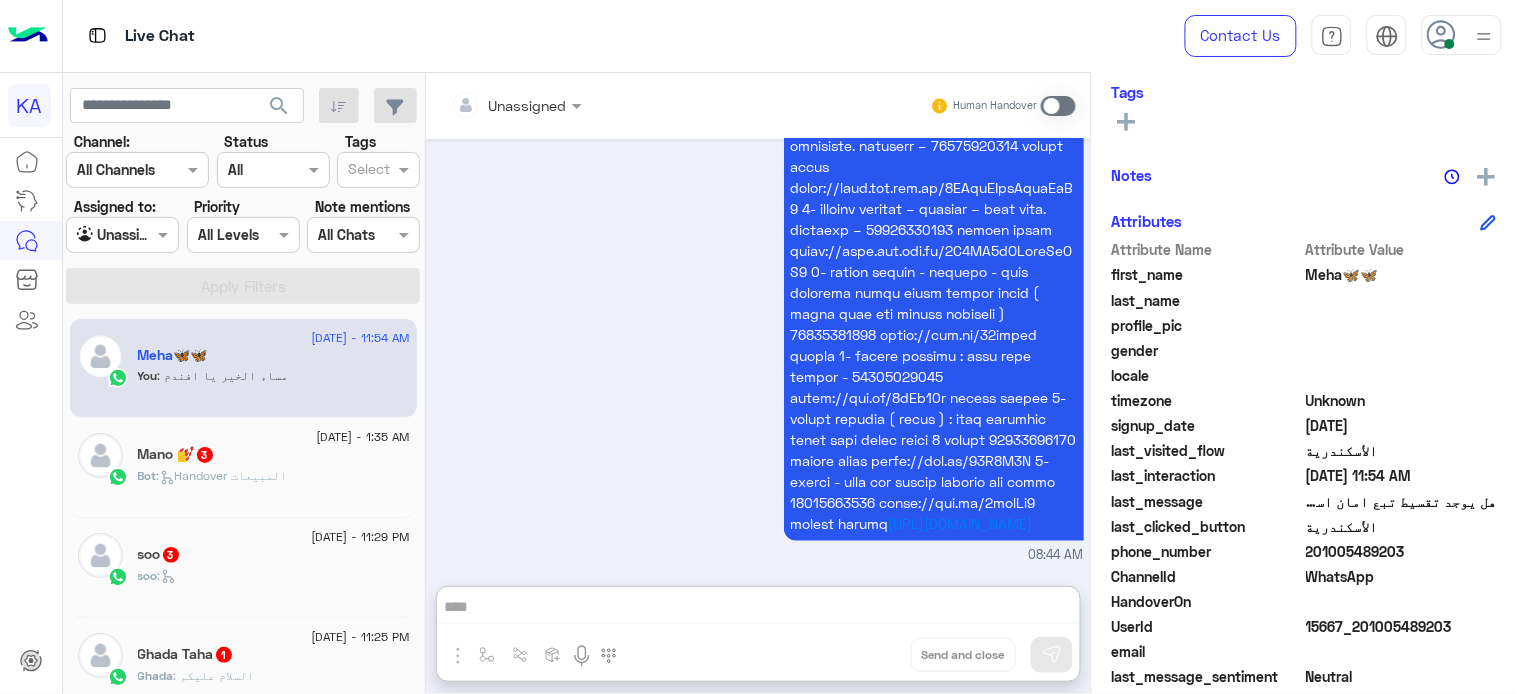 click at bounding box center (1058, 106) 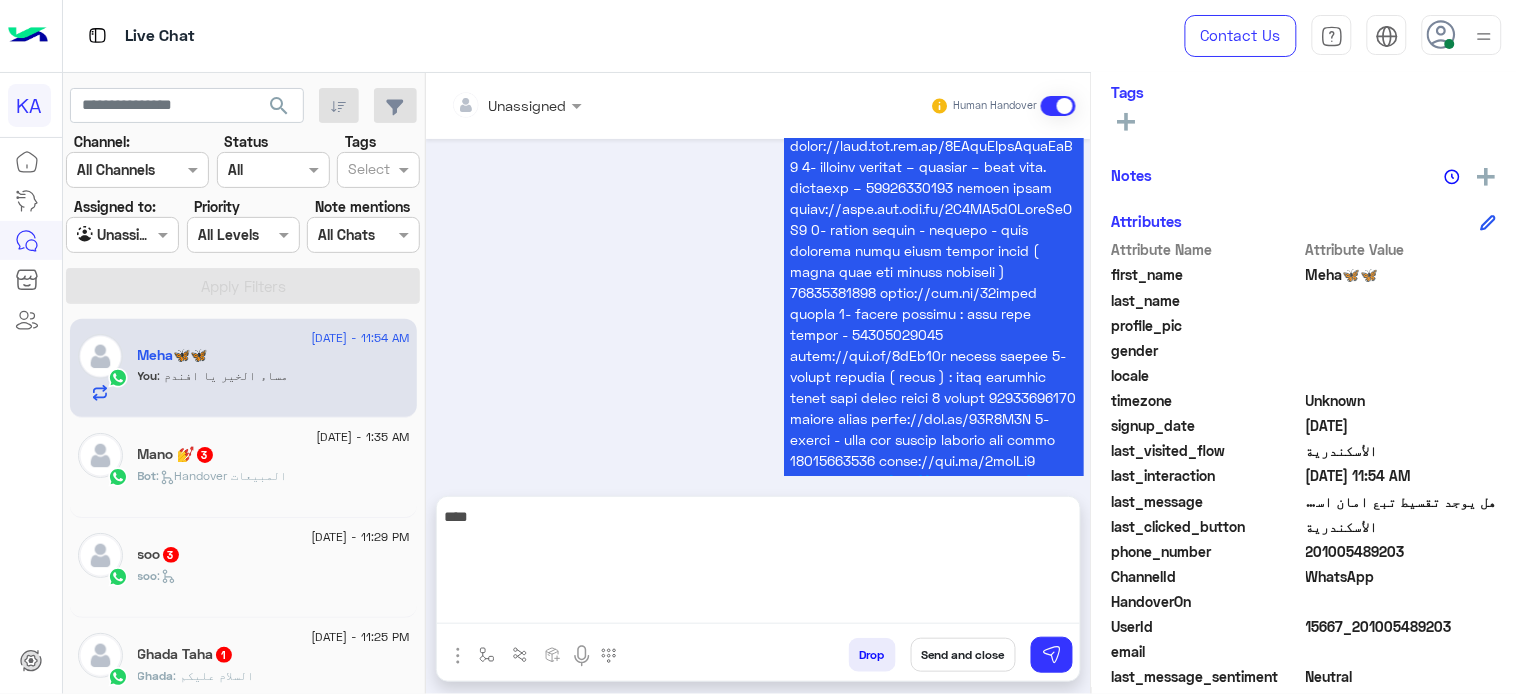 click on "****" at bounding box center (758, 564) 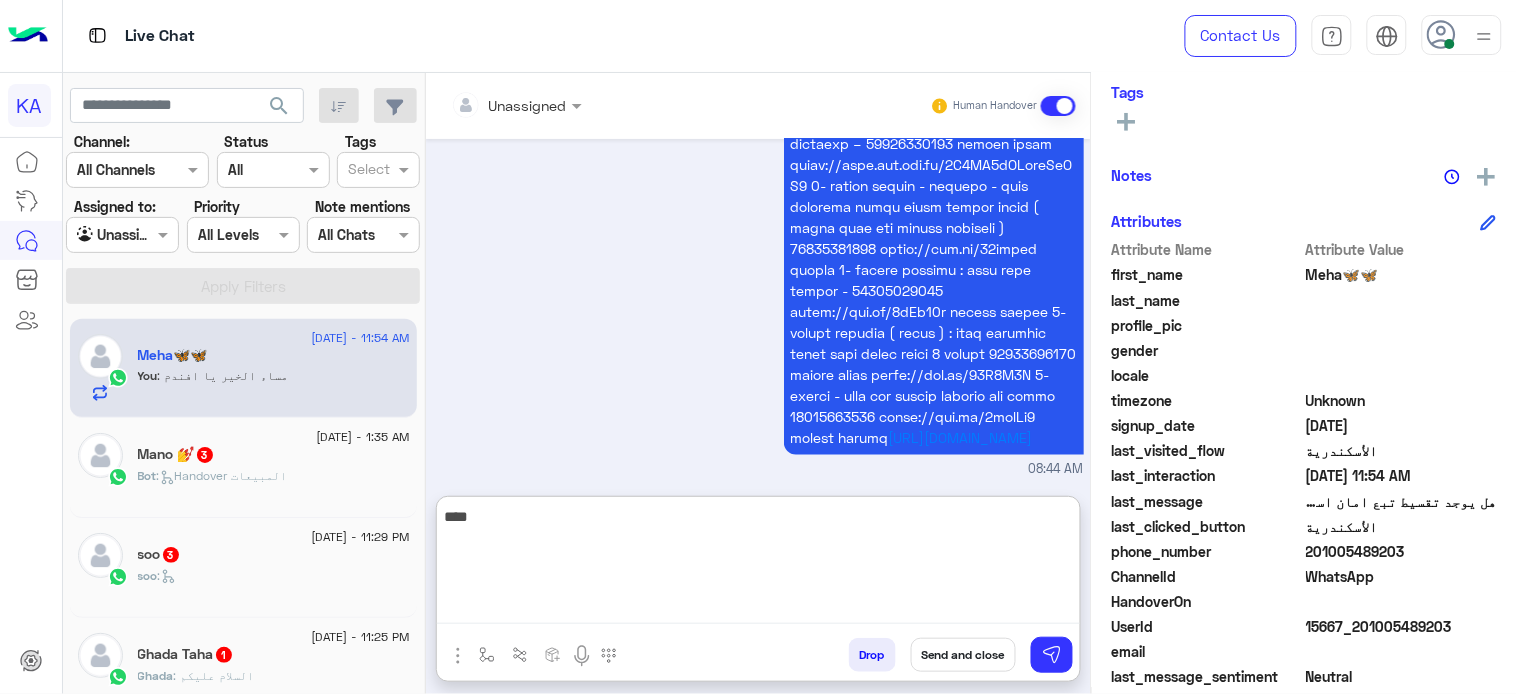 scroll, scrollTop: 611, scrollLeft: 0, axis: vertical 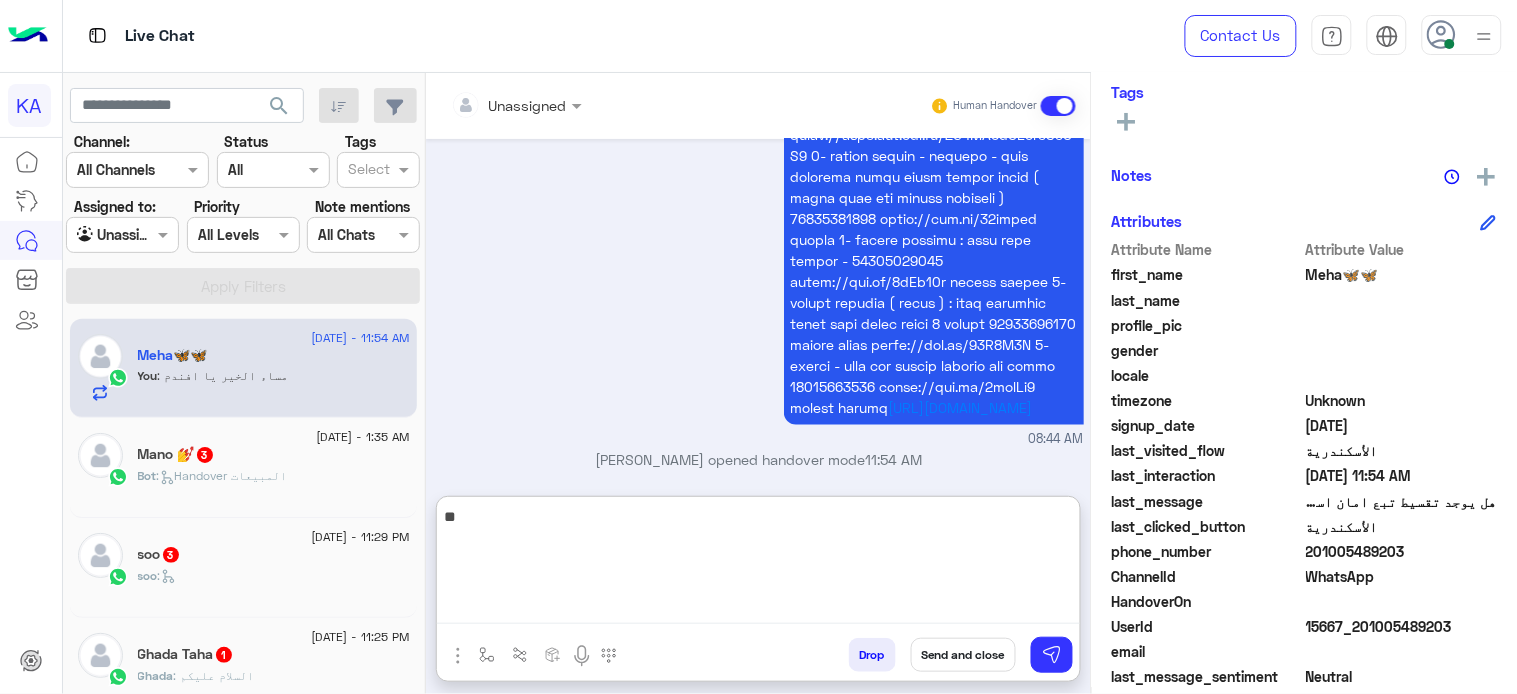 type on "*" 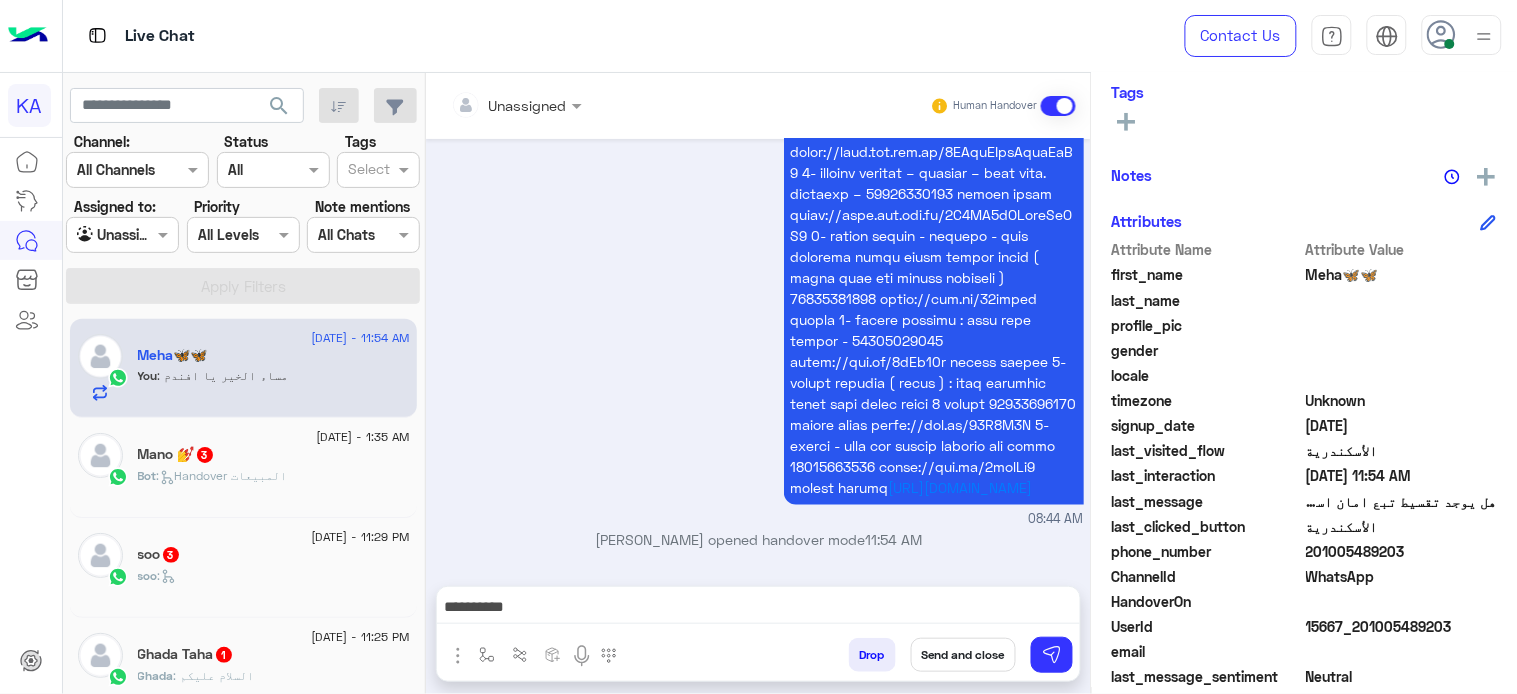 scroll, scrollTop: 537, scrollLeft: 0, axis: vertical 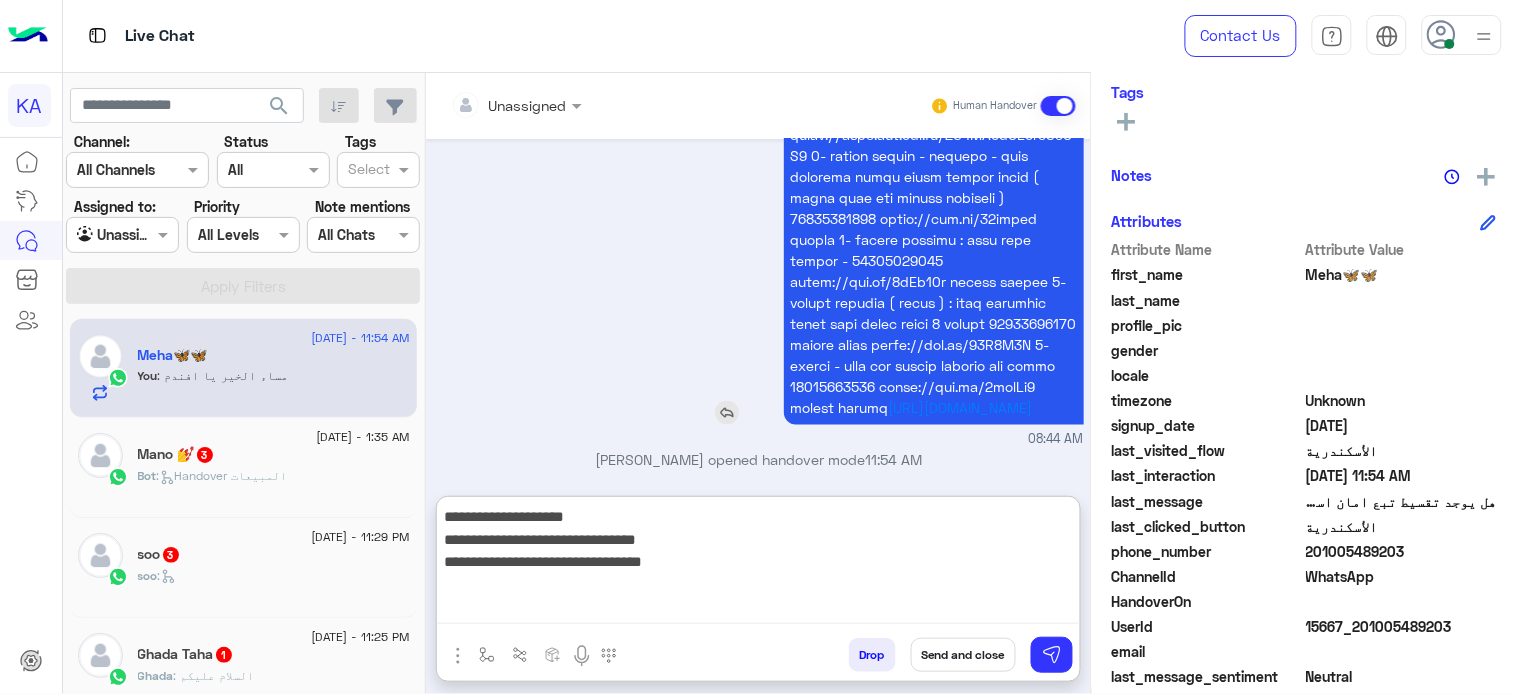 type on "**********" 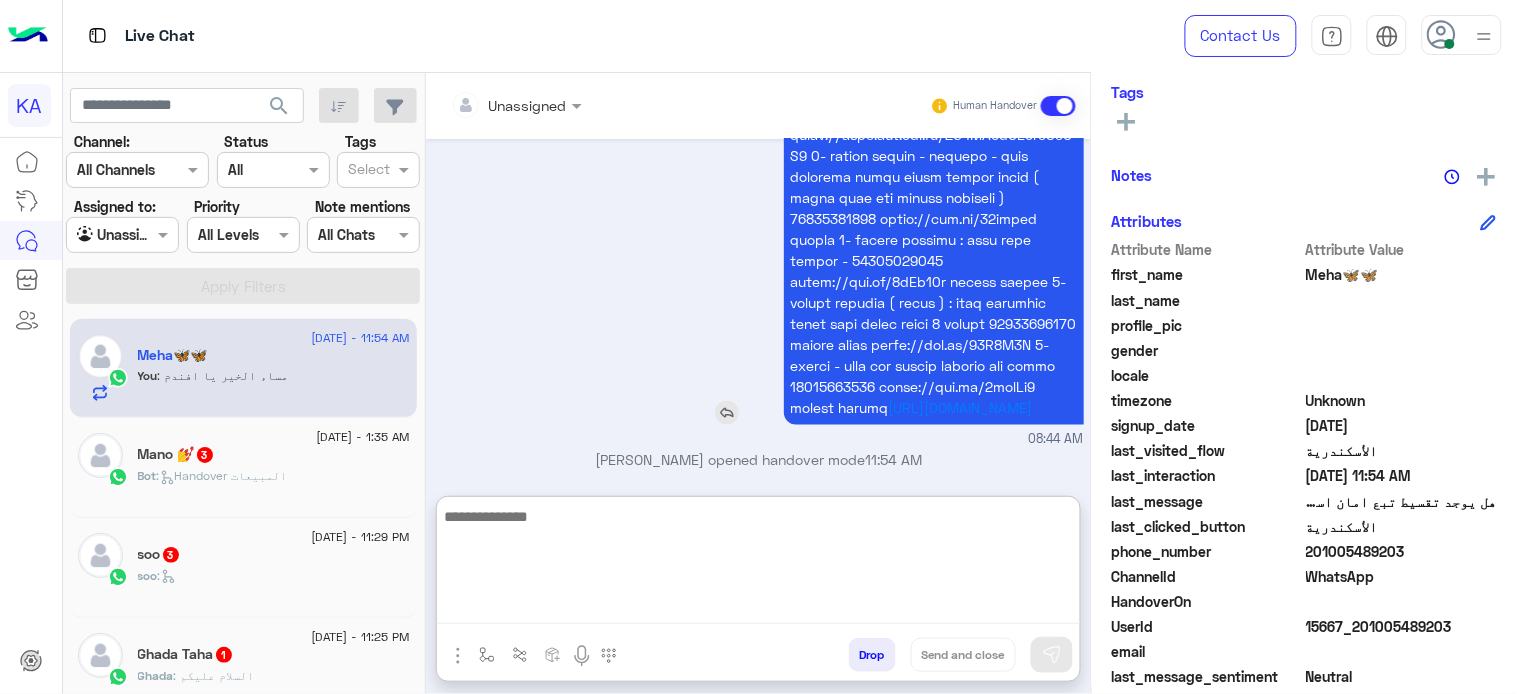 scroll, scrollTop: 733, scrollLeft: 0, axis: vertical 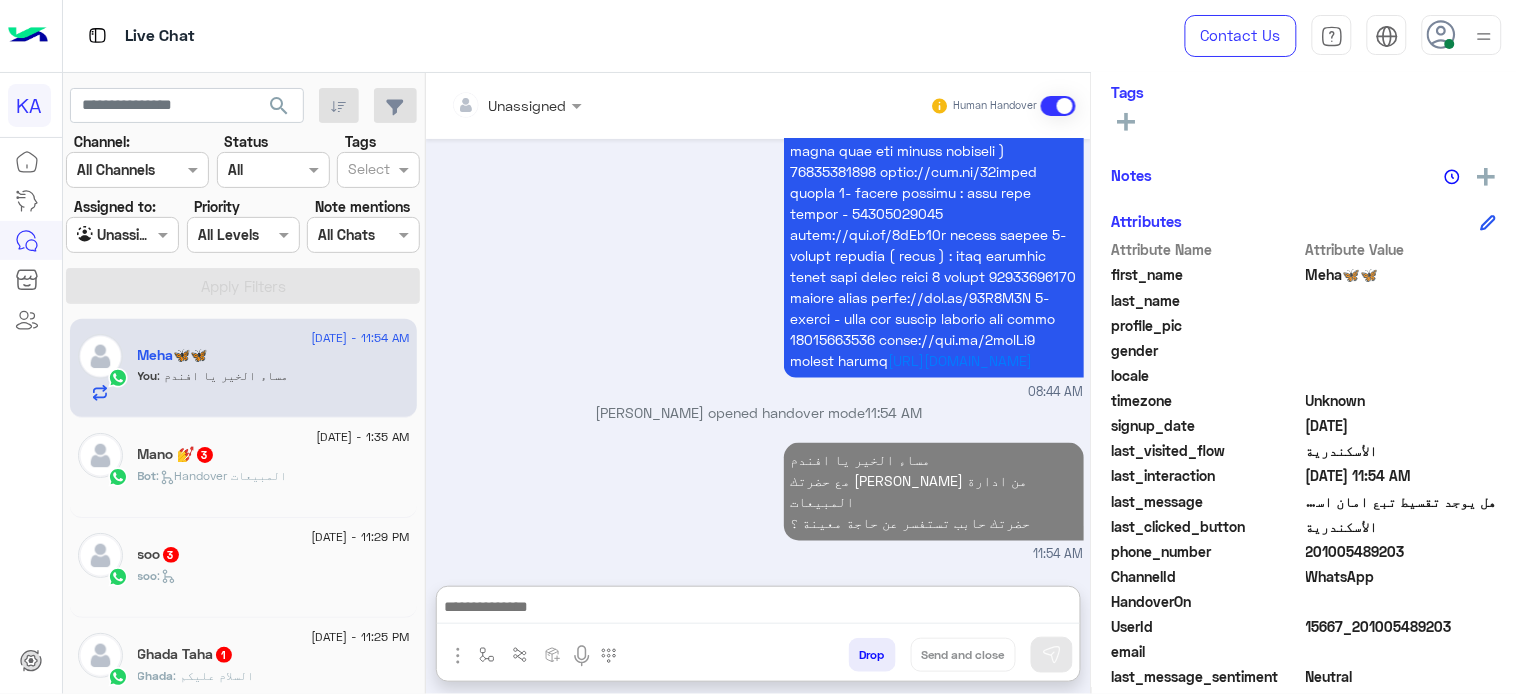 click on "Mano 💅  3" 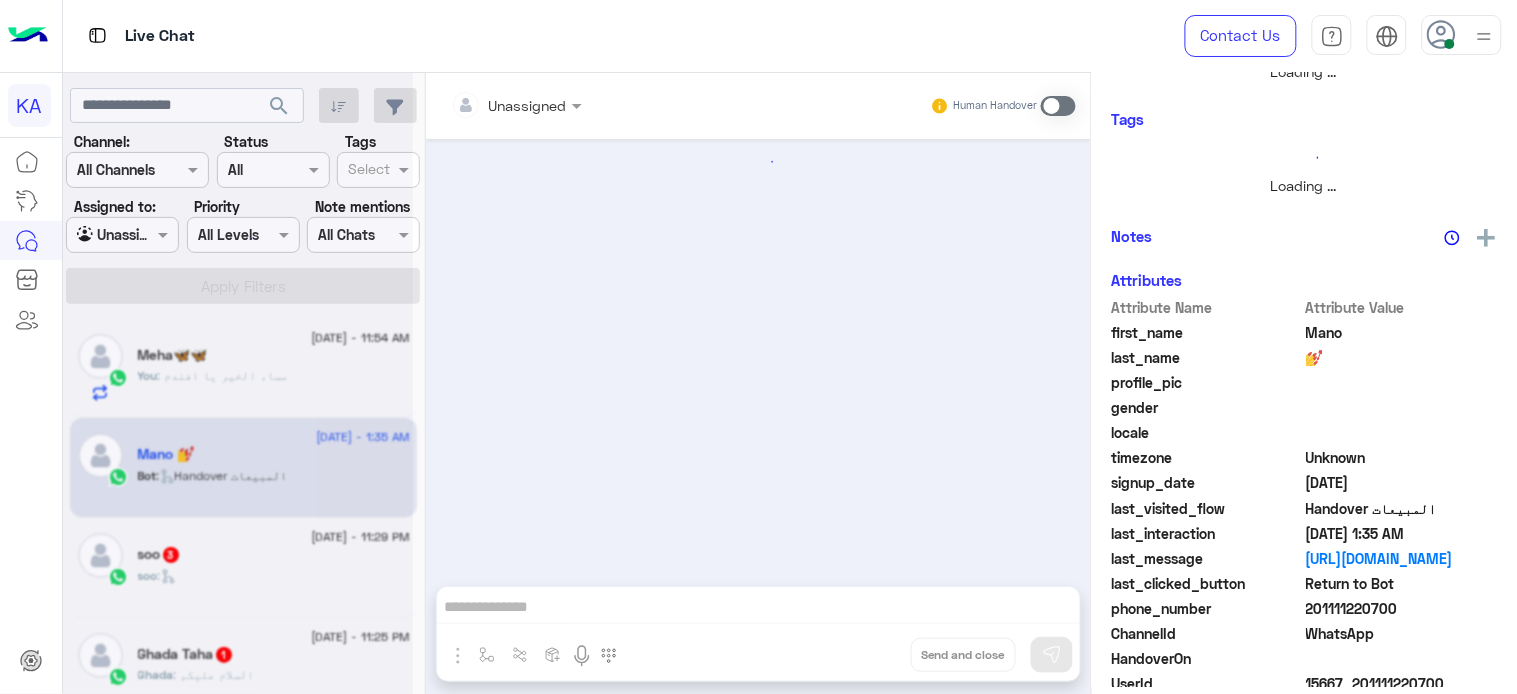 scroll, scrollTop: 0, scrollLeft: 0, axis: both 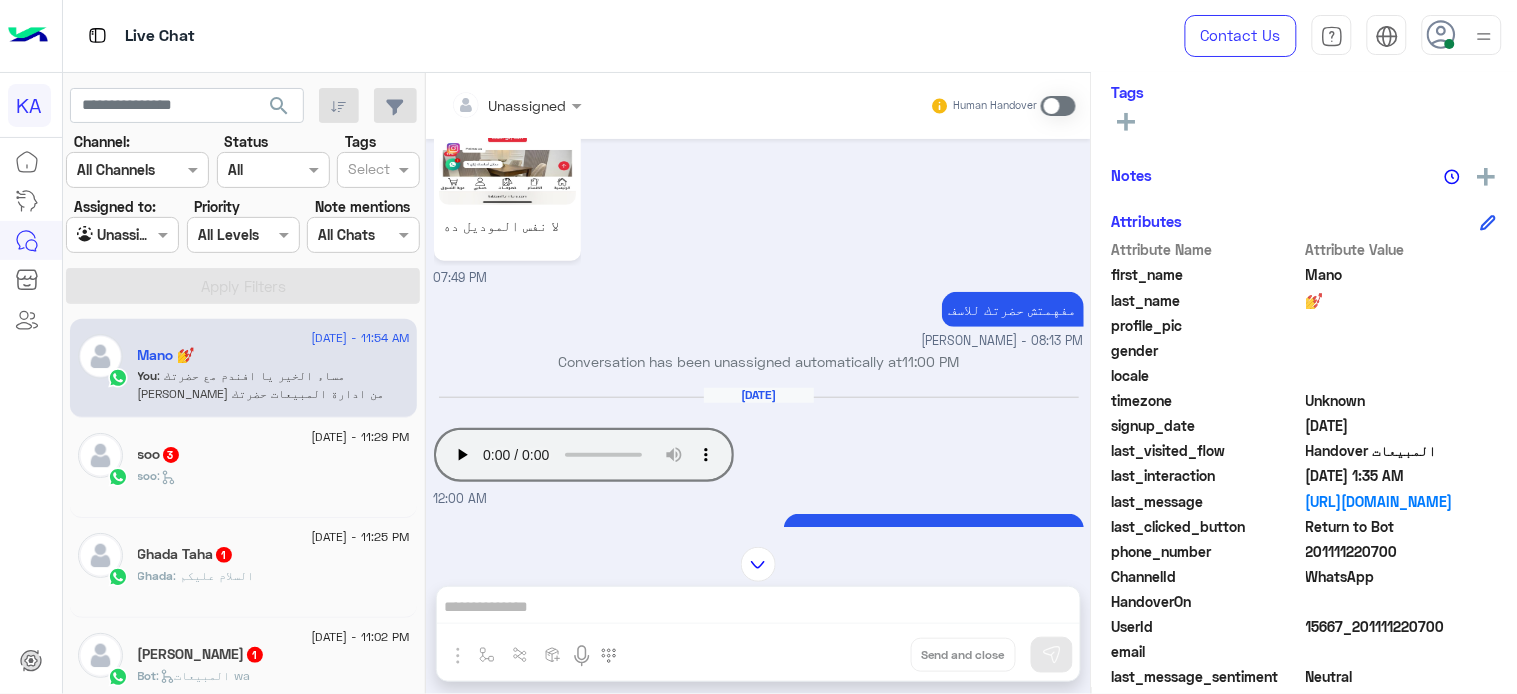 click on "soo   3" 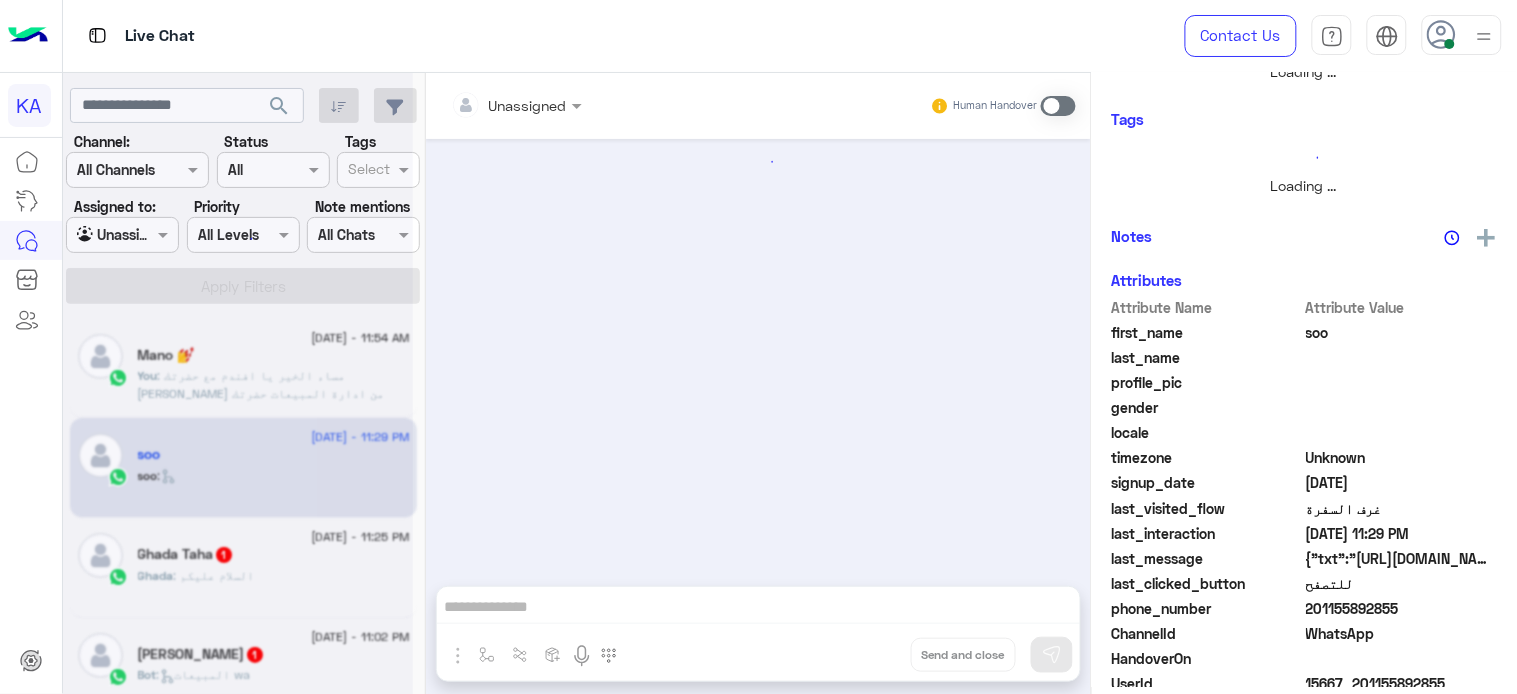 scroll, scrollTop: 361, scrollLeft: 0, axis: vertical 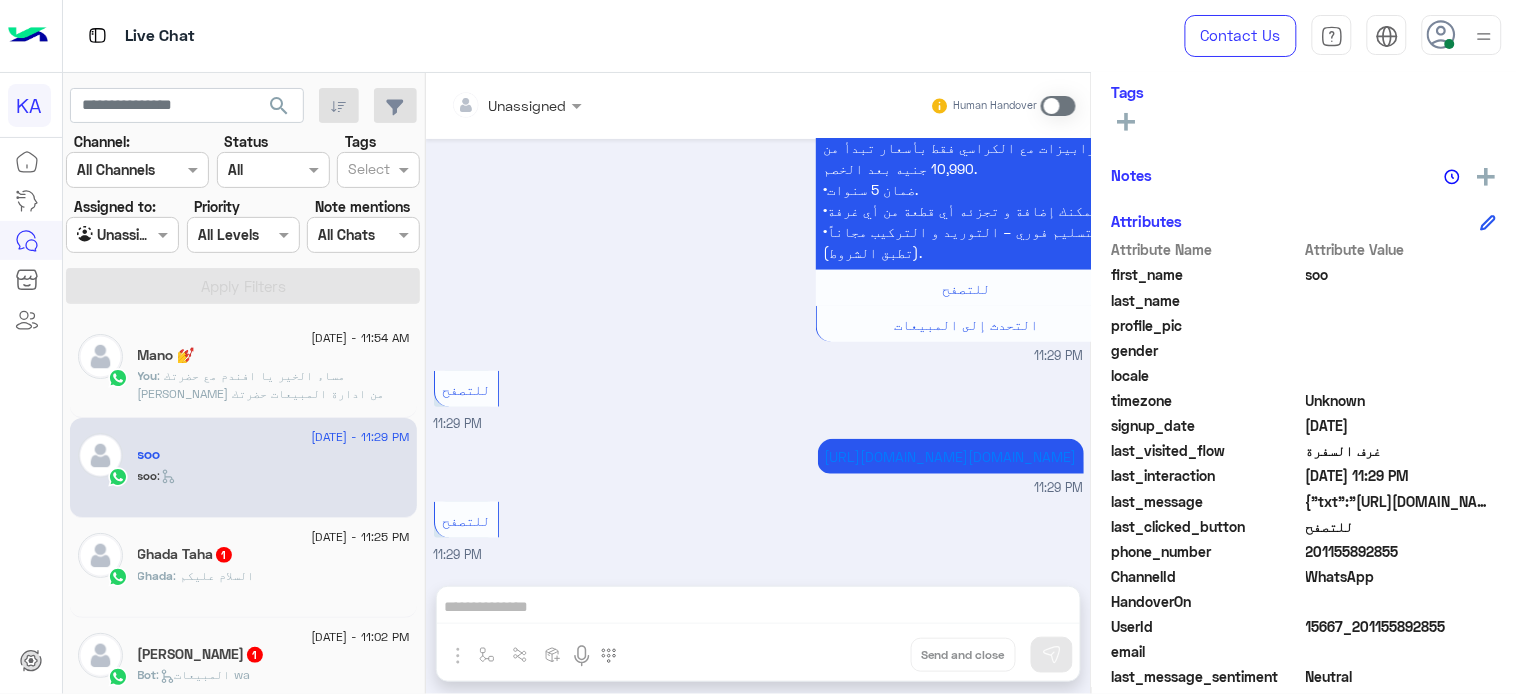 click on "Unassigned Human Handover     Jun 30, 2025  لو انا مش عايزه النيش اللي مع السفره هادي   11:29 PM  تشكيل كبير ومميز من غرف السفرة غرف السفرة الكاملة بأسعار تبدأ من 28,990 جنيه بعد الخصم. ترابيزات مع الكراسي فقط بأسعار تبدأ من 10,990 جنيه بعد الخصم.  •ضمان 5 سنوات. •يمكنك إضافة و تجزئه أي قطعة من أي غرفة •التسليم فوري – التوريد و التركيب مجاناً (تطبق الشروط).  للتصفح   التحدث إلى المبيعات     11:29 PM   للتصفح    11:29 PM     https://gateway.widebot.net/analytics/button_url?url=https://shorturl.at/iXGU4&button=288889&button_title=%D9%84%D9%84%D8%AA%D8%B5%D9%81%D8%AD&channel=whatsapp&bot=15667&user=15667_201155892855&flow=376786&msg=1002375    11:29 PM   للتصفح    11:29 PM   Drop   Send and close" at bounding box center (758, 387) 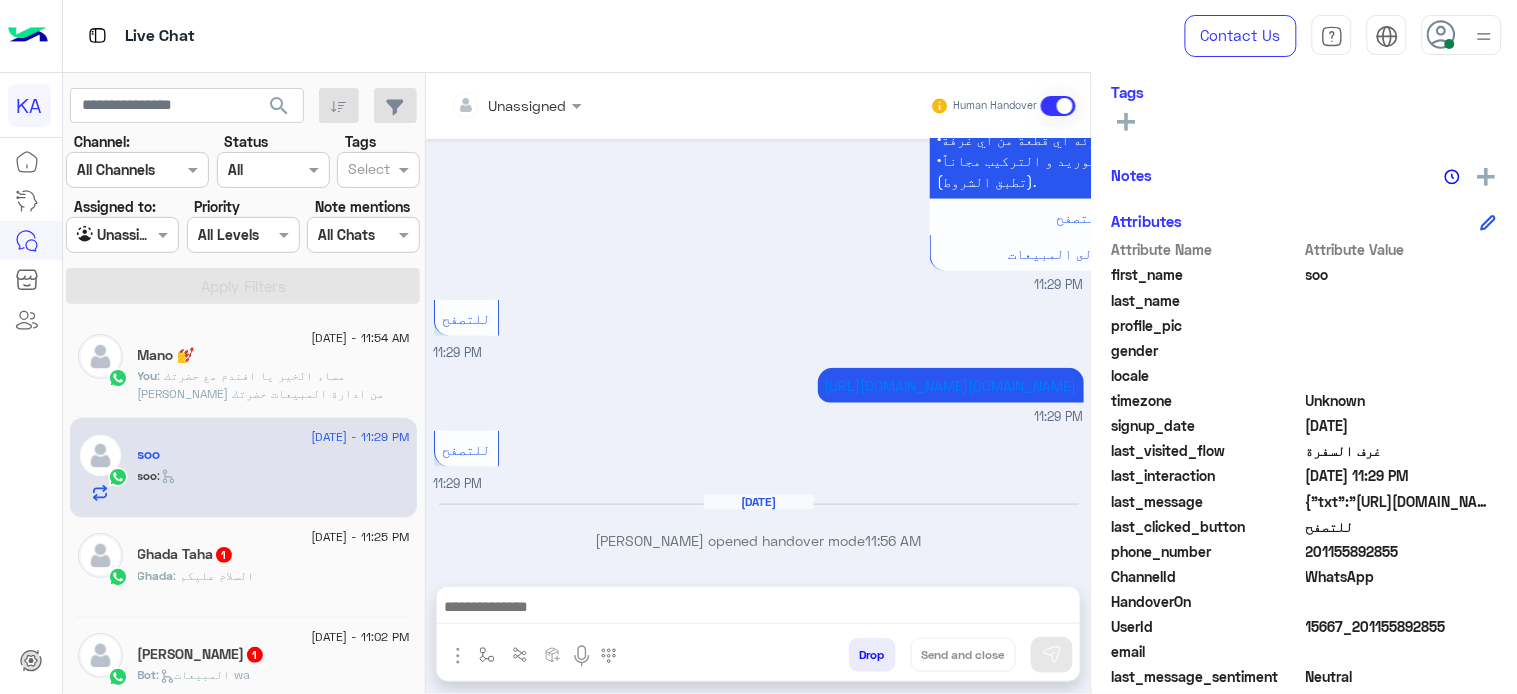 scroll, scrollTop: 555, scrollLeft: 0, axis: vertical 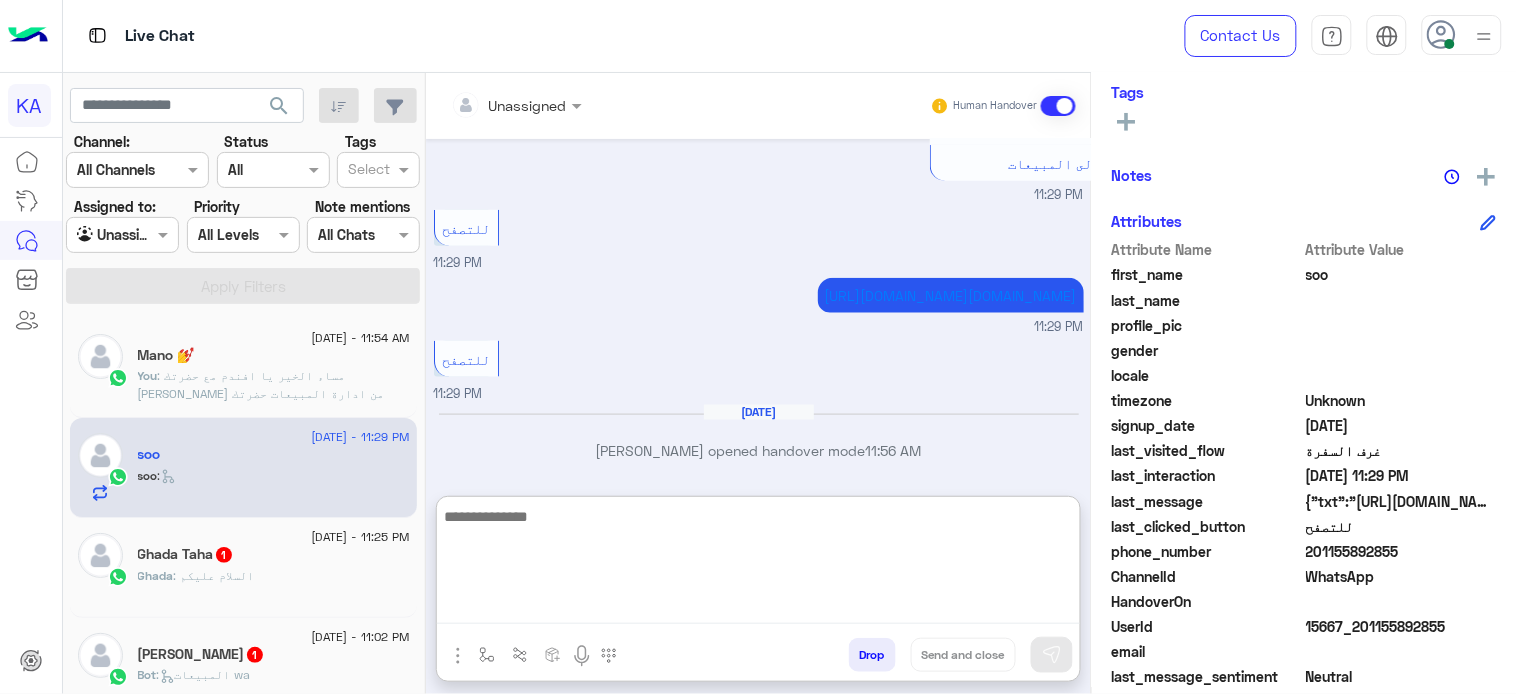 click at bounding box center (758, 564) 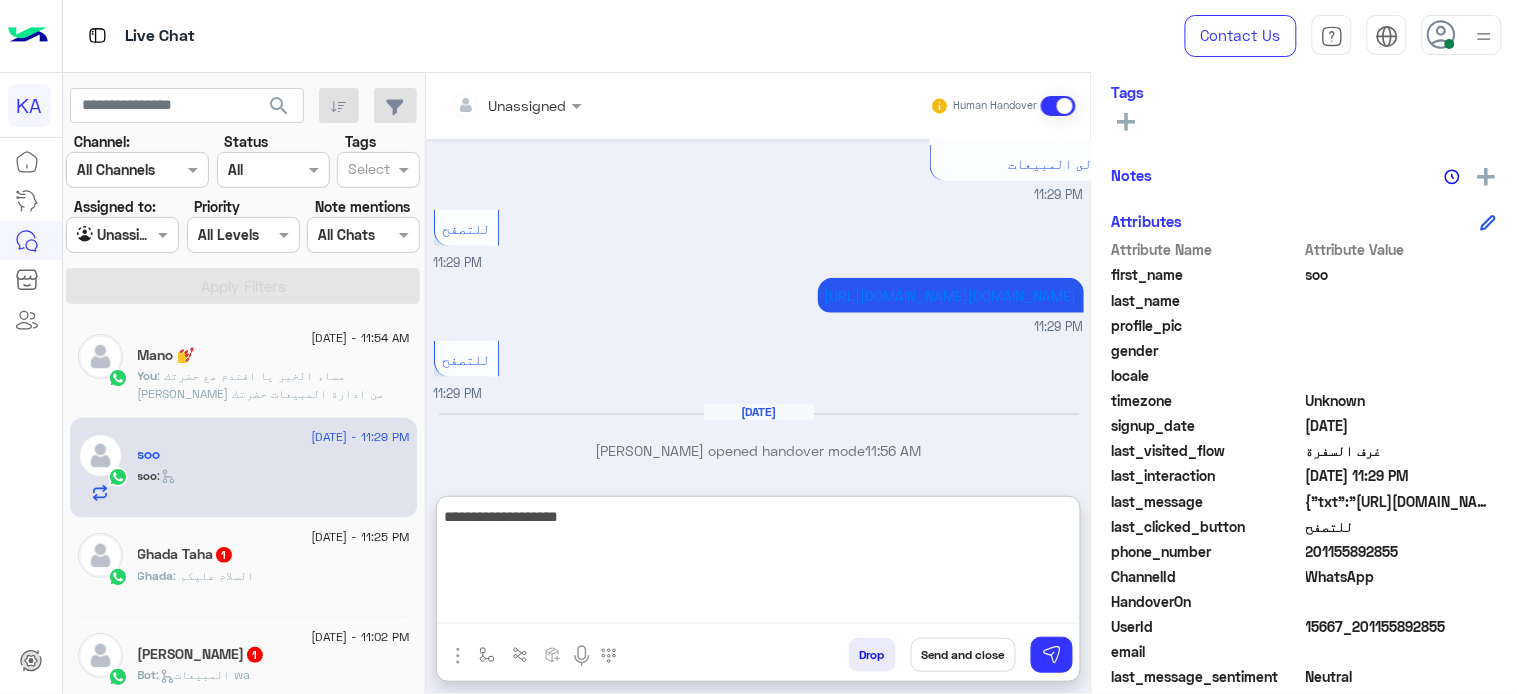 type on "**********" 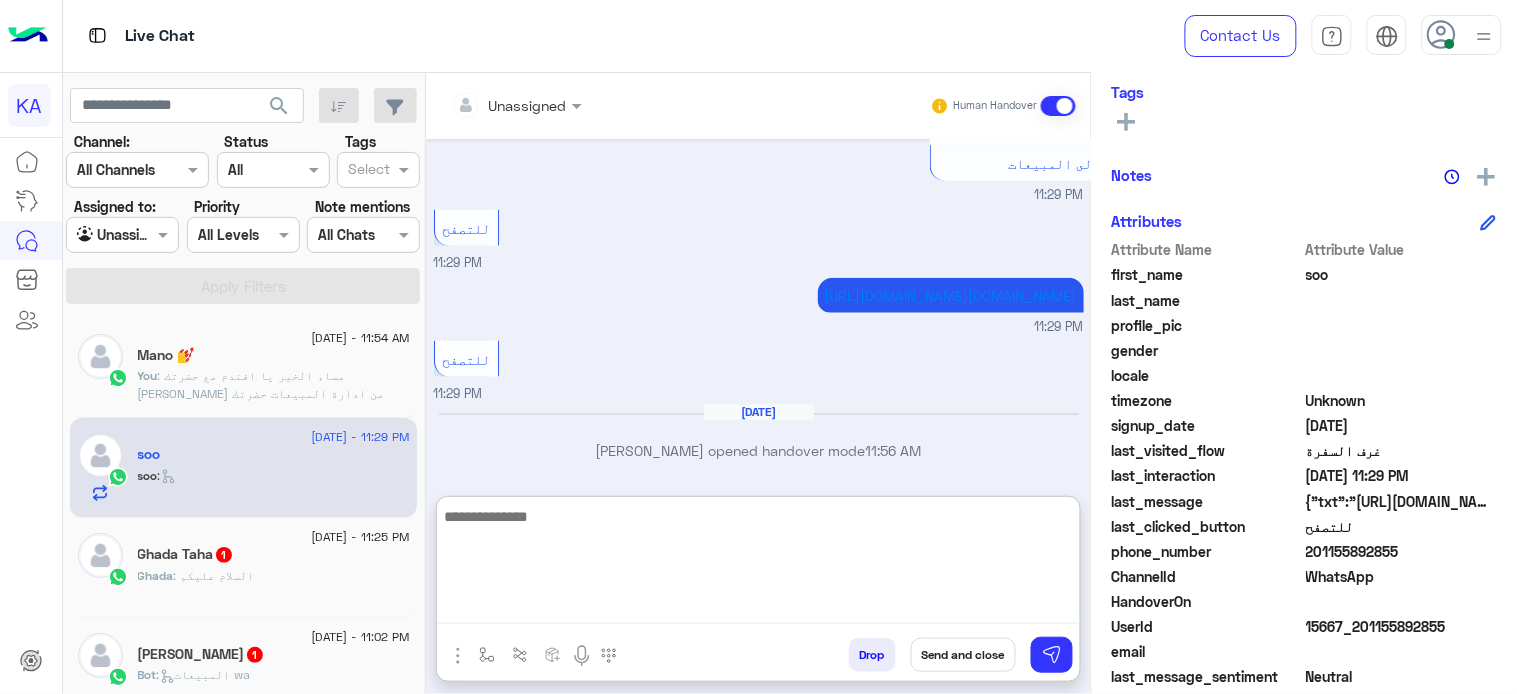 scroll, scrollTop: 708, scrollLeft: 0, axis: vertical 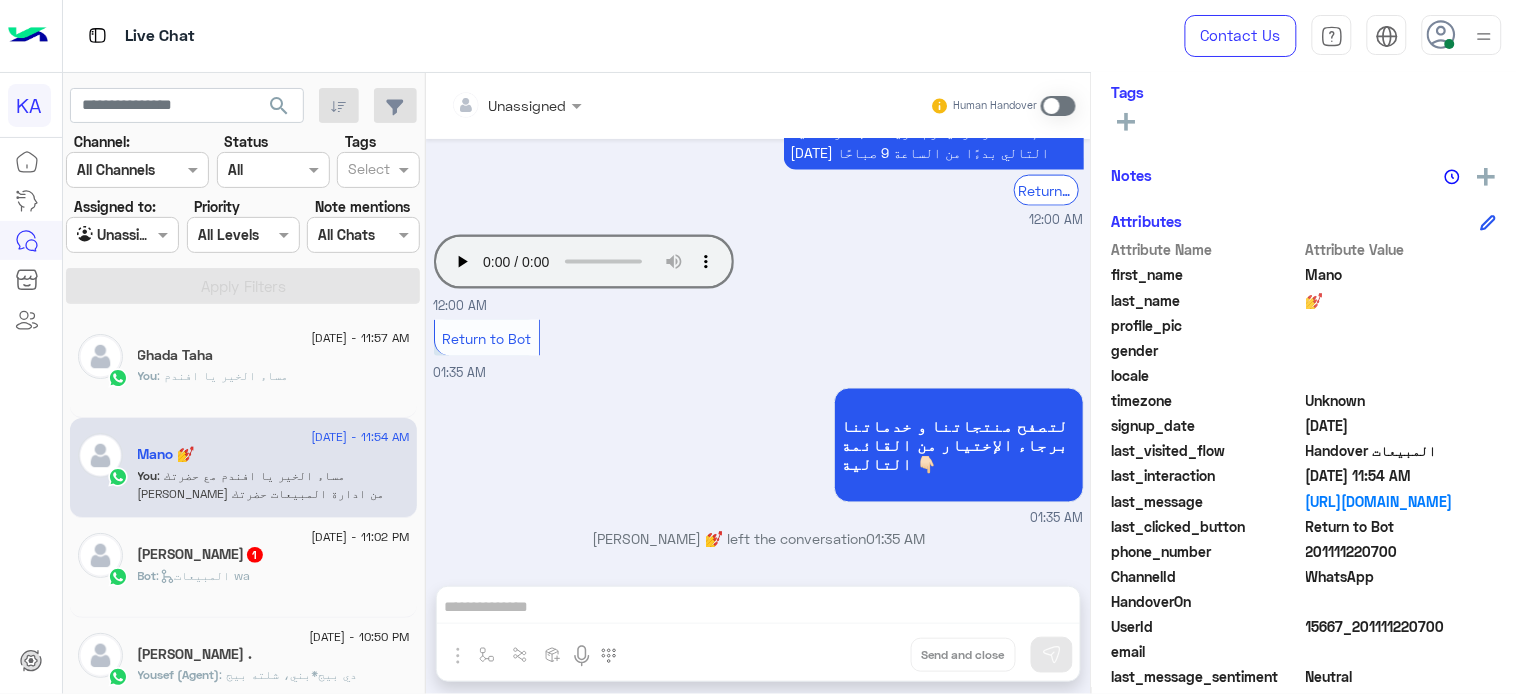 click on "Unassigned Human Handover     Jun 30, 2025   Muhammad  -  06:28 PM   Muhammad  -  06:28 PM   Muhammad  -  06:28 PM   Muhammad  -  06:28 PM   Muhammad  -  06:28 PM  Mano 💅  في من دي ابيض  لا عايزاها نفس ستايل الكراسي   06:28 PM  والترابيزة كبيره   06:28 PM   Muhammad  -  07:43 PM  طيب سعر 6كراسي من دول نفس اللون   07:47 PM  موجود   07:47 PM  من نفس الموديل ال بعتته لحضرتك اه  Muhammad  -  07:48 PM   لا نفس الموديل ده    07:49 PM  مفهمتش حضرتك للاسف  Muhammad  -  08:13 PM   Conversation has been unassigned automatically at   11:00 PM       Jul 1, 2025   Your browser does not support the audio tag.
12:00 AM  نحن خارج ساعات العمل حاليًا ، برجاء ترك إستفسارك وسيقوم فريقنا بالرد عليه يوم العمل التالي بدءًا من الساعة 9 صباحًا  Return to Bot     12:00 AM    12:00 AM   Return to Bot" at bounding box center (758, 387) 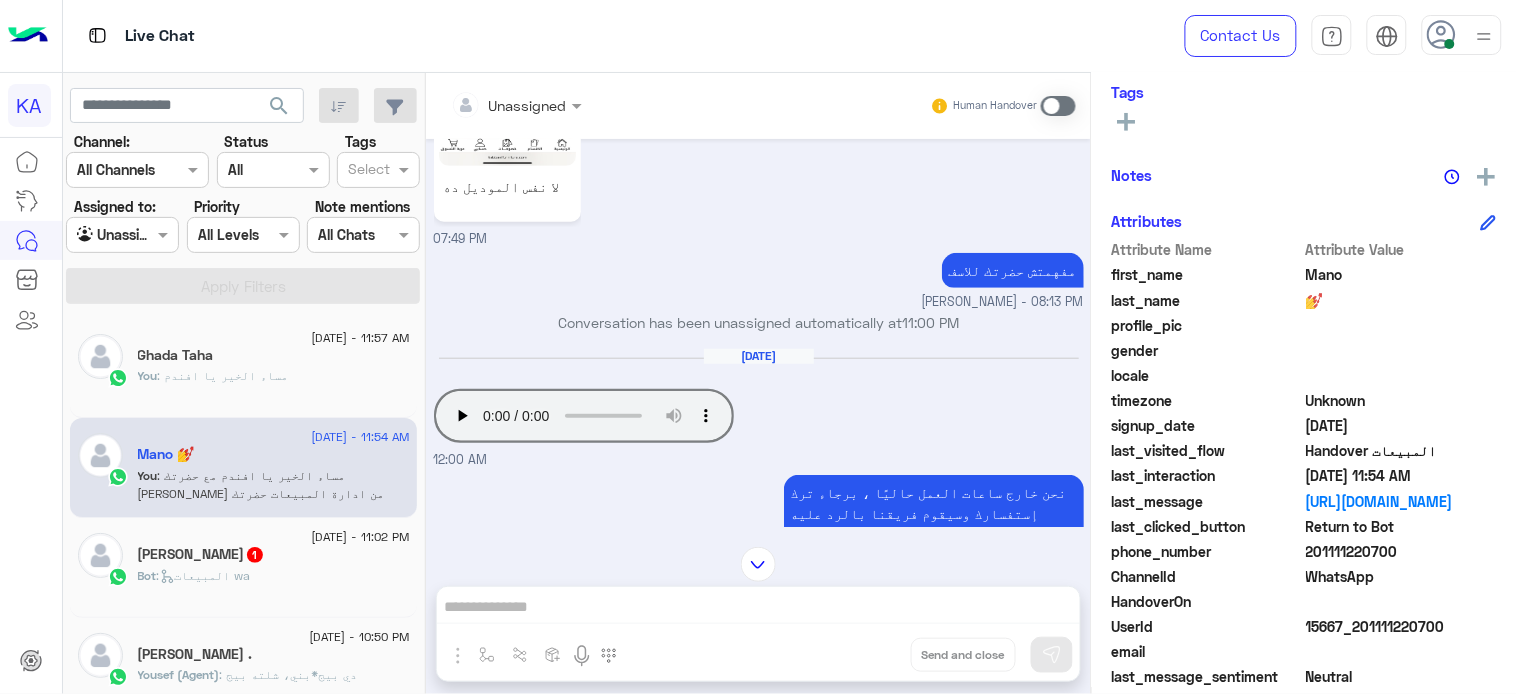 scroll, scrollTop: 2218, scrollLeft: 0, axis: vertical 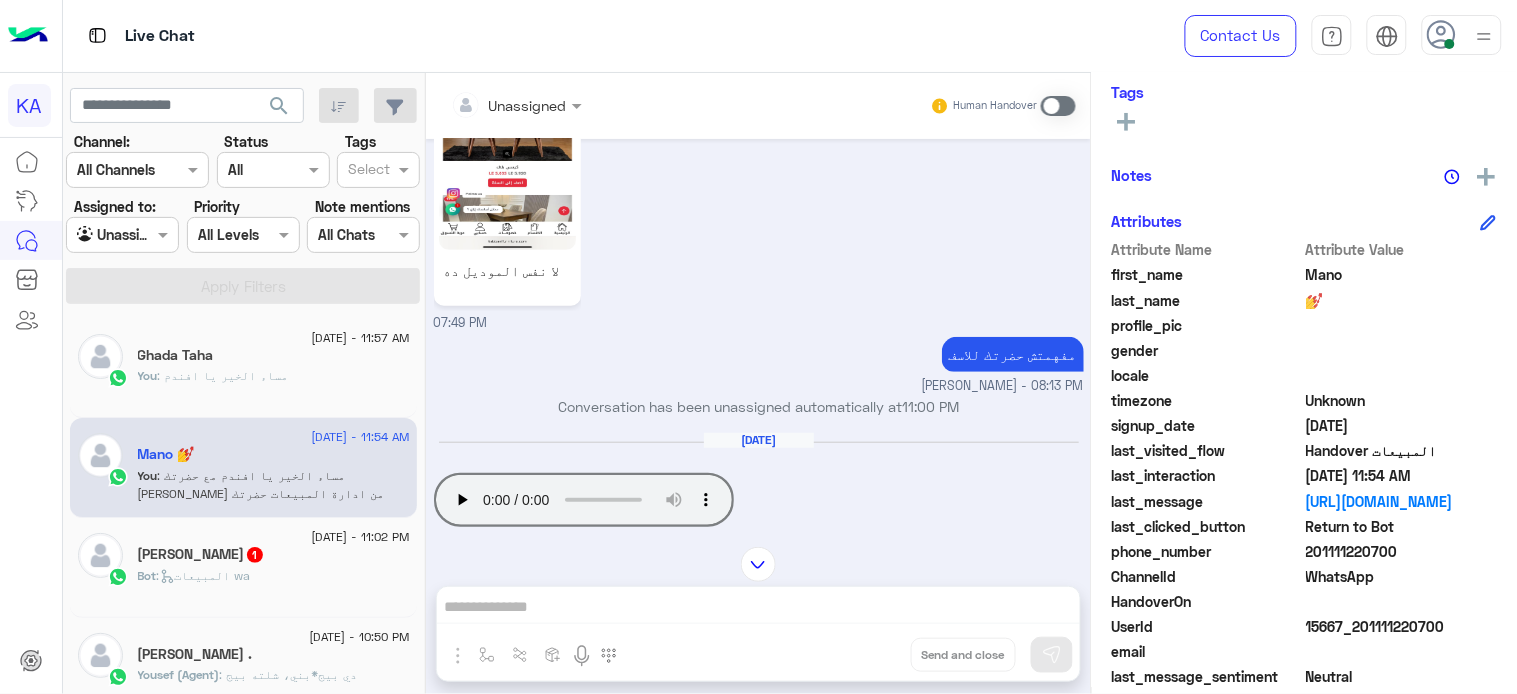 click at bounding box center (1058, 106) 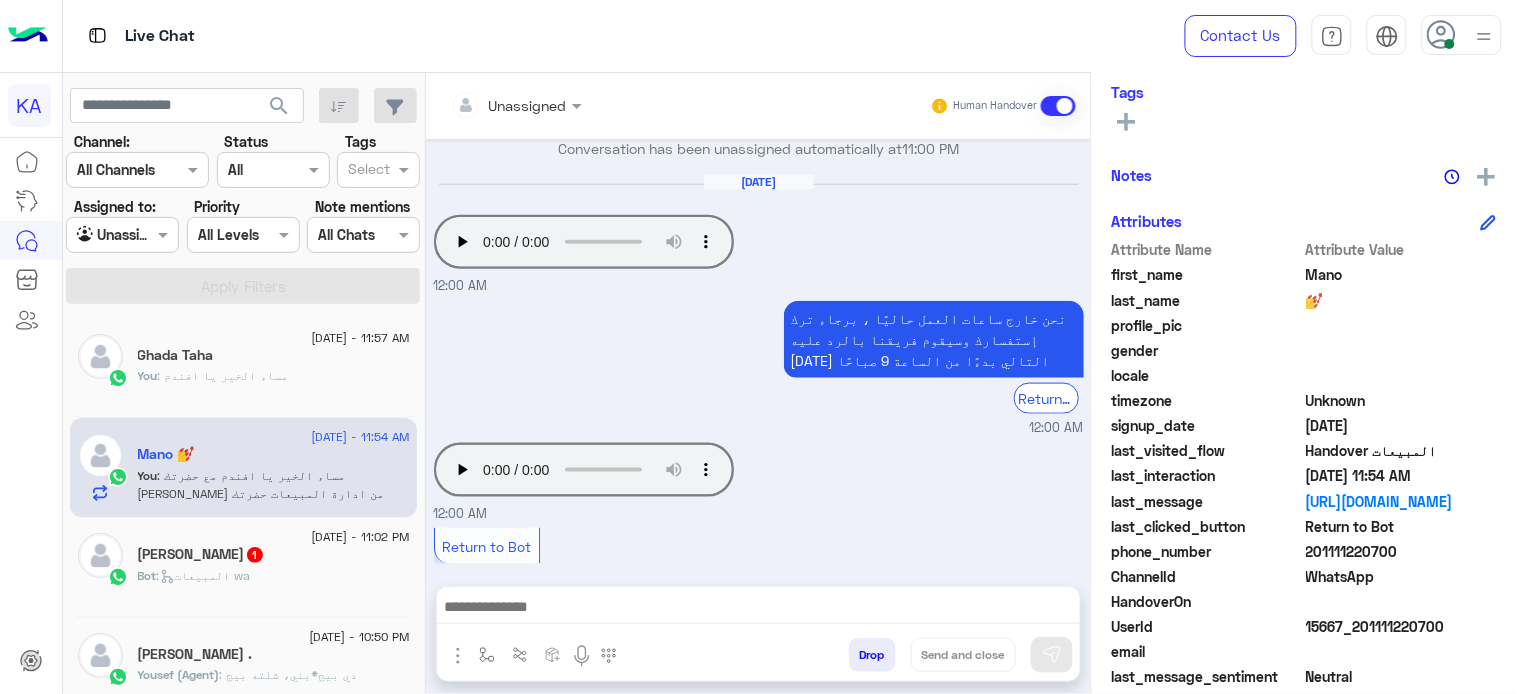 scroll, scrollTop: 2675, scrollLeft: 0, axis: vertical 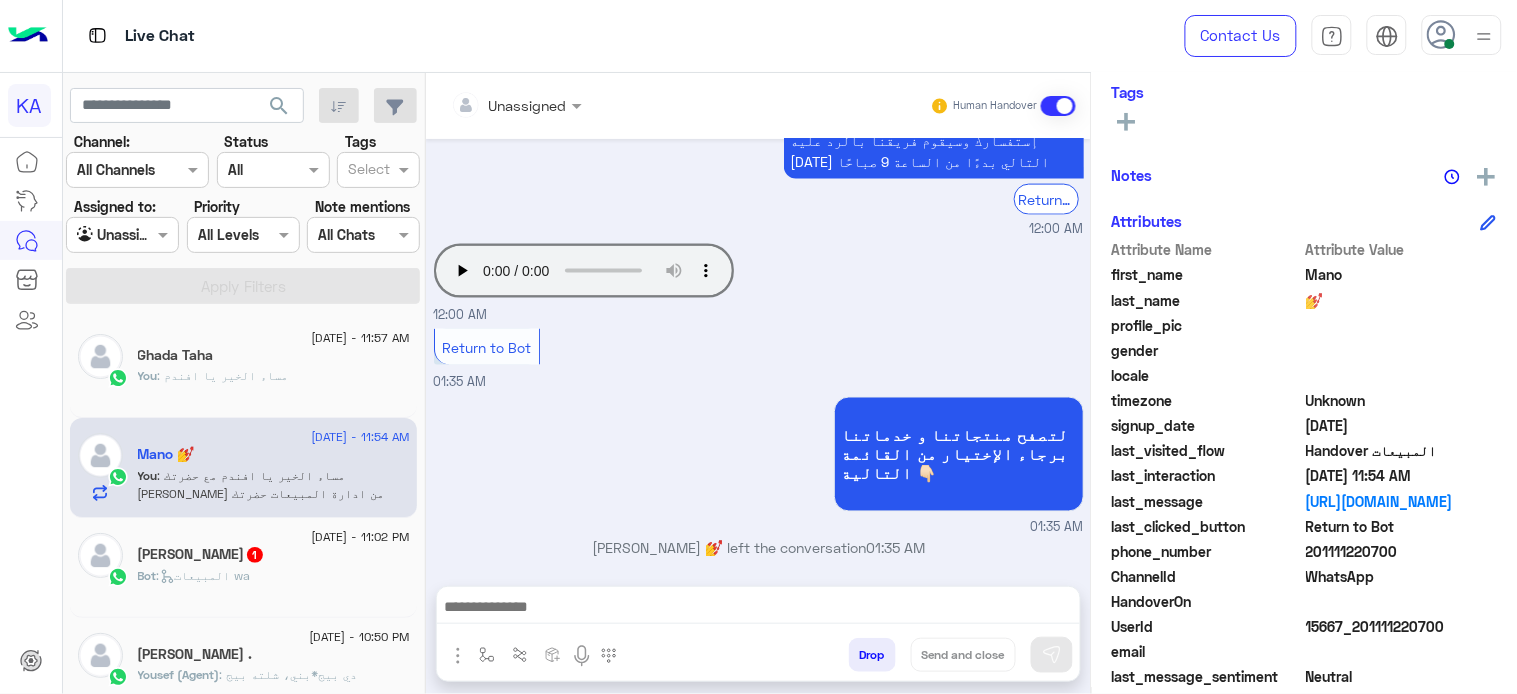 click on "Bot :   المبيعات wa" 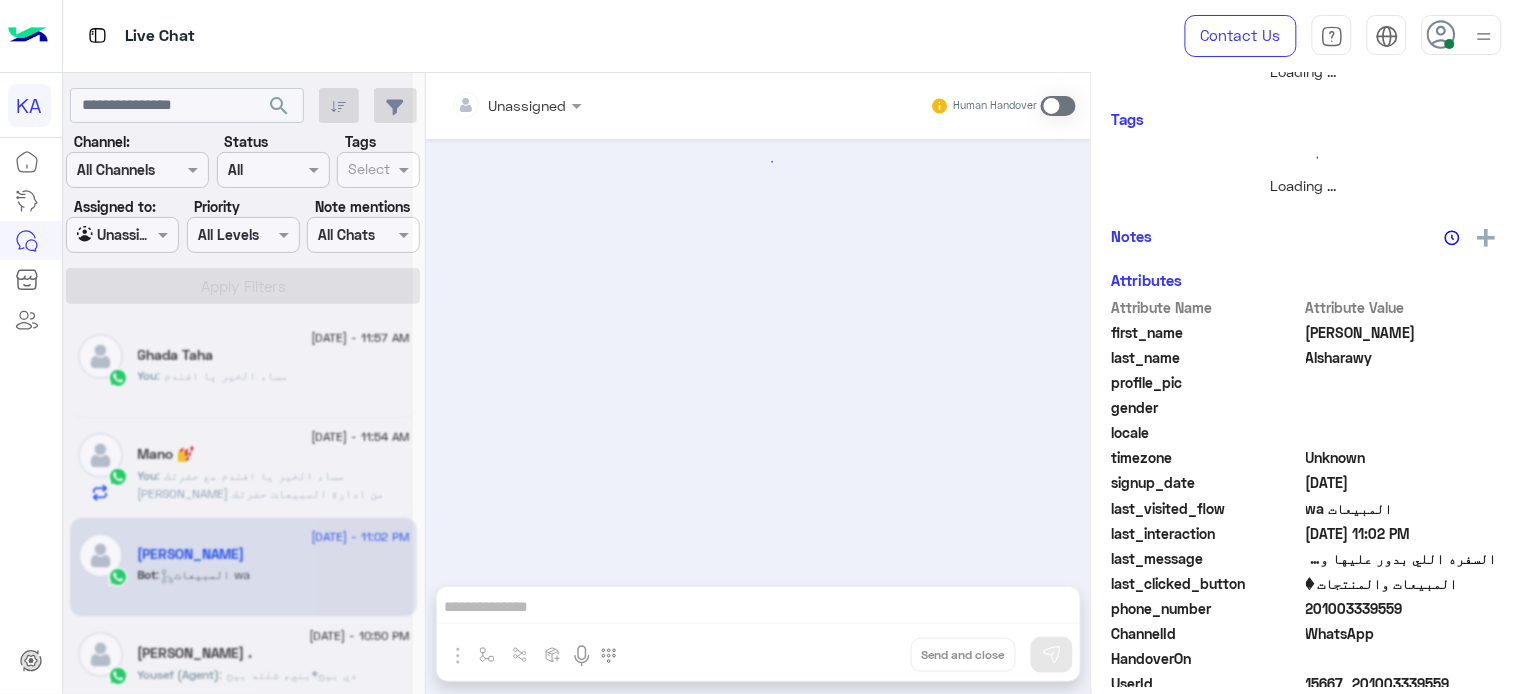scroll, scrollTop: 361, scrollLeft: 0, axis: vertical 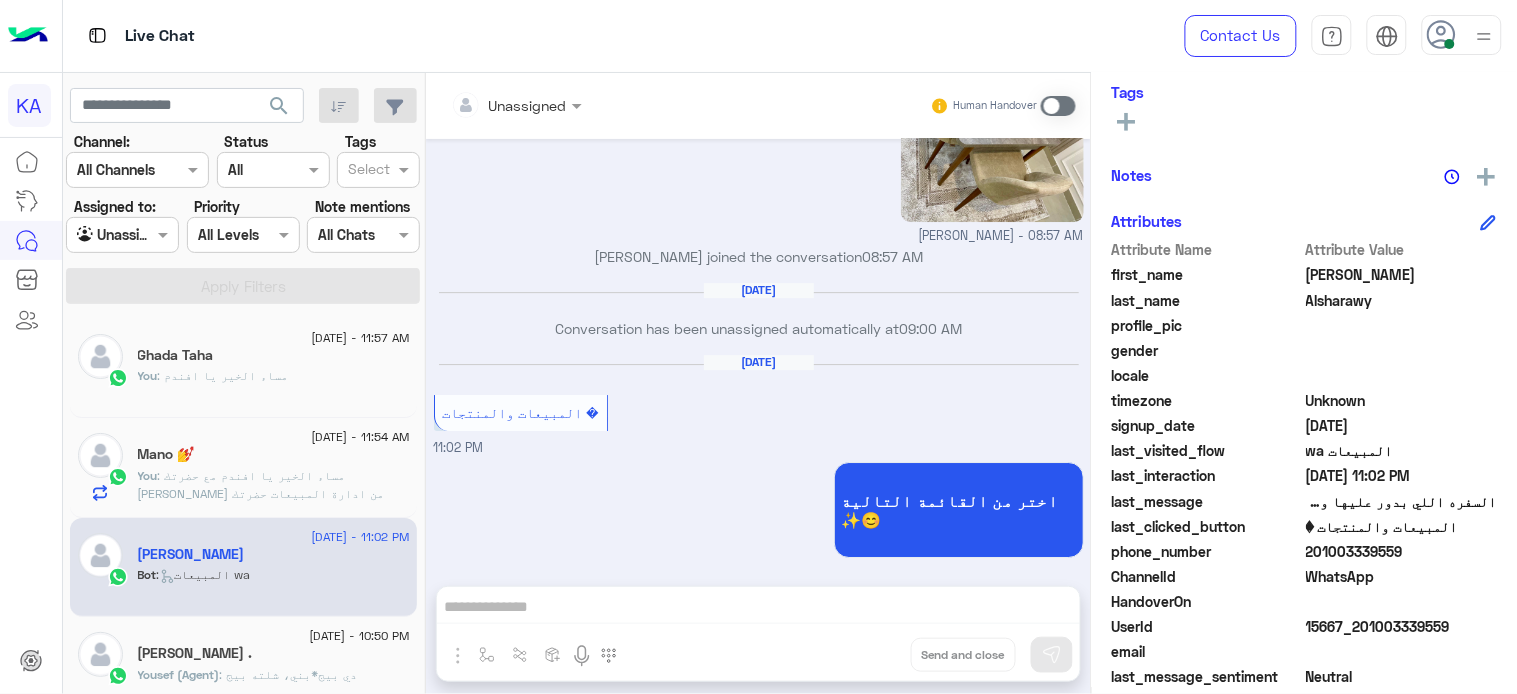 click on "Unassigned Human Handover     Jun 28, 2025   Muhammad  -  08:57 AM   Muhammad  -  08:57 AM   Muhammad  -  08:57 AM   Muhammad  -  08:57 AM   Muhammad  -  08:57 AM   Muhammad  -  08:57 AM   Muhammad  joined the conversation   08:57 AM       Jun 29, 2025   Conversation has been unassigned automatically at   09:00 AM       Jun 30, 2025   المبيعات والمنتجات �    11:02 PM  اختر من القائمة التالية ✨😊
11:02 PM   Drop   Send and close" at bounding box center [758, 387] 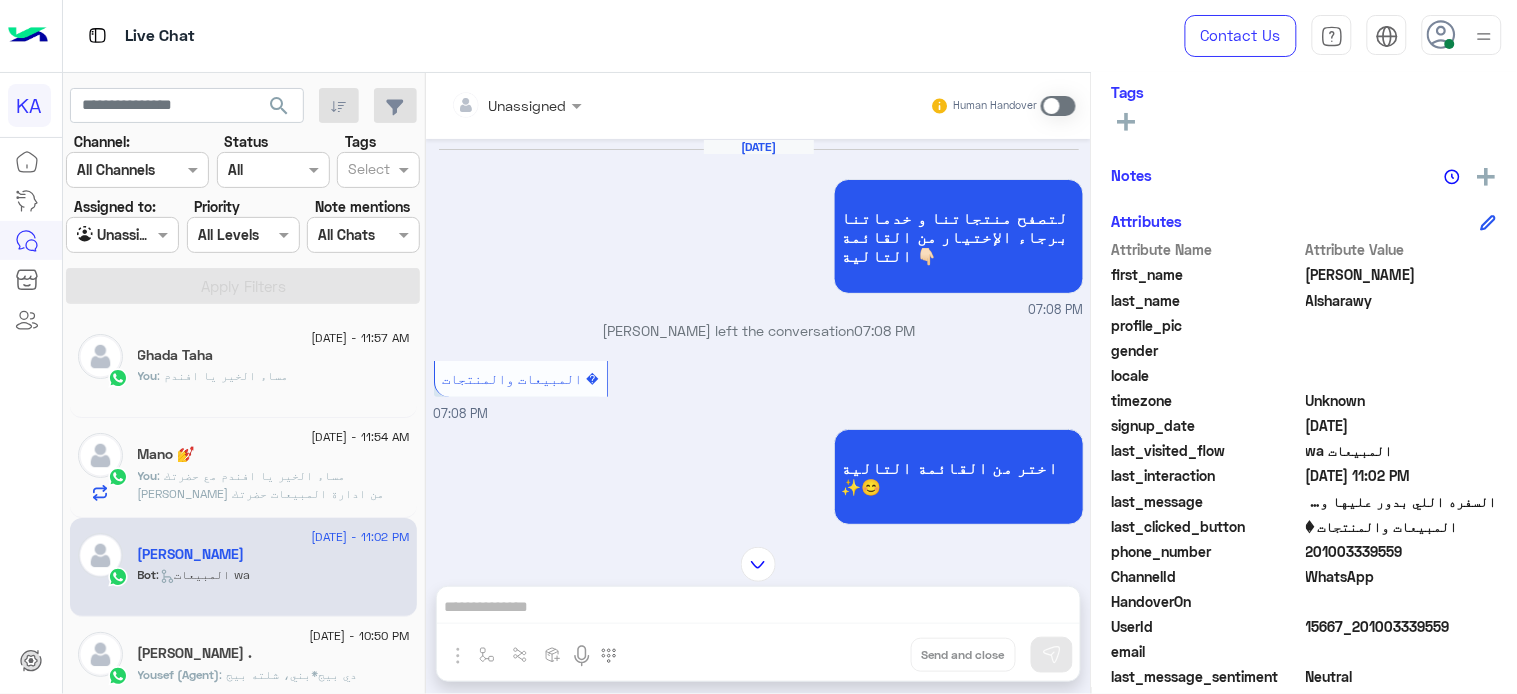 scroll, scrollTop: 1310, scrollLeft: 0, axis: vertical 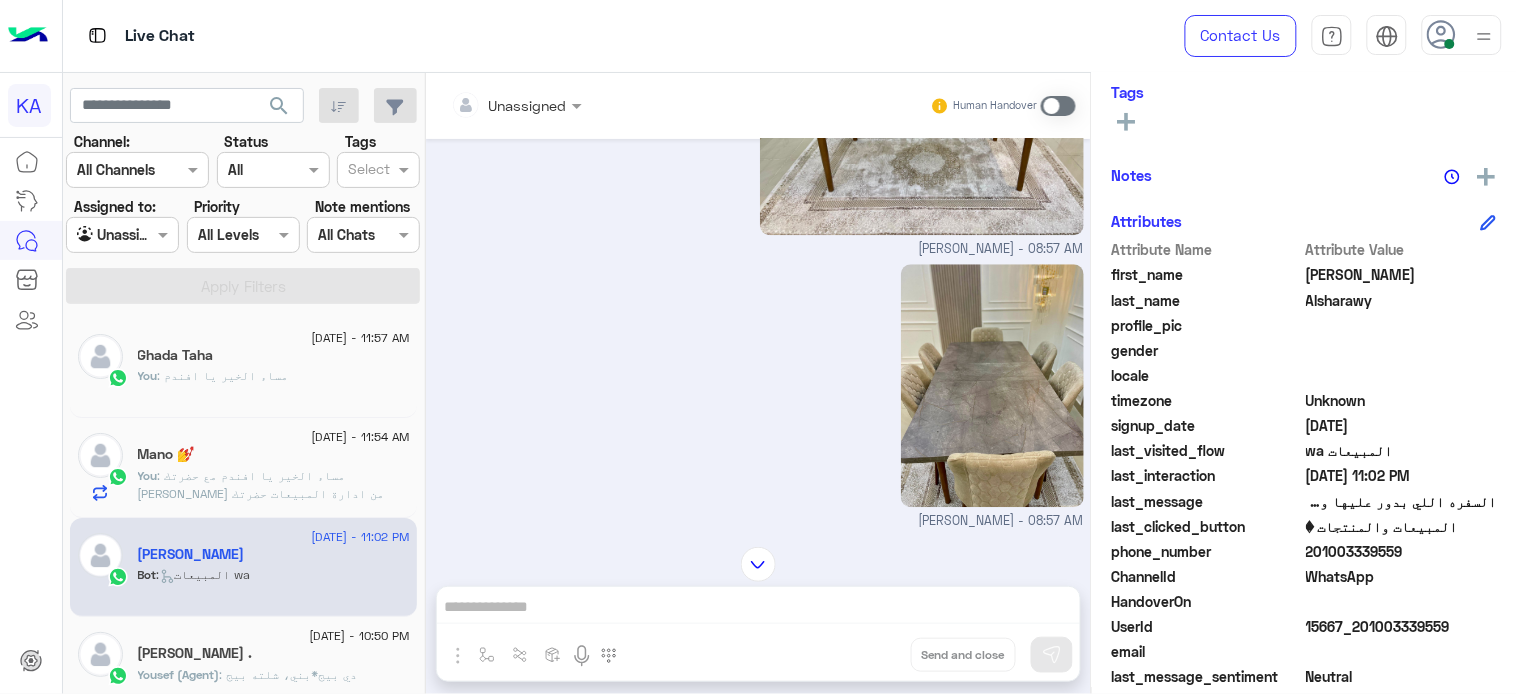 click at bounding box center [122, 234] 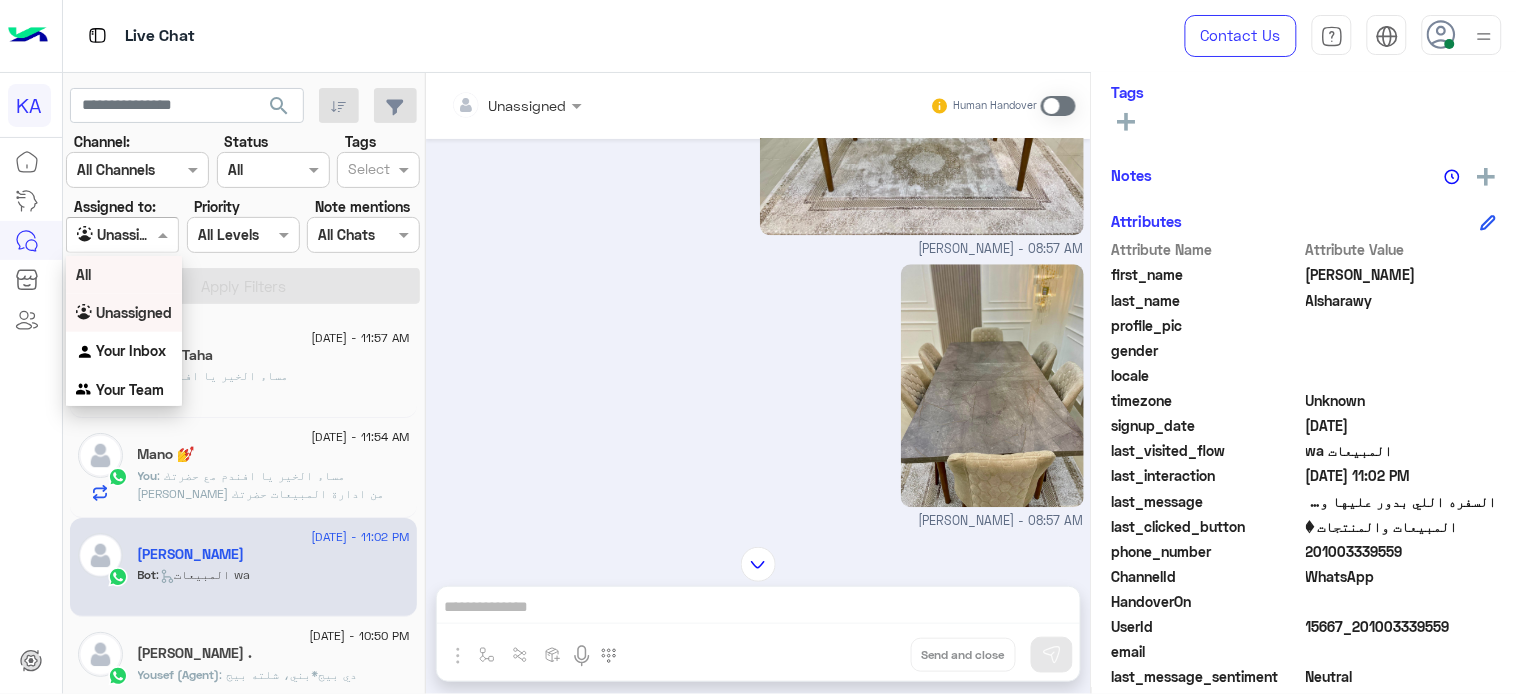 click on "All" at bounding box center [124, 274] 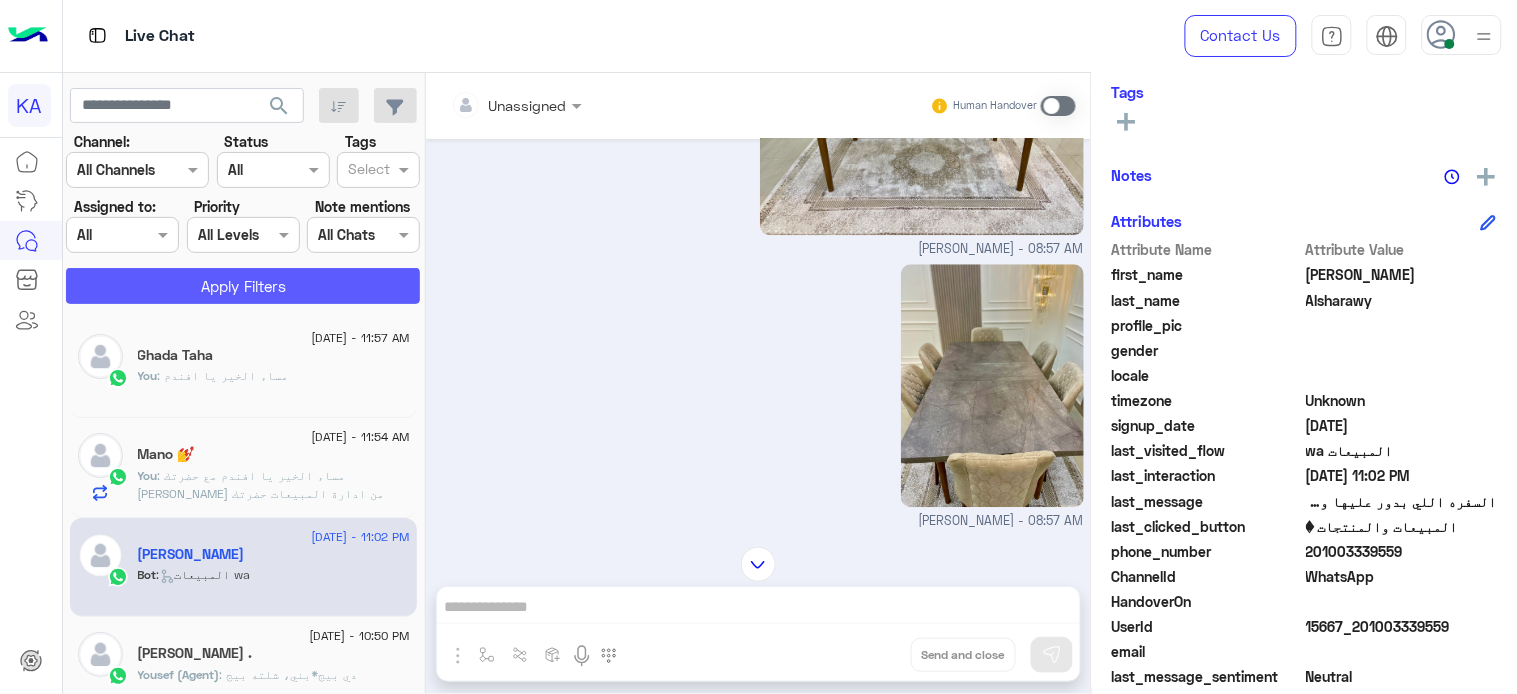 click on "Apply Filters" 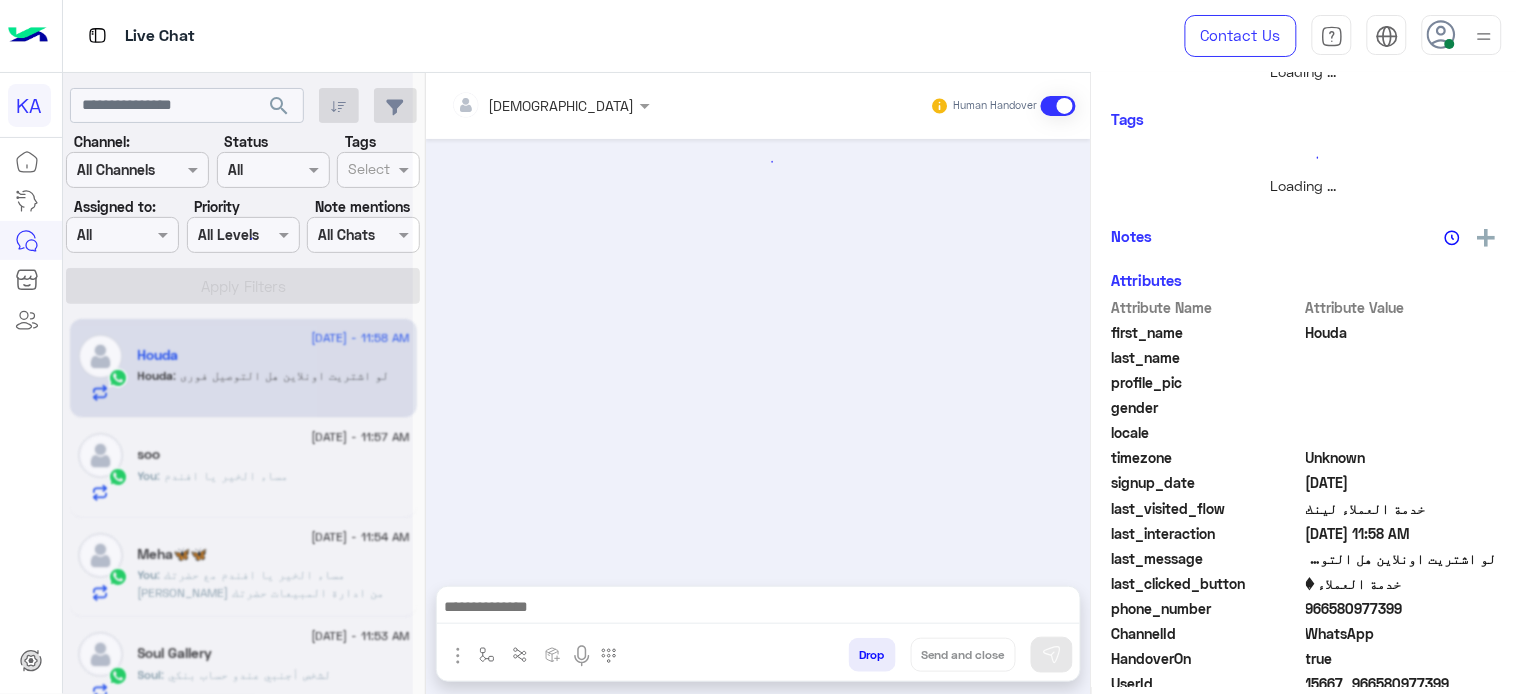 scroll, scrollTop: 333, scrollLeft: 0, axis: vertical 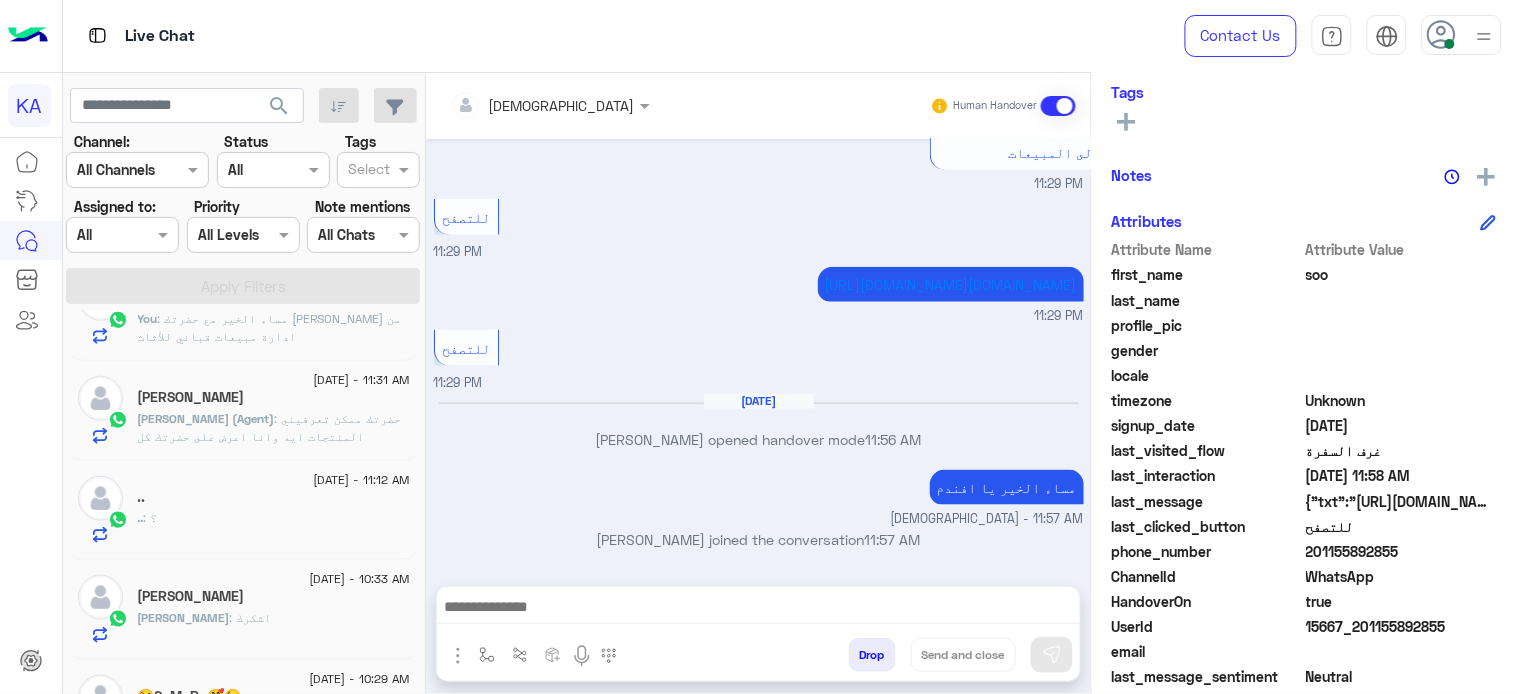 click on "Michael Abdelshahid" 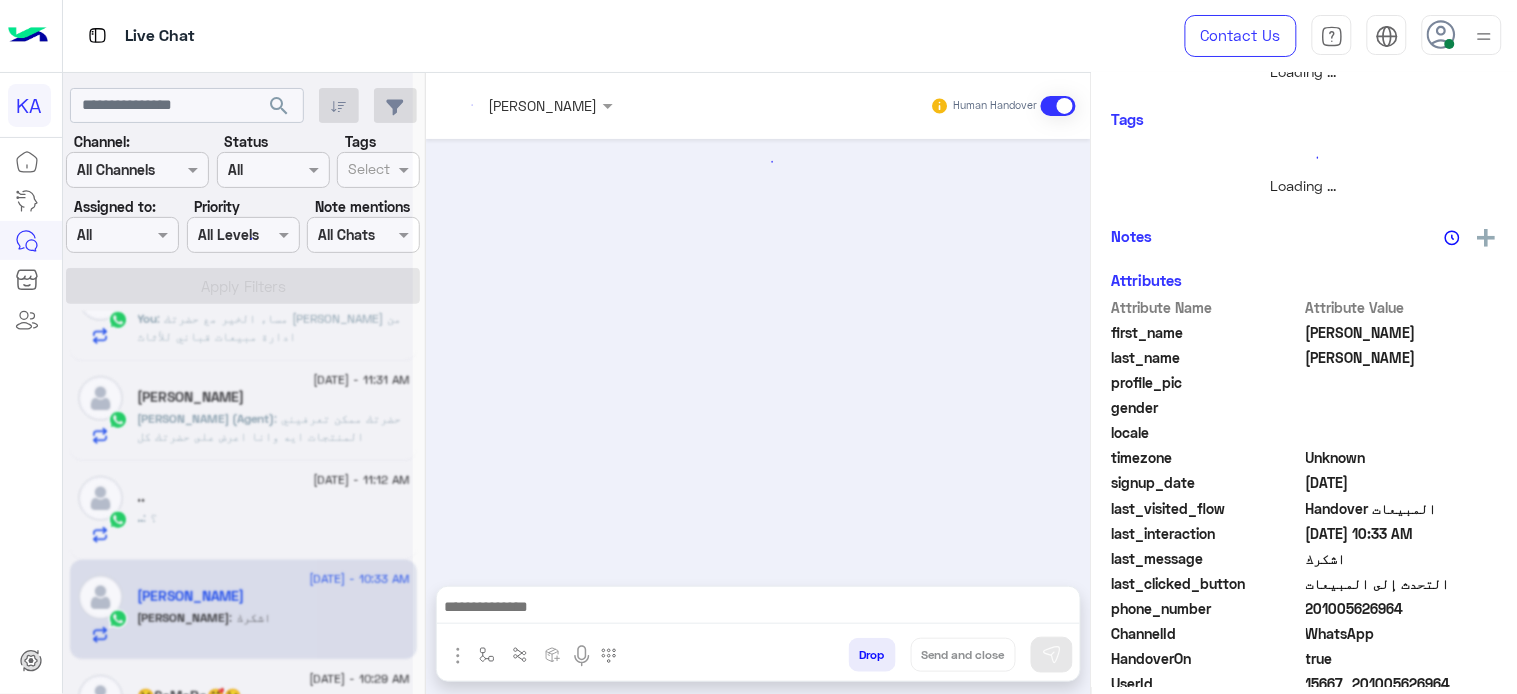 scroll, scrollTop: 361, scrollLeft: 0, axis: vertical 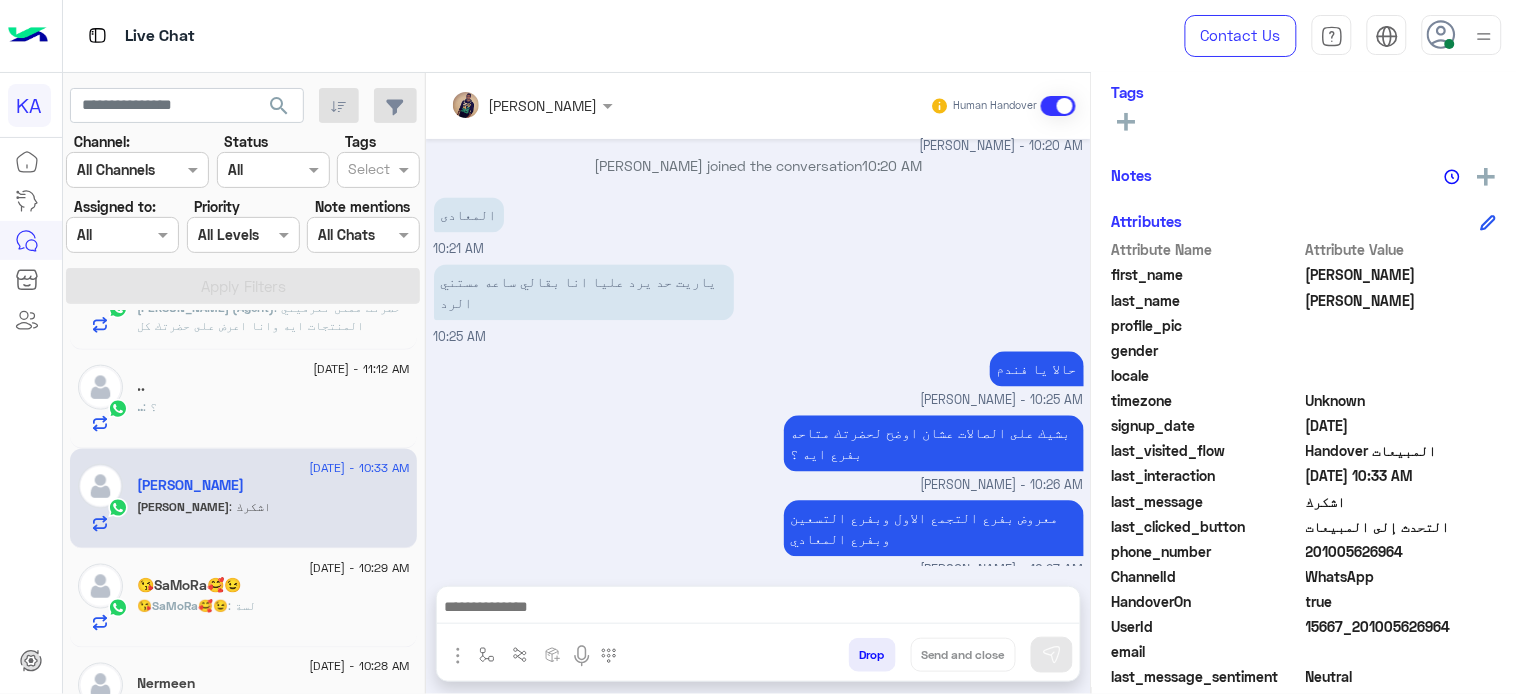 click on "😘SaMoRa🥰😉" 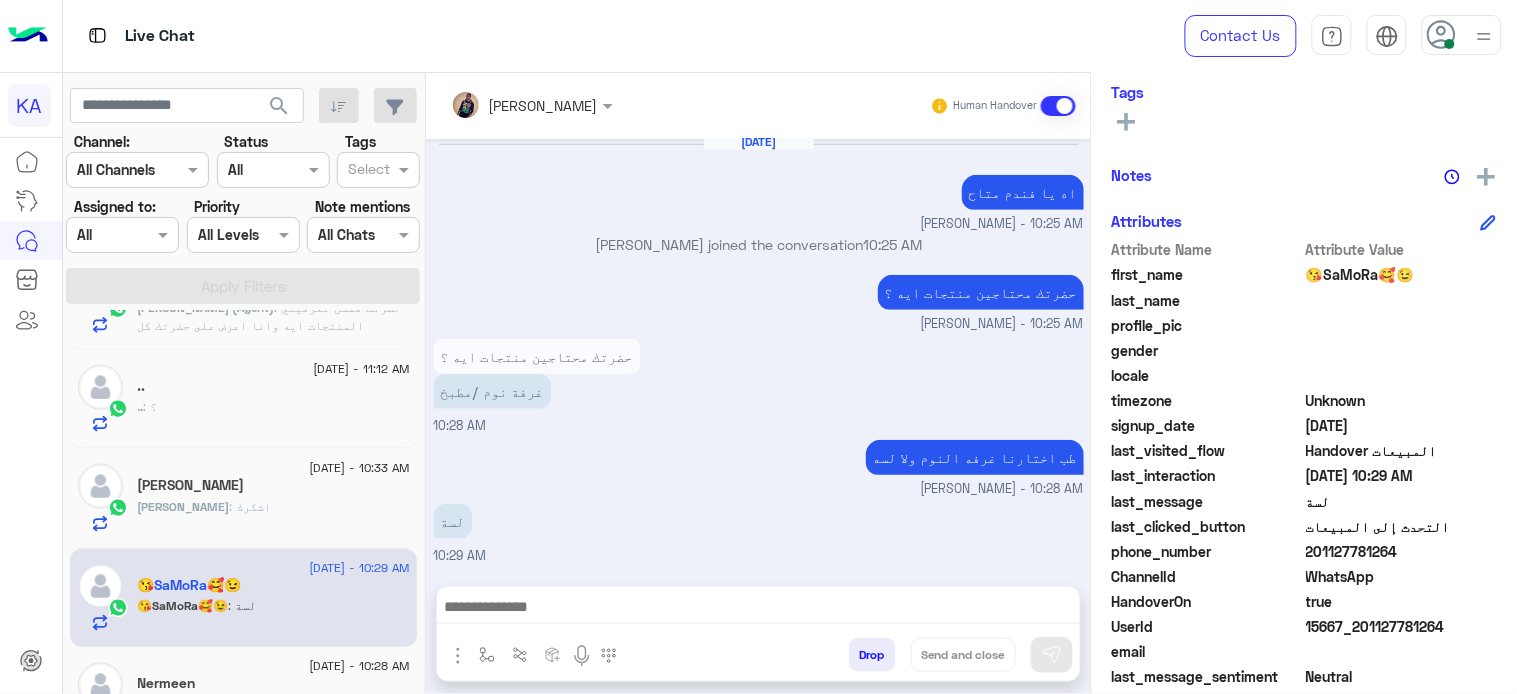 click on "Agent Filter All" at bounding box center [122, 235] 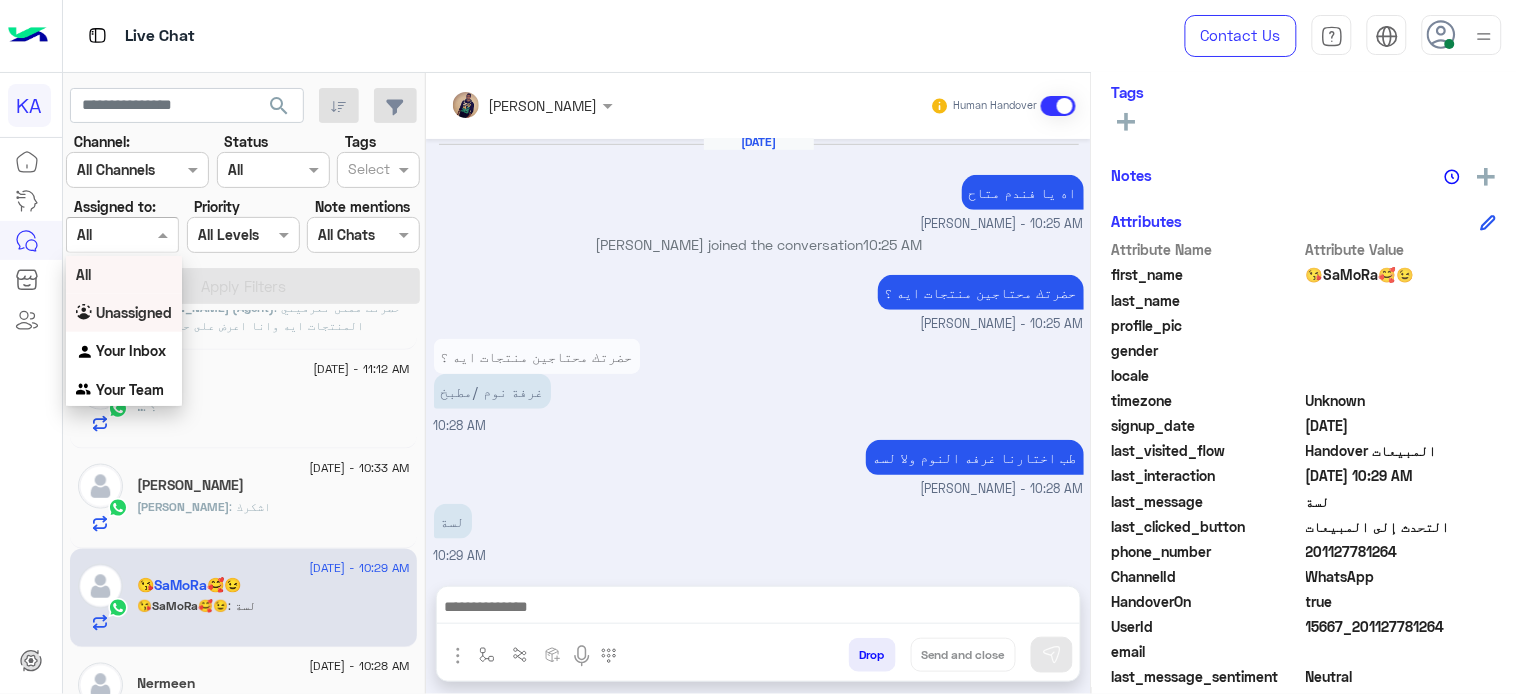 click on "Unassigned" at bounding box center (134, 312) 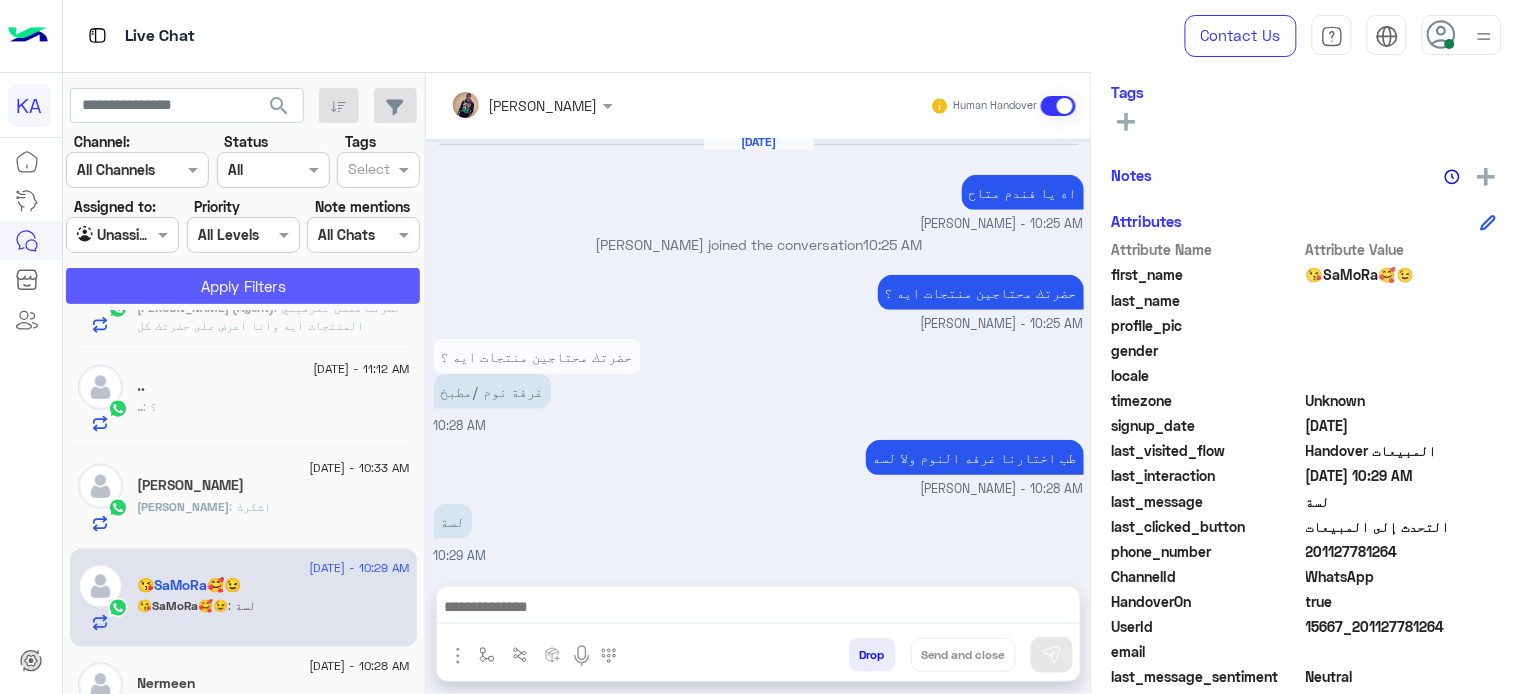 click on "Apply Filters" 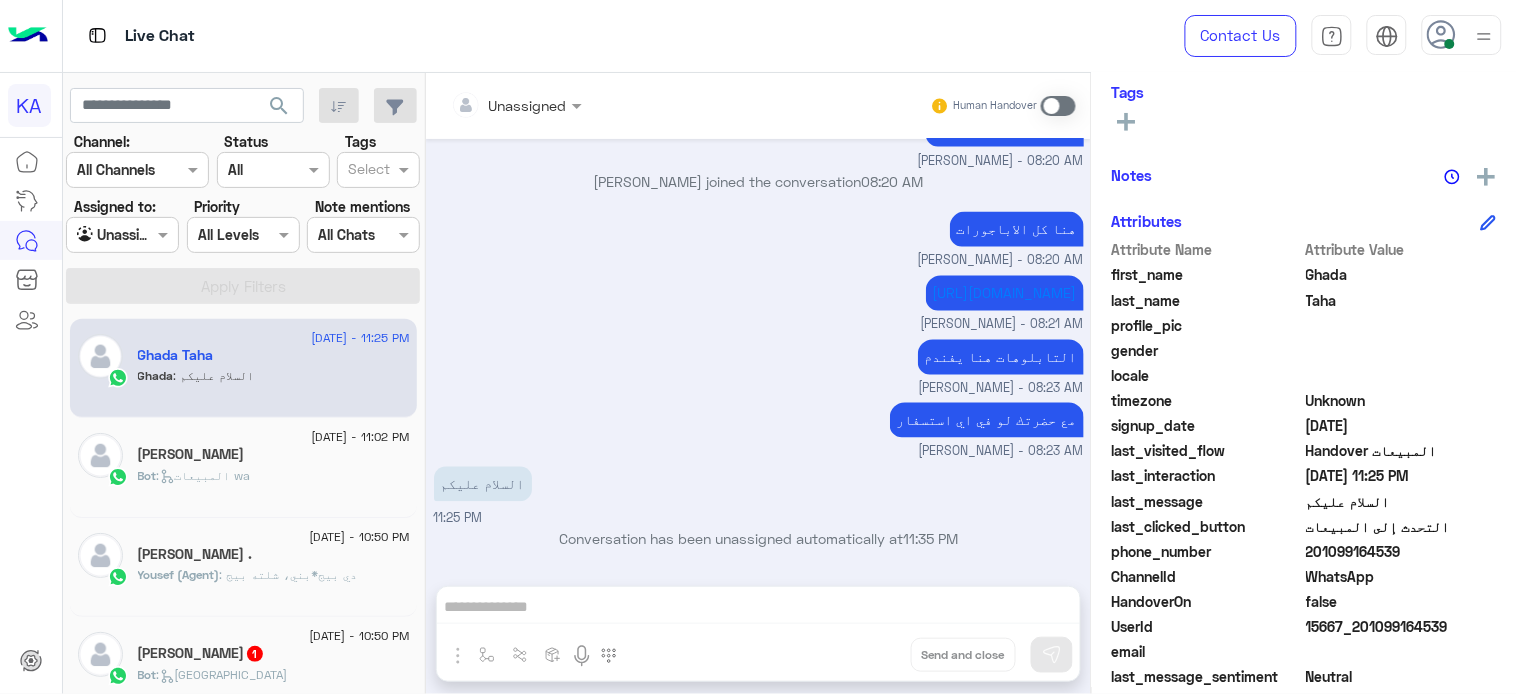 click at bounding box center [1058, 106] 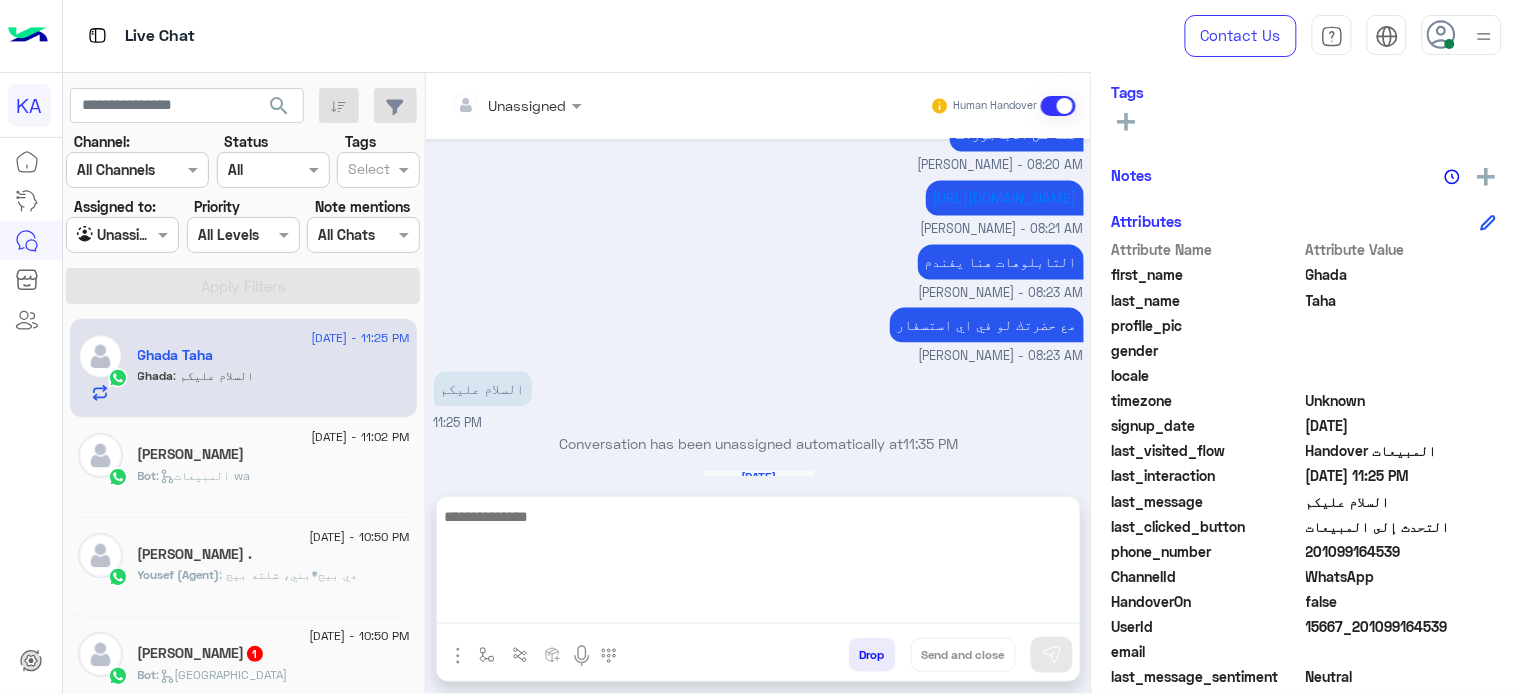 click at bounding box center (758, 564) 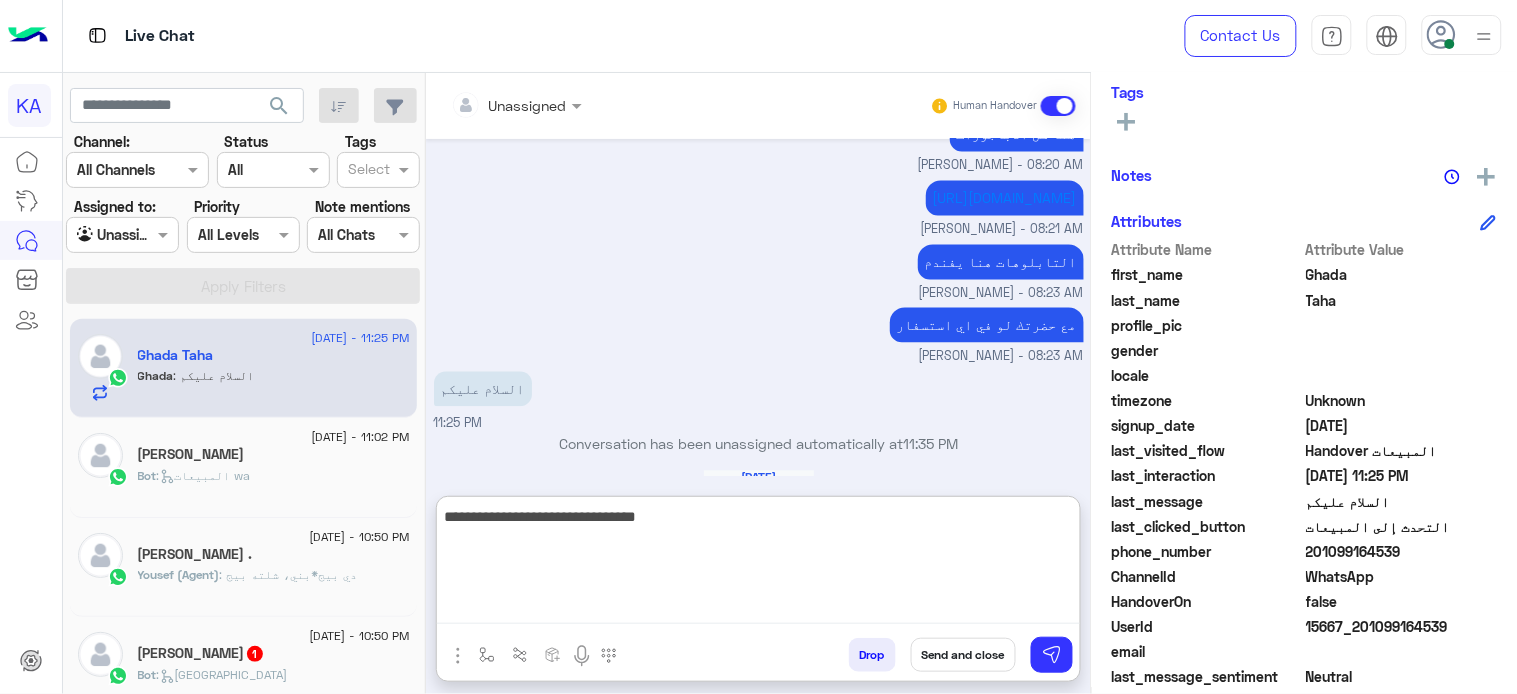 type on "**********" 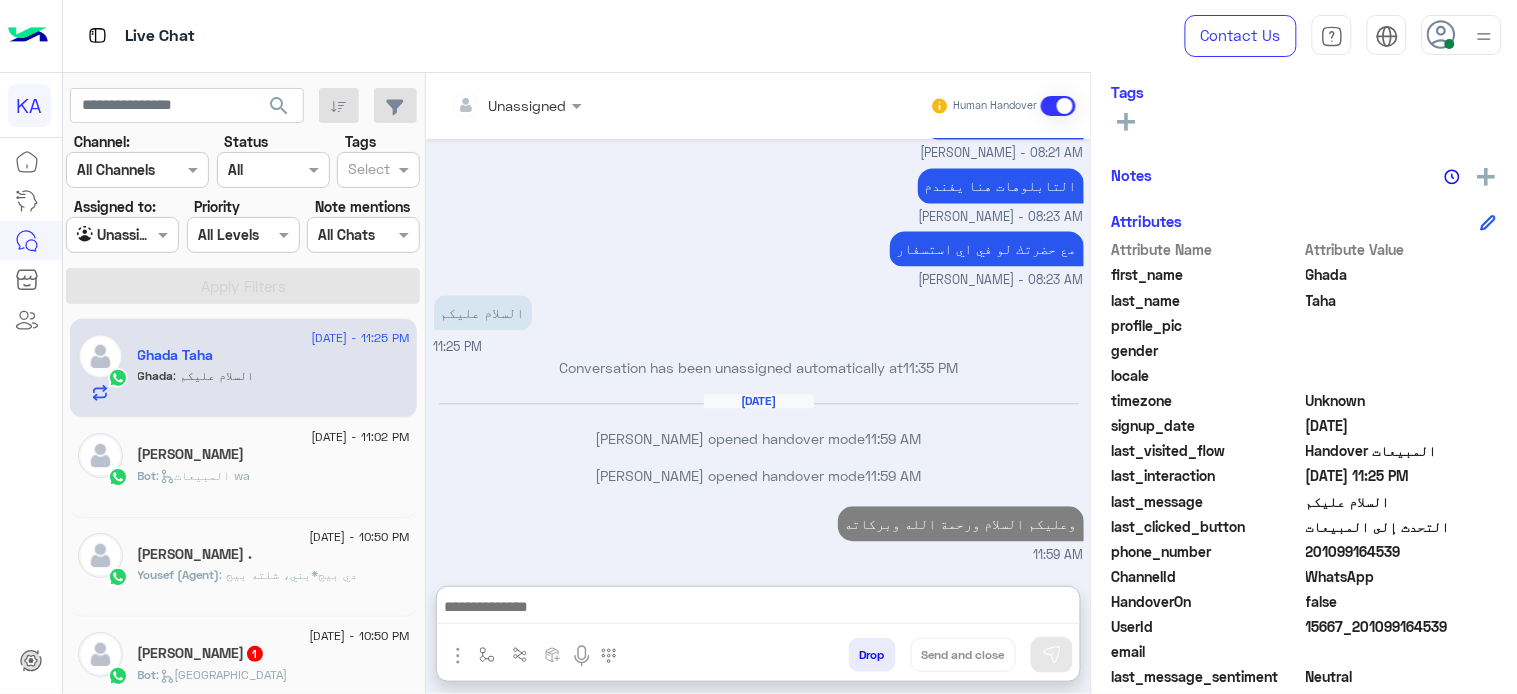 click on "[PERSON_NAME]" 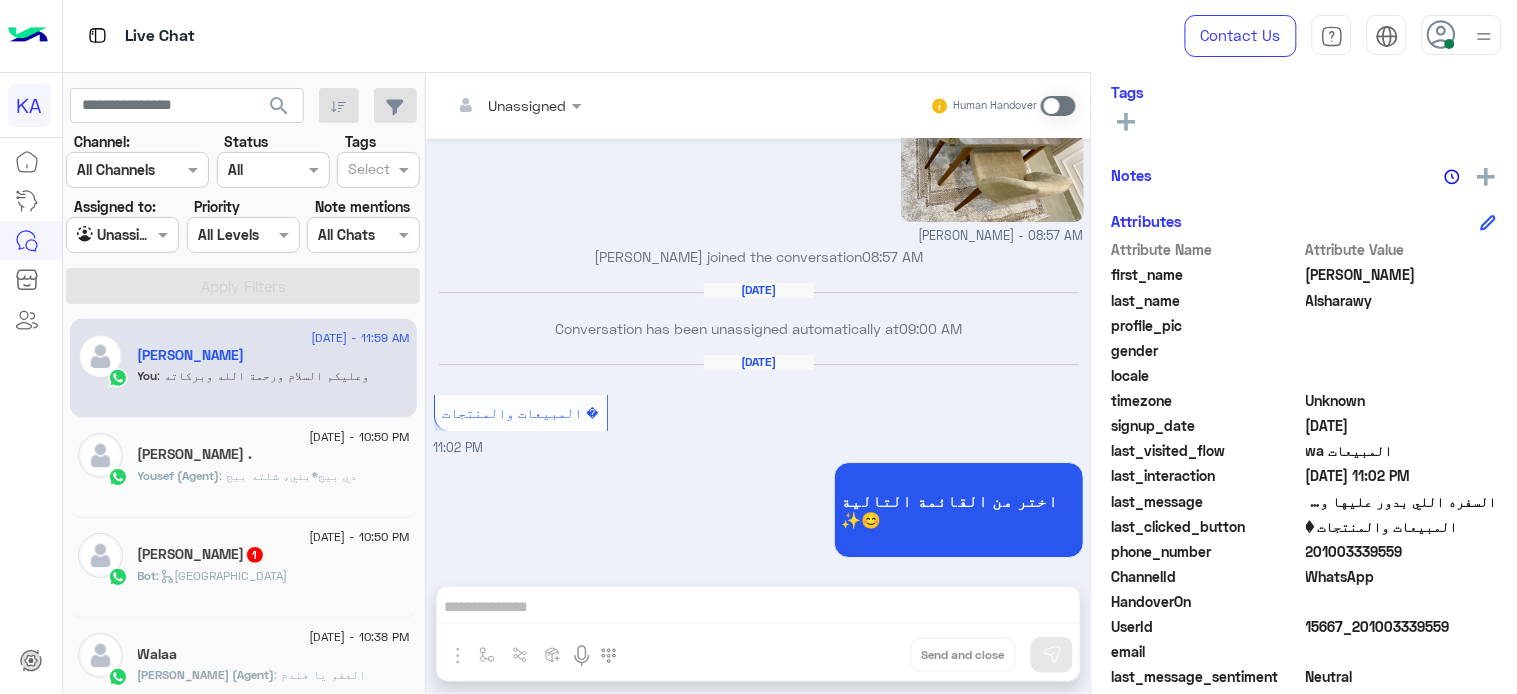 click on "[PERSON_NAME] ." 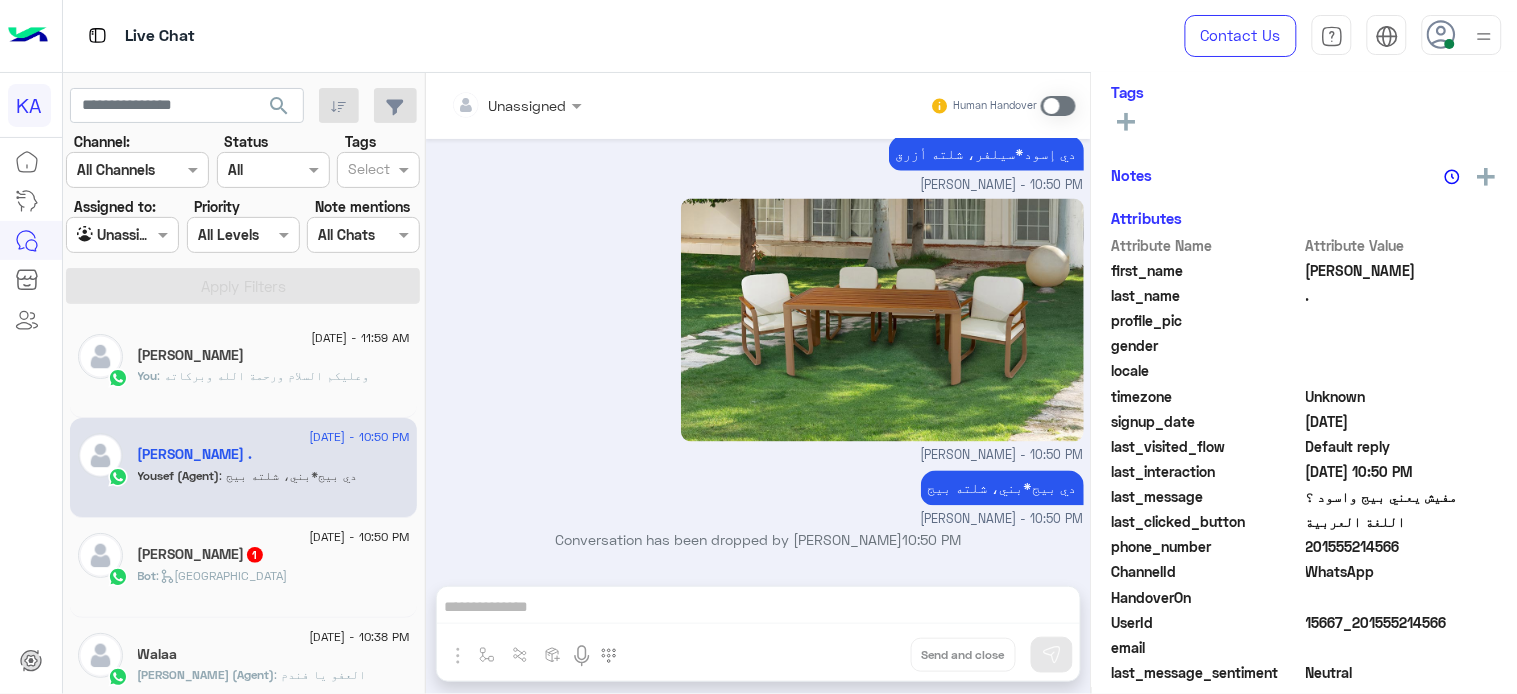 click on "Nour Aboelmagd  1" 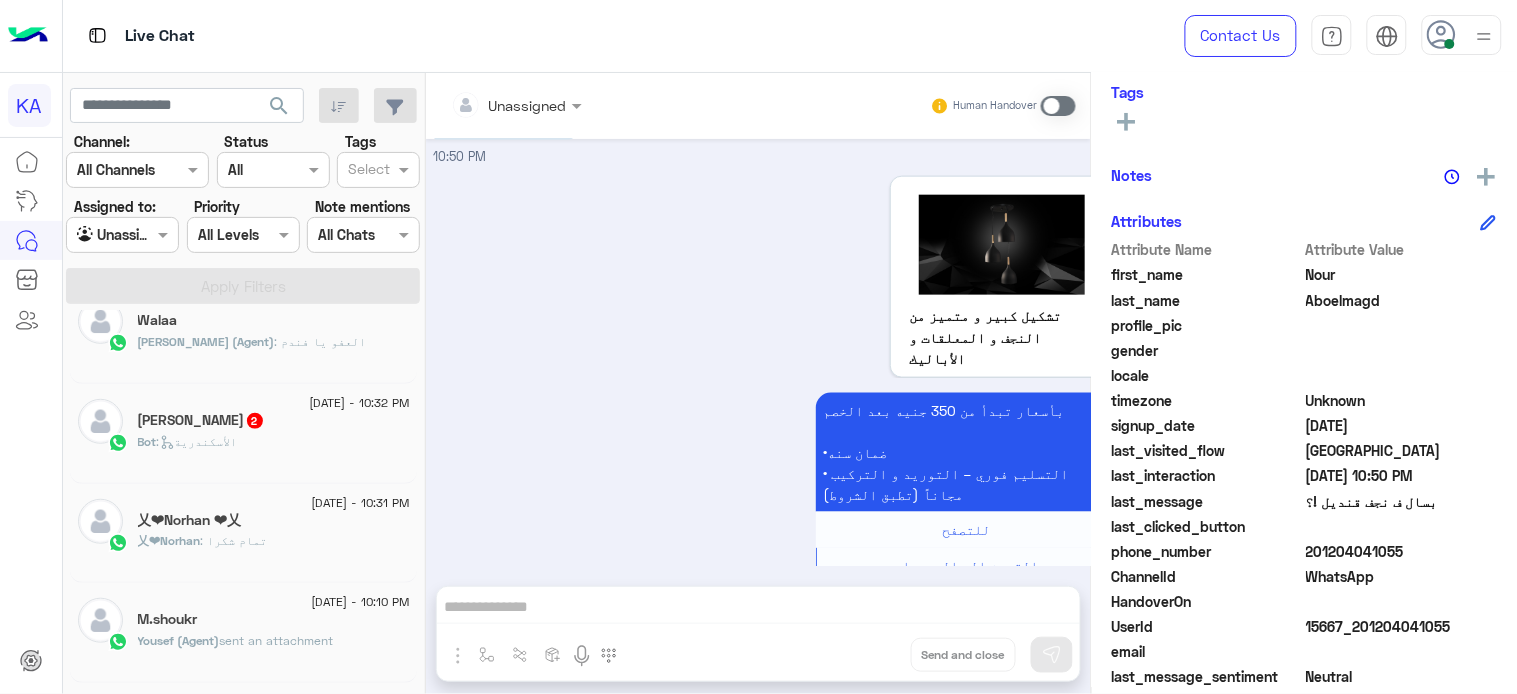 click on "2" 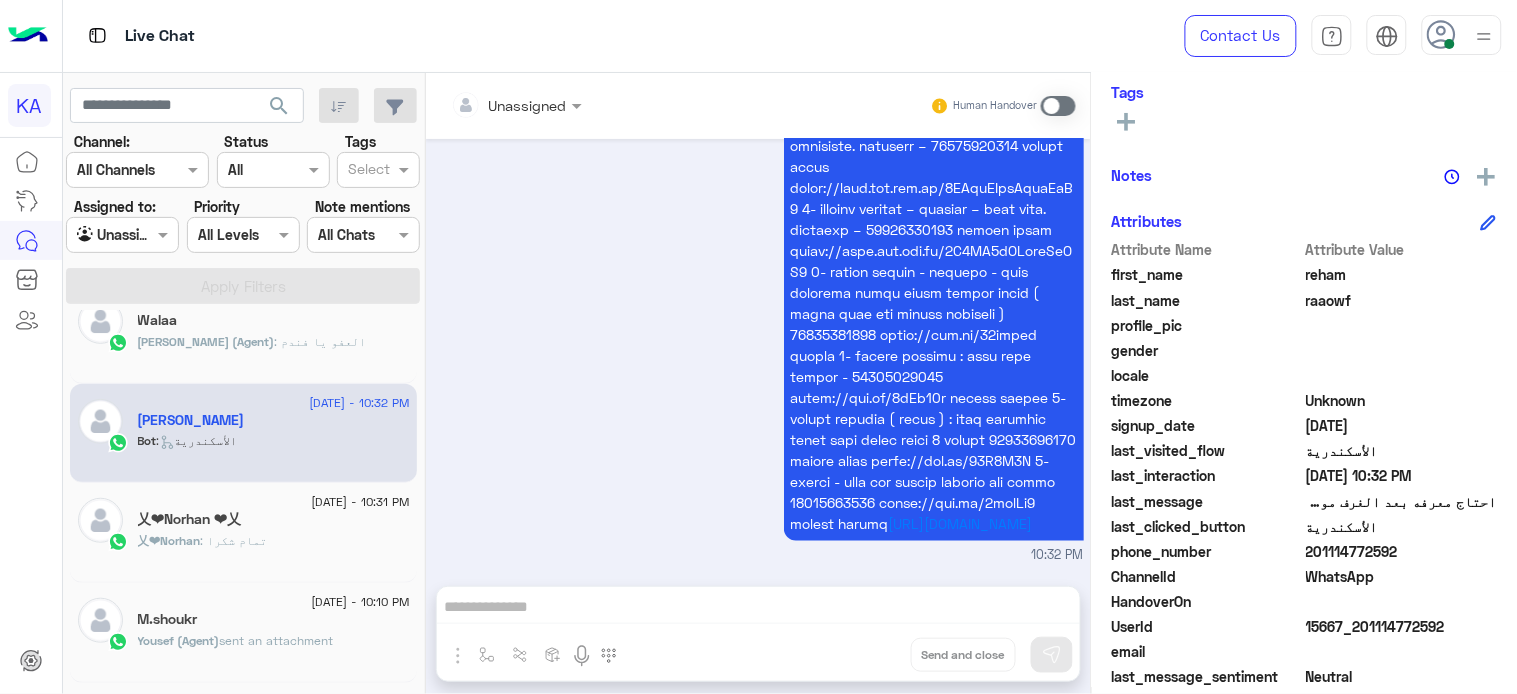 click at bounding box center (1058, 106) 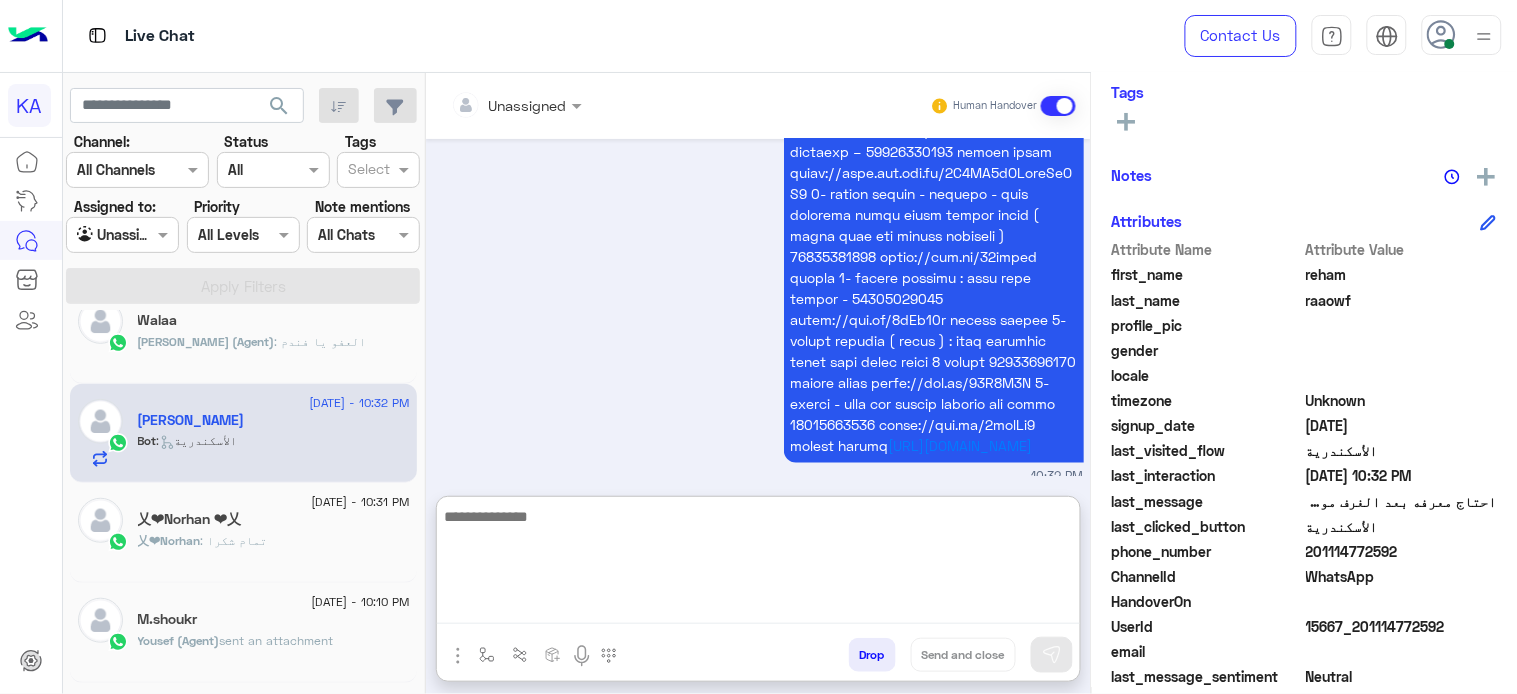 click at bounding box center (758, 564) 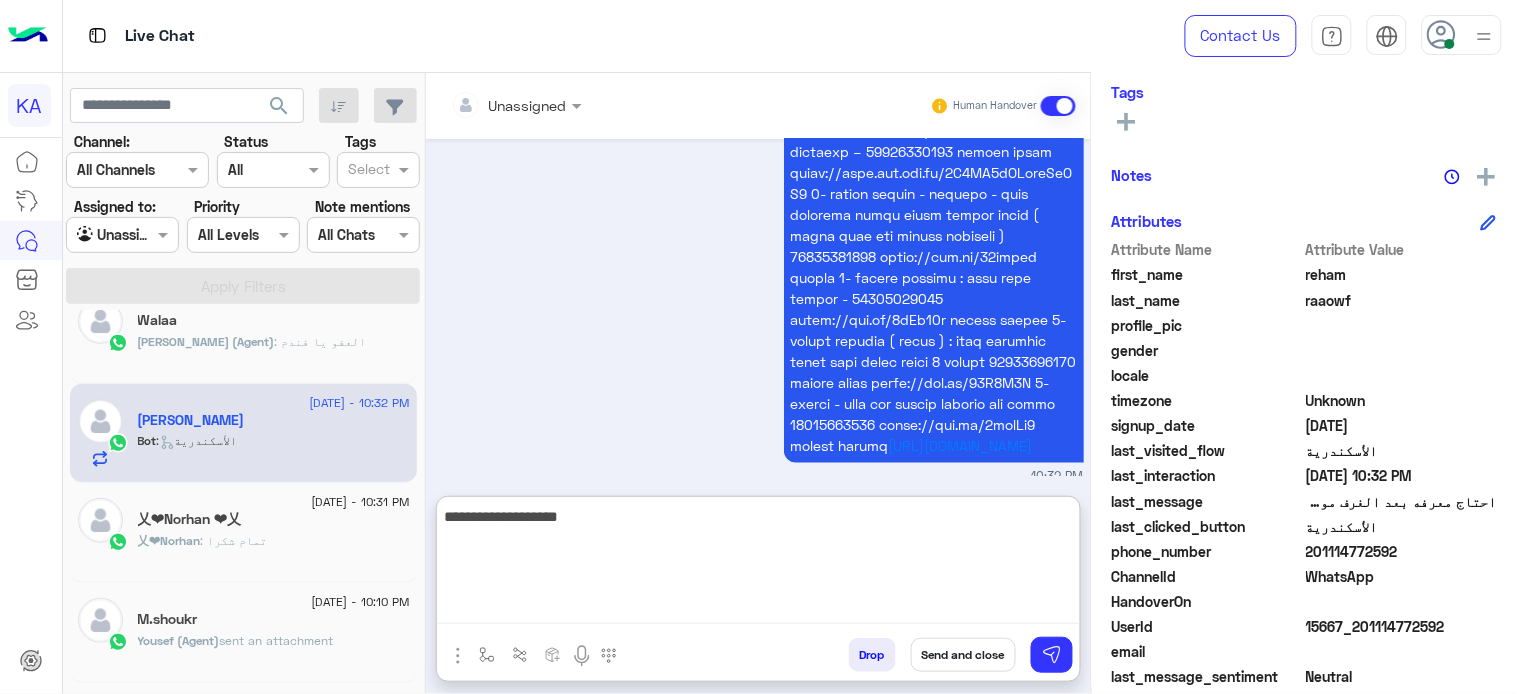 type on "**********" 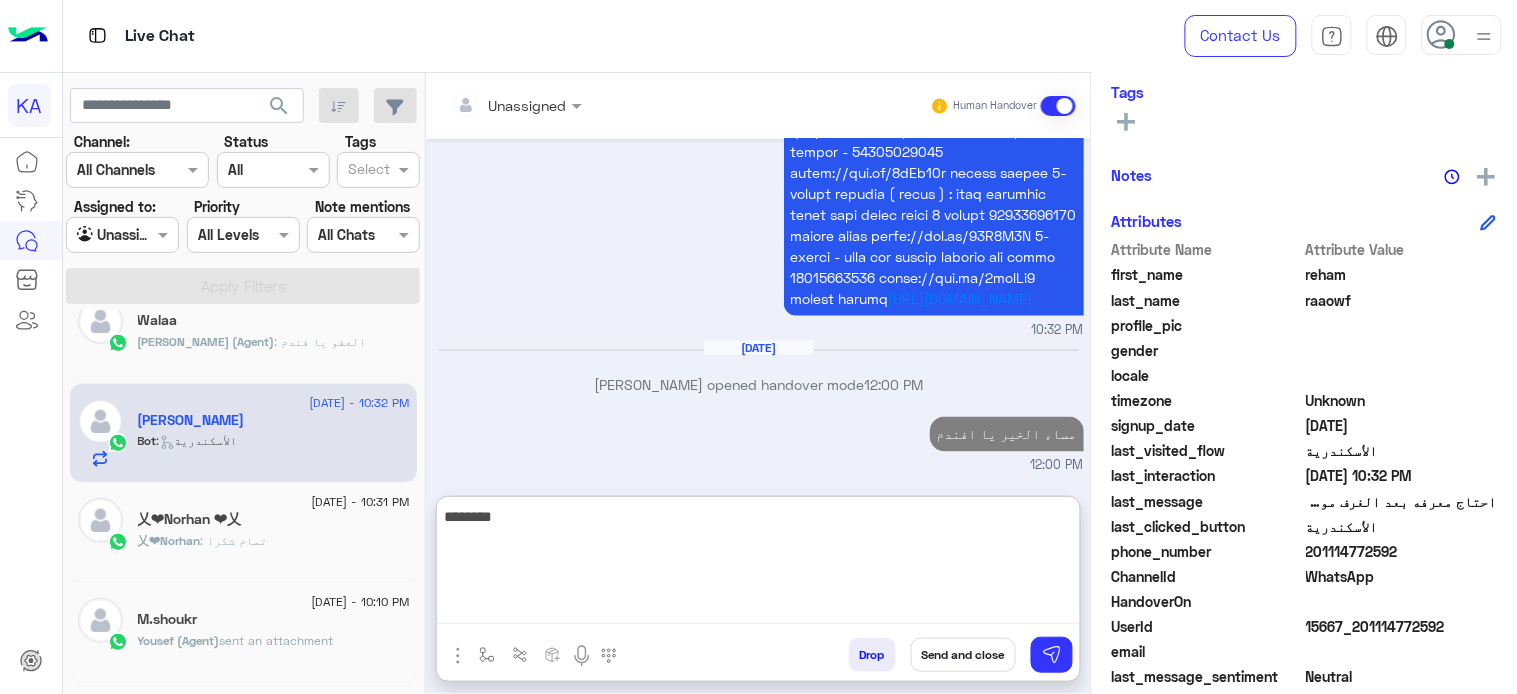 type on "********" 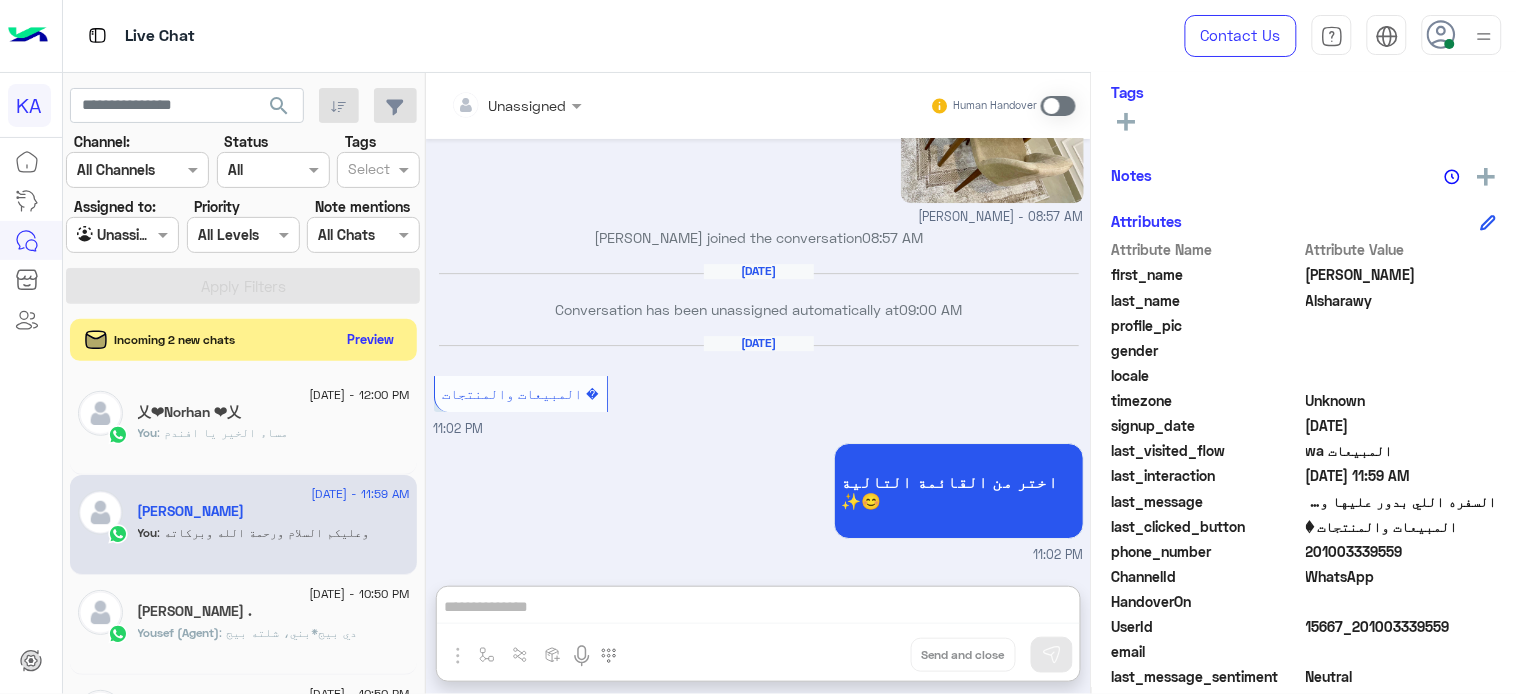 click on "Preview" 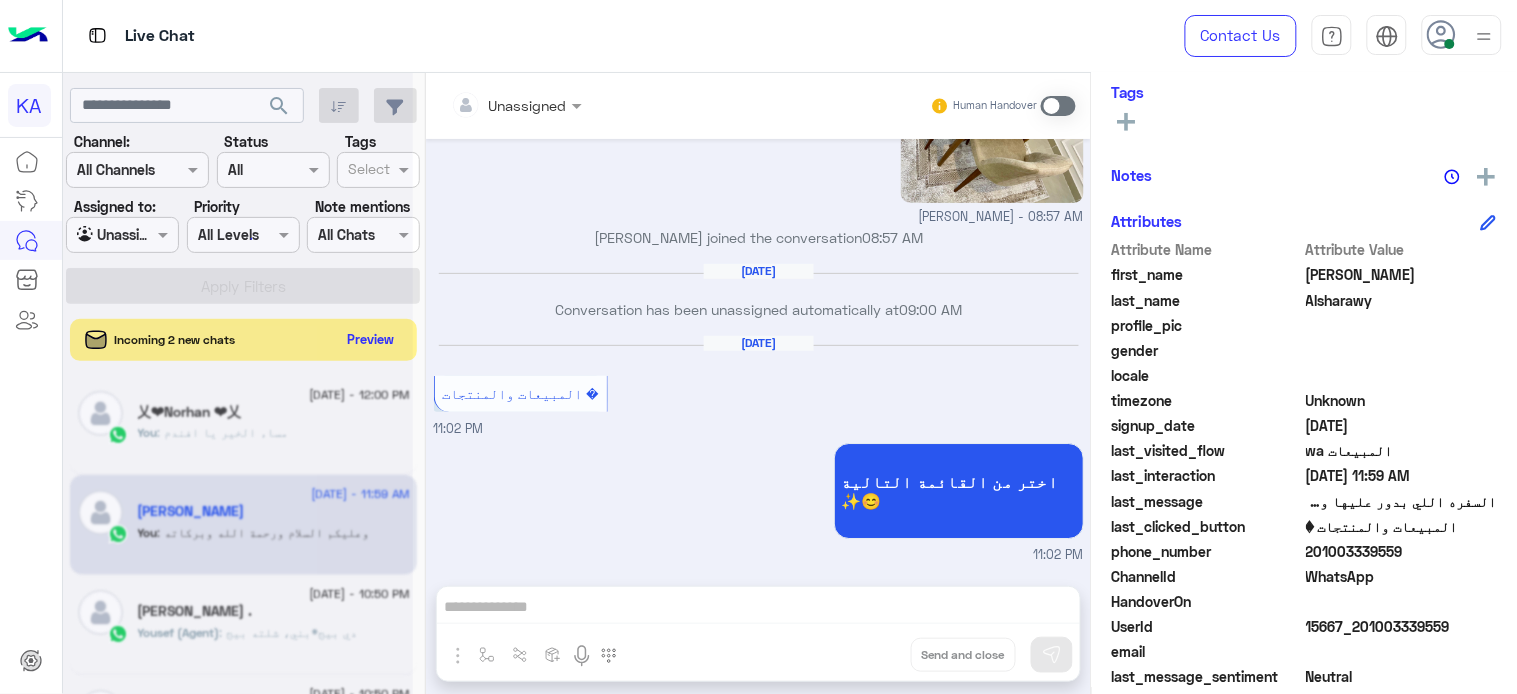 scroll, scrollTop: 1558, scrollLeft: 0, axis: vertical 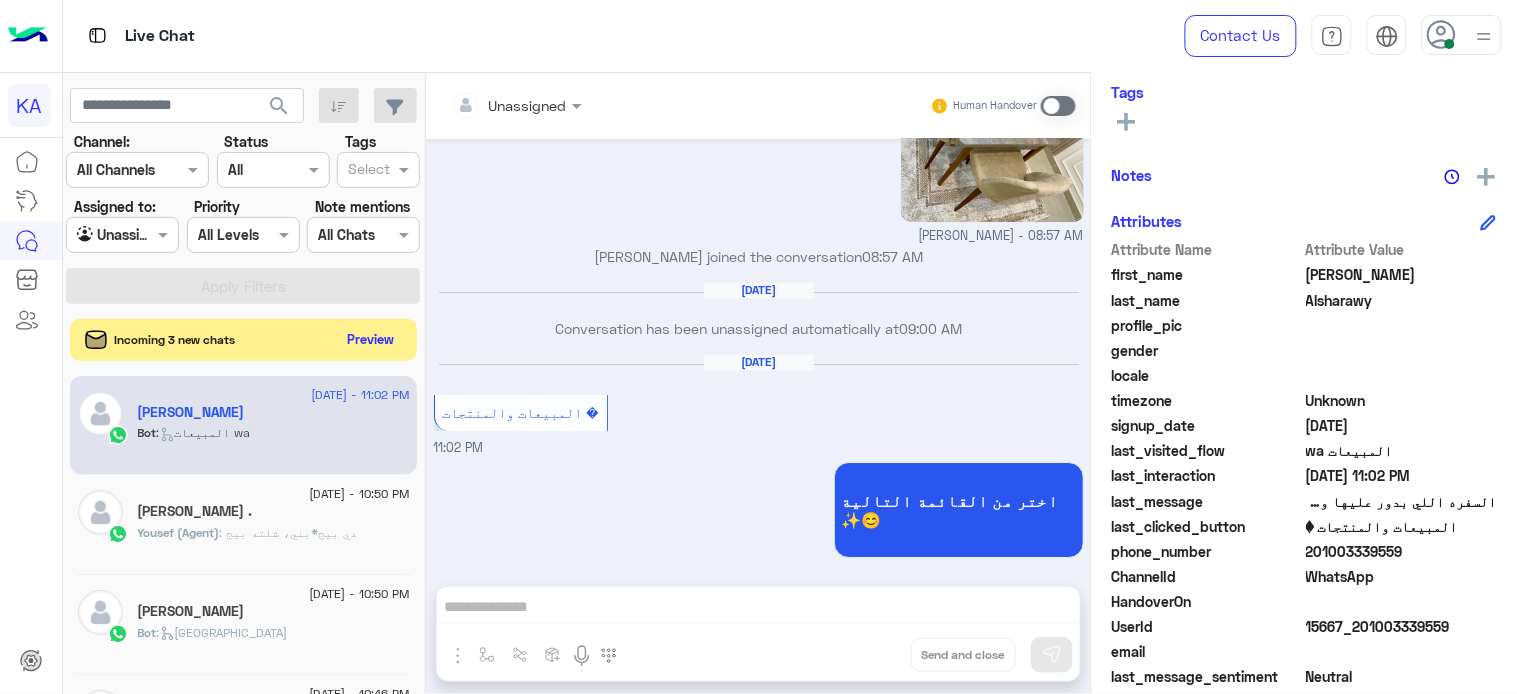 click on "Preview" 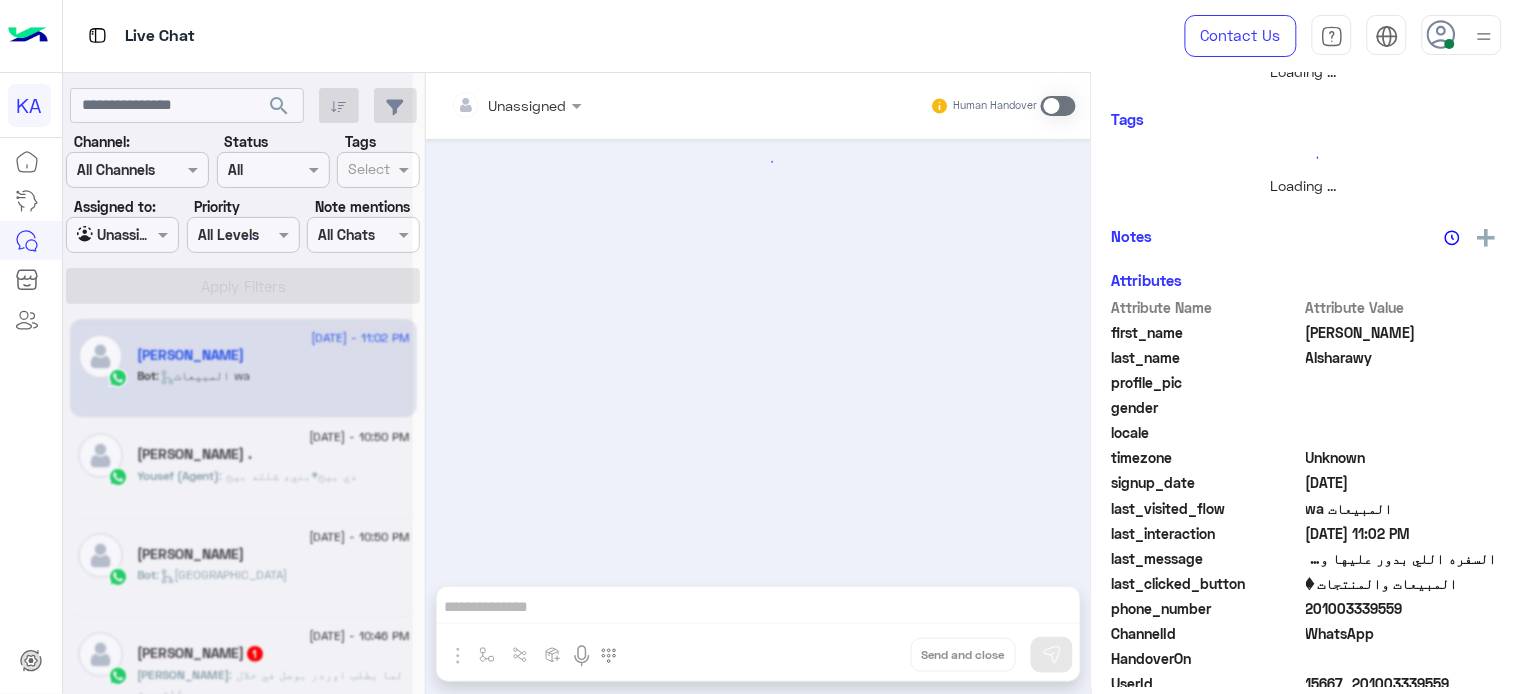 scroll, scrollTop: 361, scrollLeft: 0, axis: vertical 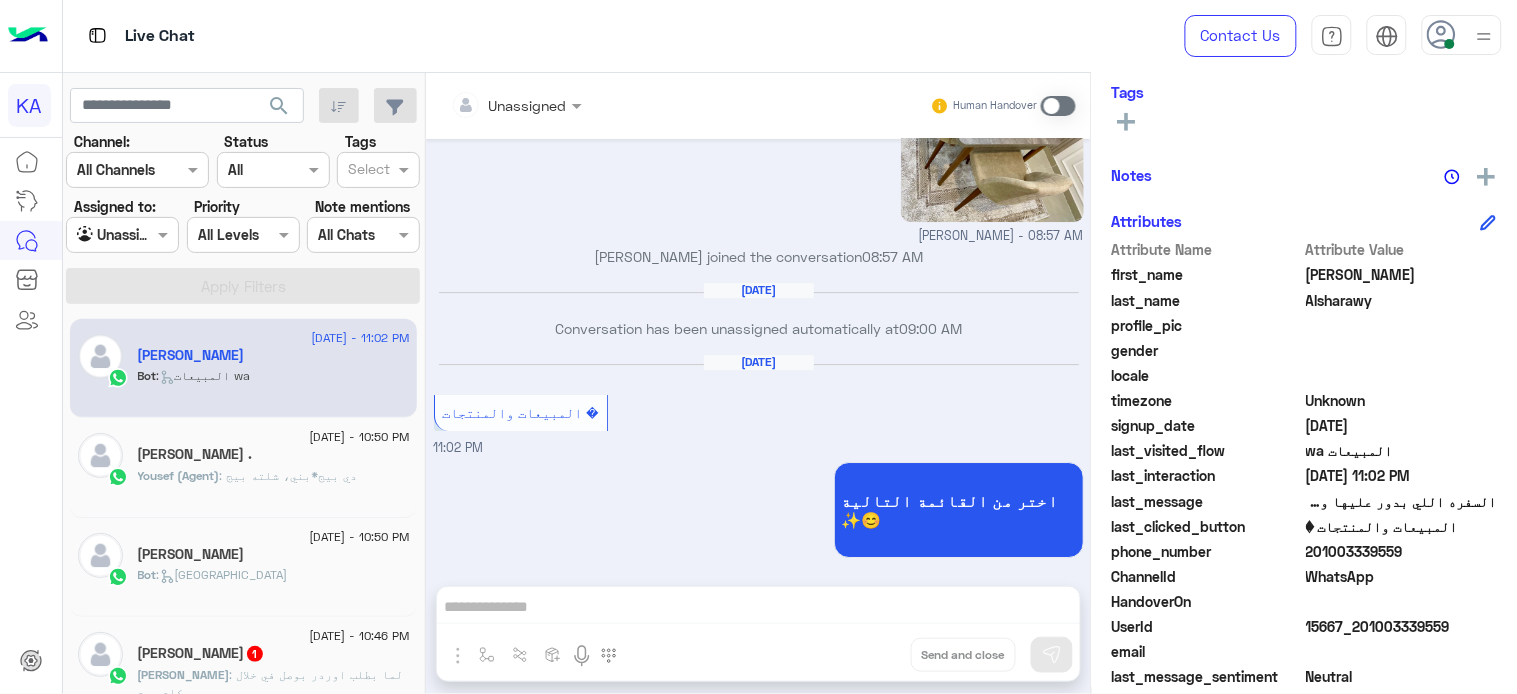 click on ": دي بيج*بني، شلته بيج" 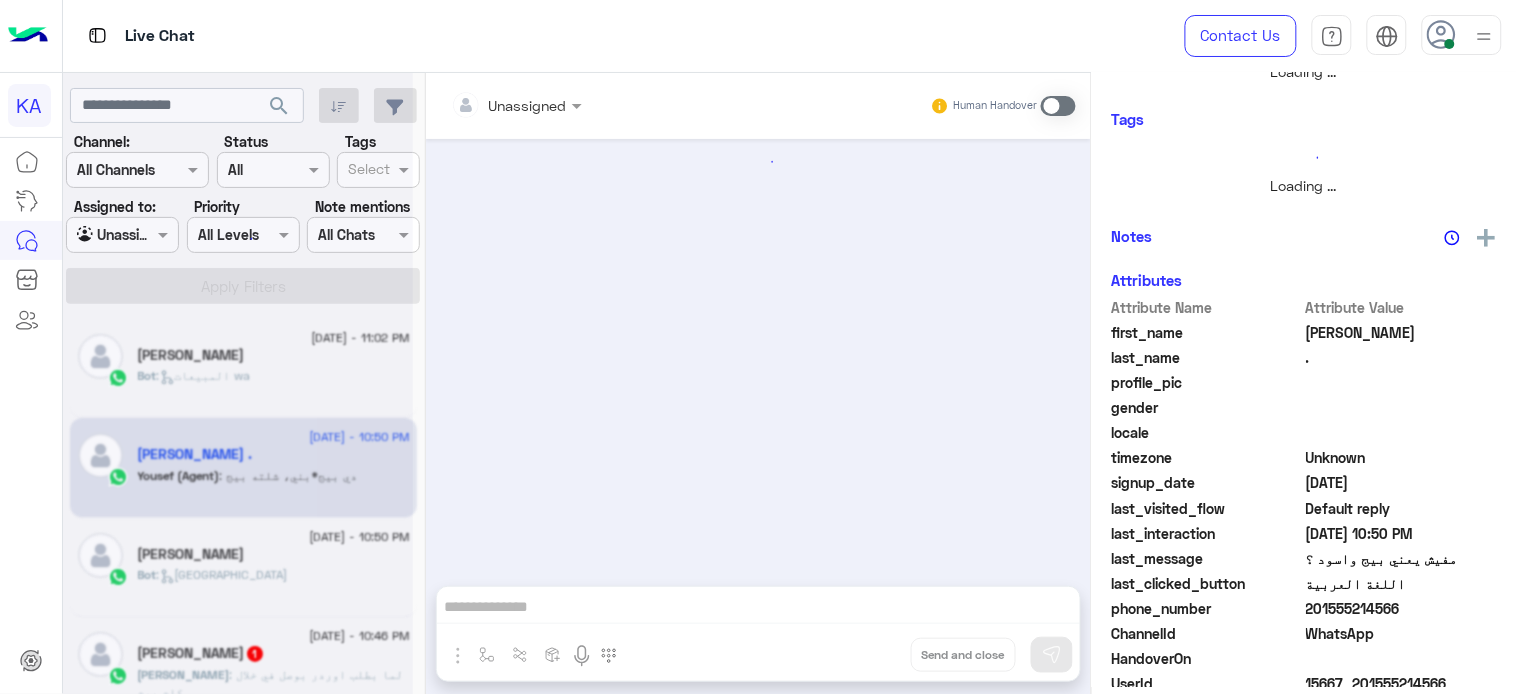 scroll, scrollTop: 361, scrollLeft: 0, axis: vertical 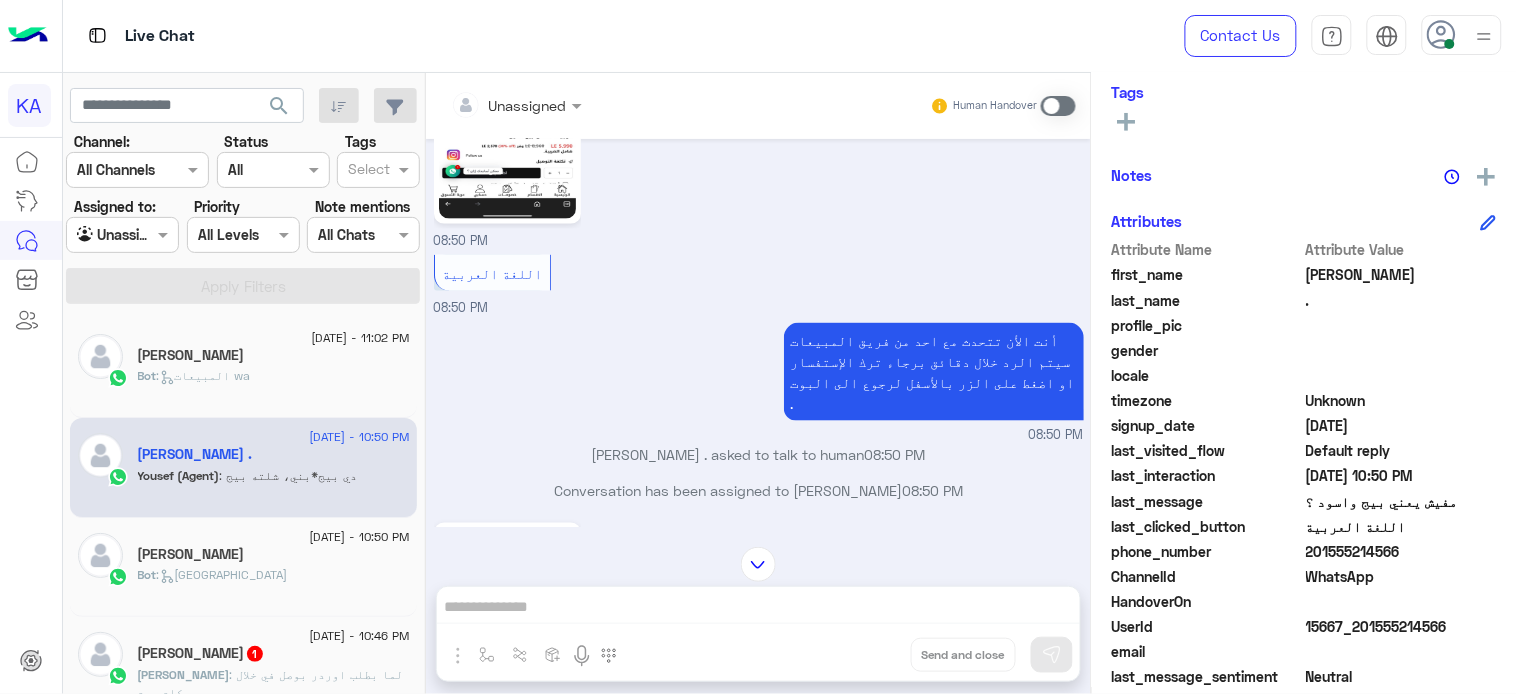 click on "[PERSON_NAME]" 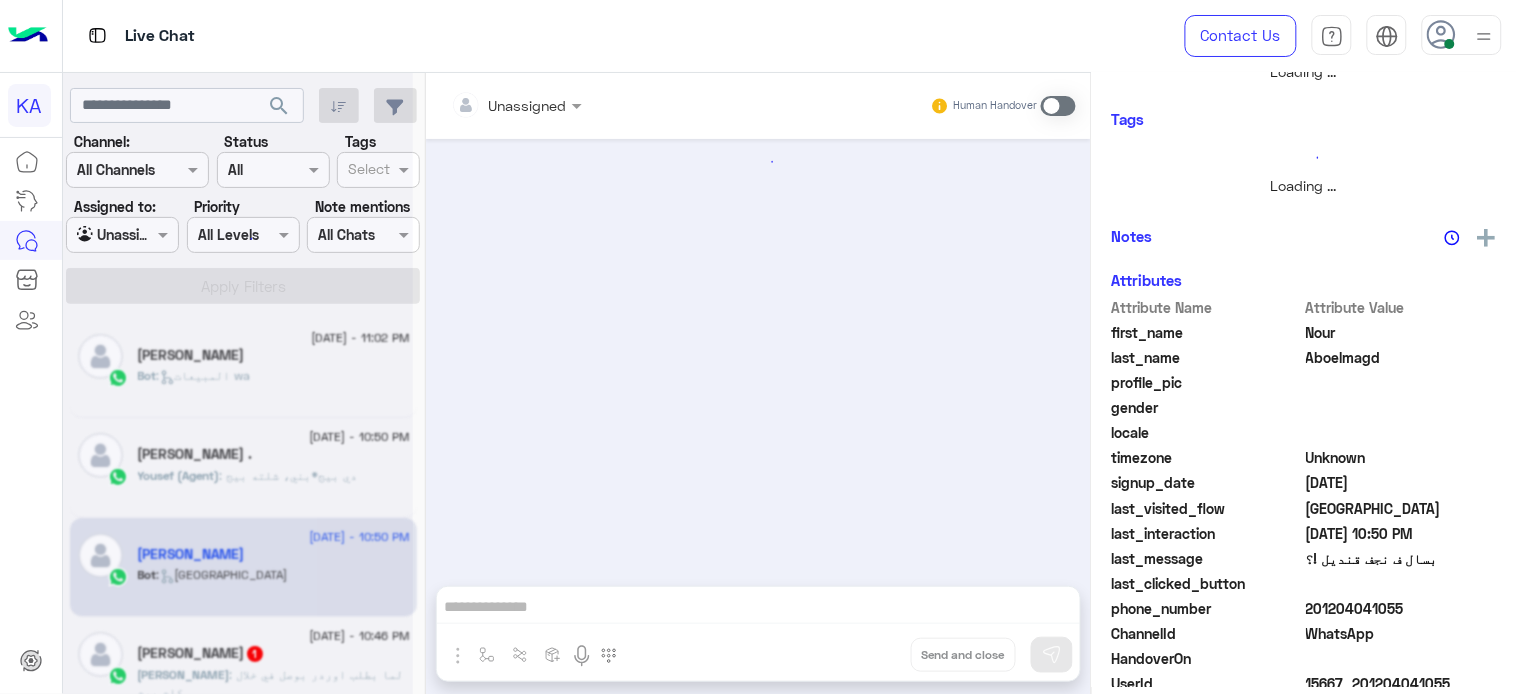 scroll, scrollTop: 361, scrollLeft: 0, axis: vertical 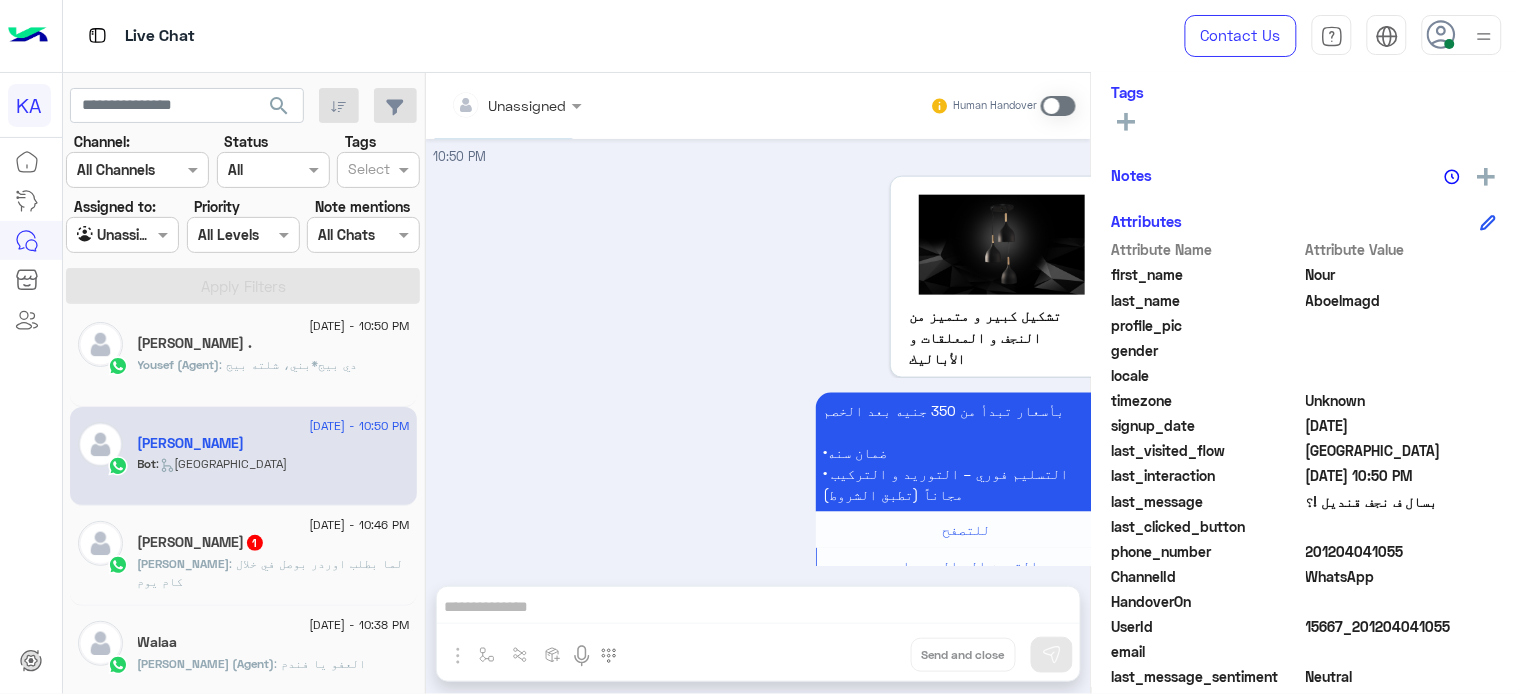 click on ": لما بطلب اوردر بوصل في خلال كام يوم" 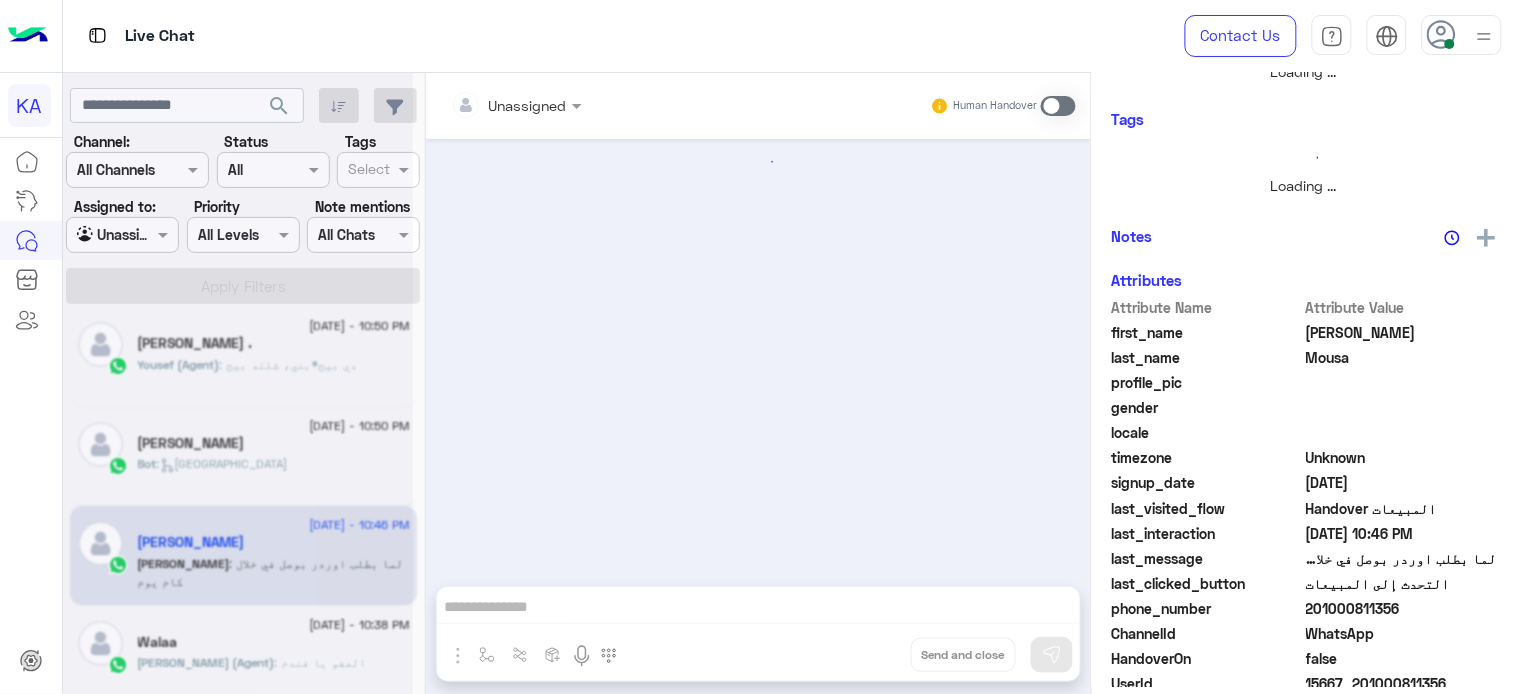 scroll, scrollTop: 361, scrollLeft: 0, axis: vertical 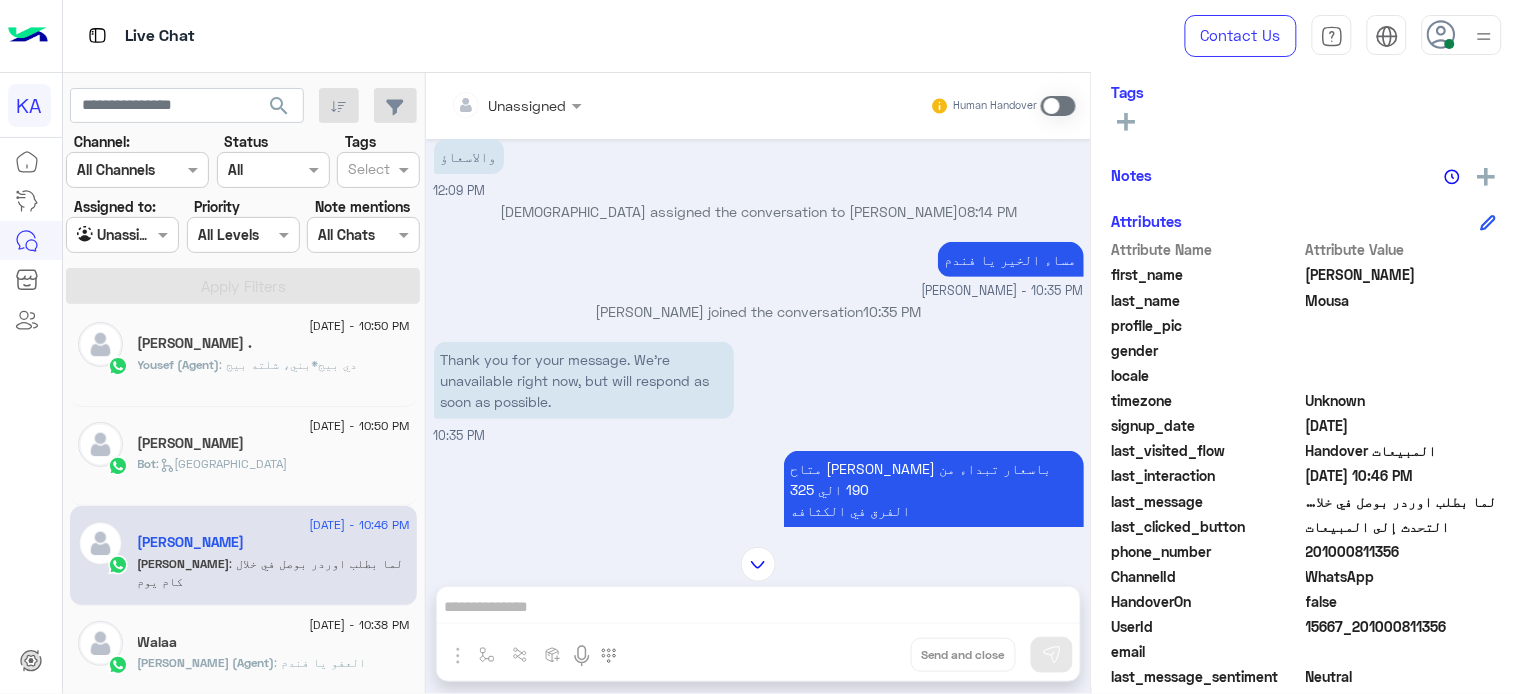 click on "Thank you for your message. We're unavailable right now, but will respond as soon as possible." at bounding box center [584, 380] 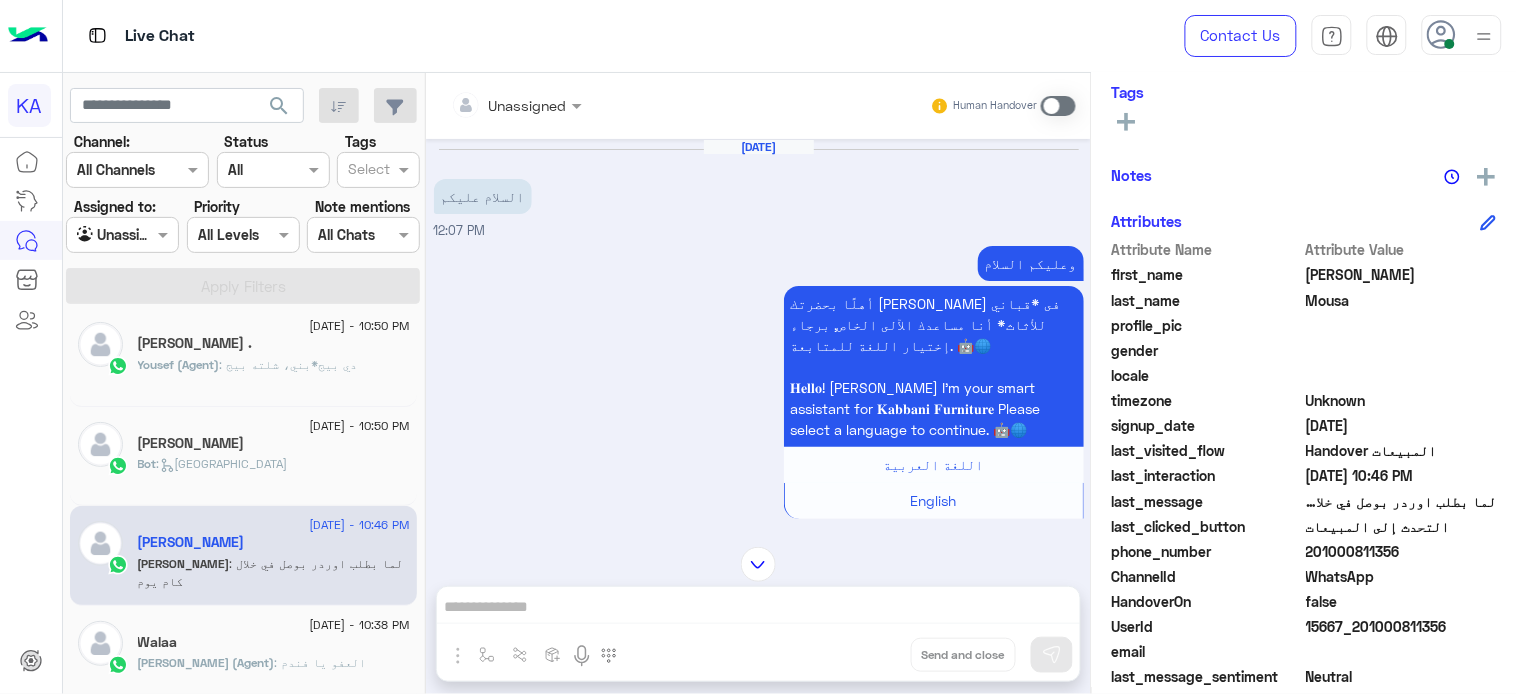 scroll, scrollTop: 938, scrollLeft: 0, axis: vertical 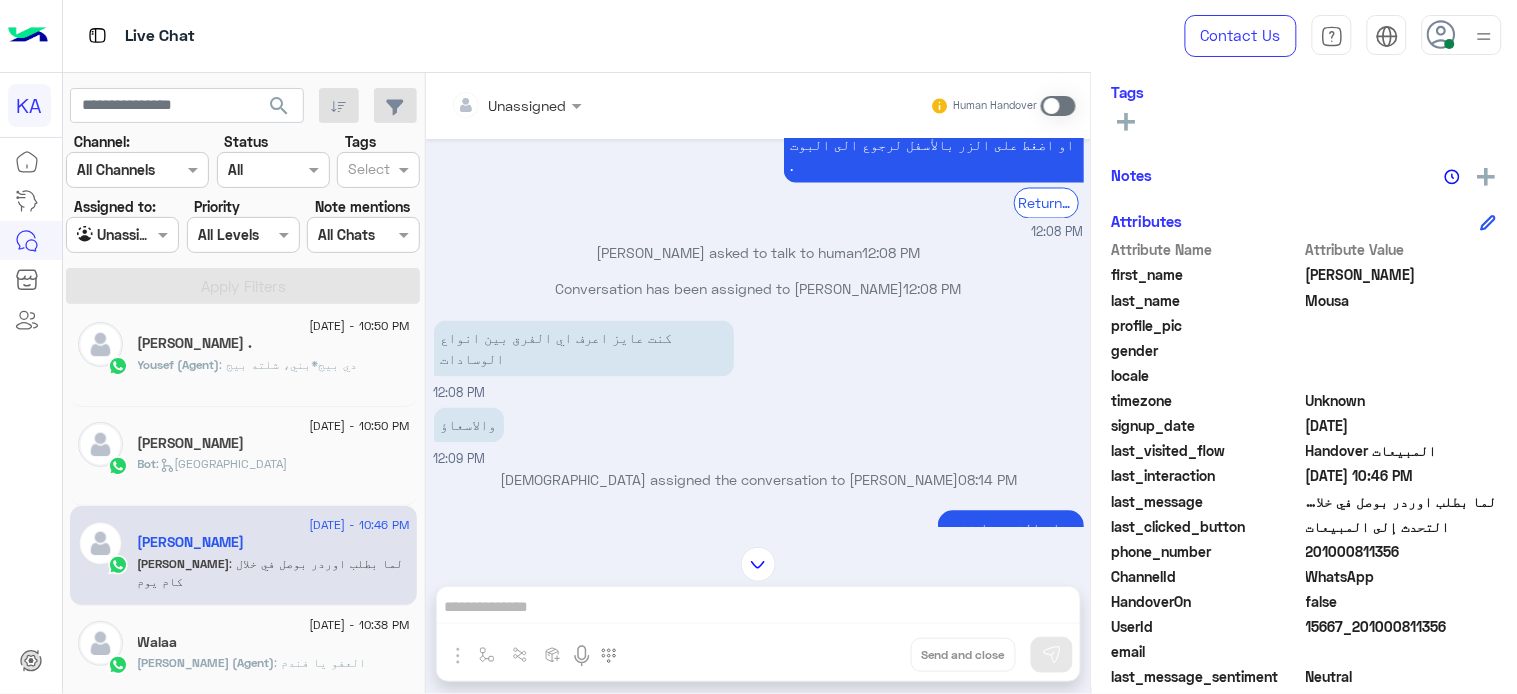 click at bounding box center (1058, 106) 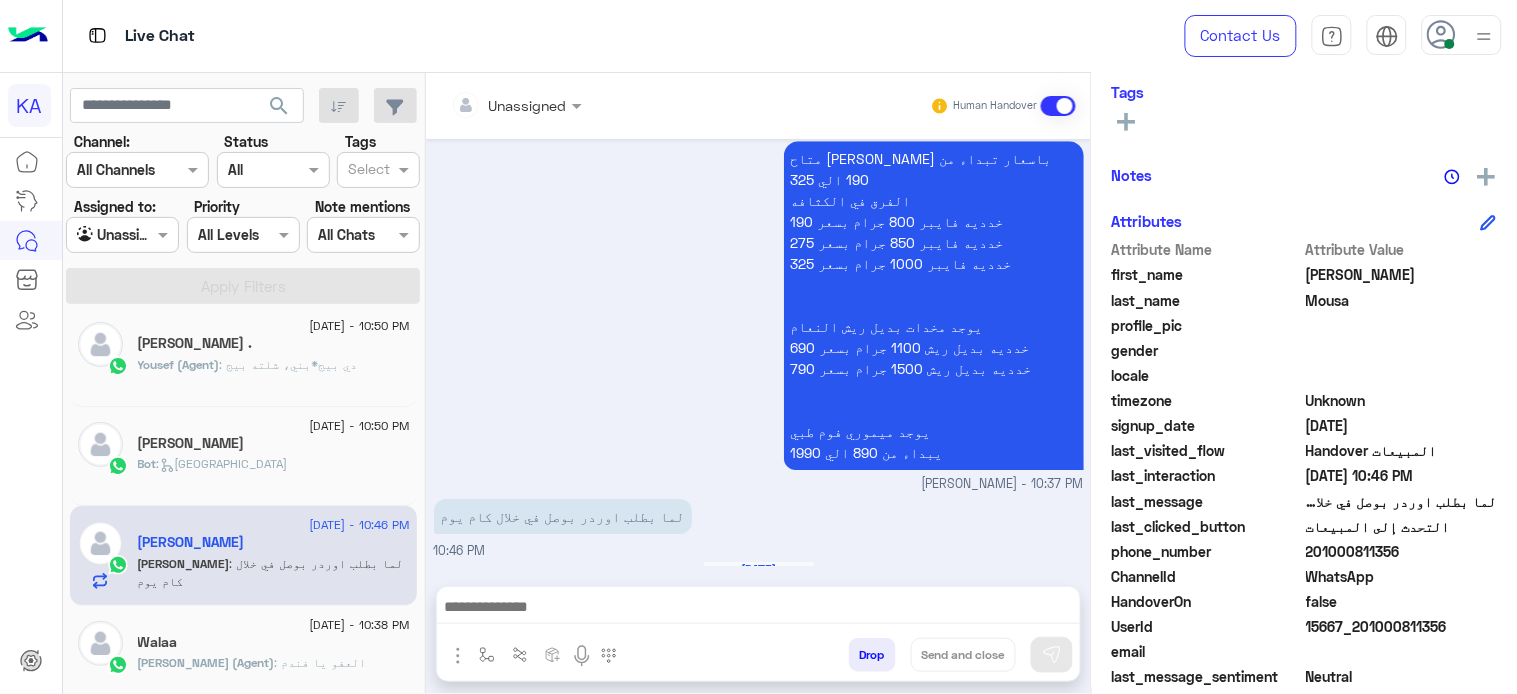click at bounding box center (516, 104) 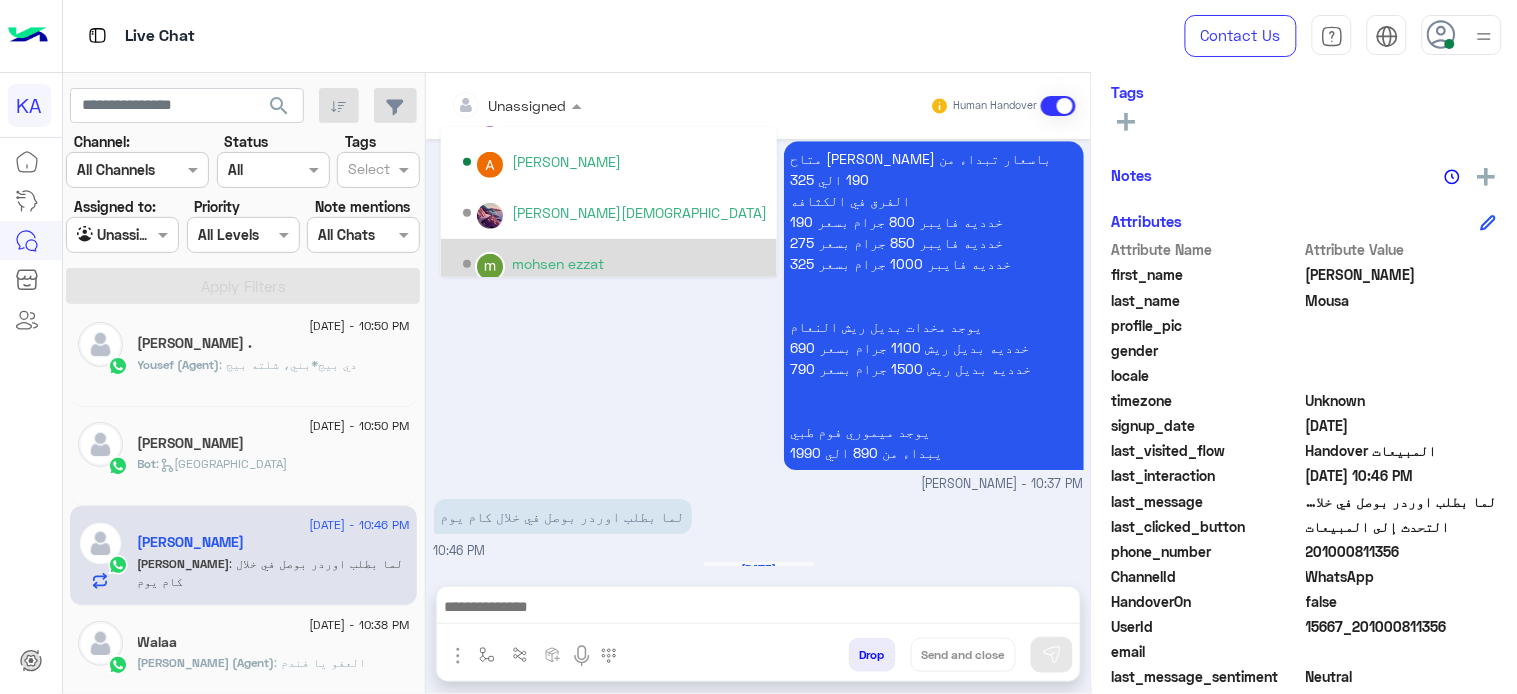 scroll, scrollTop: 444, scrollLeft: 0, axis: vertical 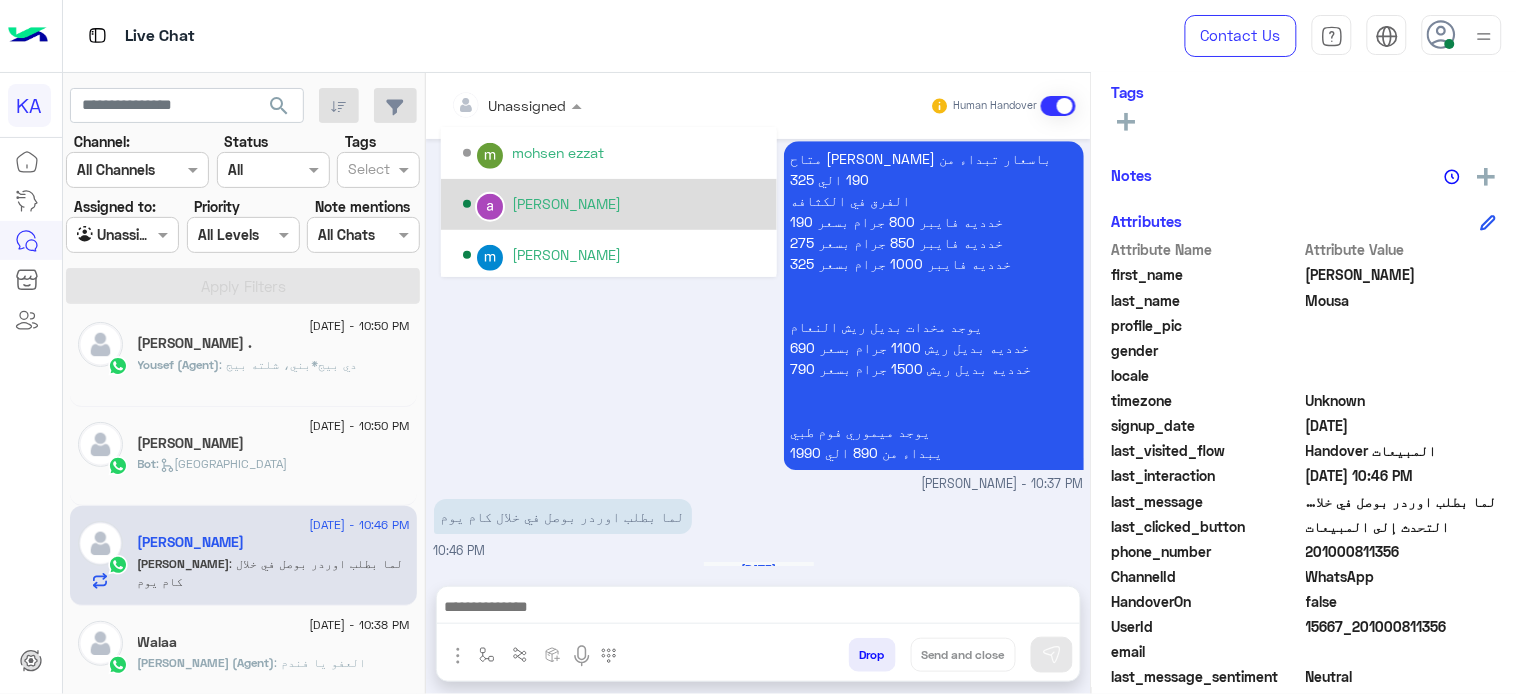 click on "[PERSON_NAME]" at bounding box center (566, 203) 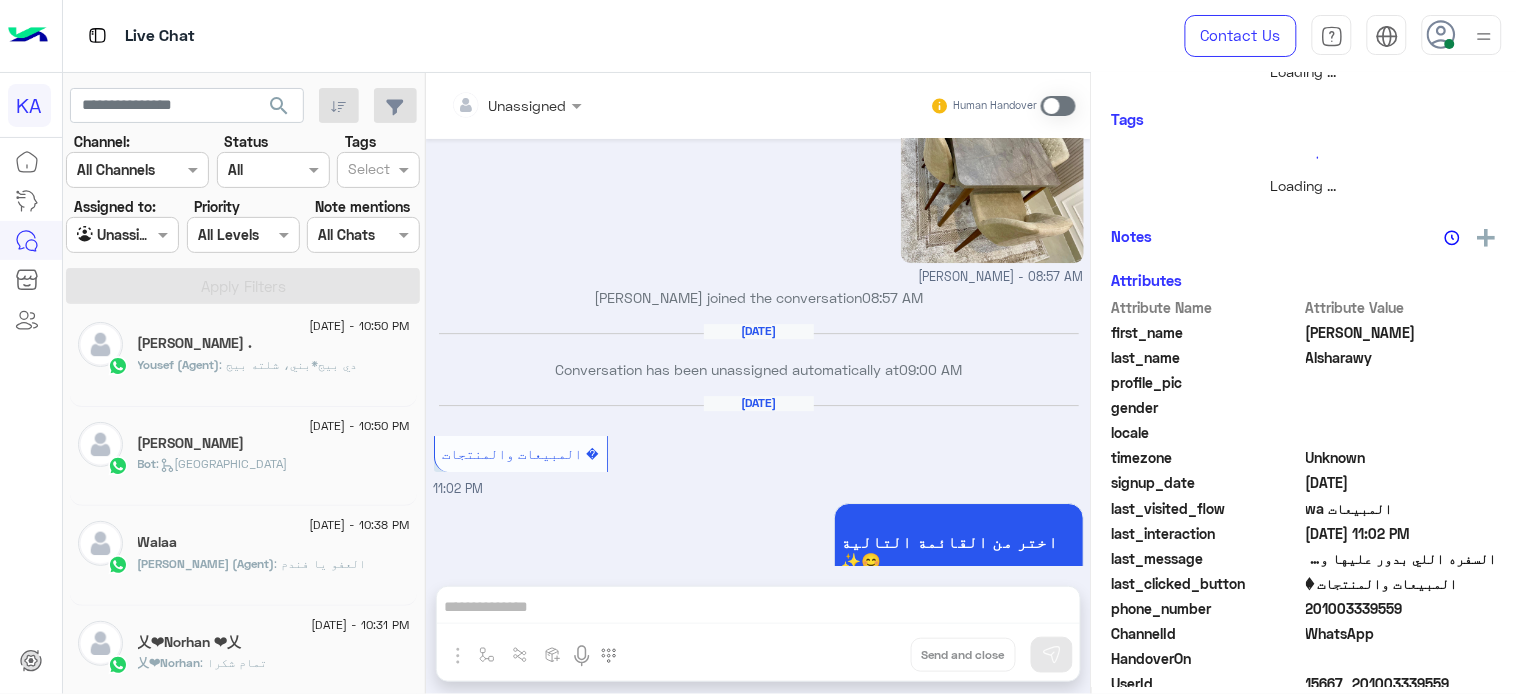 scroll, scrollTop: 361, scrollLeft: 0, axis: vertical 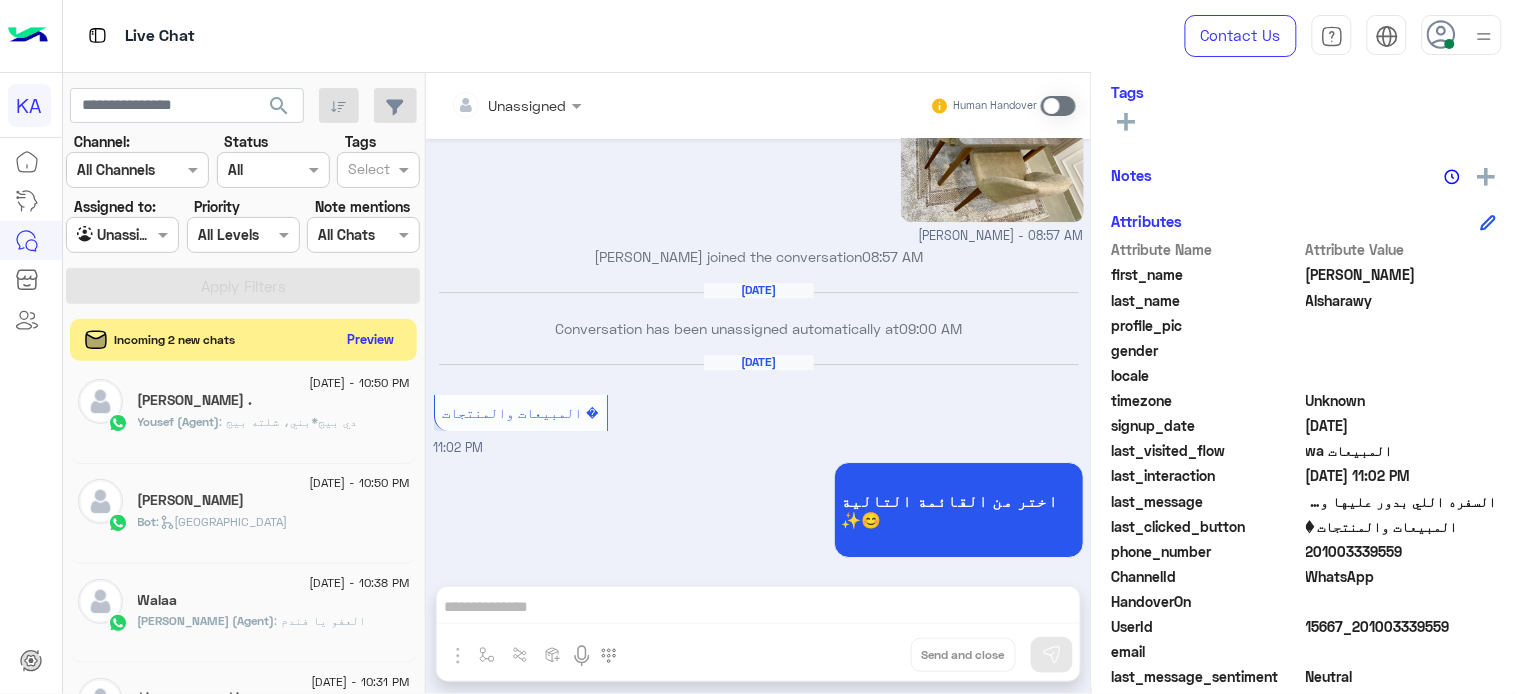 click on "Preview" 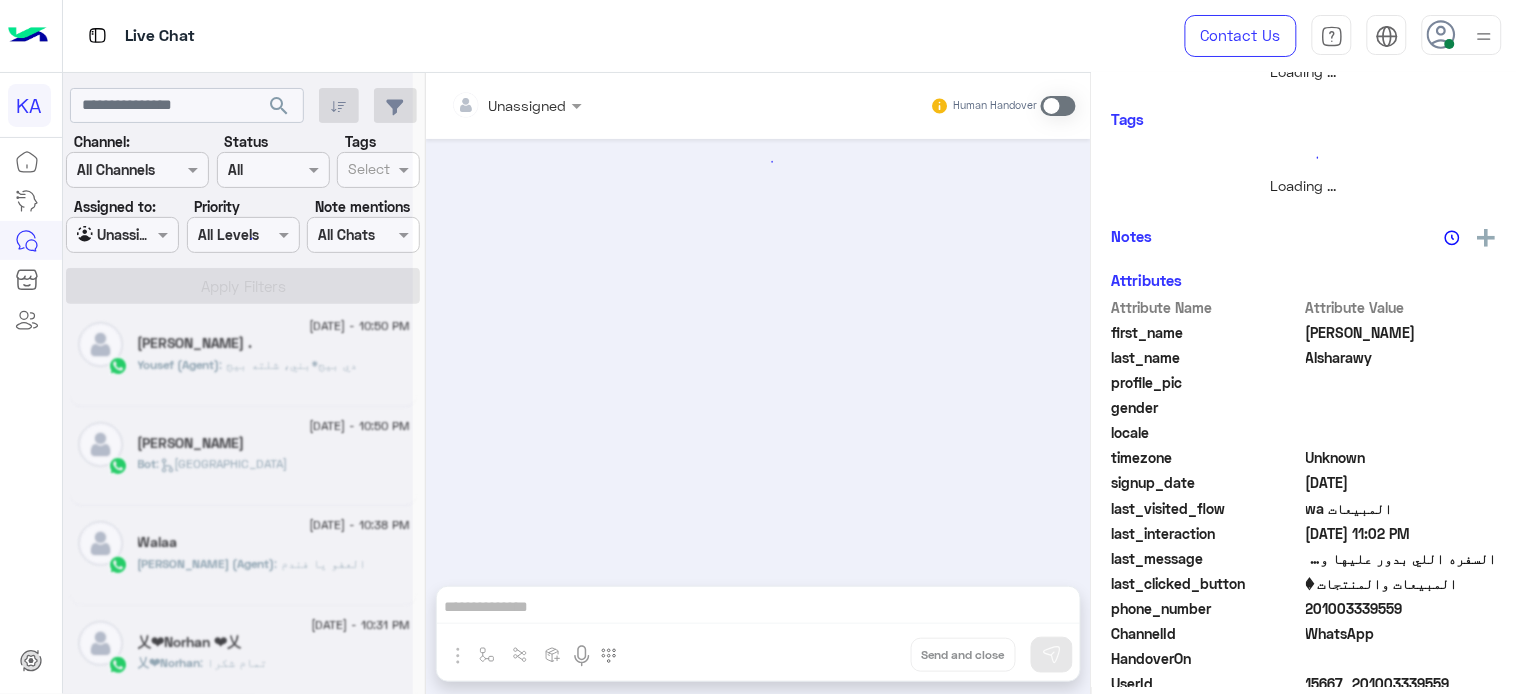 scroll, scrollTop: 361, scrollLeft: 0, axis: vertical 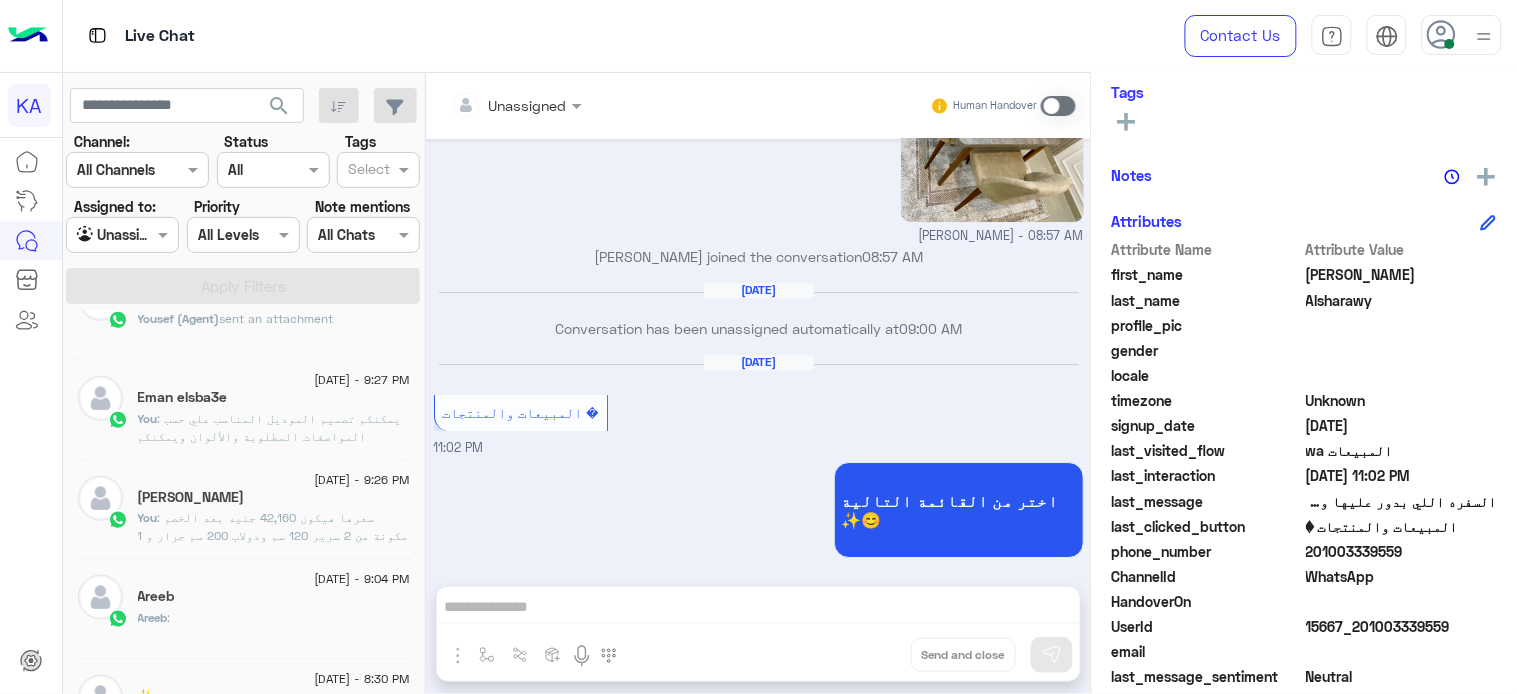 drag, startPoint x: 1433, startPoint y: 550, endPoint x: 1331, endPoint y: 555, distance: 102.122475 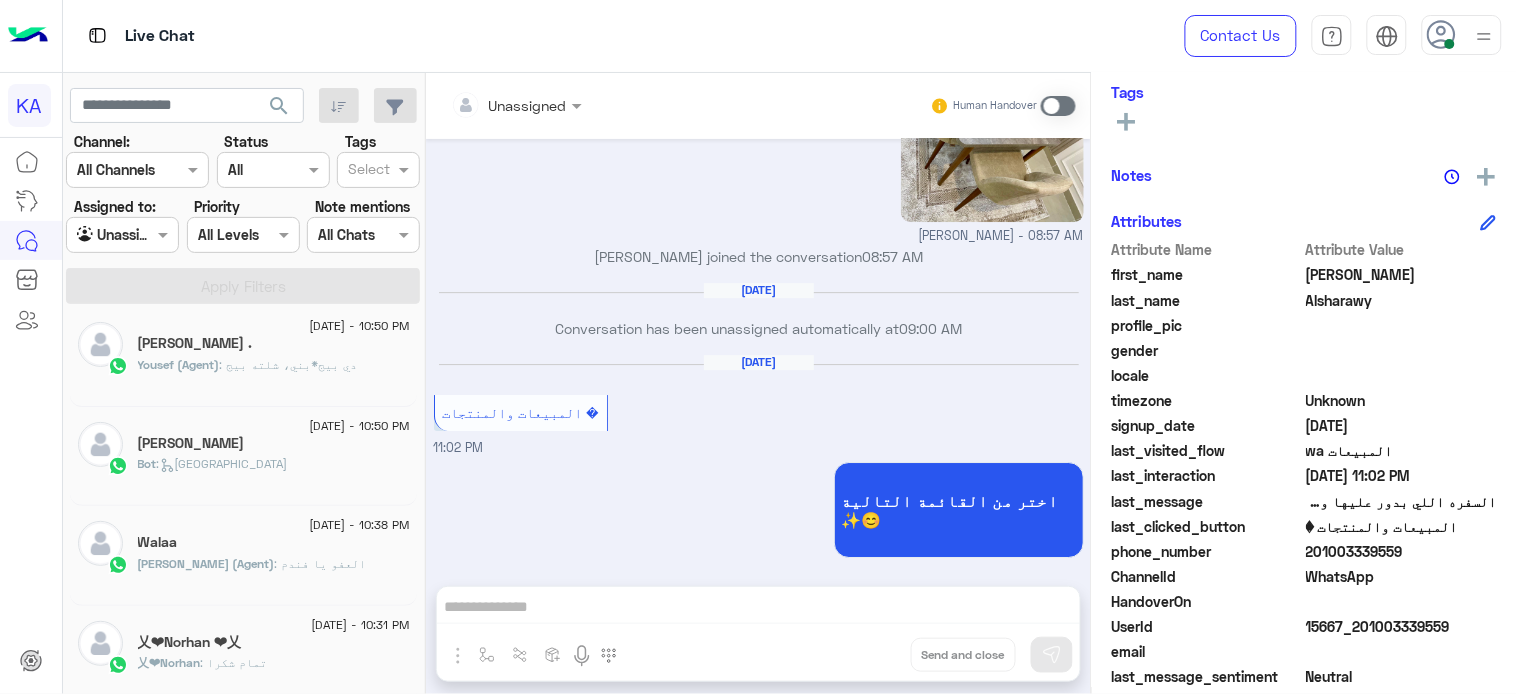 scroll, scrollTop: 0, scrollLeft: 0, axis: both 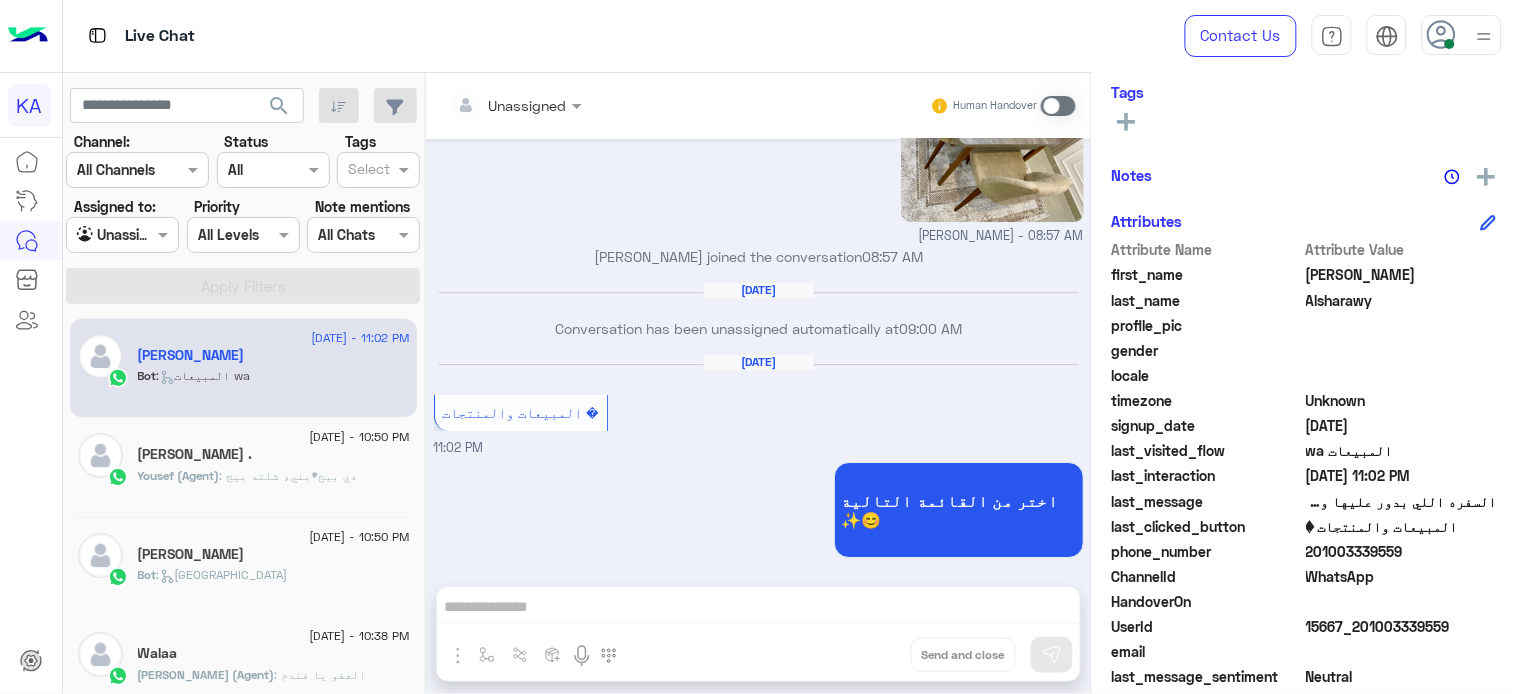 click on ": دي بيج*بني، شلته بيج" 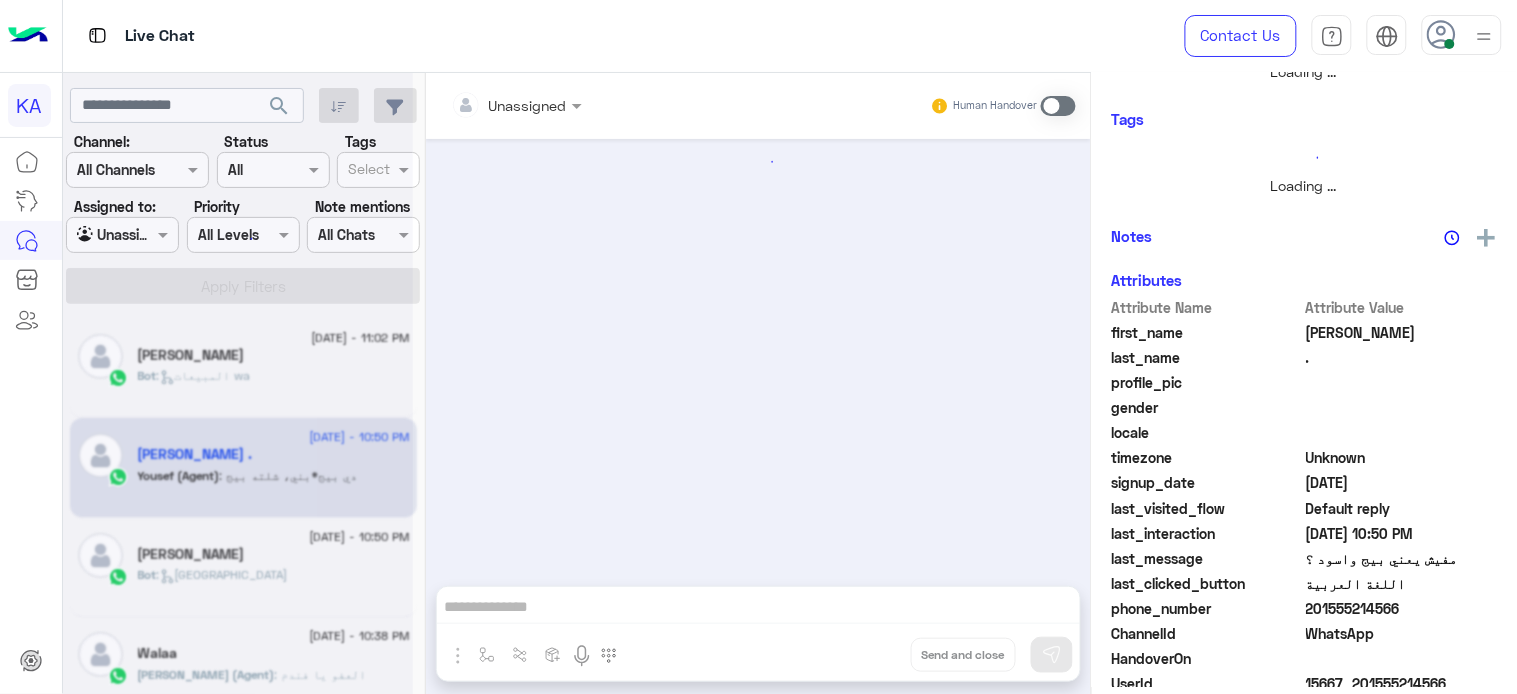 scroll, scrollTop: 361, scrollLeft: 0, axis: vertical 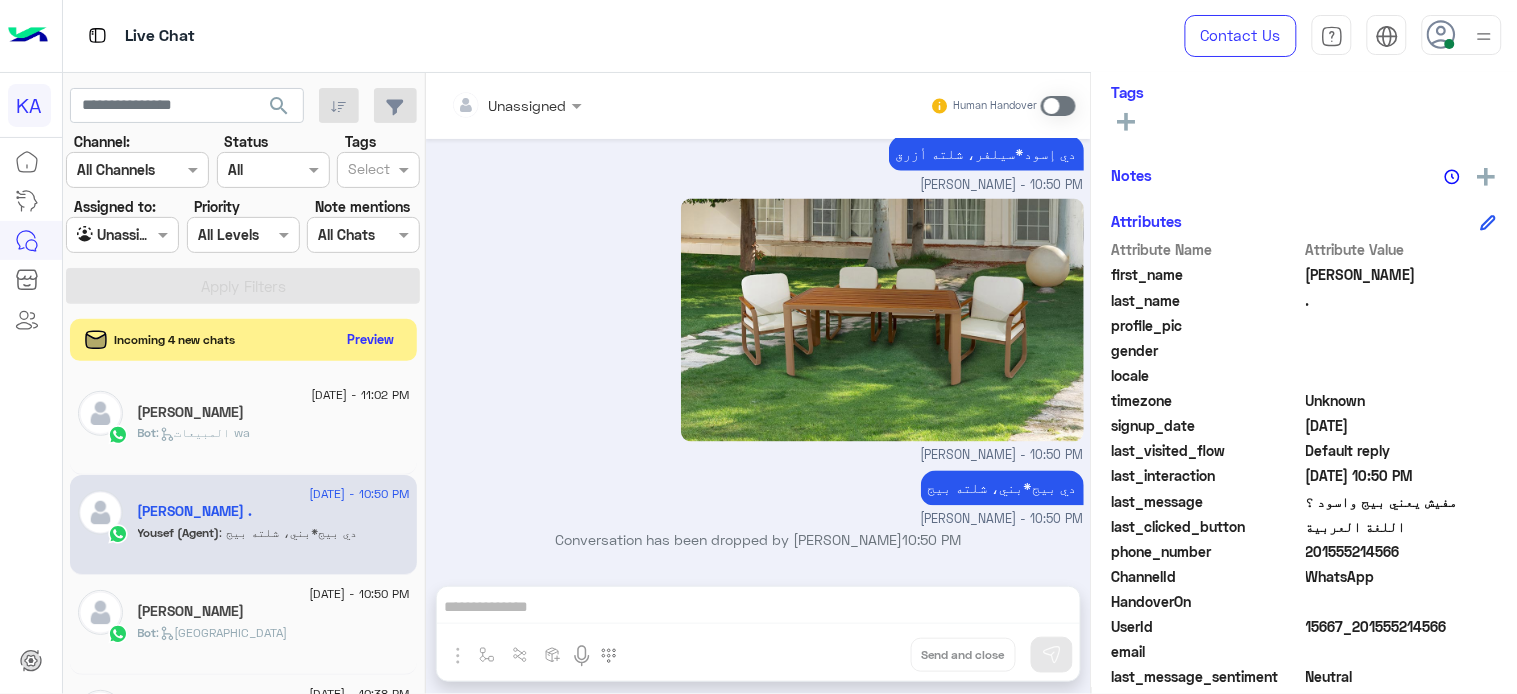 click on "Preview" 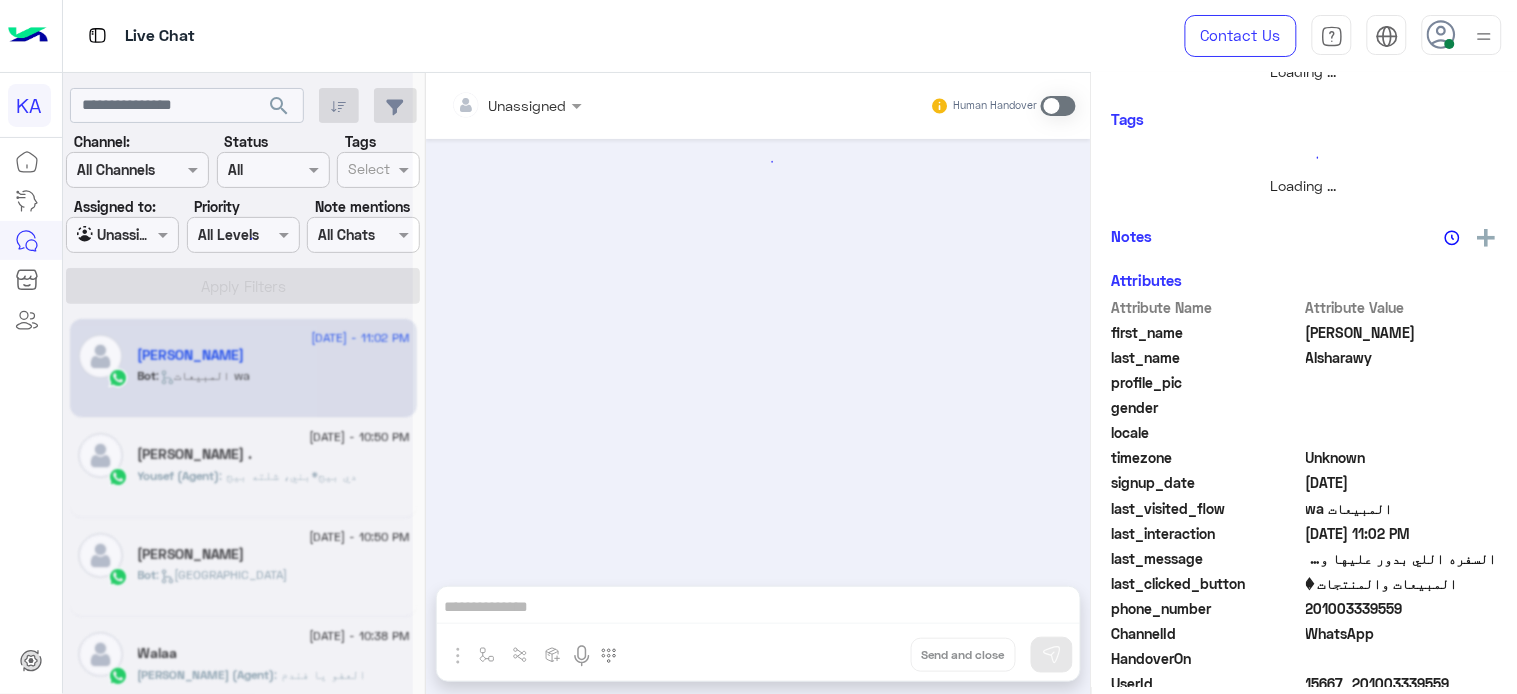scroll, scrollTop: 361, scrollLeft: 0, axis: vertical 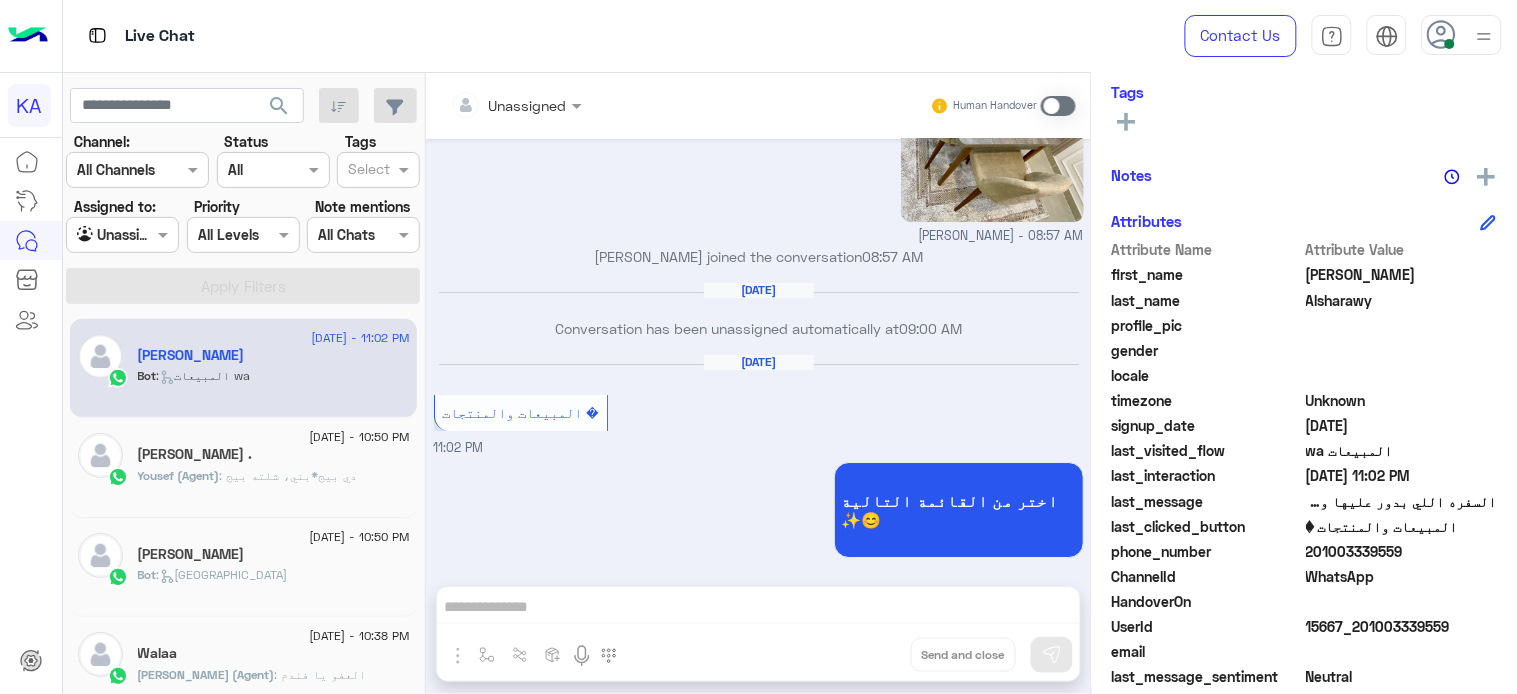 click on "Channel: Channel All Channels Status Channel All Tags Select Assigned to: Agent Filter Unassigned Priority All Levels All Levels Note mentions Select All Chats Apply Filters" 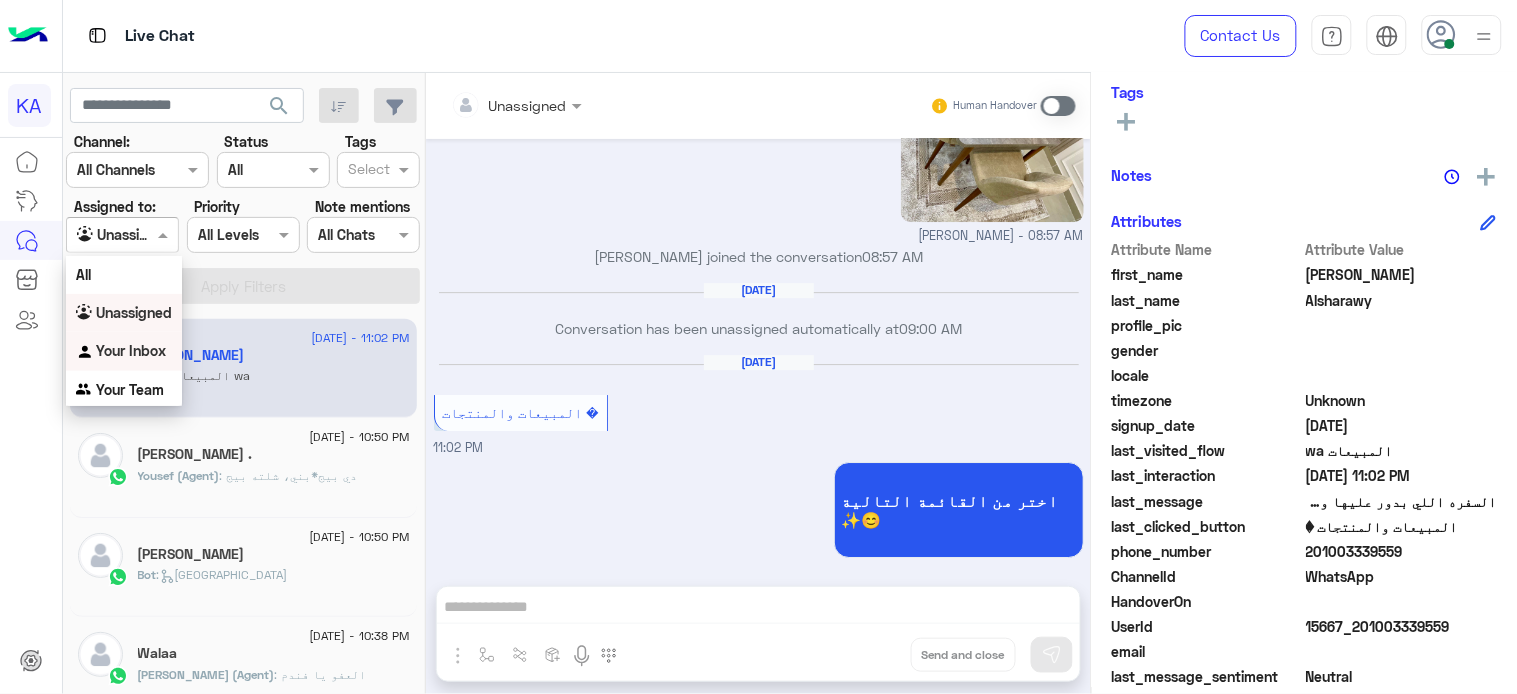 click on "Your Inbox" at bounding box center [131, 350] 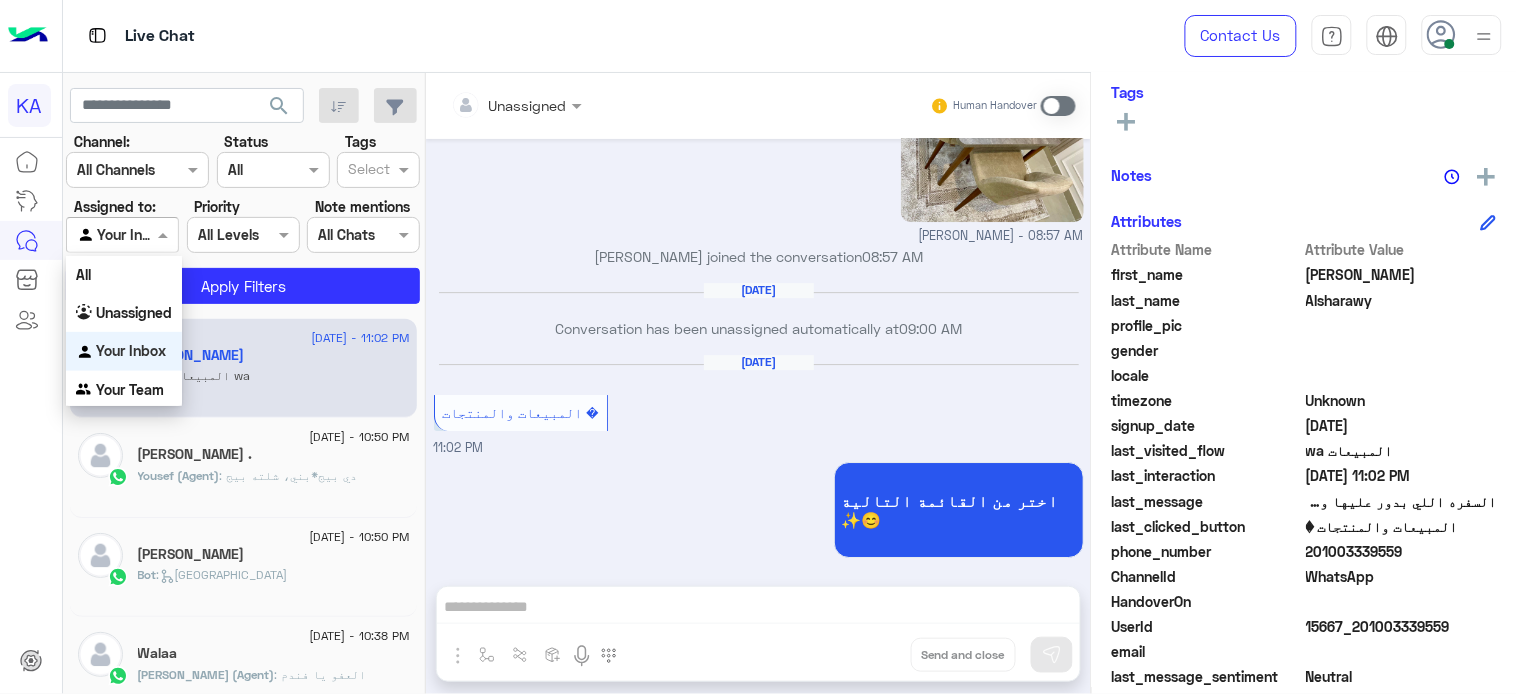 click at bounding box center (122, 234) 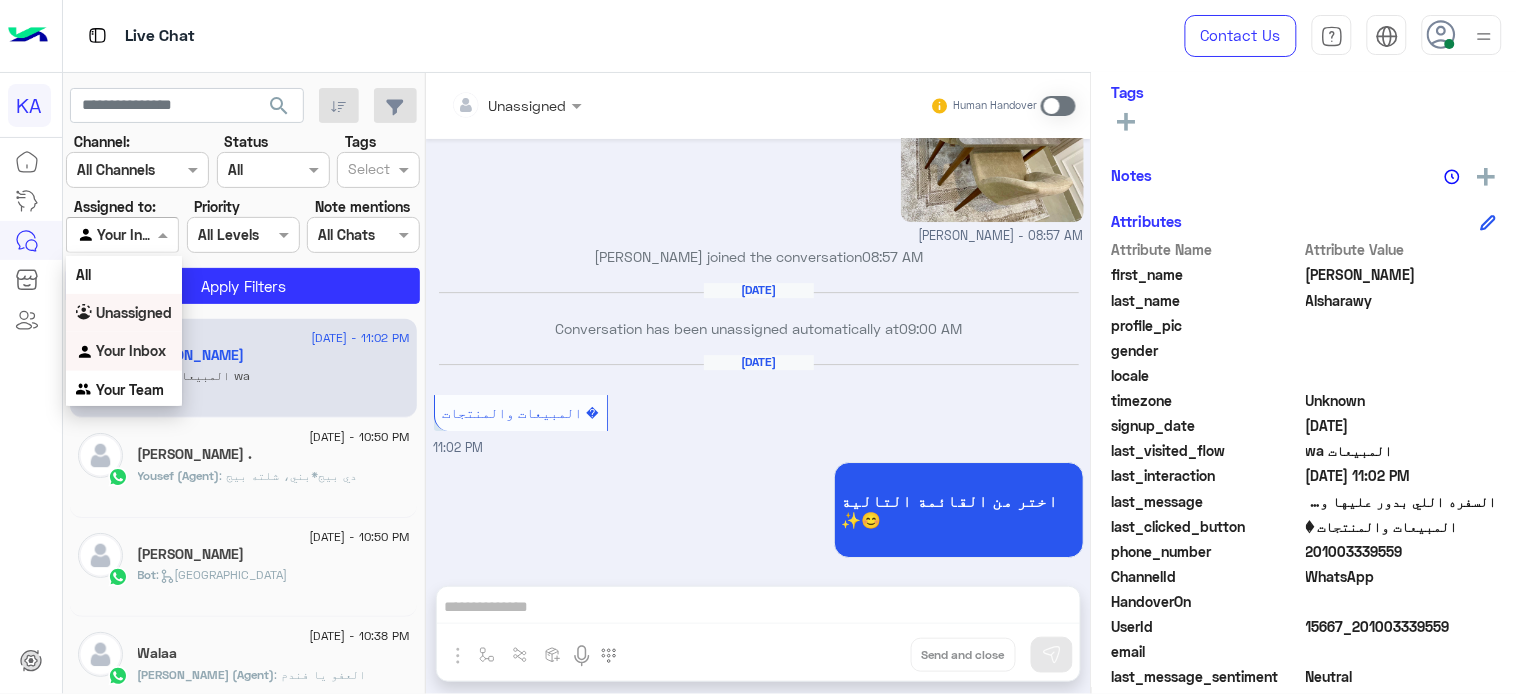 click on "Unassigned" at bounding box center (134, 312) 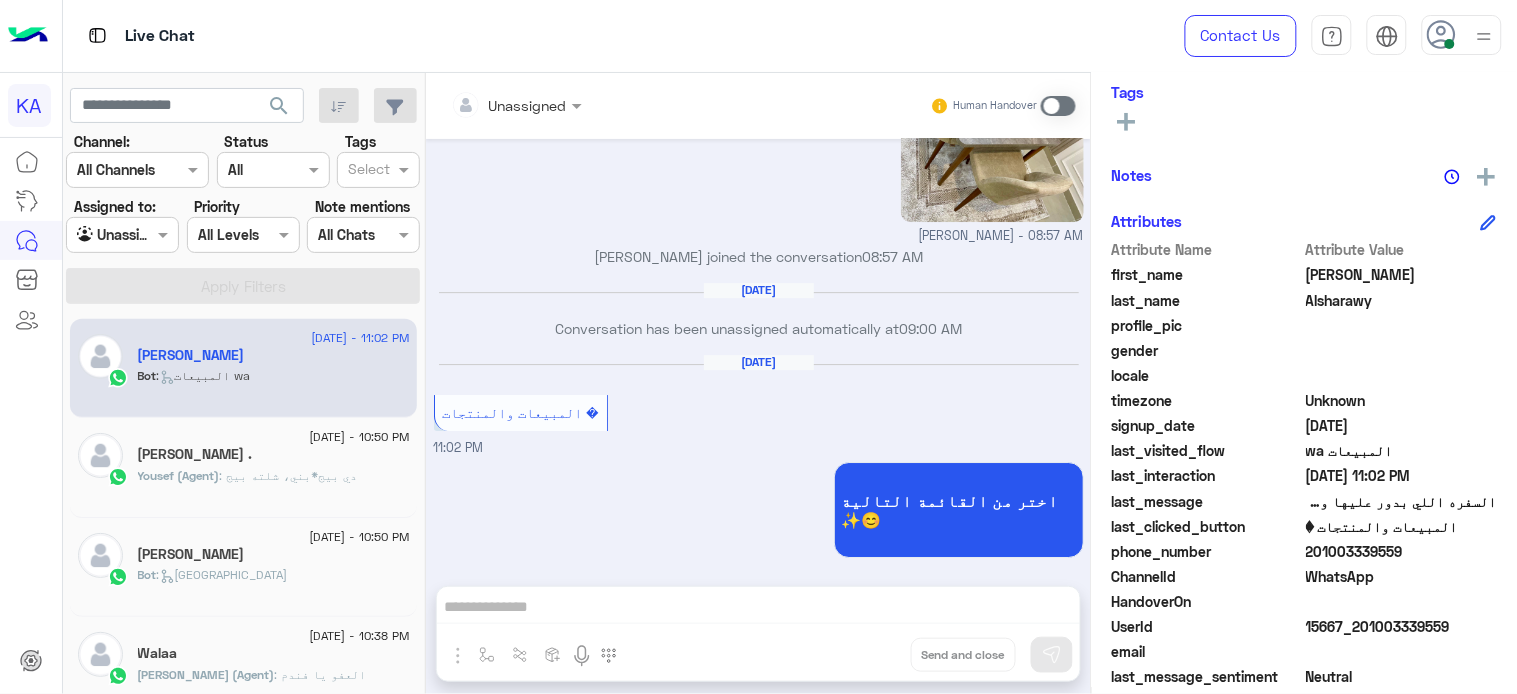 click on "[DATE] - 10:50 PM" 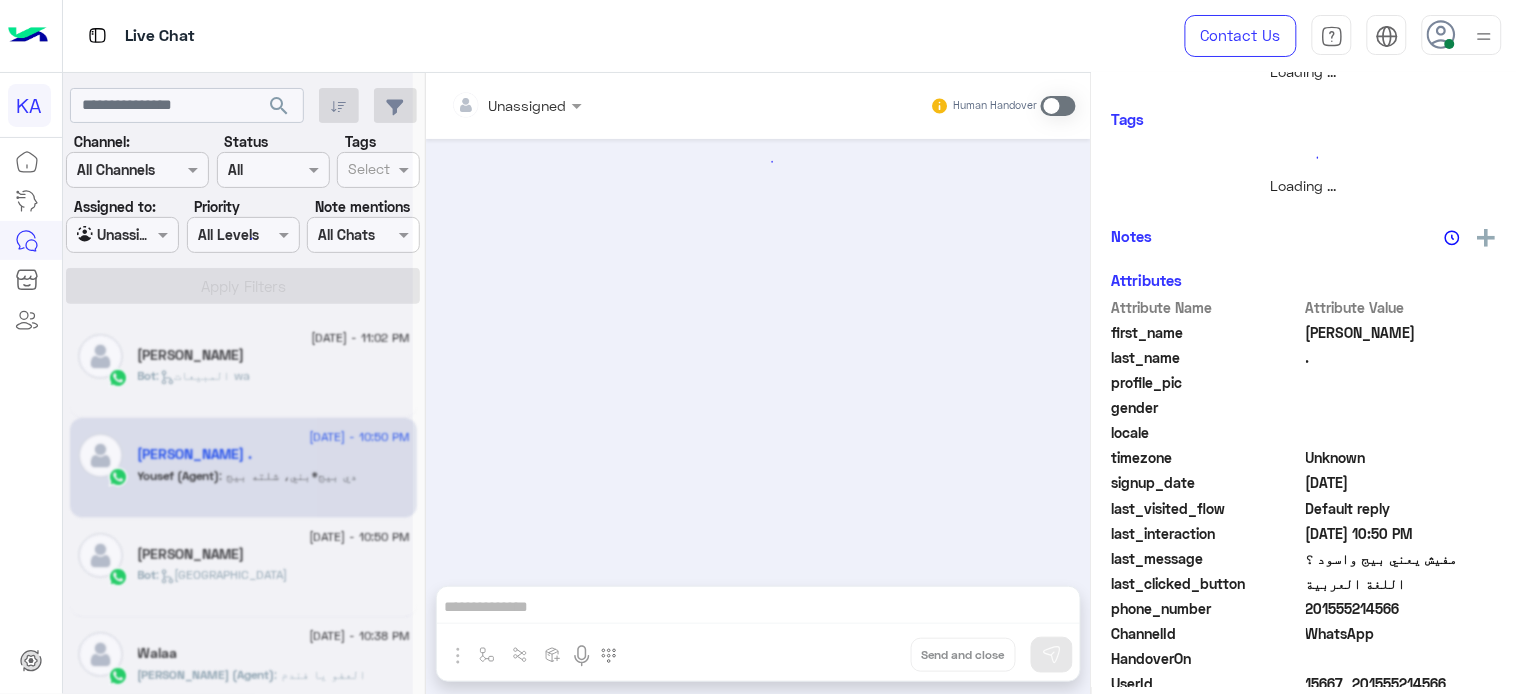 scroll, scrollTop: 361, scrollLeft: 0, axis: vertical 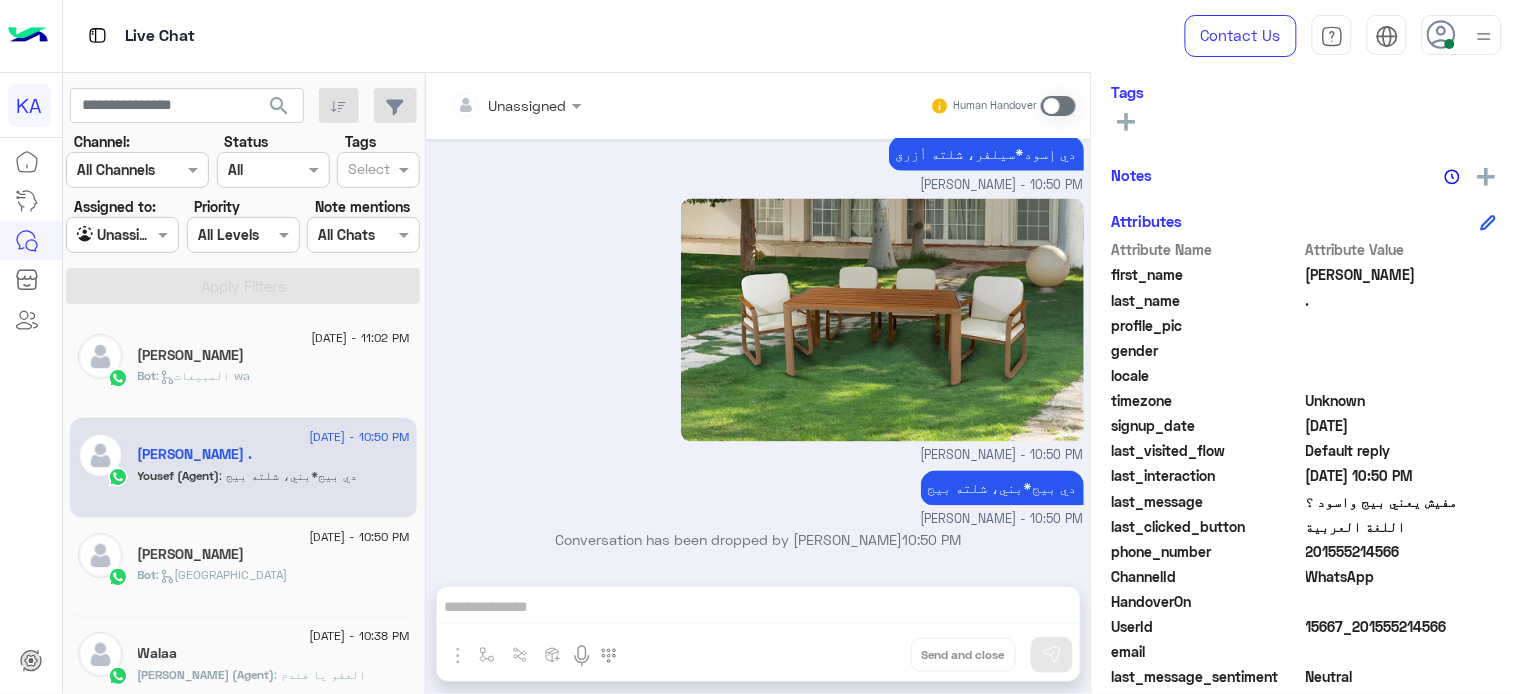 click on "[PERSON_NAME]" 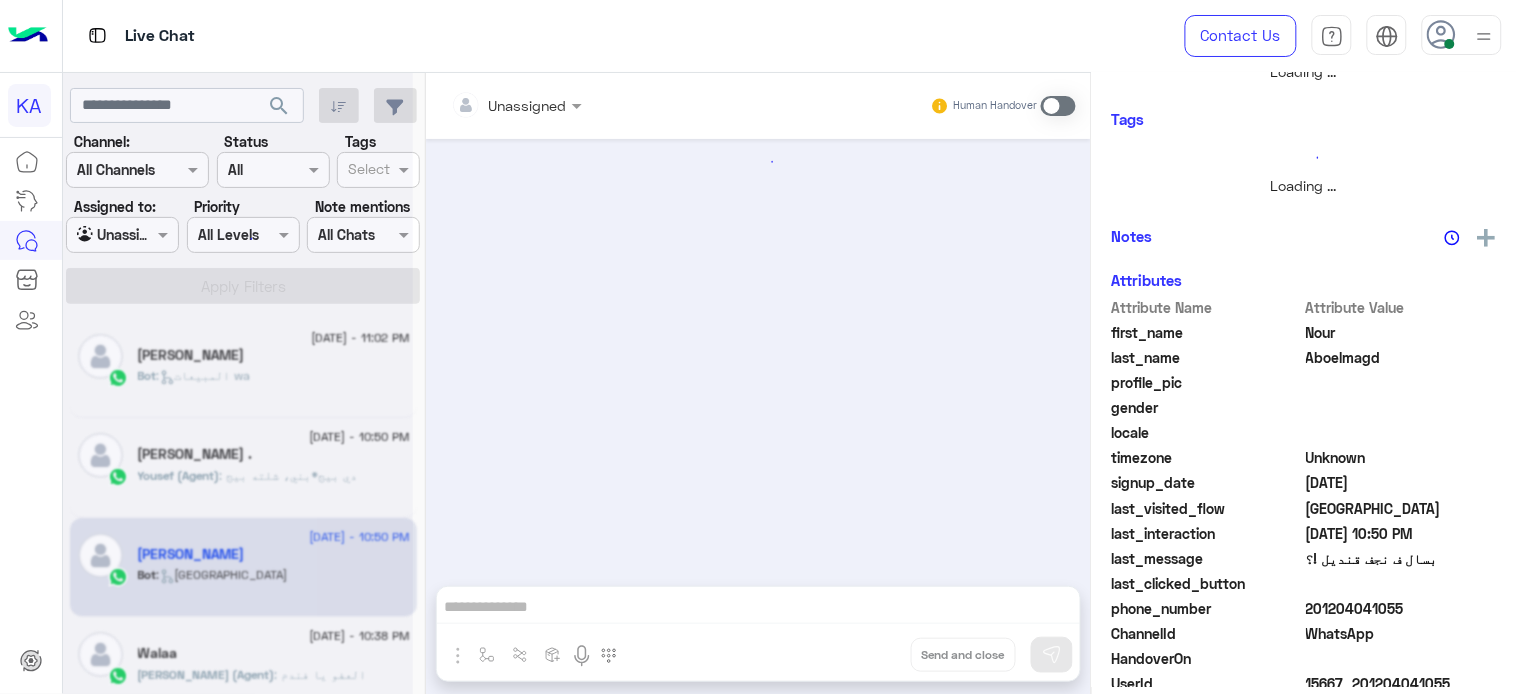 scroll, scrollTop: 361, scrollLeft: 0, axis: vertical 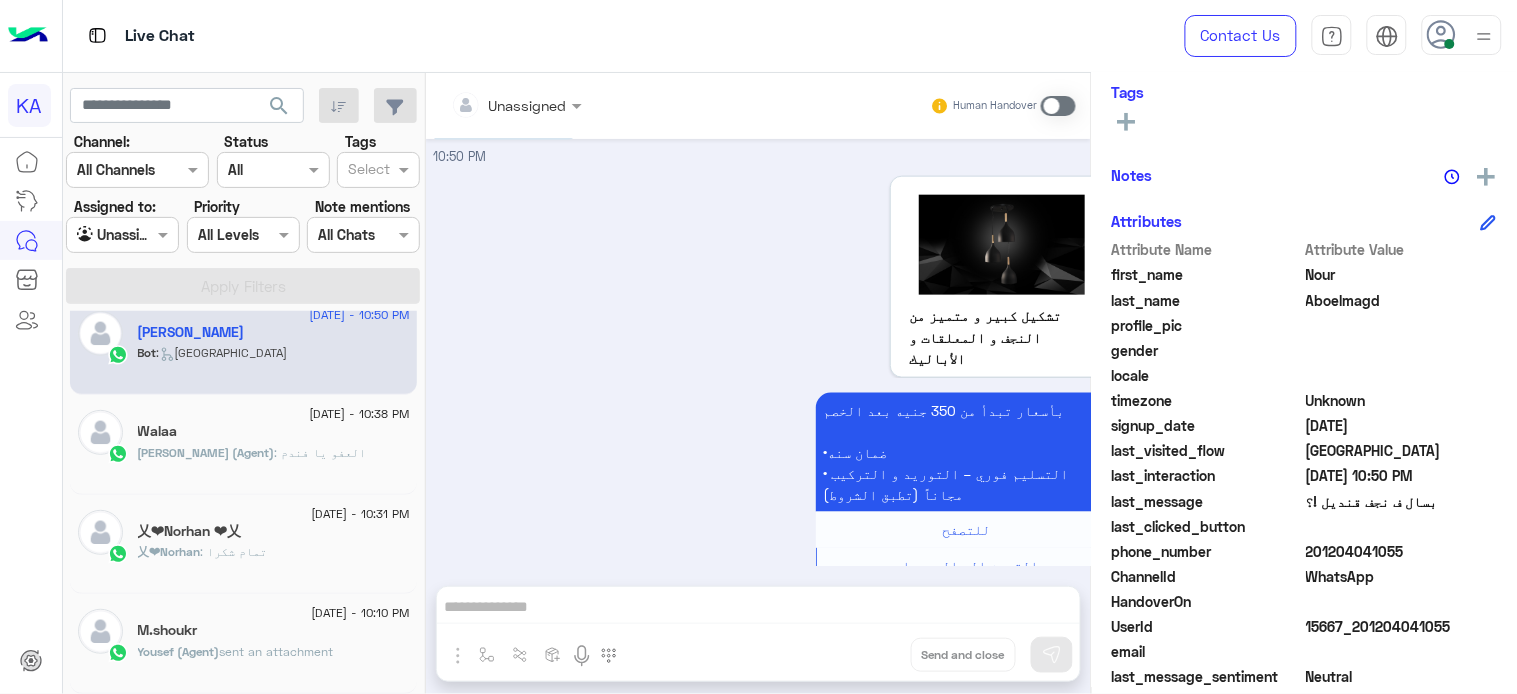click on "[DATE] - 10:38 PM" 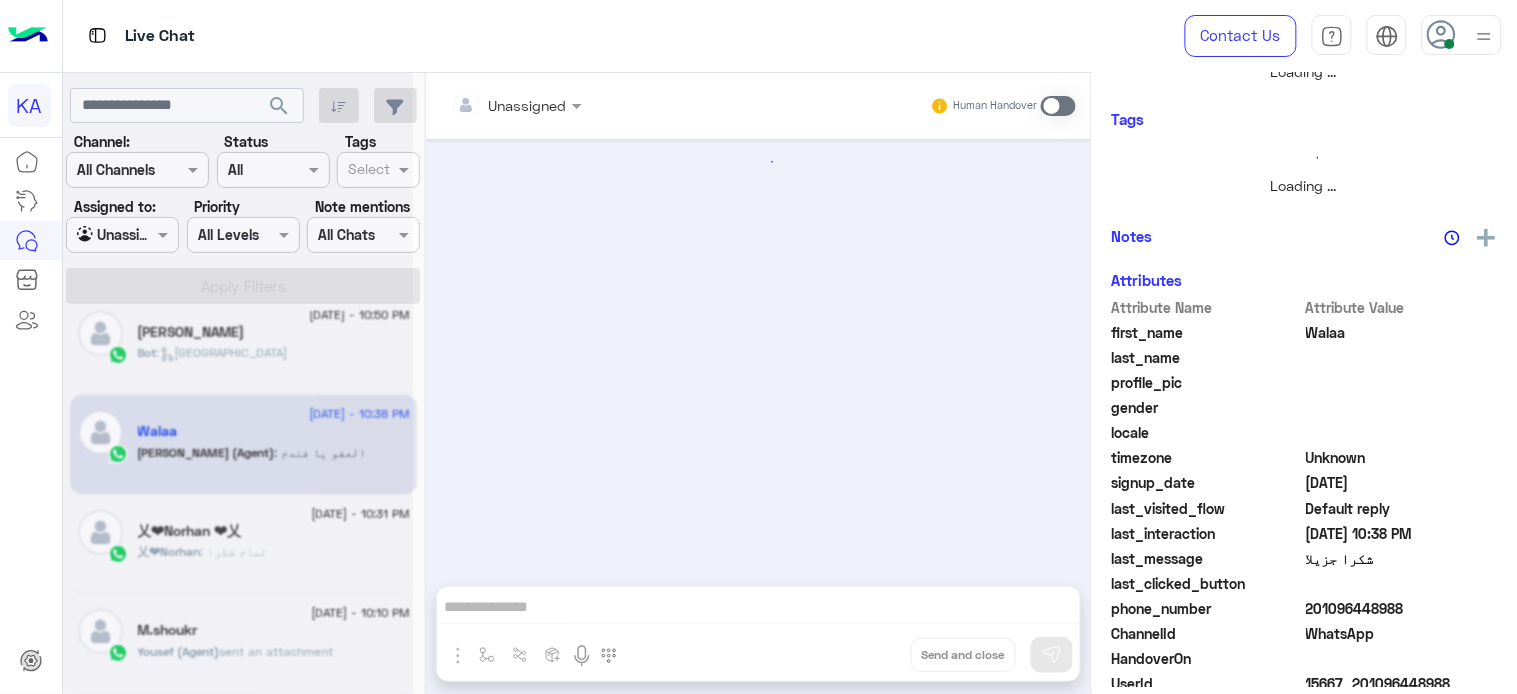 scroll, scrollTop: 361, scrollLeft: 0, axis: vertical 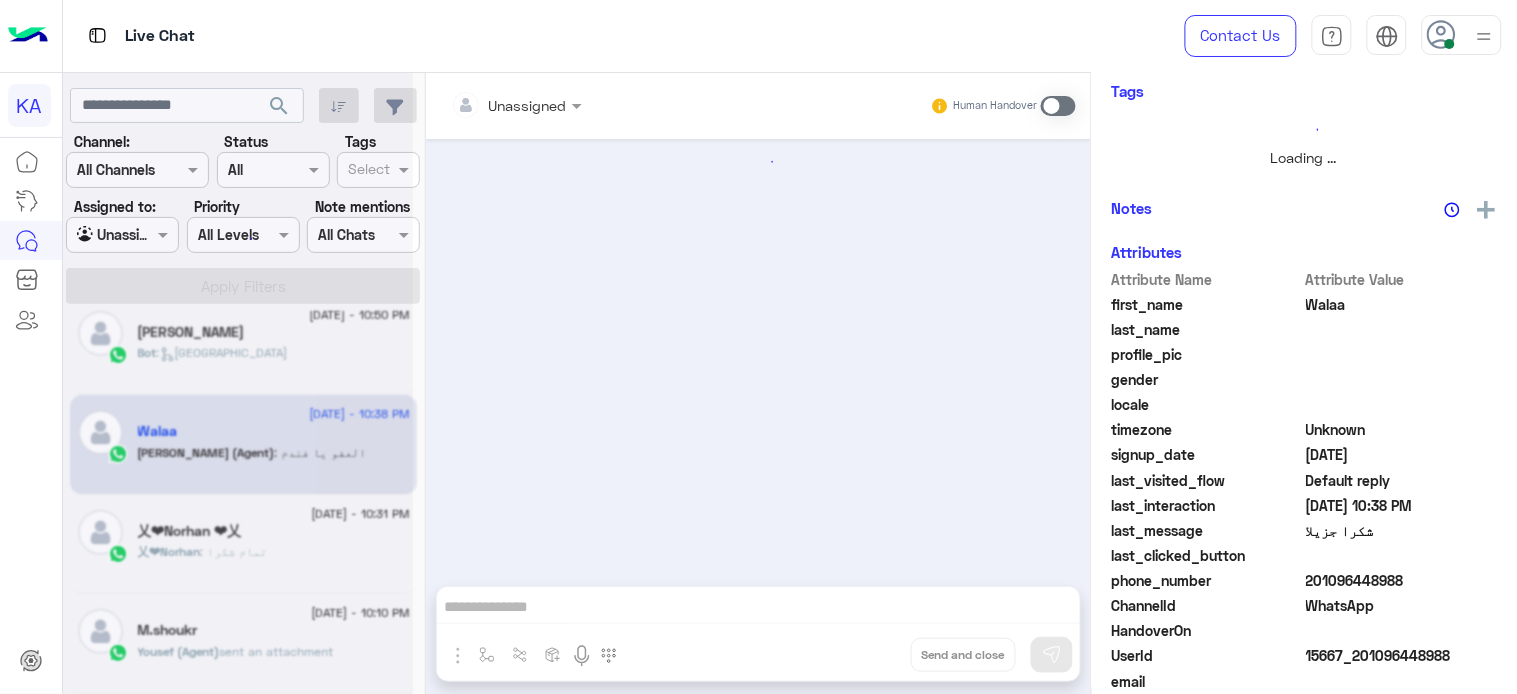 click on "Walaa" 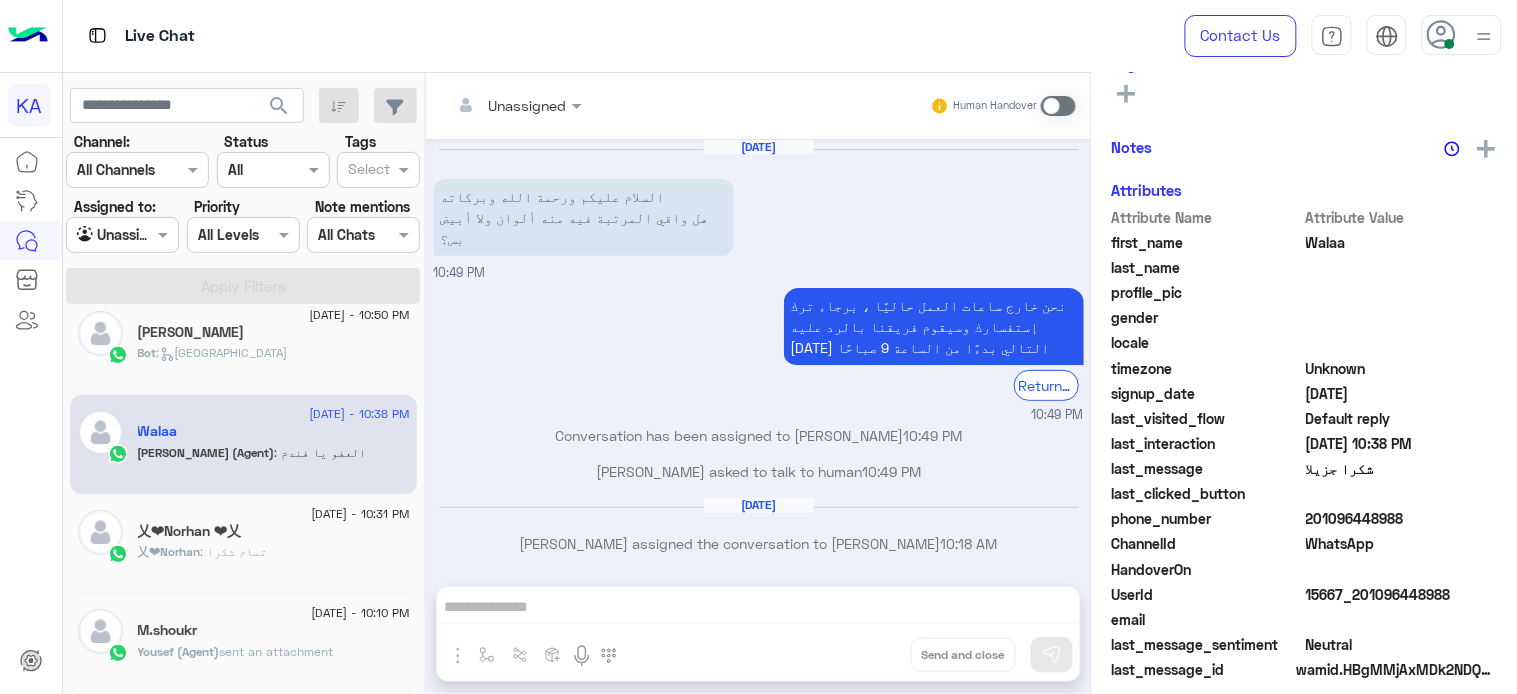 scroll, scrollTop: 271, scrollLeft: 0, axis: vertical 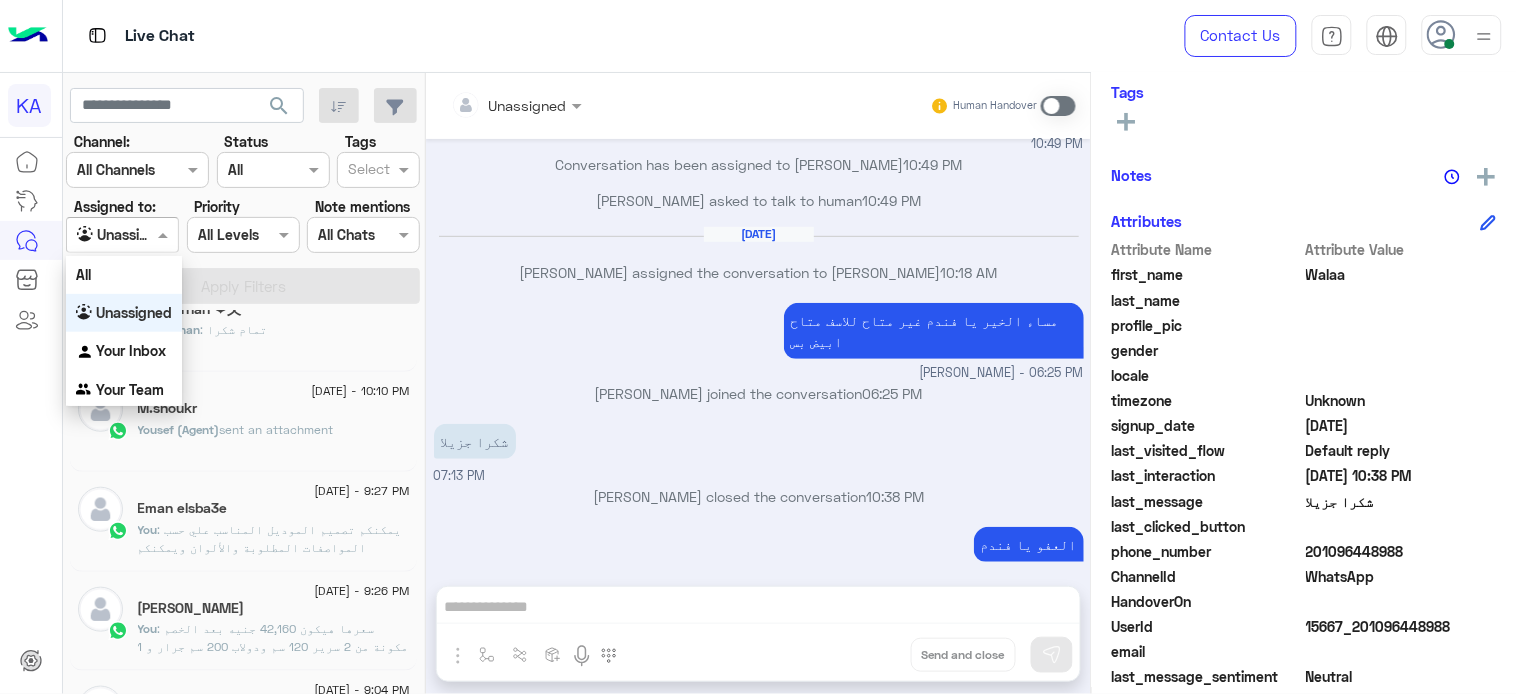 click at bounding box center (122, 234) 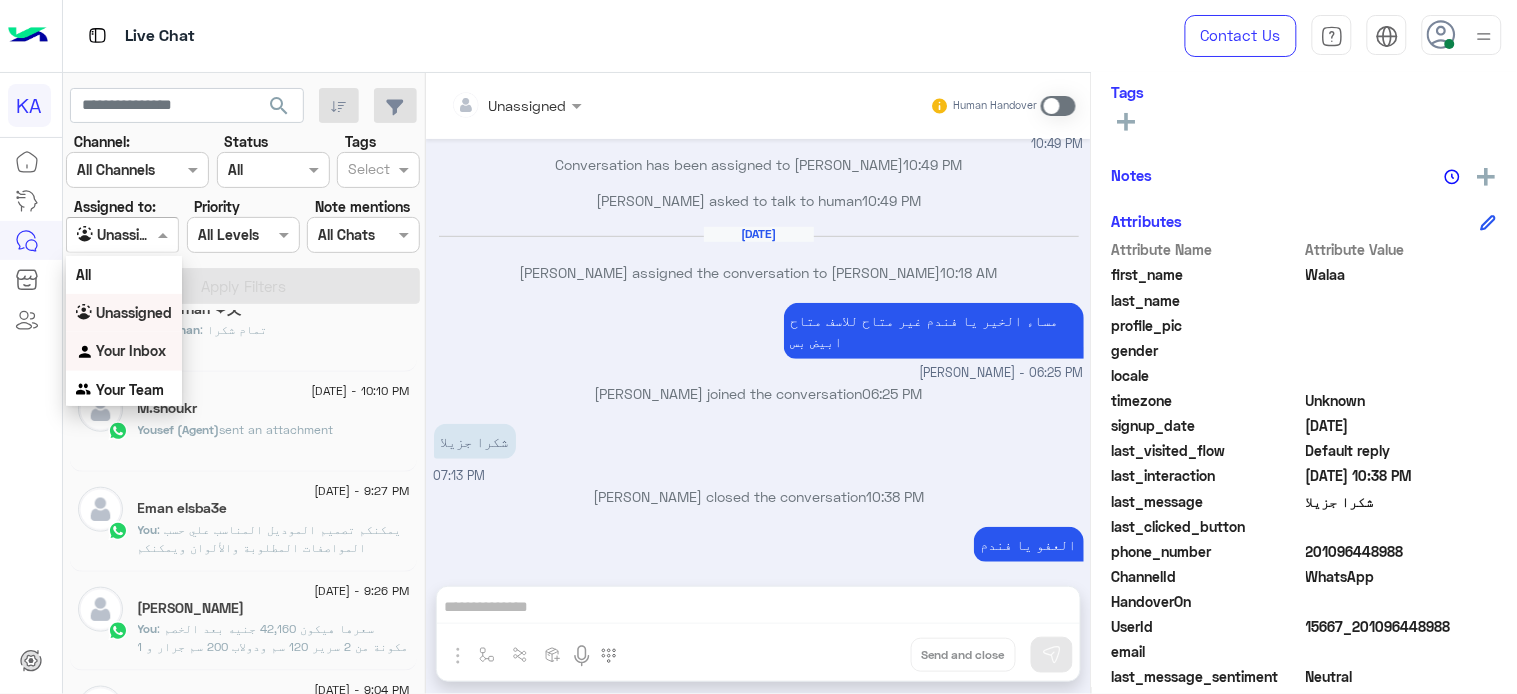 click on "Your Inbox" at bounding box center (131, 350) 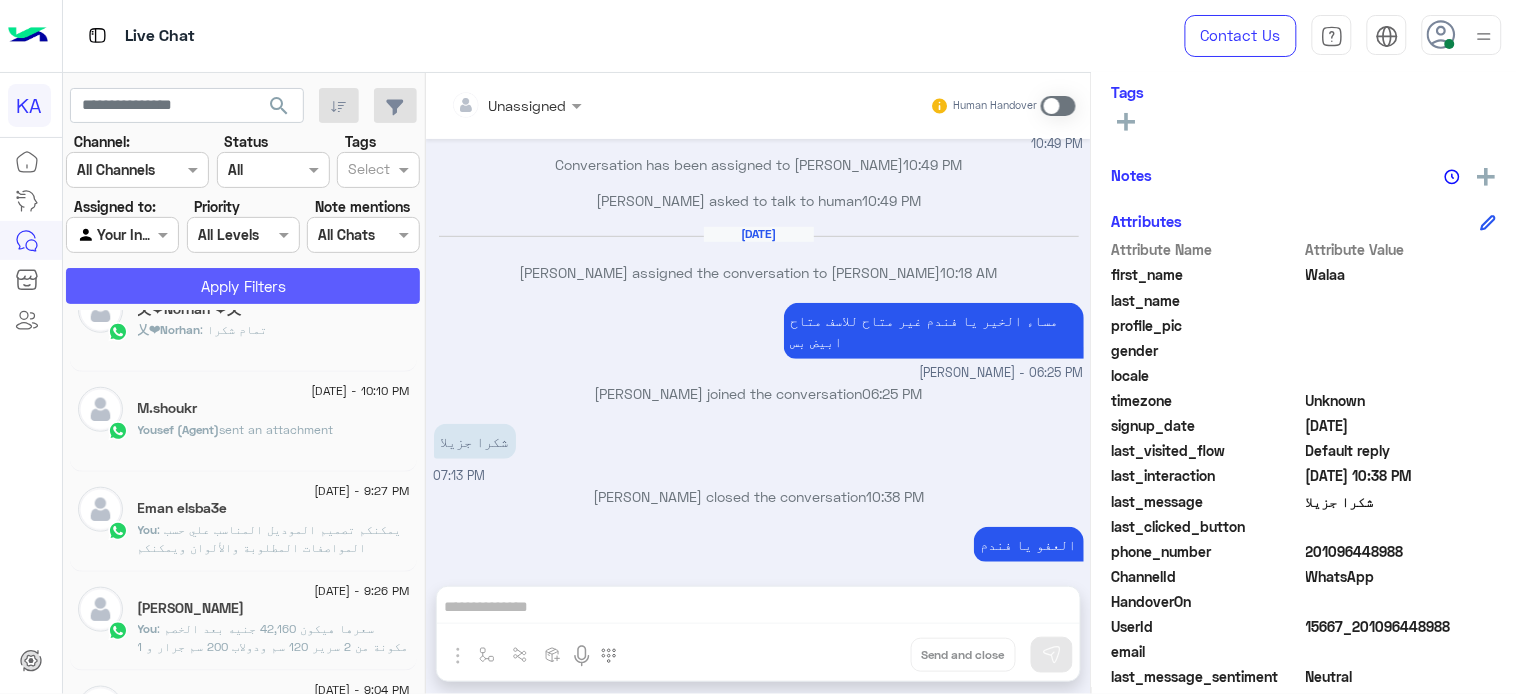 click on "Apply Filters" 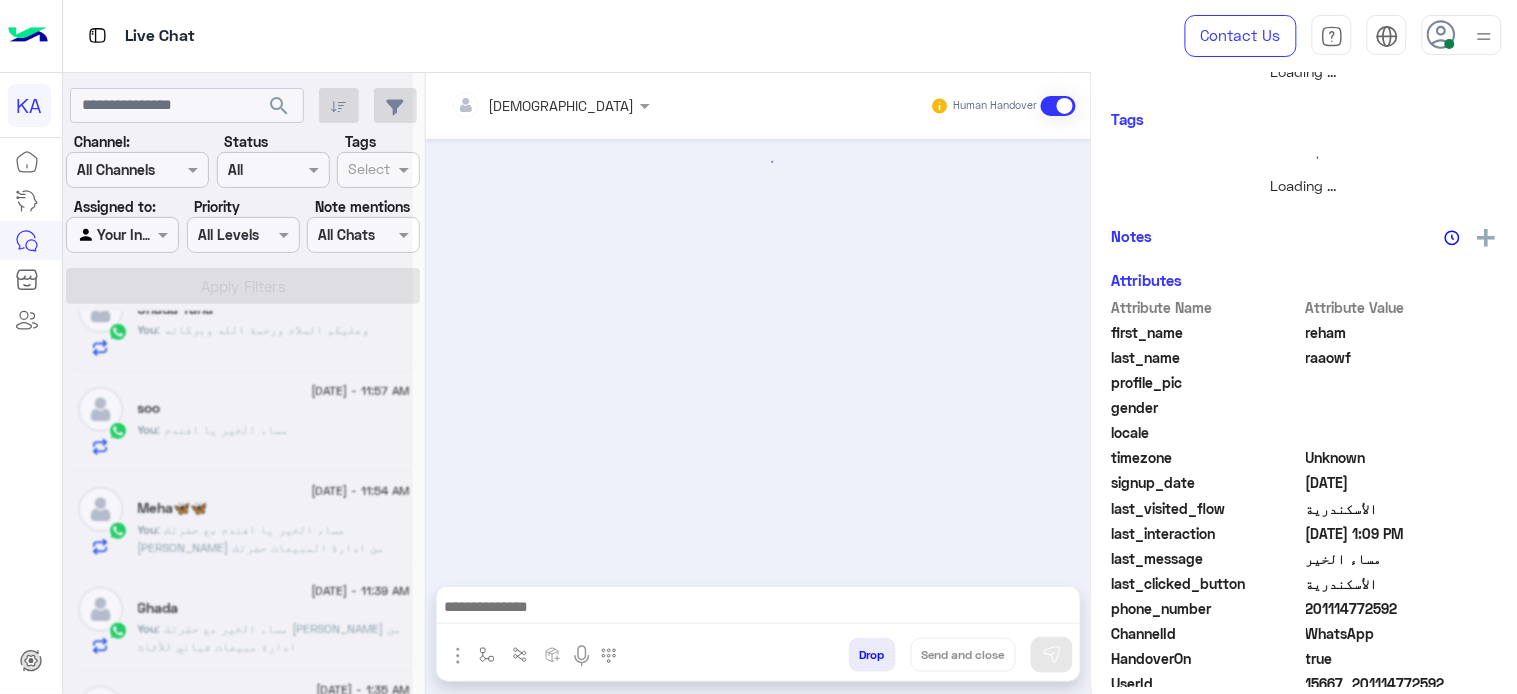 scroll, scrollTop: 361, scrollLeft: 0, axis: vertical 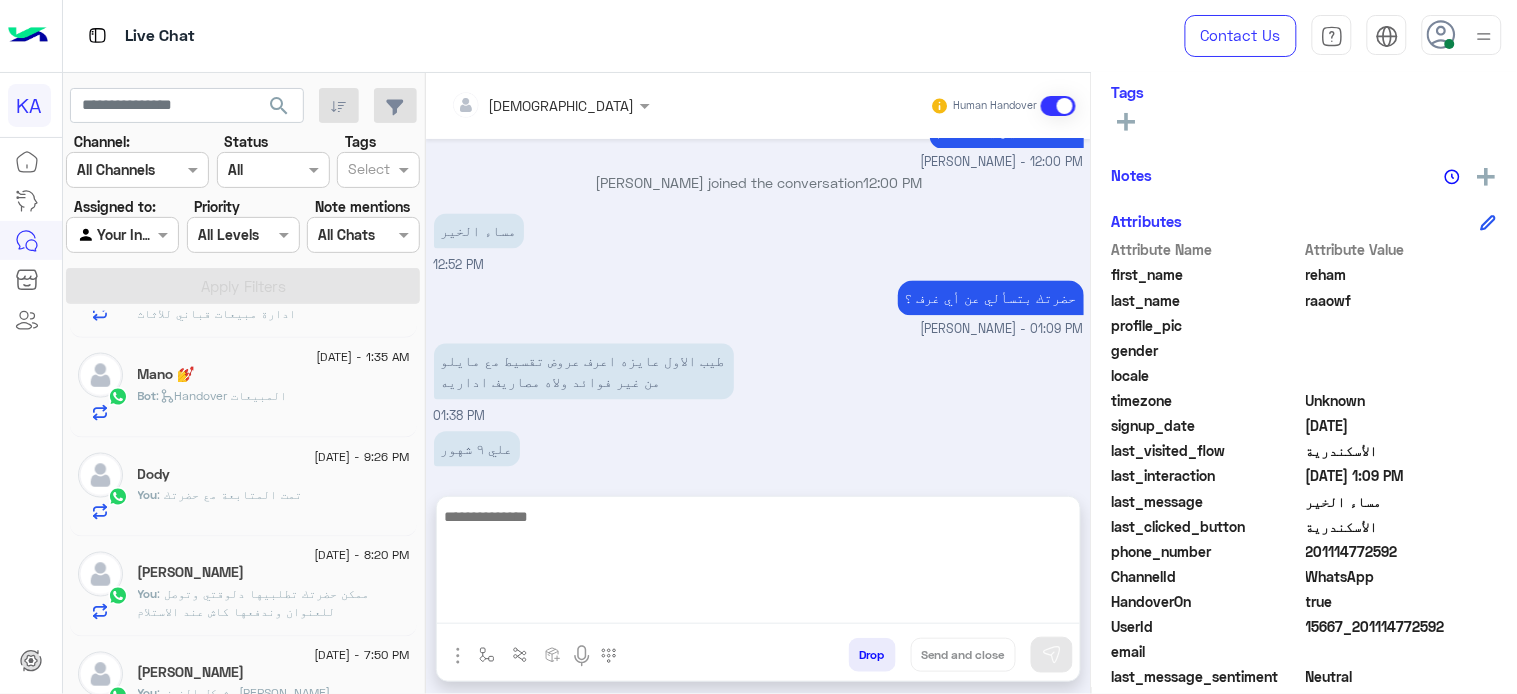 click at bounding box center [758, 564] 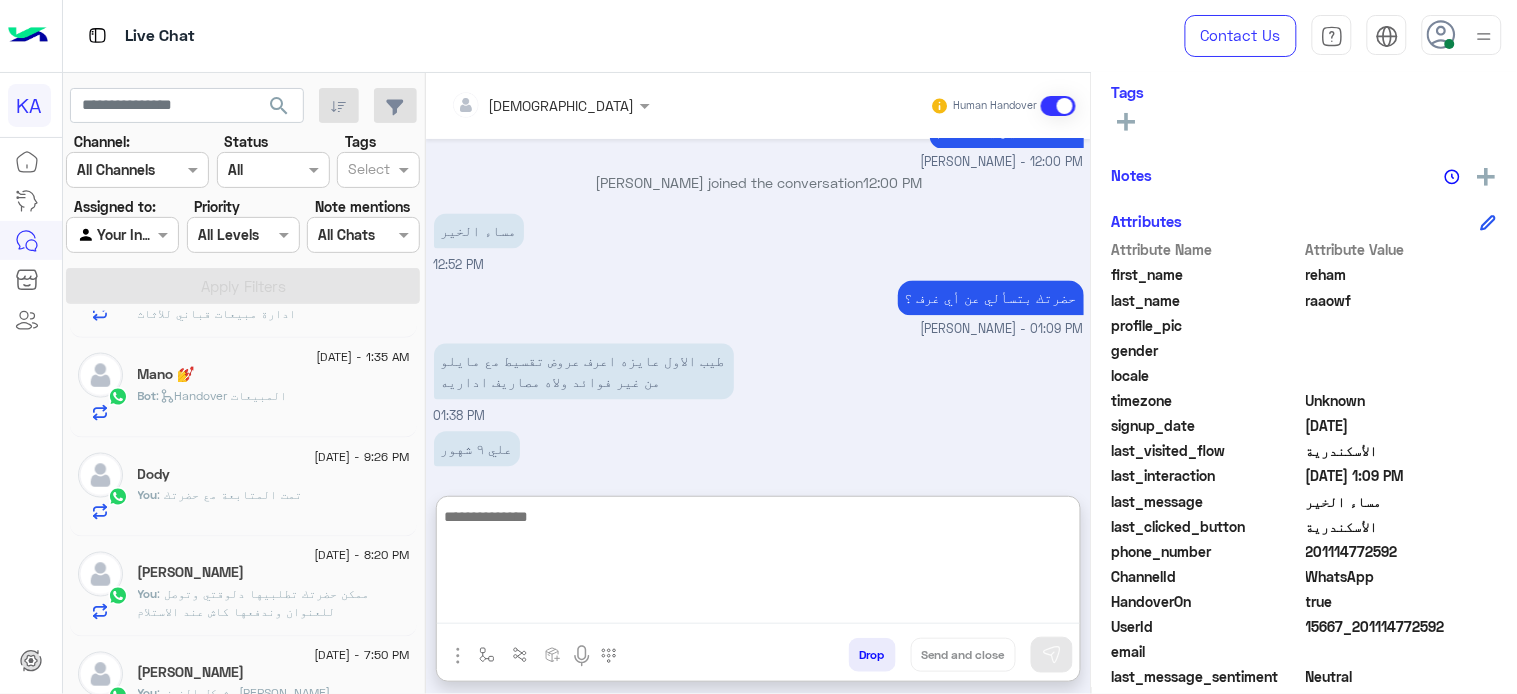 scroll, scrollTop: 1134, scrollLeft: 0, axis: vertical 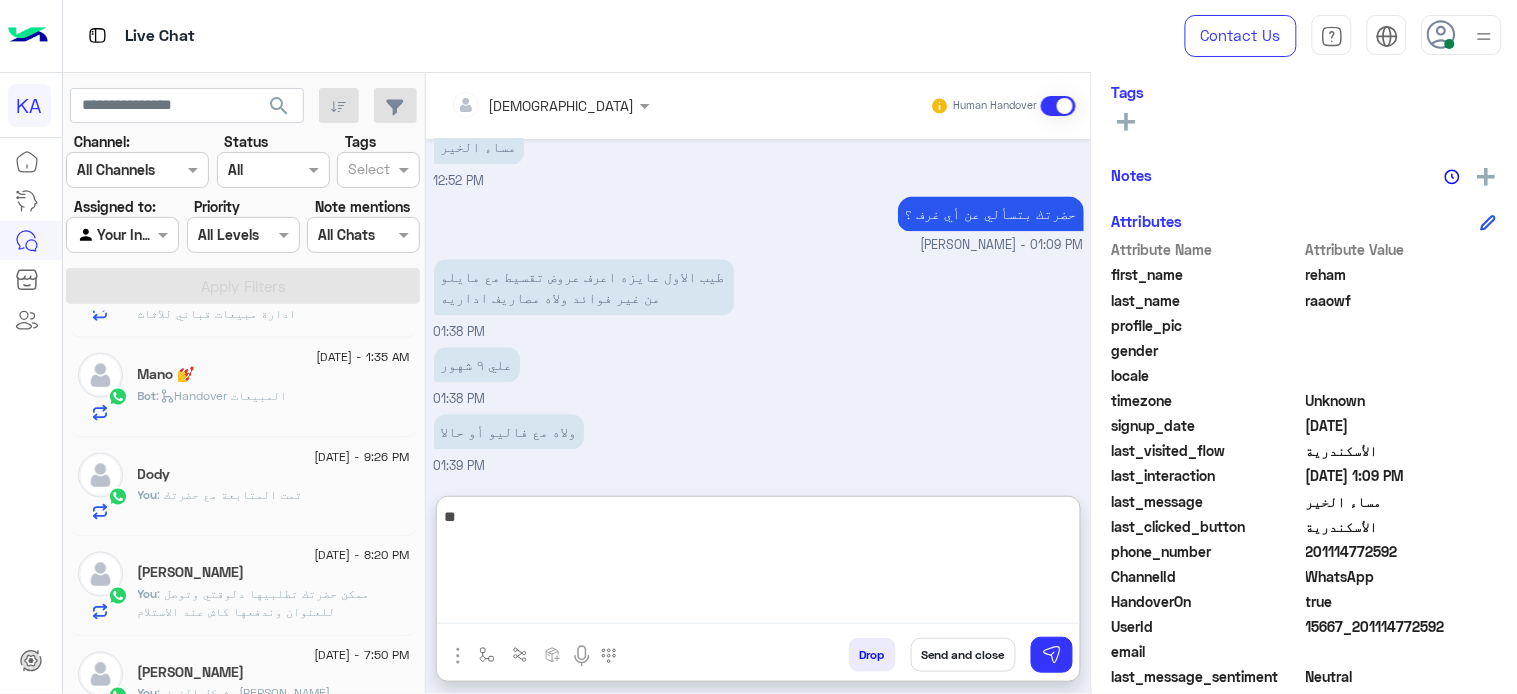 type on "*" 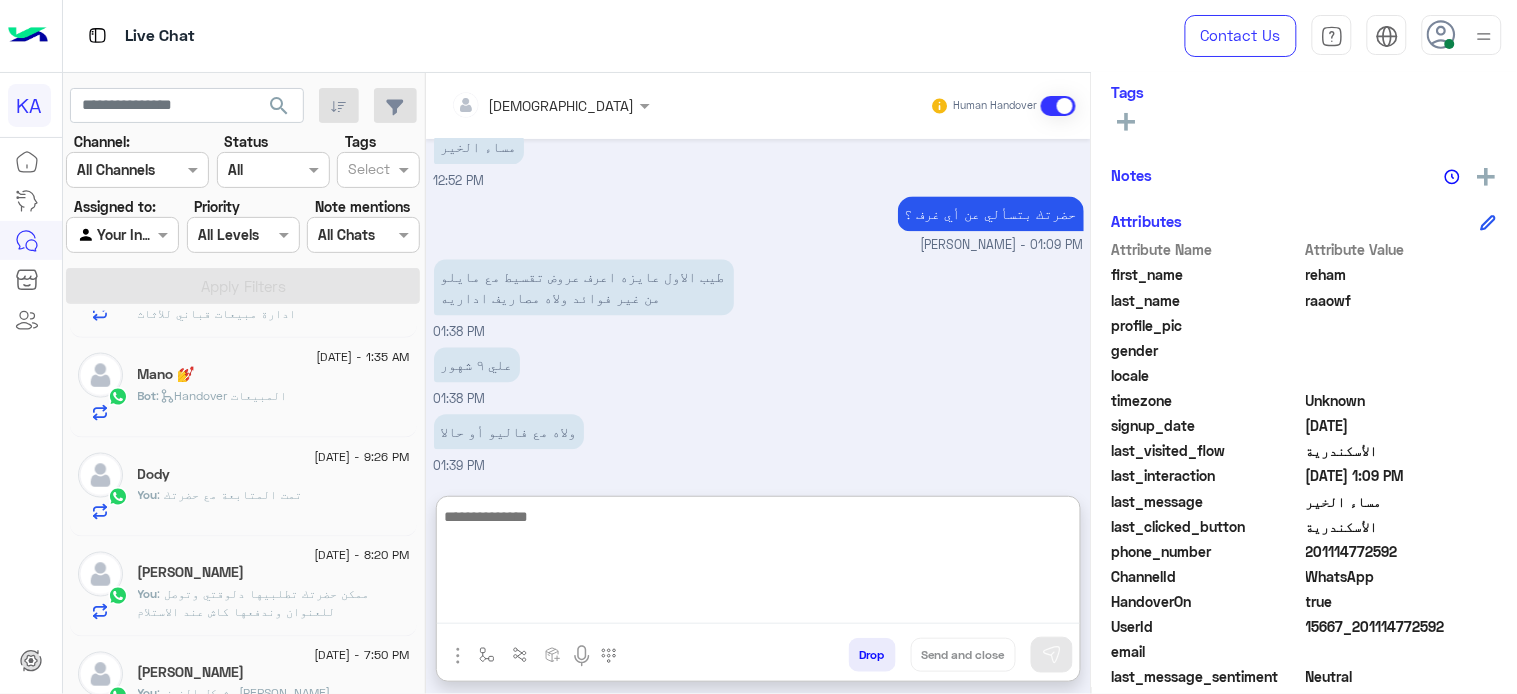 type on "*" 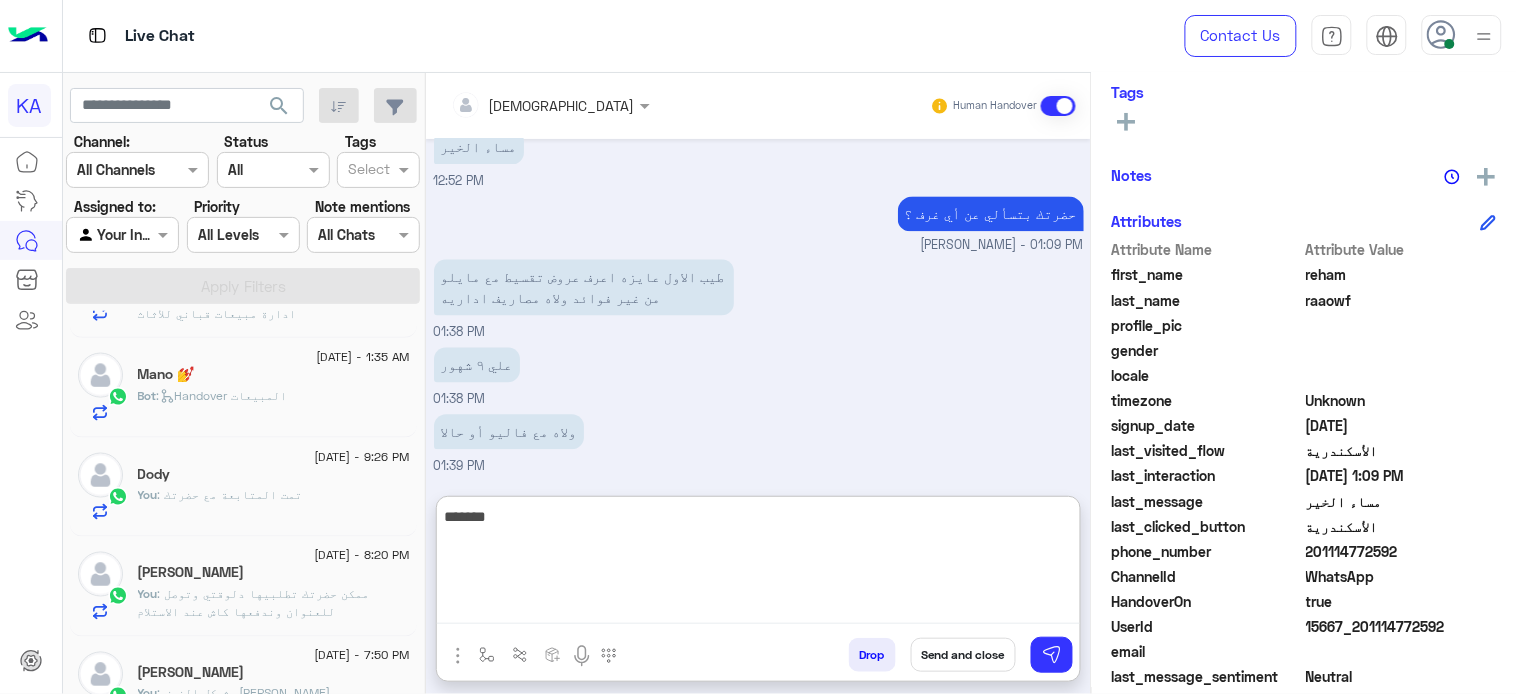 type on "******" 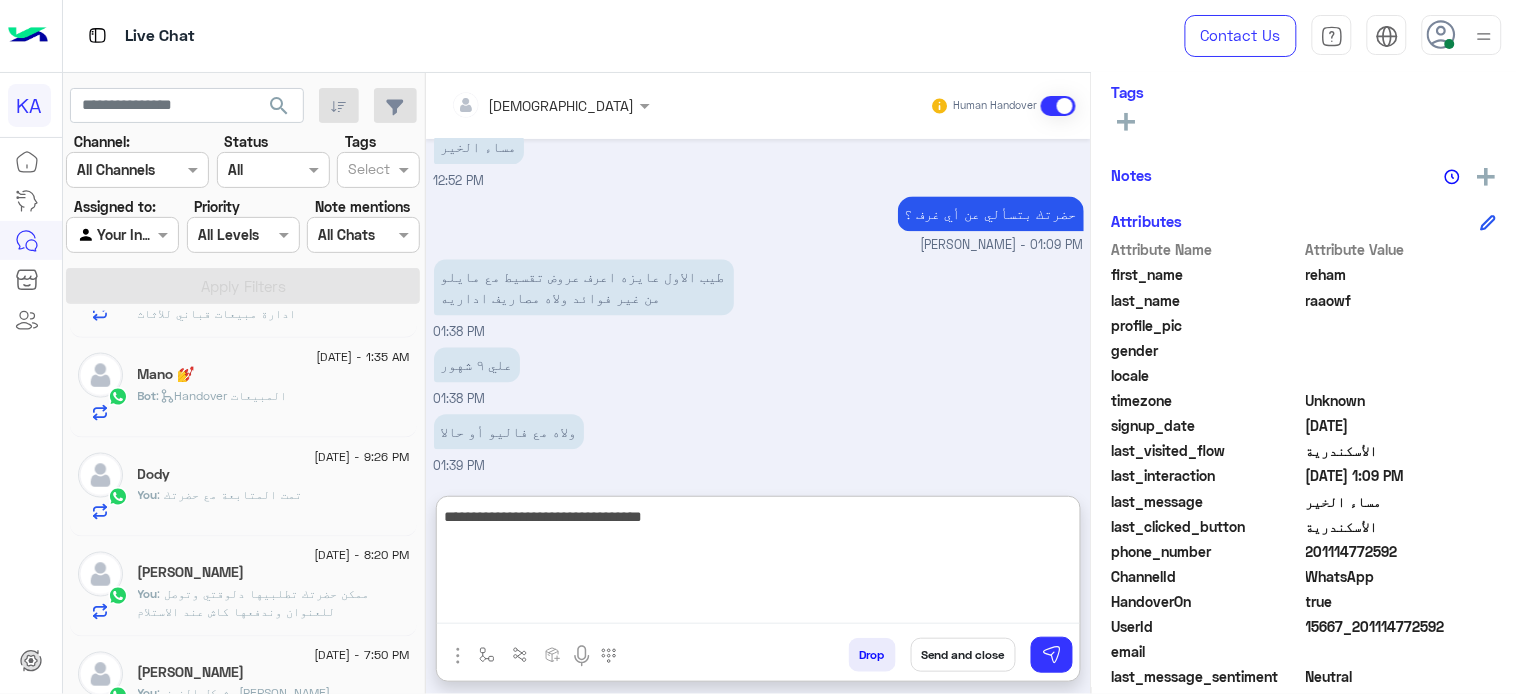 type on "**********" 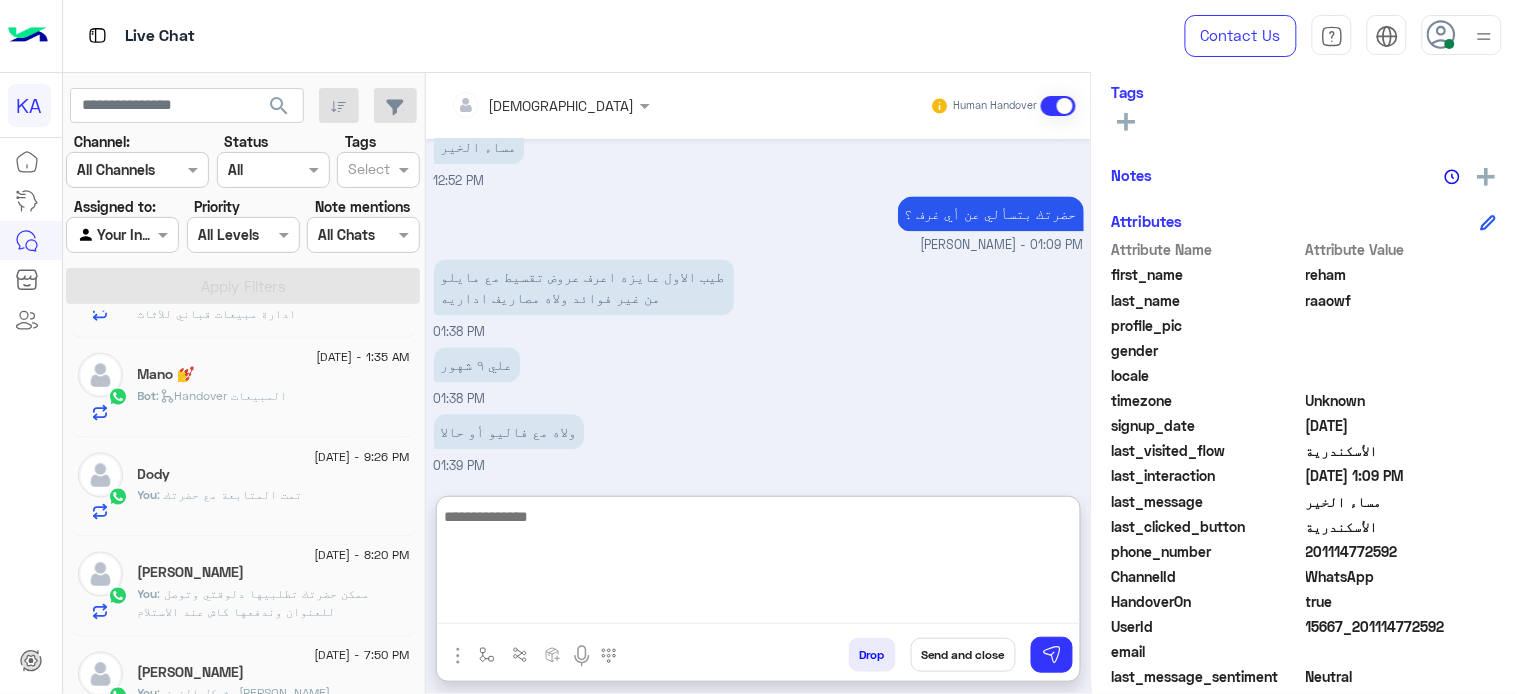 scroll, scrollTop: 1197, scrollLeft: 0, axis: vertical 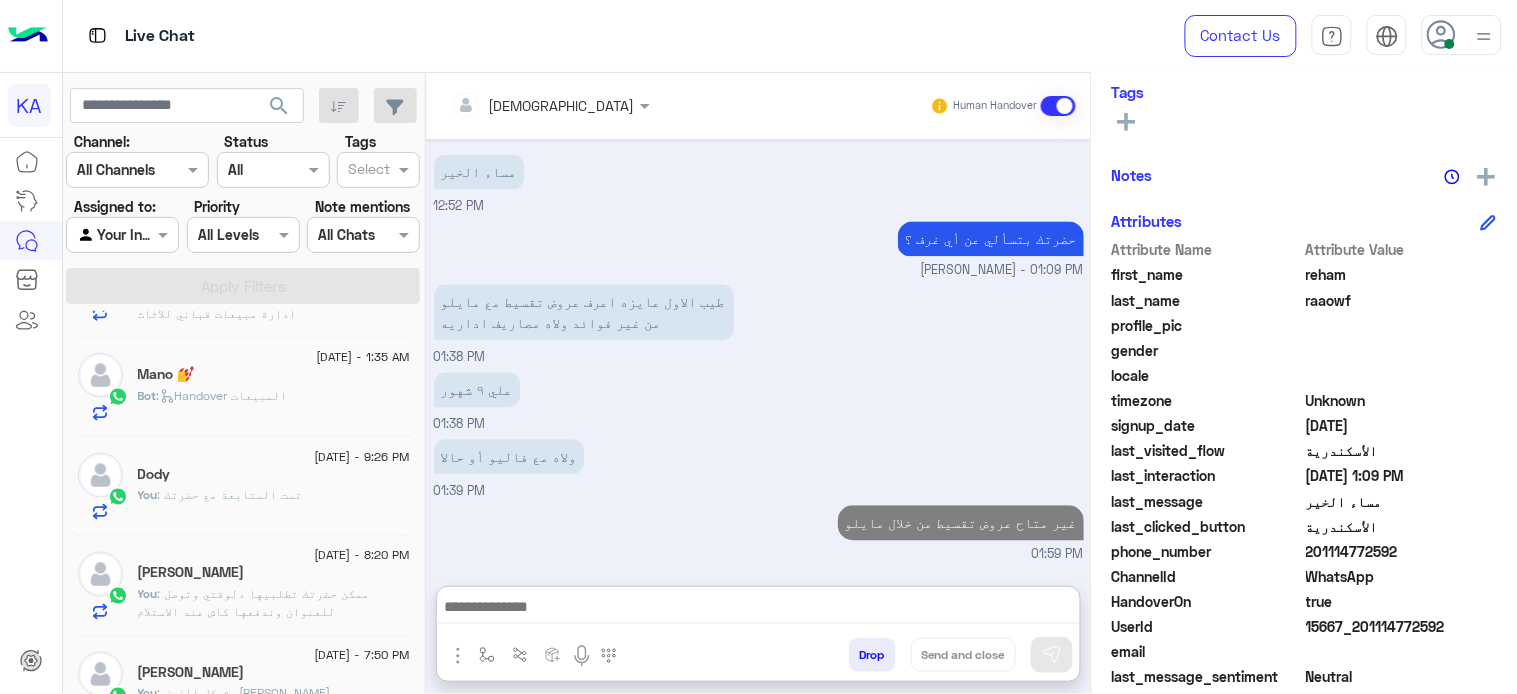 click on "Mano 💅" 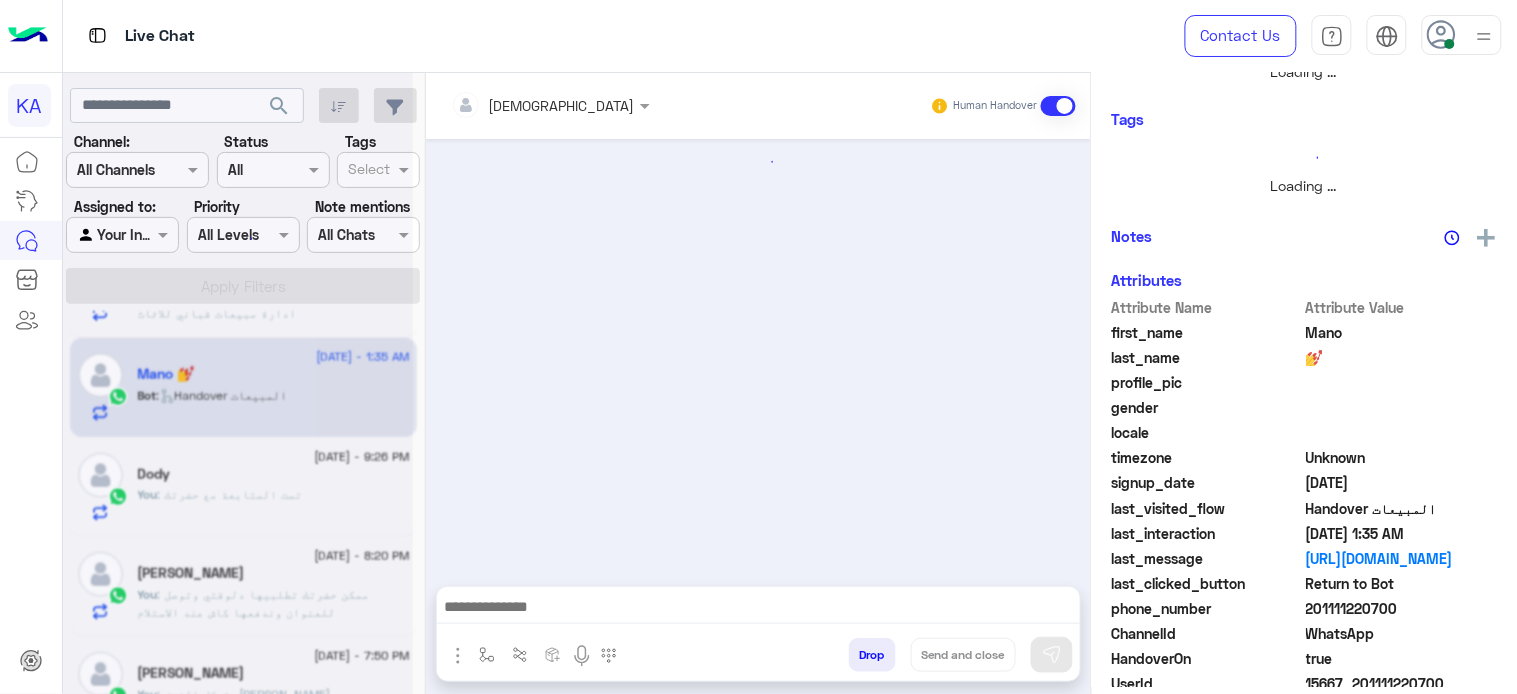 scroll, scrollTop: 0, scrollLeft: 0, axis: both 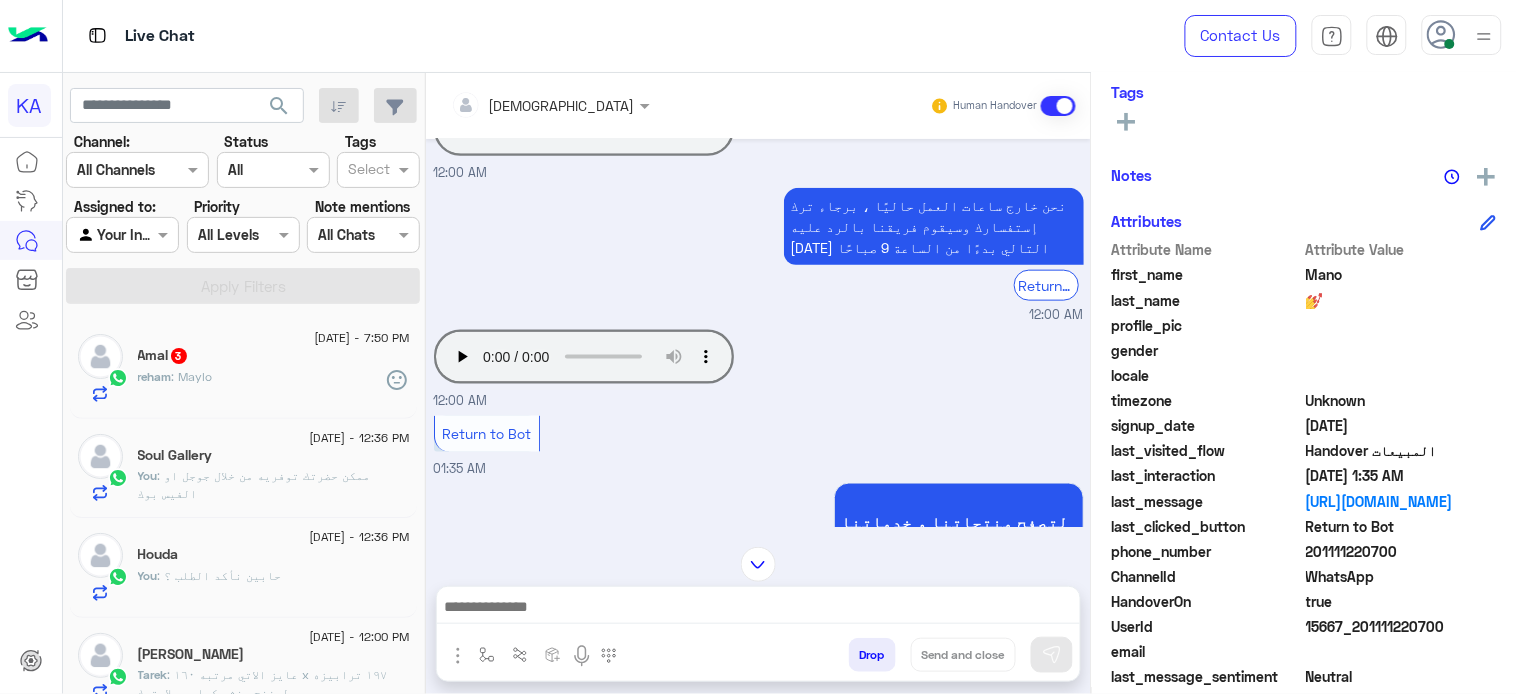 click on "30 June - 7:50 PM  Amal   3 reham : Maylo" 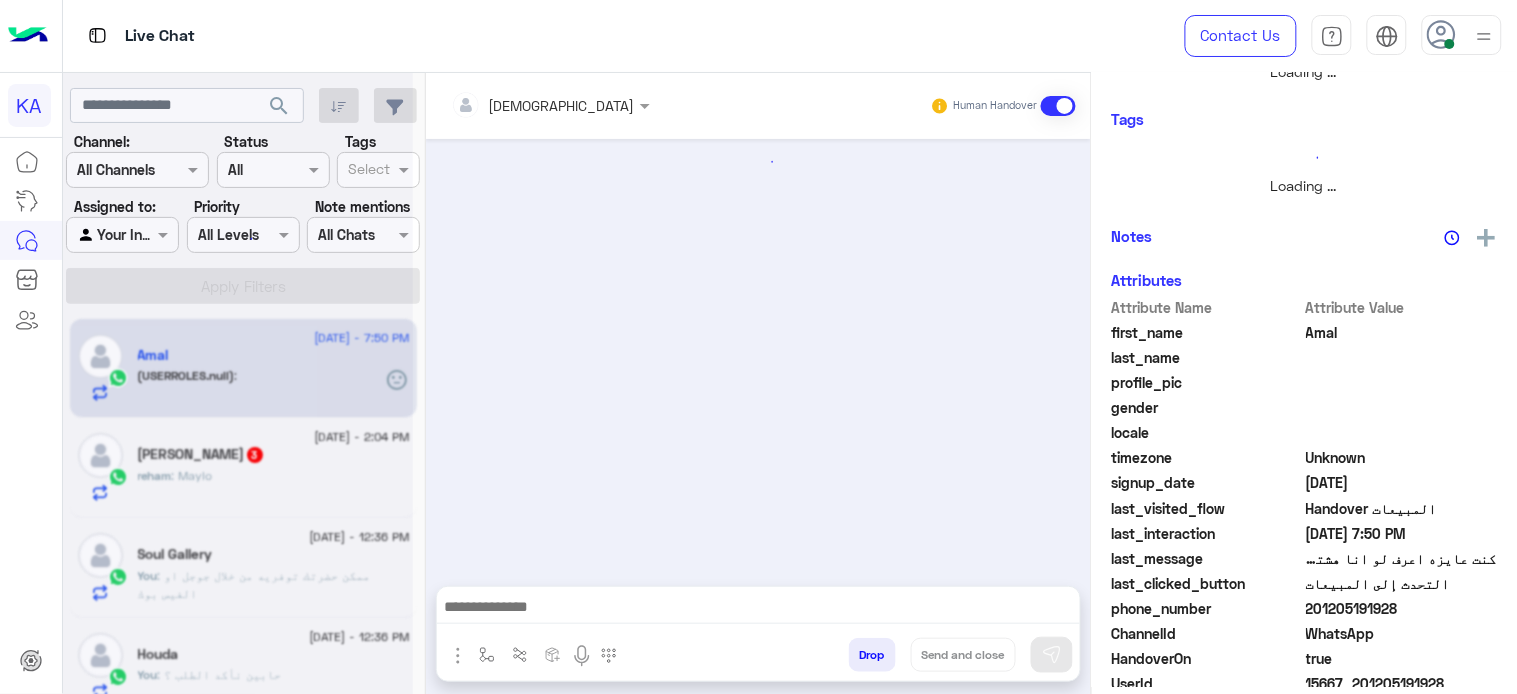 scroll, scrollTop: 361, scrollLeft: 0, axis: vertical 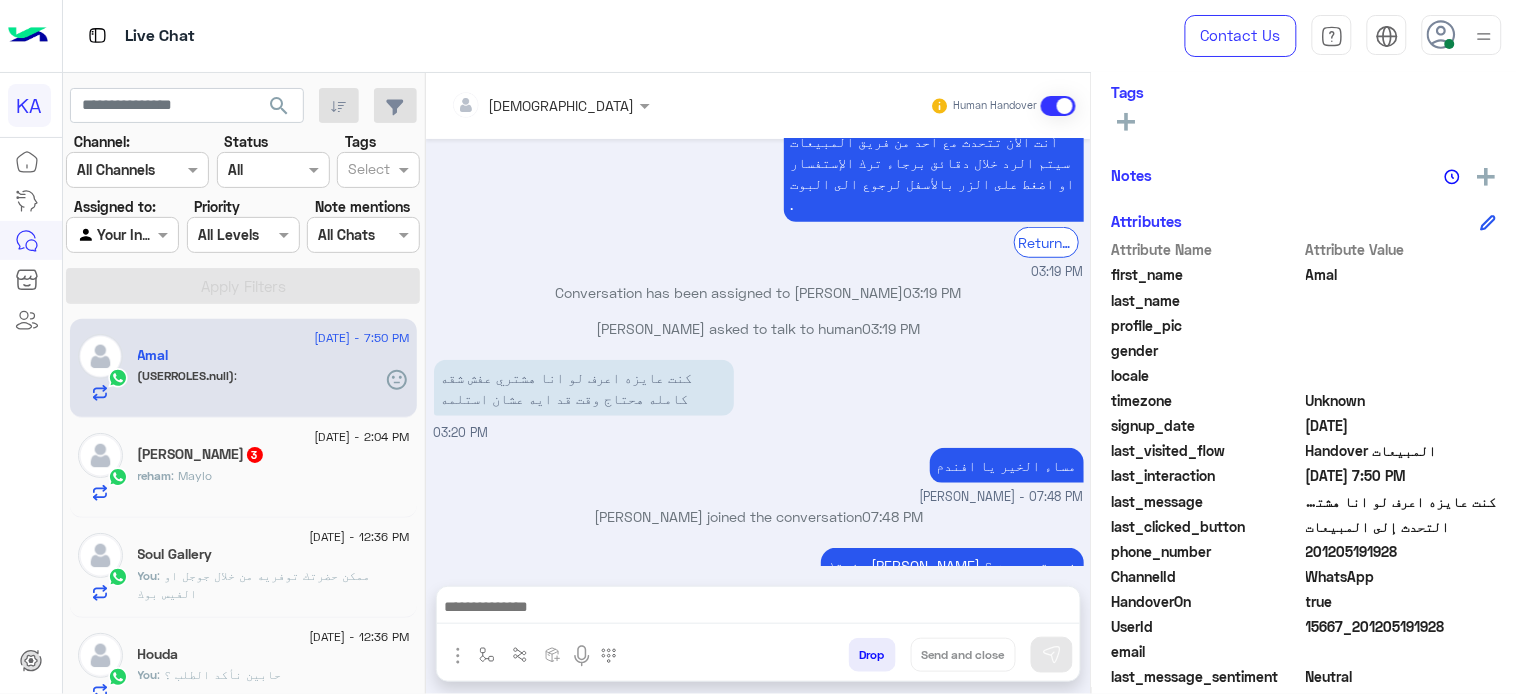 click on "التحدث إلى المبيعات" 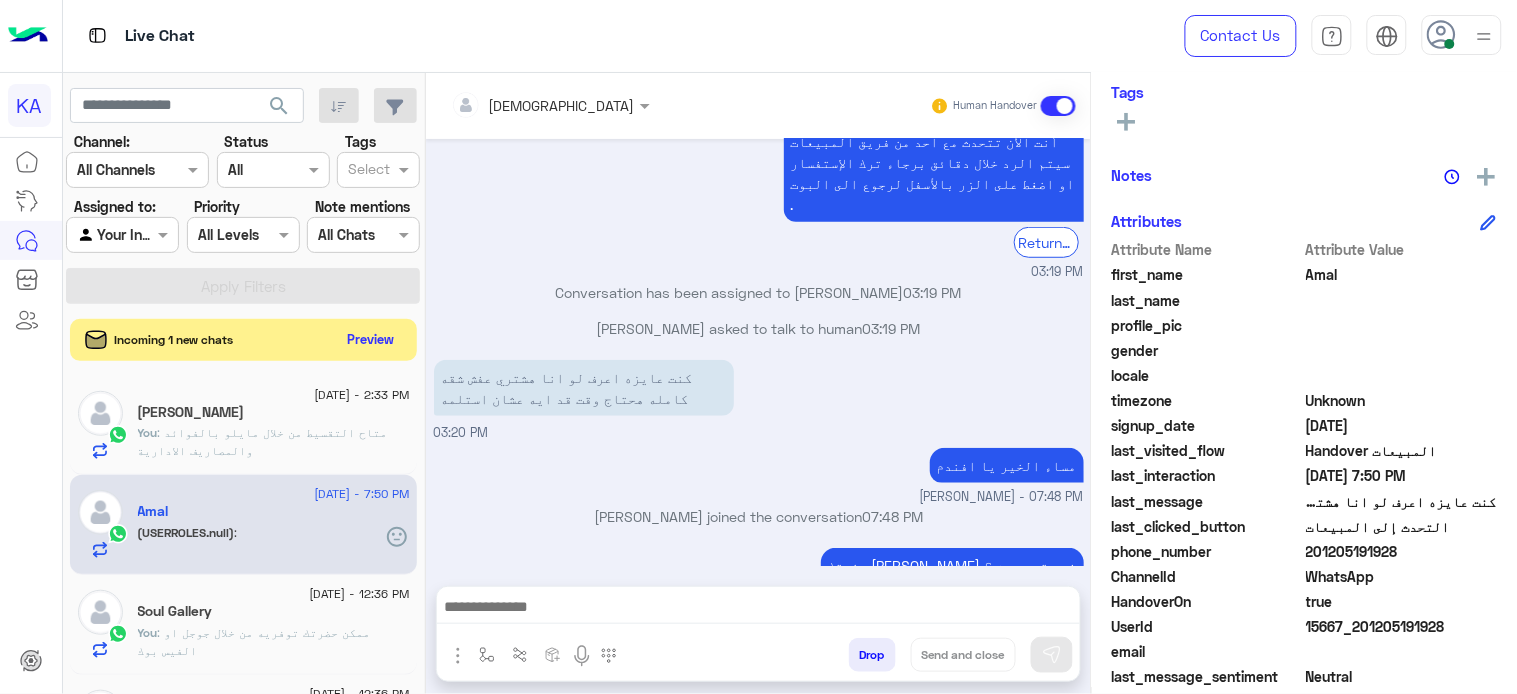 click on "Preview" 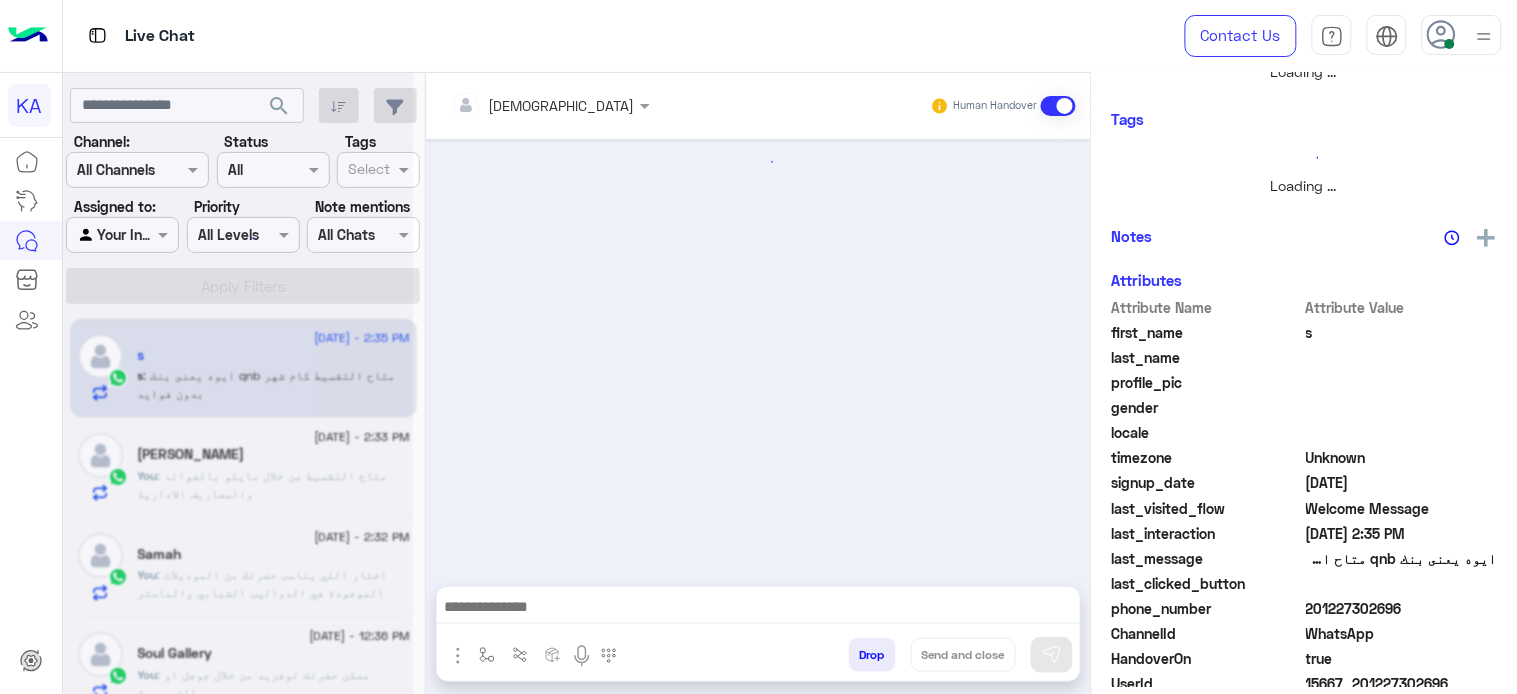 scroll, scrollTop: 333, scrollLeft: 0, axis: vertical 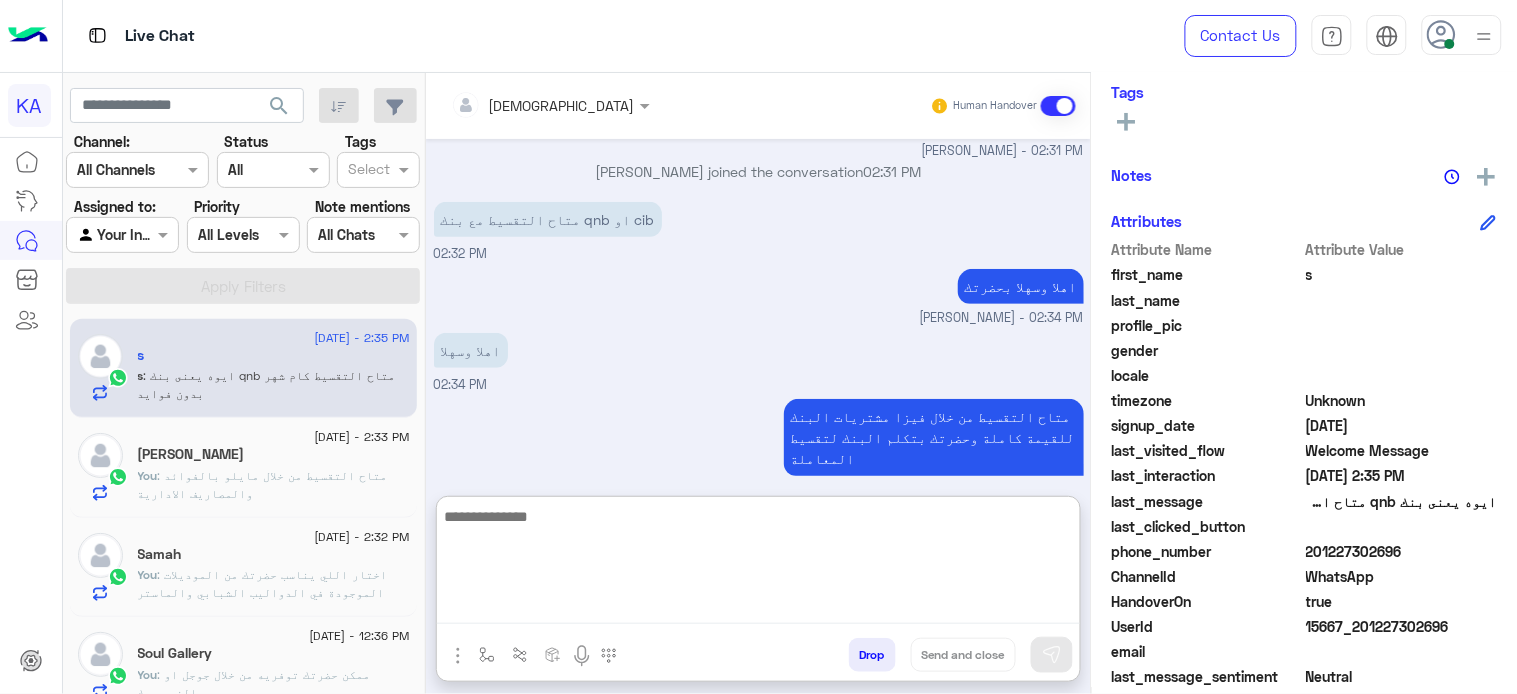 click at bounding box center (758, 564) 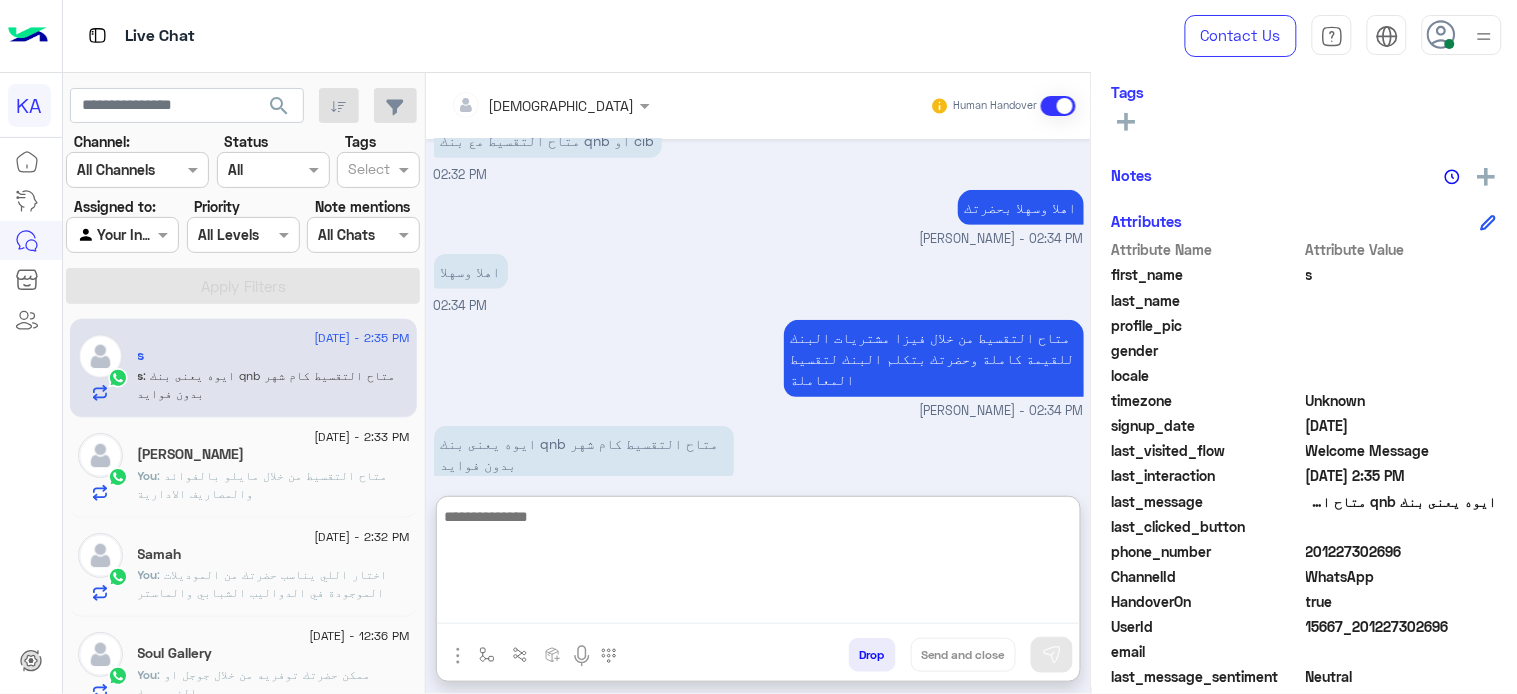 scroll, scrollTop: 276, scrollLeft: 0, axis: vertical 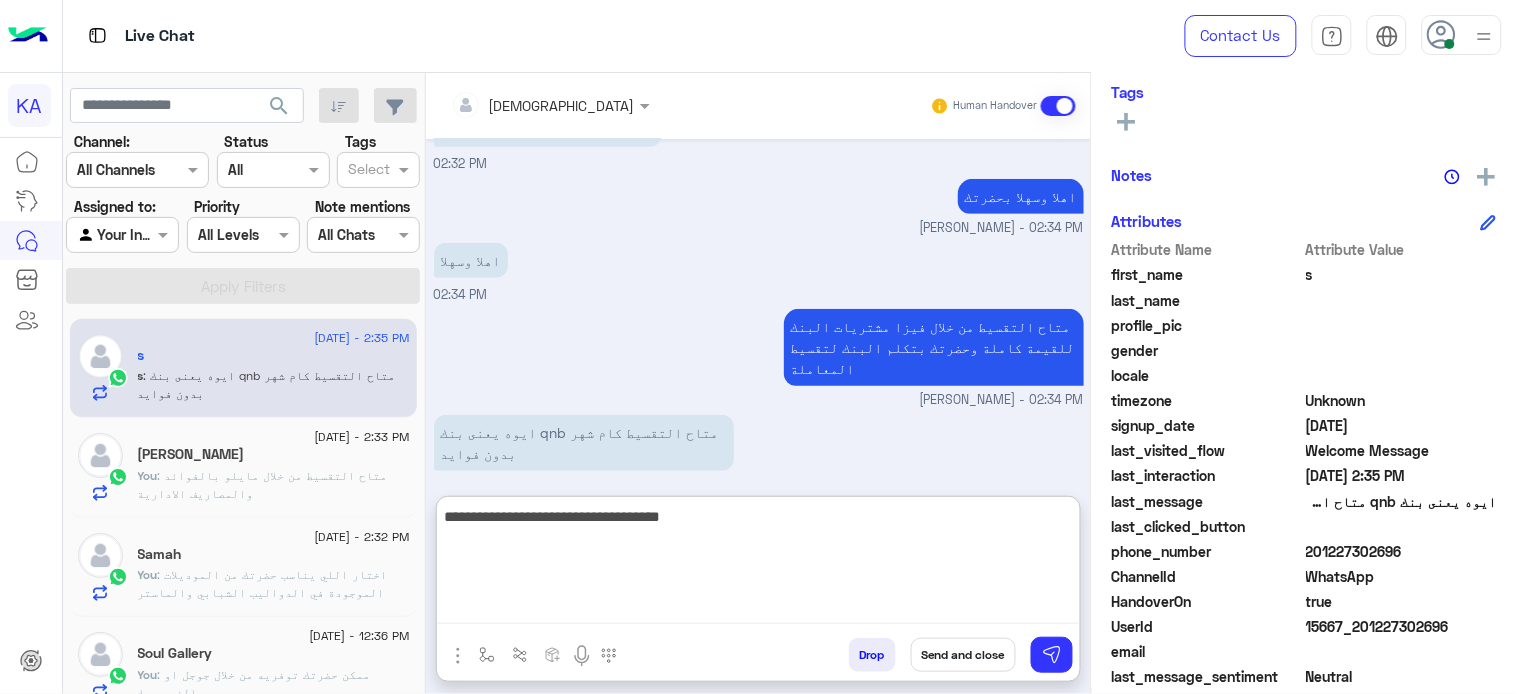 type on "**********" 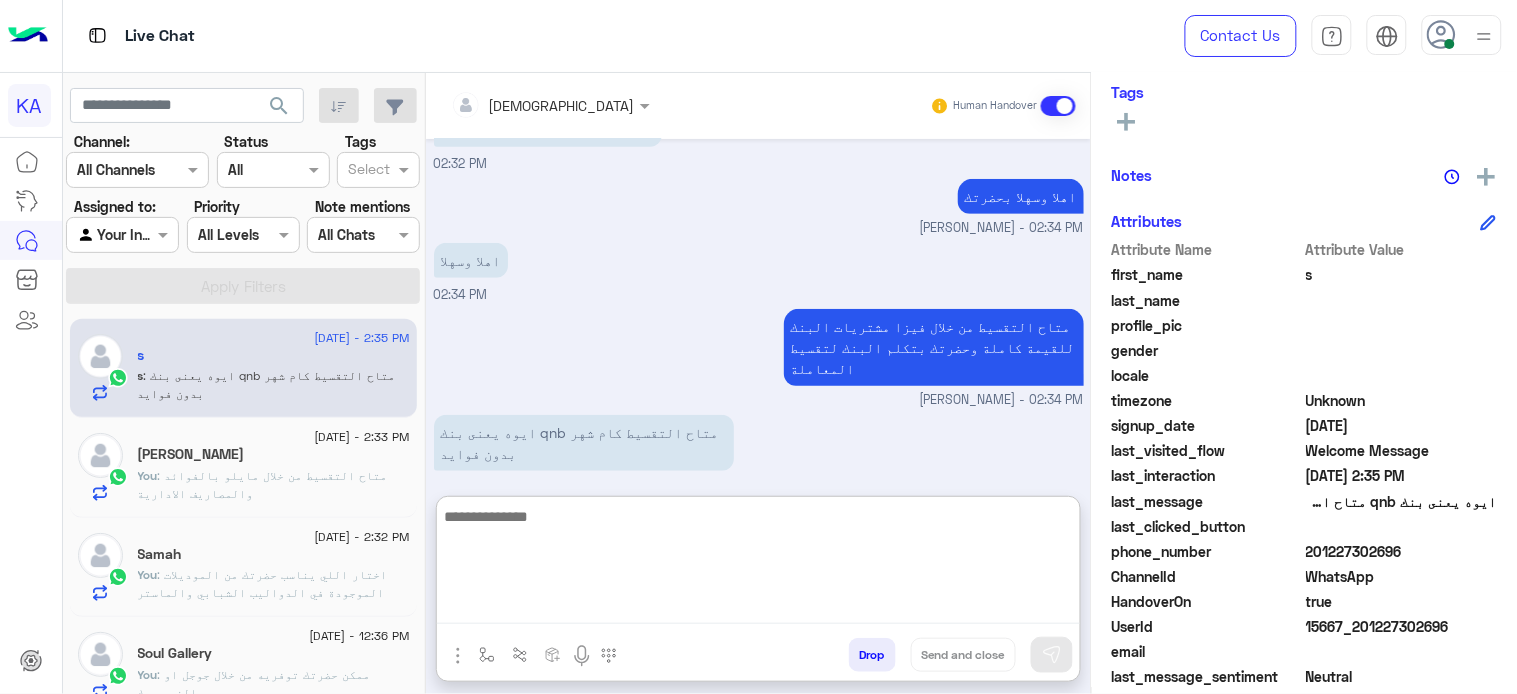 scroll, scrollTop: 340, scrollLeft: 0, axis: vertical 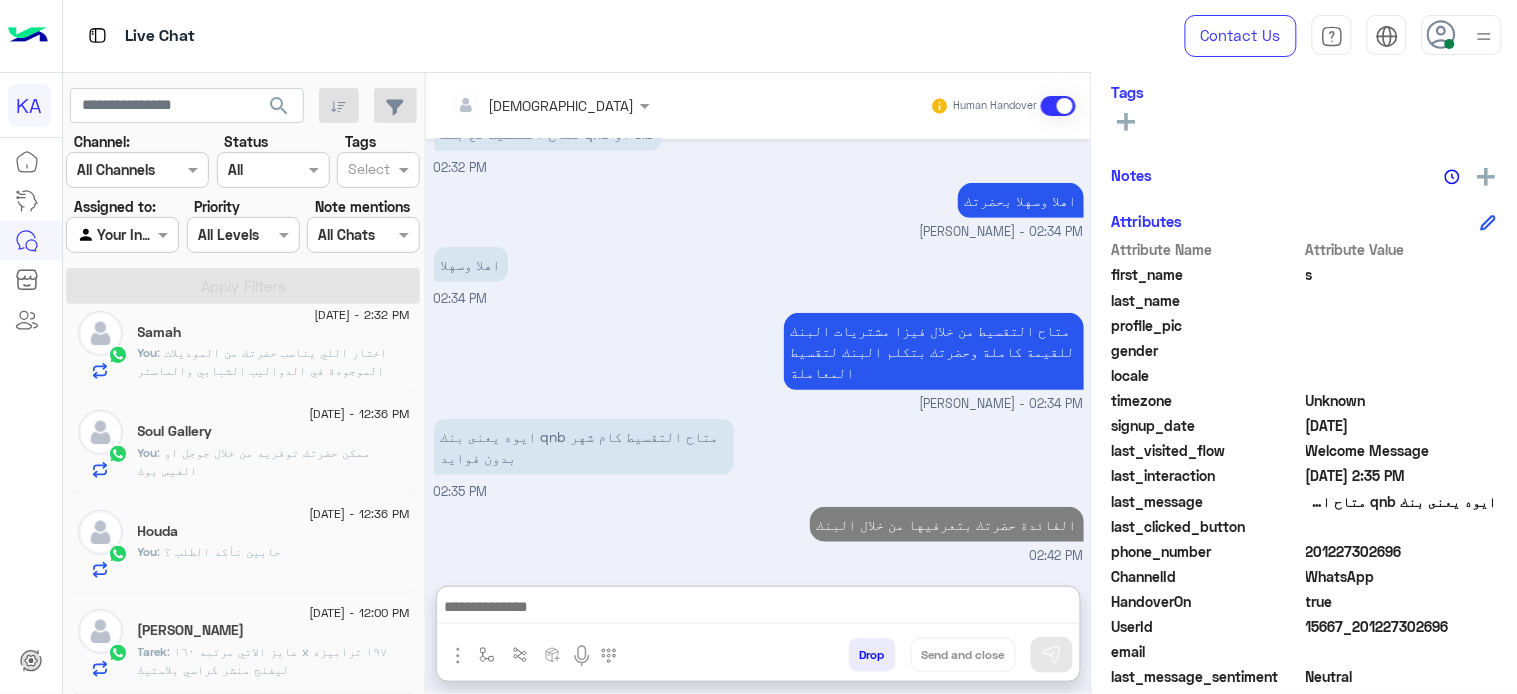 click on "Agent Filter Your Inbox" at bounding box center [122, 235] 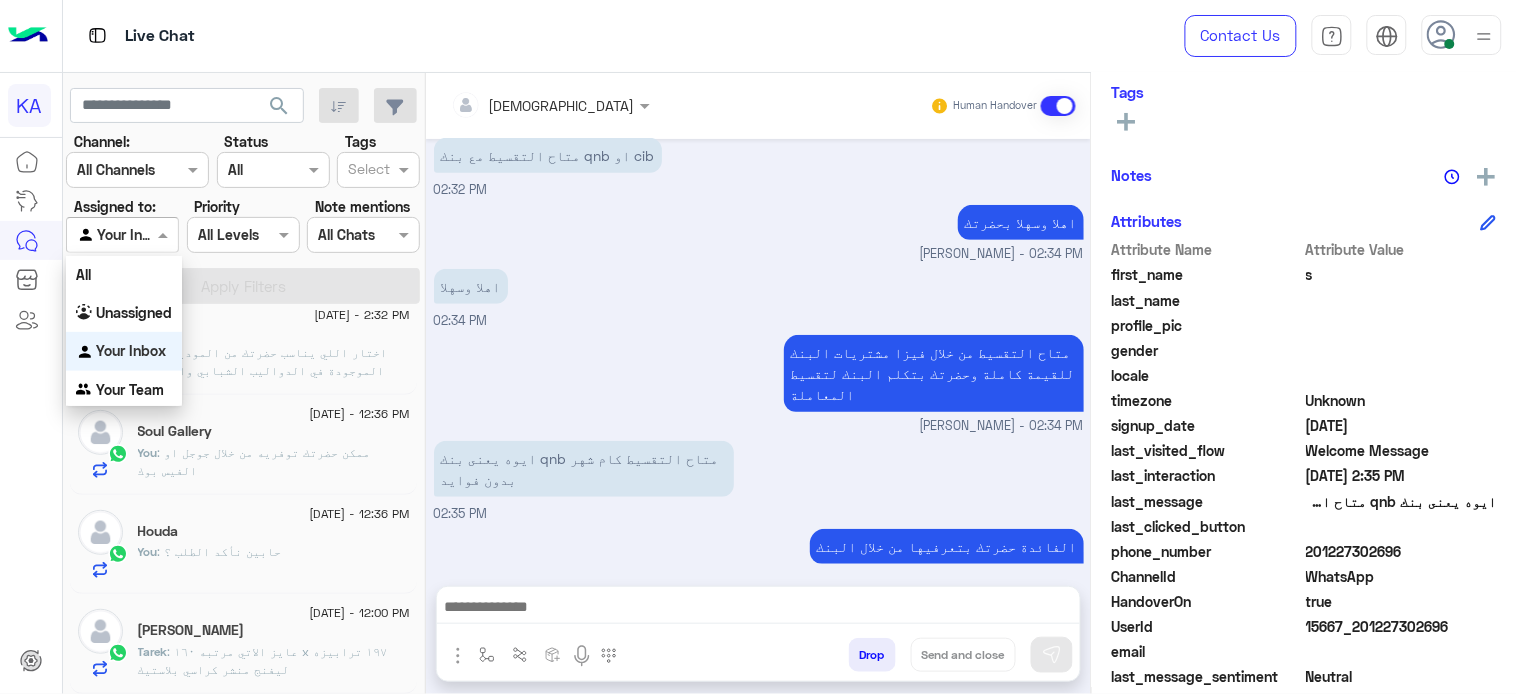 scroll, scrollTop: 250, scrollLeft: 0, axis: vertical 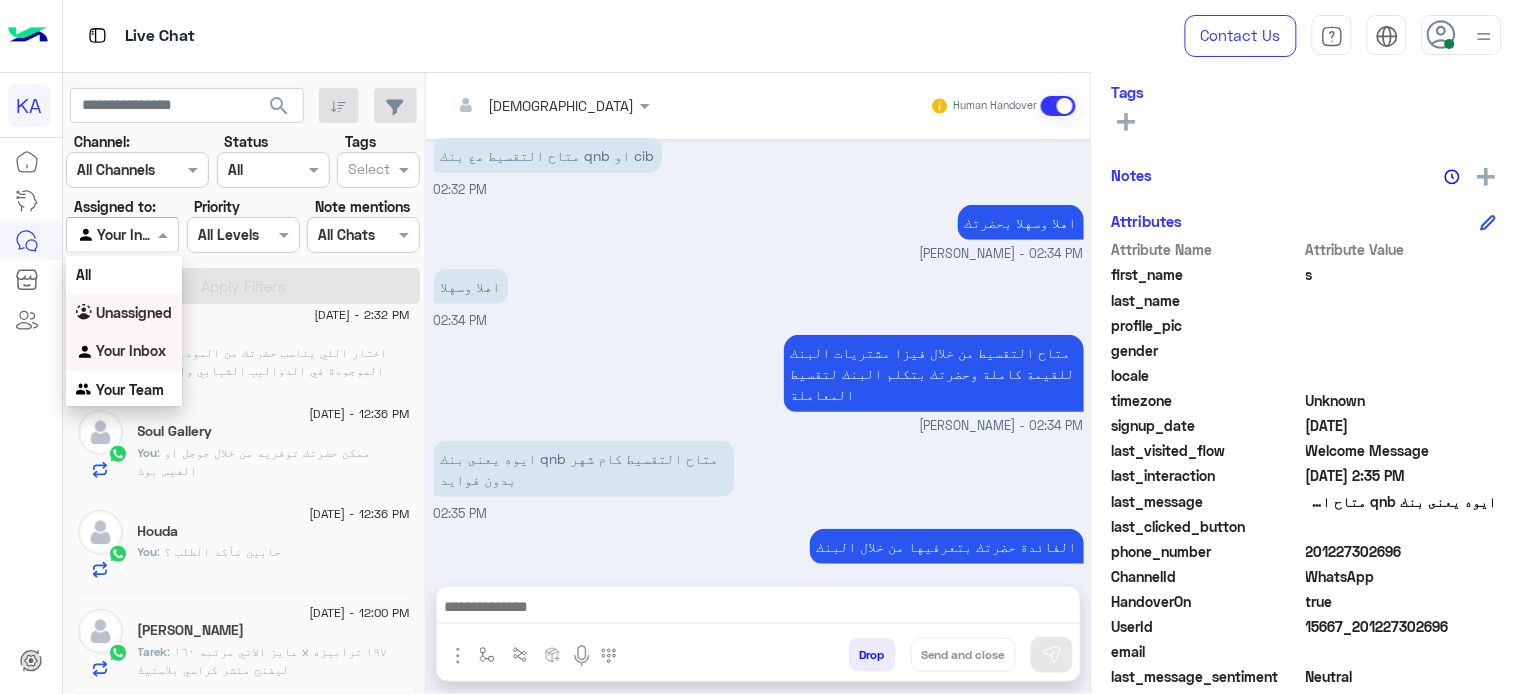 click on "Unassigned" at bounding box center [124, 313] 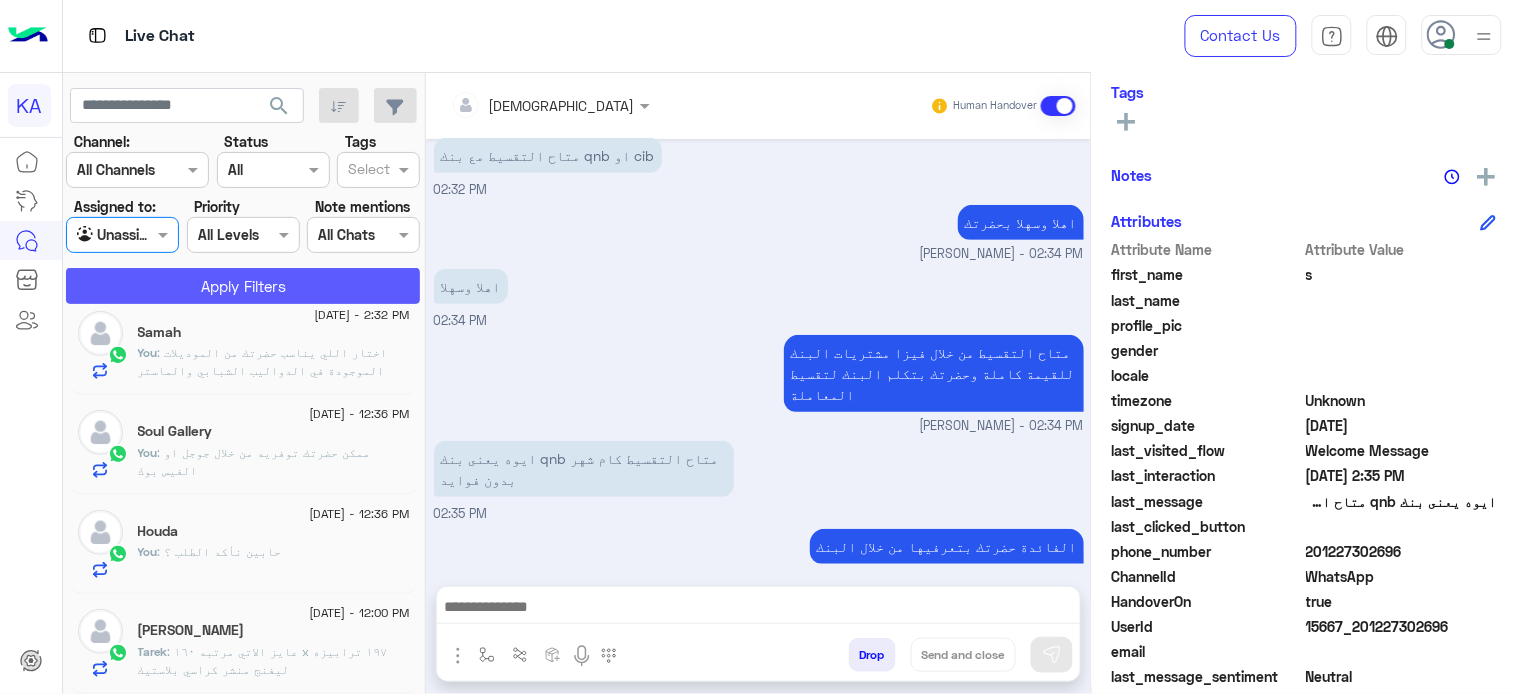 click on "Apply Filters" 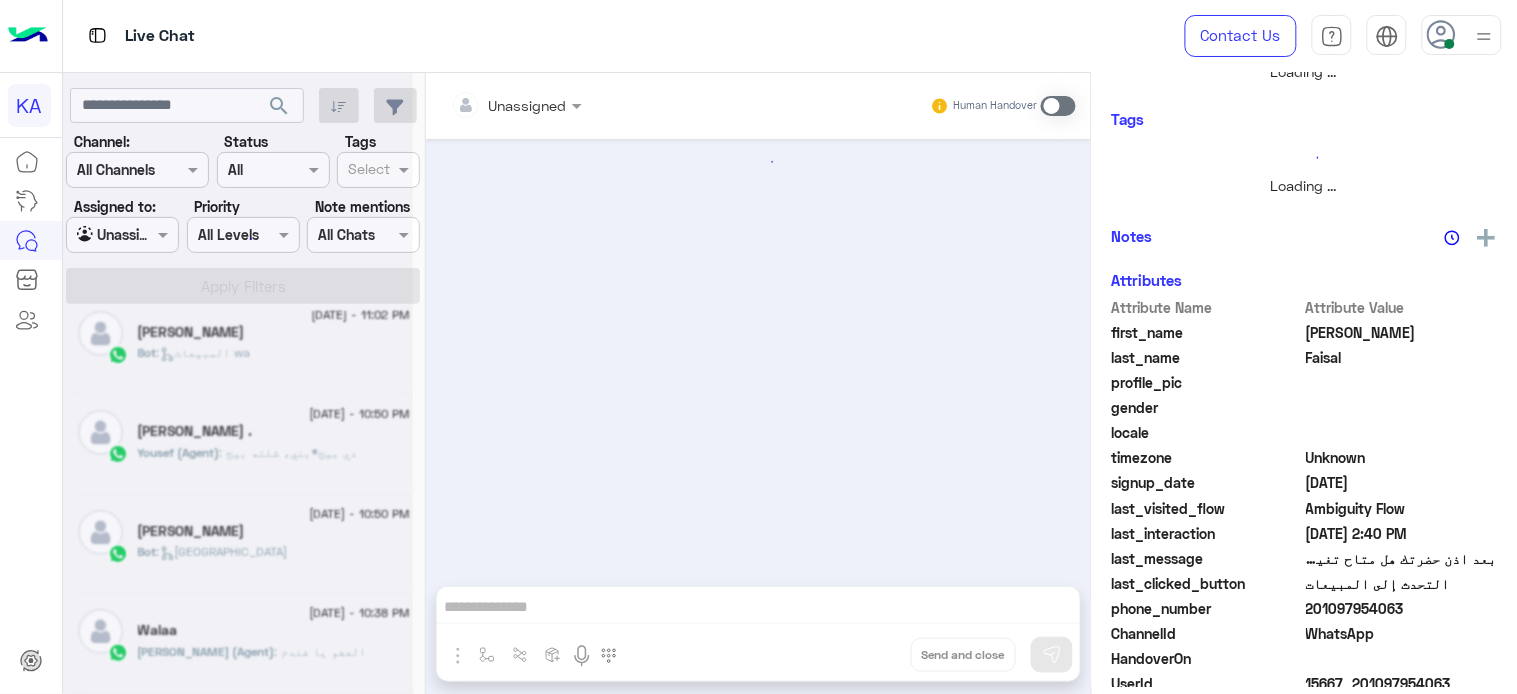 scroll, scrollTop: 361, scrollLeft: 0, axis: vertical 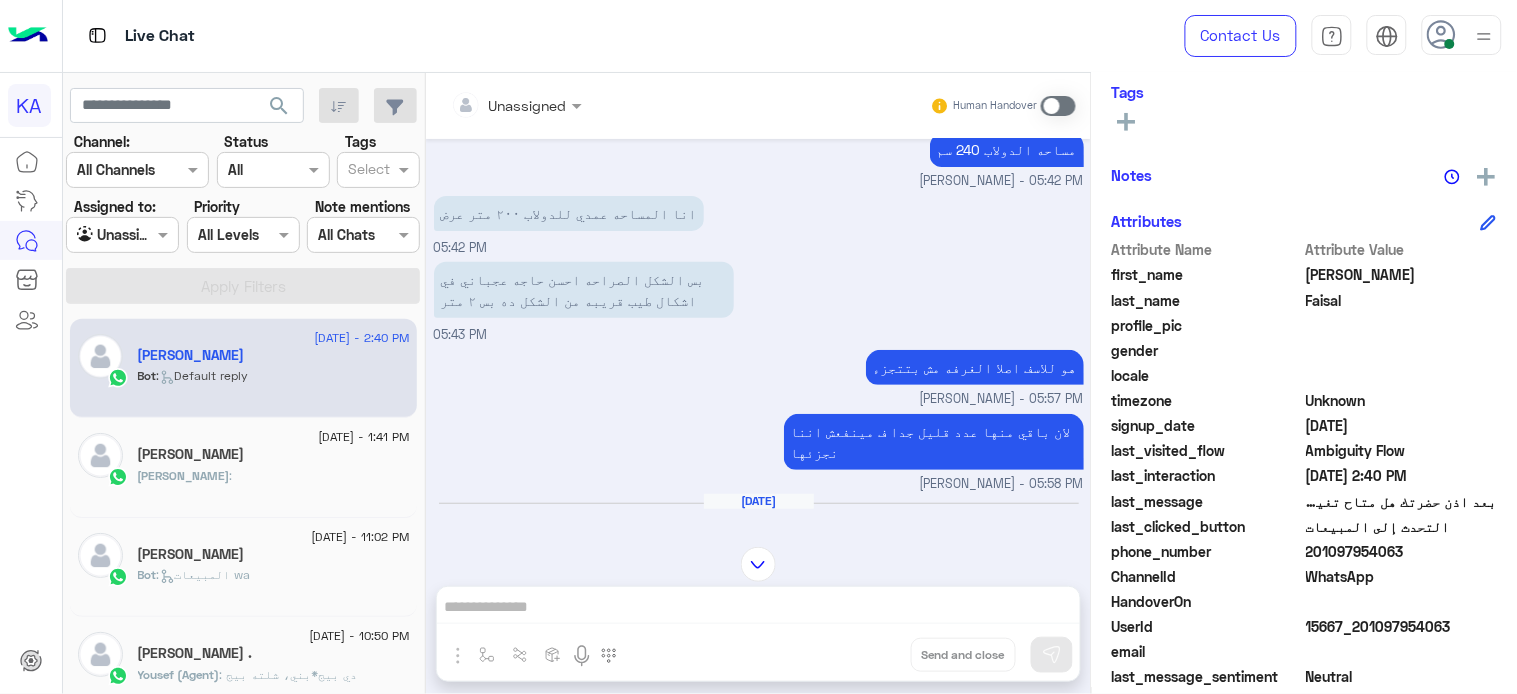 click at bounding box center [1058, 106] 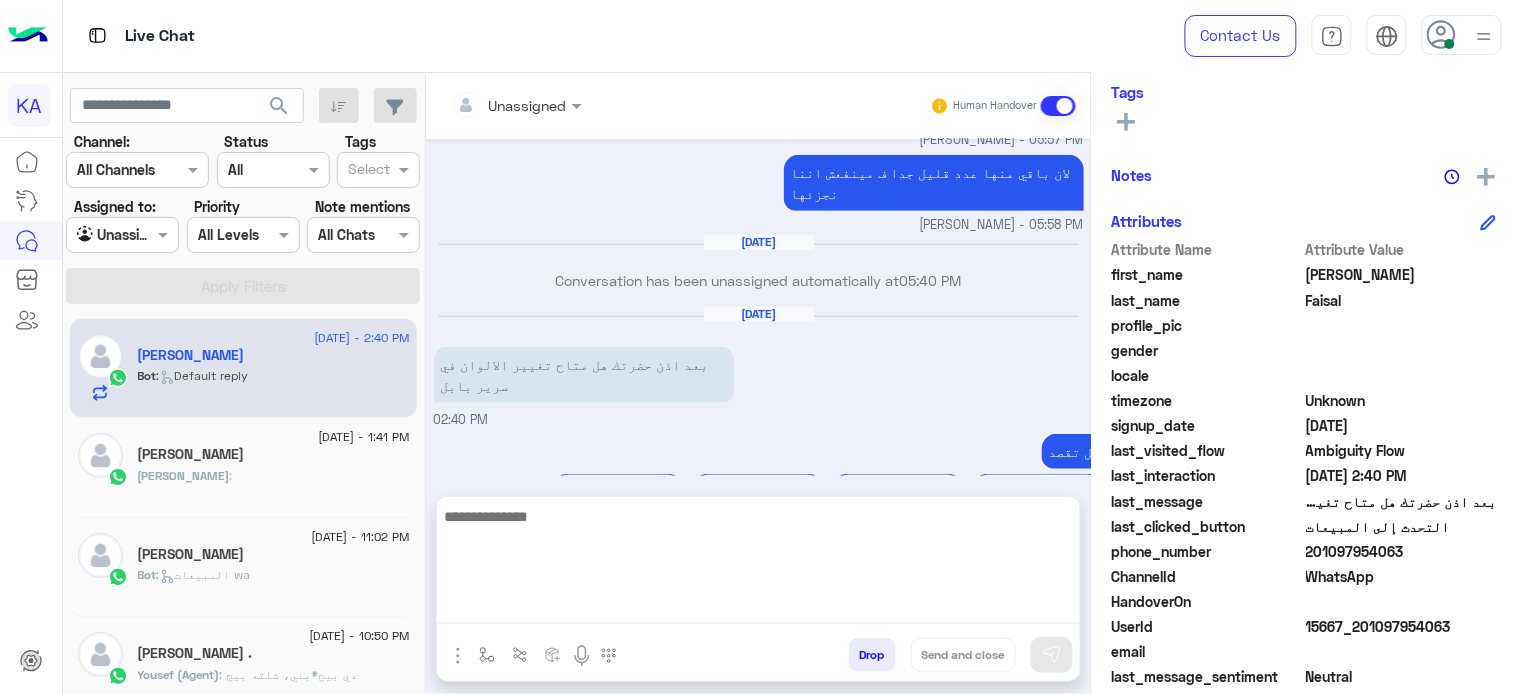 click at bounding box center (758, 564) 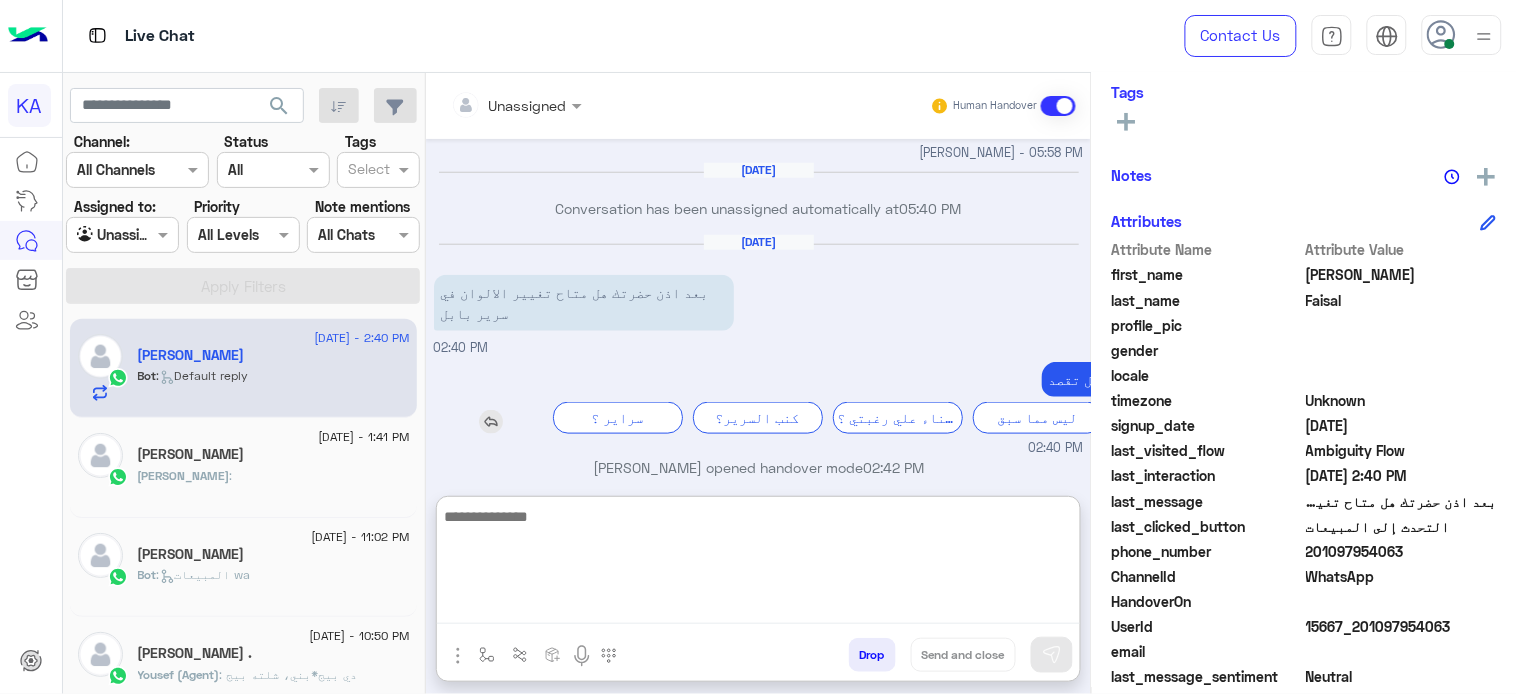 scroll, scrollTop: 496, scrollLeft: 0, axis: vertical 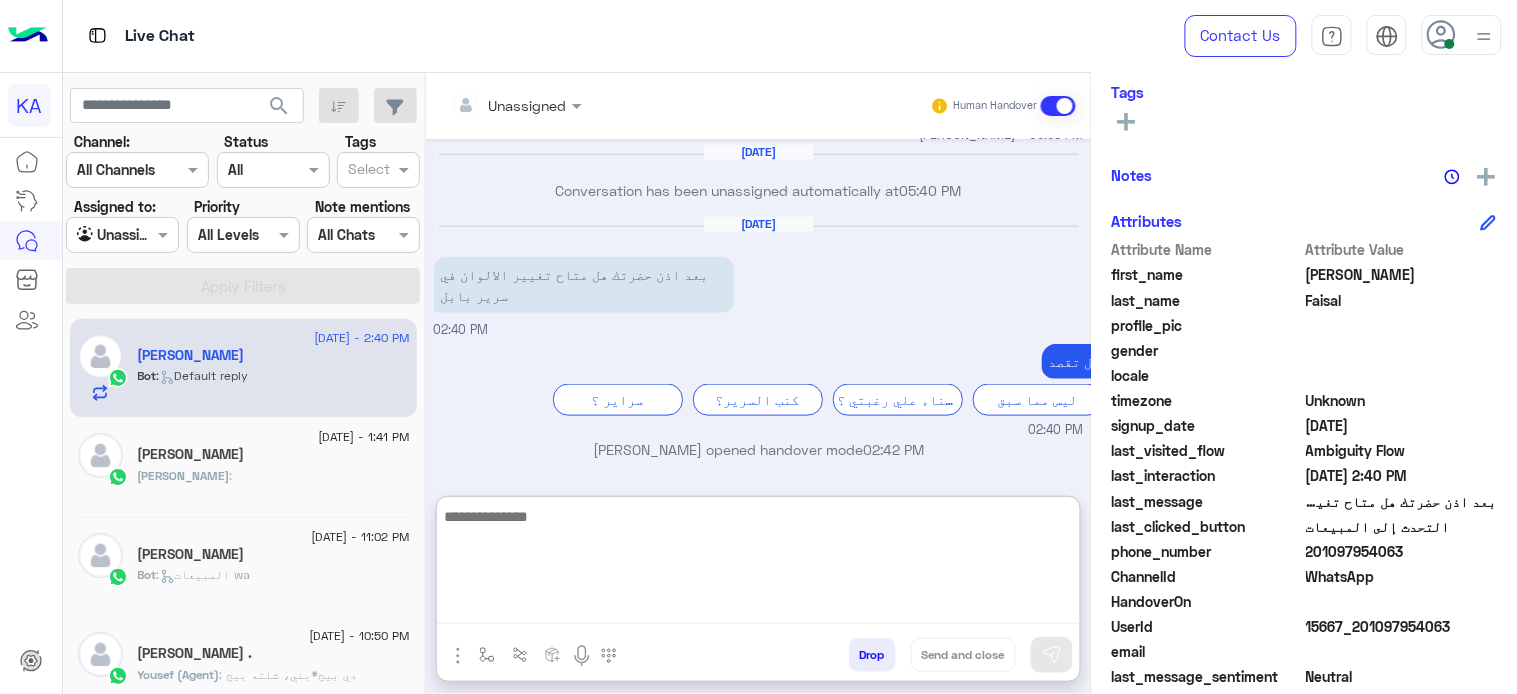 click at bounding box center (758, 564) 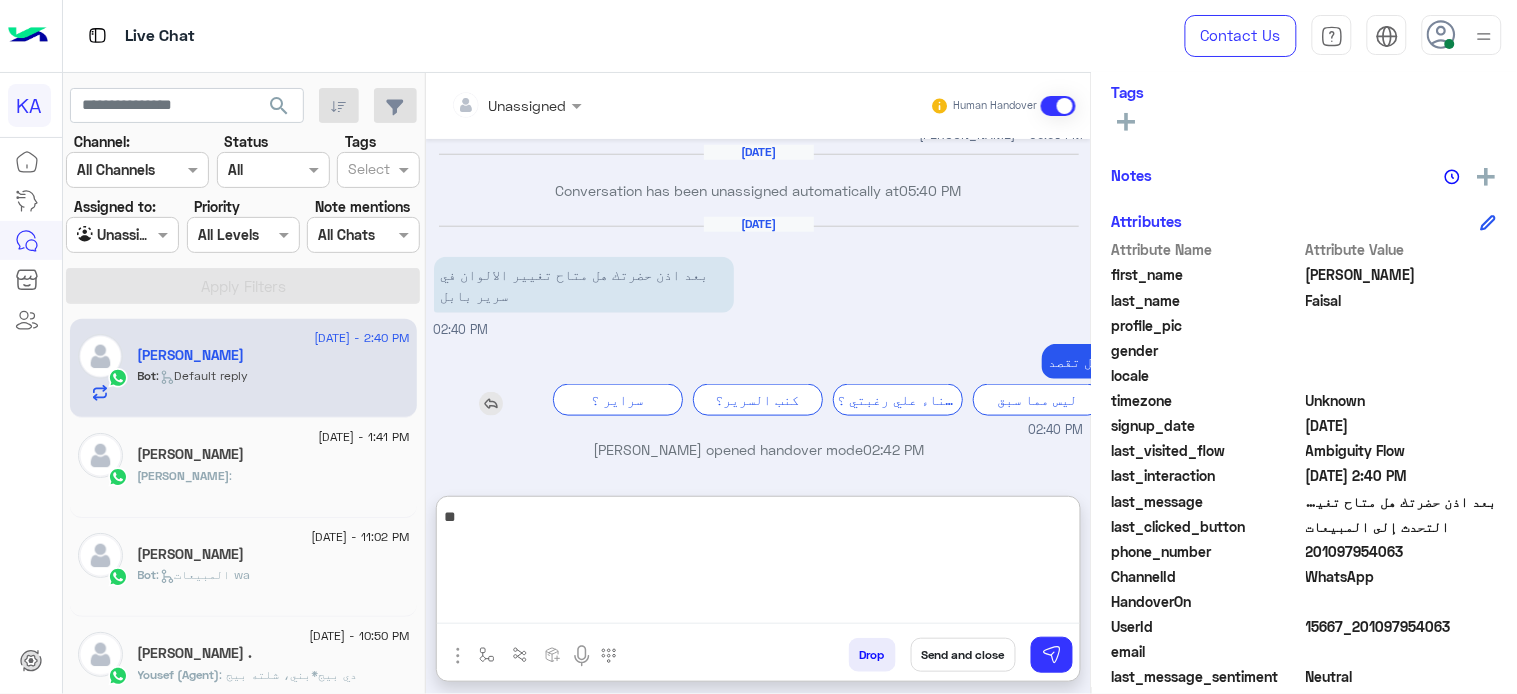 type on "*" 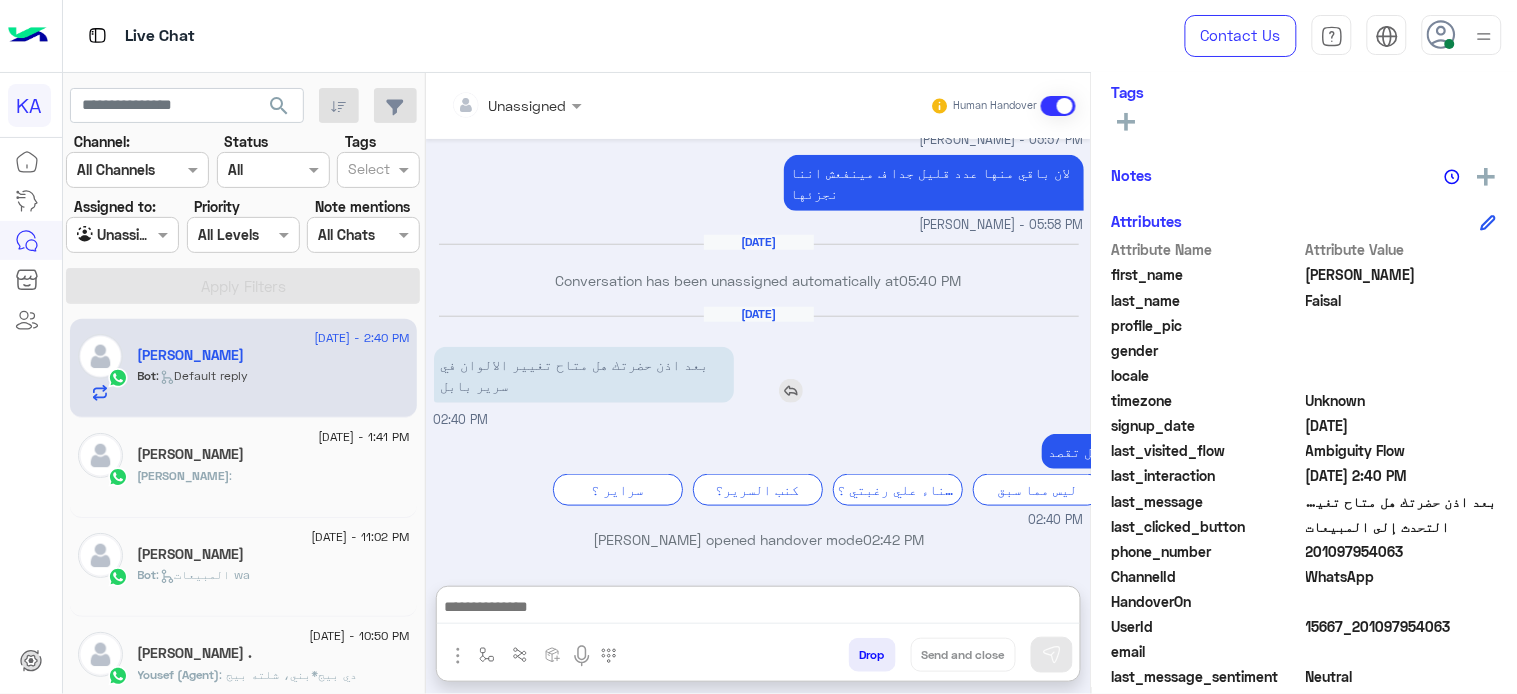 click on "بعد اذن حضرتك هل متاح تغيير الالوان في سرير بابل" at bounding box center [932, -210] 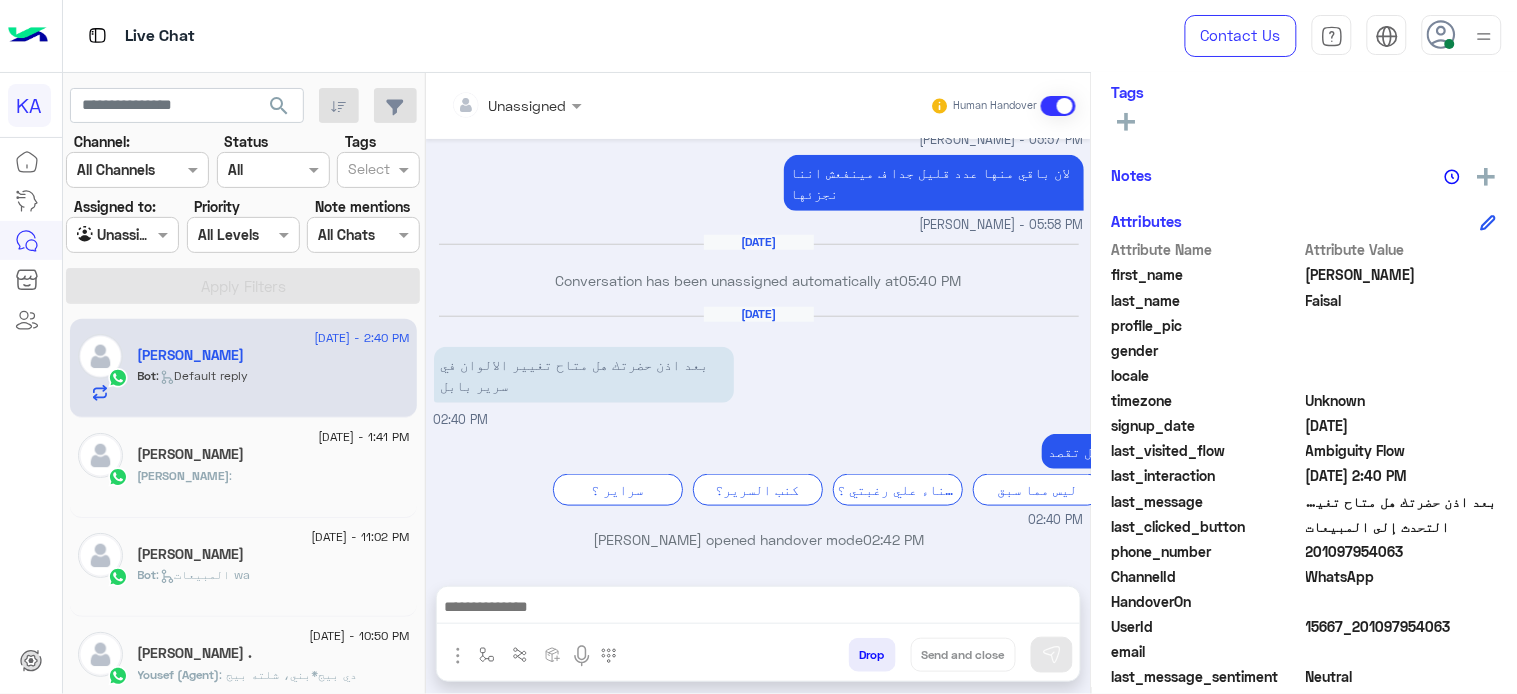 scroll, scrollTop: 406, scrollLeft: 0, axis: vertical 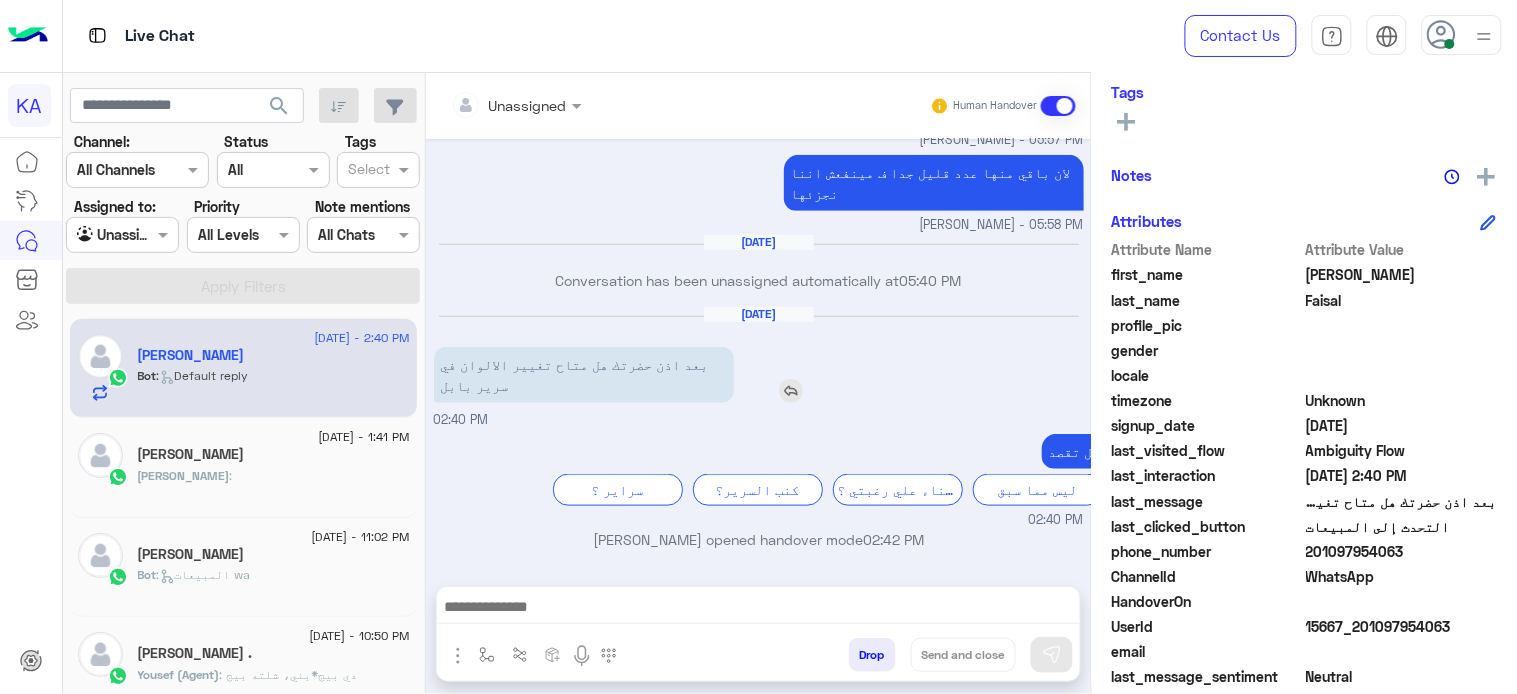 click on "بعد اذن حضرتك هل متاح تغيير الالوان في سرير بابل" at bounding box center (584, 375) 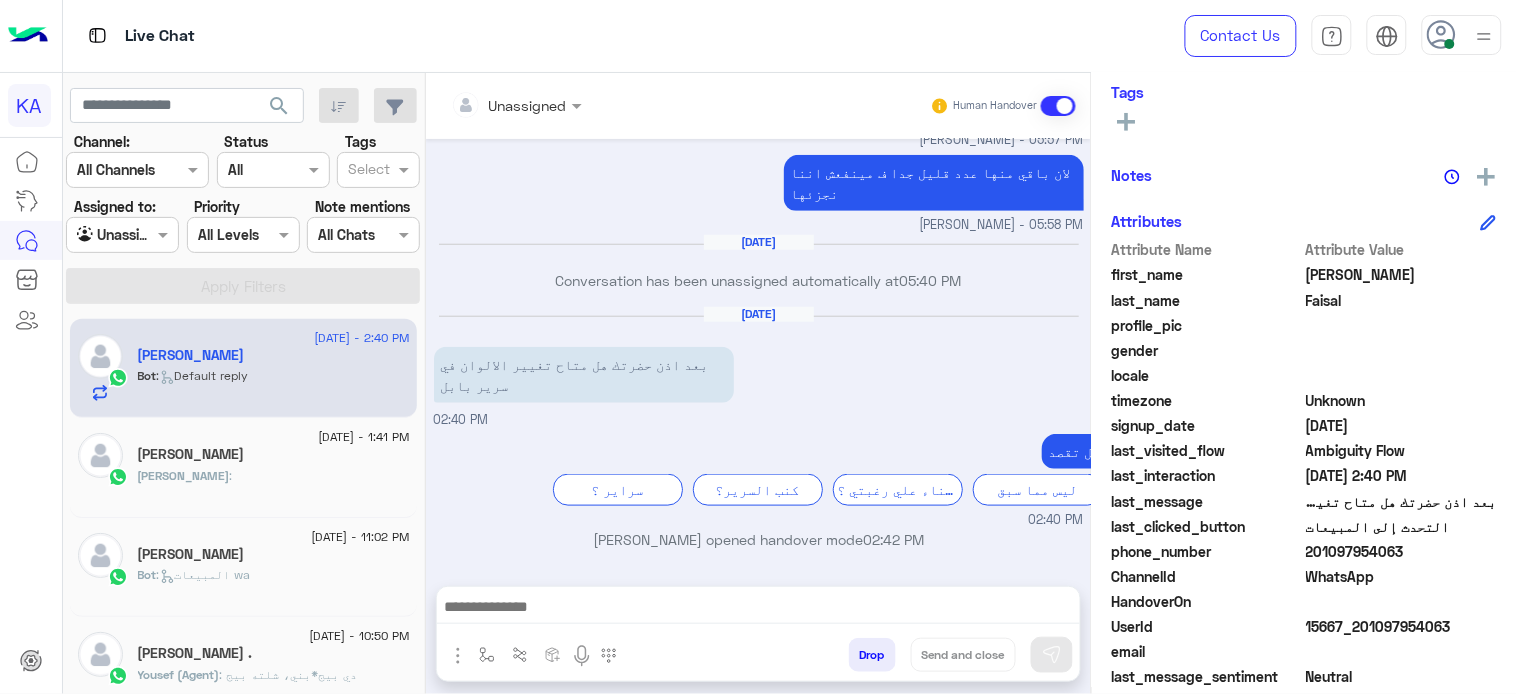 click at bounding box center [758, 612] 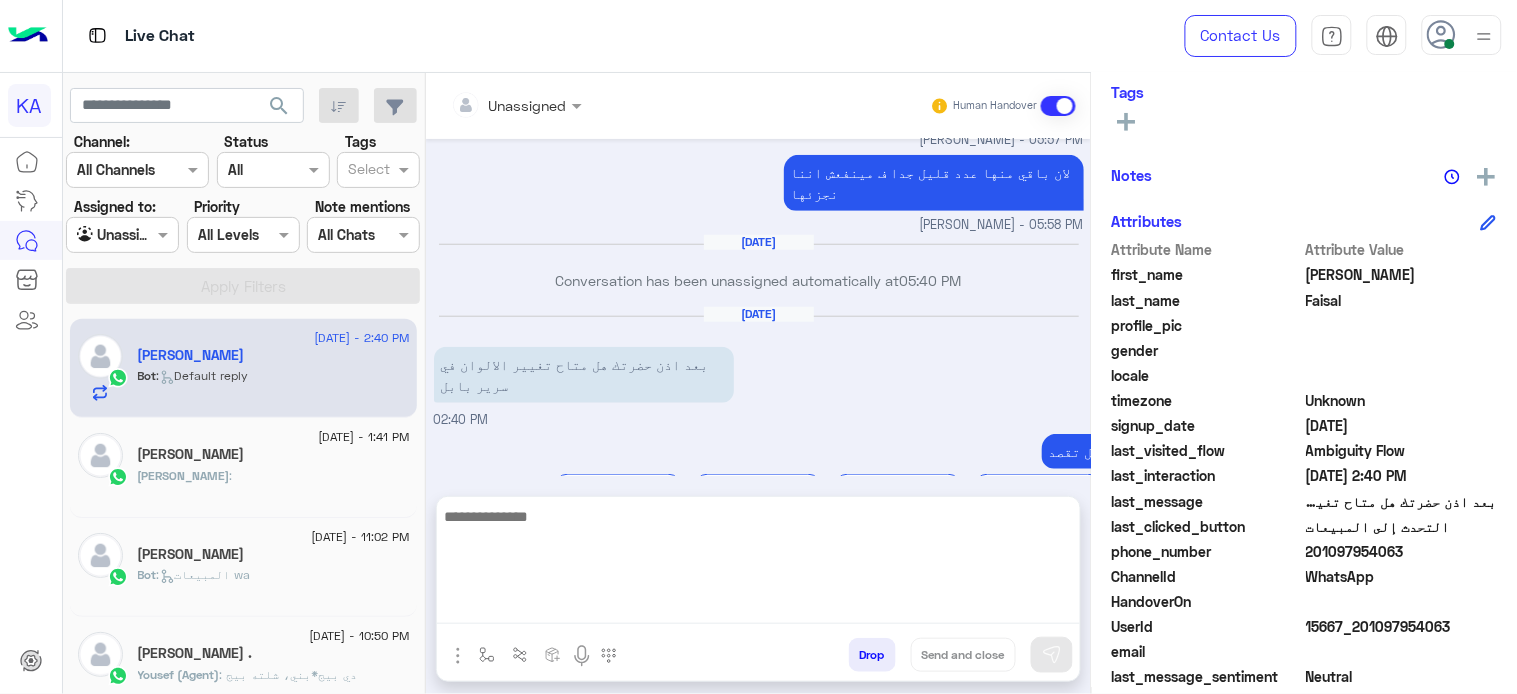 click at bounding box center (758, 564) 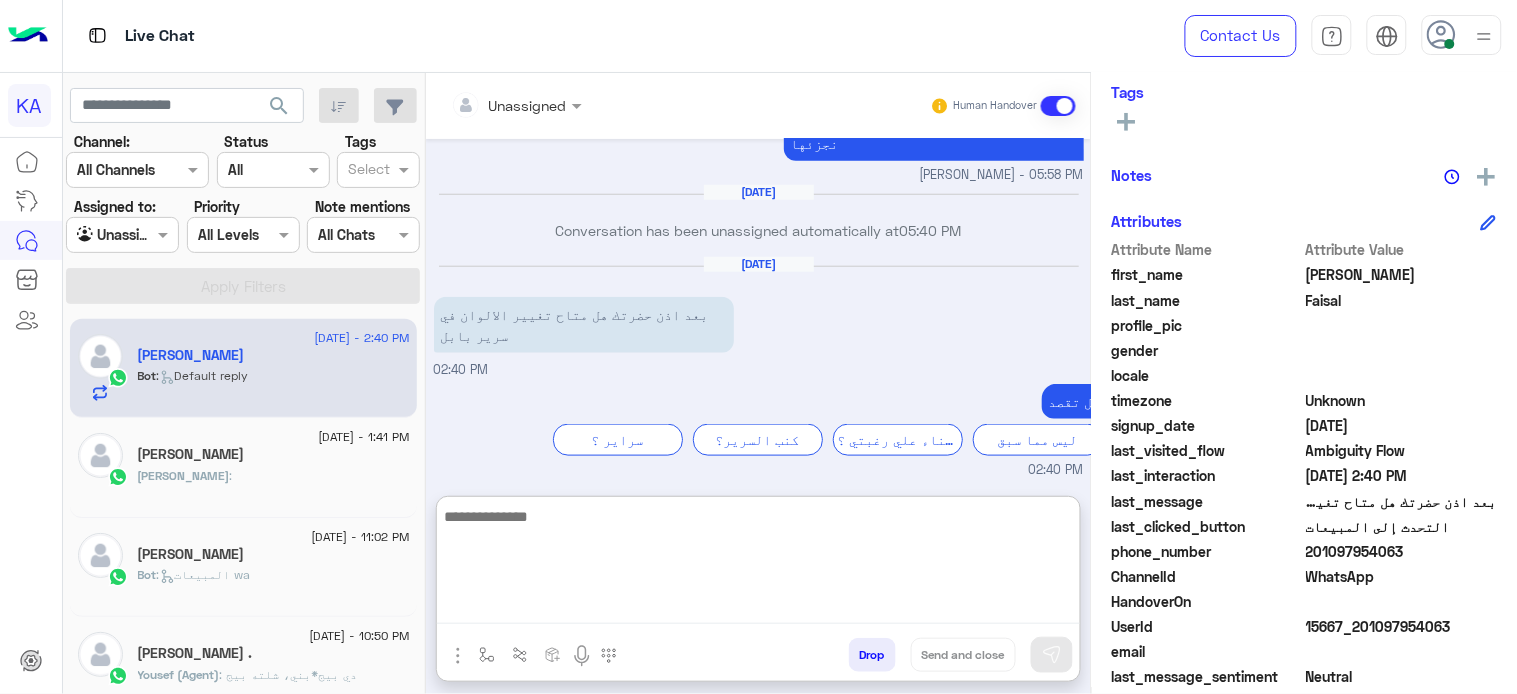 scroll, scrollTop: 496, scrollLeft: 0, axis: vertical 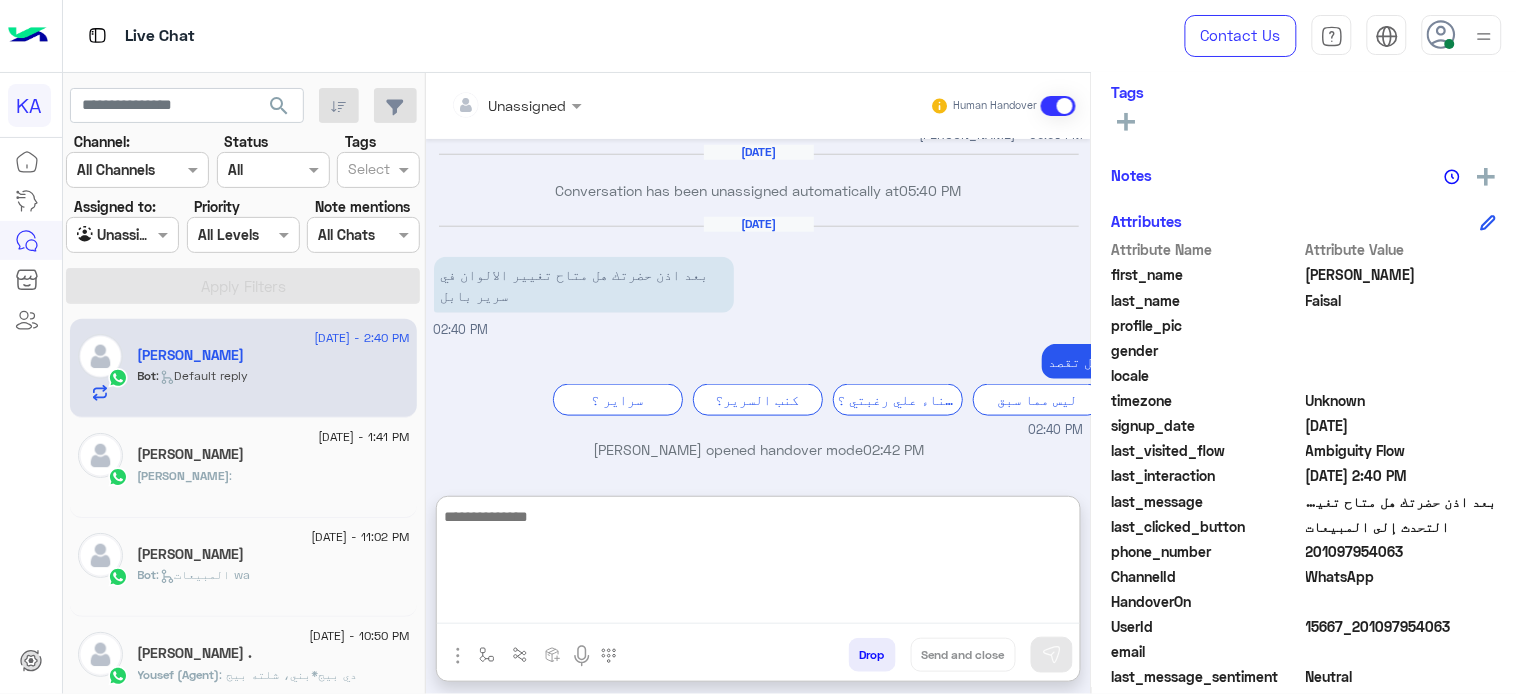 click at bounding box center (758, 564) 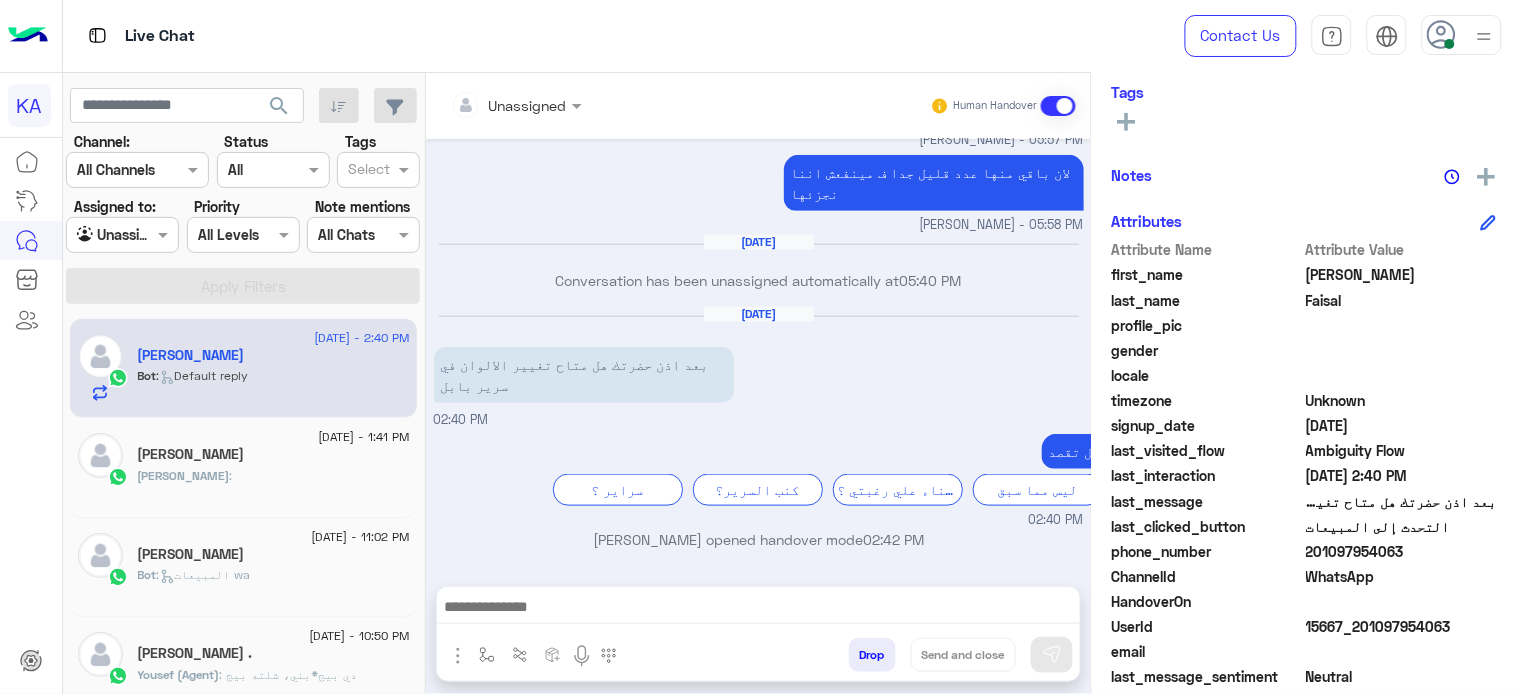 scroll, scrollTop: 406, scrollLeft: 0, axis: vertical 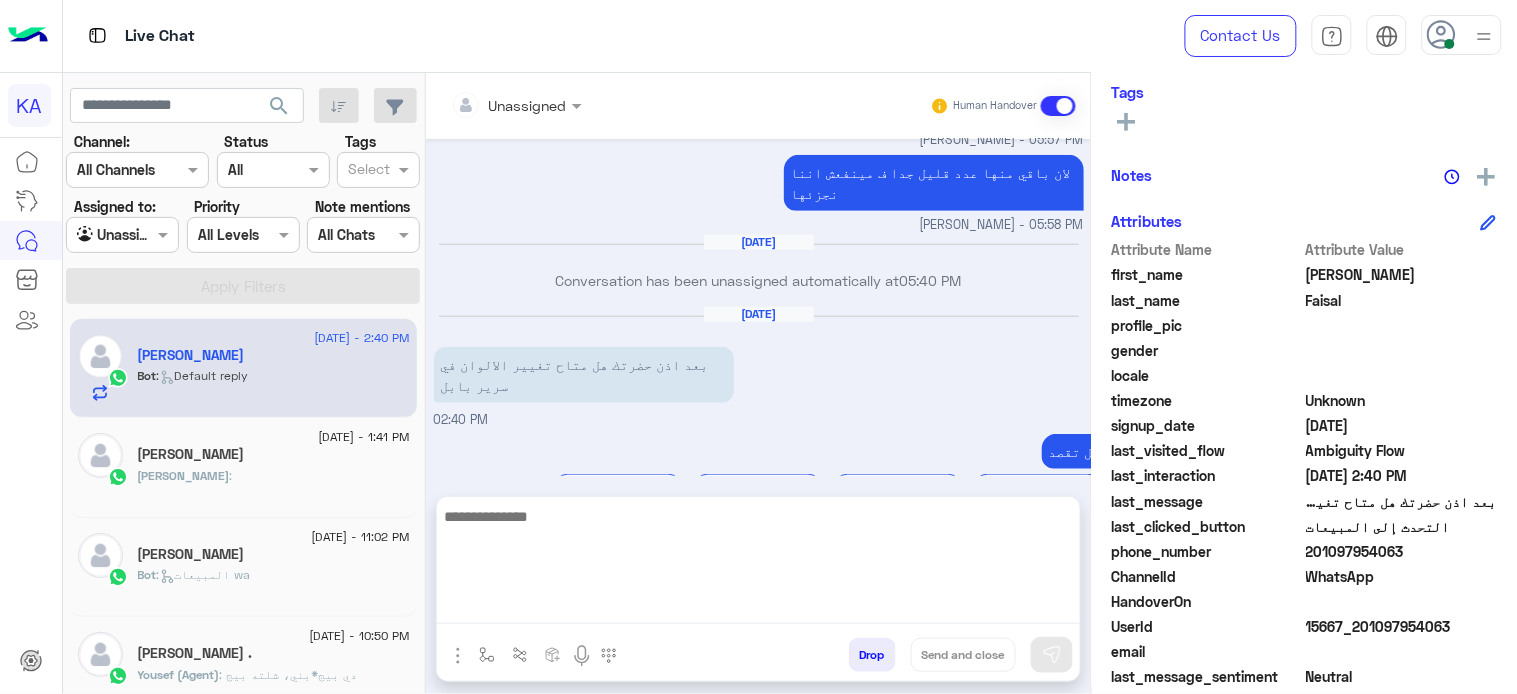 click at bounding box center [758, 564] 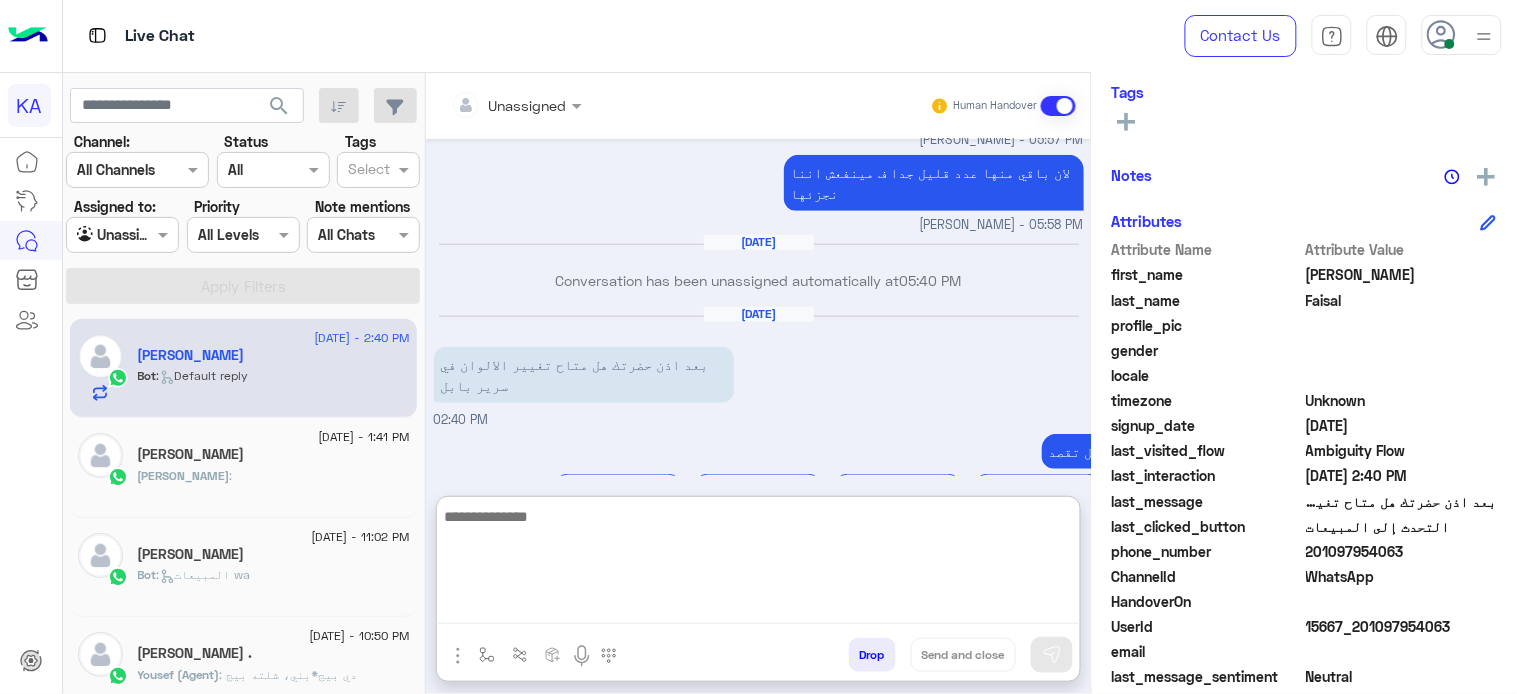 scroll, scrollTop: 496, scrollLeft: 0, axis: vertical 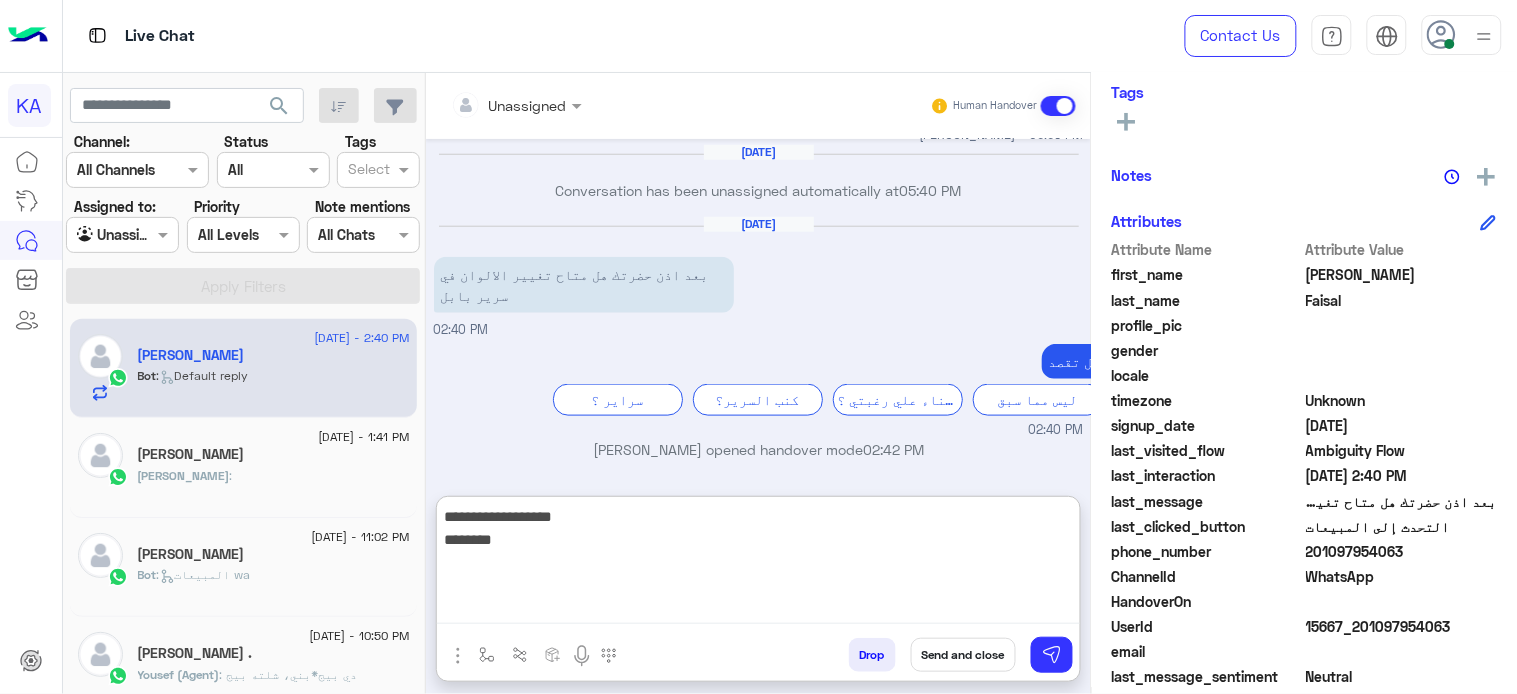 type on "**********" 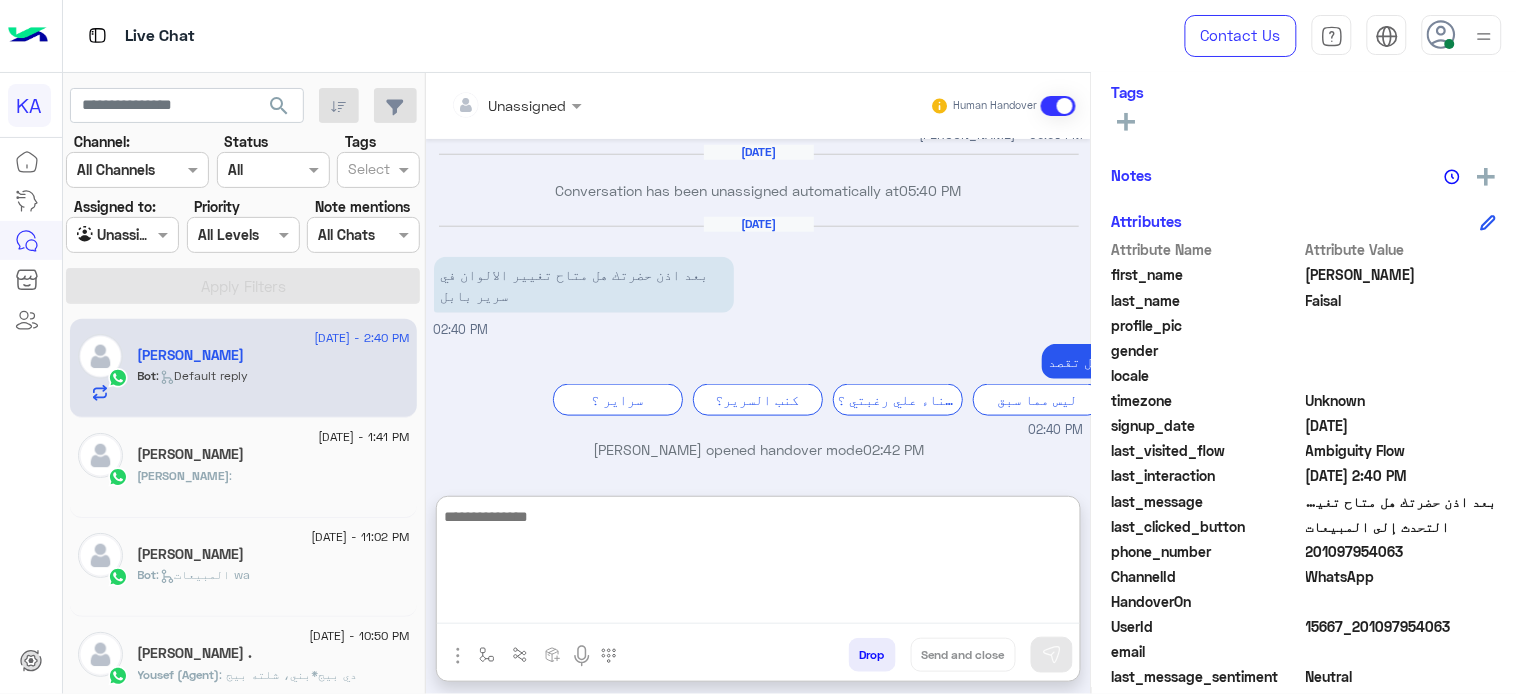 scroll, scrollTop: 581, scrollLeft: 0, axis: vertical 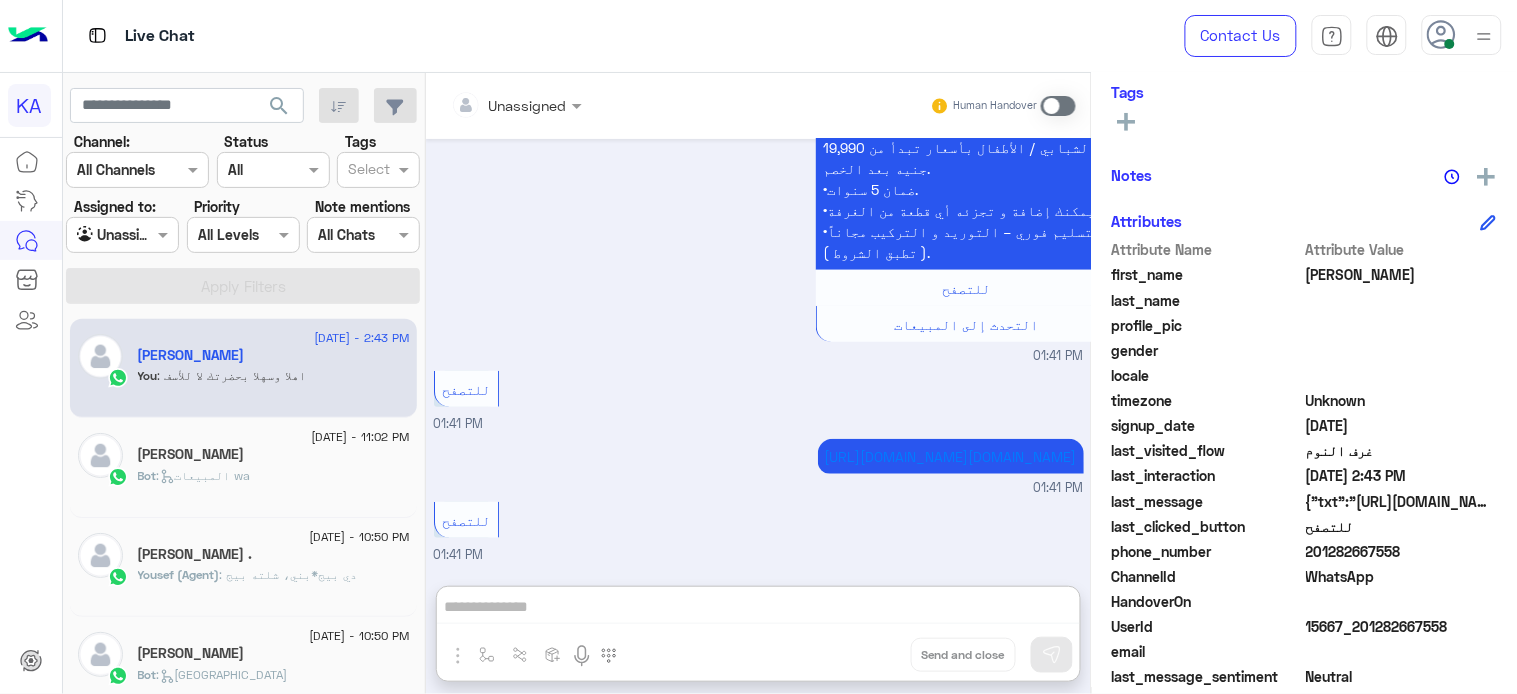 click on "Bot :   المبيعات wa" 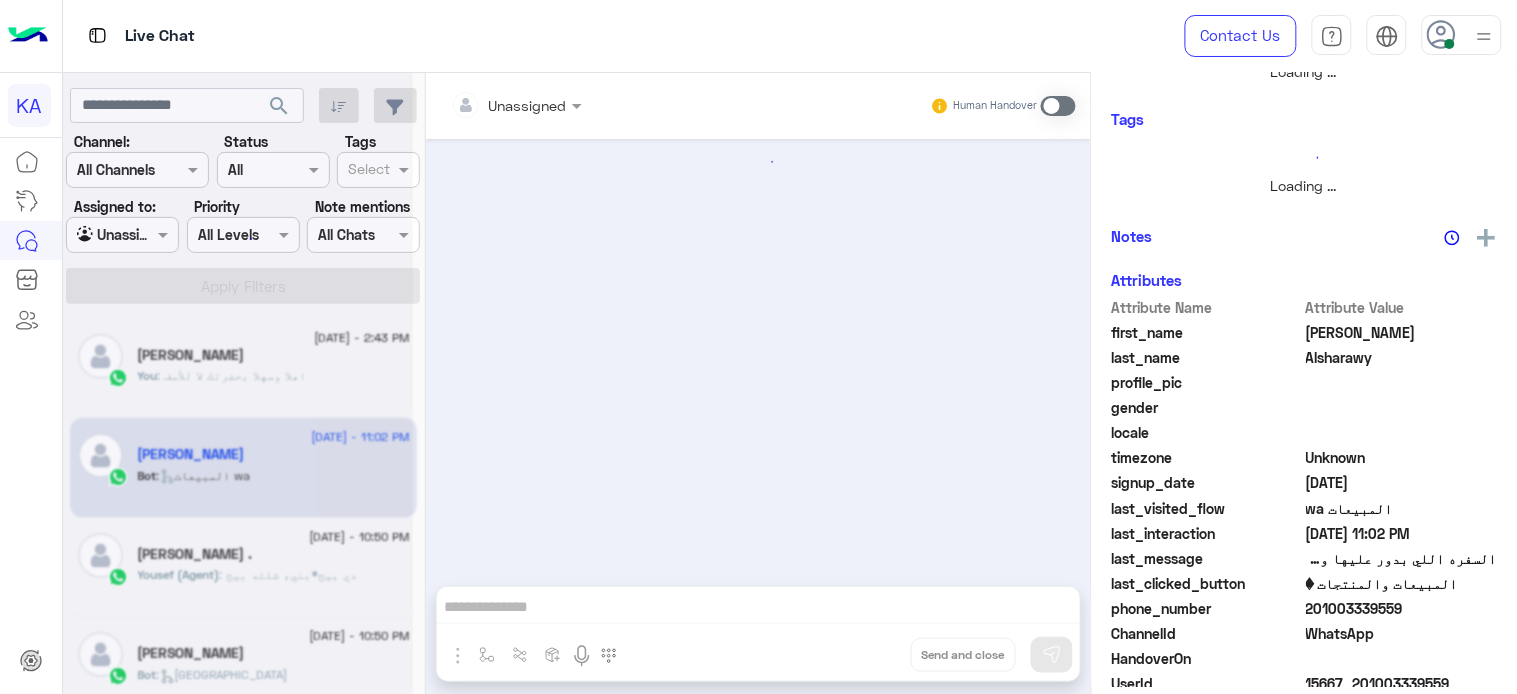 scroll, scrollTop: 0, scrollLeft: 0, axis: both 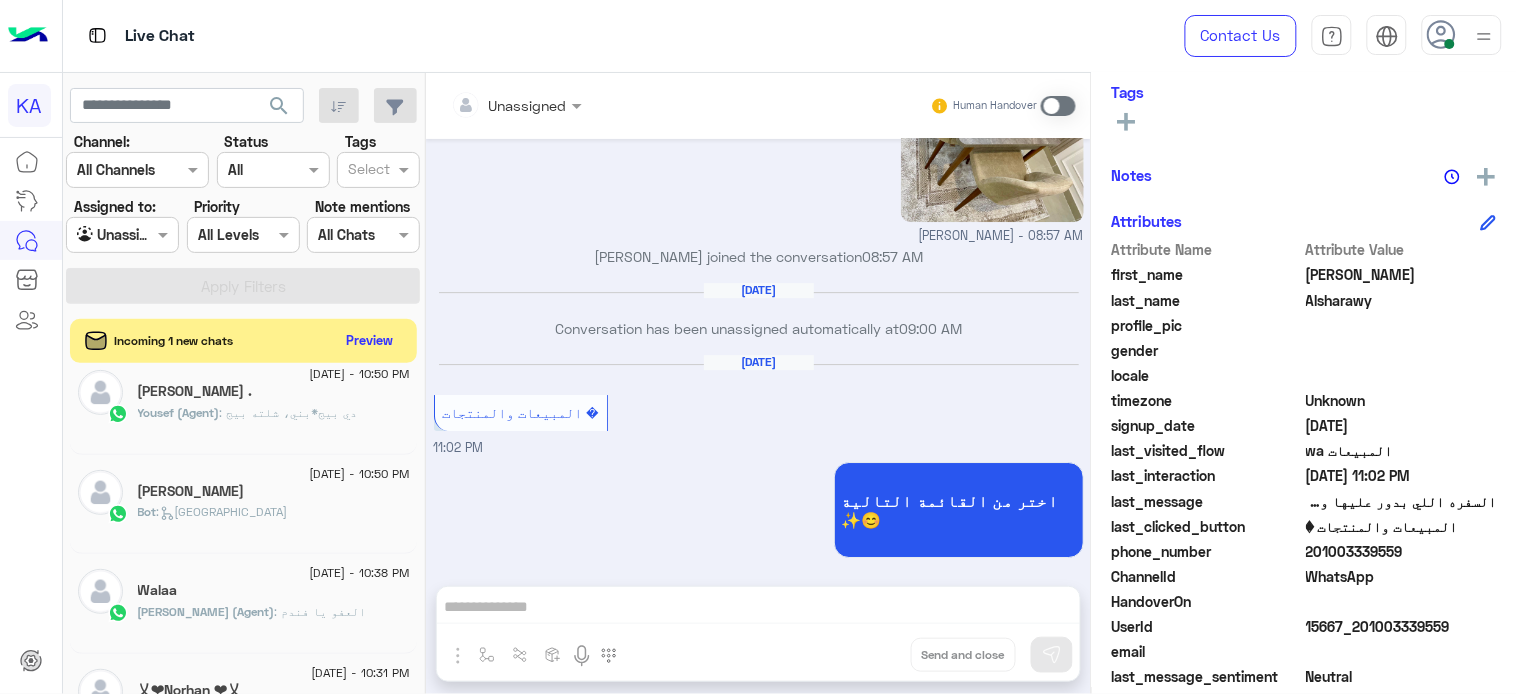 click on "Yousef (Agent)" 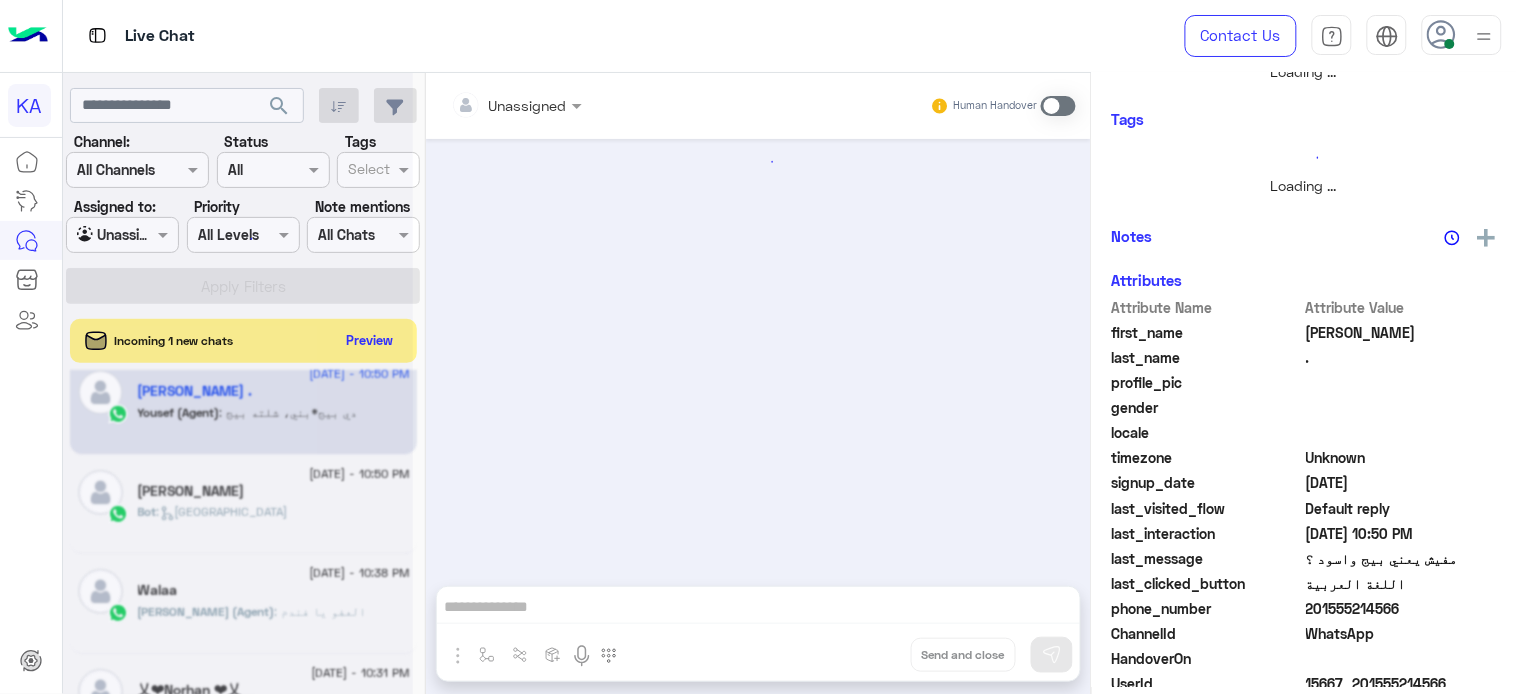 scroll, scrollTop: 361, scrollLeft: 0, axis: vertical 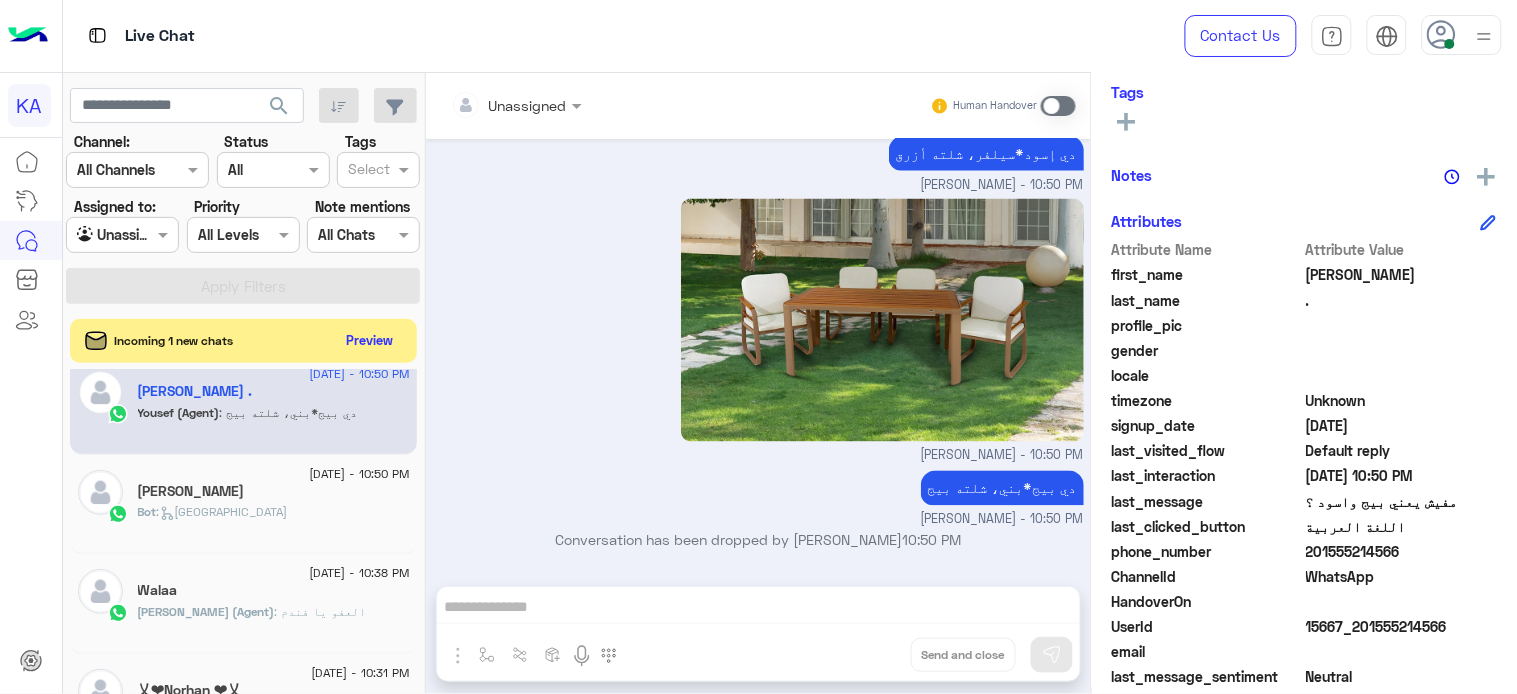 click on "[PERSON_NAME]" 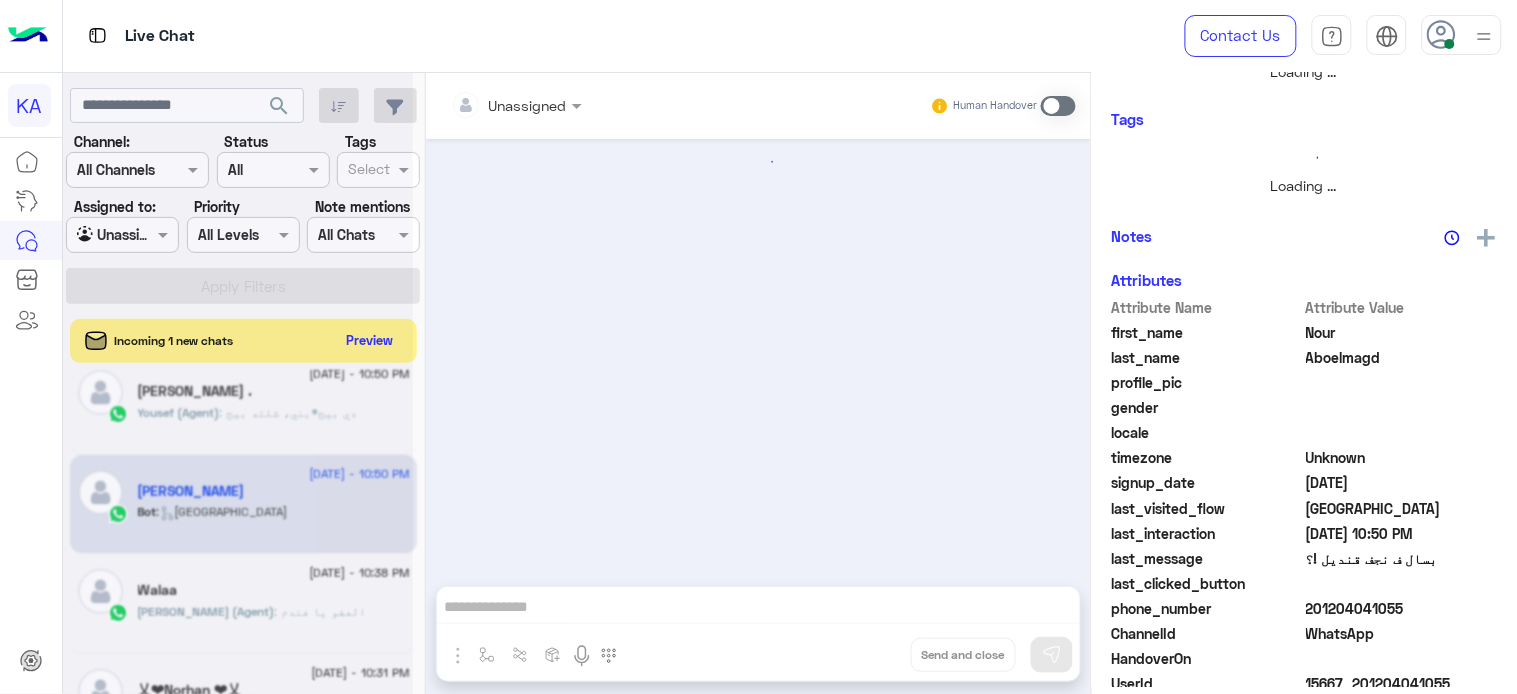 scroll, scrollTop: 361, scrollLeft: 0, axis: vertical 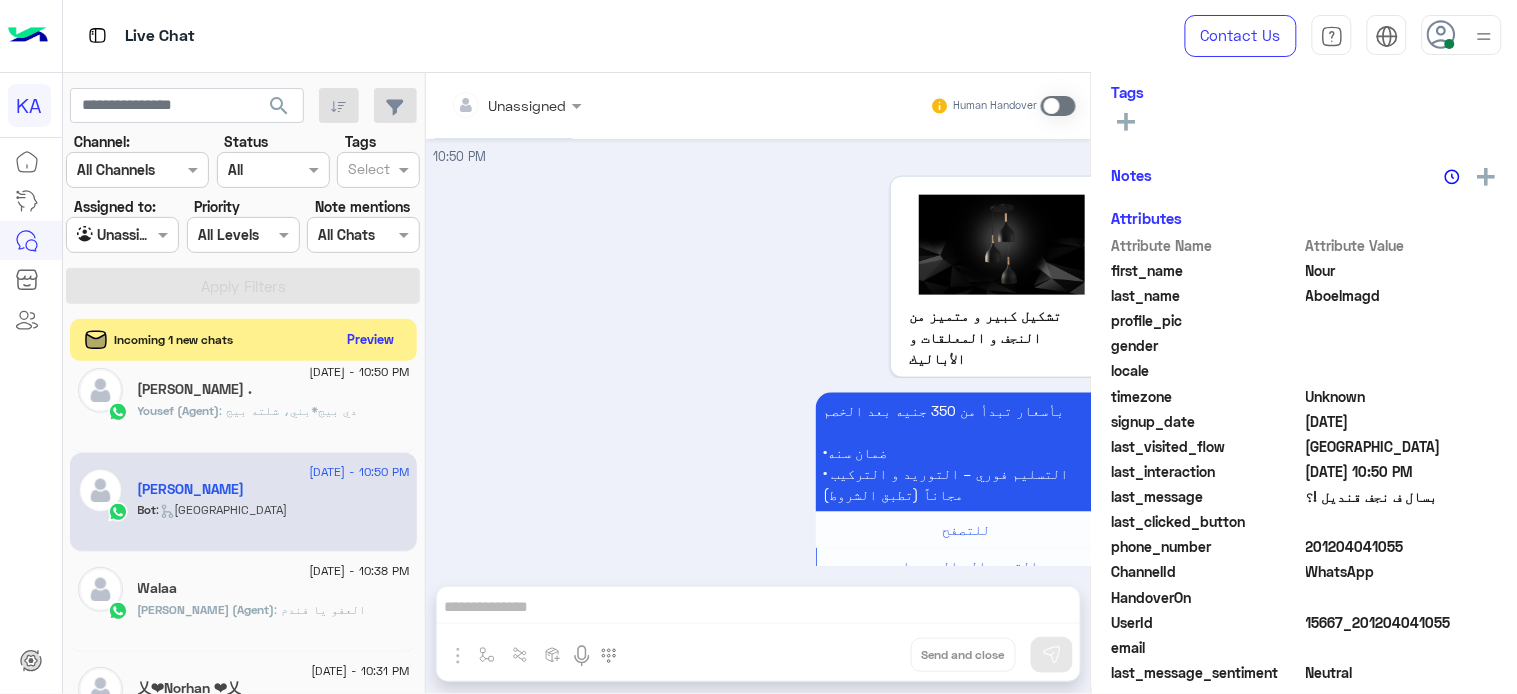 click on "Preview" 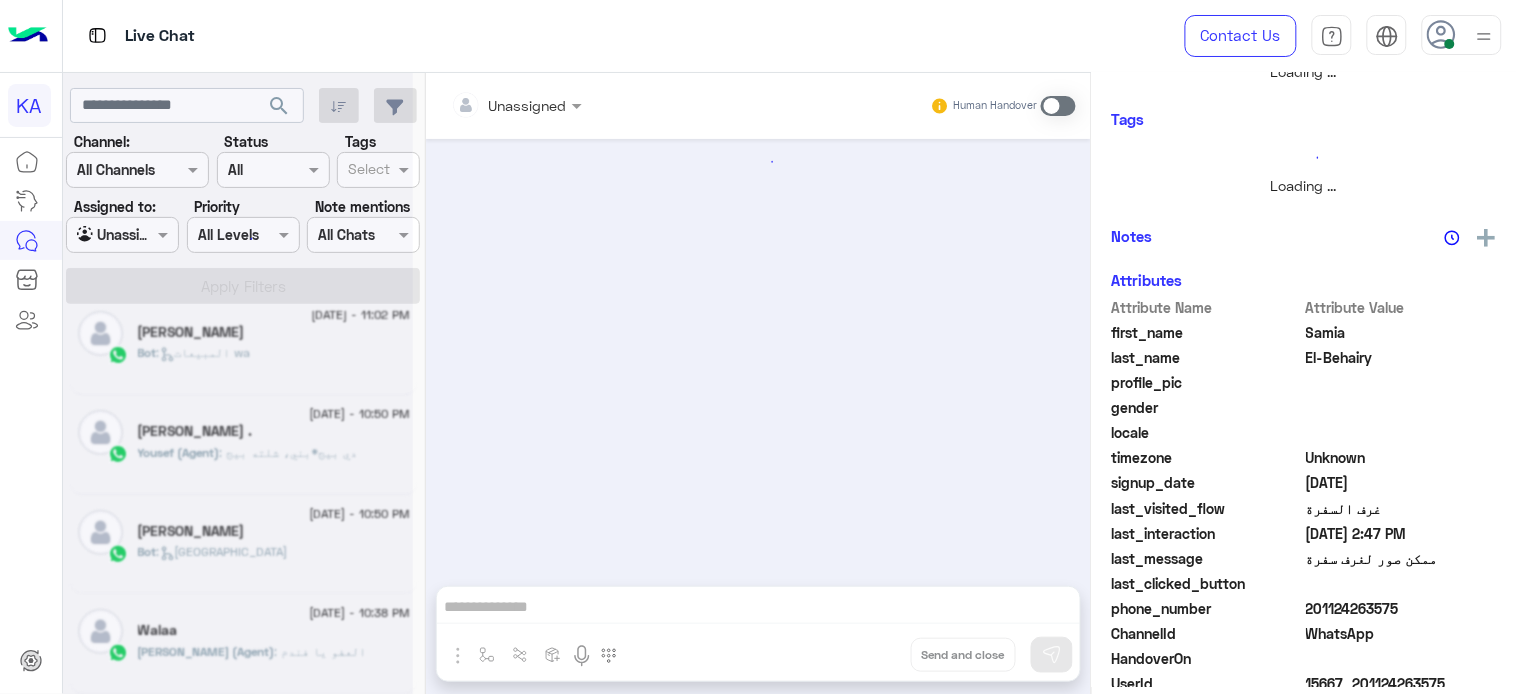 scroll, scrollTop: 361, scrollLeft: 0, axis: vertical 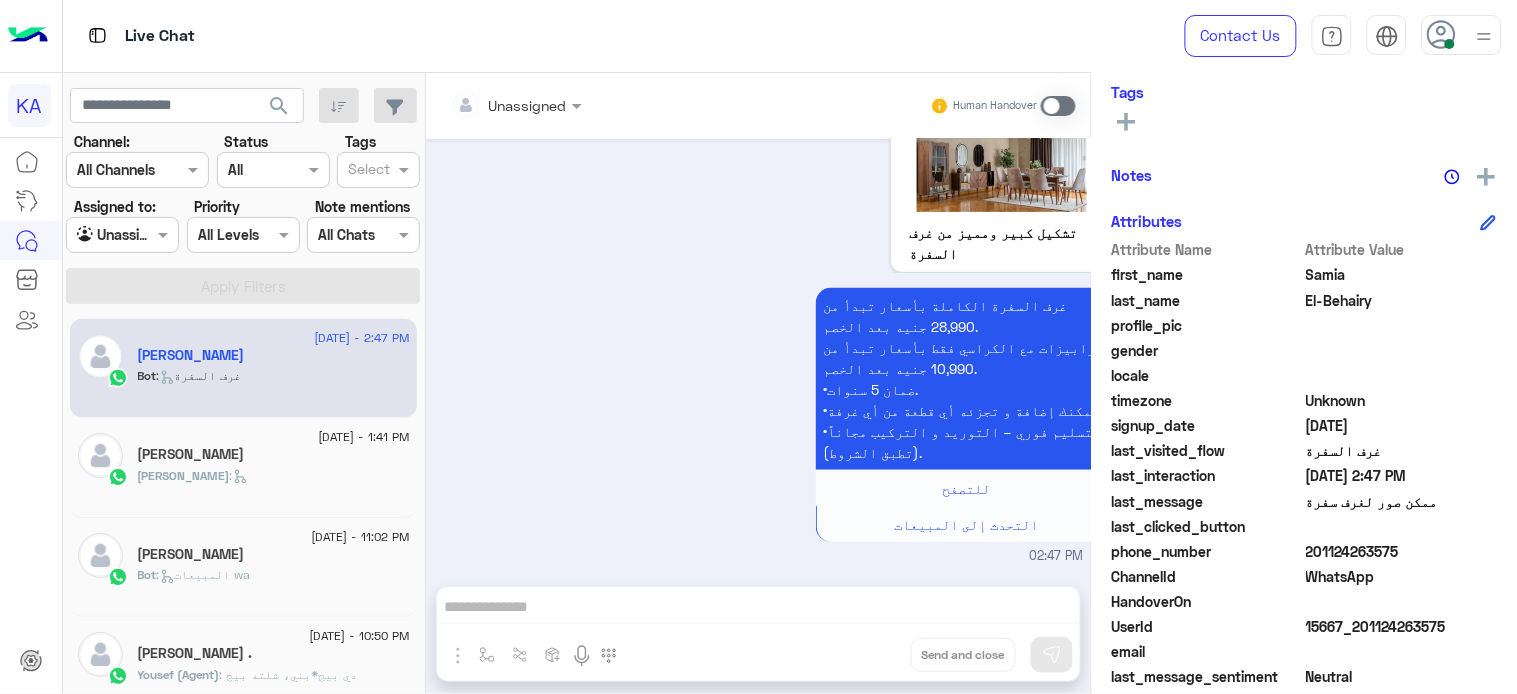 click on "Unassigned Human Handover     Jul 1, 2025  ممكن صور لغرف سفرة   02:47 PM  تشكيل كبير ومميز من غرف السفرة غرف السفرة الكاملة بأسعار تبدأ من 28,990 جنيه بعد الخصم. ترابيزات مع الكراسي فقط بأسعار تبدأ من 10,990 جنيه بعد الخصم.  •ضمان 5 سنوات. •يمكنك إضافة و تجزئه أي قطعة من أي غرفة •التسليم فوري – التوريد و التركيب مجاناً (تطبق الشروط).  للتصفح   التحدث إلى المبيعات     02:47 PM   Drop   Send and close" at bounding box center (758, 387) 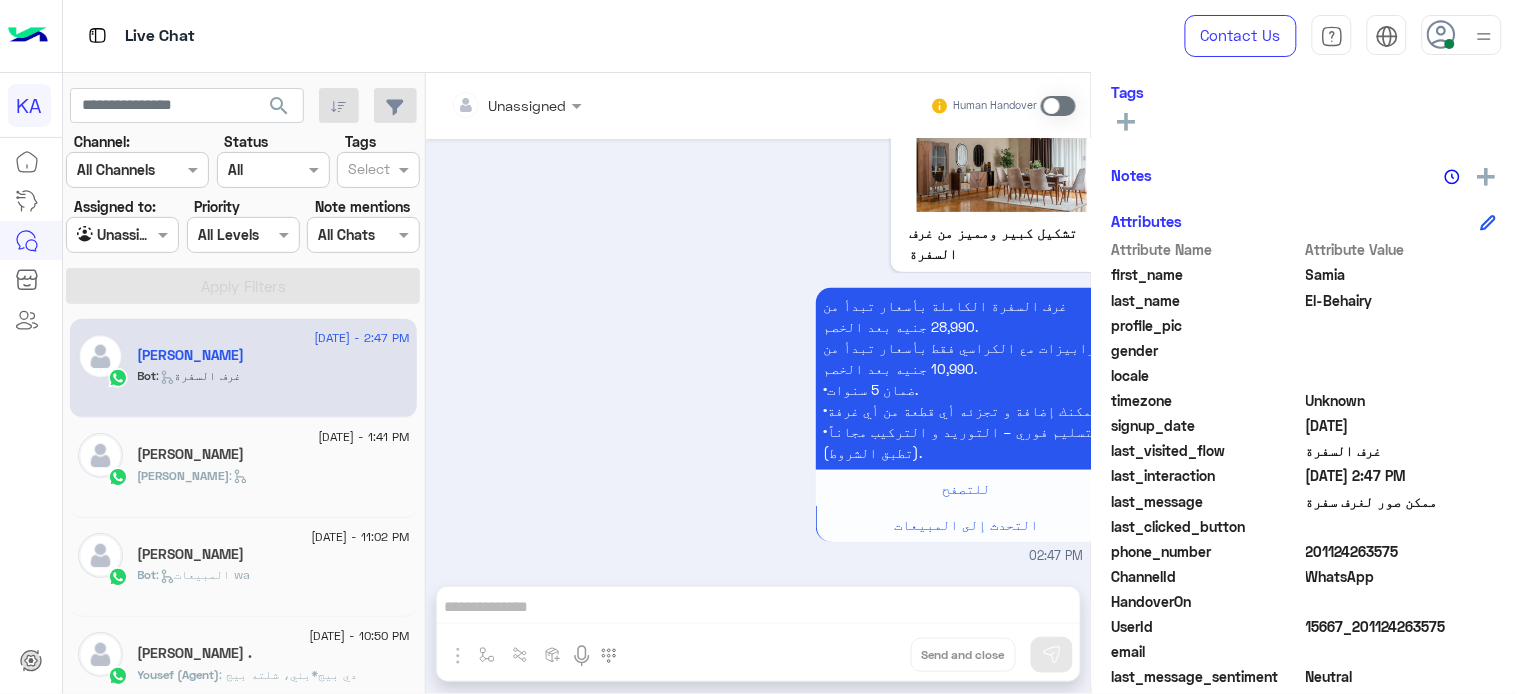 click at bounding box center (1058, 106) 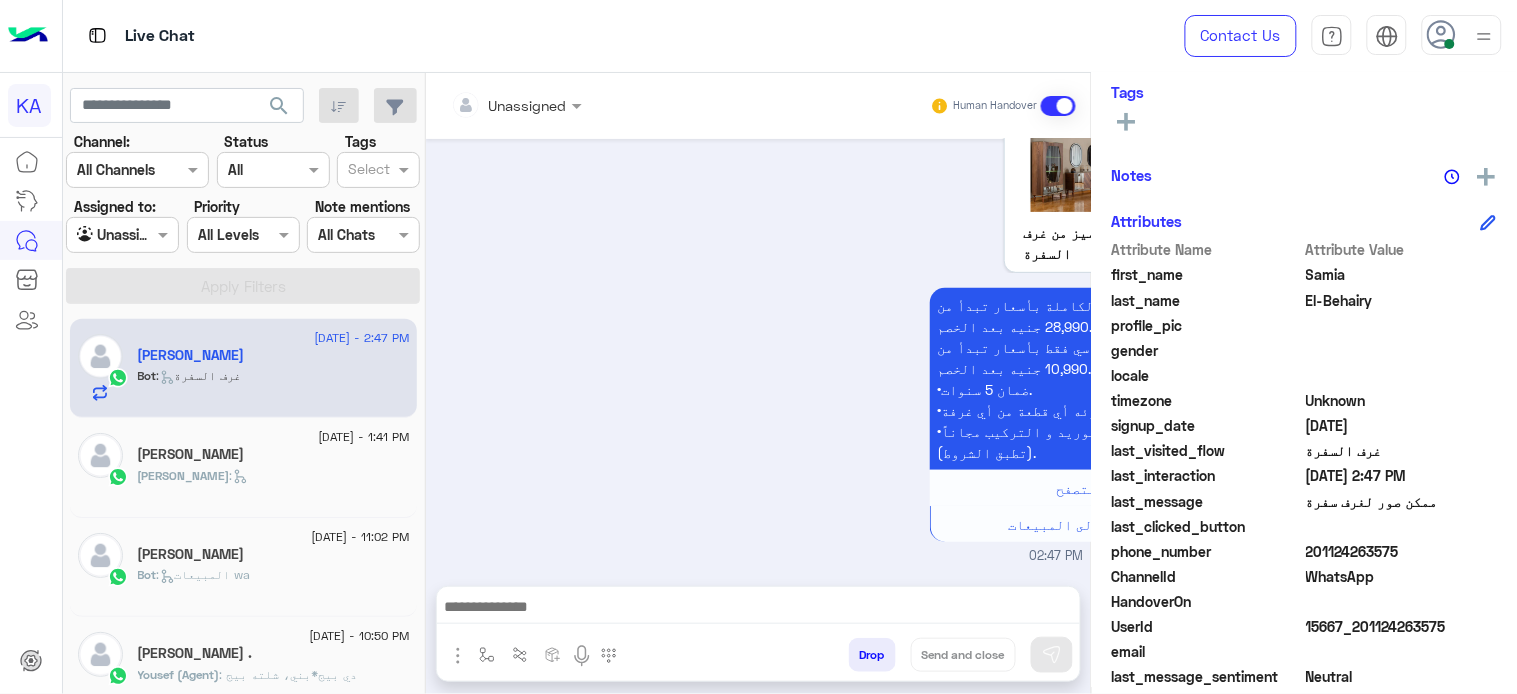 scroll, scrollTop: 195, scrollLeft: 0, axis: vertical 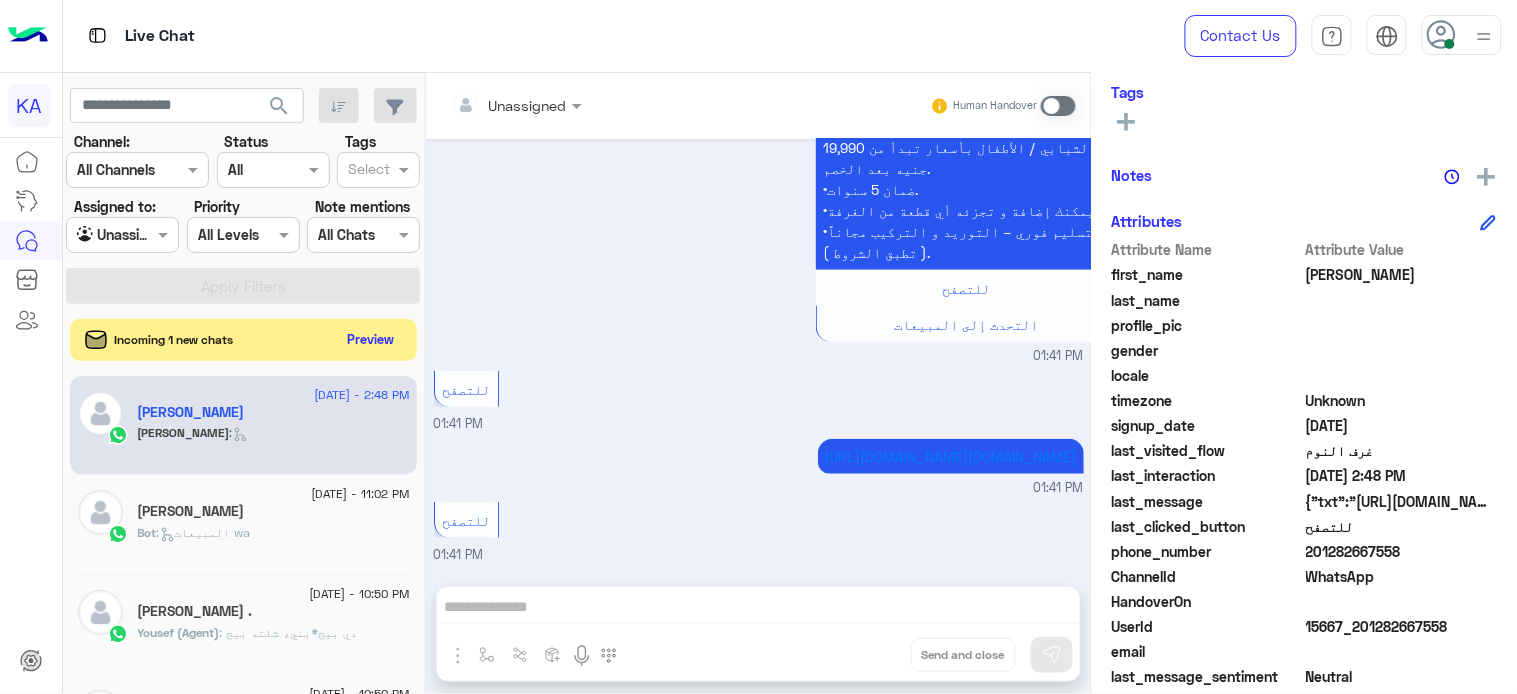 click on "Preview" 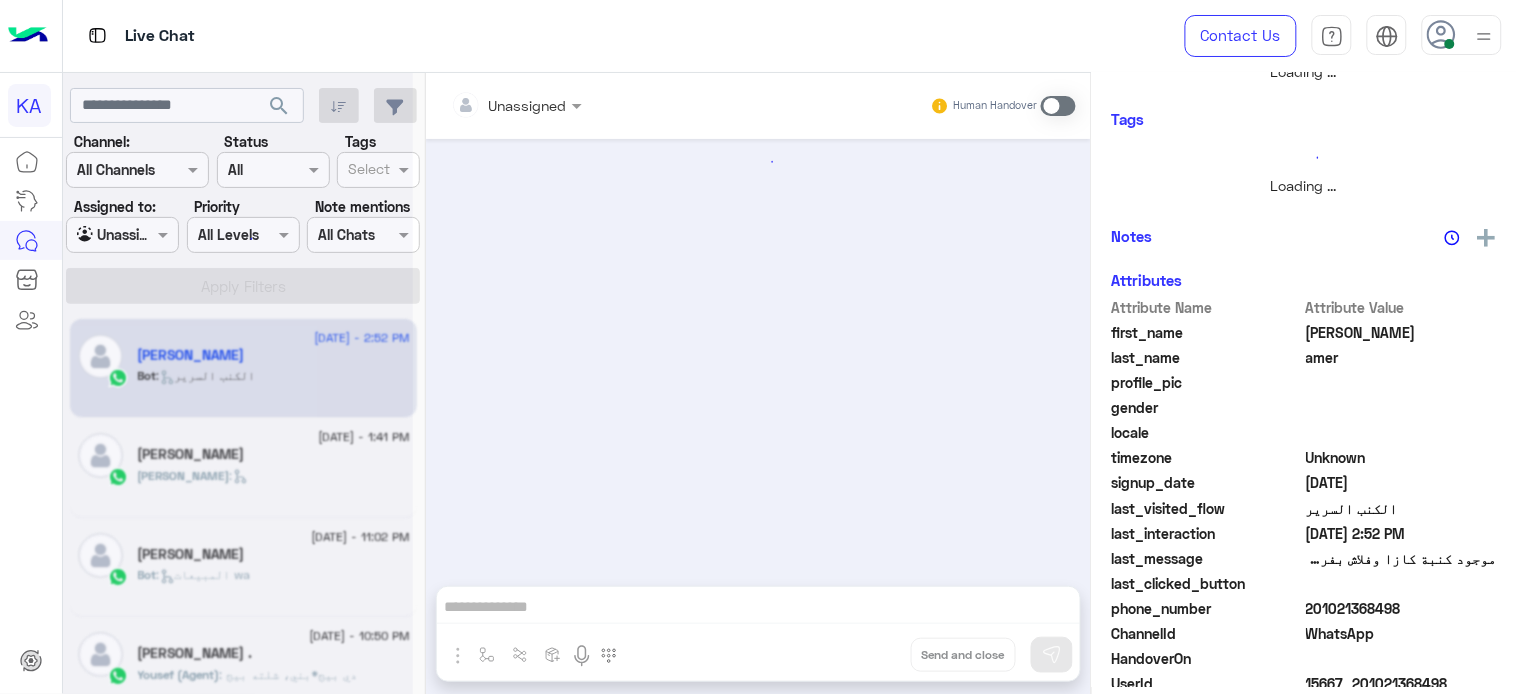 scroll, scrollTop: 361, scrollLeft: 0, axis: vertical 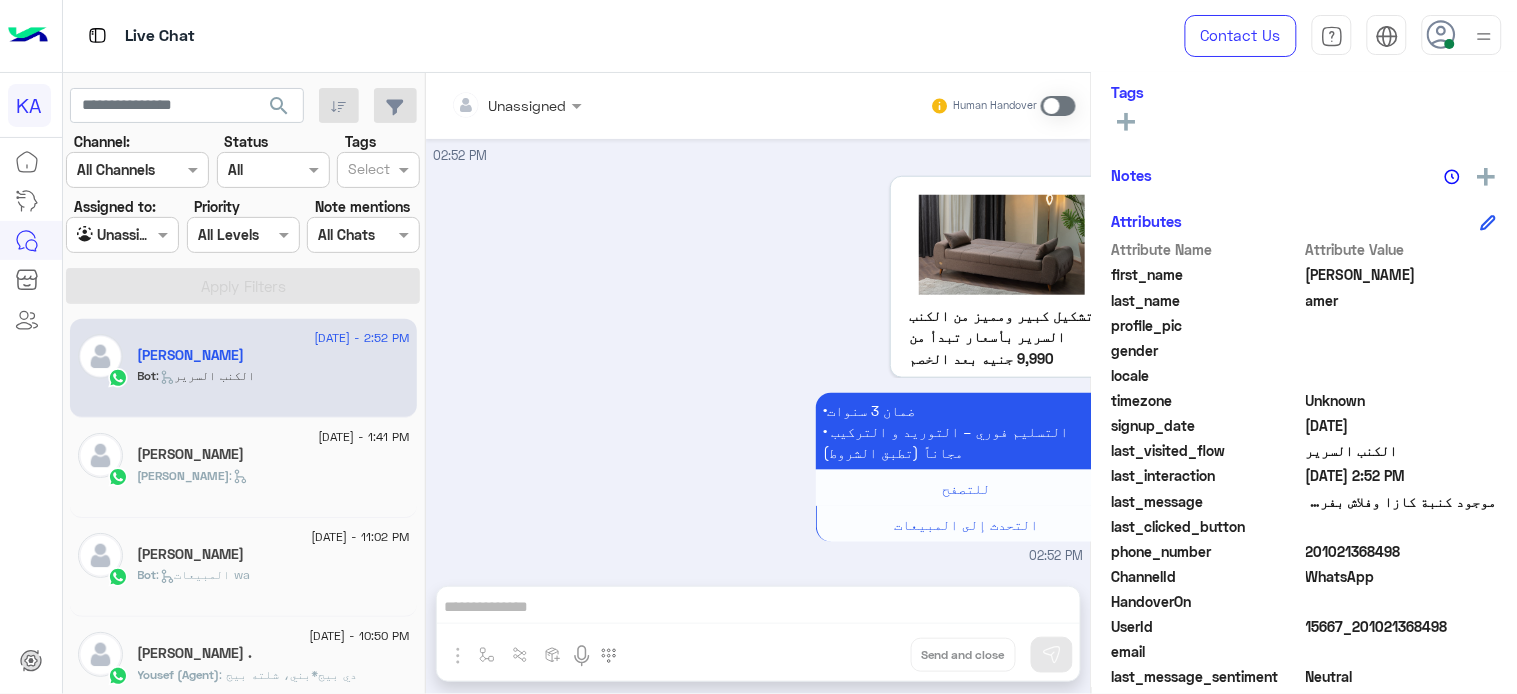 click at bounding box center [1058, 106] 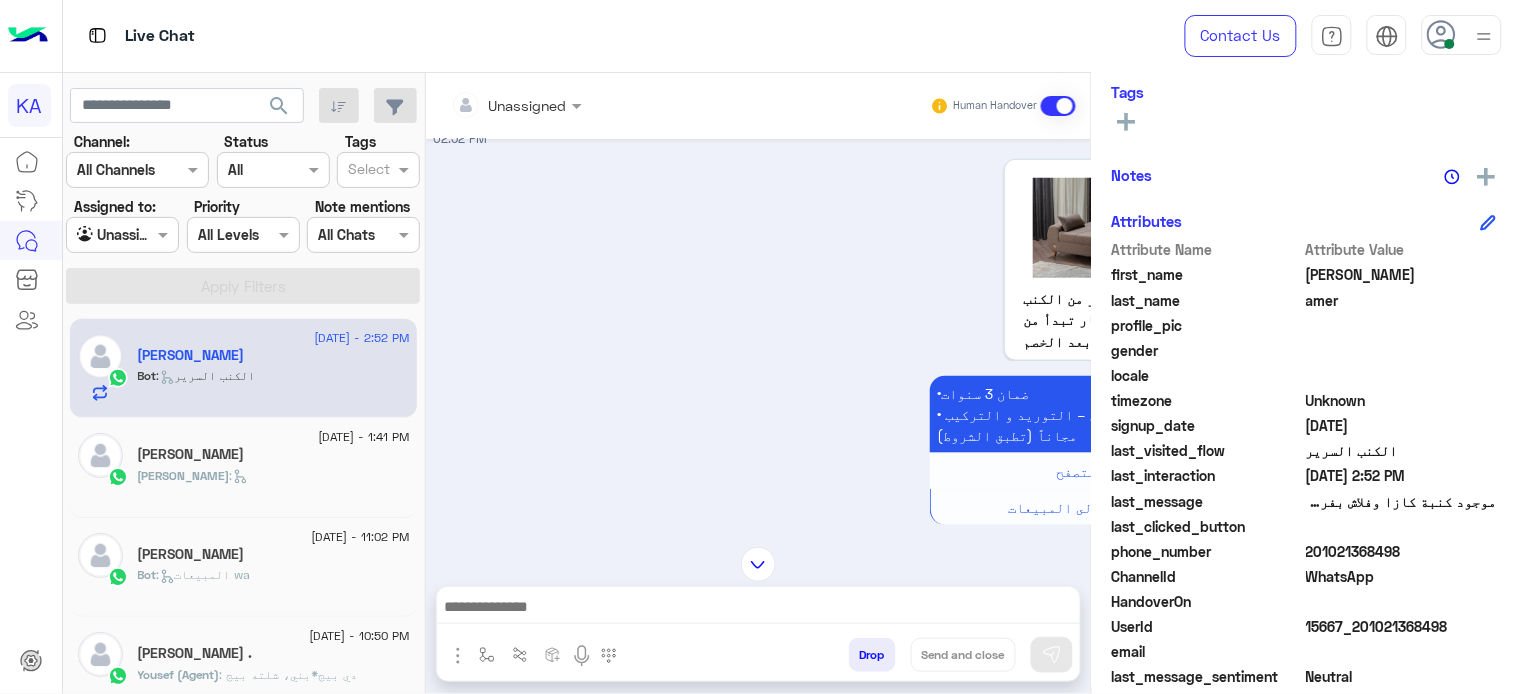 scroll, scrollTop: 480, scrollLeft: 0, axis: vertical 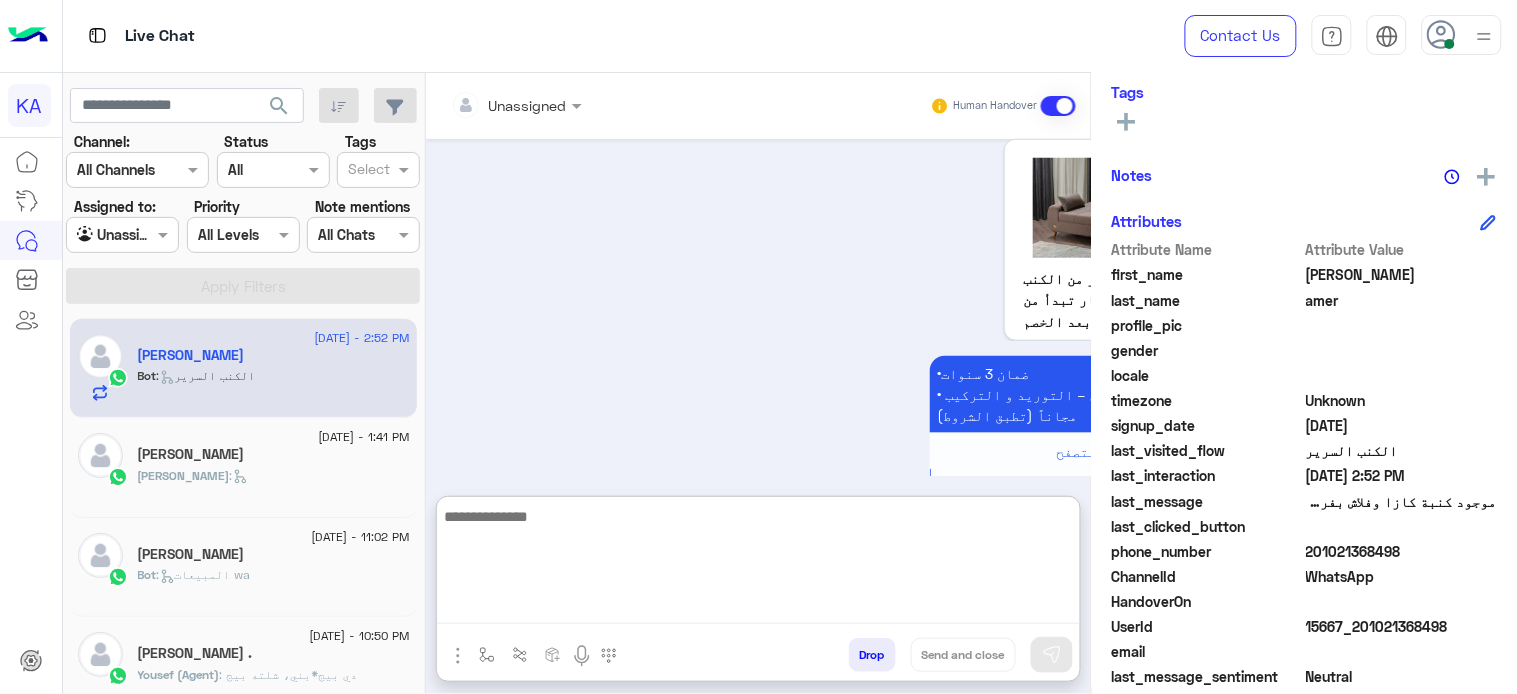 click at bounding box center [758, 564] 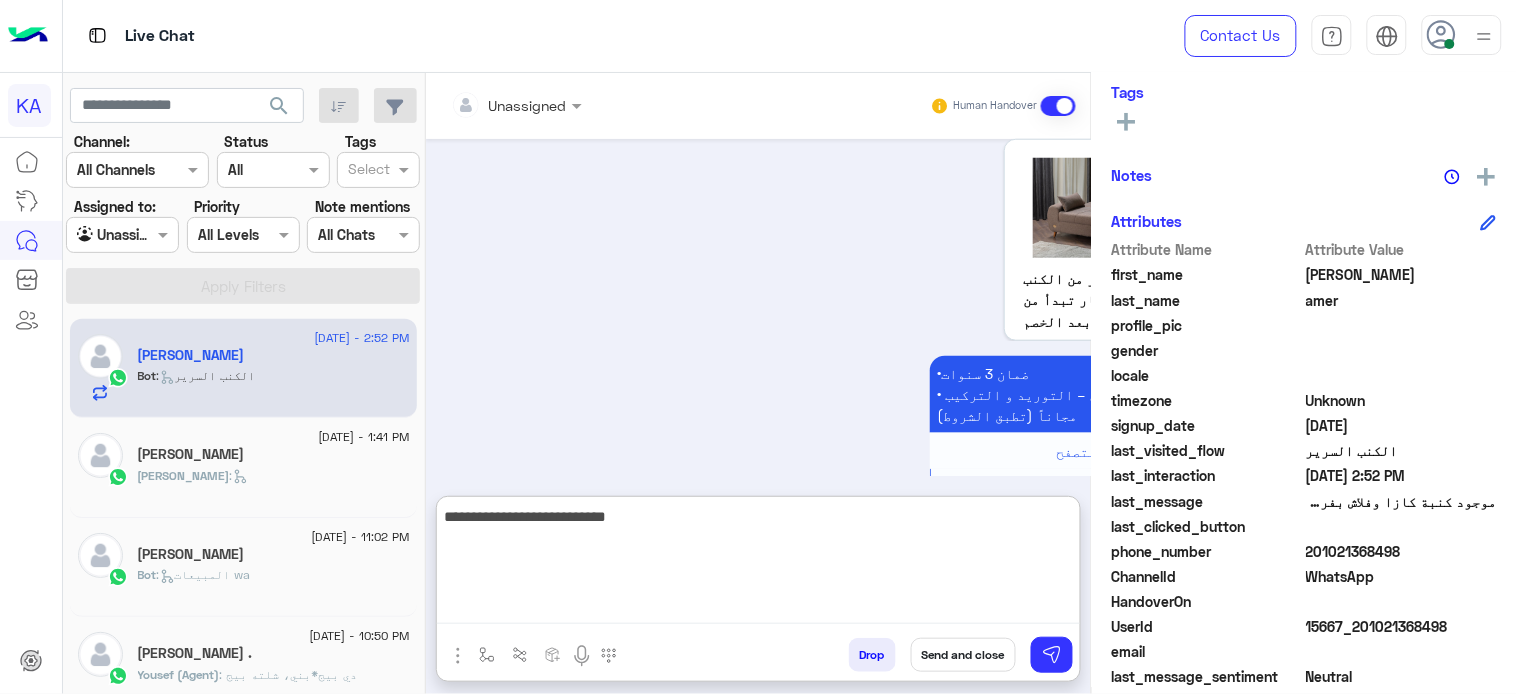 type on "**********" 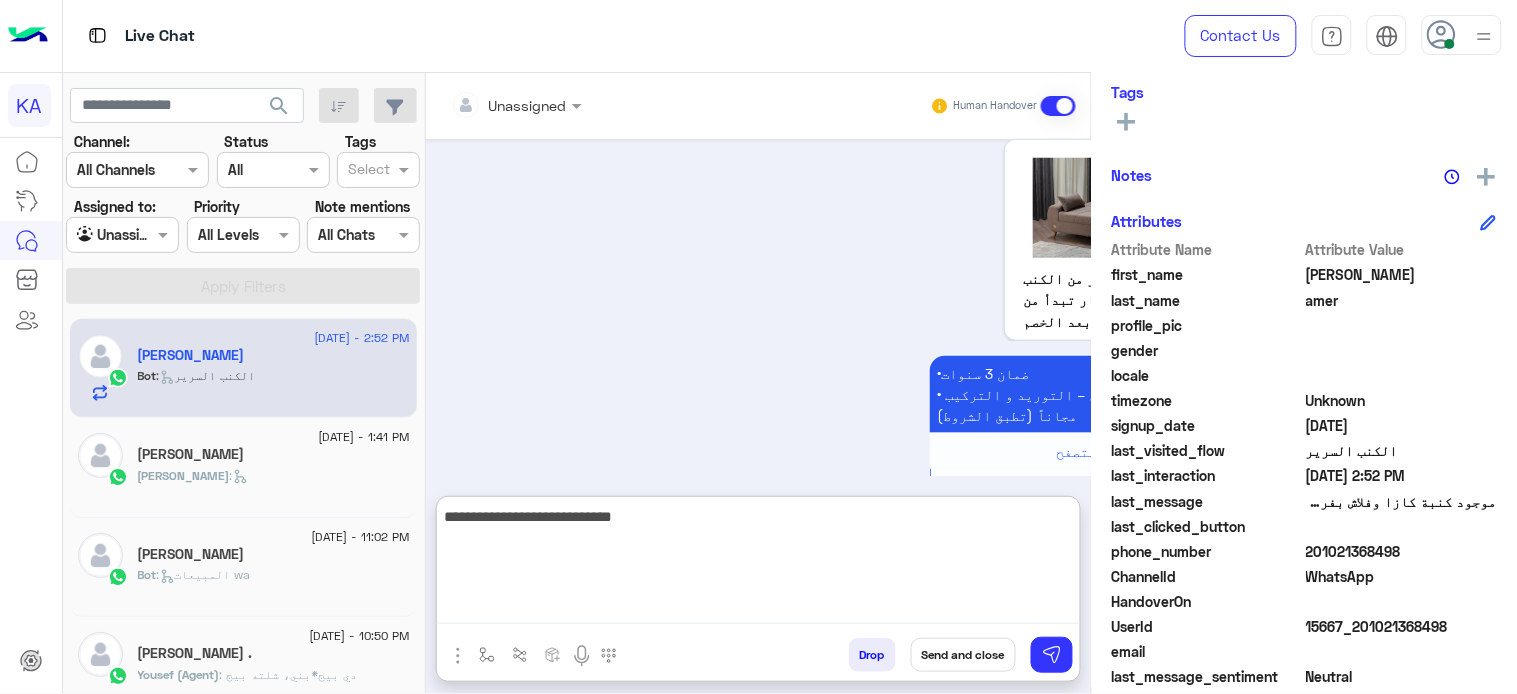 type 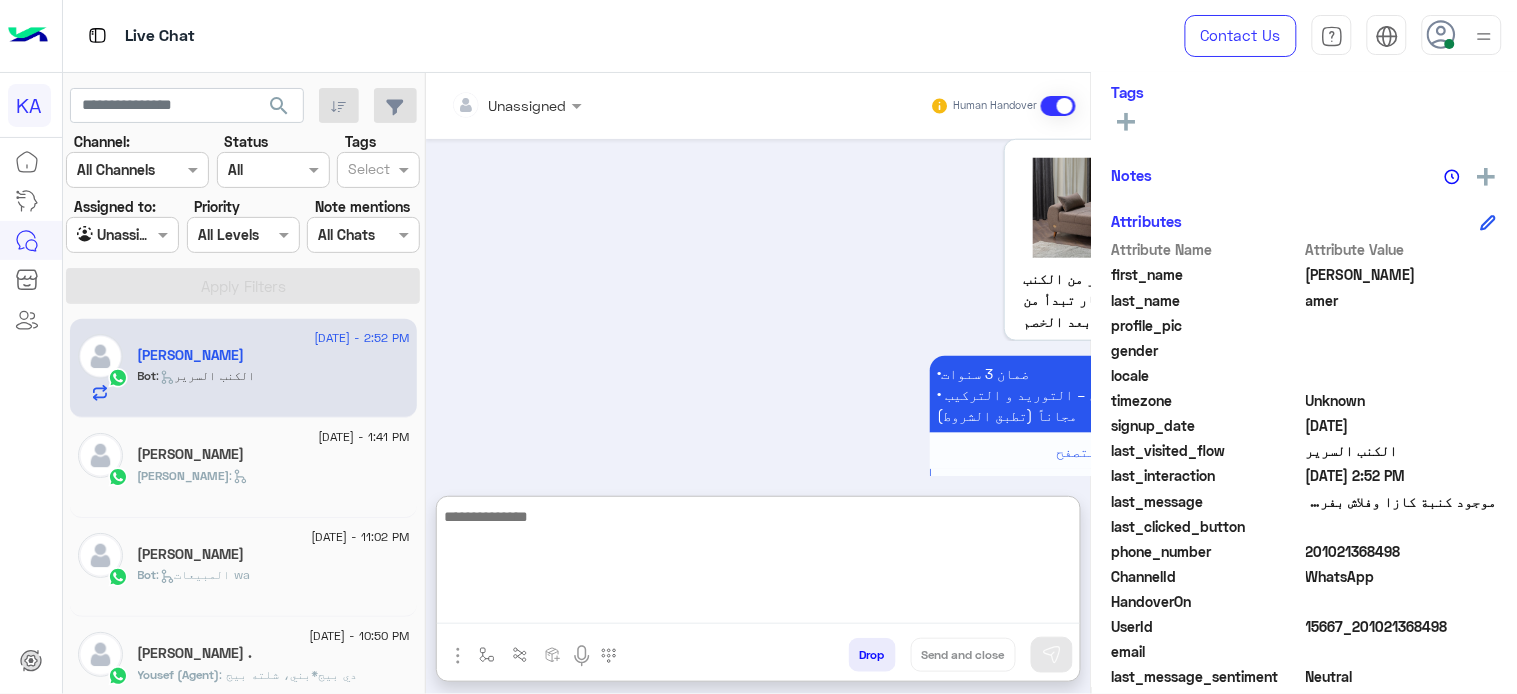scroll, scrollTop: 633, scrollLeft: 0, axis: vertical 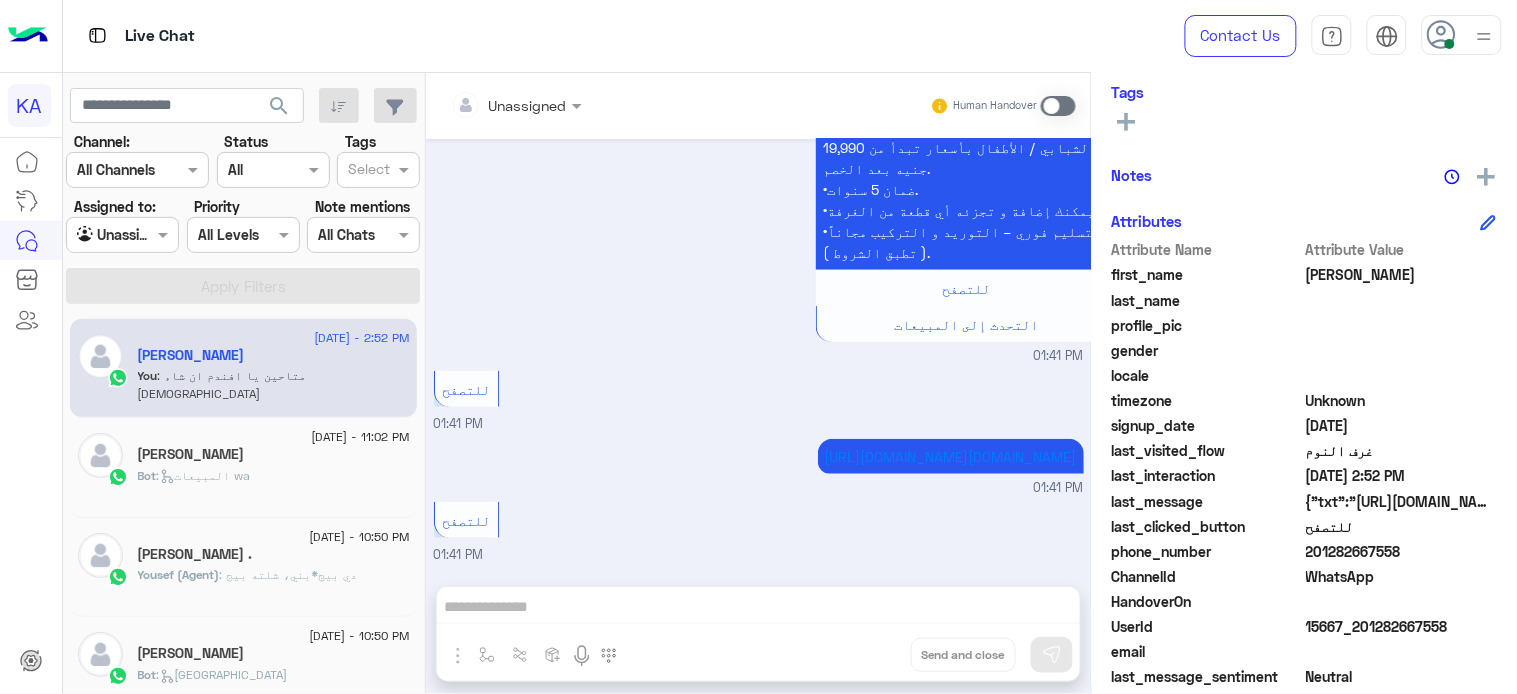 click 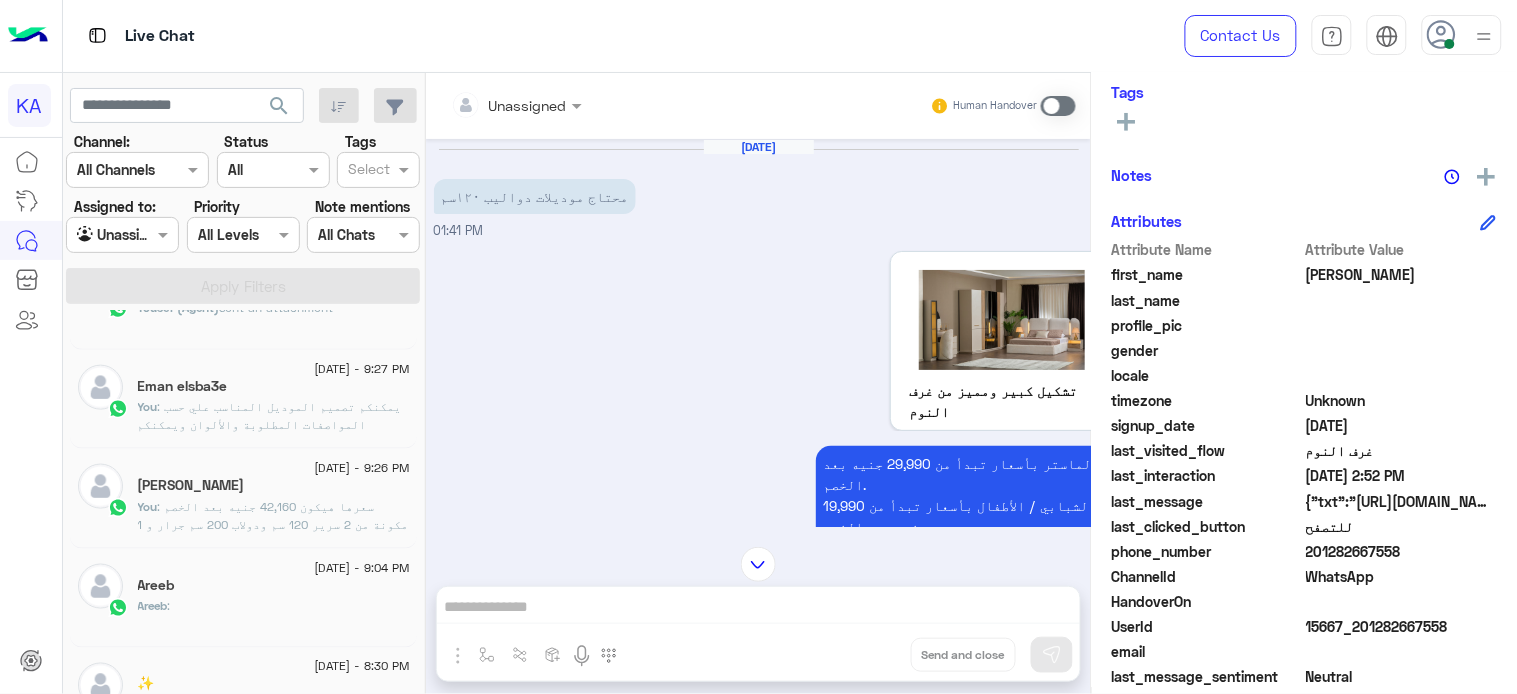scroll, scrollTop: 462, scrollLeft: 0, axis: vertical 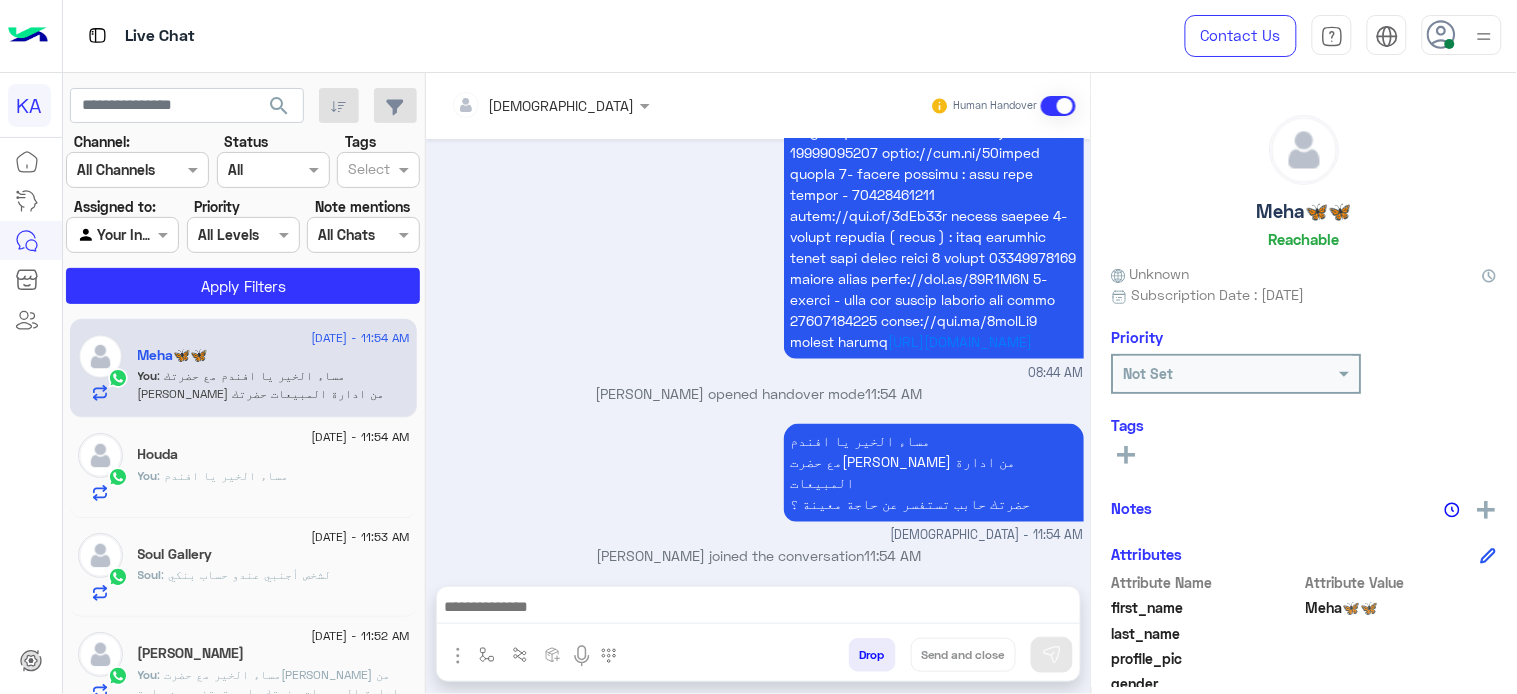 click at bounding box center (122, 234) 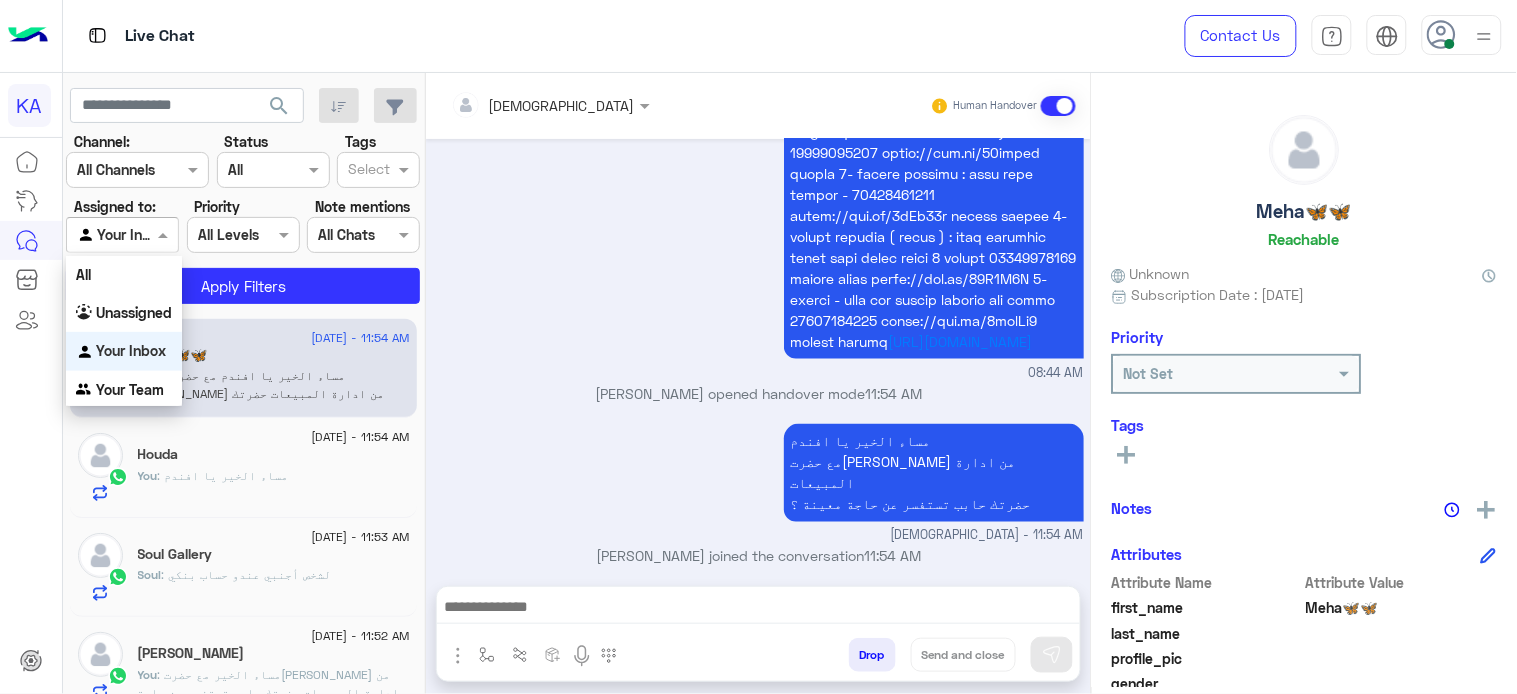 click on "https://maps.app.goo.gl/VTVxQ36HRxeqwEuK8    08:44 AM" at bounding box center (759, 57) 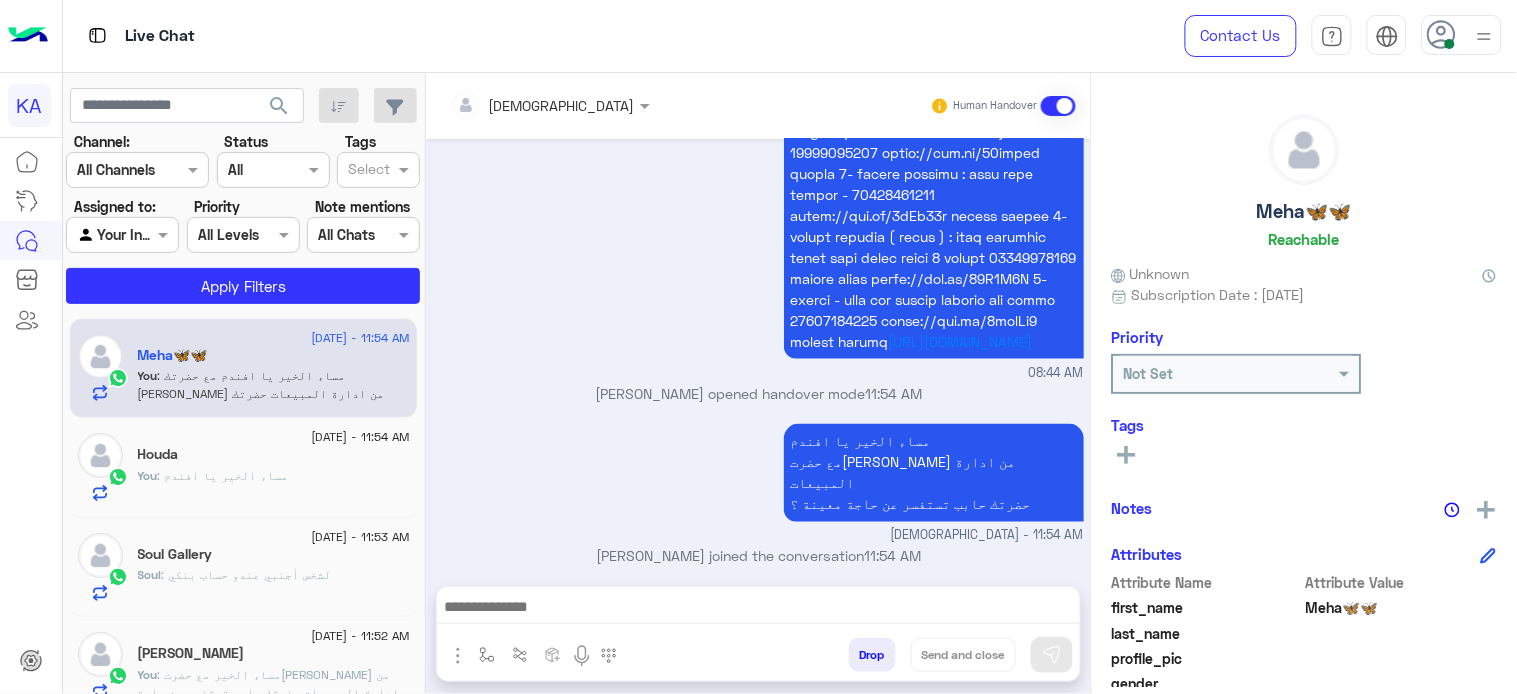click on "Houda" 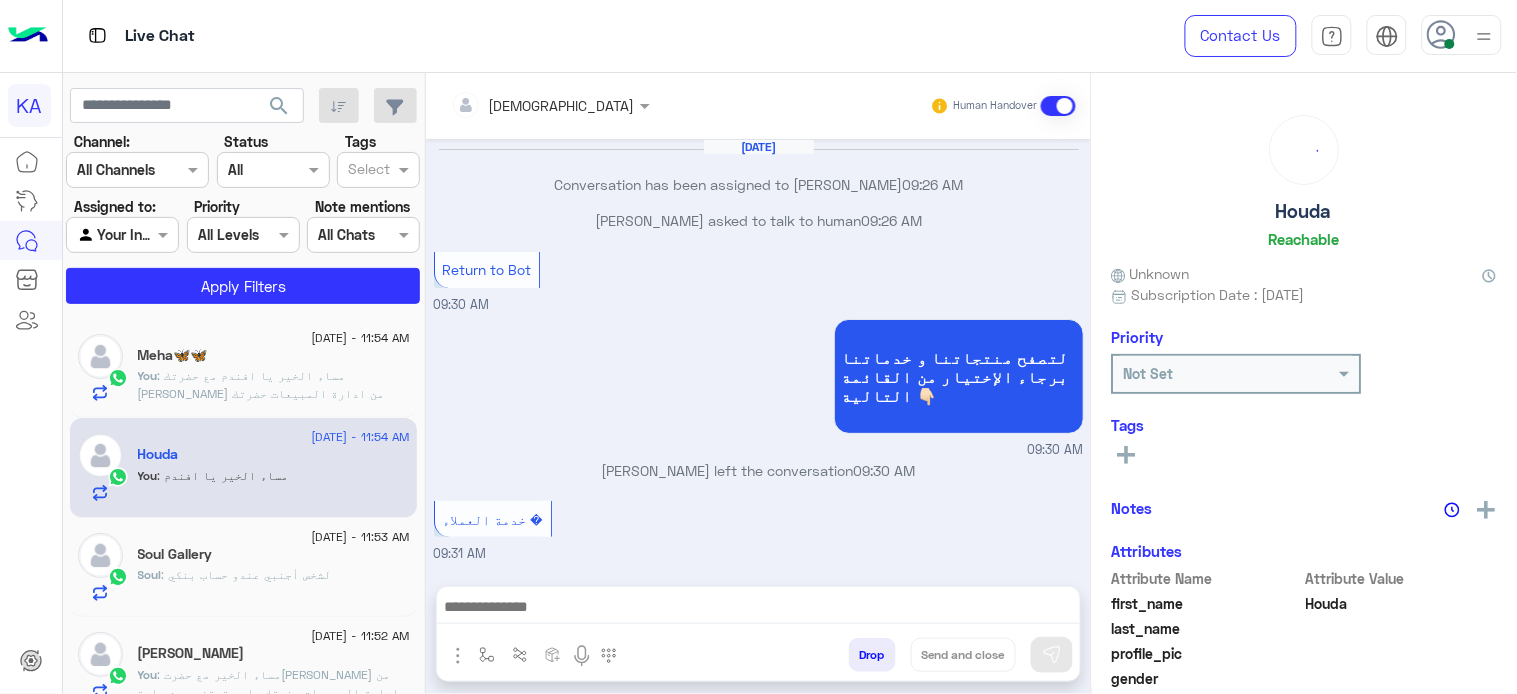scroll, scrollTop: 243, scrollLeft: 0, axis: vertical 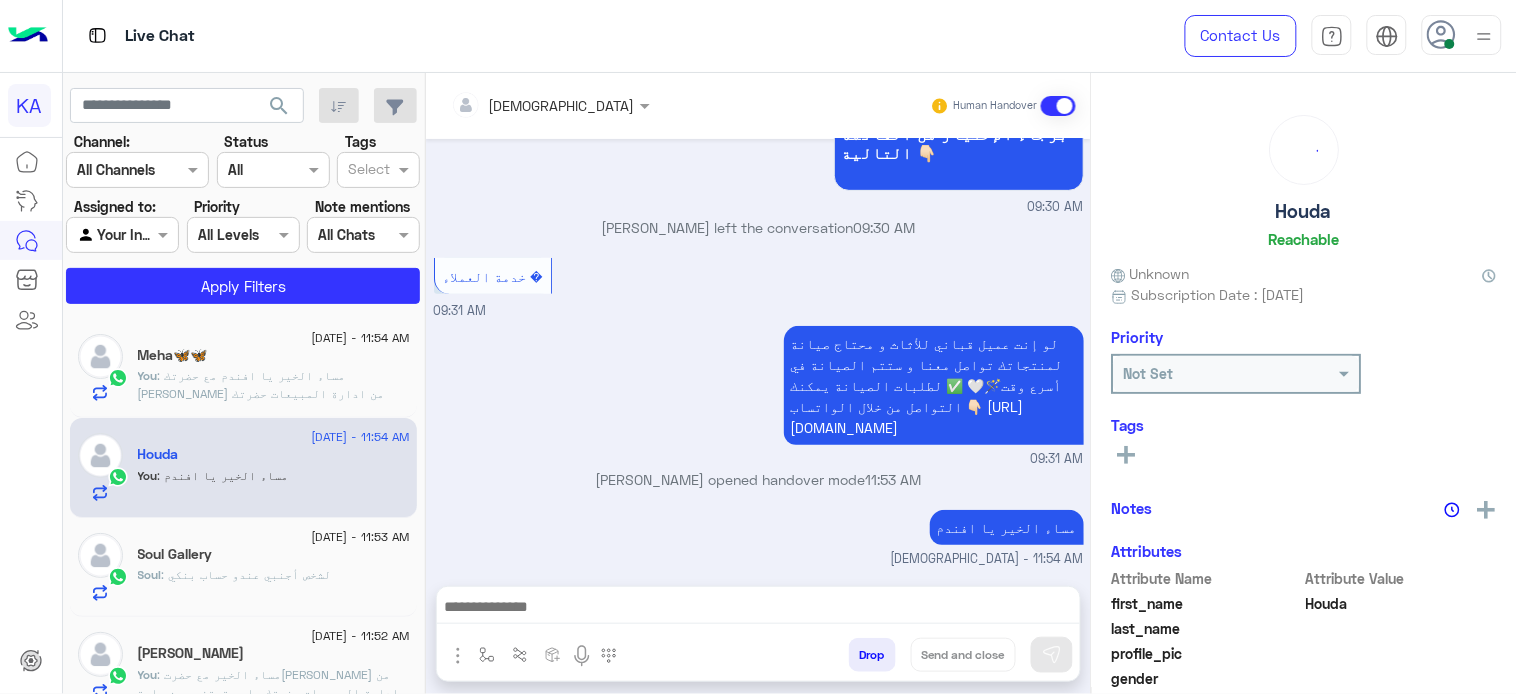 click on "Soul Gallery" 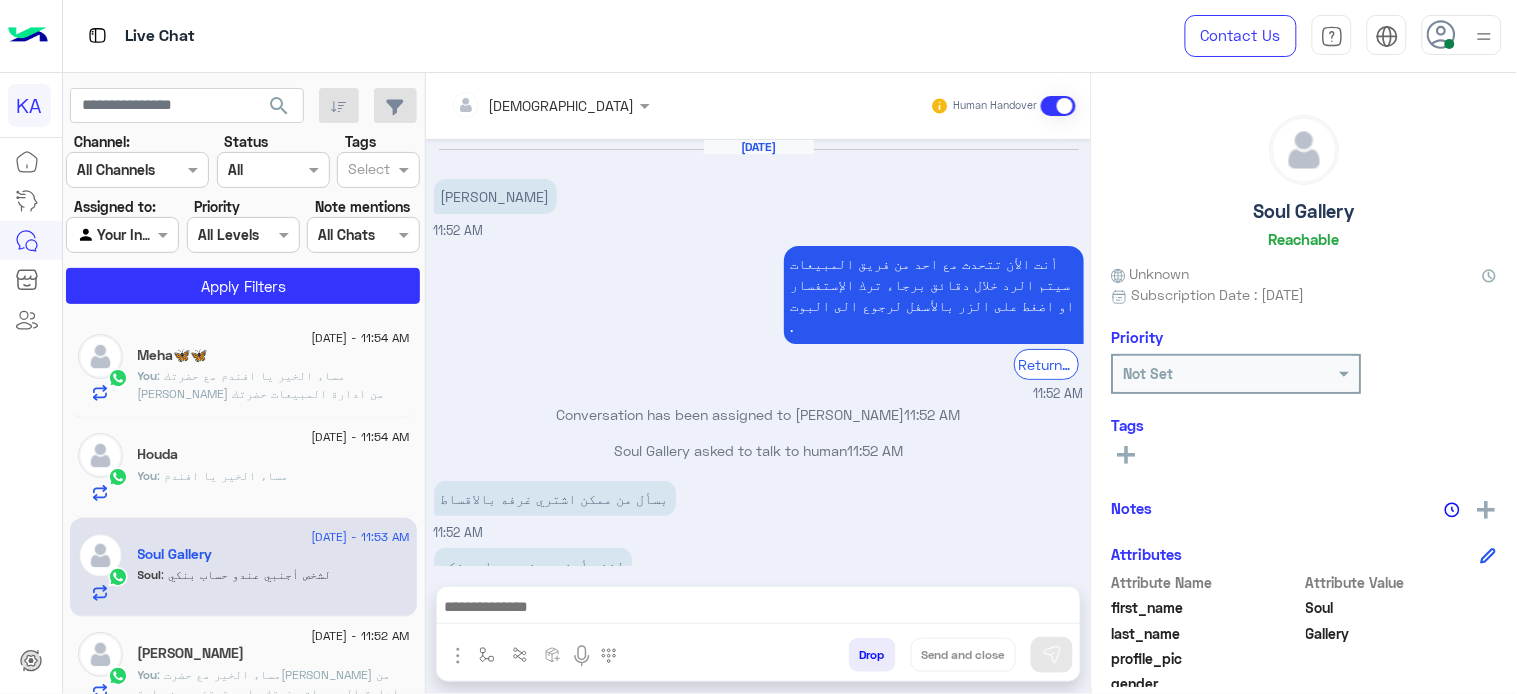 scroll, scrollTop: 60, scrollLeft: 0, axis: vertical 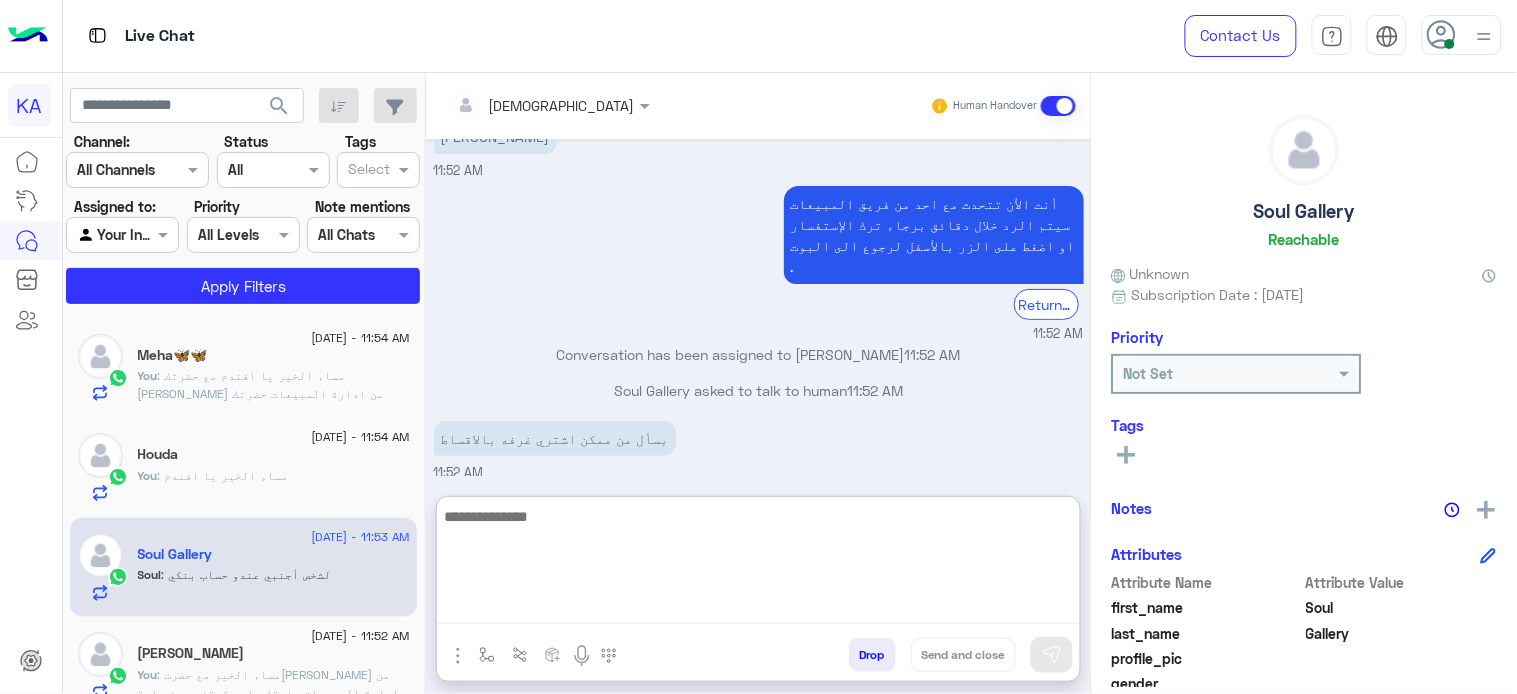 click at bounding box center [758, 564] 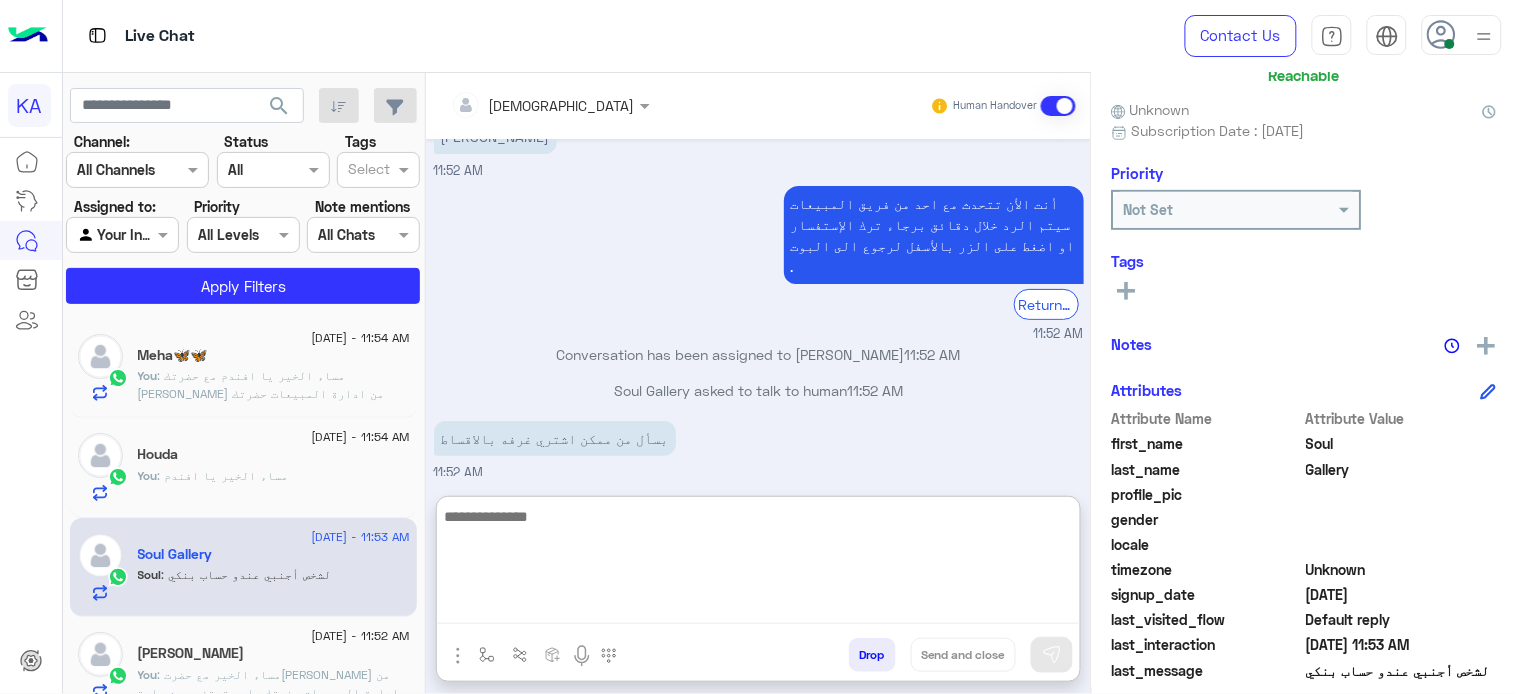 scroll, scrollTop: 333, scrollLeft: 0, axis: vertical 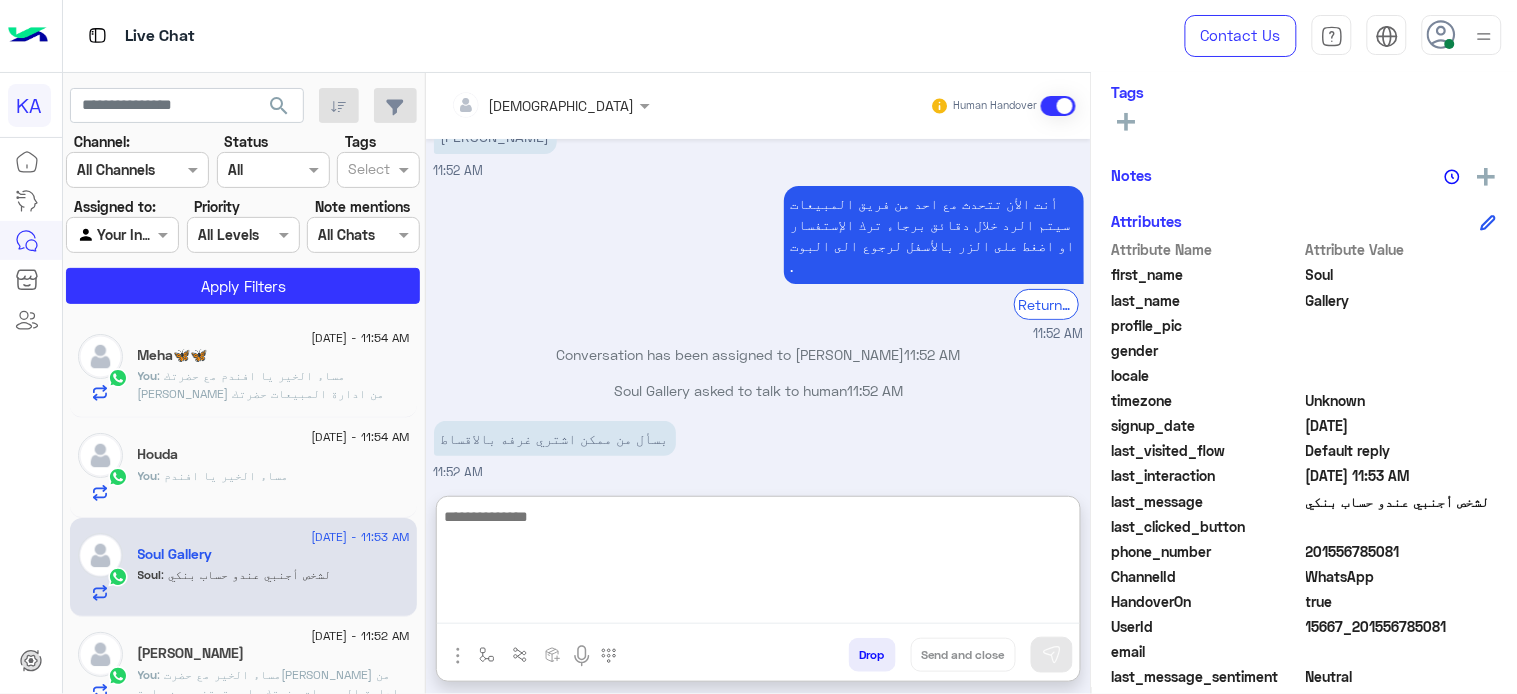 click at bounding box center [758, 564] 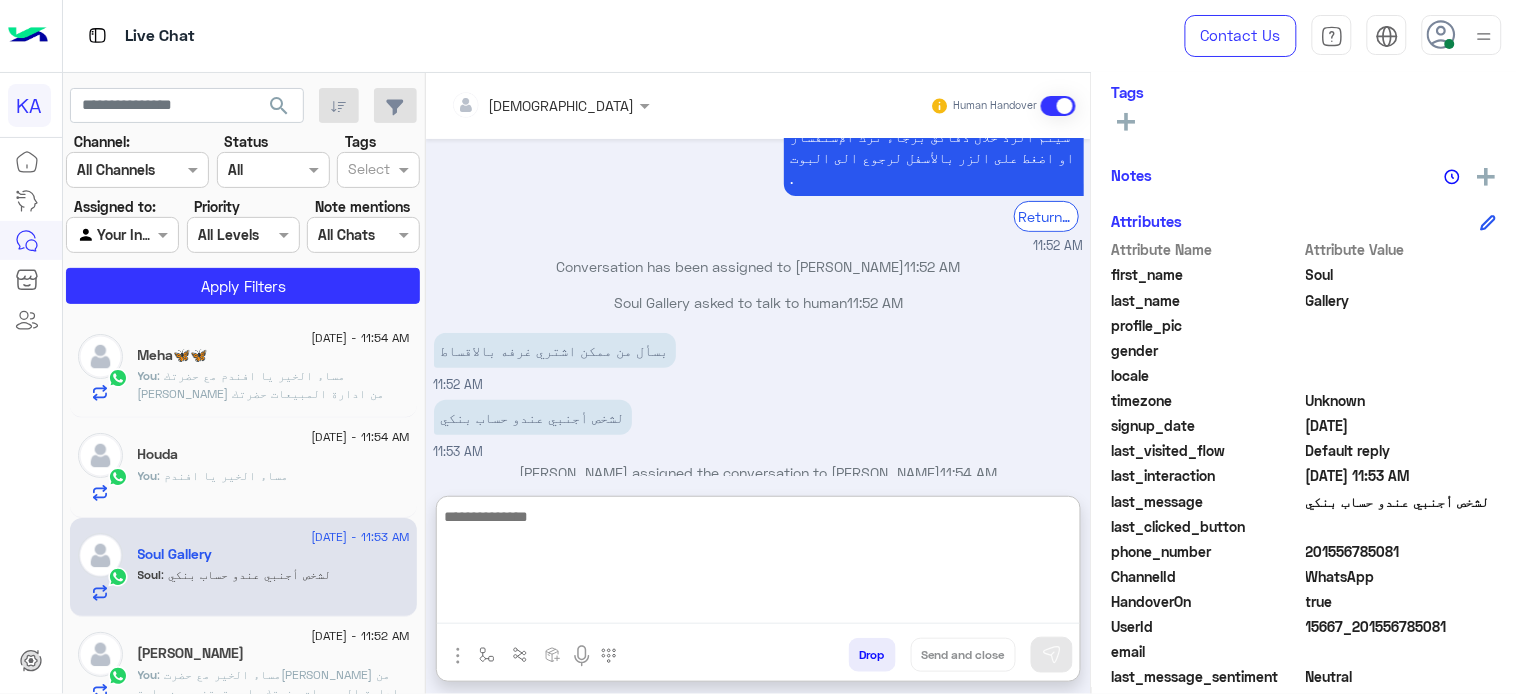 scroll, scrollTop: 150, scrollLeft: 0, axis: vertical 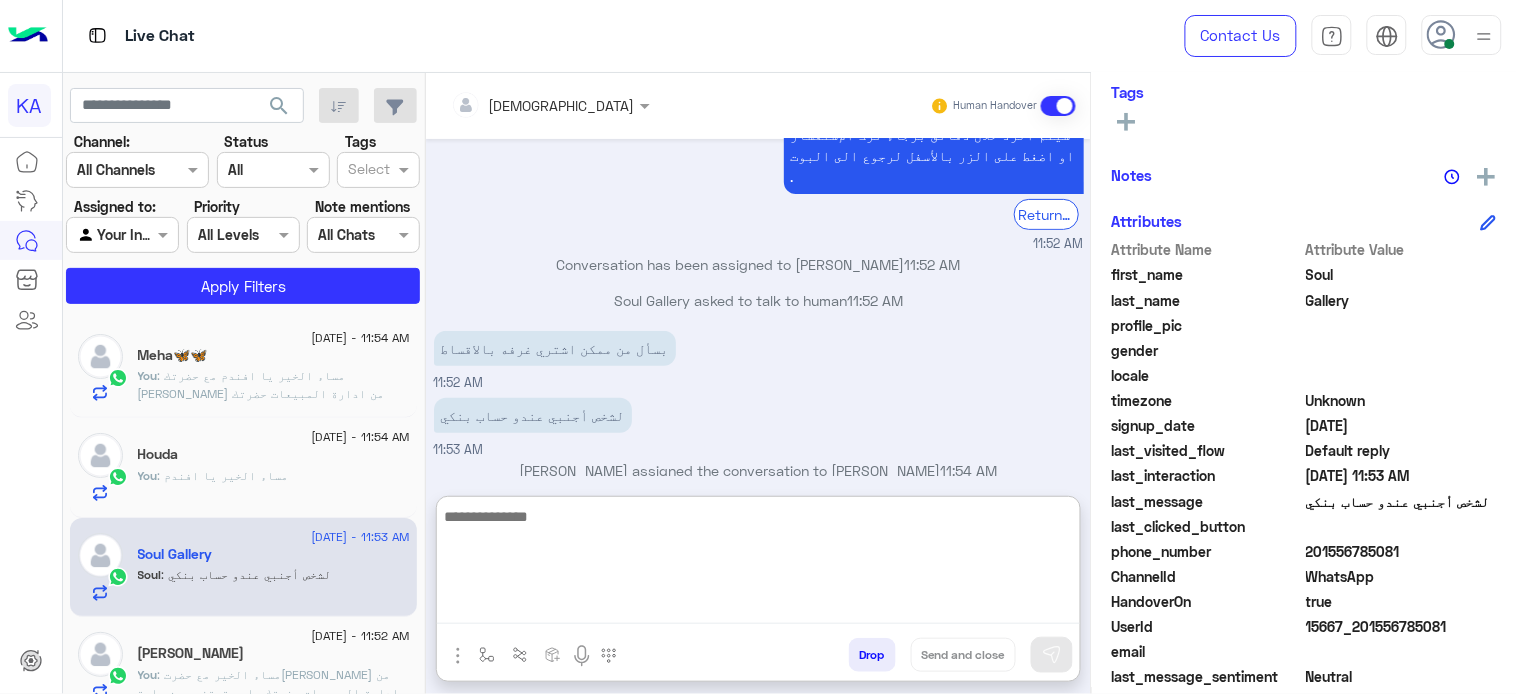 click at bounding box center (758, 564) 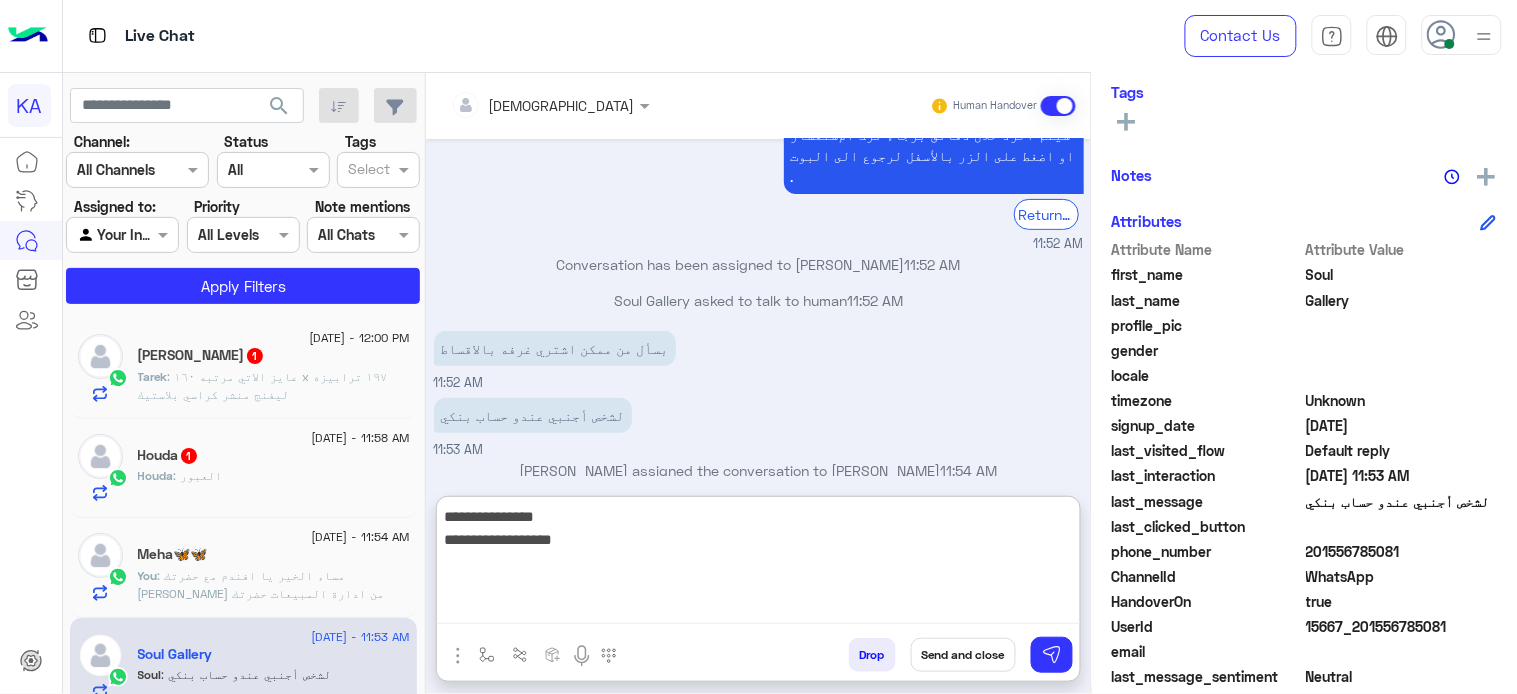 click on "**********" at bounding box center [758, 564] 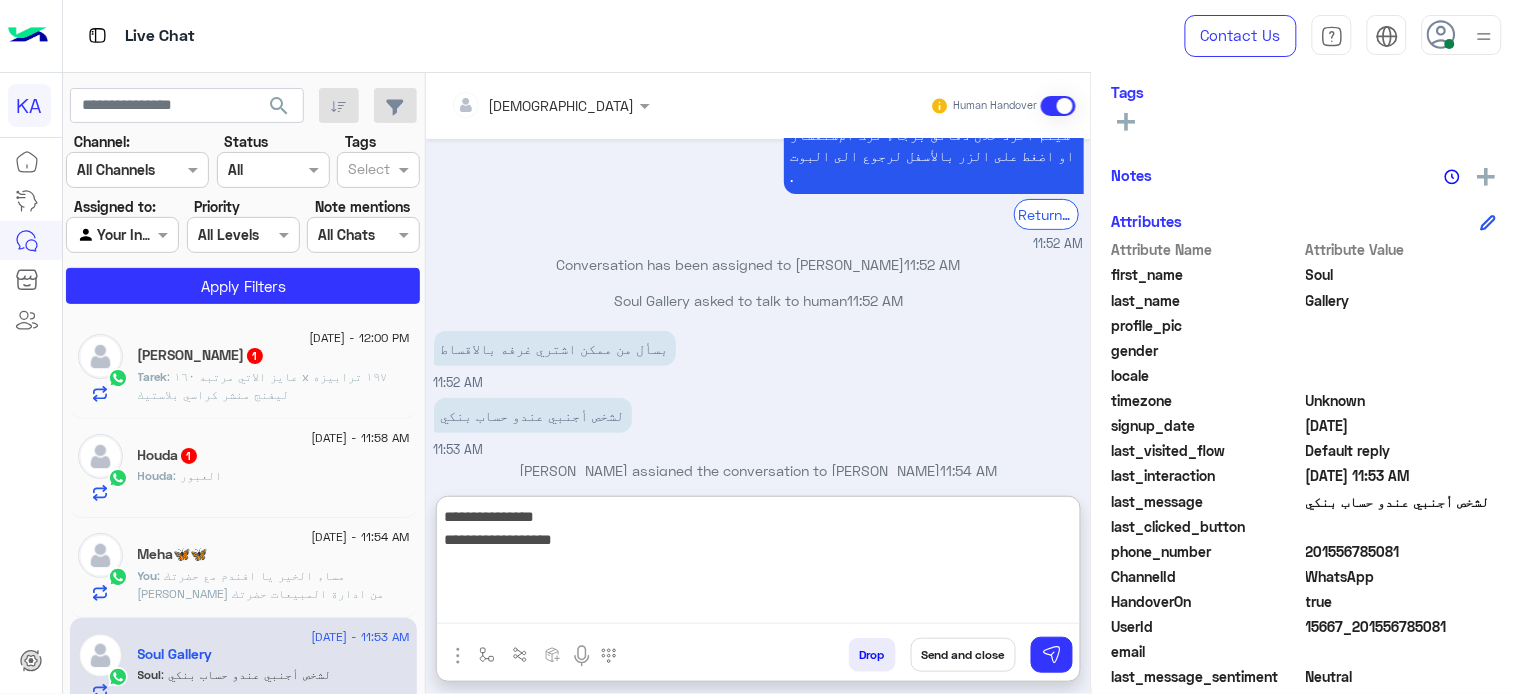 click on "**********" at bounding box center (758, 564) 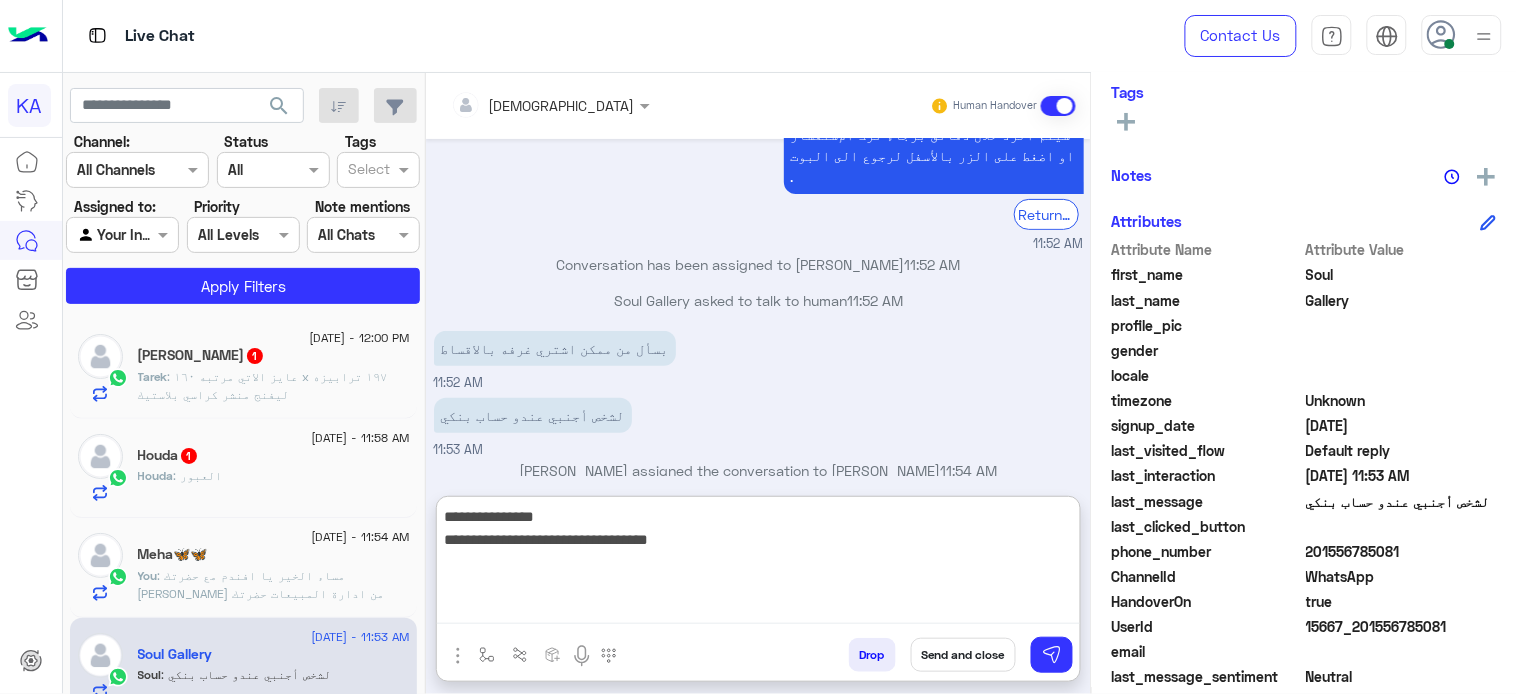 click on "**********" at bounding box center [758, 564] 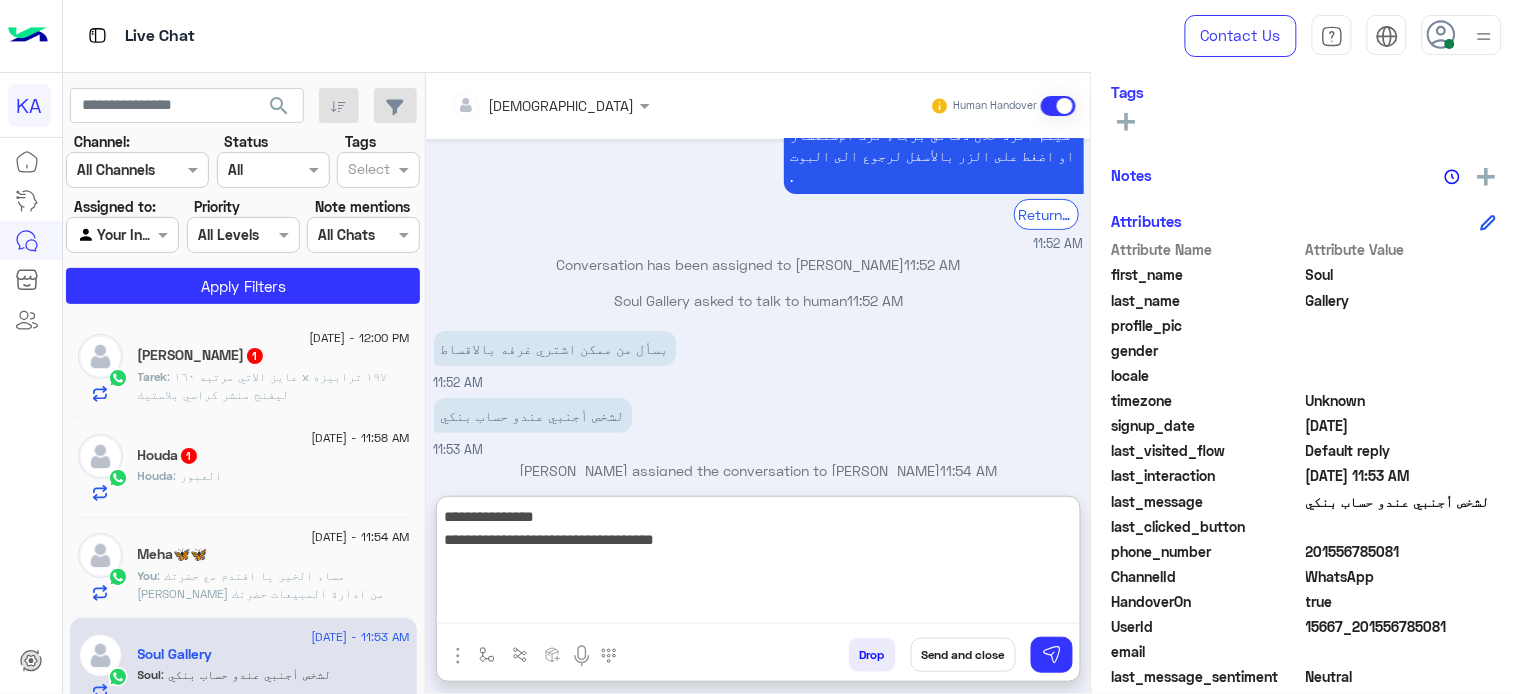 click on "**********" at bounding box center (758, 564) 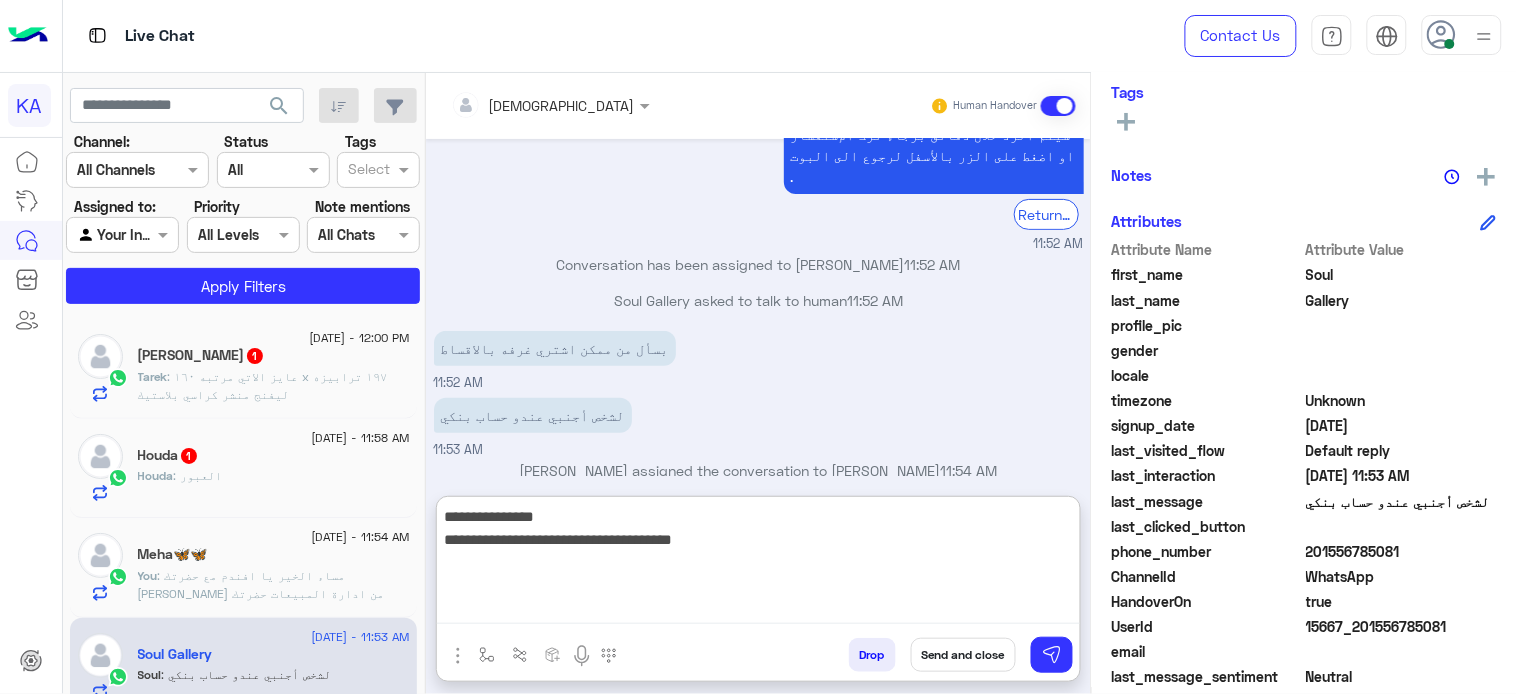 type on "**********" 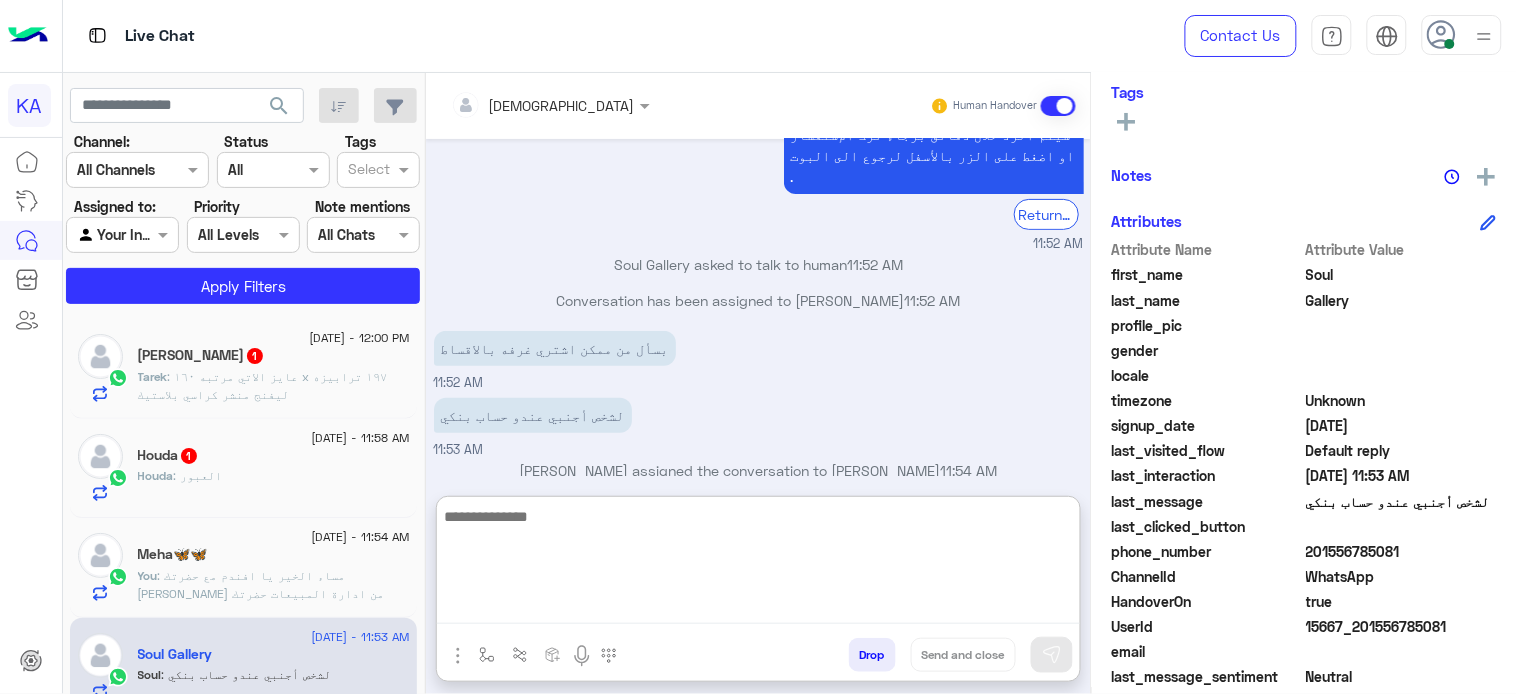 scroll, scrollTop: 234, scrollLeft: 0, axis: vertical 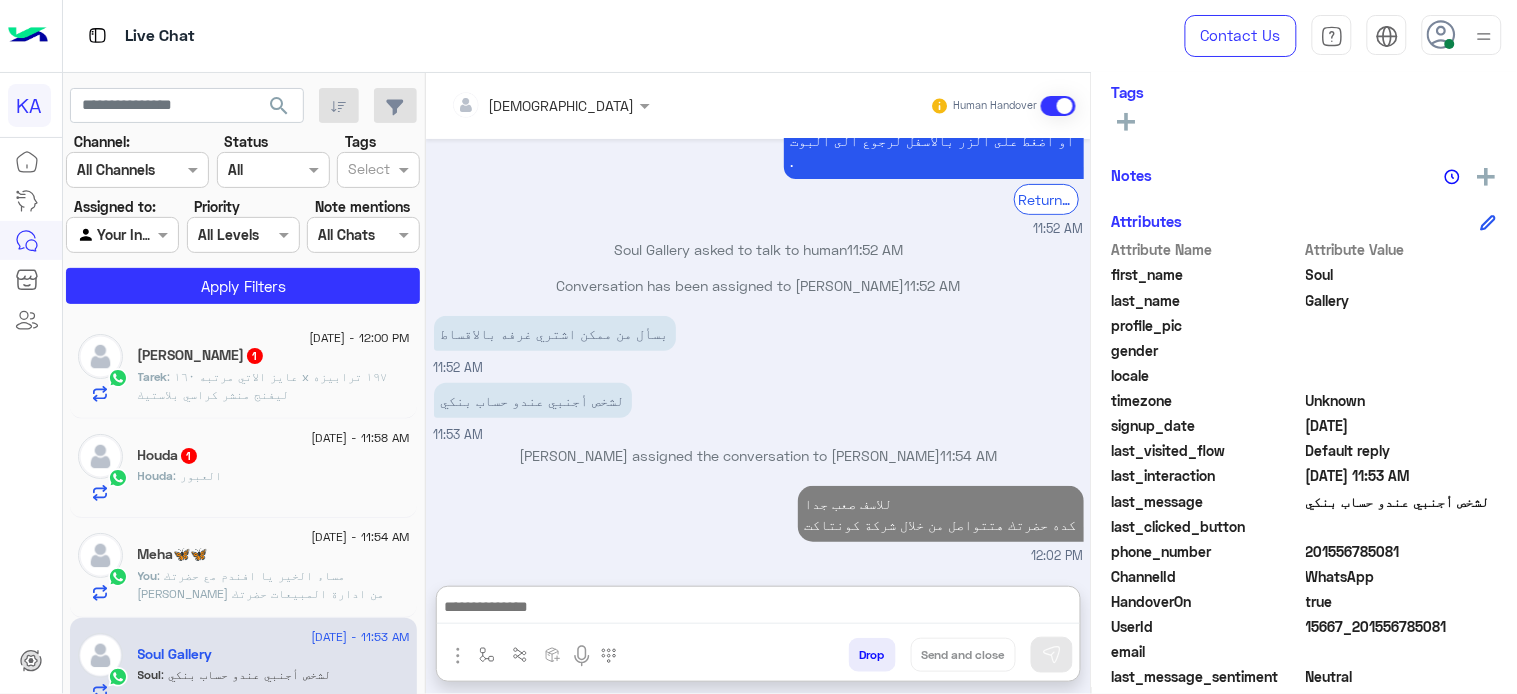 click on "Houda : العبور" 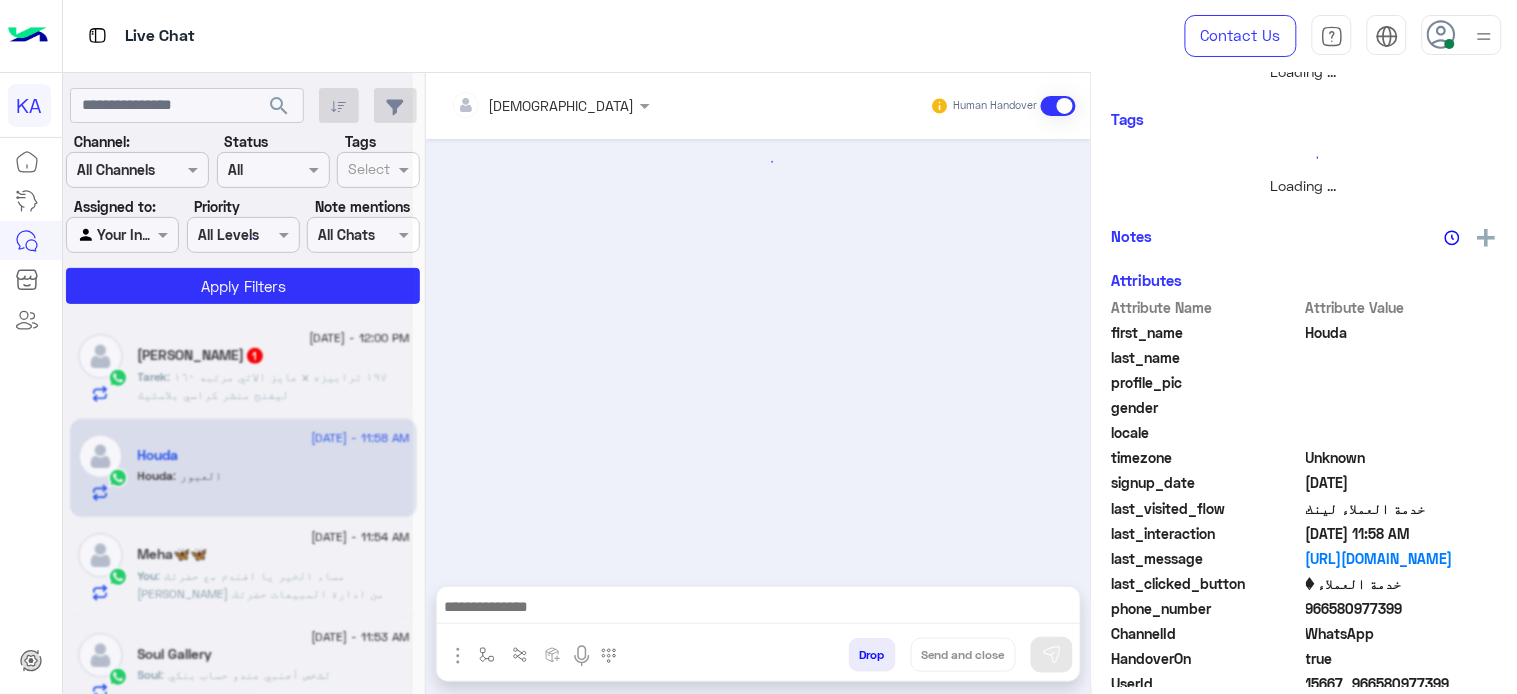 scroll, scrollTop: 0, scrollLeft: 0, axis: both 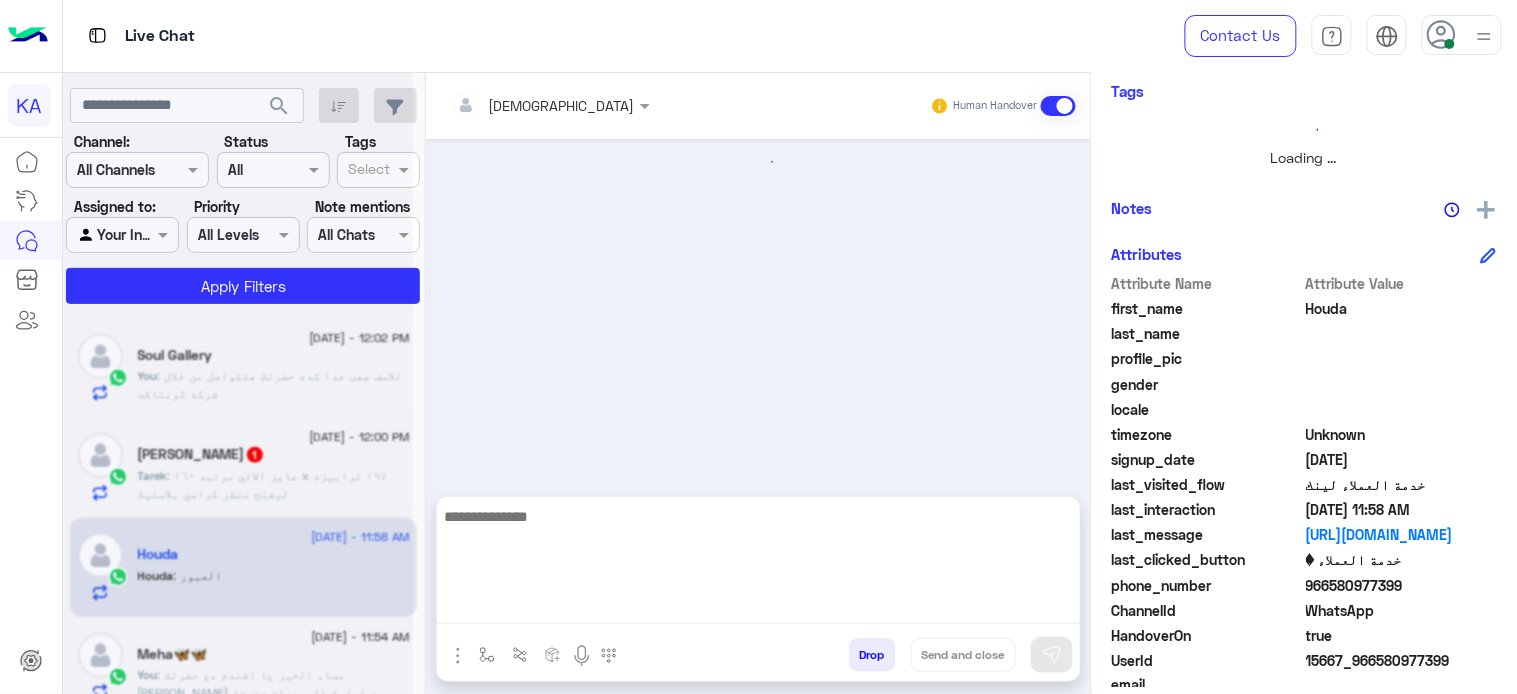 click at bounding box center (758, 564) 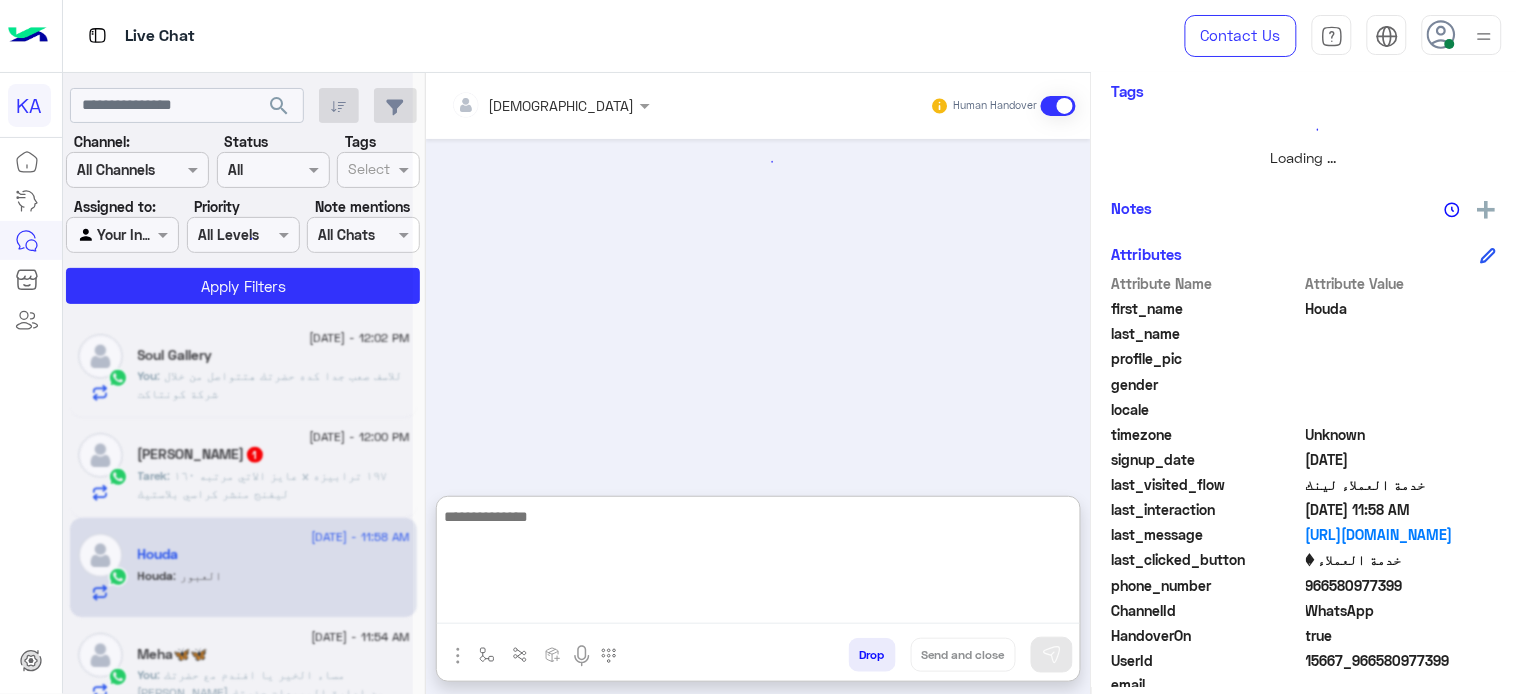 scroll, scrollTop: 333, scrollLeft: 0, axis: vertical 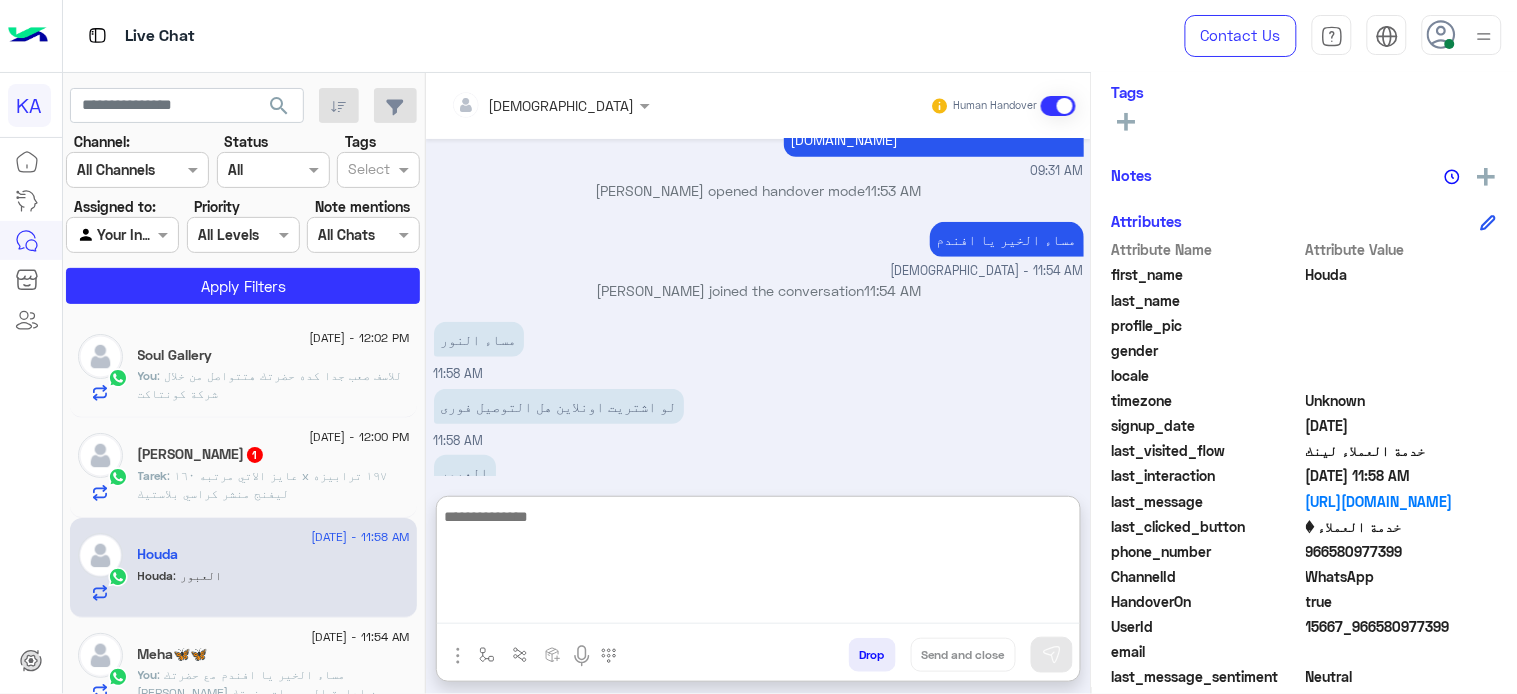 click at bounding box center [758, 564] 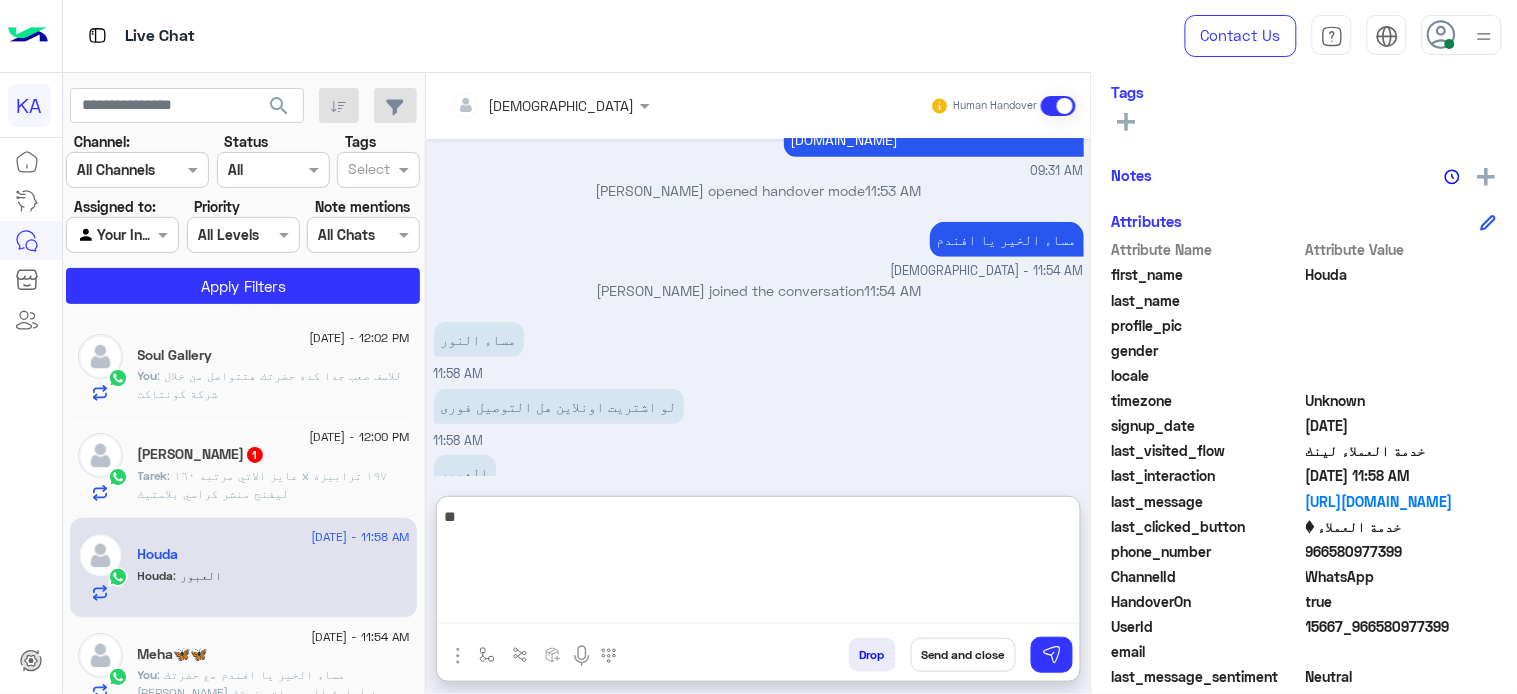 type on "*" 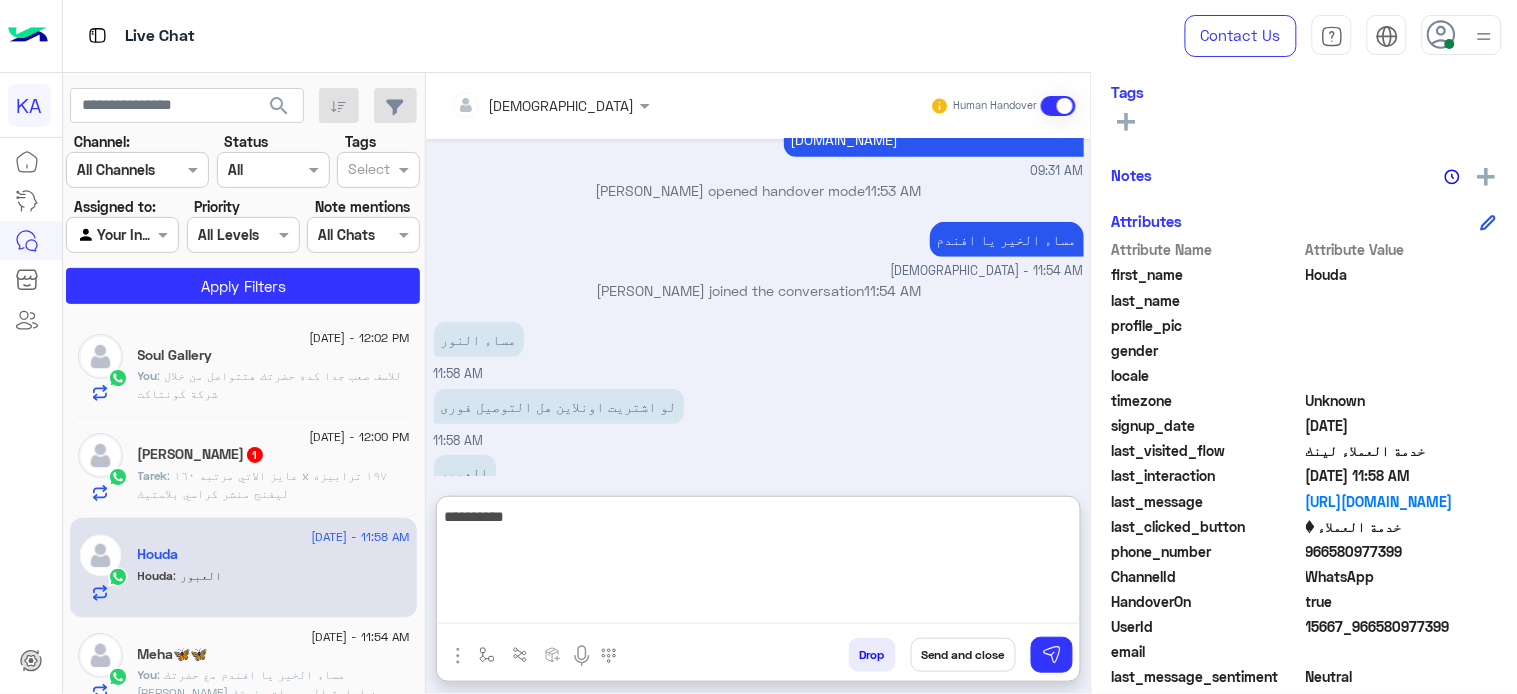 click on "*********" at bounding box center [758, 564] 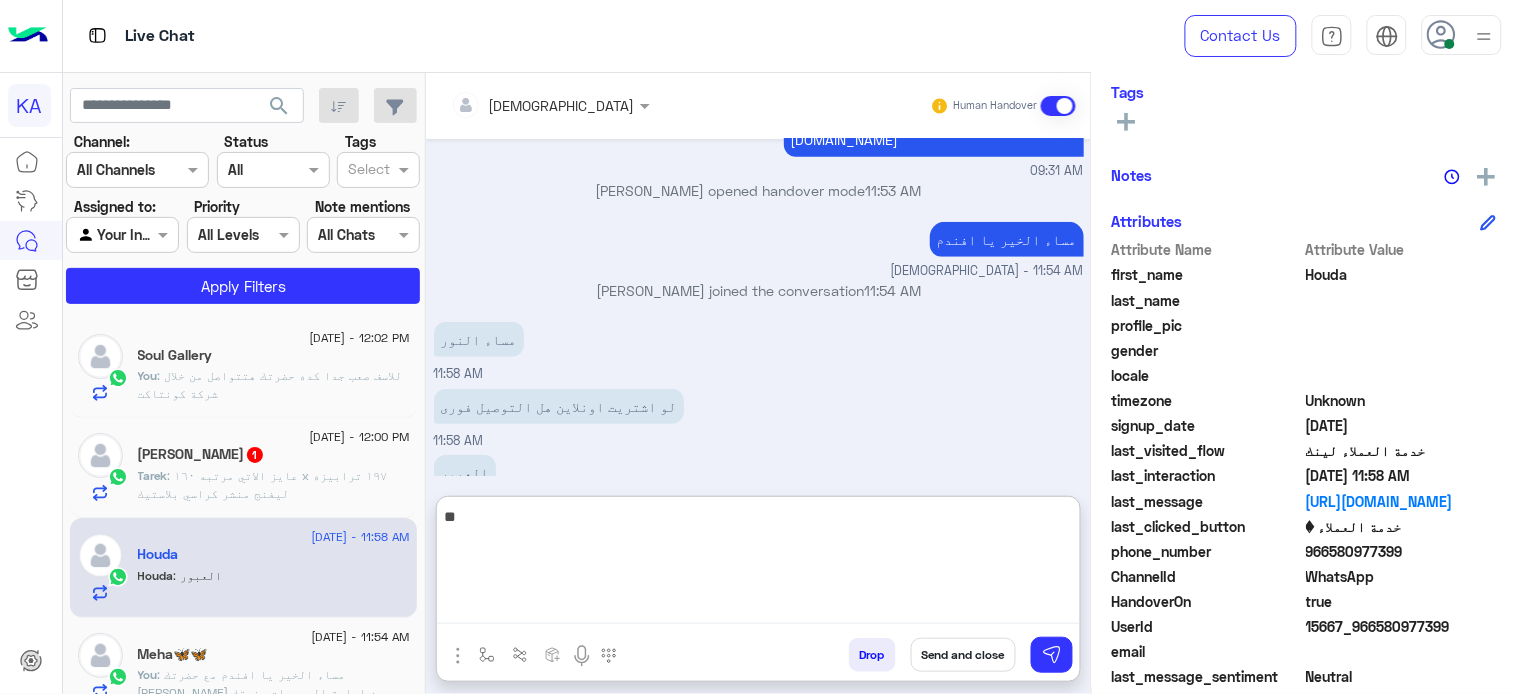 type on "*" 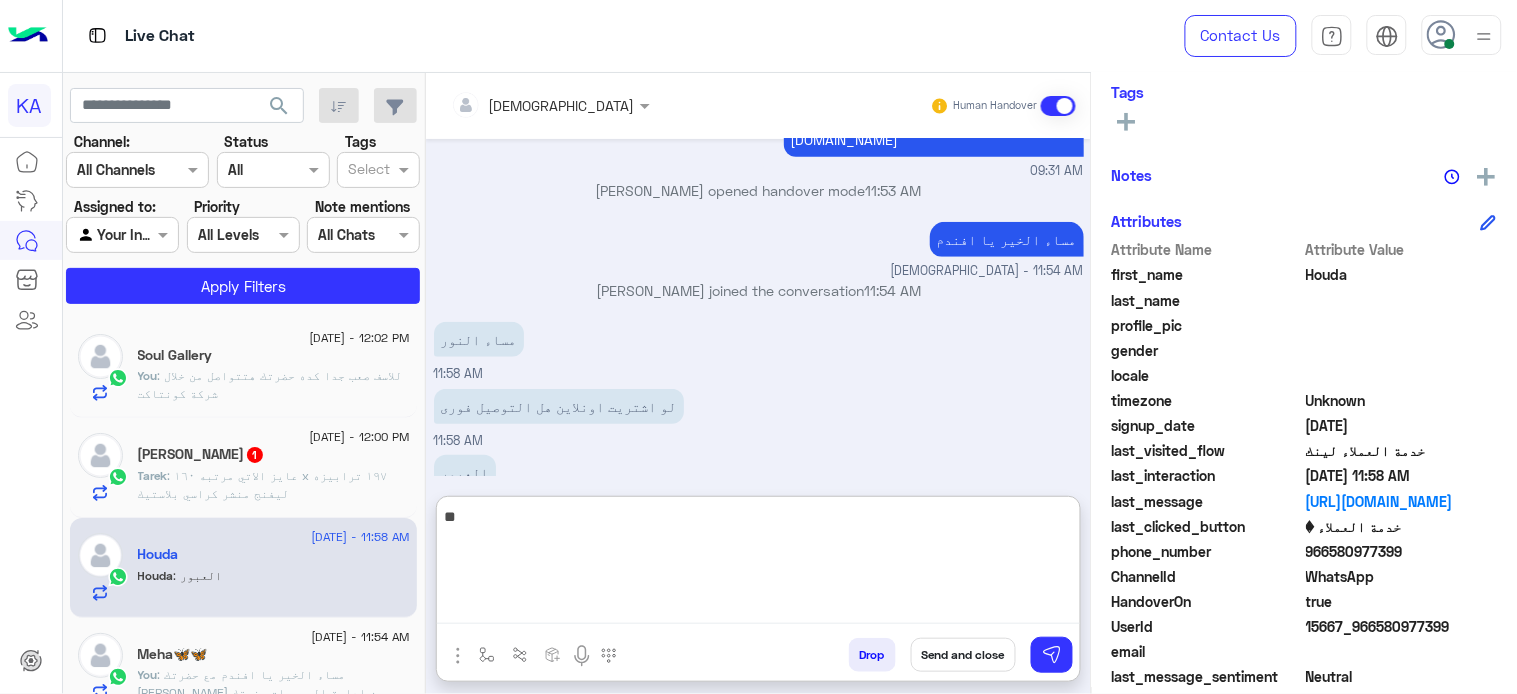 type on "*" 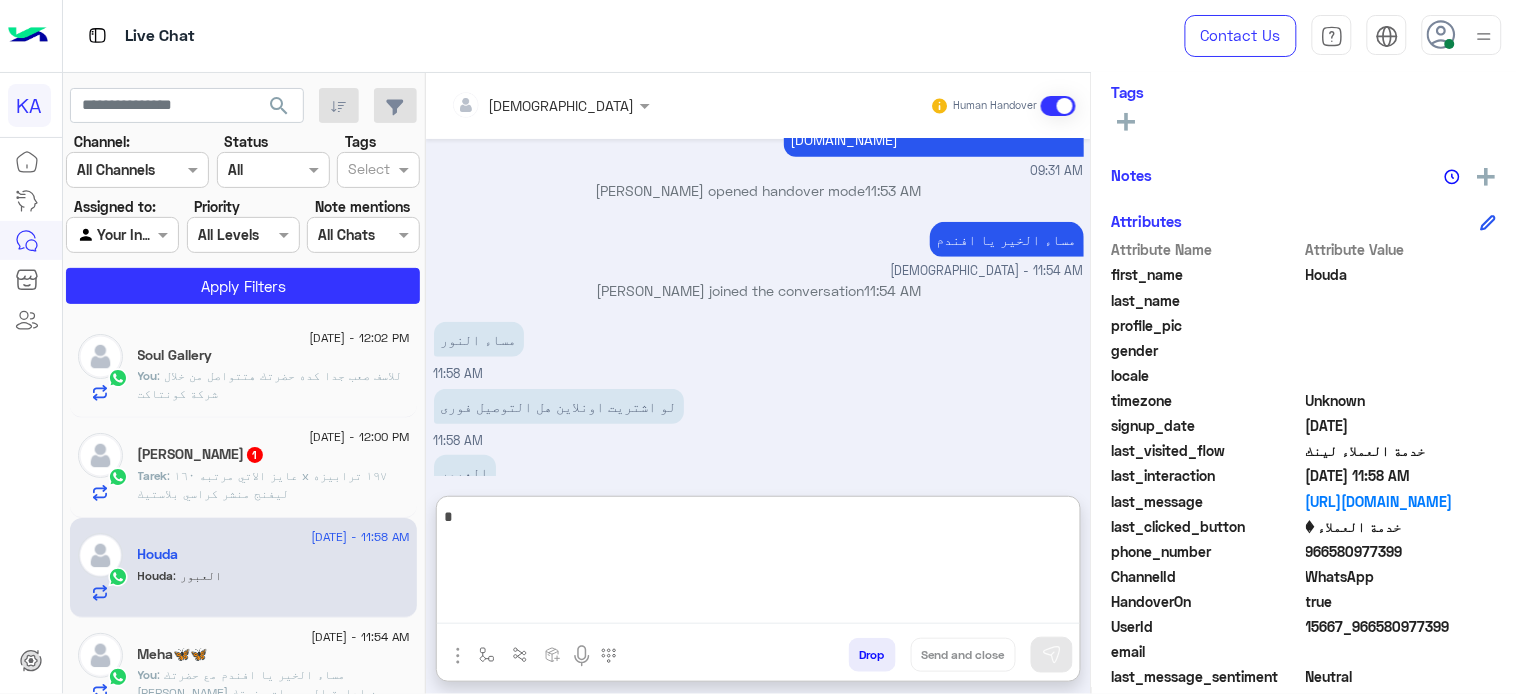 click on "*" at bounding box center (758, 564) 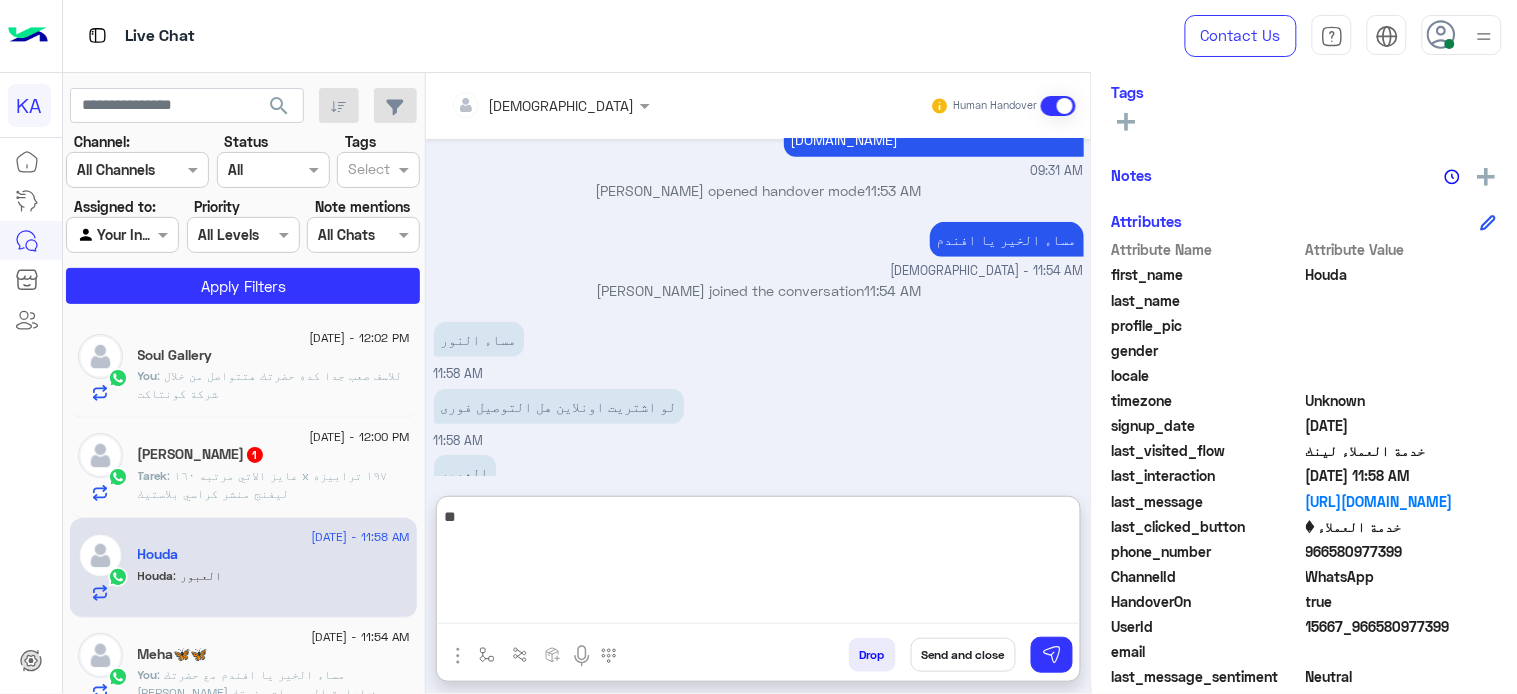 type on "*" 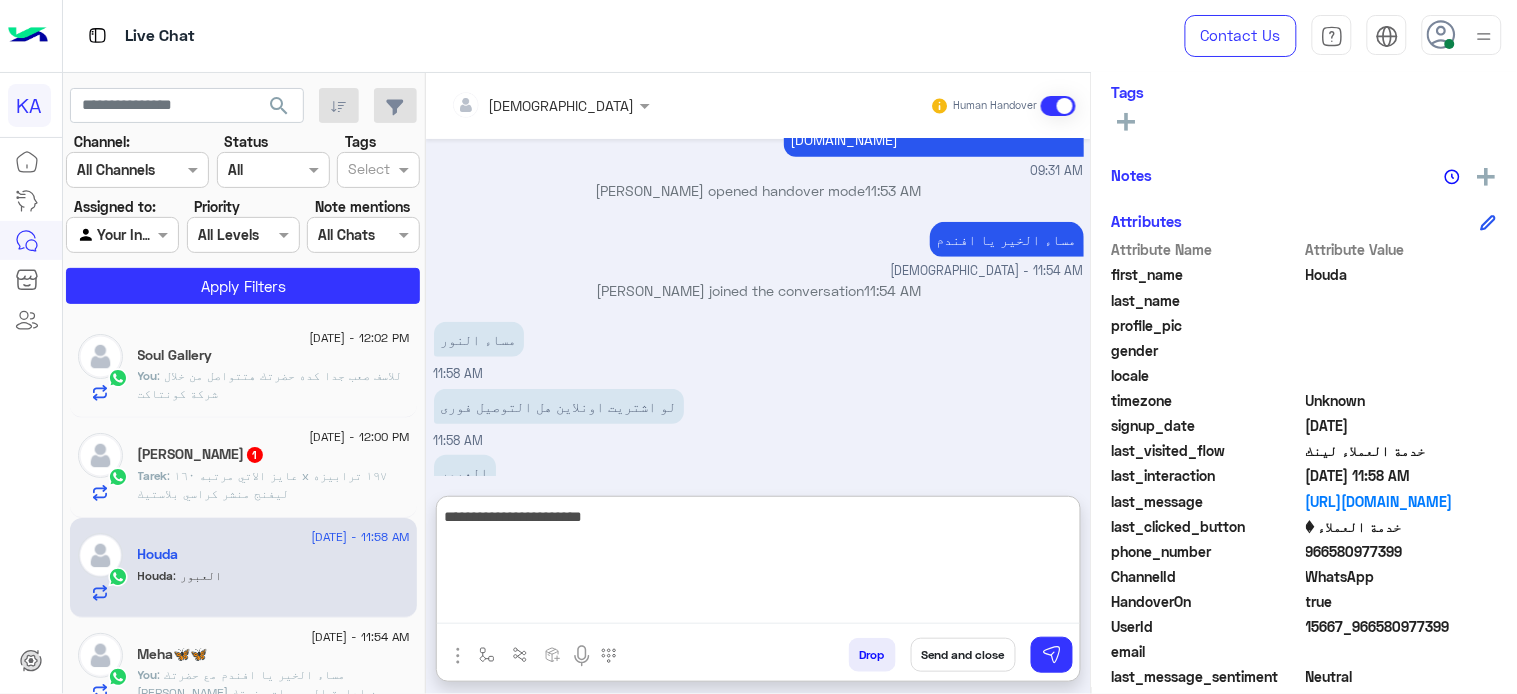 type on "**********" 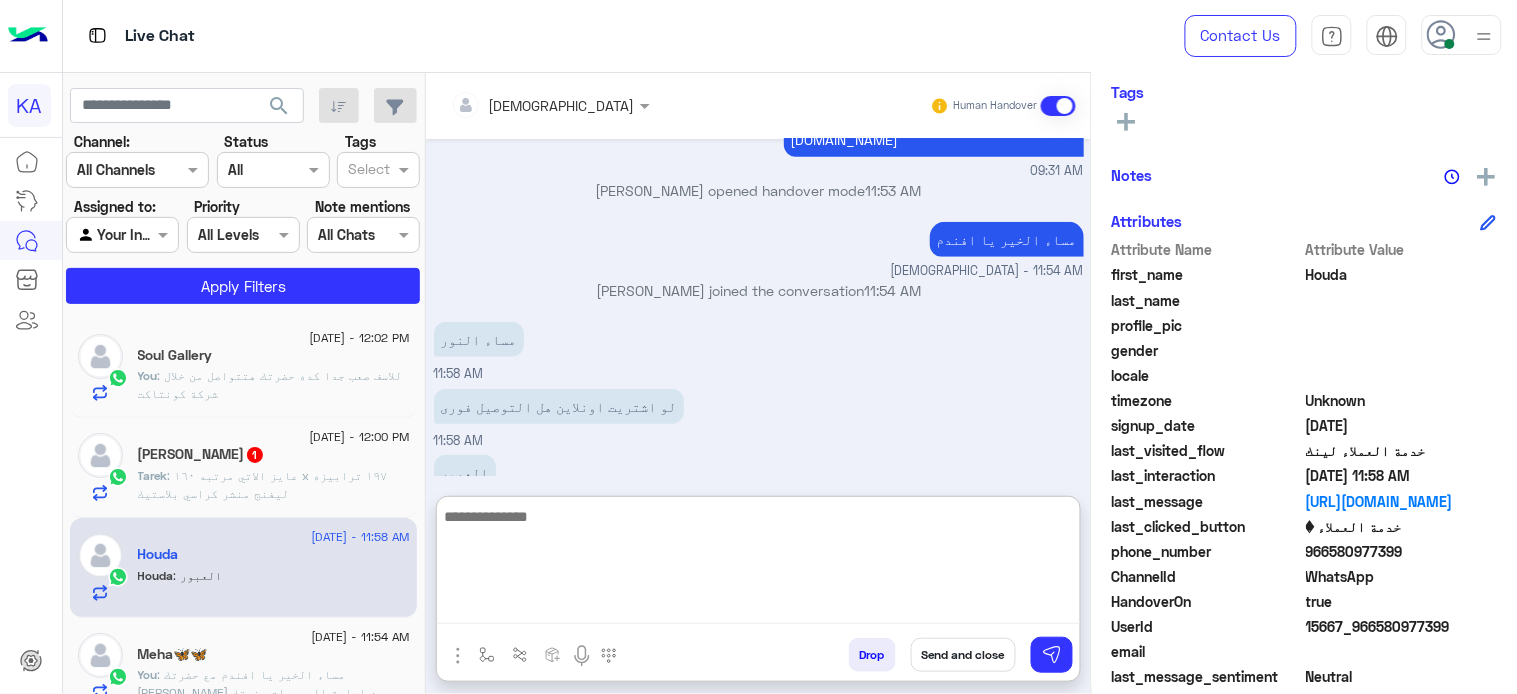 scroll, scrollTop: 455, scrollLeft: 0, axis: vertical 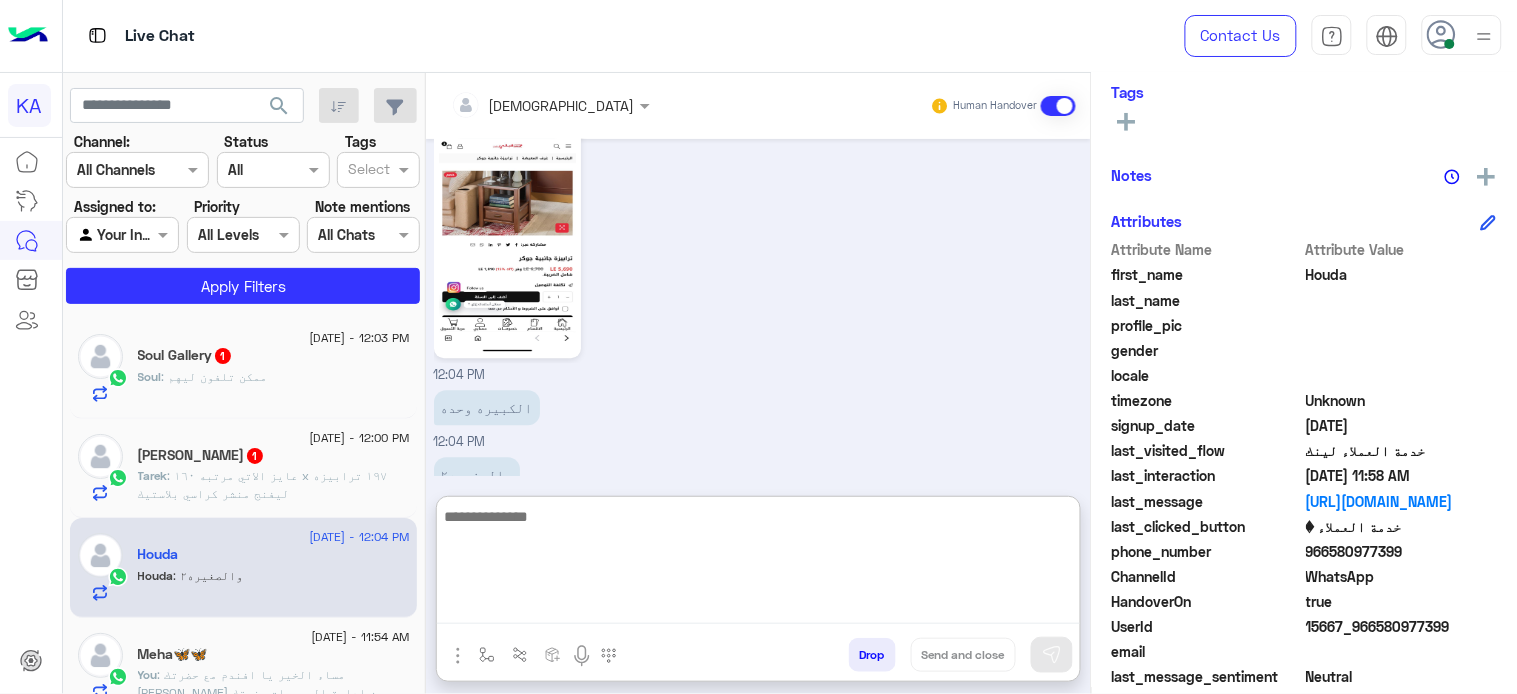 click at bounding box center [758, 564] 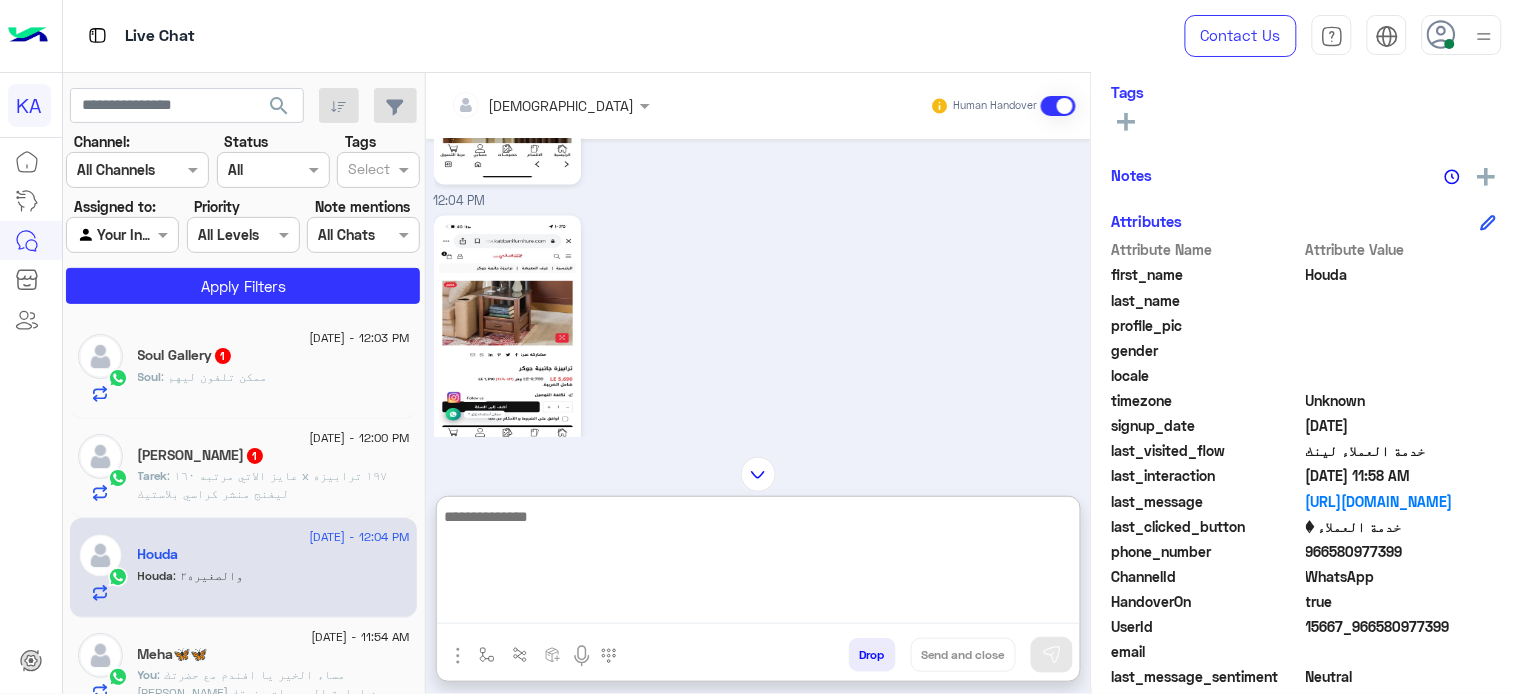 scroll, scrollTop: 823, scrollLeft: 0, axis: vertical 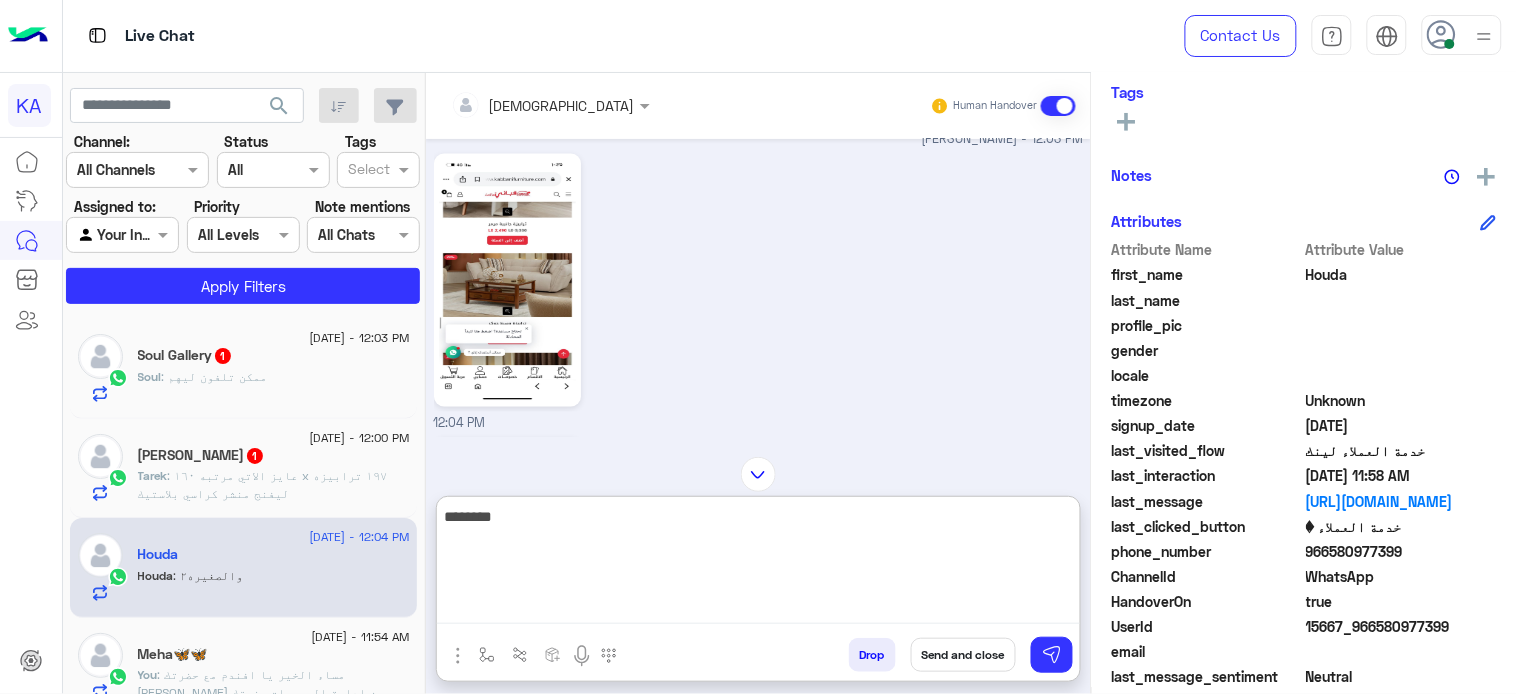 type on "********" 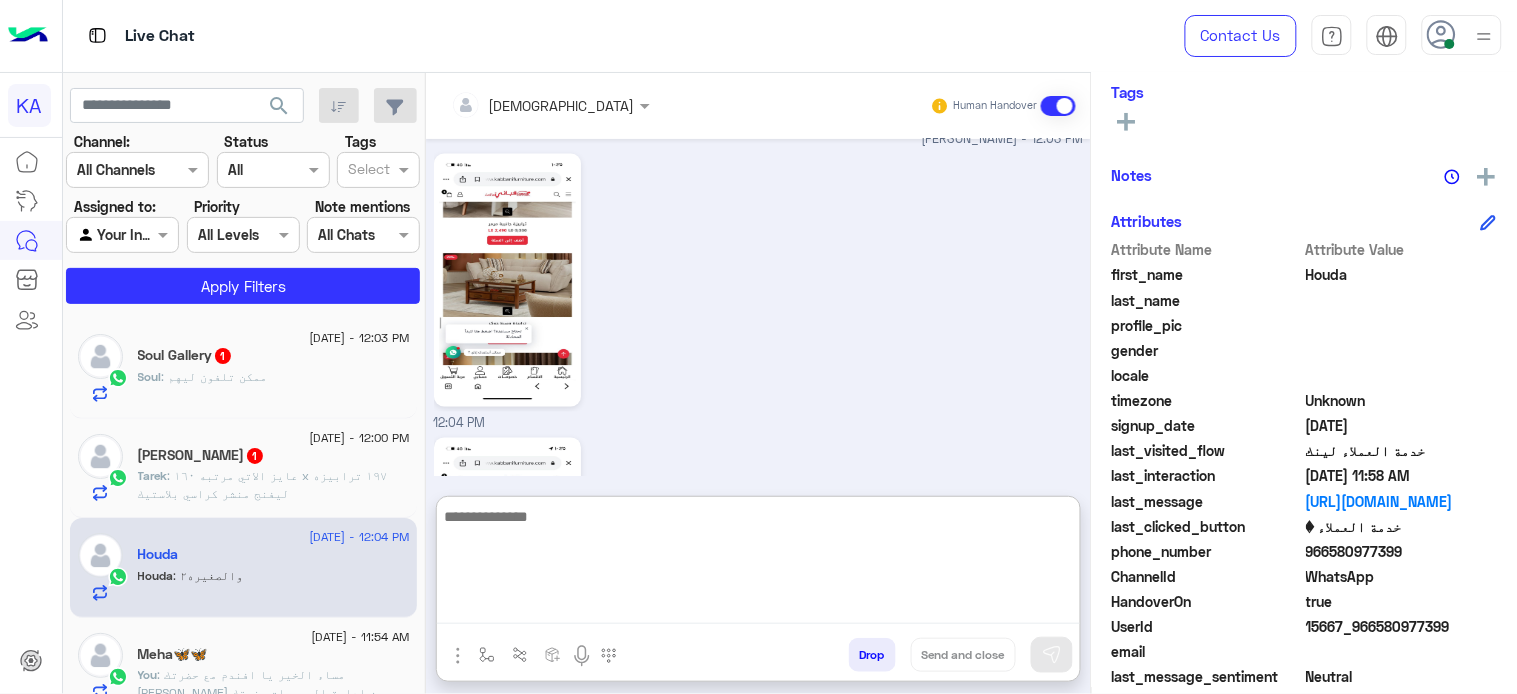 scroll, scrollTop: 1221, scrollLeft: 0, axis: vertical 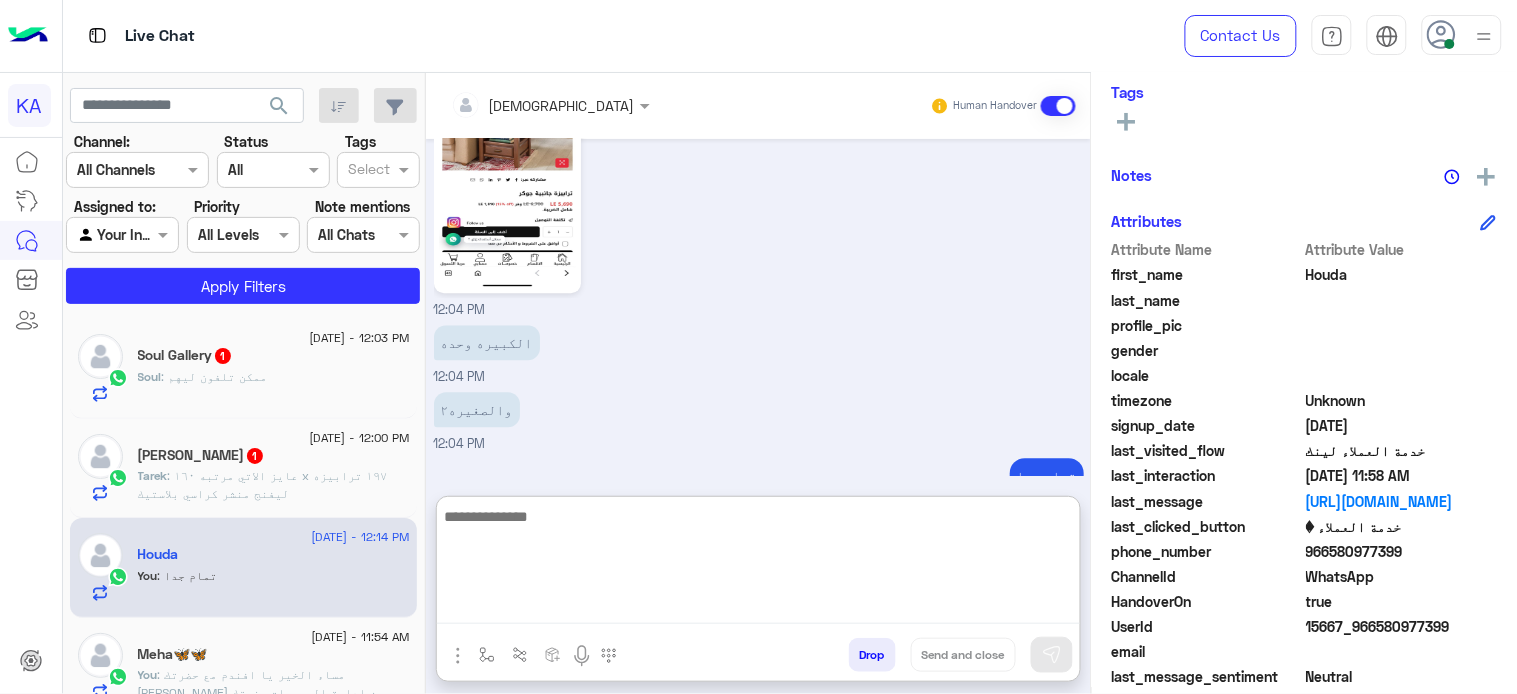 click at bounding box center [758, 564] 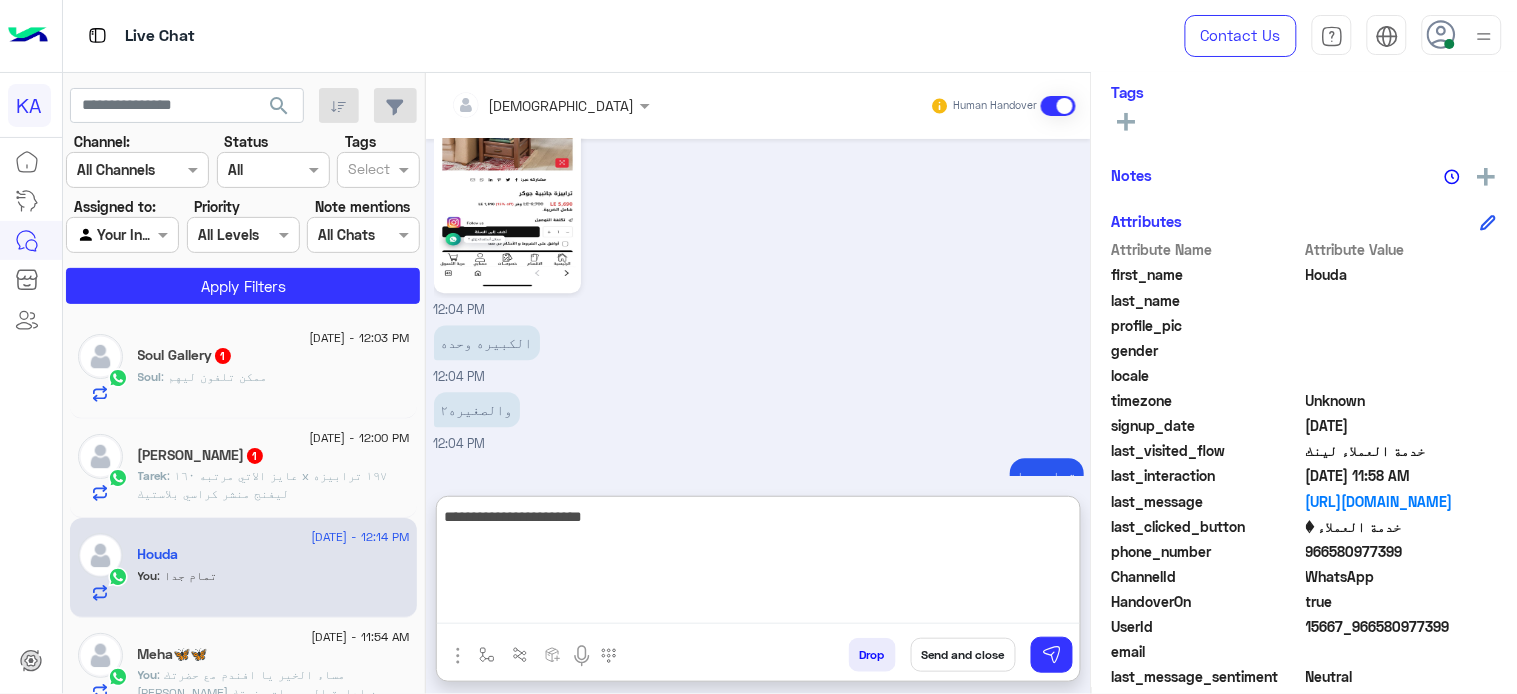type on "**********" 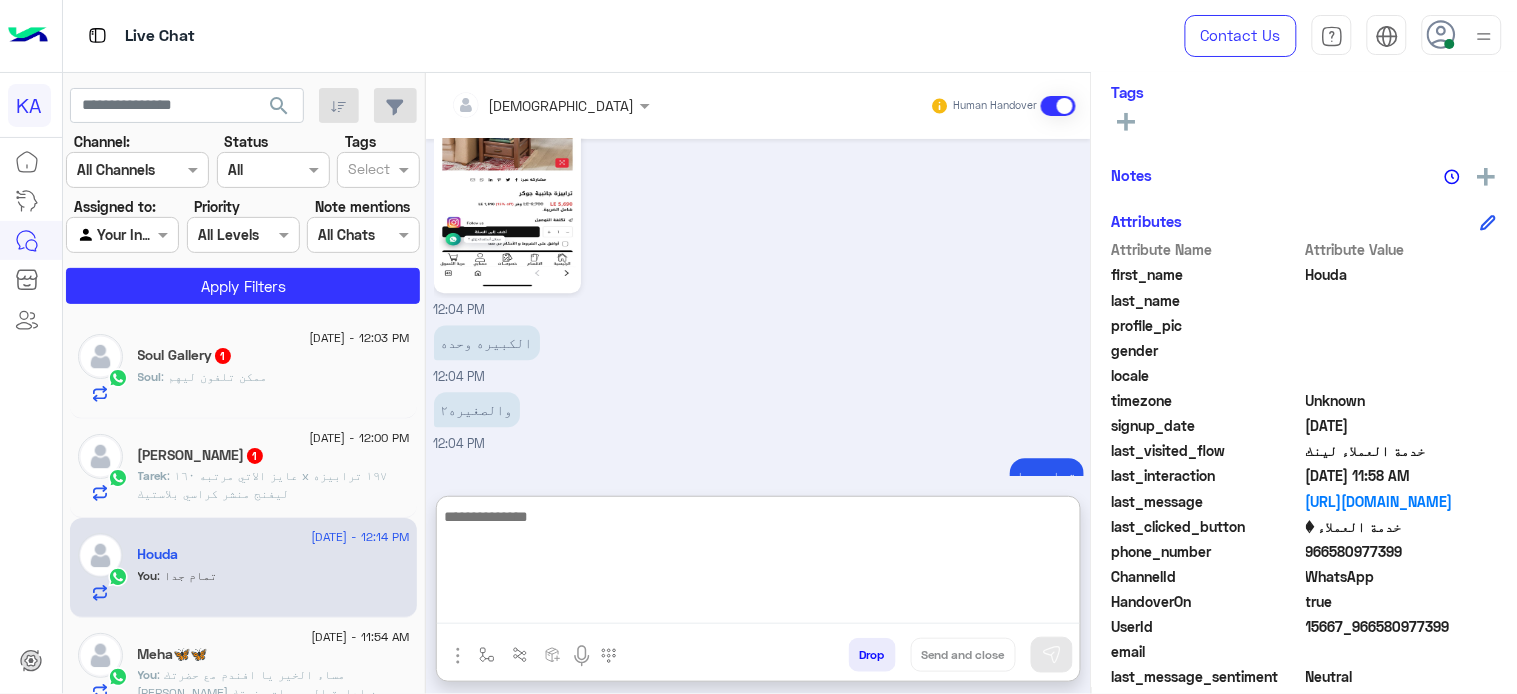 scroll, scrollTop: 1284, scrollLeft: 0, axis: vertical 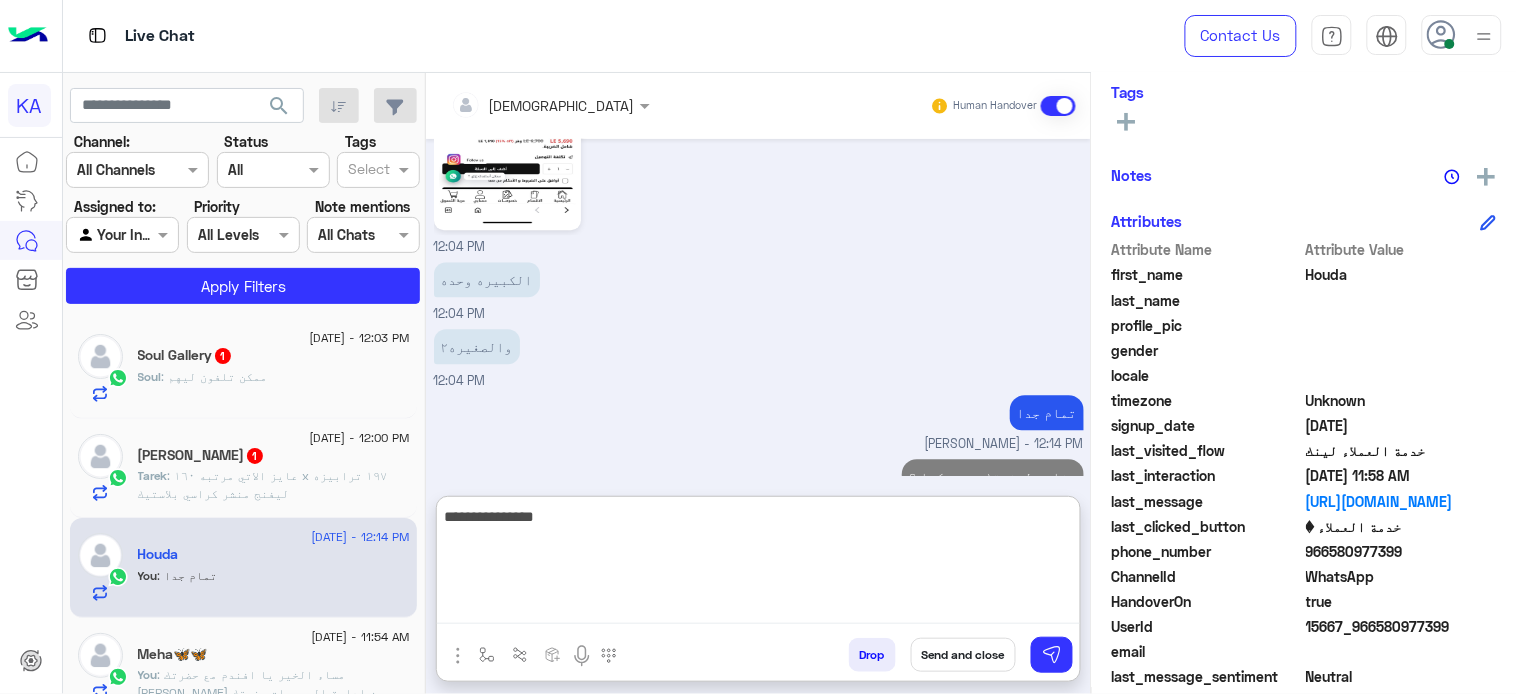 type on "**********" 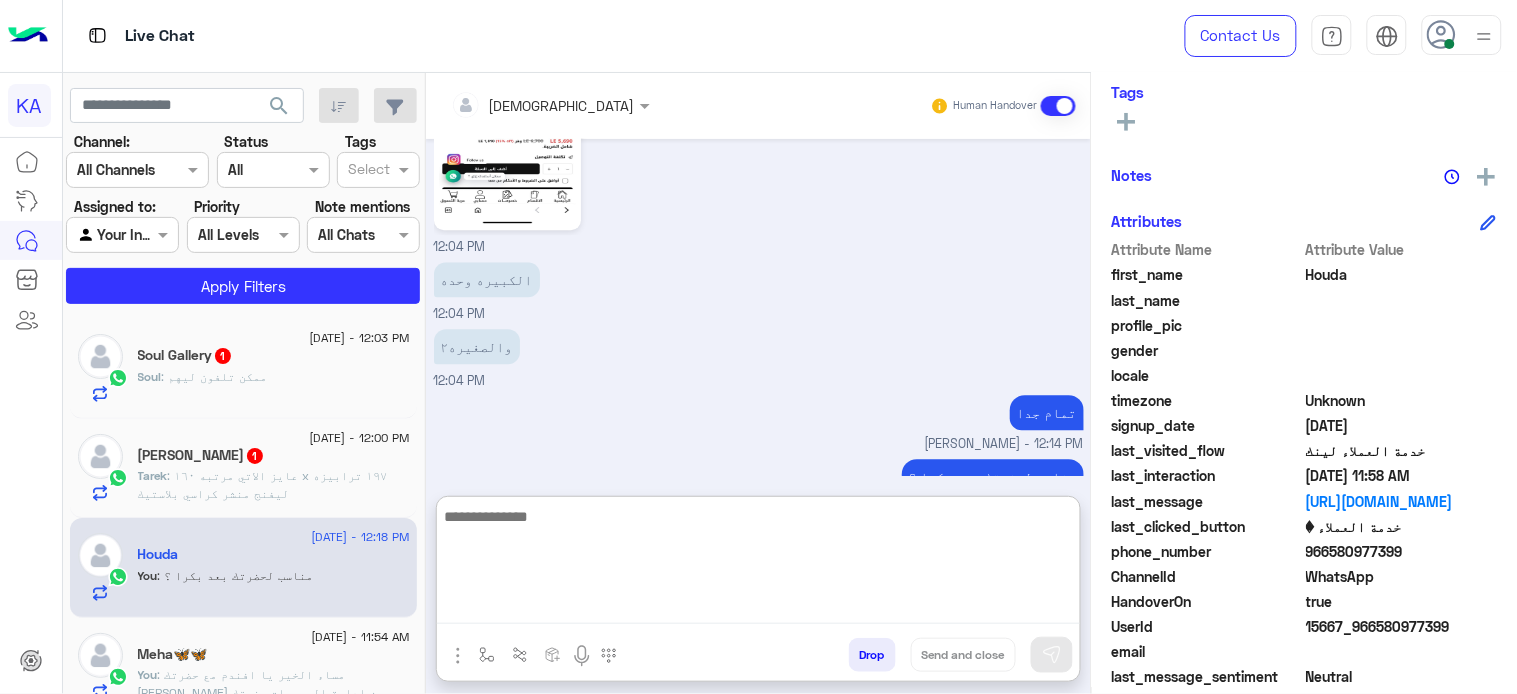 scroll, scrollTop: 1347, scrollLeft: 0, axis: vertical 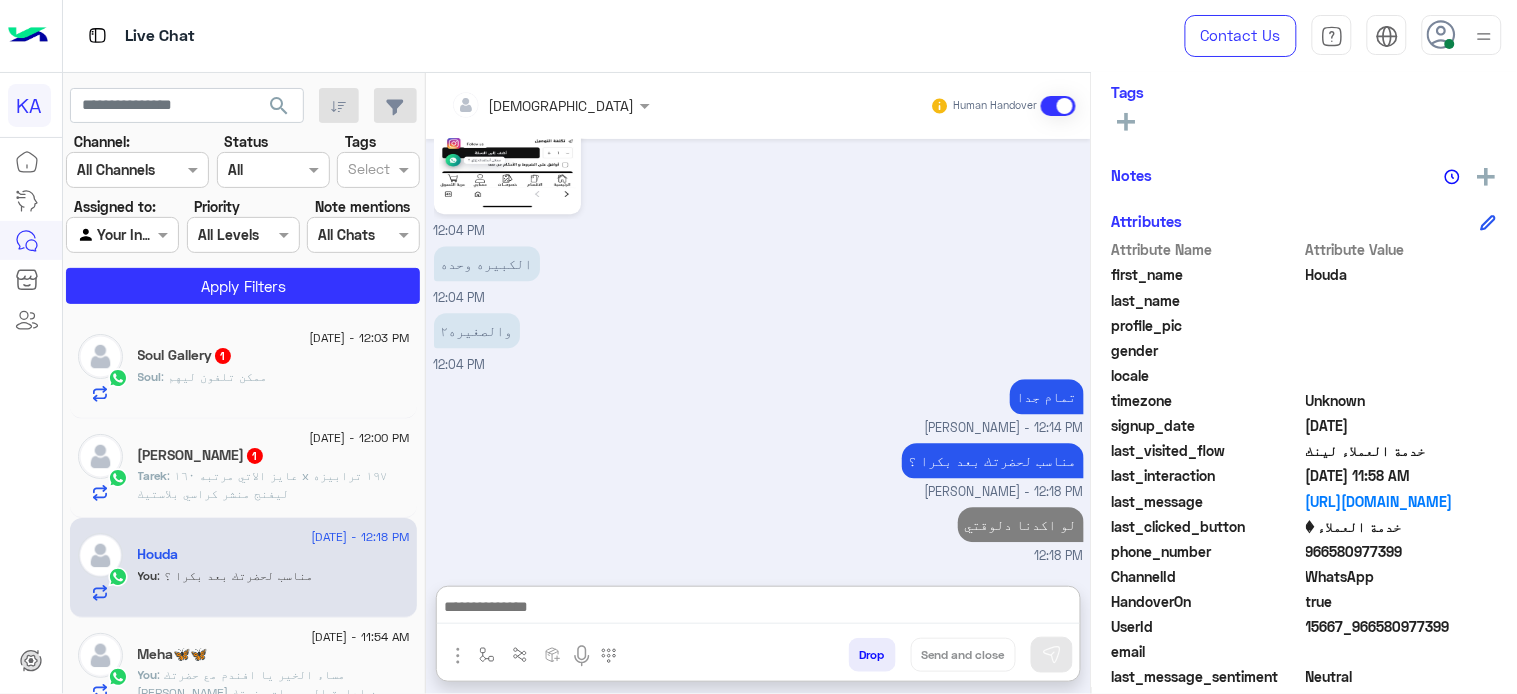 click on ": عايز الاتي
مرتبه ١٦٠ x ١٩٧
ترابيزه ليفنج
منشر
كراسي بلاستيك" 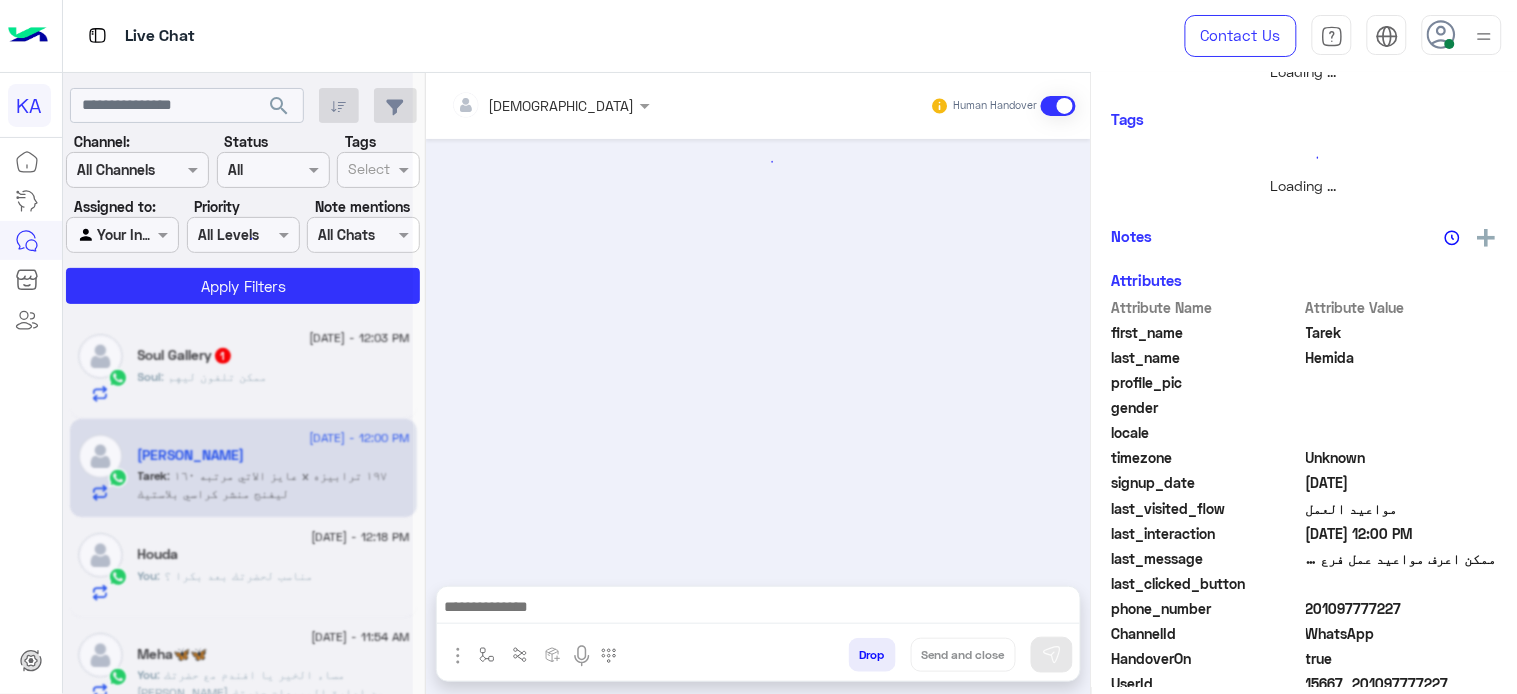 scroll, scrollTop: 0, scrollLeft: 0, axis: both 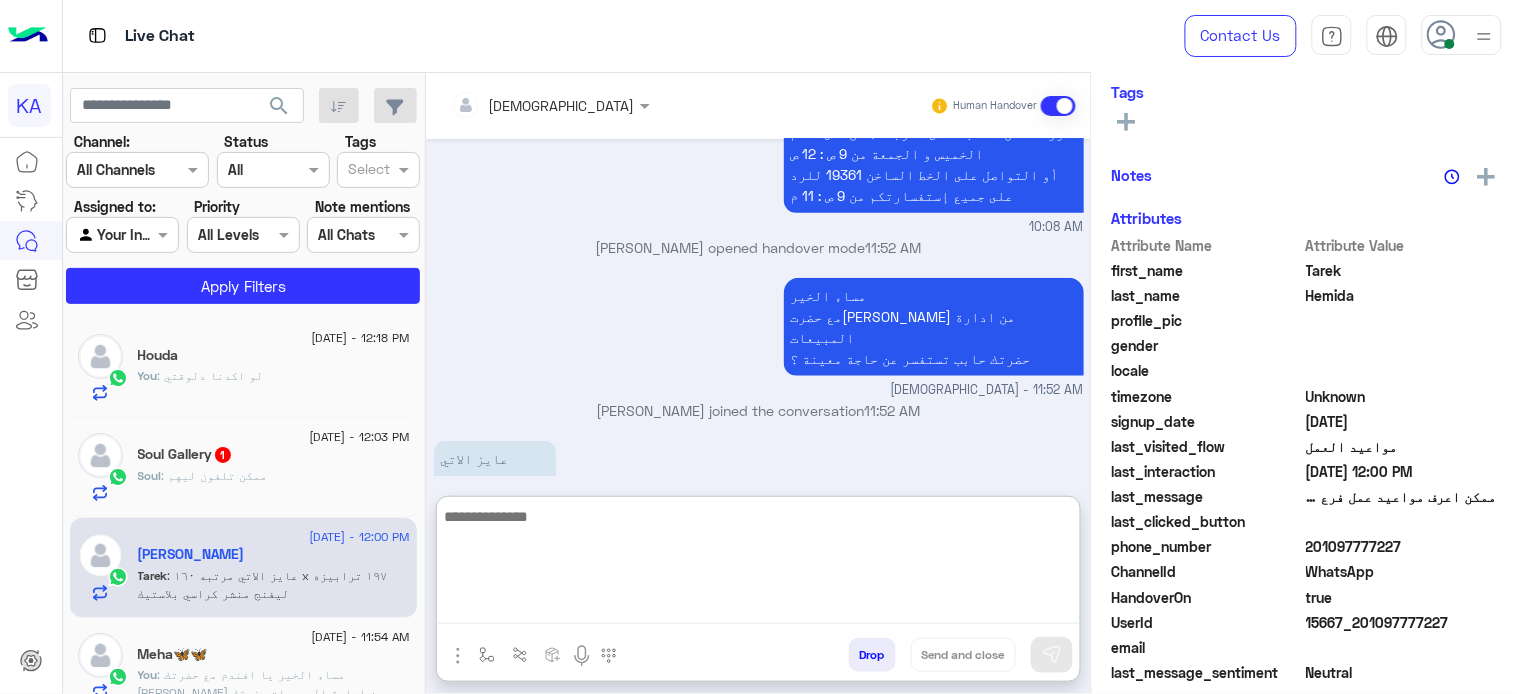 click at bounding box center (758, 564) 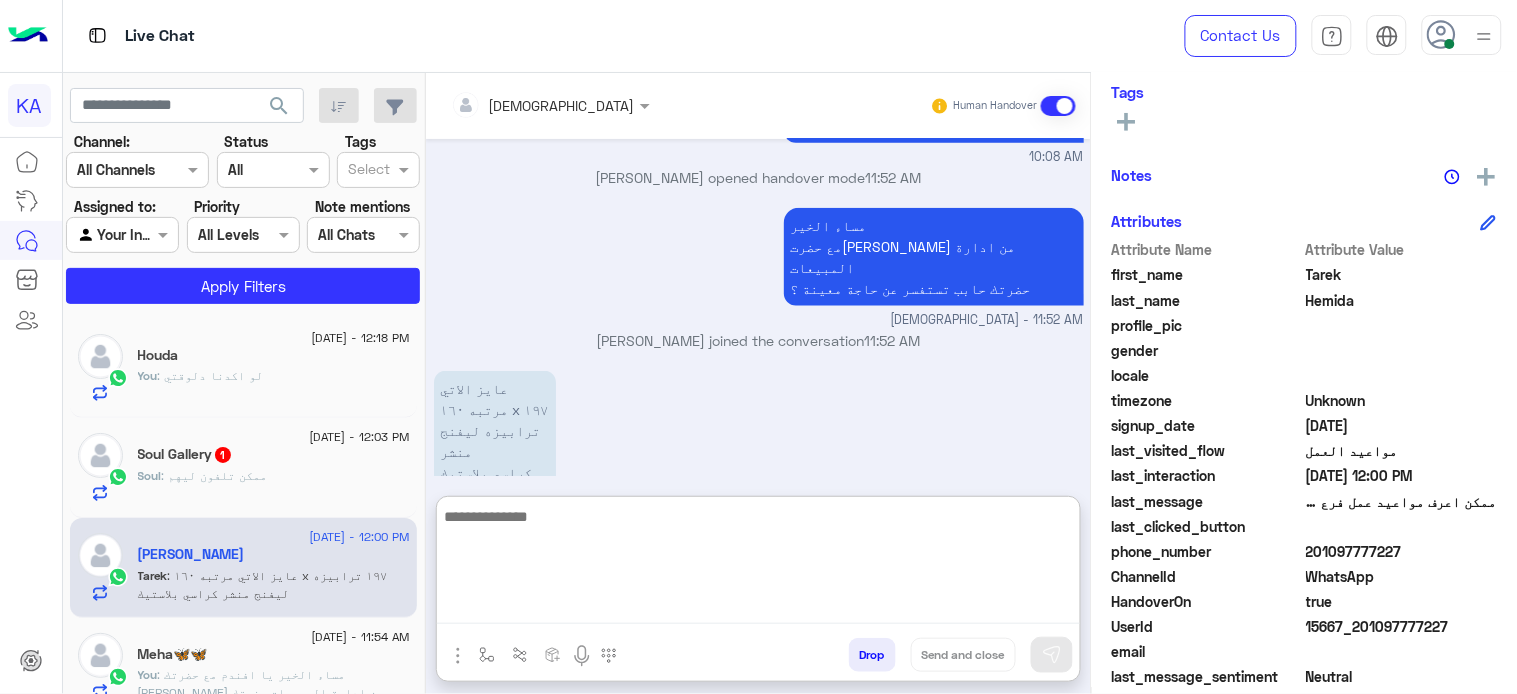 scroll, scrollTop: 610, scrollLeft: 0, axis: vertical 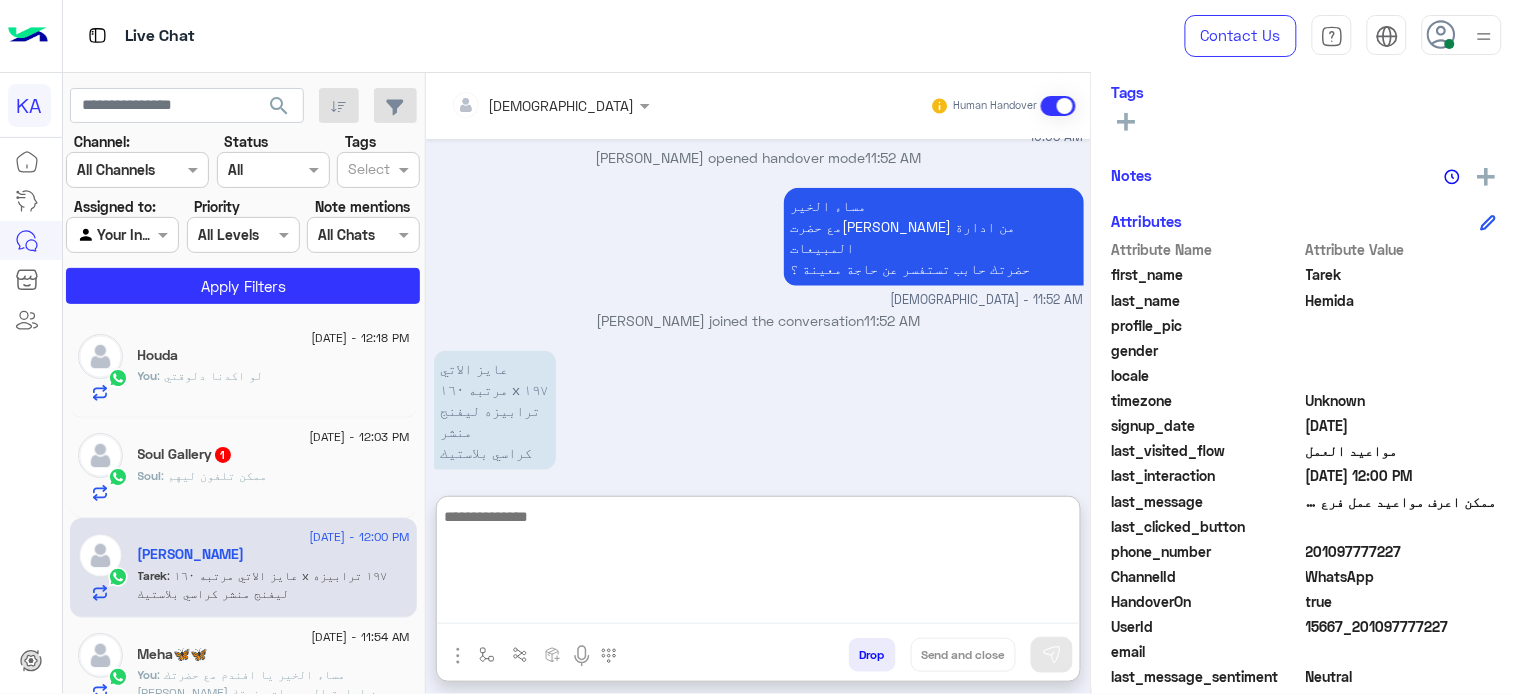 click at bounding box center [758, 564] 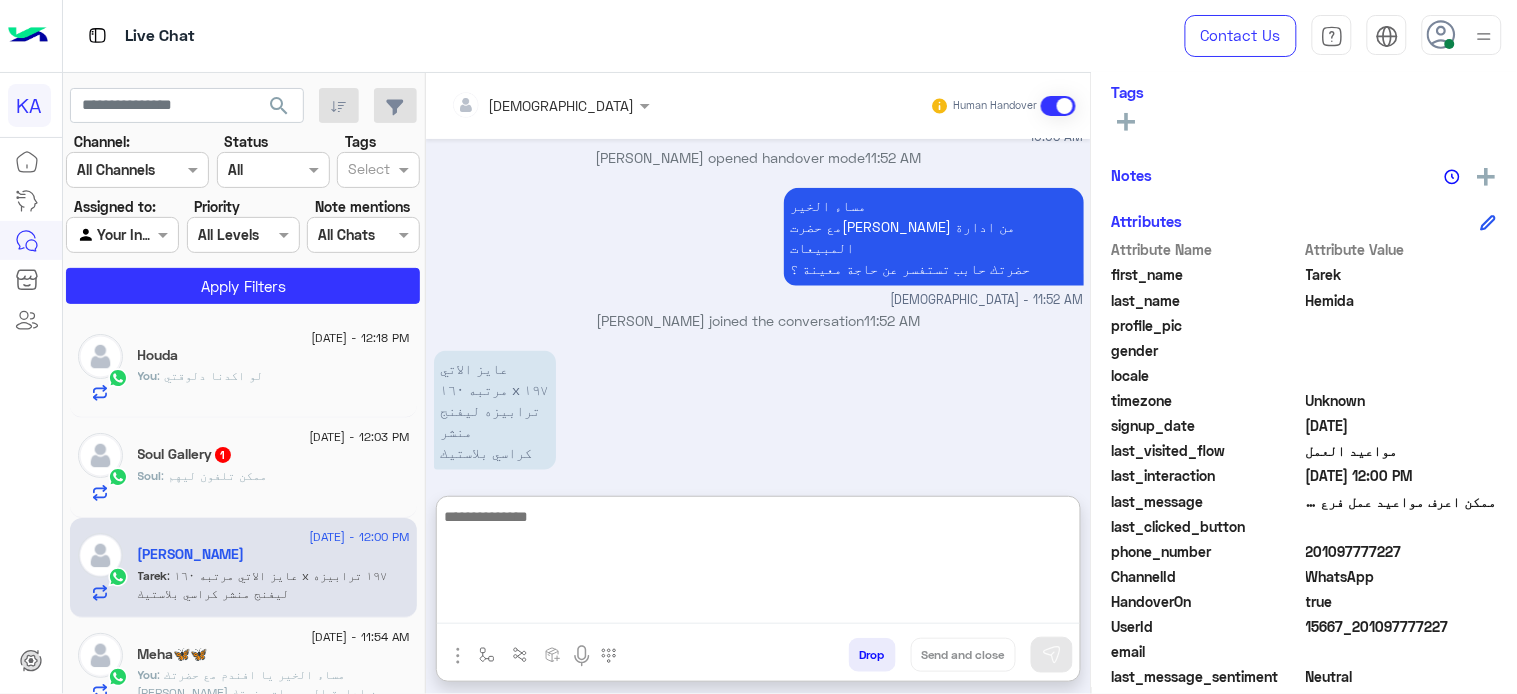 click at bounding box center [758, 564] 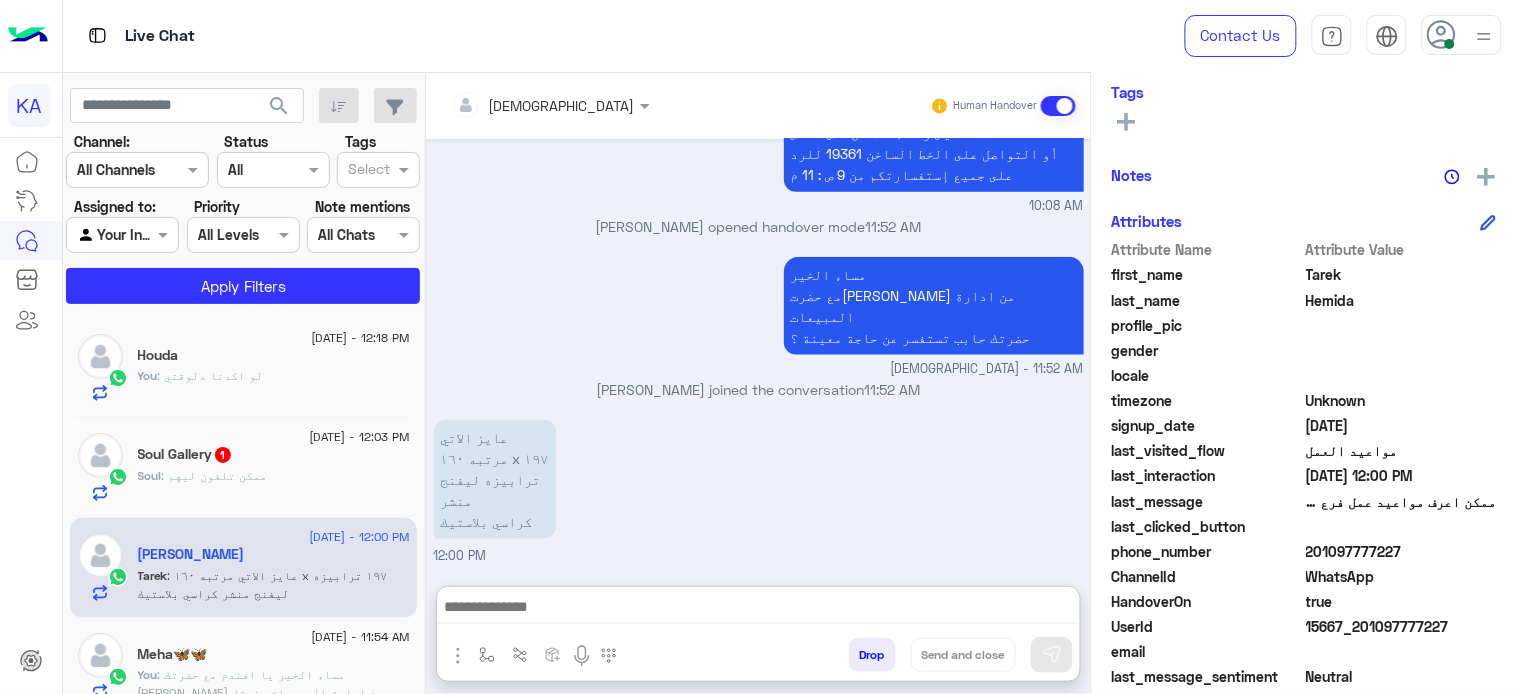 click on "Houda" 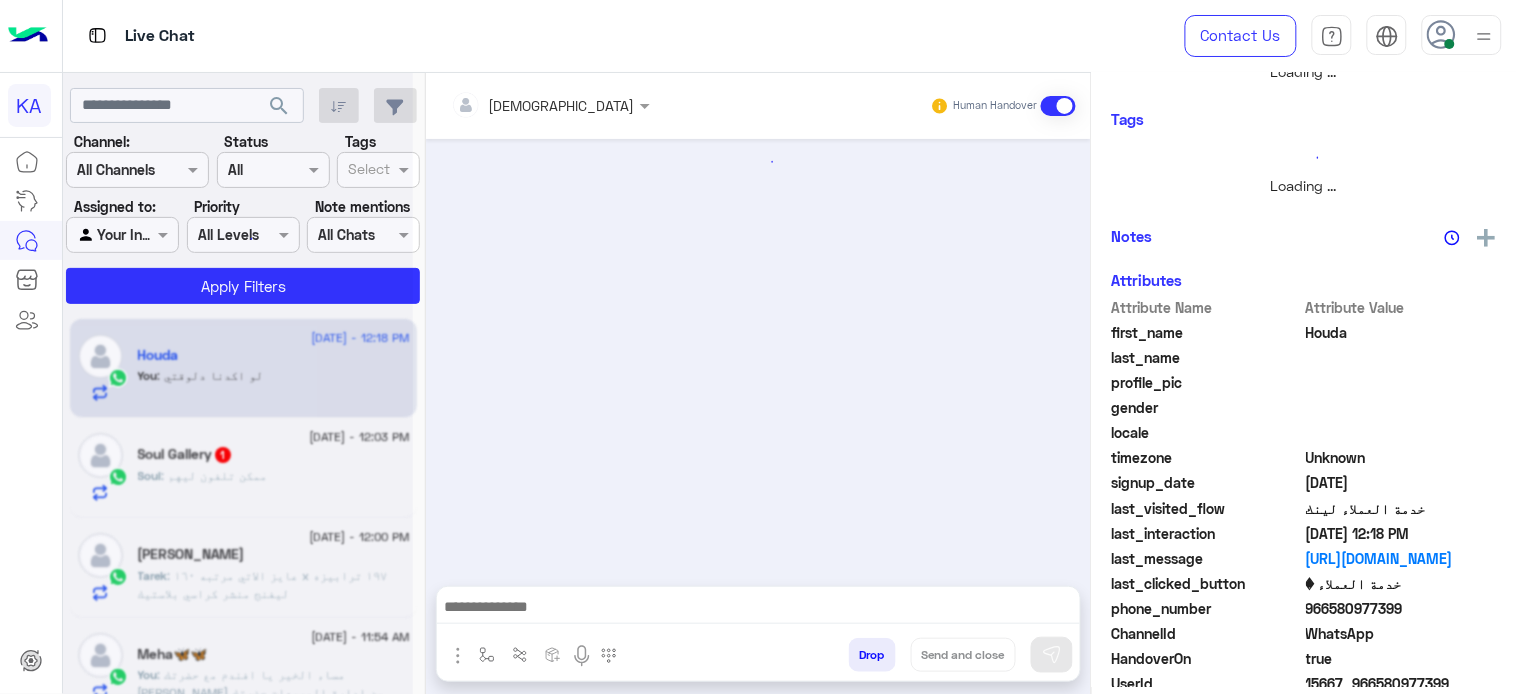 scroll, scrollTop: 0, scrollLeft: 0, axis: both 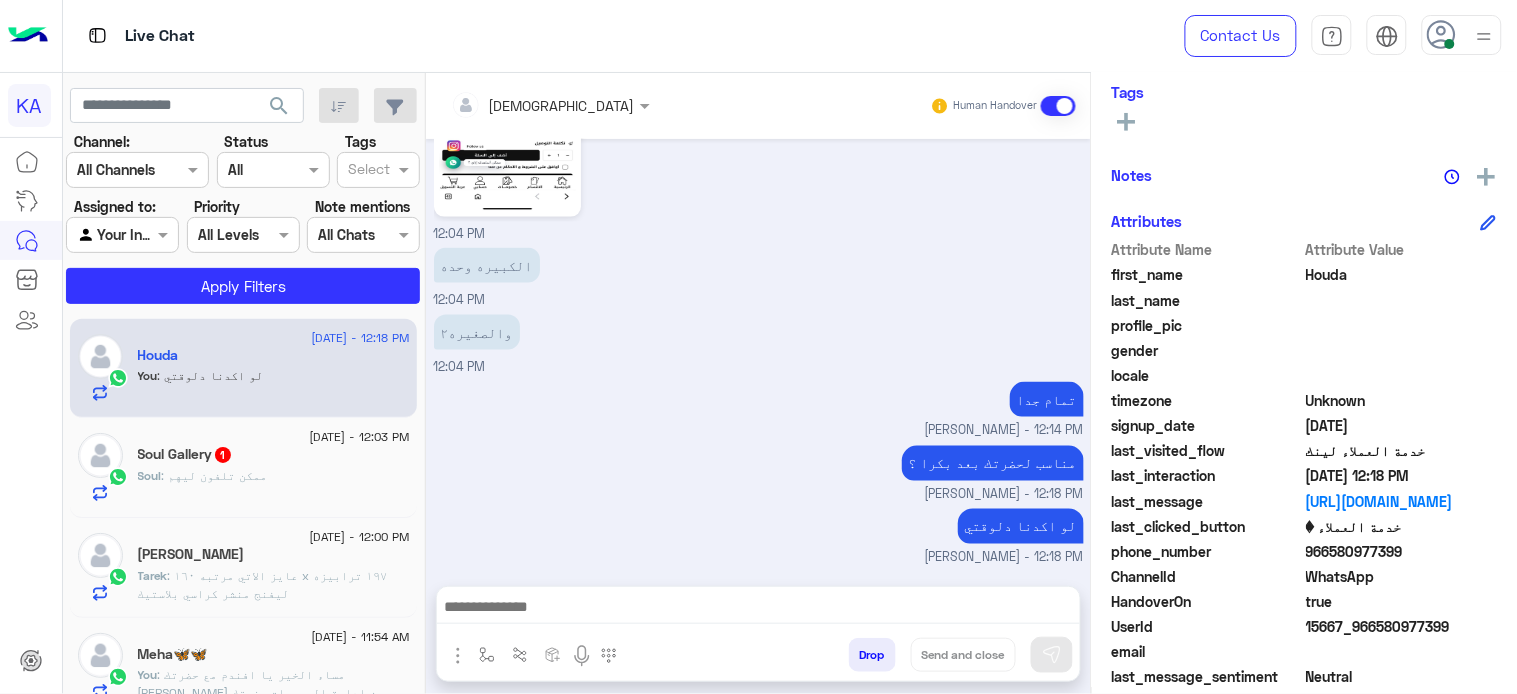 click on "Drop   Send and close" at bounding box center (856, 659) 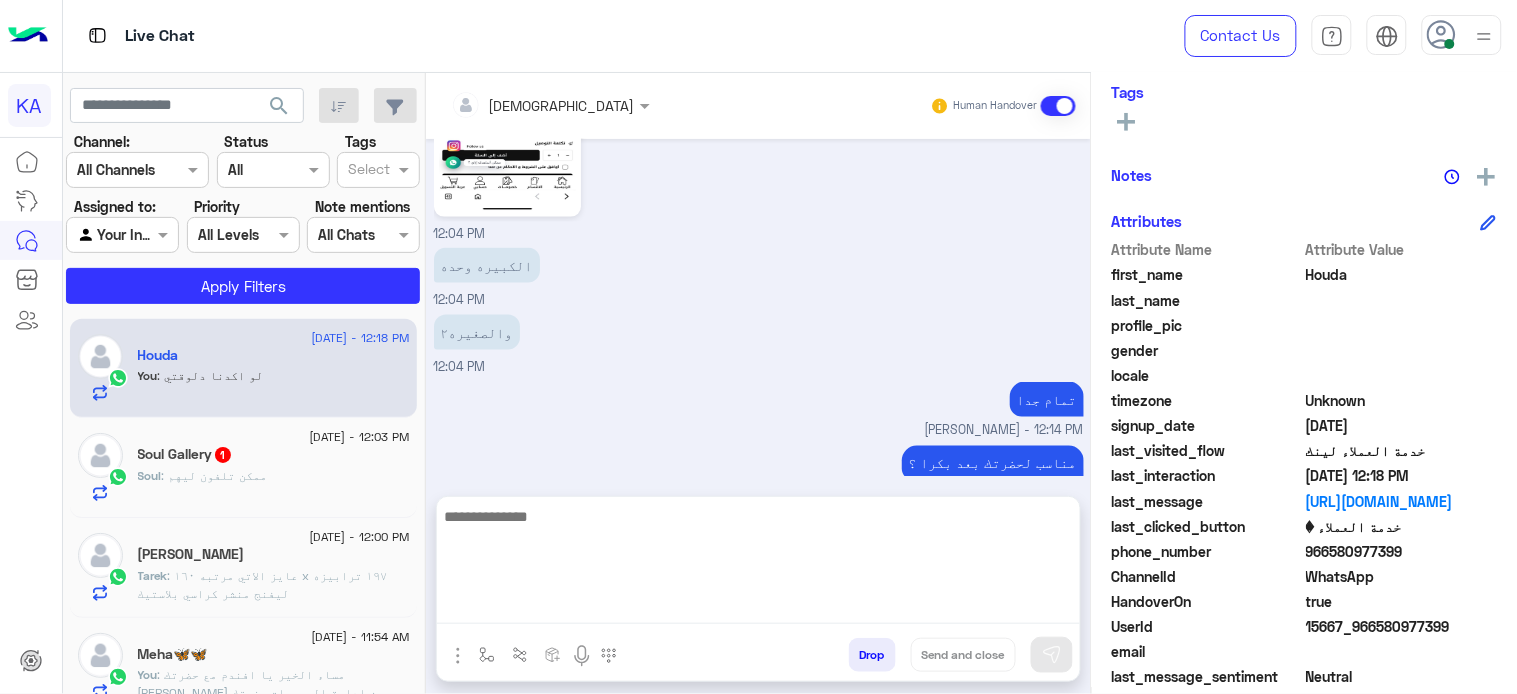 click at bounding box center (758, 564) 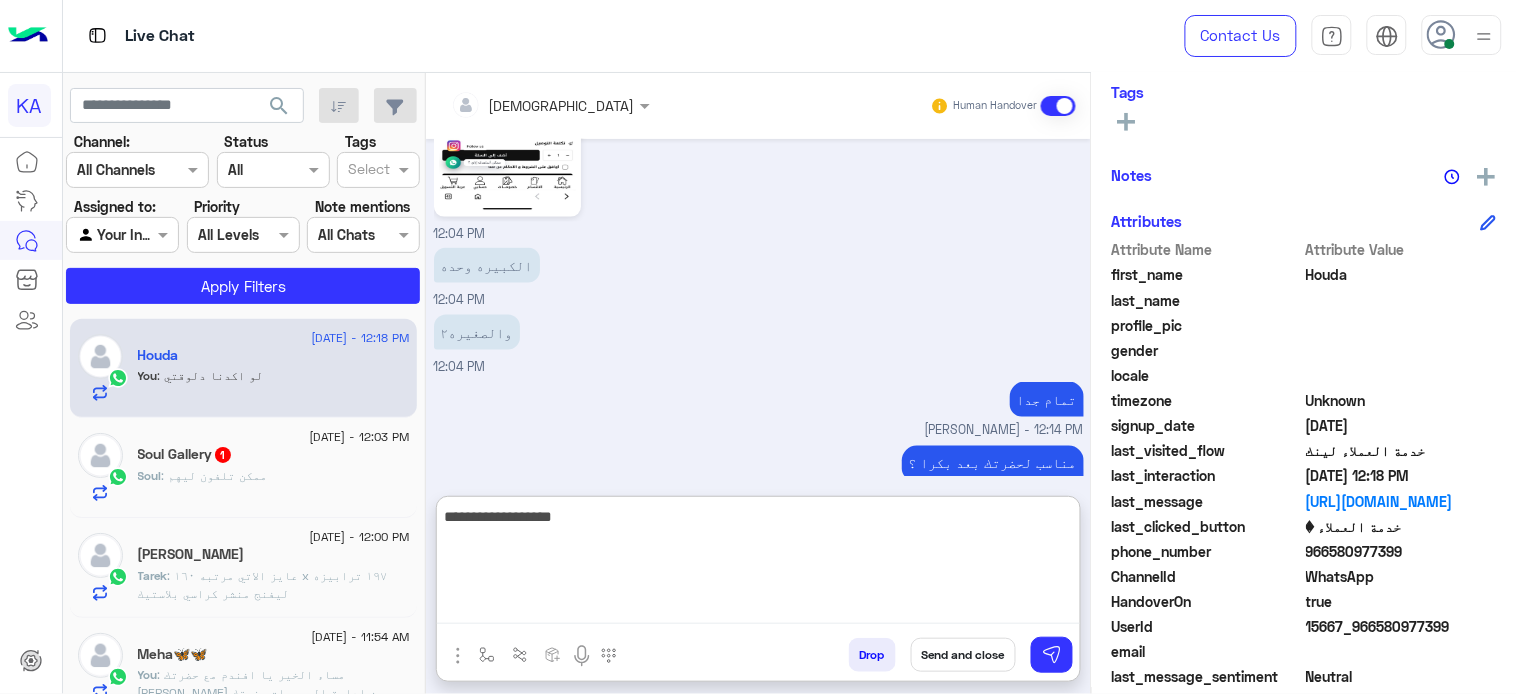 type on "**********" 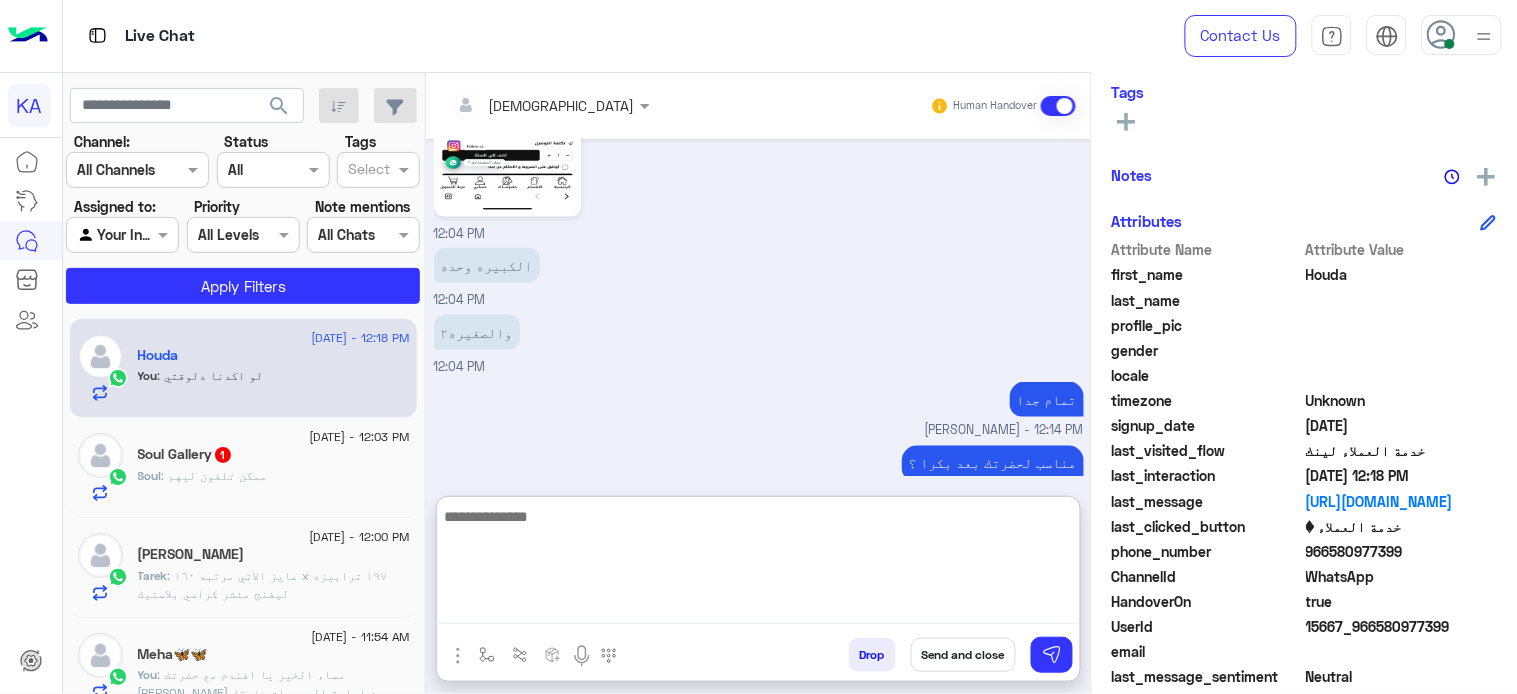 scroll, scrollTop: 852, scrollLeft: 0, axis: vertical 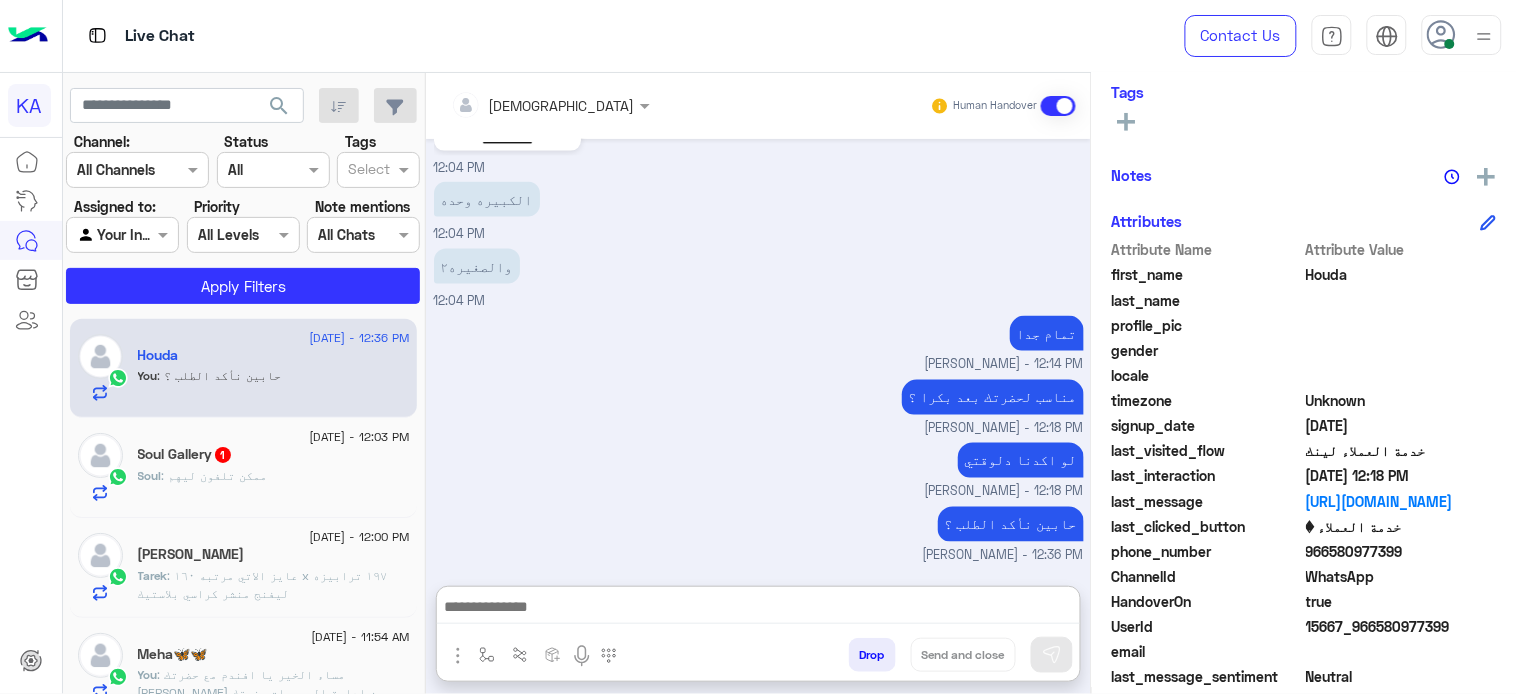click on "Soul Gallery  1" 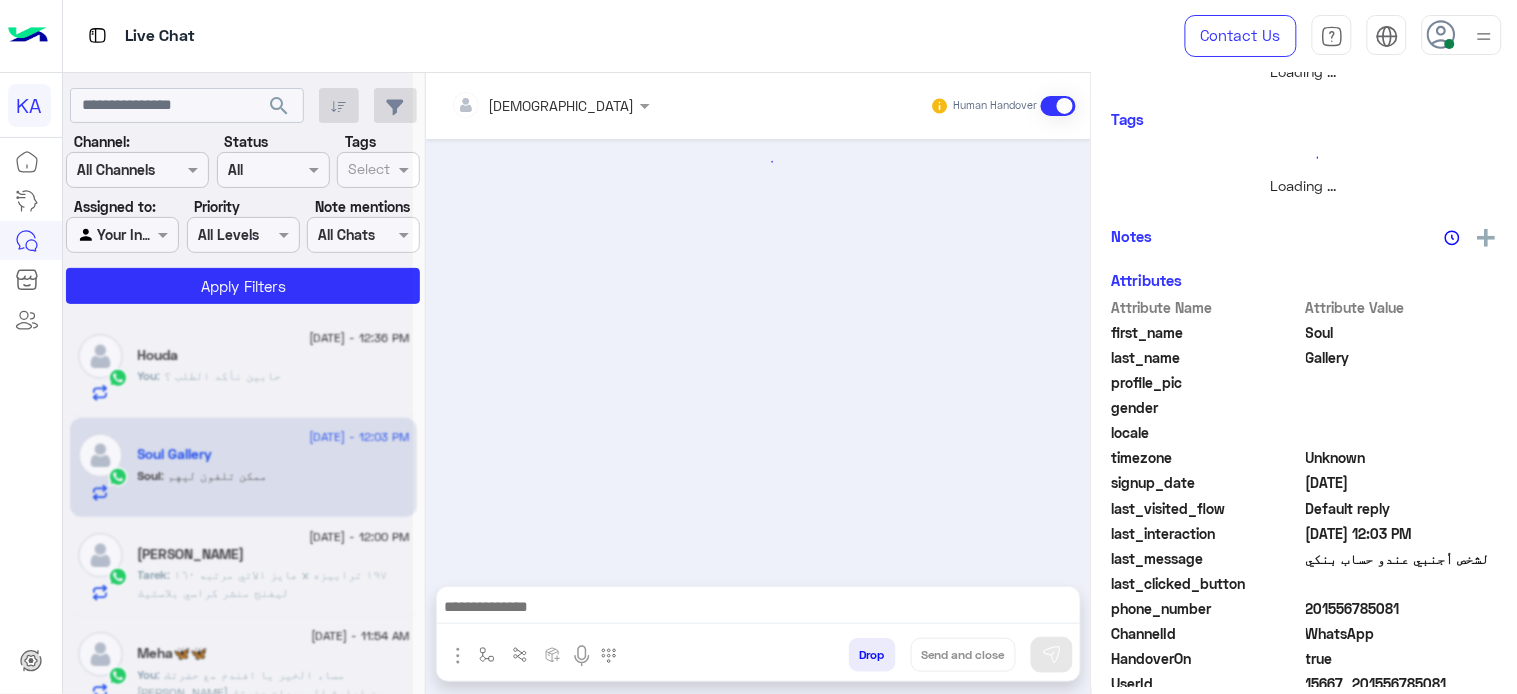 scroll, scrollTop: 0, scrollLeft: 0, axis: both 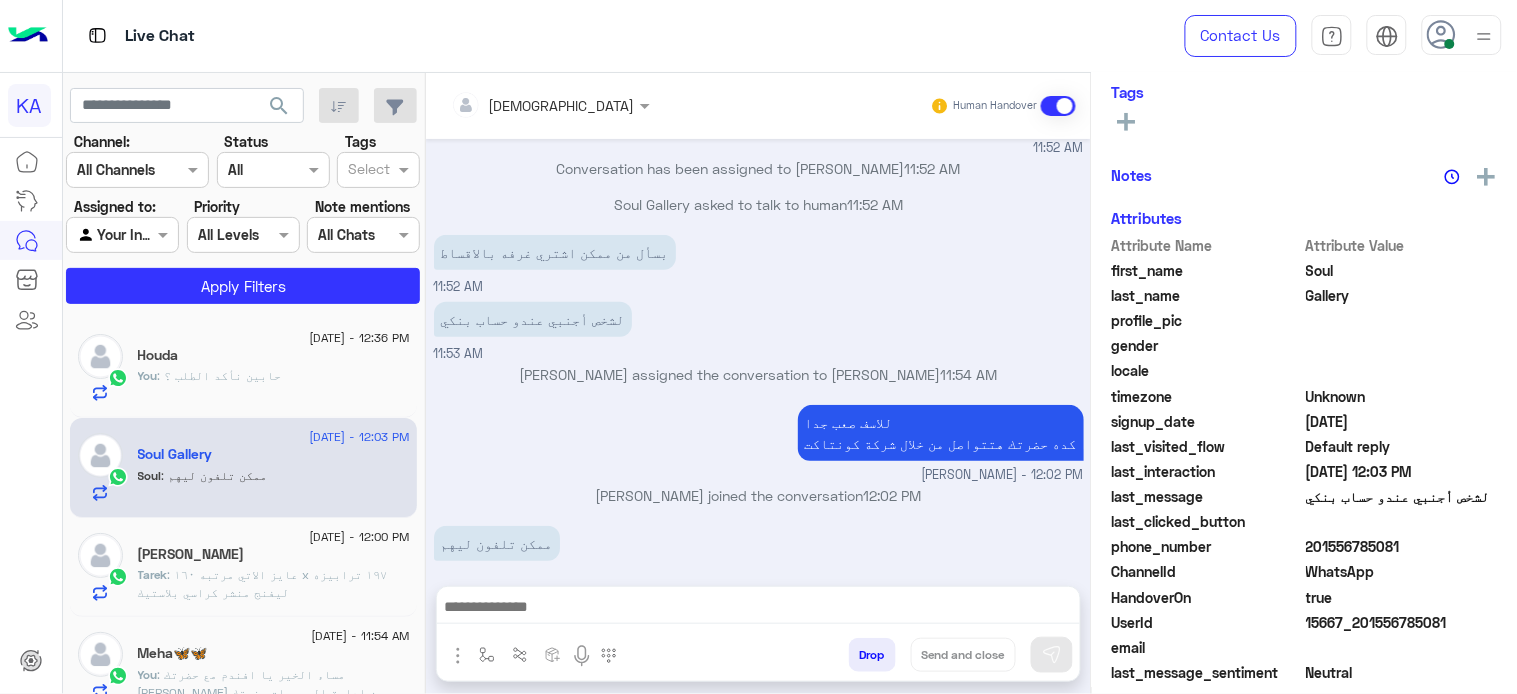click at bounding box center (758, 612) 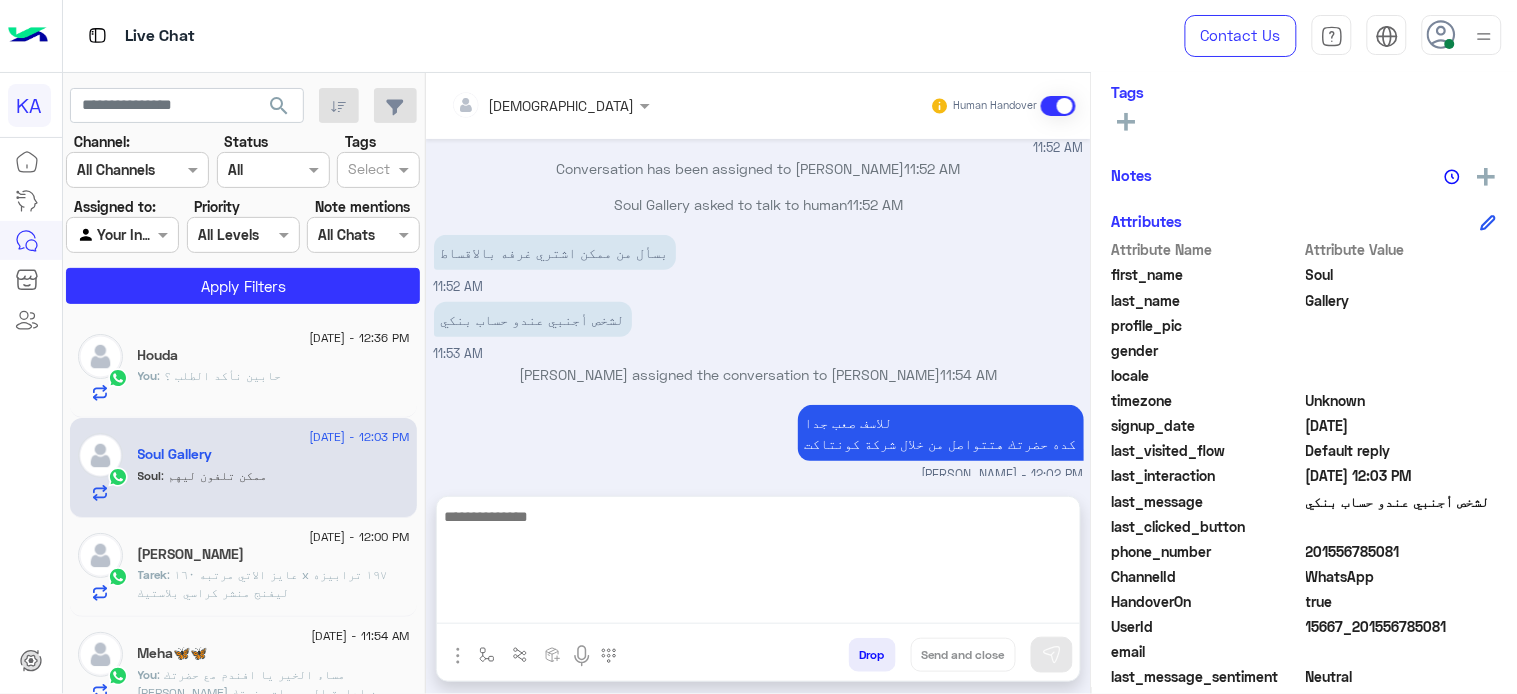 click at bounding box center [758, 564] 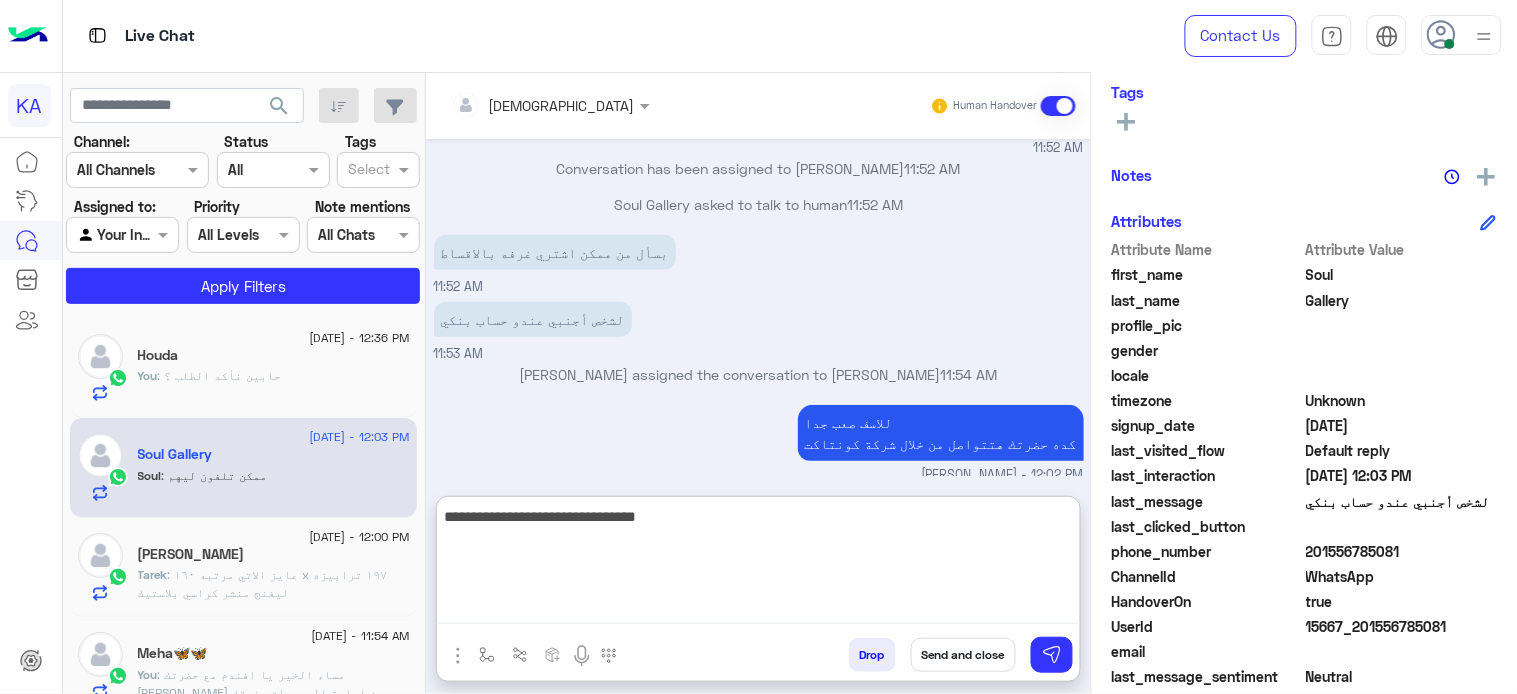 click on "**********" at bounding box center [758, 564] 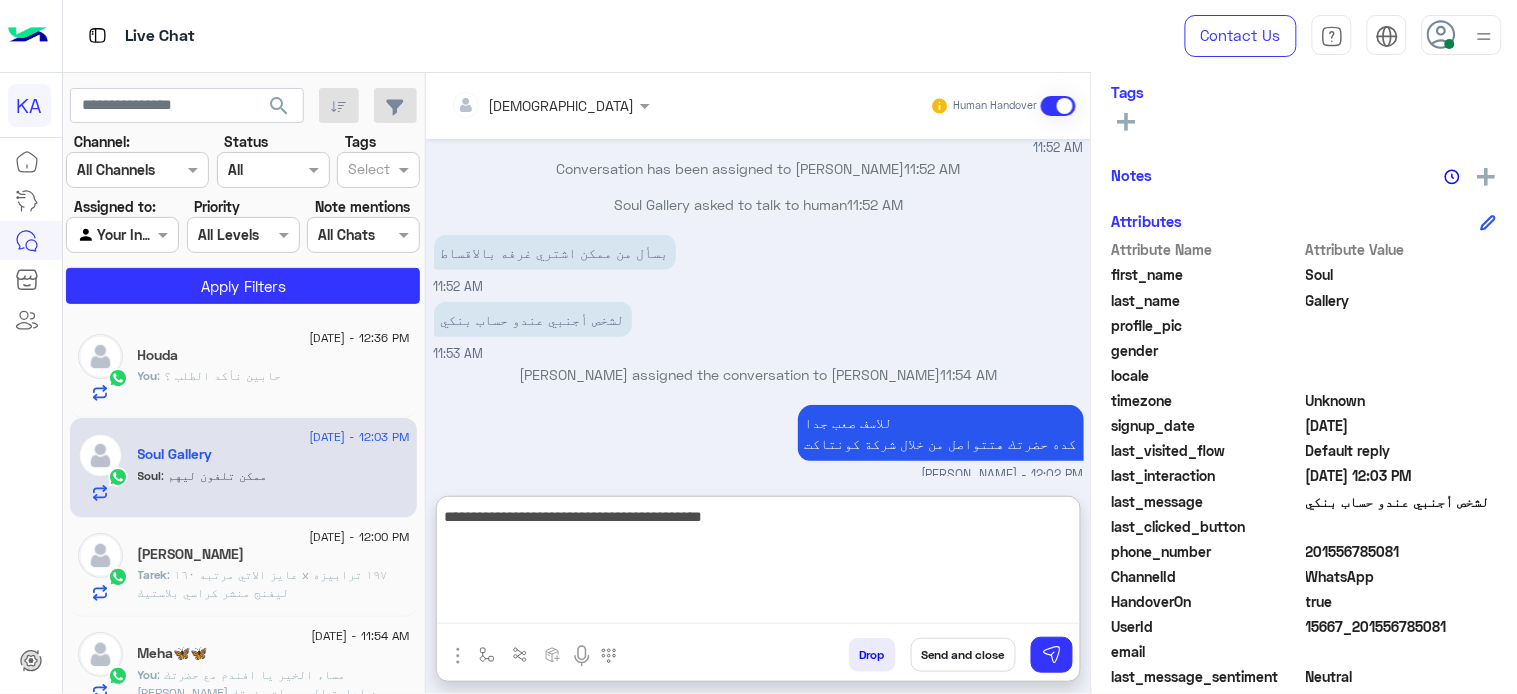 type on "**********" 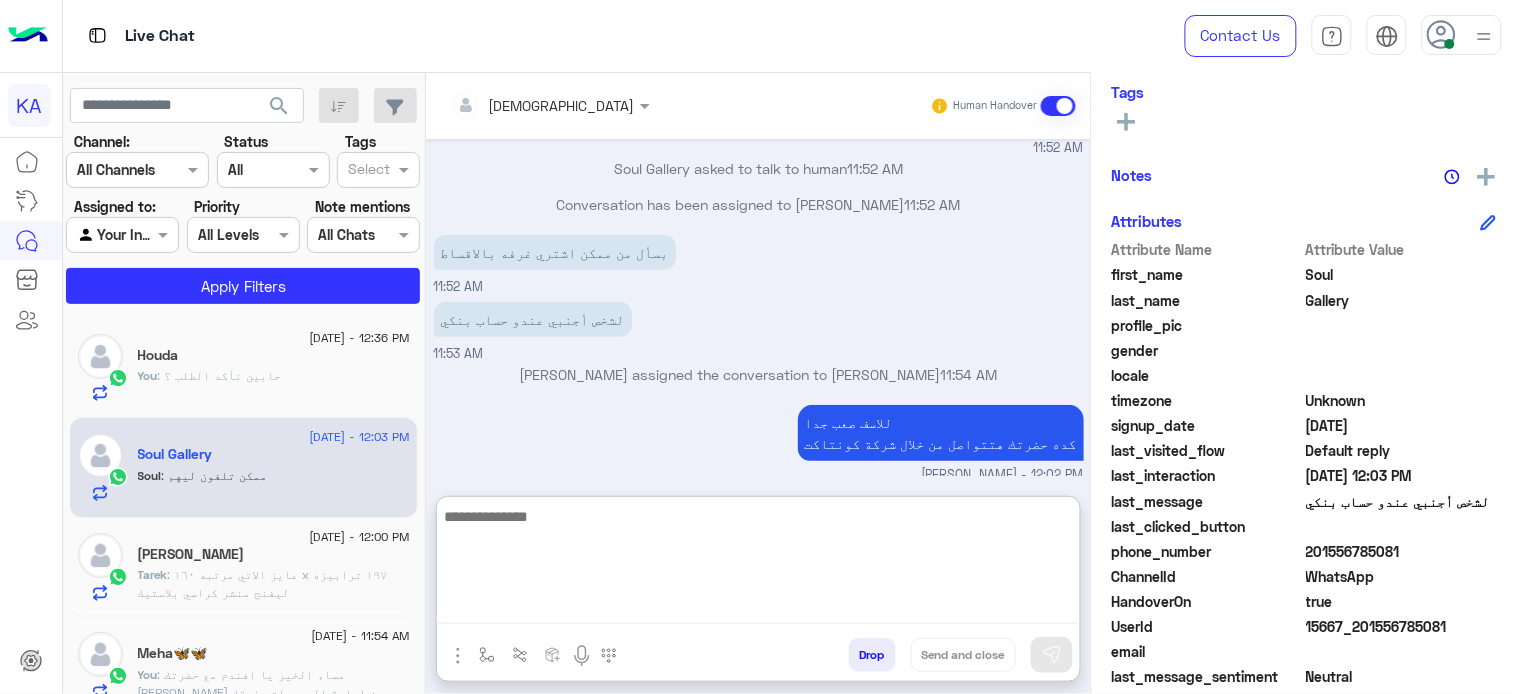 scroll, scrollTop: 422, scrollLeft: 0, axis: vertical 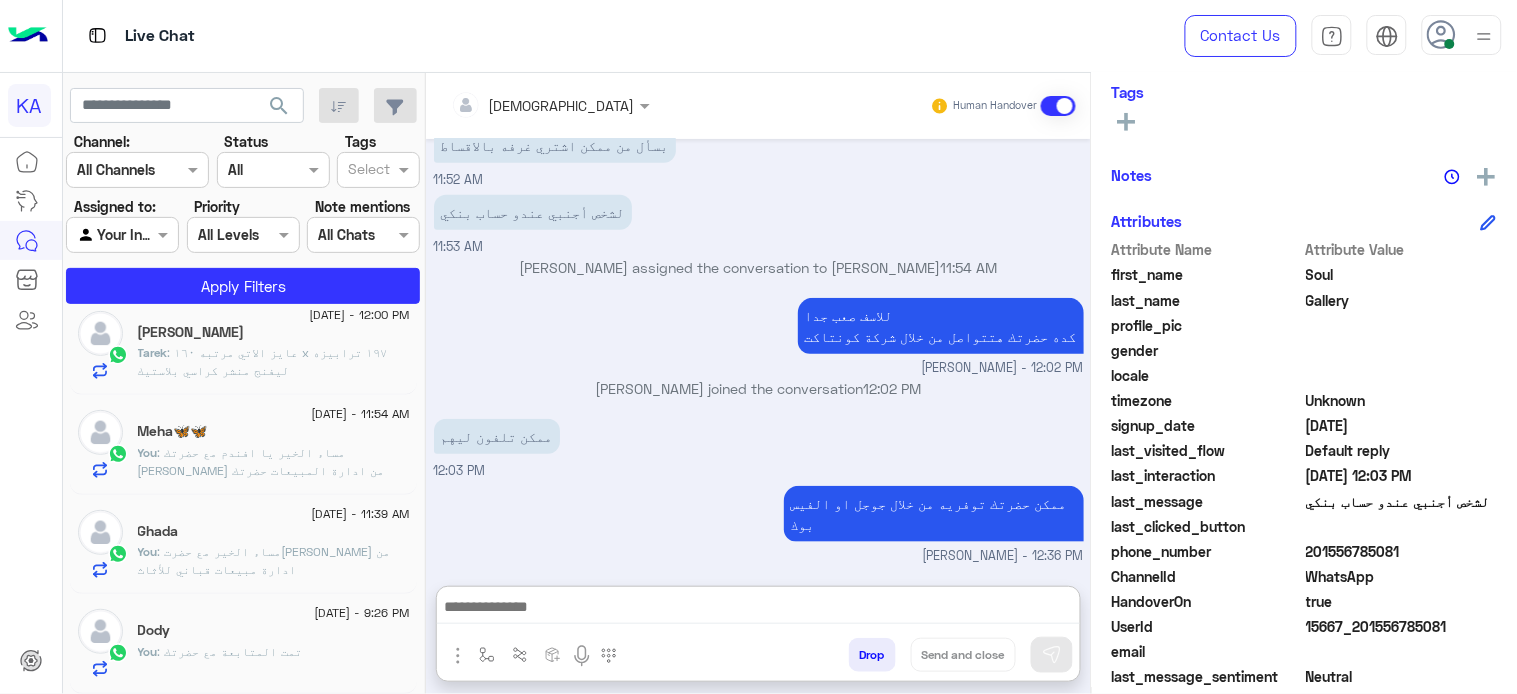 click on ": مساء الخير يا افندم
مع حضرتك محمد من ادارة المبيعات
حضرتك حابب تستفسر عن حاجة معينة ؟" 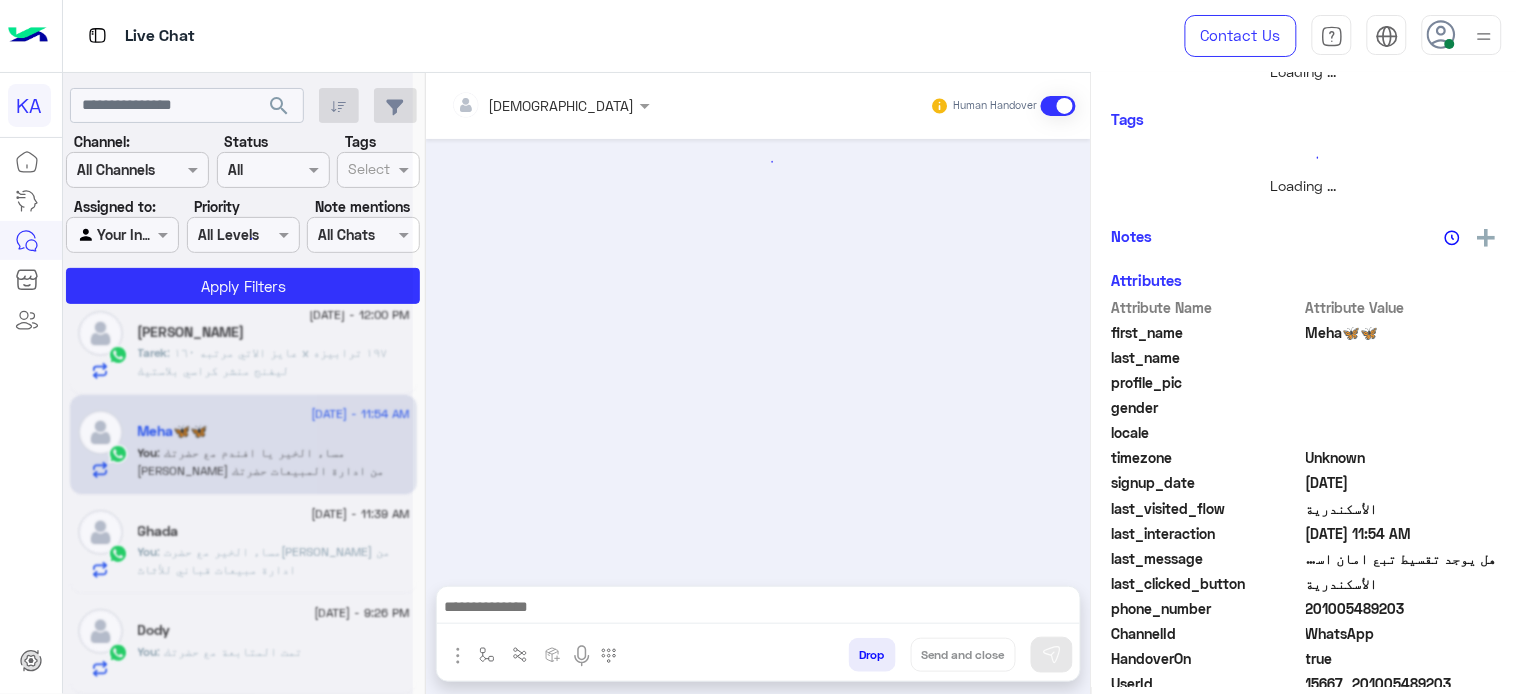 scroll, scrollTop: 0, scrollLeft: 0, axis: both 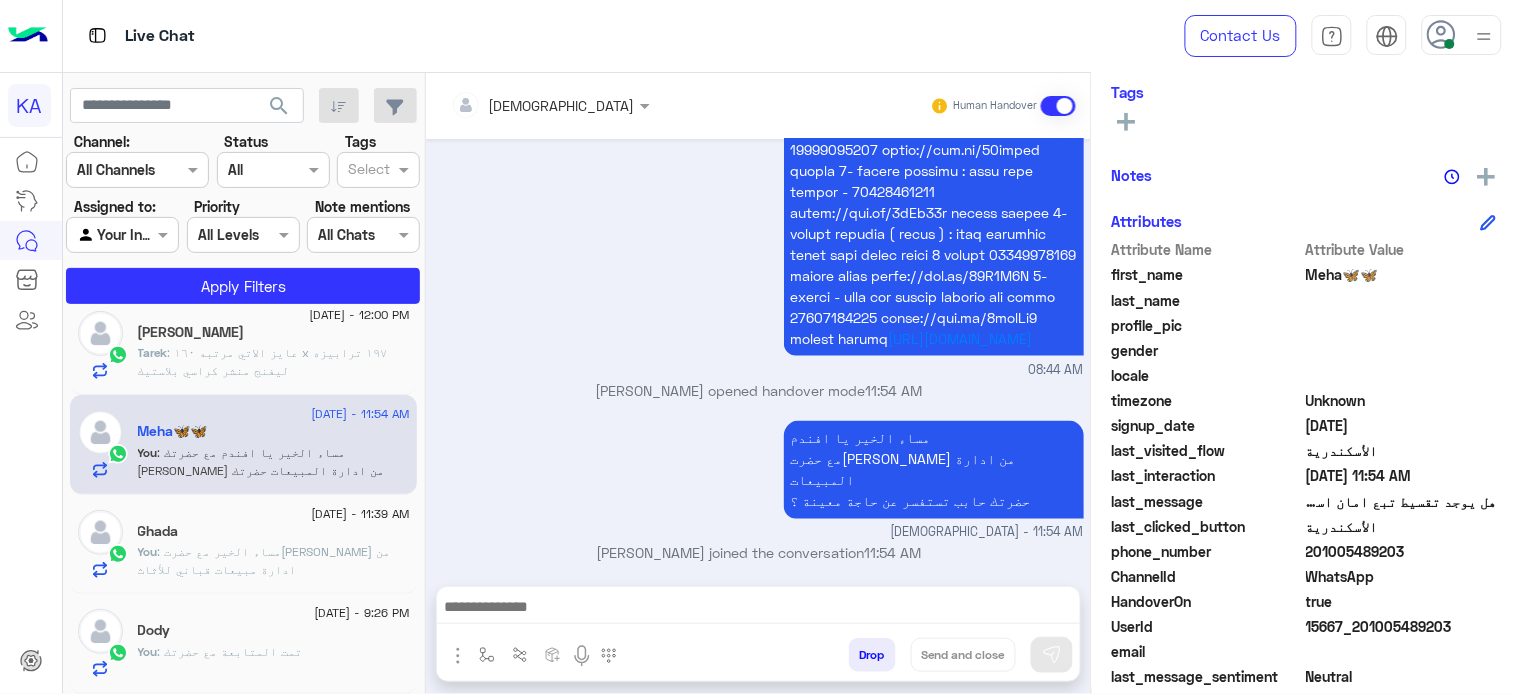 click on "You  : تمت المتابعة مع حضرتك" 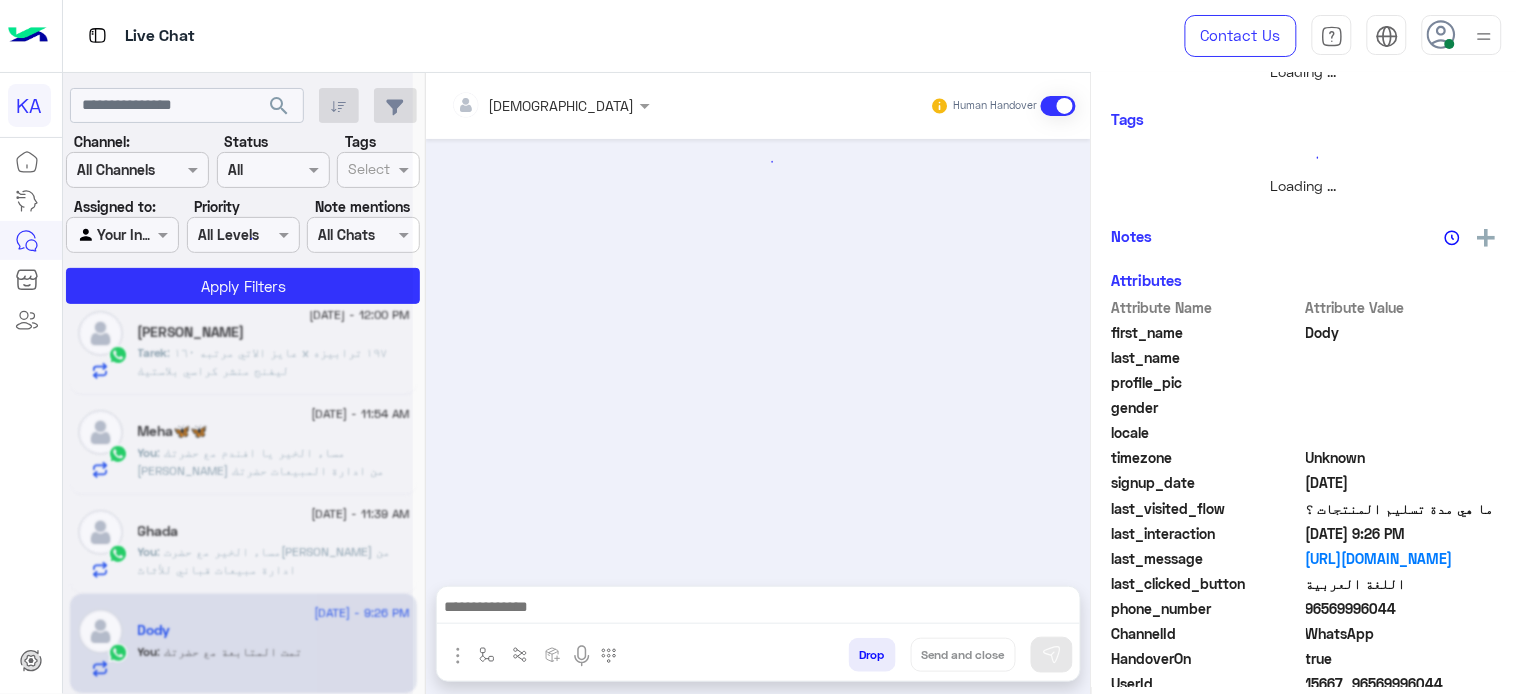 scroll, scrollTop: 361, scrollLeft: 0, axis: vertical 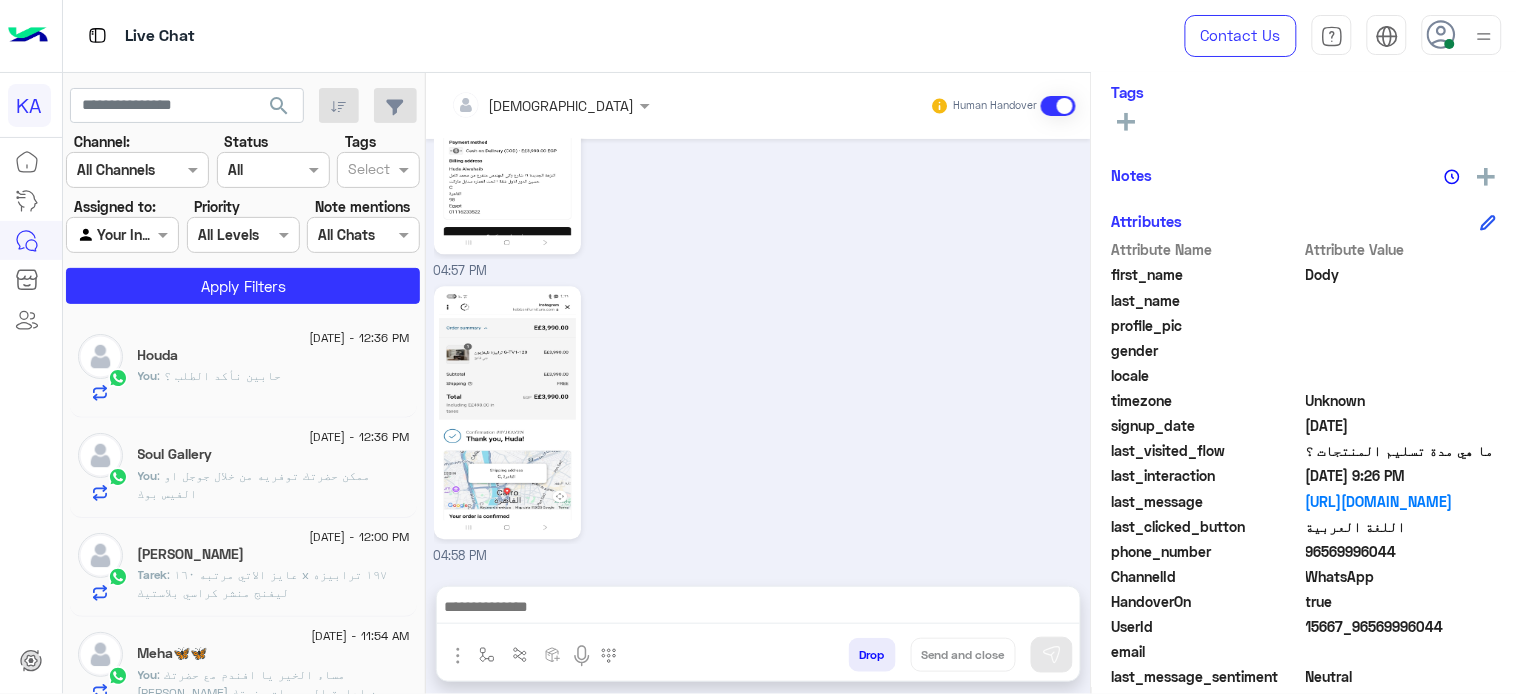 click on "You  : حابين نأكد الطلب ؟" 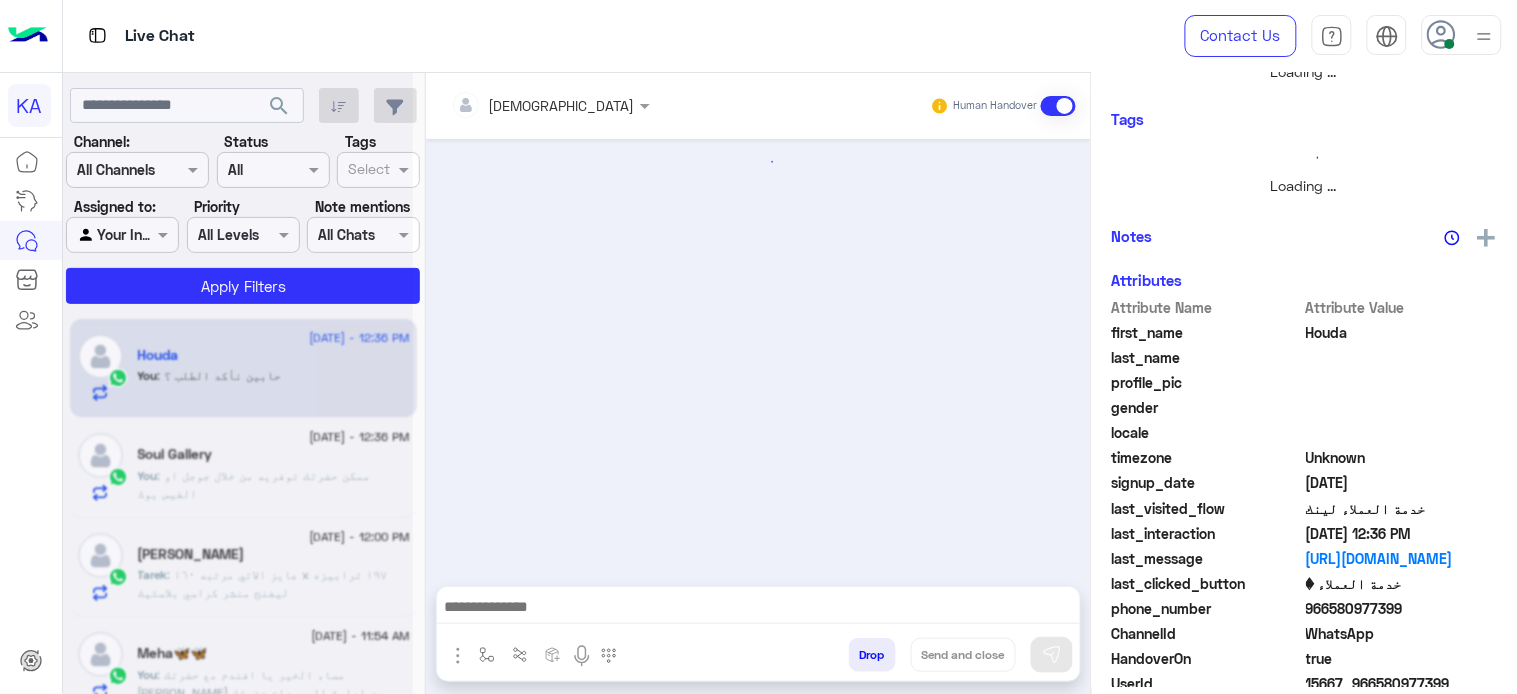 scroll, scrollTop: 361, scrollLeft: 0, axis: vertical 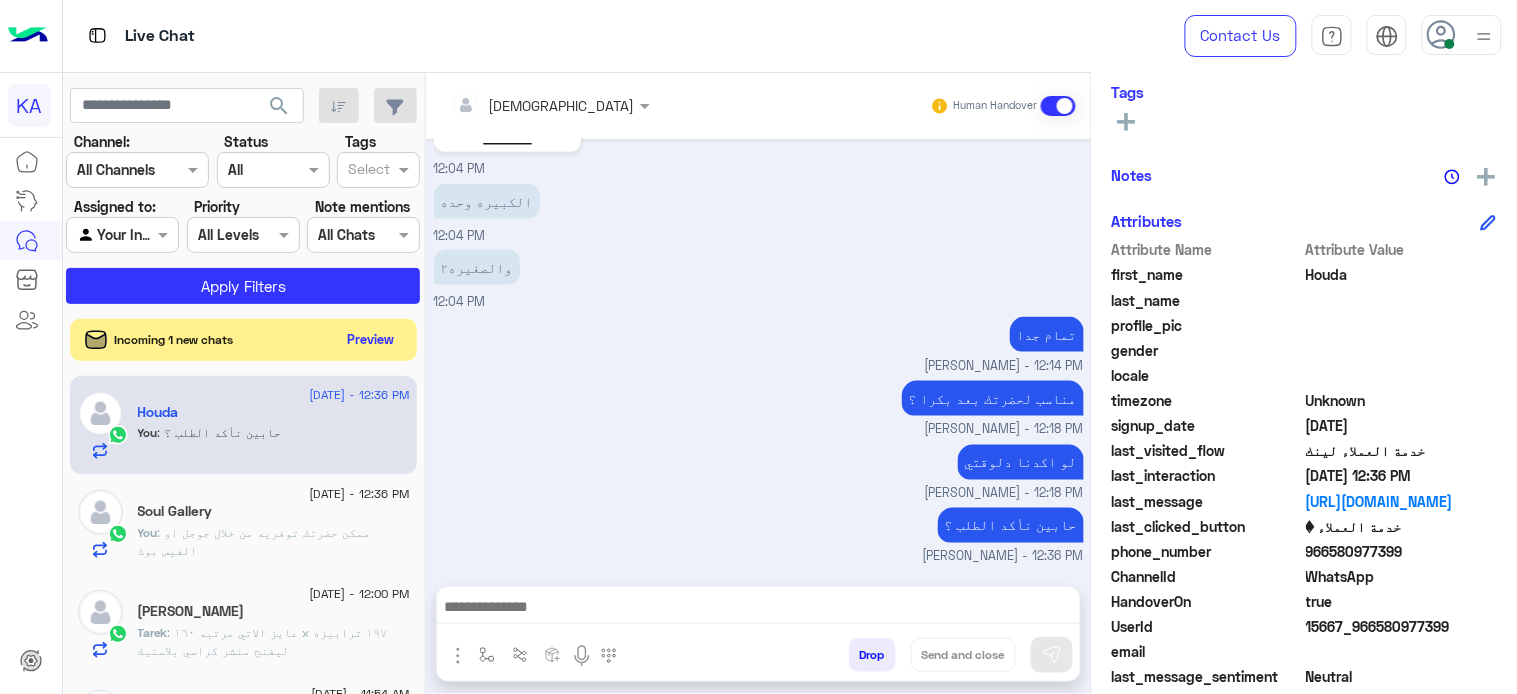click on "Preview" 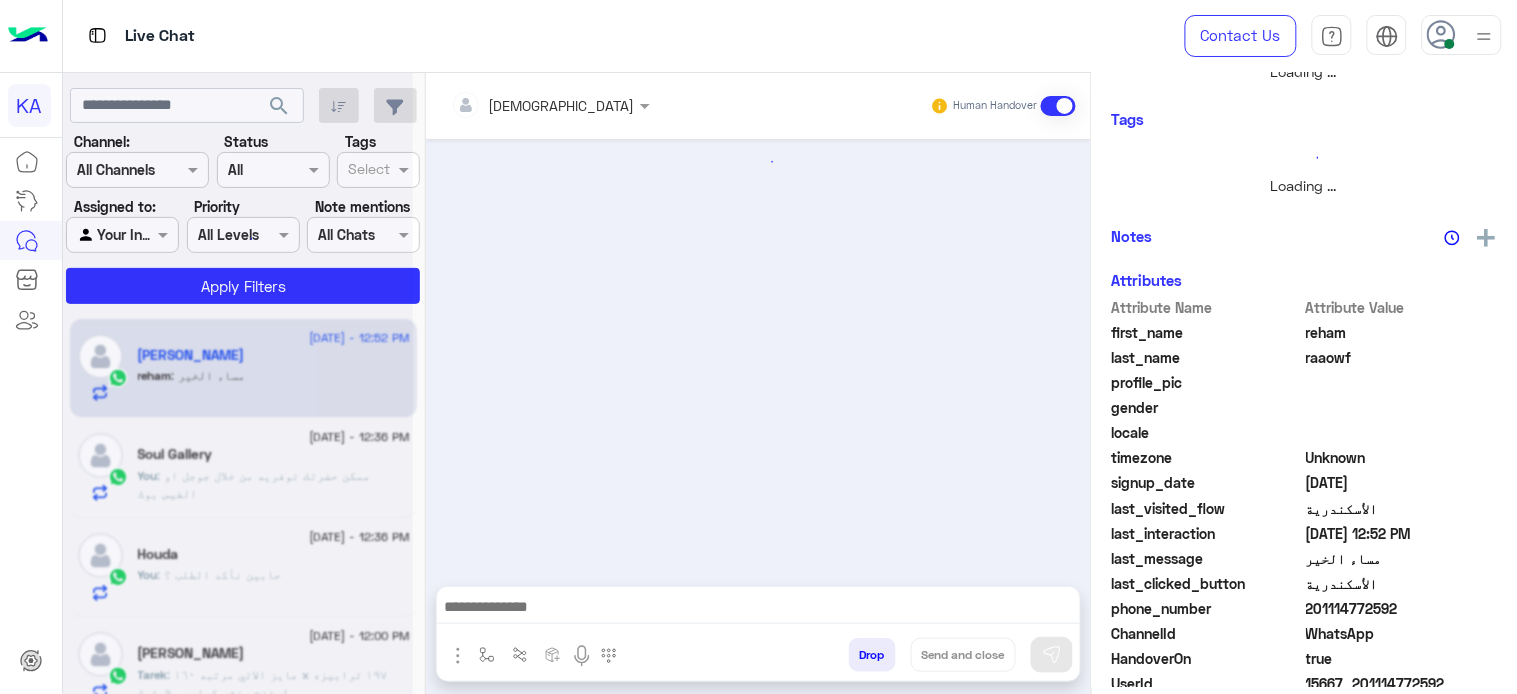 scroll, scrollTop: 361, scrollLeft: 0, axis: vertical 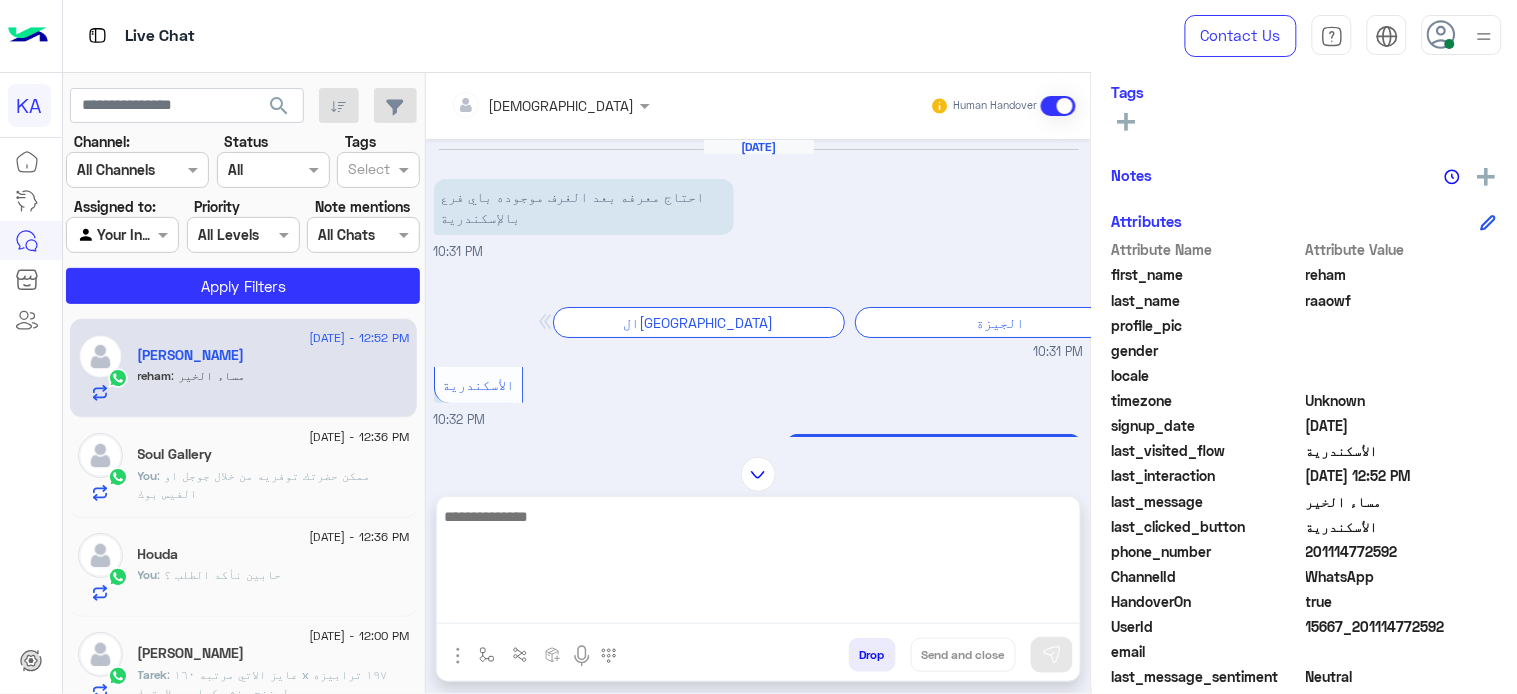 click at bounding box center [758, 564] 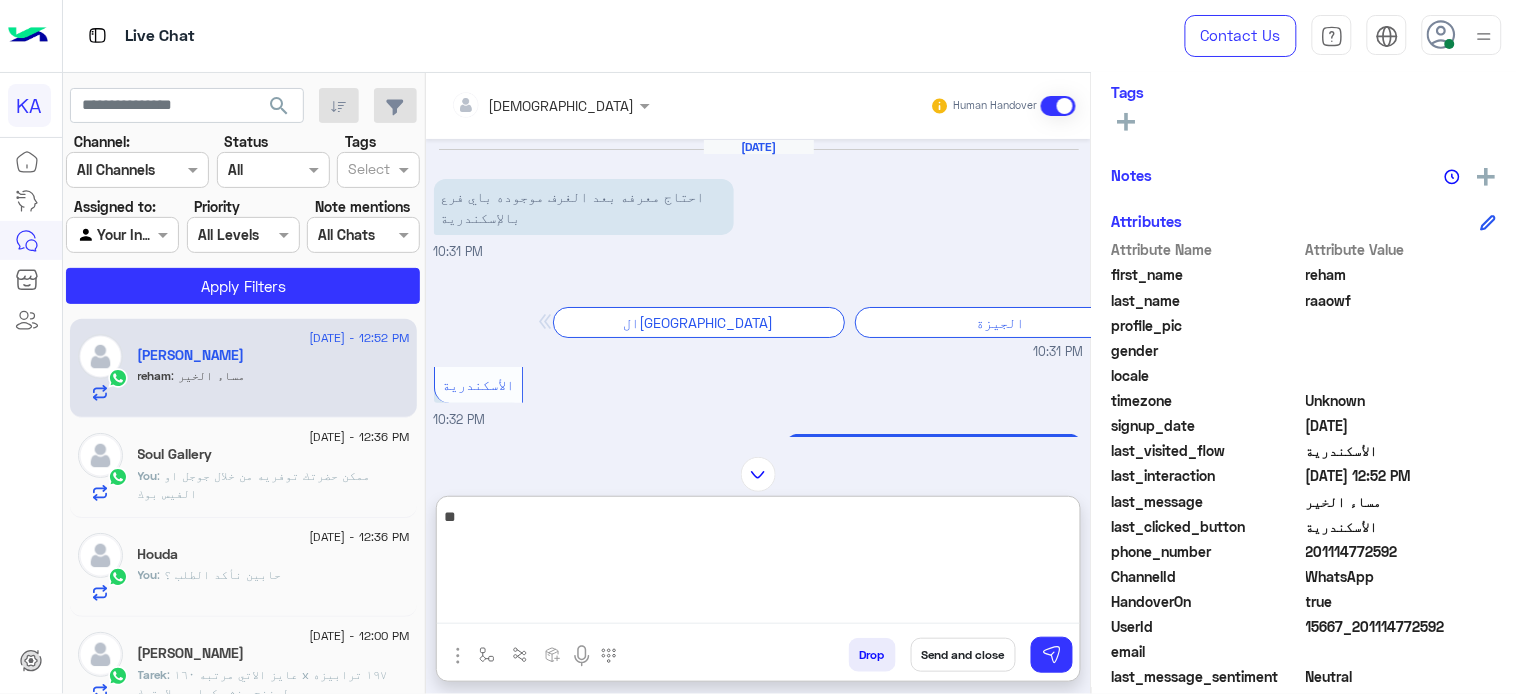 type on "*" 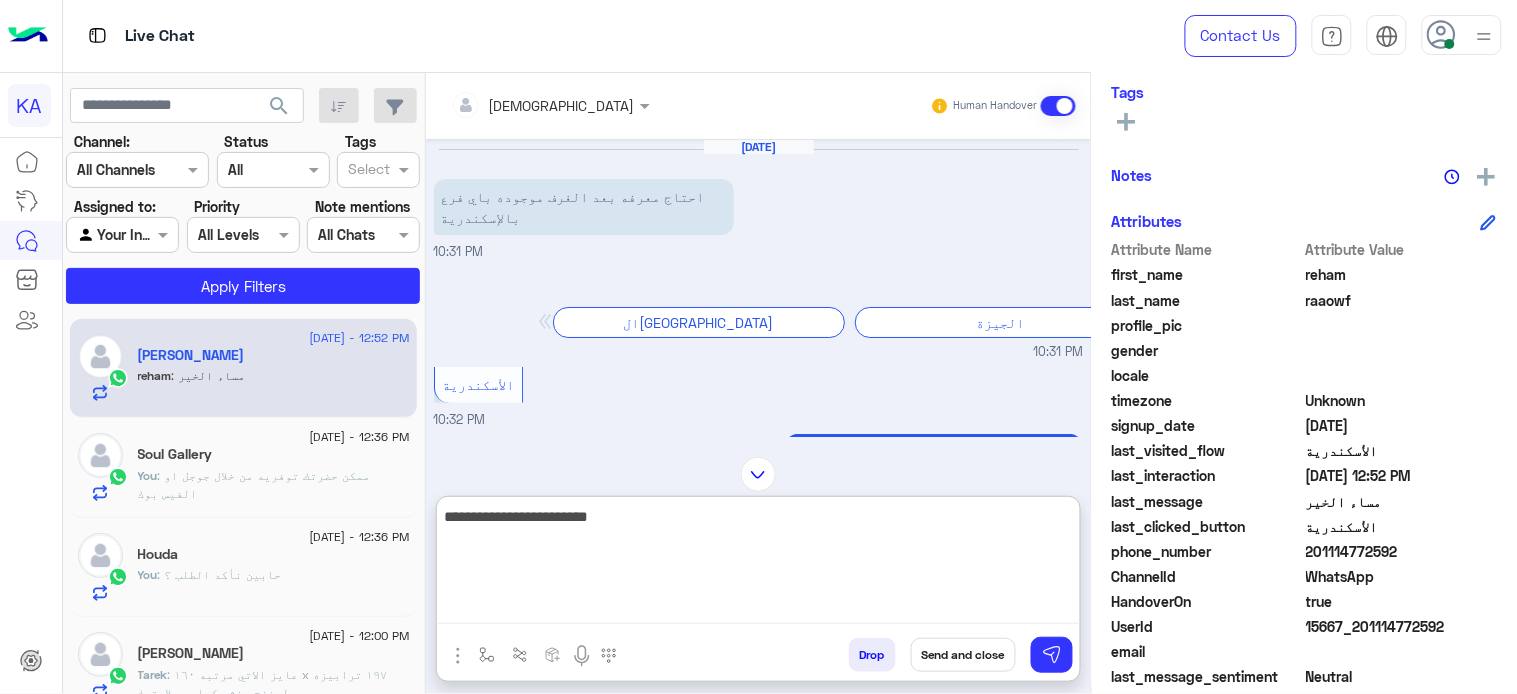 type on "**********" 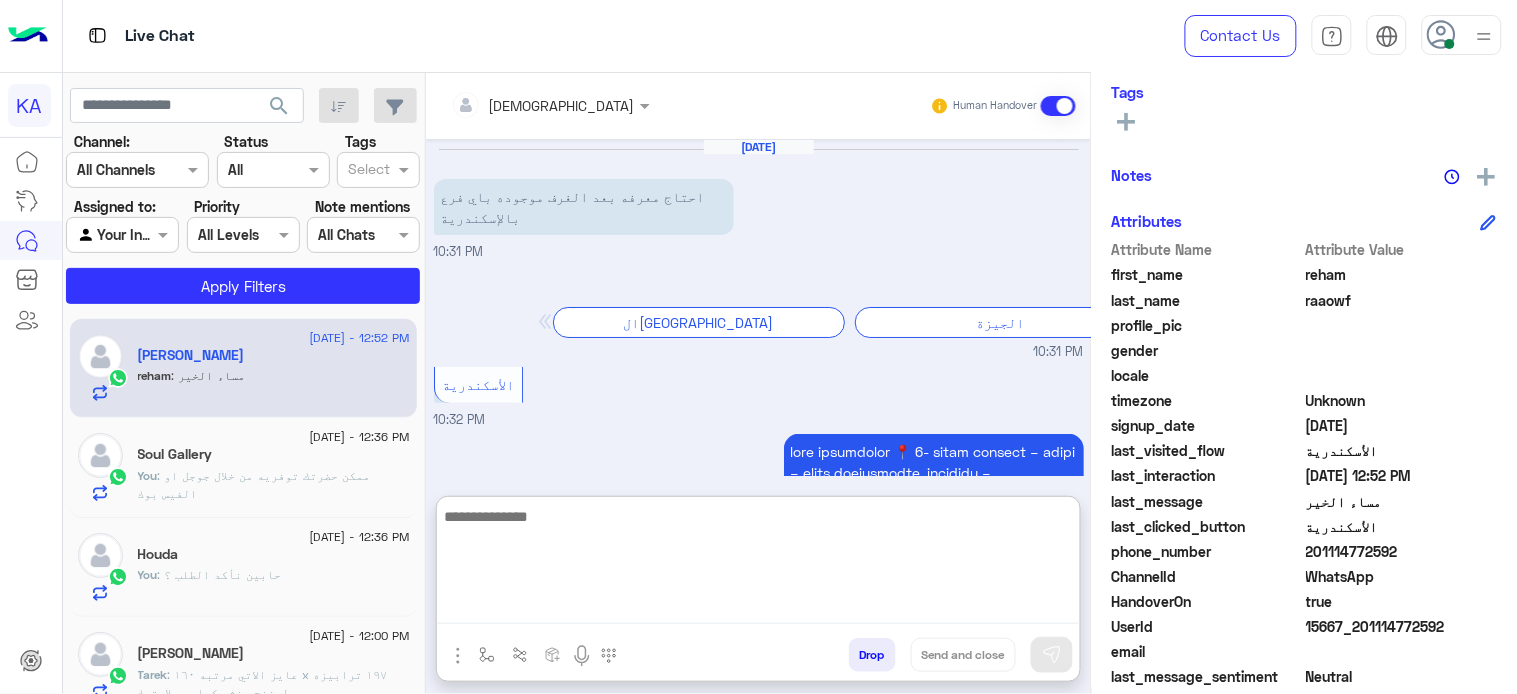 scroll, scrollTop: 914, scrollLeft: 0, axis: vertical 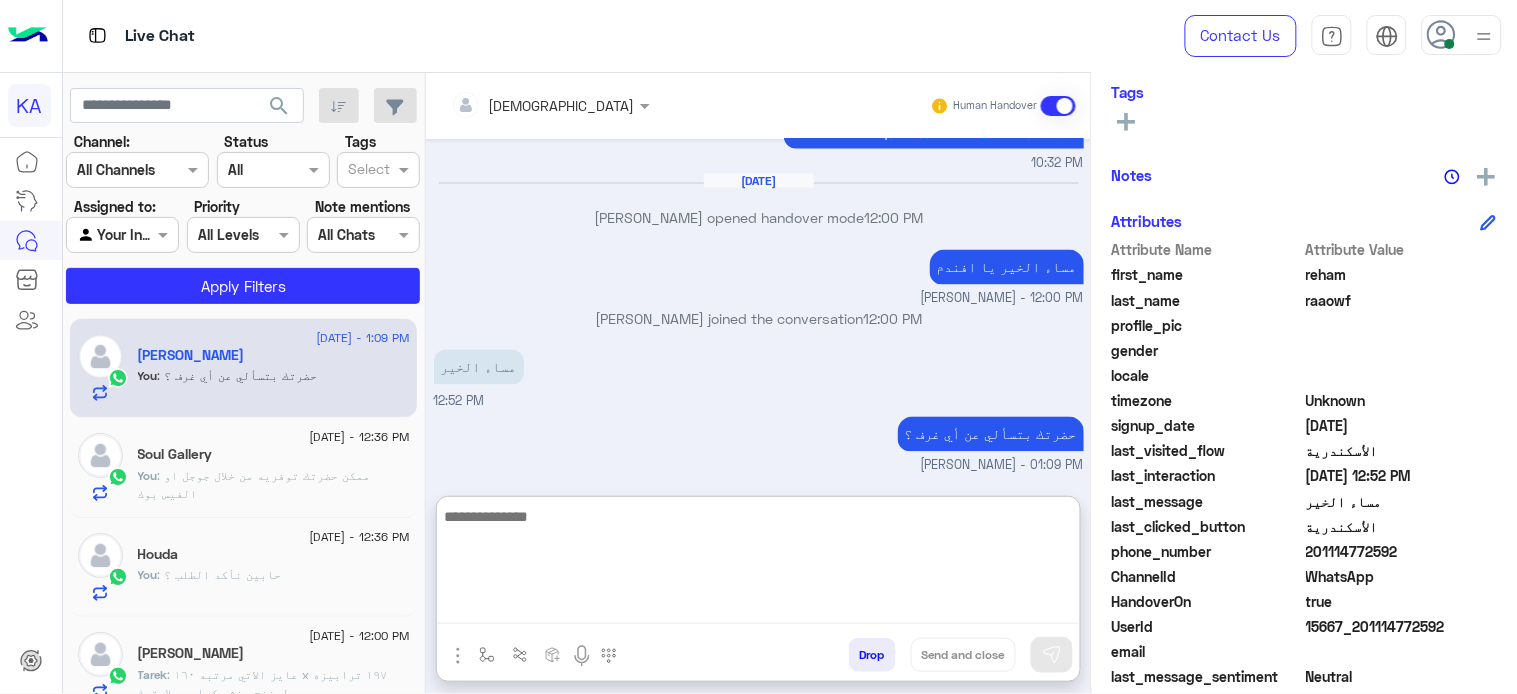 click at bounding box center (758, 564) 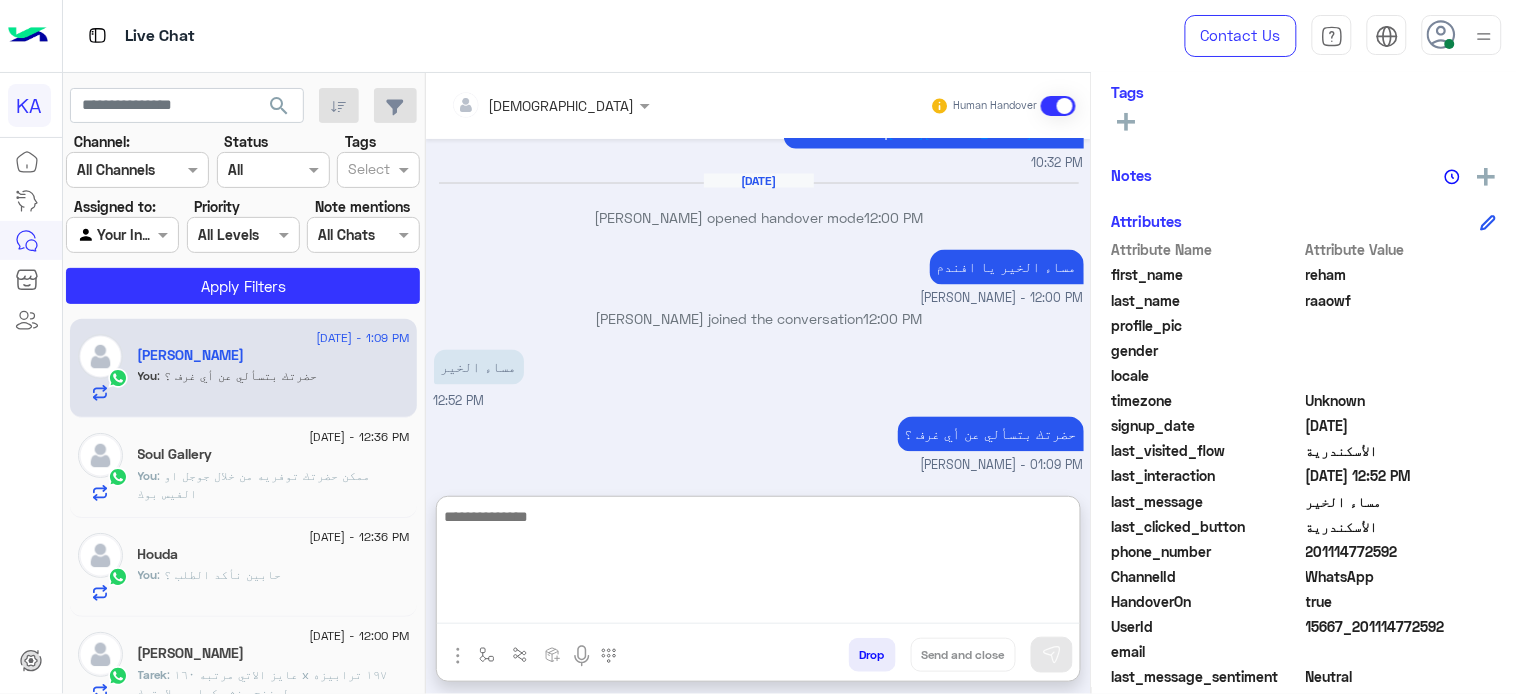 scroll, scrollTop: 666, scrollLeft: 0, axis: vertical 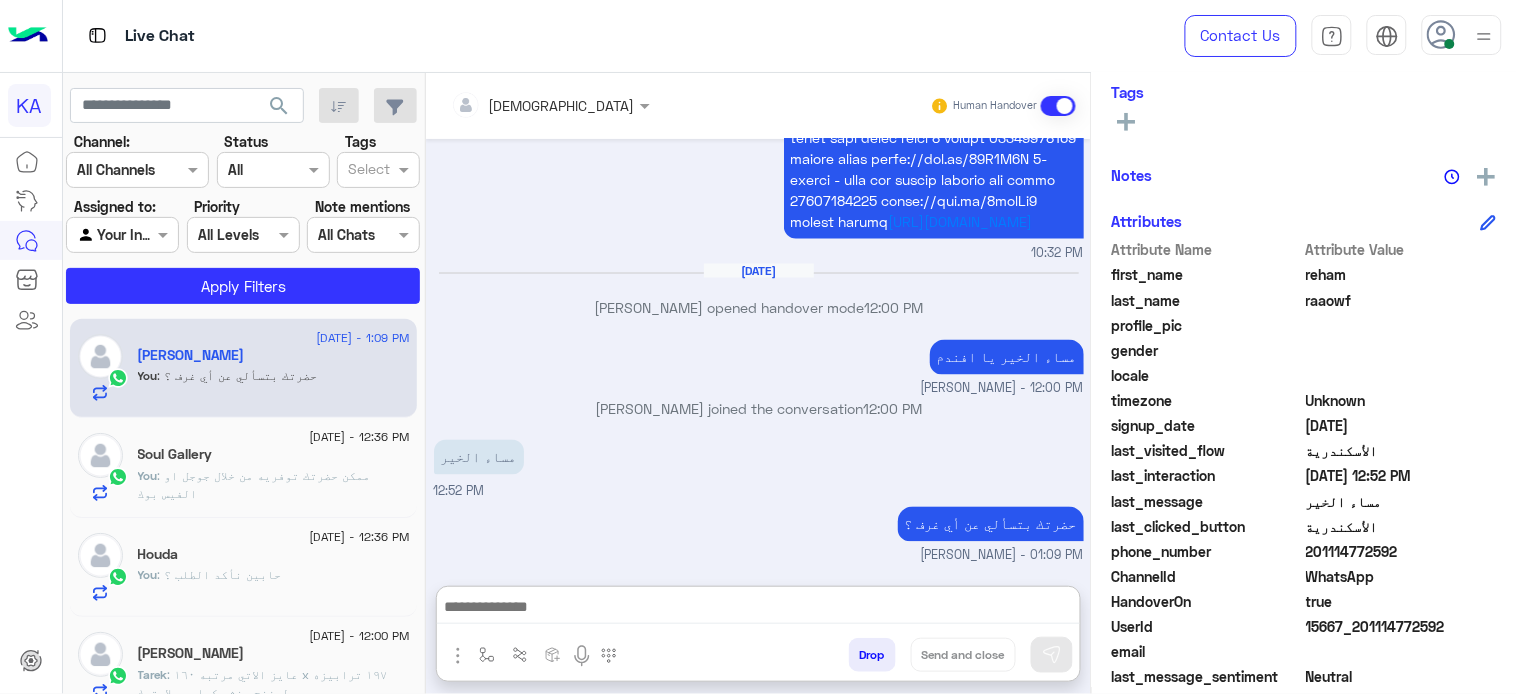 click at bounding box center (122, 234) 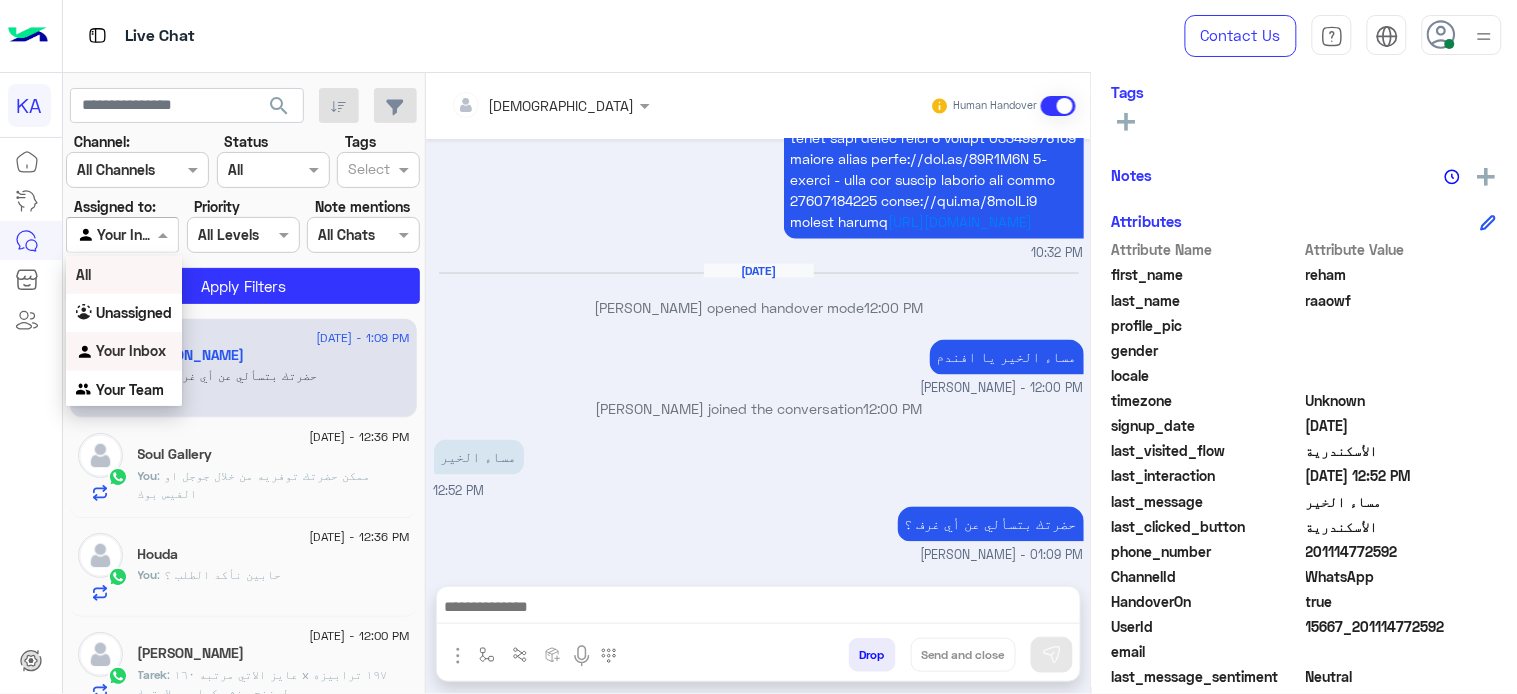 scroll, scrollTop: 824, scrollLeft: 0, axis: vertical 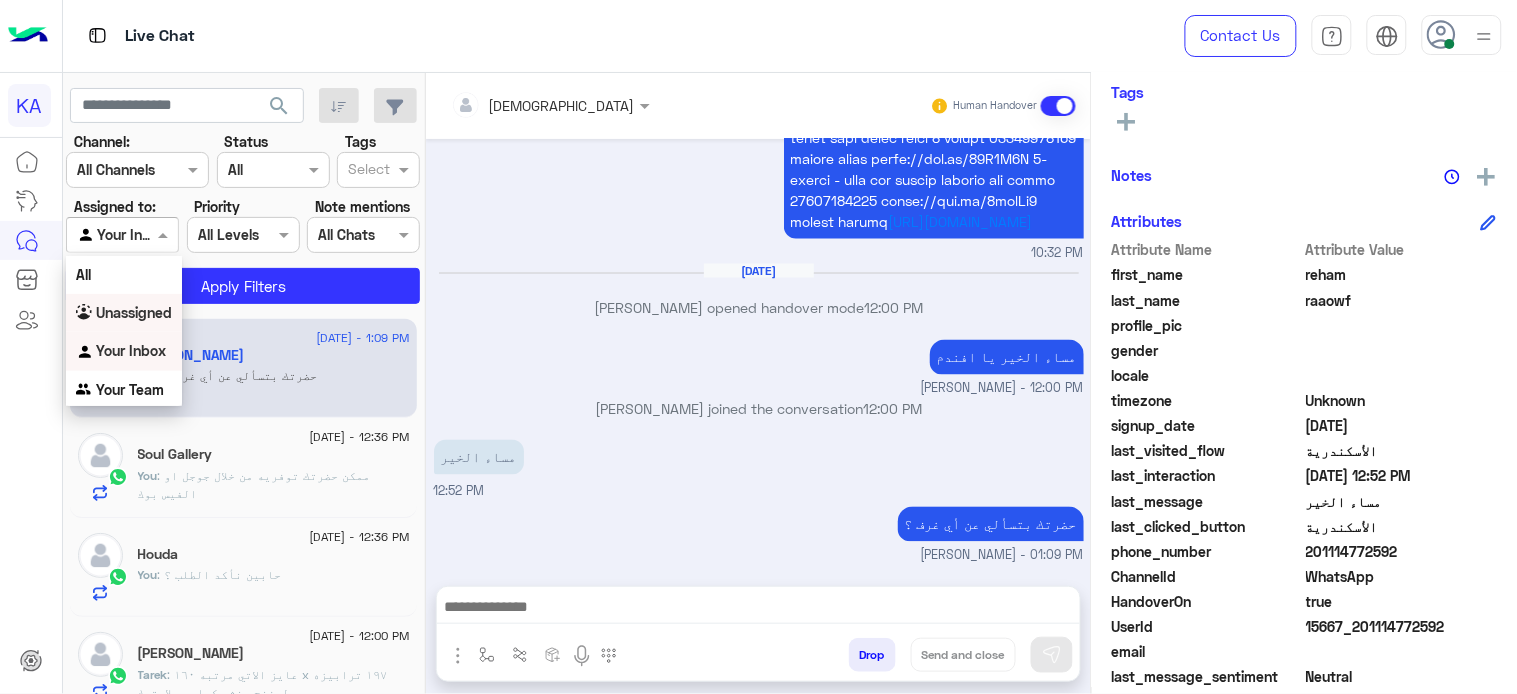 click on "Unassigned" at bounding box center (124, 313) 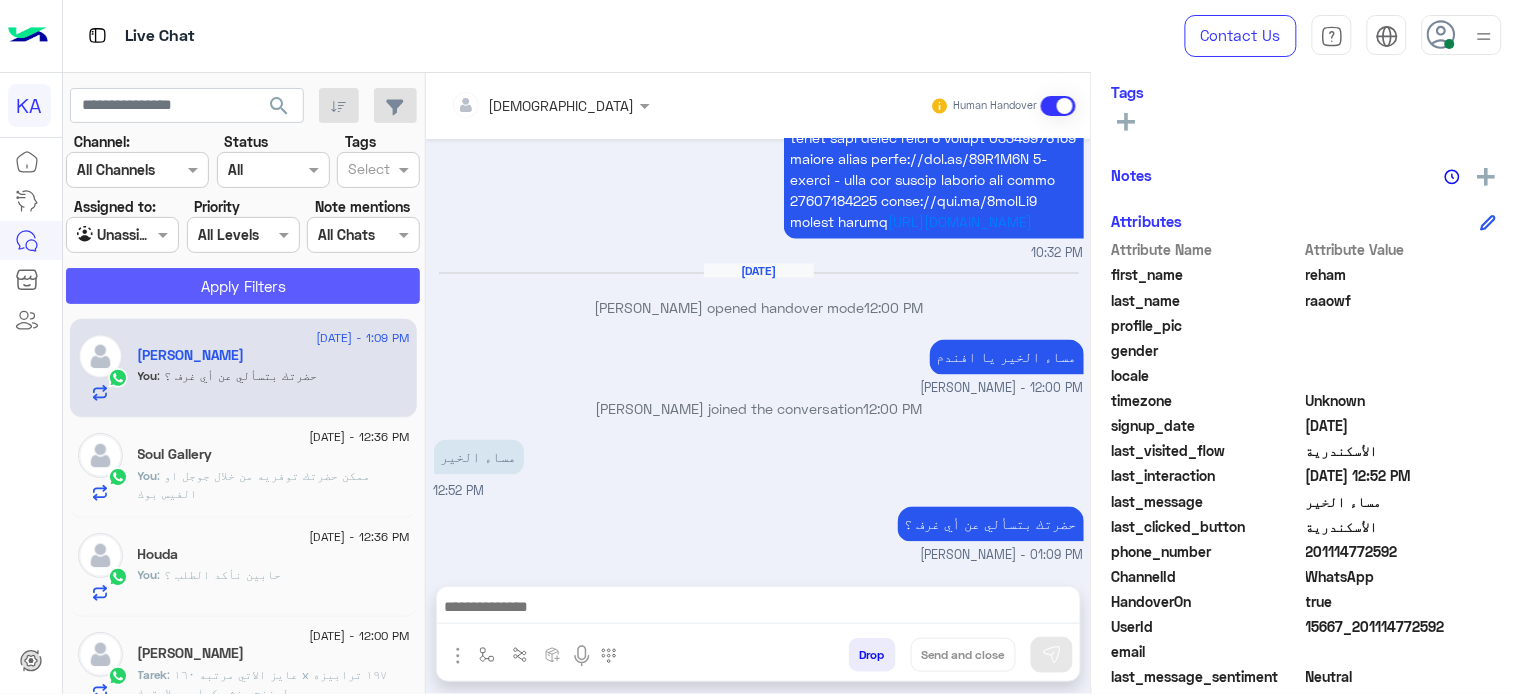 click on "Apply Filters" 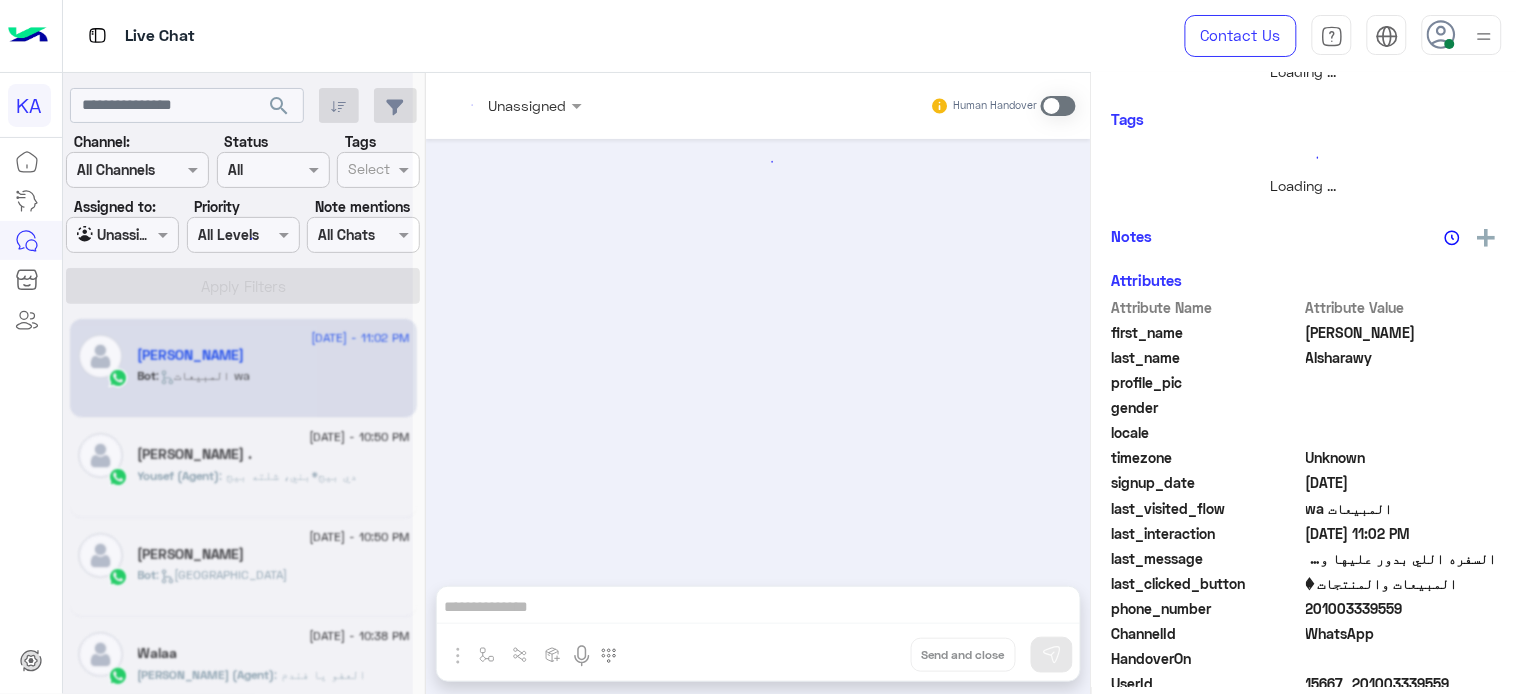 scroll, scrollTop: 361, scrollLeft: 0, axis: vertical 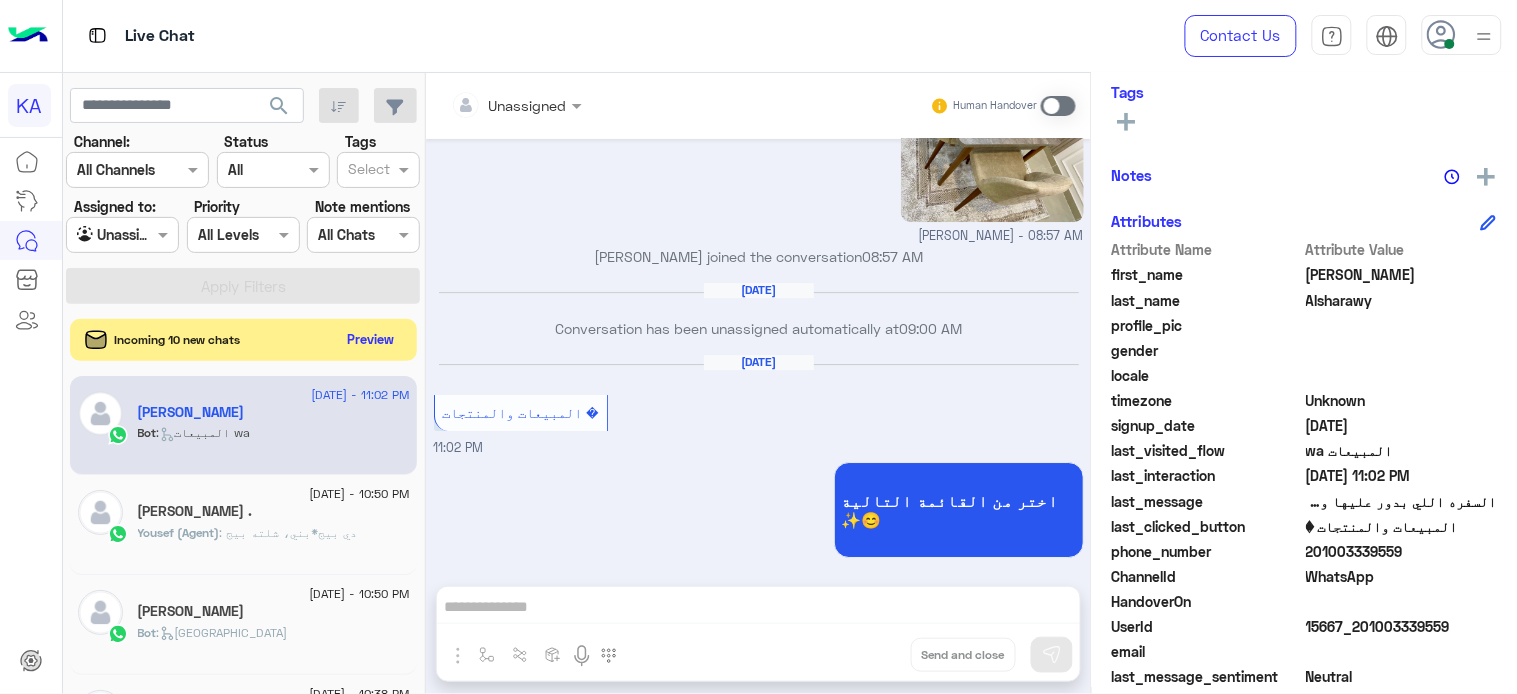 click on "Preview" 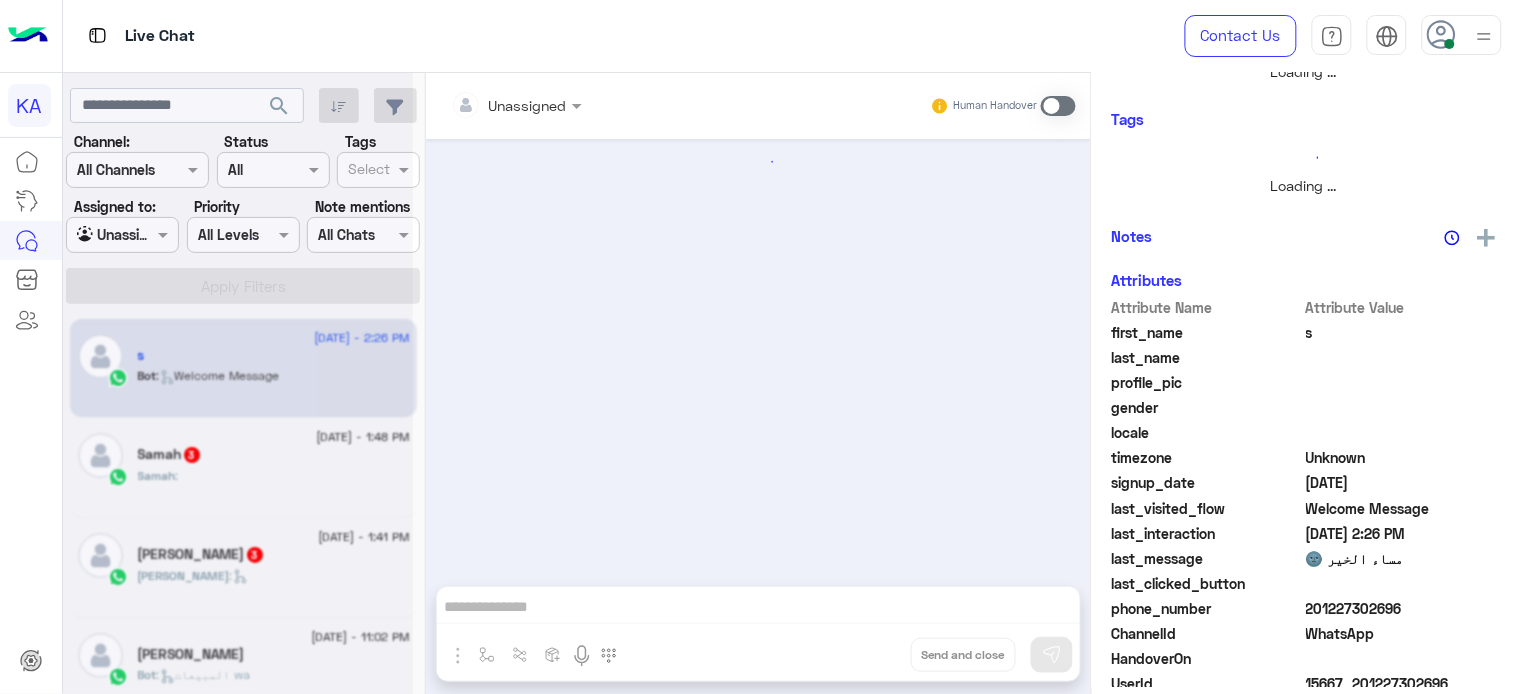 scroll, scrollTop: 361, scrollLeft: 0, axis: vertical 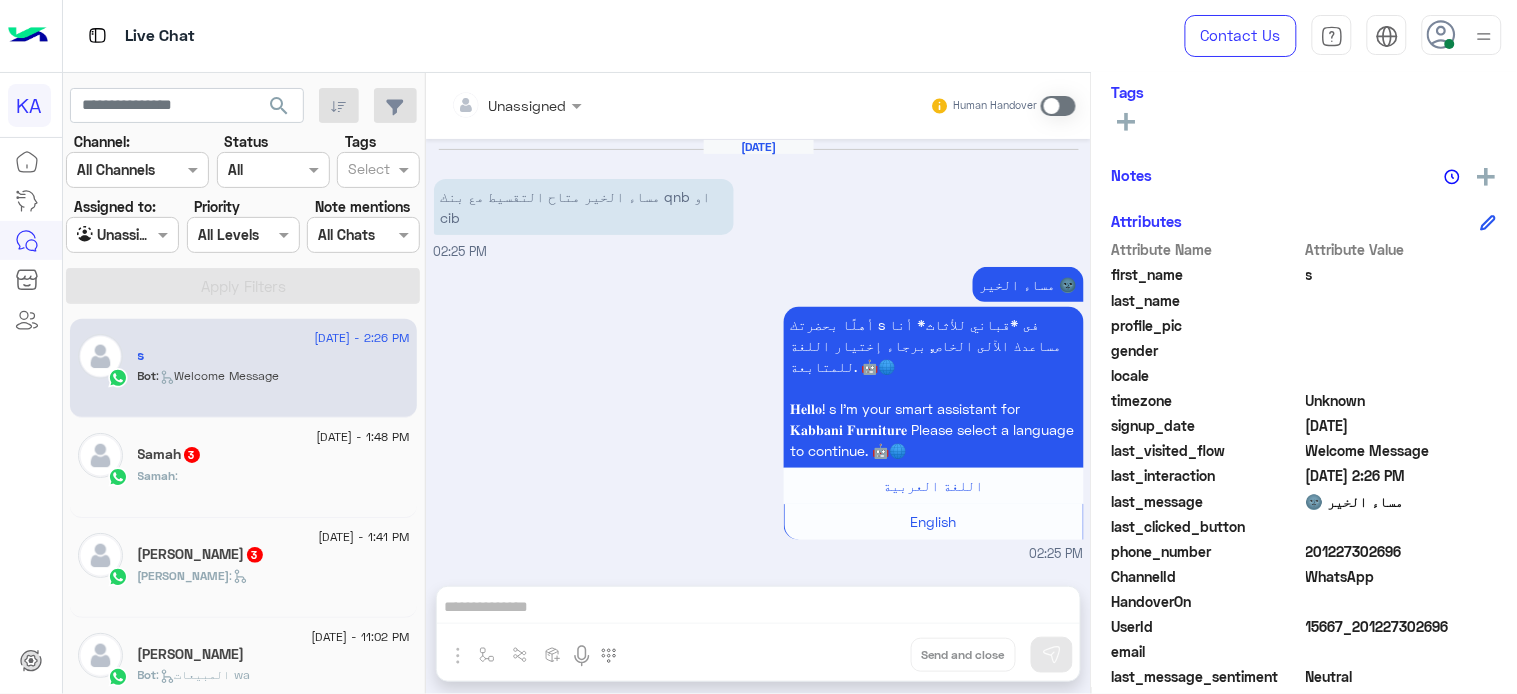 click at bounding box center (1058, 106) 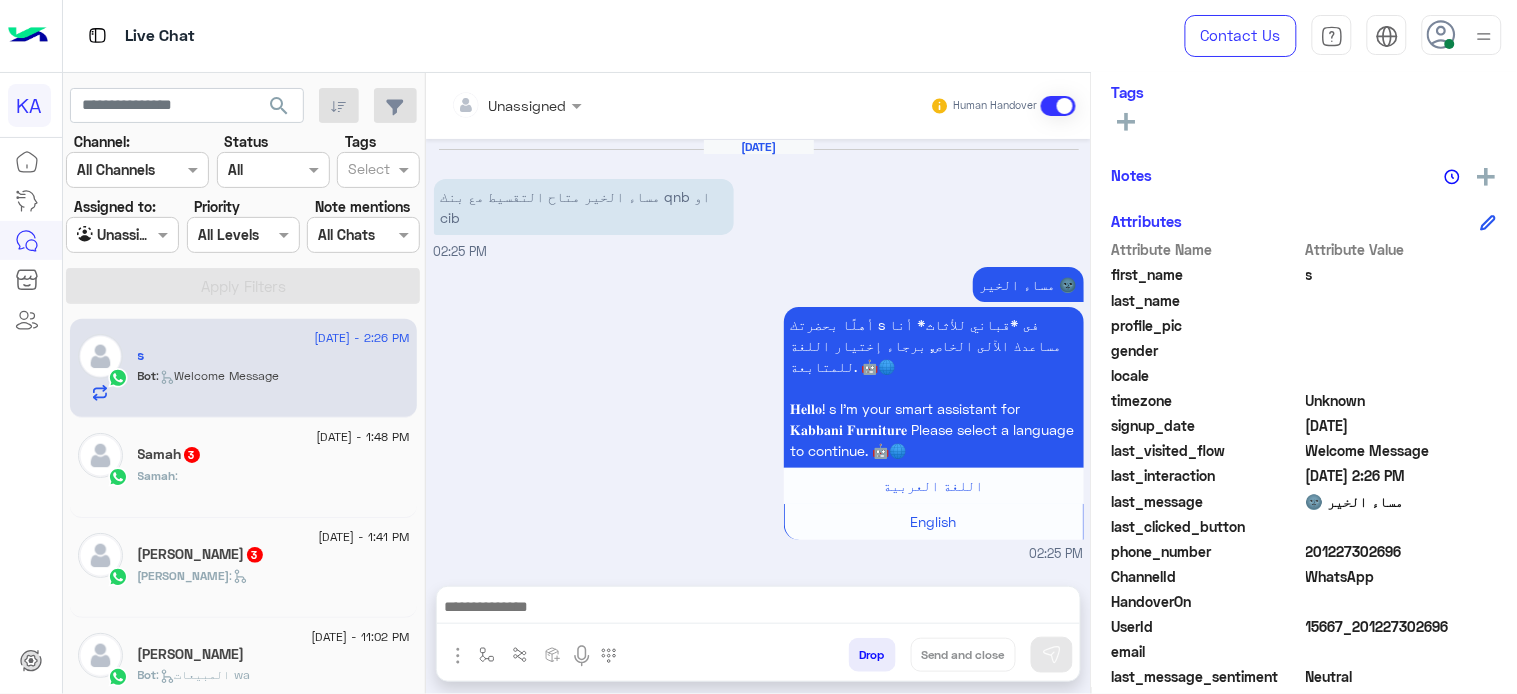 scroll, scrollTop: 28, scrollLeft: 0, axis: vertical 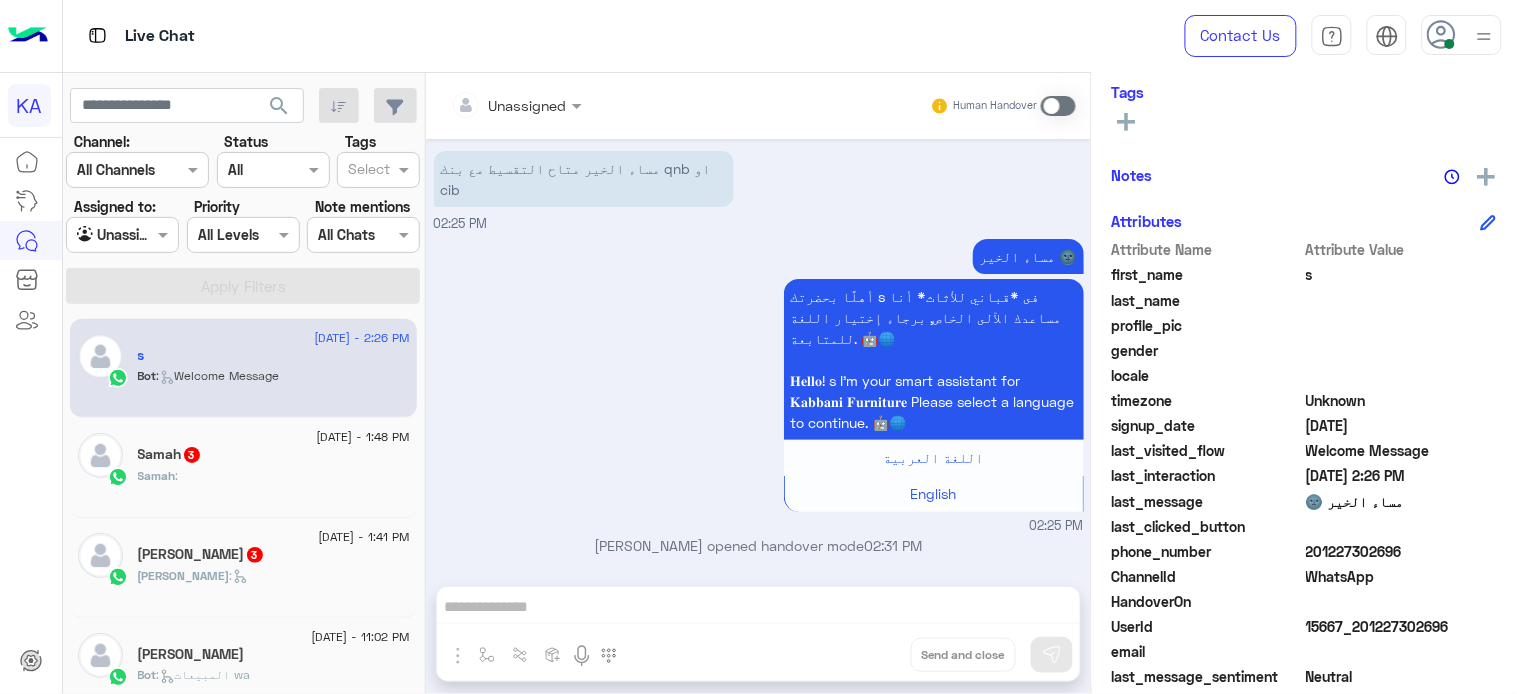 click on "Unassigned Human Handover     Jul 1, 2025  مساء الخير متاح التقسيط مع بنك qnb او cib   02:25 PM  مساء الخير 🌚 أهلًا بحضرتك s فى *قباني للأثاث* أنا مساعدك الآلى الخاص, برجاء إختيار اللغة للمتابعة. 🤖🌐  𝐇𝐞𝐥𝐥𝐨! s I'm your smart assistant for 𝐊𝐚𝐛𝐛𝐚𝐧𝐢 𝐅𝐮𝐫𝐧𝐢𝐭𝐮𝐫𝐞 Please select a language to continue. 🤖🌐  اللغة العربية   English     02:25 PM   Muhammad  opened handover mode   02:31 PM       Muhammad  closed the conversation   02:31 PM       Drop   Send and close" at bounding box center (758, 387) 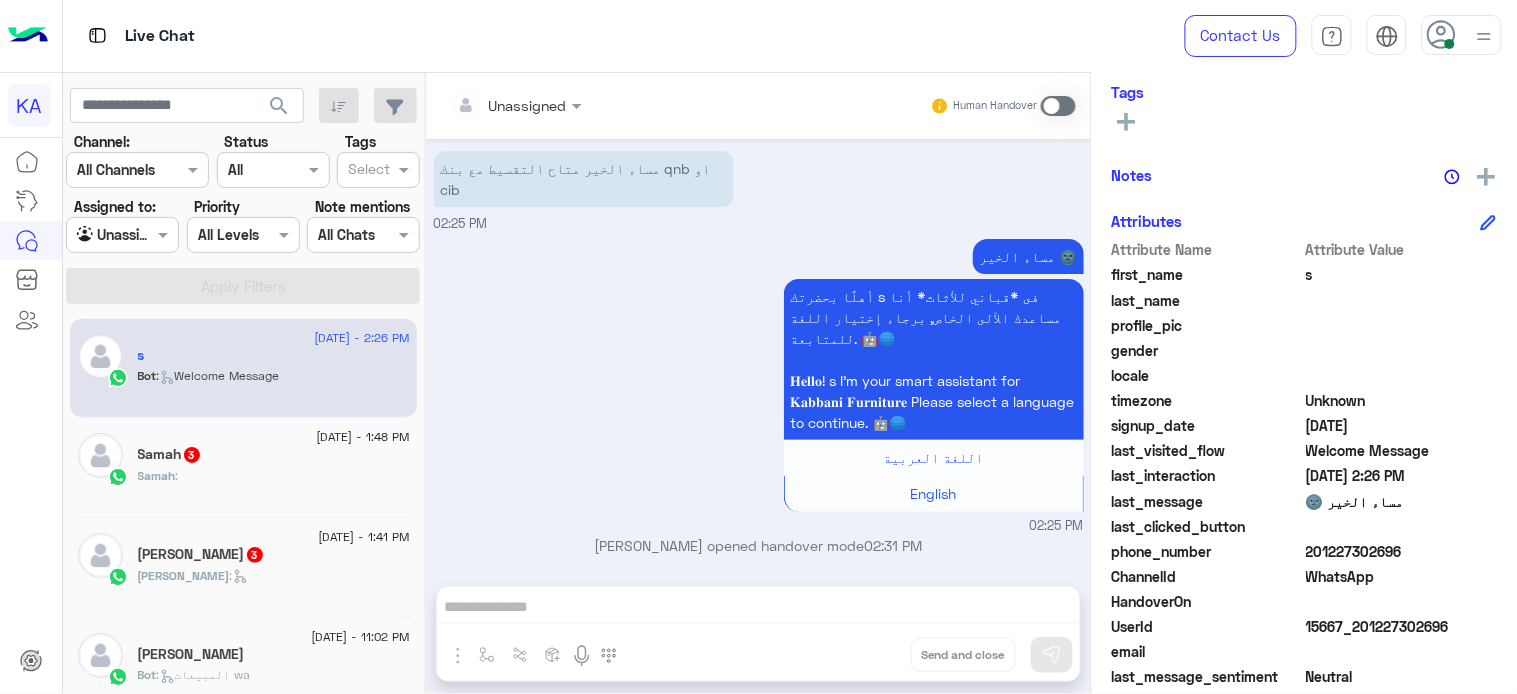 click on "Unassigned Human Handover     Jul 1, 2025  مساء الخير متاح التقسيط مع بنك qnb او cib   02:25 PM  مساء الخير 🌚 أهلًا بحضرتك s فى *قباني للأثاث* أنا مساعدك الآلى الخاص, برجاء إختيار اللغة للمتابعة. 🤖🌐  𝐇𝐞𝐥𝐥𝐨! s I'm your smart assistant for 𝐊𝐚𝐛𝐛𝐚𝐧𝐢 𝐅𝐮𝐫𝐧𝐢𝐭𝐮𝐫𝐞 Please select a language to continue. 🤖🌐  اللغة العربية   English     02:25 PM   Muhammad  opened handover mode   02:31 PM       Muhammad  closed the conversation   02:31 PM       Drop   Send and close" at bounding box center [758, 387] 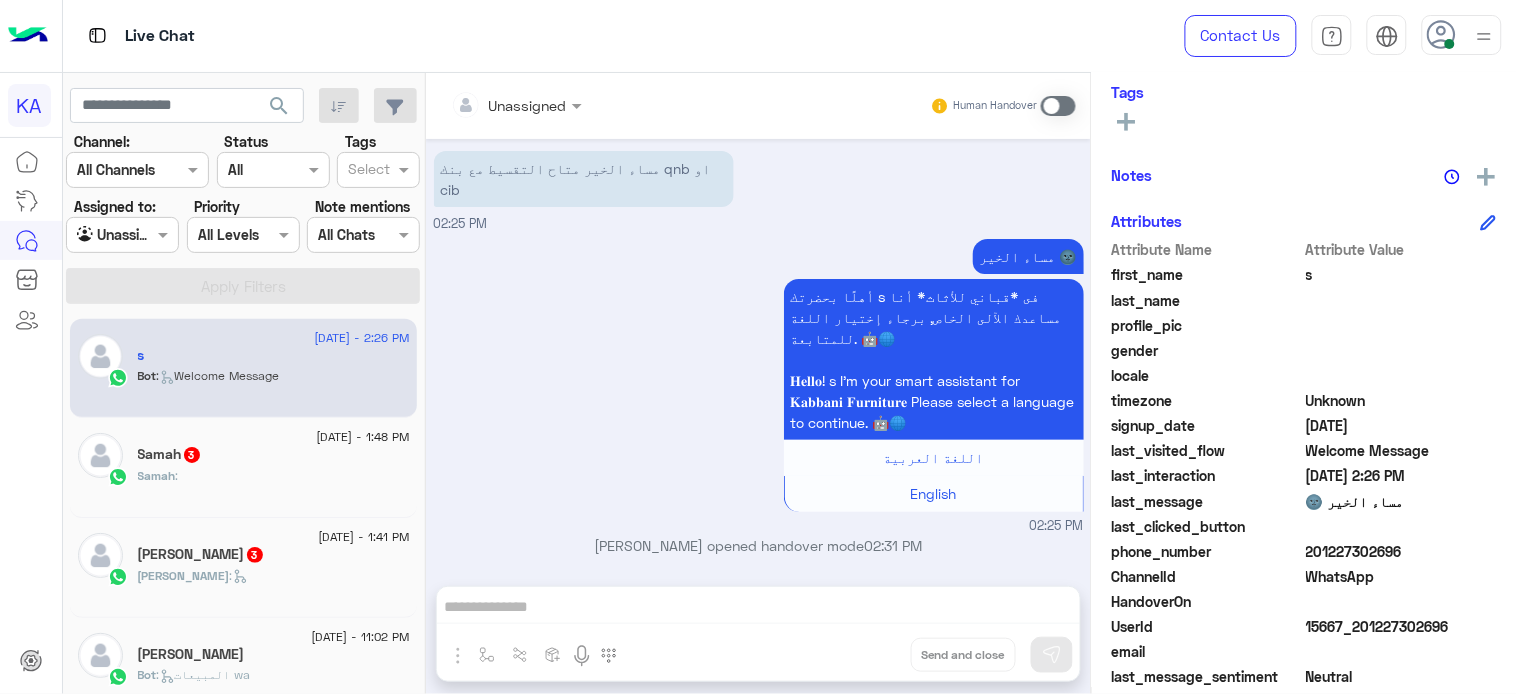 click at bounding box center [1058, 106] 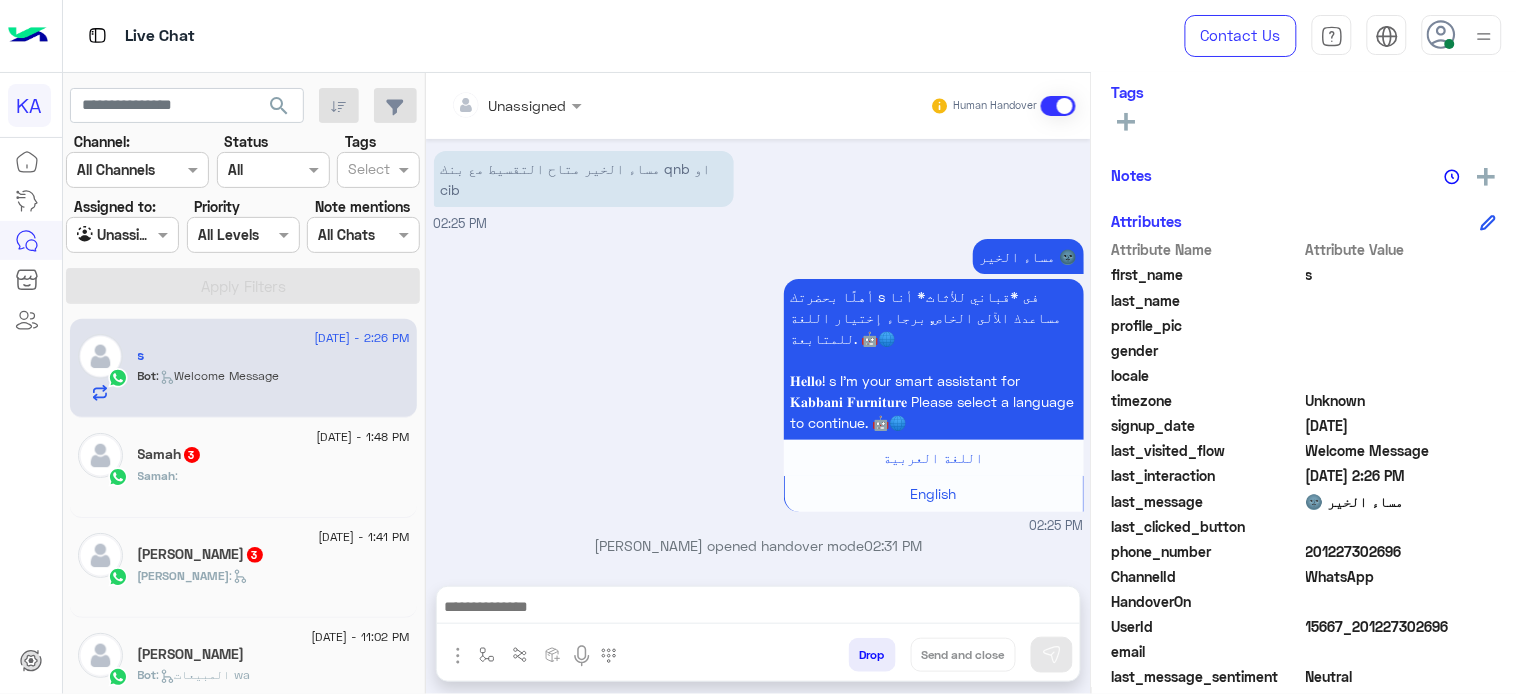 scroll, scrollTop: 65, scrollLeft: 0, axis: vertical 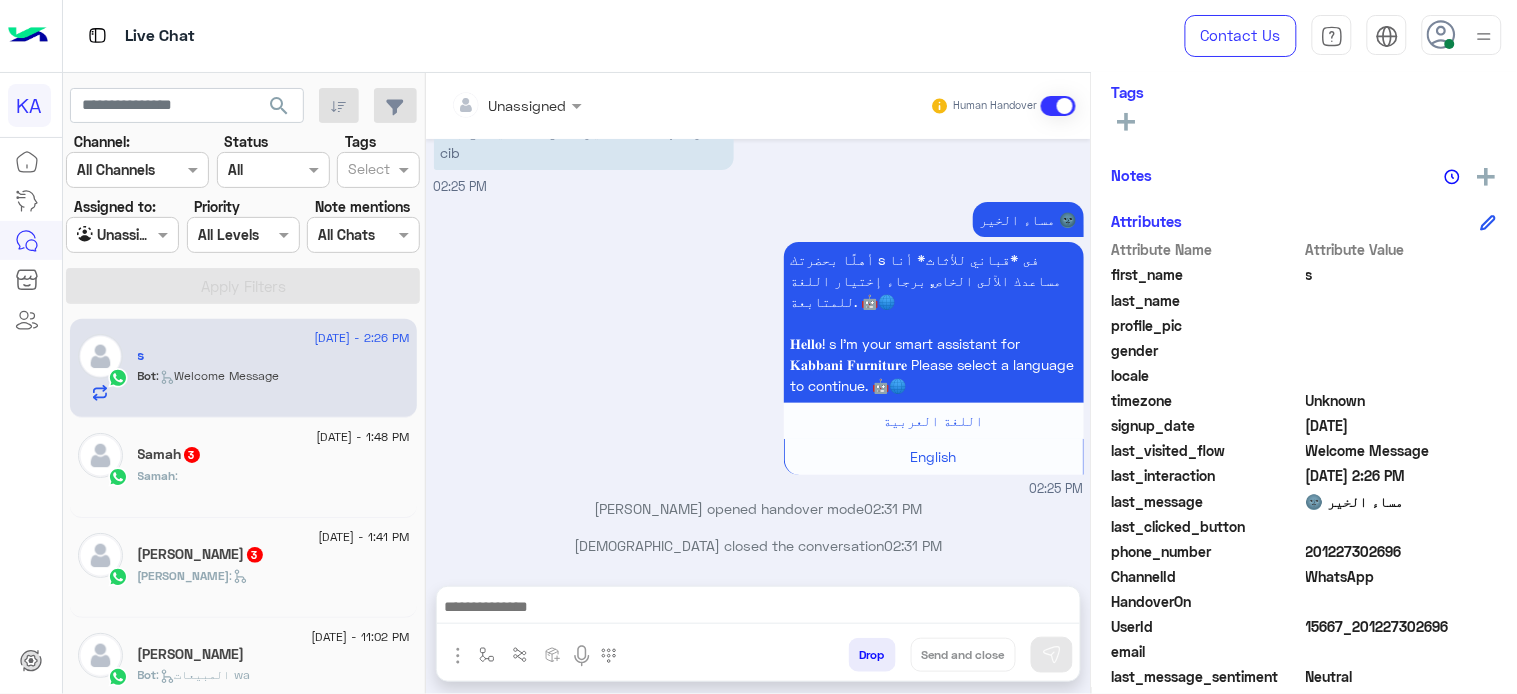 click on "Unassigned Human Handover     Jul 1, 2025  مساء الخير متاح التقسيط مع بنك qnb او cib   02:25 PM  مساء الخير 🌚 أهلًا بحضرتك s فى *قباني للأثاث* أنا مساعدك الآلى الخاص, برجاء إختيار اللغة للمتابعة. 🤖🌐  𝐇𝐞𝐥𝐥𝐨! s I'm your smart assistant for 𝐊𝐚𝐛𝐛𝐚𝐧𝐢 𝐅𝐮𝐫𝐧𝐢𝐭𝐮𝐫𝐞 Please select a language to continue. 🤖🌐  اللغة العربية   English     02:25 PM   Muhammad  opened handover mode   02:31 PM       Muhammad  closed the conversation   02:31 PM       Muhammad  opened handover mode   02:31 PM       Drop   Send and close" at bounding box center [758, 387] 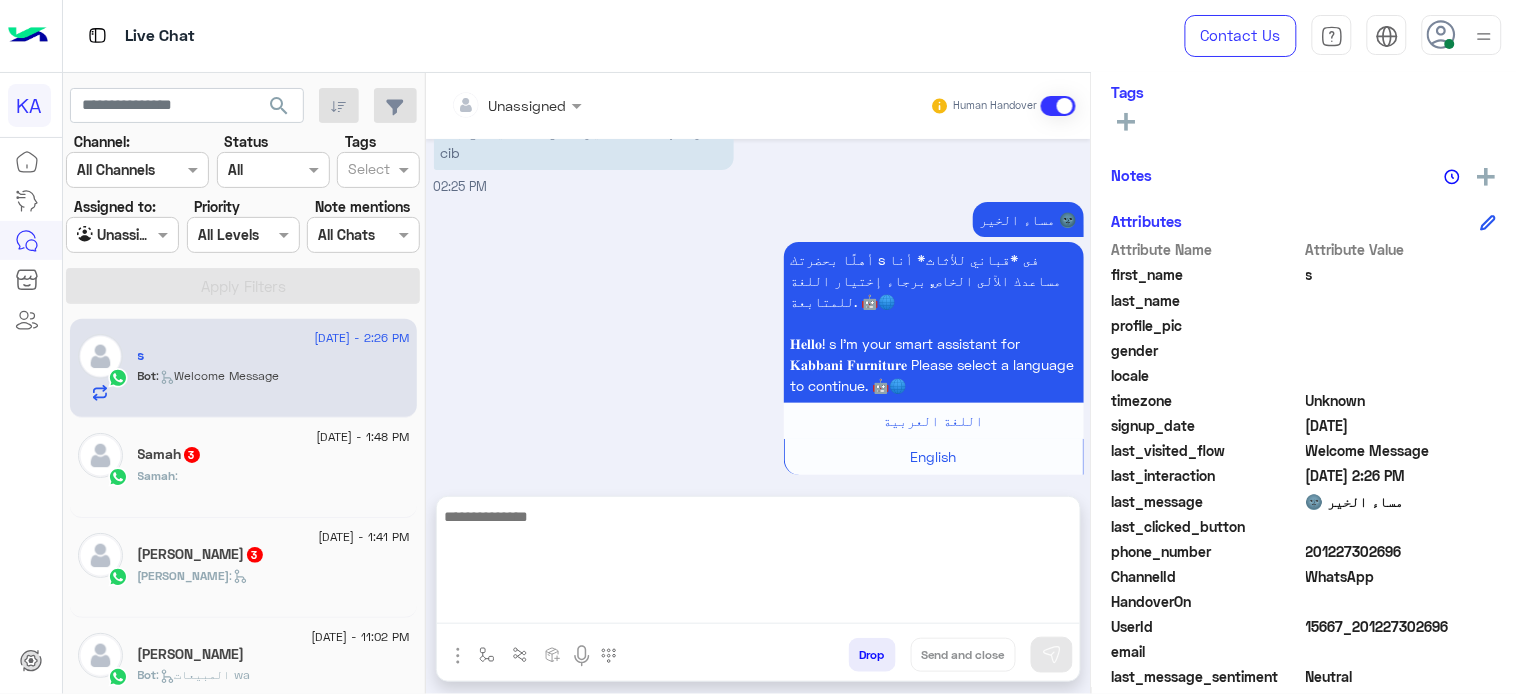 click at bounding box center [758, 564] 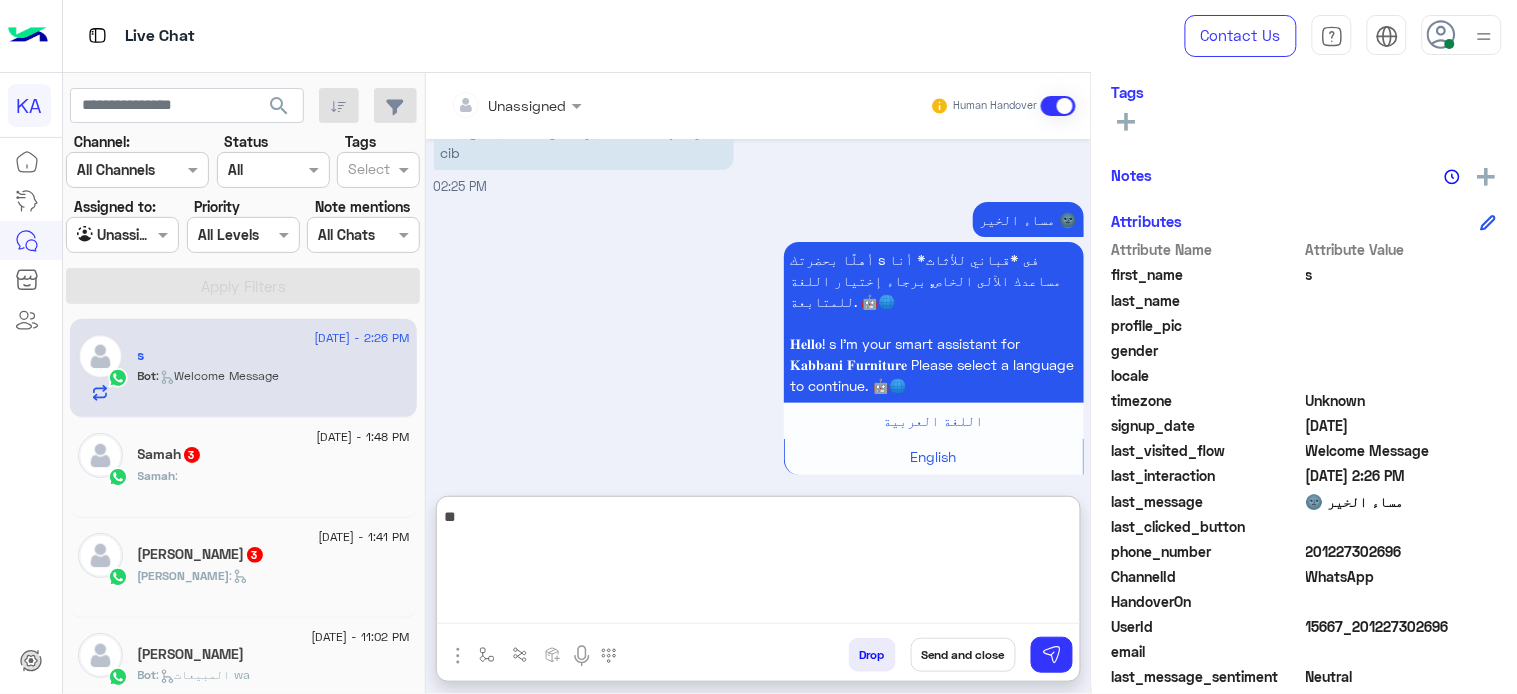 type on "*" 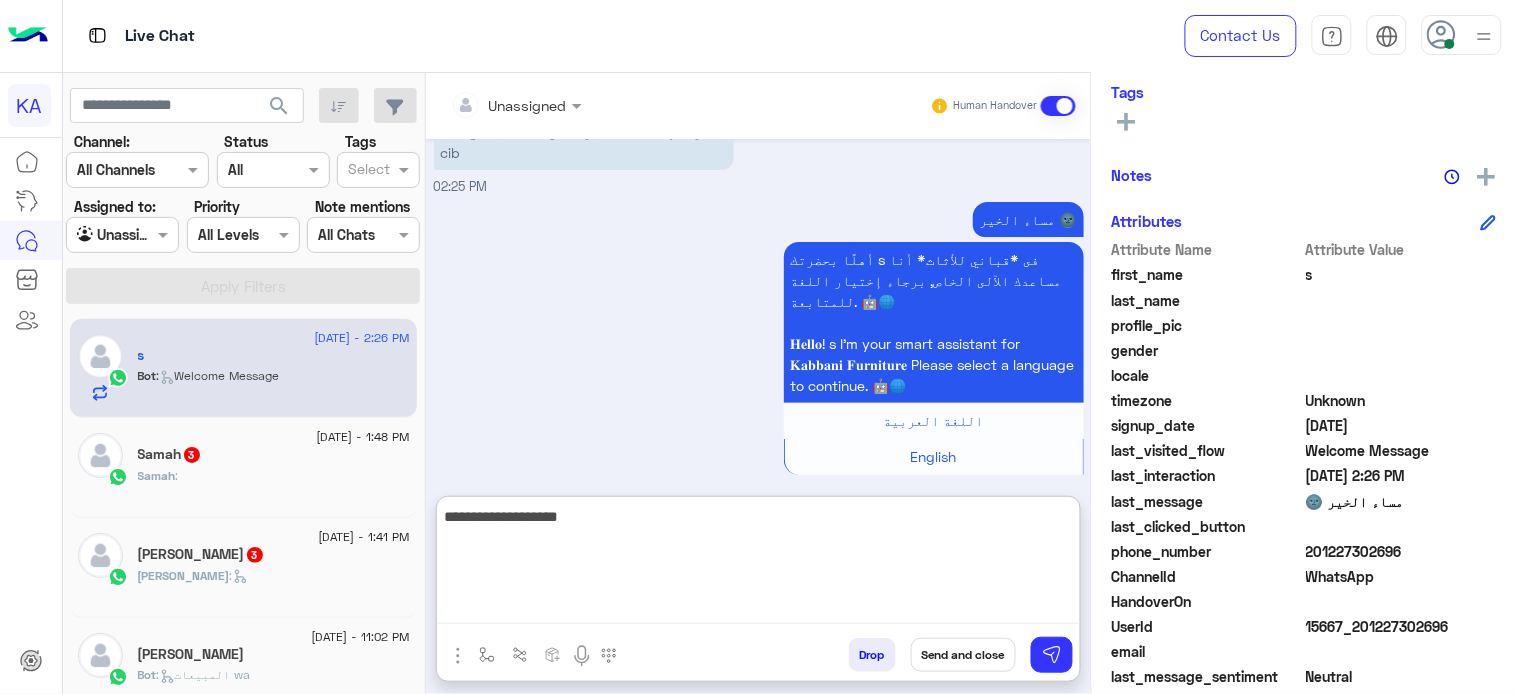 type on "**********" 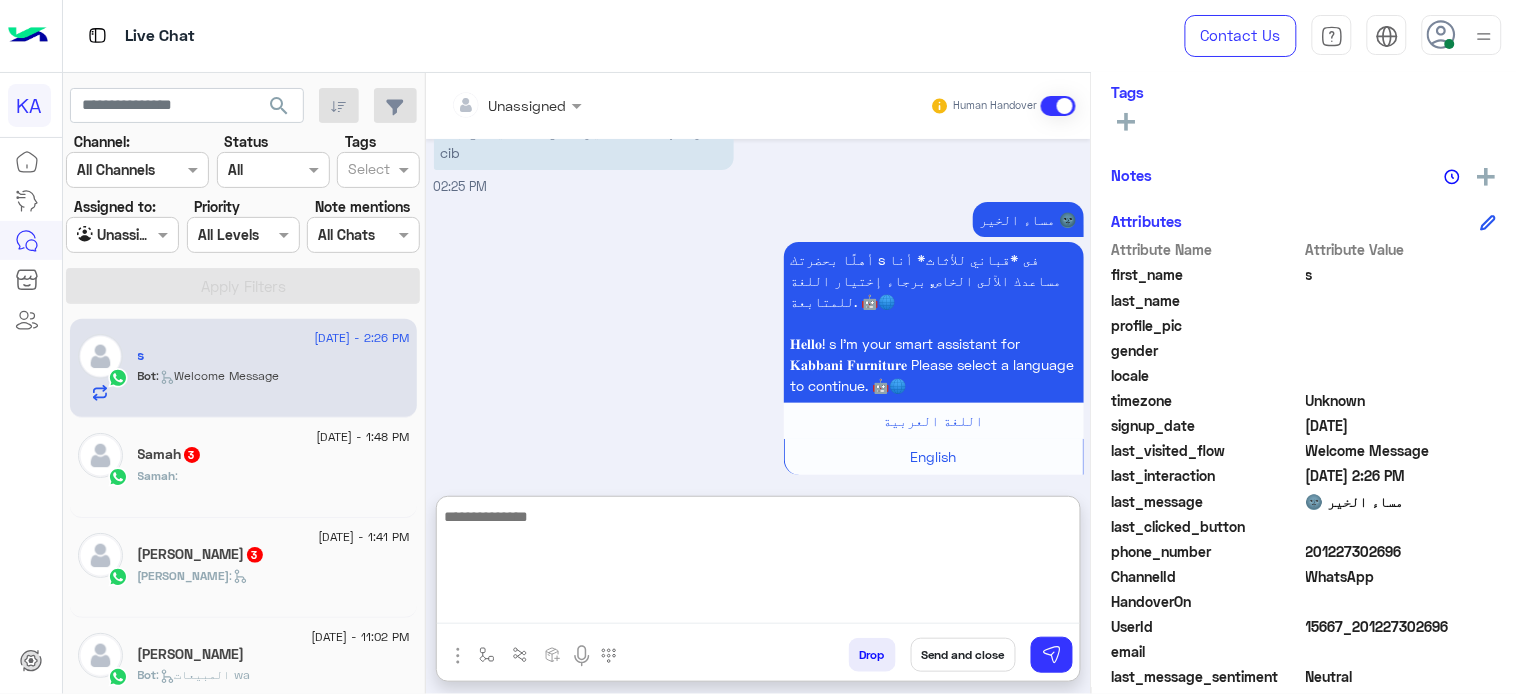 scroll, scrollTop: 218, scrollLeft: 0, axis: vertical 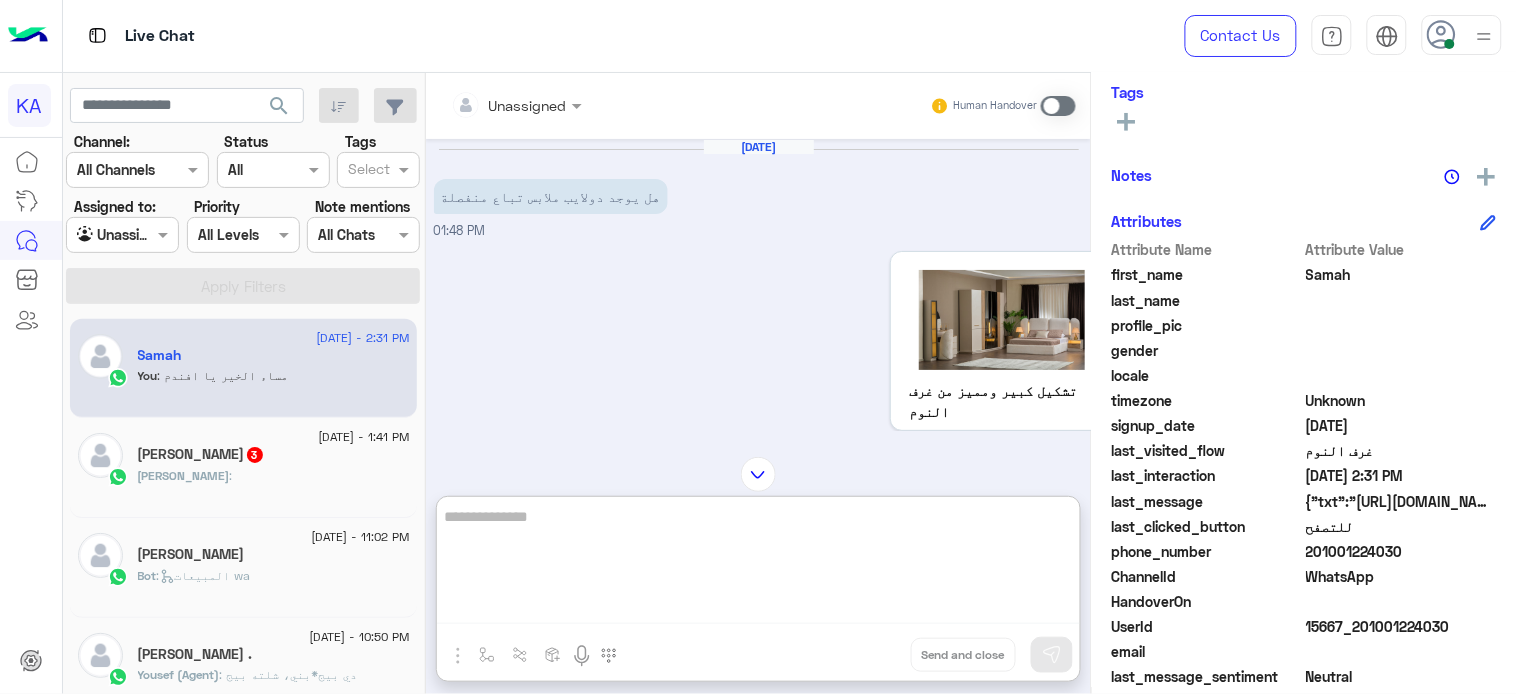 paste on "**********" 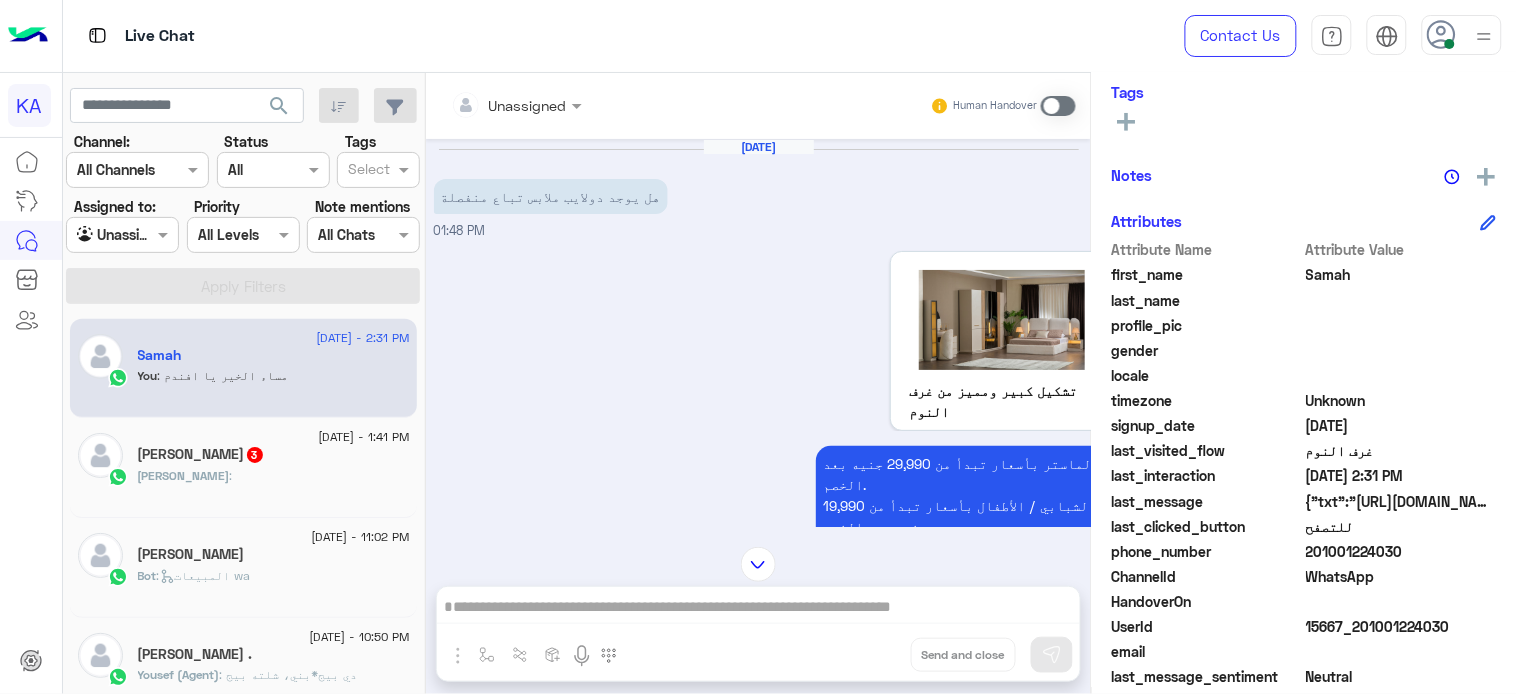 click on "Unassigned Human Handover     Jul 1, 2025  هل يوجد دولايب ملابس تباع منفصلة   01:48 PM  تشكيل كبير ومميز من غرف النوم الماستر بأسعار تبدأ من 29,990 جنيه بعد الخصم. الشبابي / الأطفال بأسعار تبدأ من 19,990 جنيه بعد الخصم. •ضمان 5 سنوات. •يمكنك إضافة و تجزئه أي قطعة من الغرفة •التسليم فوري – التوريد و التركيب مجاناً ( تطبق الشروط ).  للتصفح   التحدث إلى المبيعات     01:48 PM   للتصفح    01:48 PM     https://gateway.widebot.net/analytics/button_url?url=https://rb.gy/oid8kf&button=288851&button_title=%D9%84%D9%84%D8%AA%D8%B5%D9%81%D8%AD&channel=whatsapp&bot=15667&user=15667_201001224030&flow=376785&msg=1002373    01:48 PM   للتصفح    01:48 PM   Drop   Send and close" at bounding box center [758, 387] 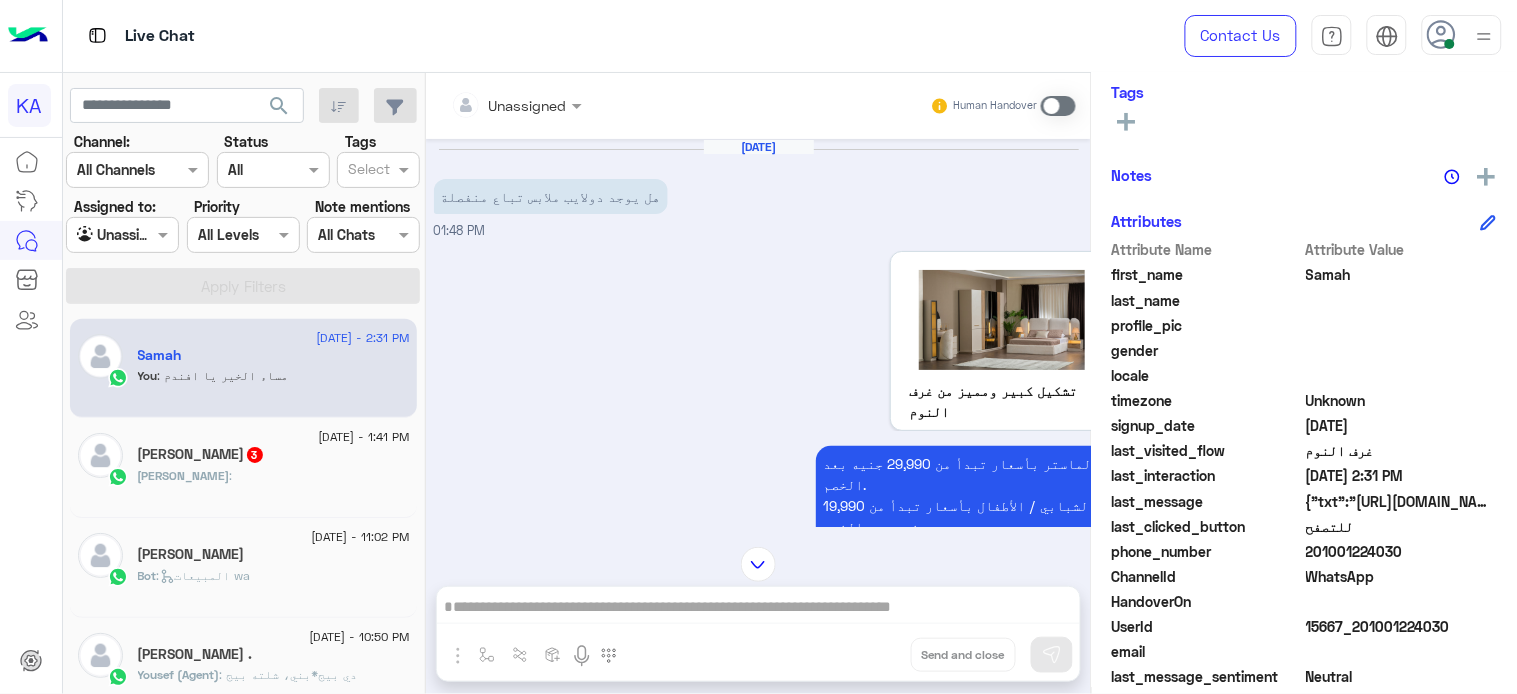 scroll, scrollTop: 333, scrollLeft: 0, axis: vertical 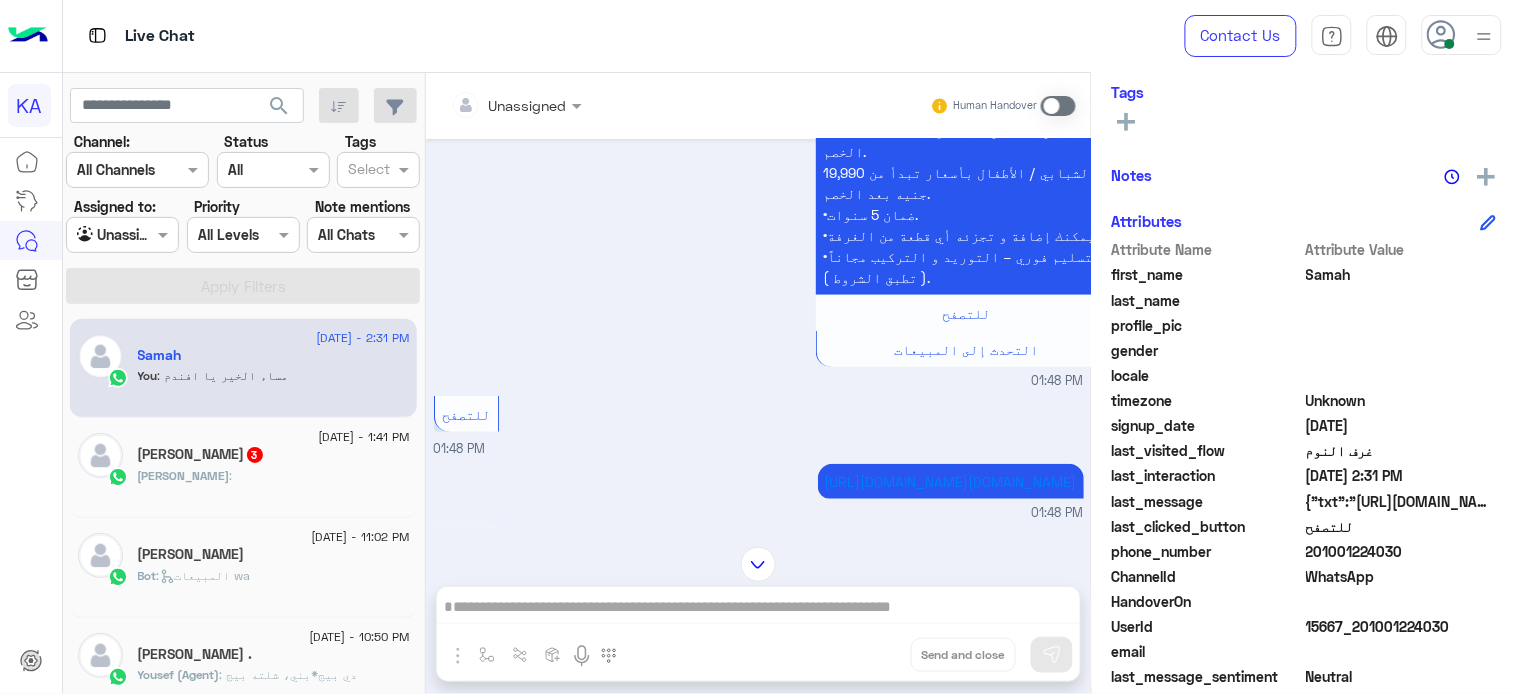 click on "Unassigned Human Handover     Jul 1, 2025  هل يوجد دولايب ملابس تباع منفصلة   01:48 PM  تشكيل كبير ومميز من غرف النوم الماستر بأسعار تبدأ من 29,990 جنيه بعد الخصم. الشبابي / الأطفال بأسعار تبدأ من 19,990 جنيه بعد الخصم. •ضمان 5 سنوات. •يمكنك إضافة و تجزئه أي قطعة من الغرفة •التسليم فوري – التوريد و التركيب مجاناً ( تطبق الشروط ).  للتصفح   التحدث إلى المبيعات     01:48 PM   للتصفح    01:48 PM     https://gateway.widebot.net/analytics/button_url?url=https://rb.gy/oid8kf&button=288851&button_title=%D9%84%D9%84%D8%AA%D8%B5%D9%81%D8%AD&channel=whatsapp&bot=15667&user=15667_201001224030&flow=376785&msg=1002373    01:48 PM   للتصفح    01:48 PM   Drop   Send and close" at bounding box center [758, 387] 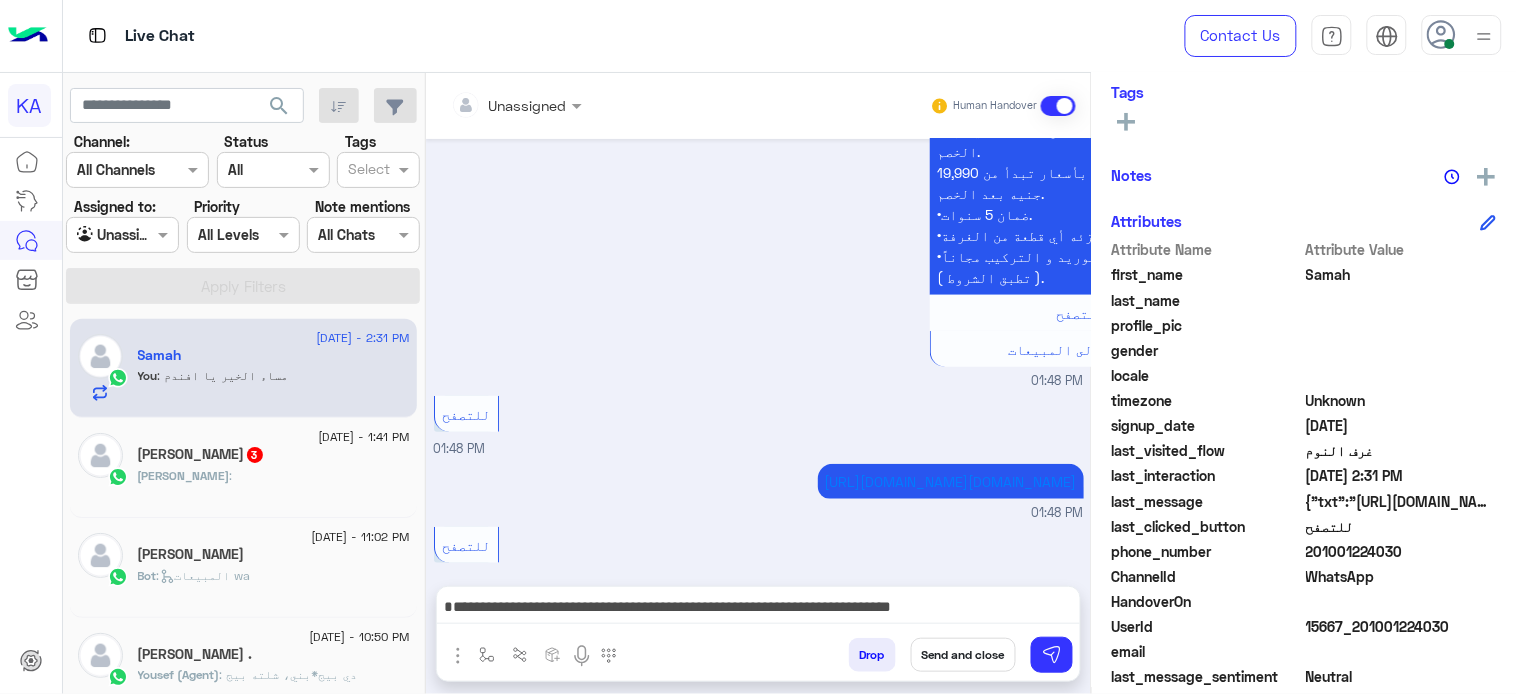 scroll, scrollTop: 498, scrollLeft: 0, axis: vertical 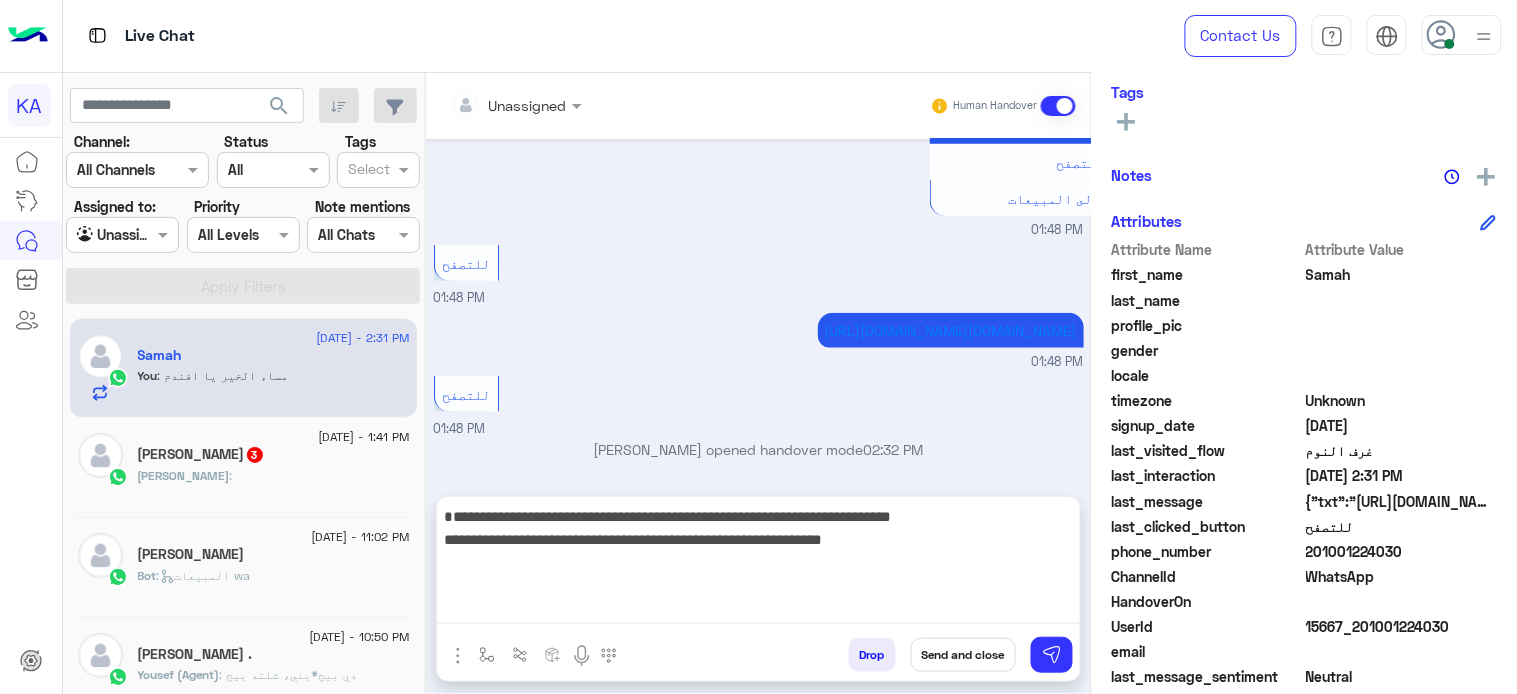 click on "**********" at bounding box center (758, 564) 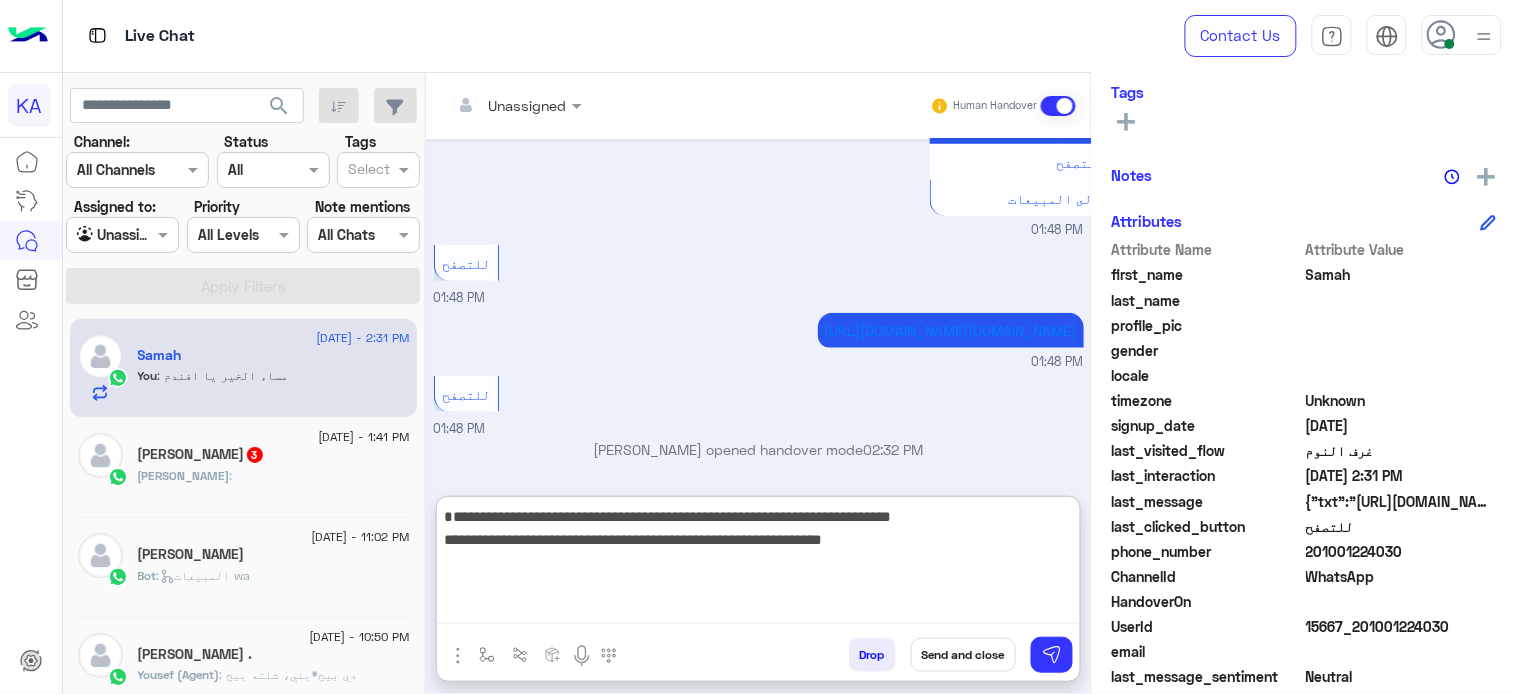 paste on "**********" 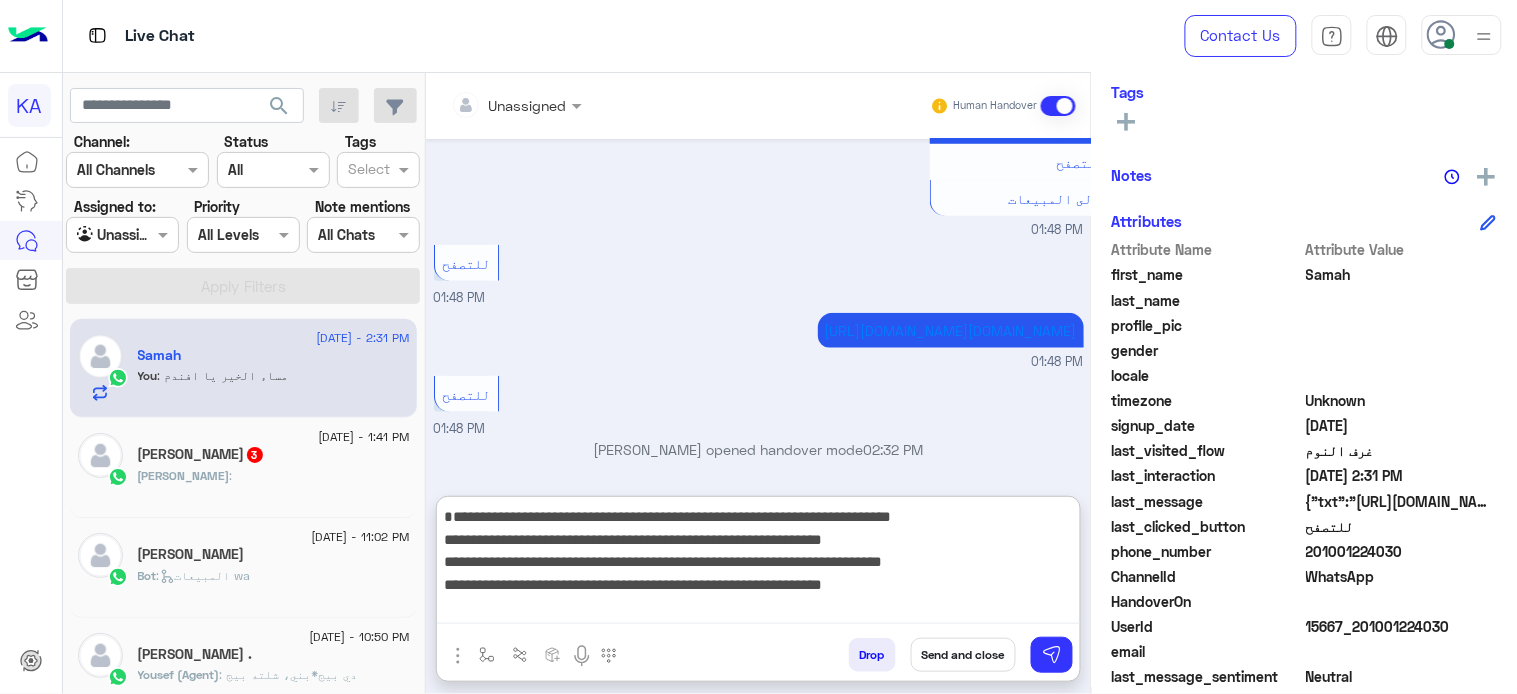 paste 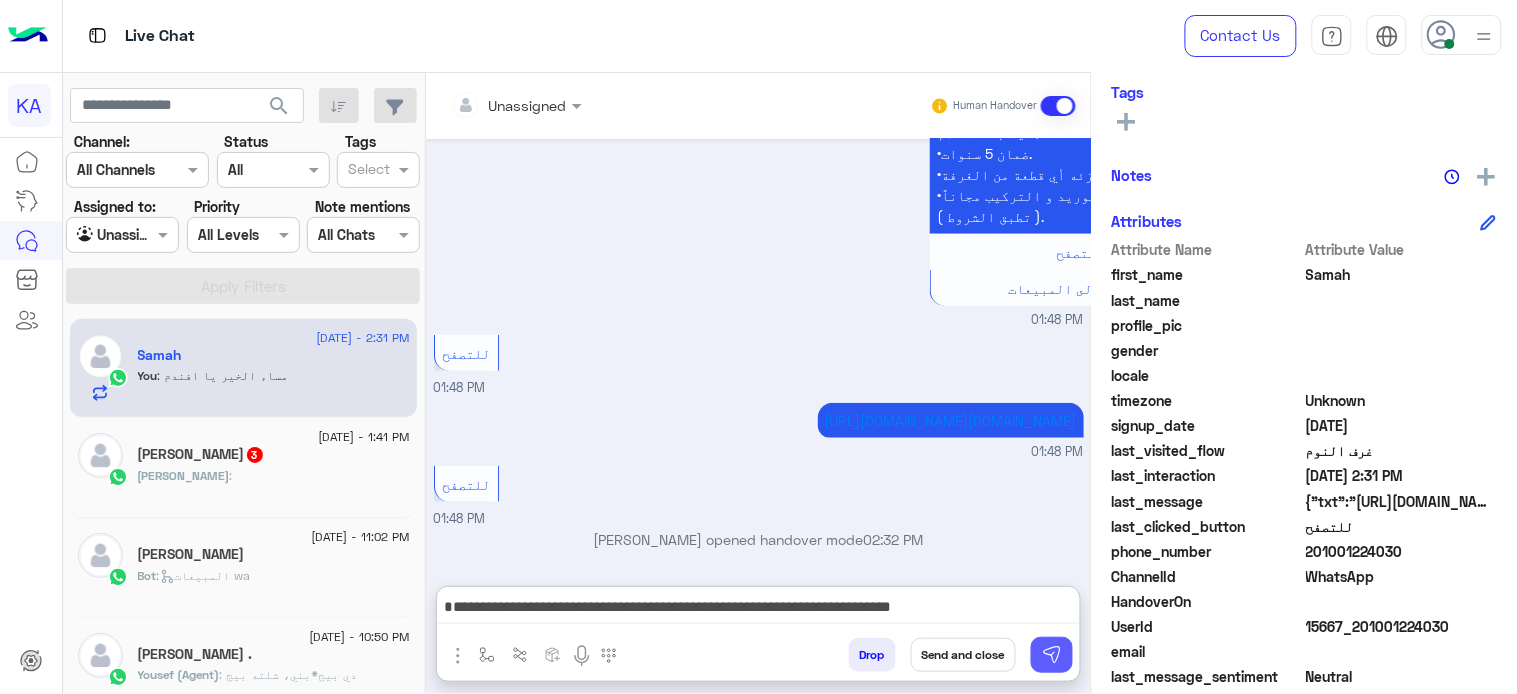 click at bounding box center (1052, 655) 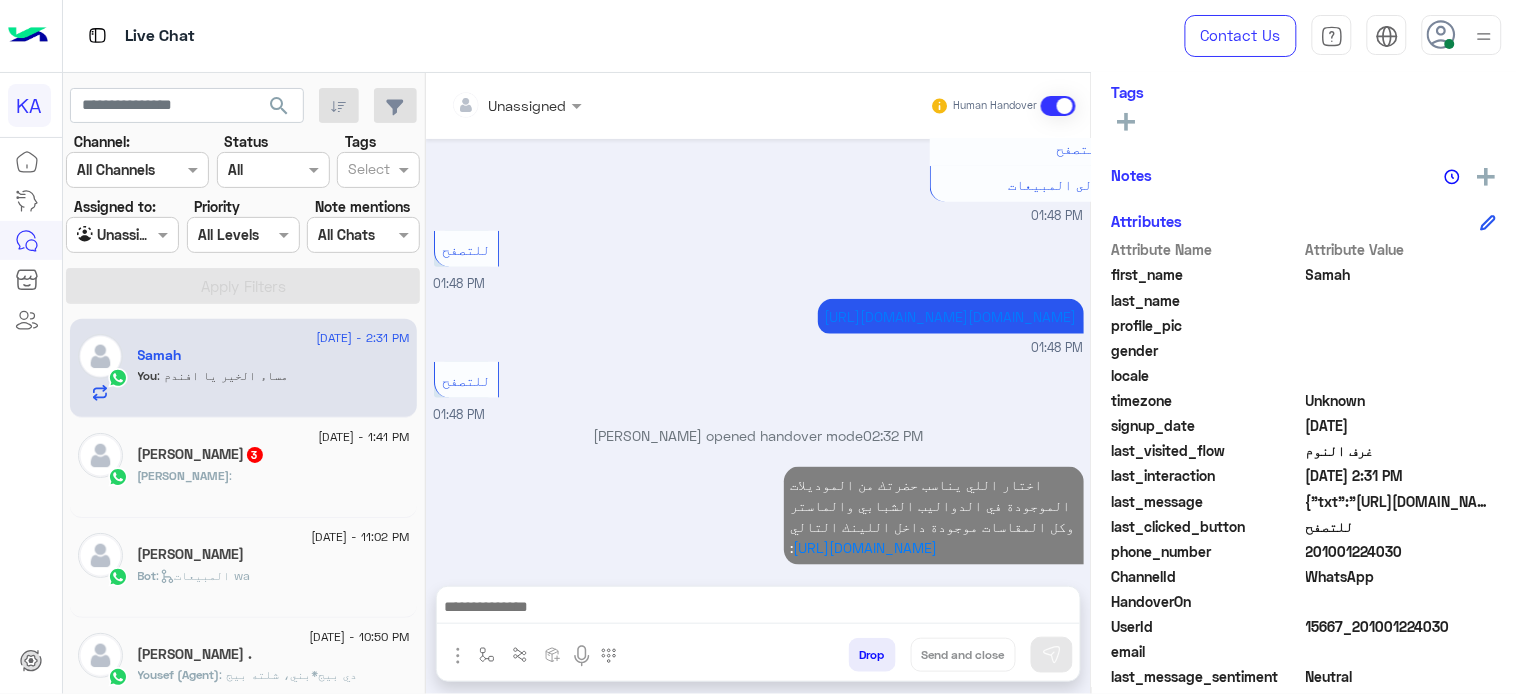 scroll, scrollTop: 625, scrollLeft: 0, axis: vertical 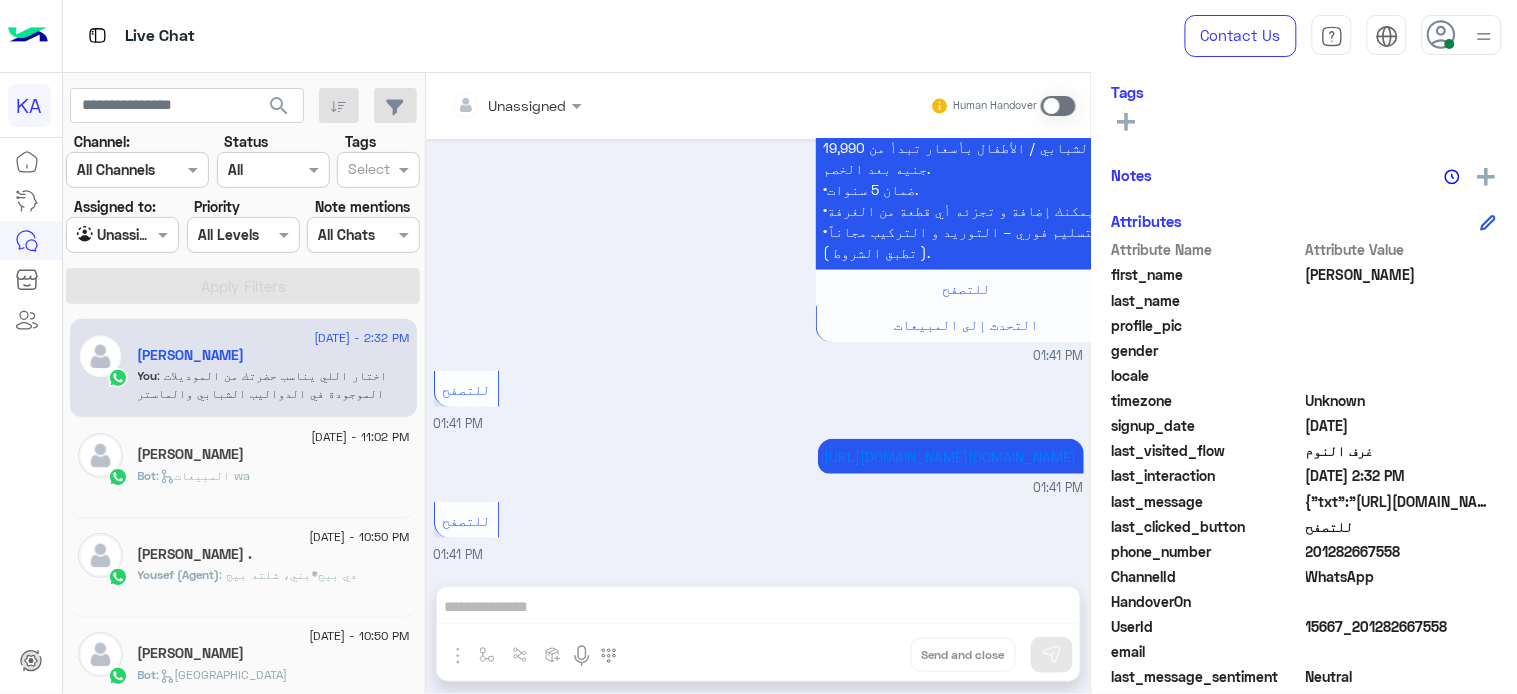 click at bounding box center [122, 234] 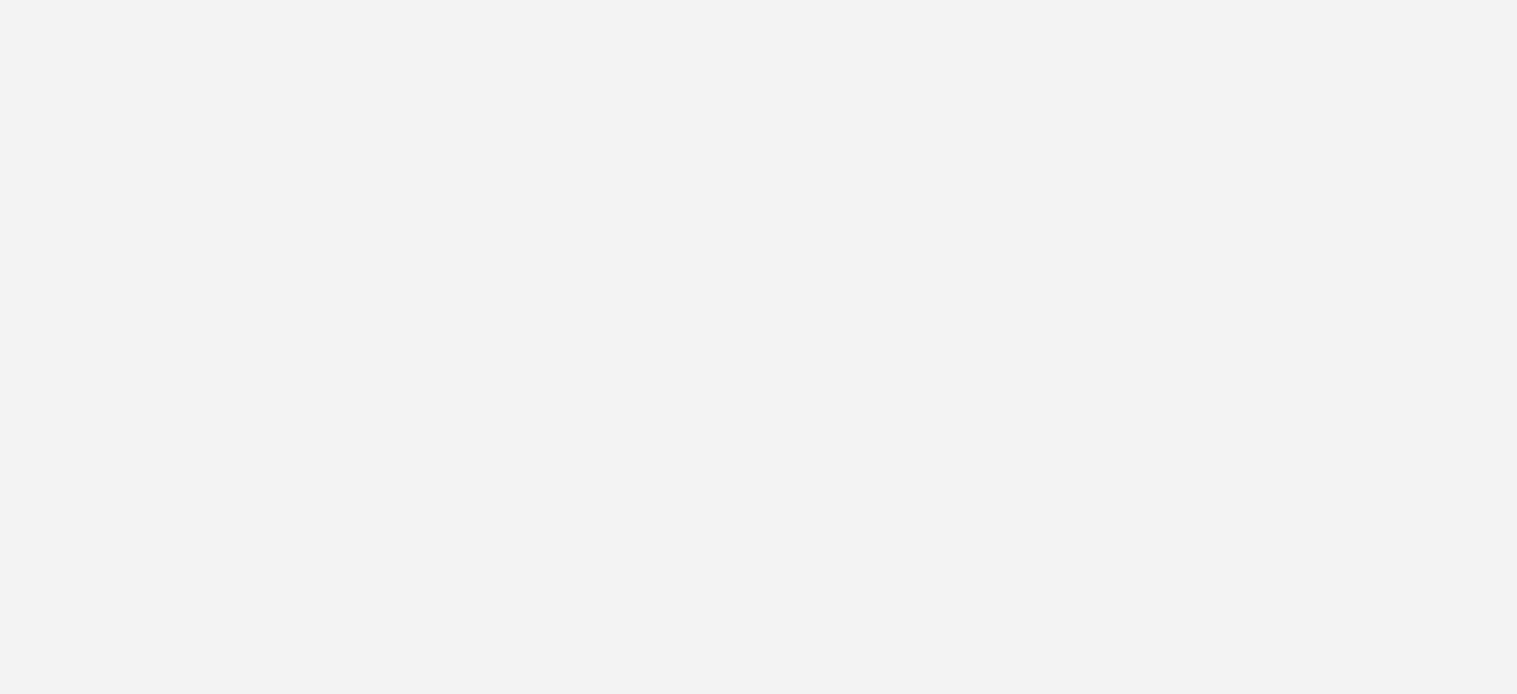 scroll, scrollTop: 0, scrollLeft: 0, axis: both 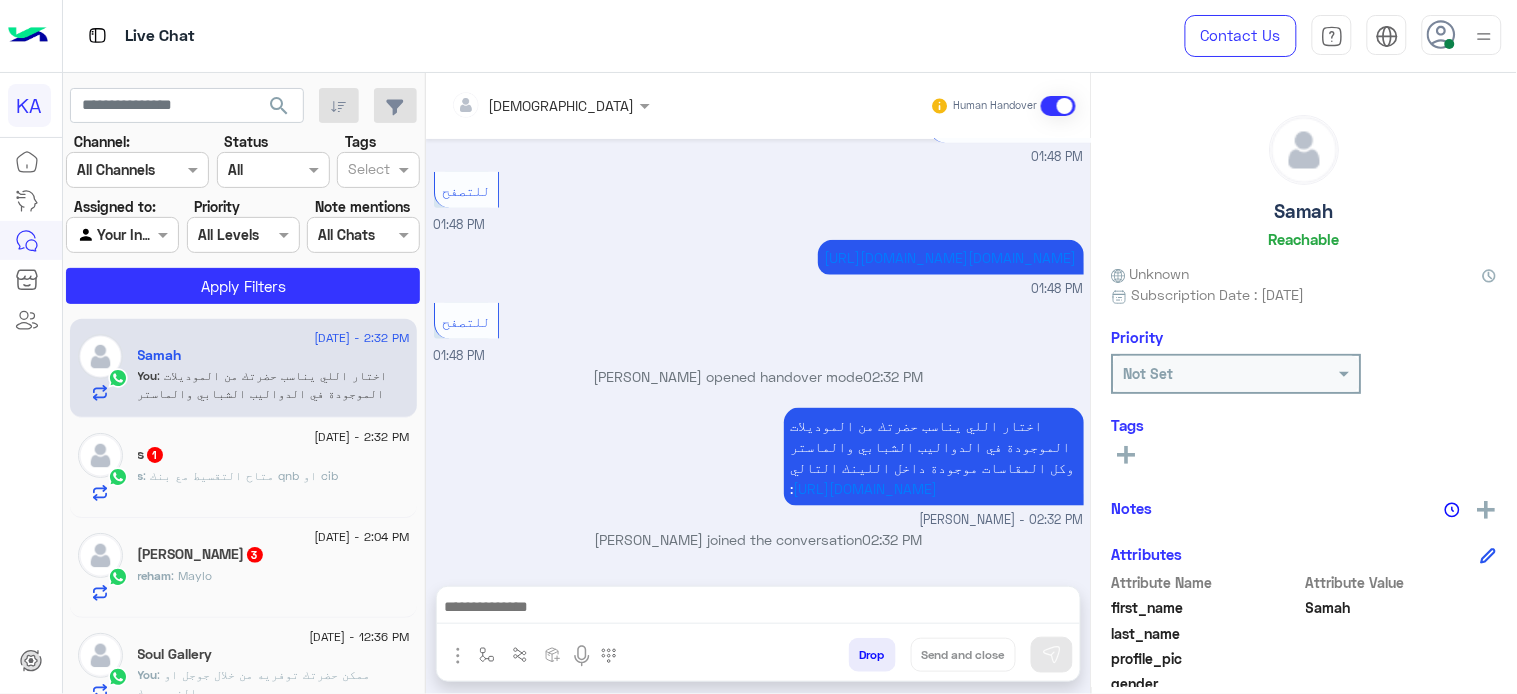 click on "reham raaowf  3" 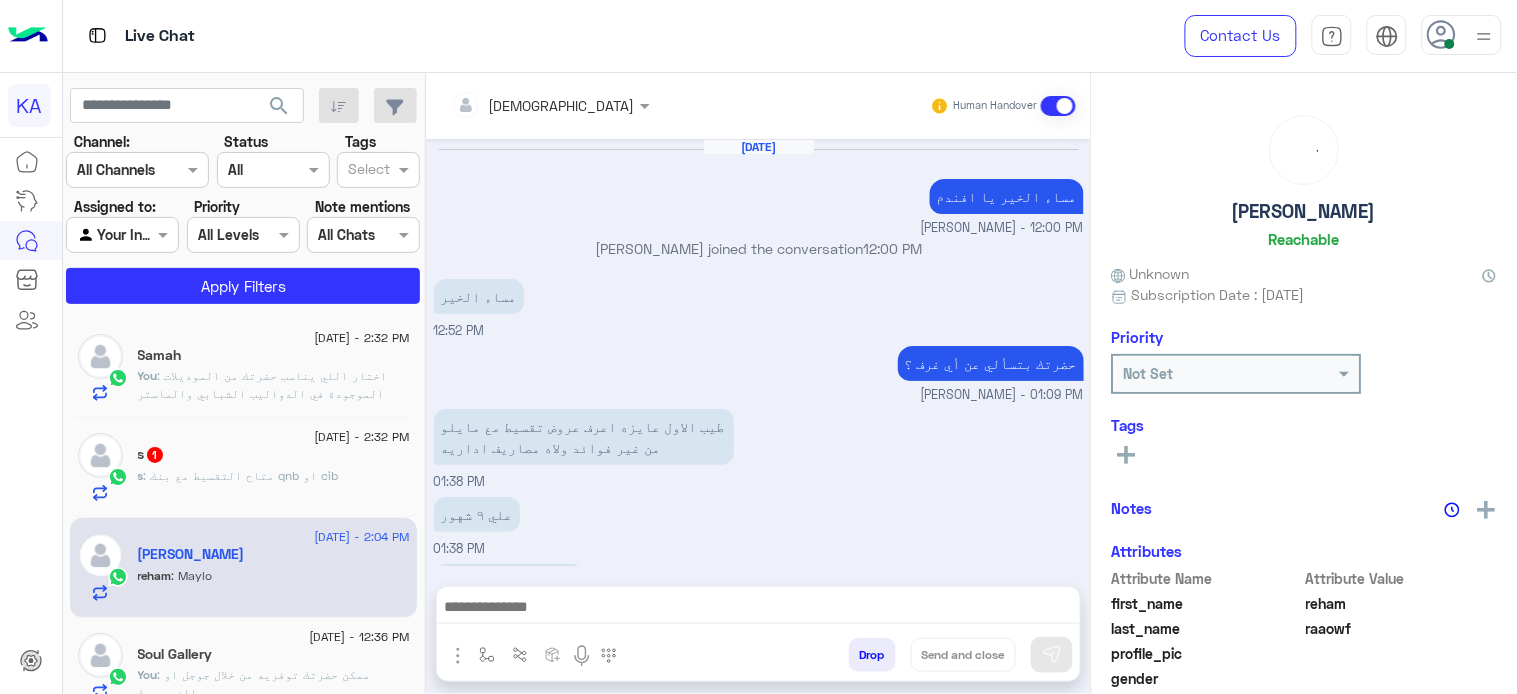 scroll, scrollTop: 276, scrollLeft: 0, axis: vertical 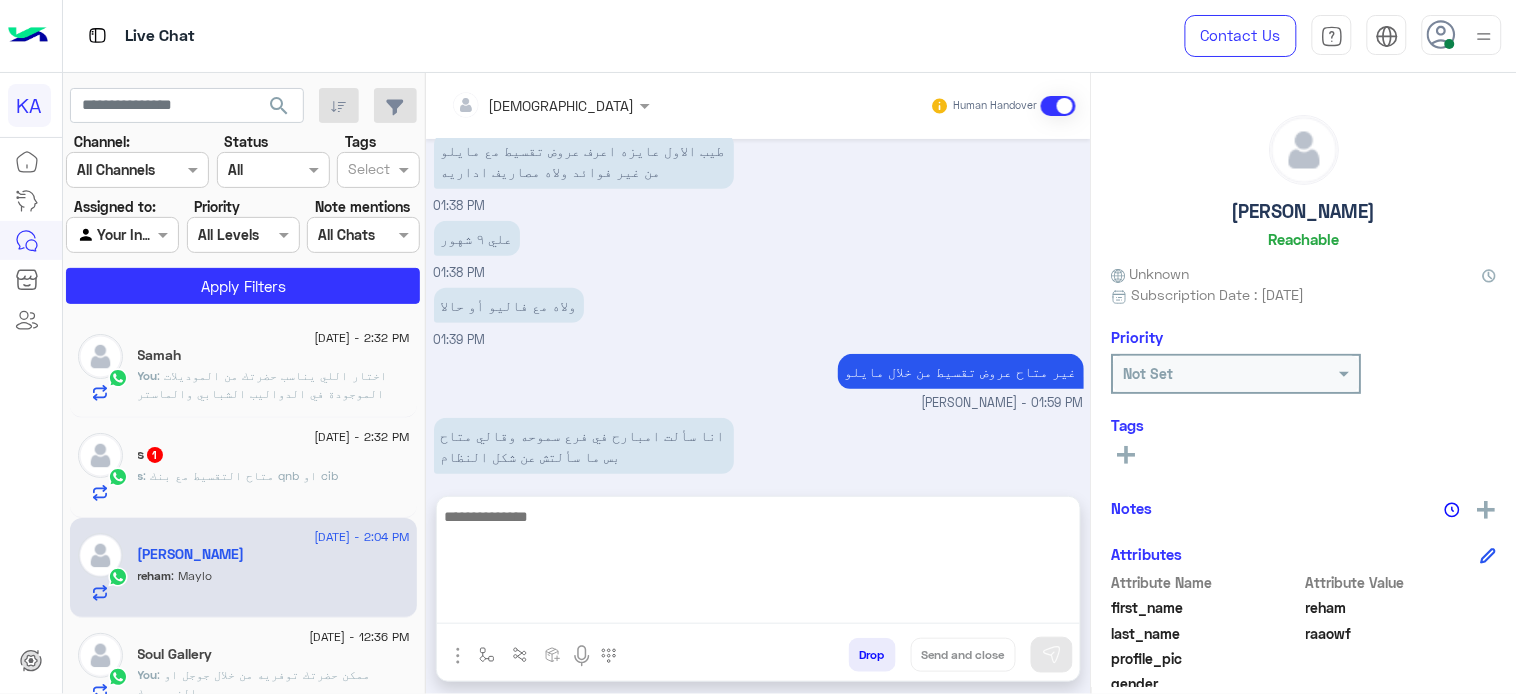 click at bounding box center (758, 564) 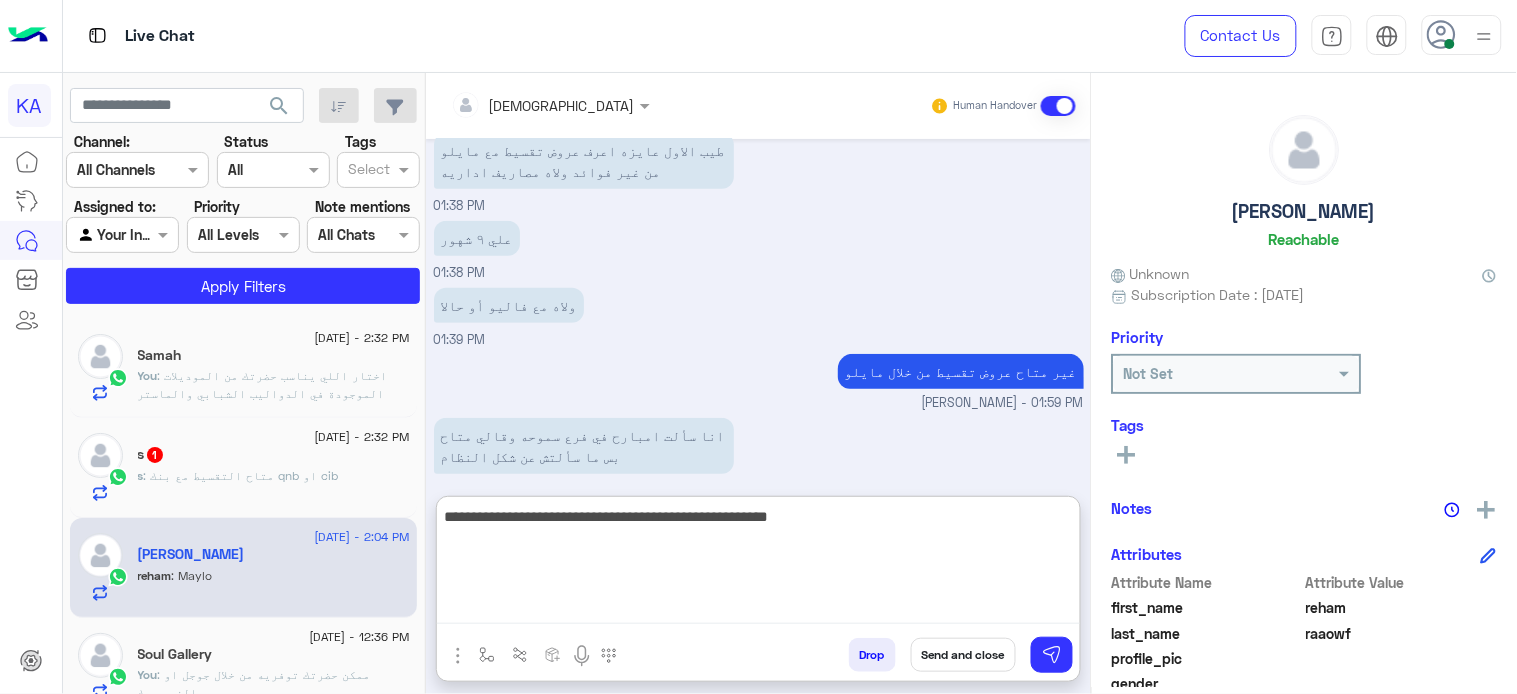 type on "**********" 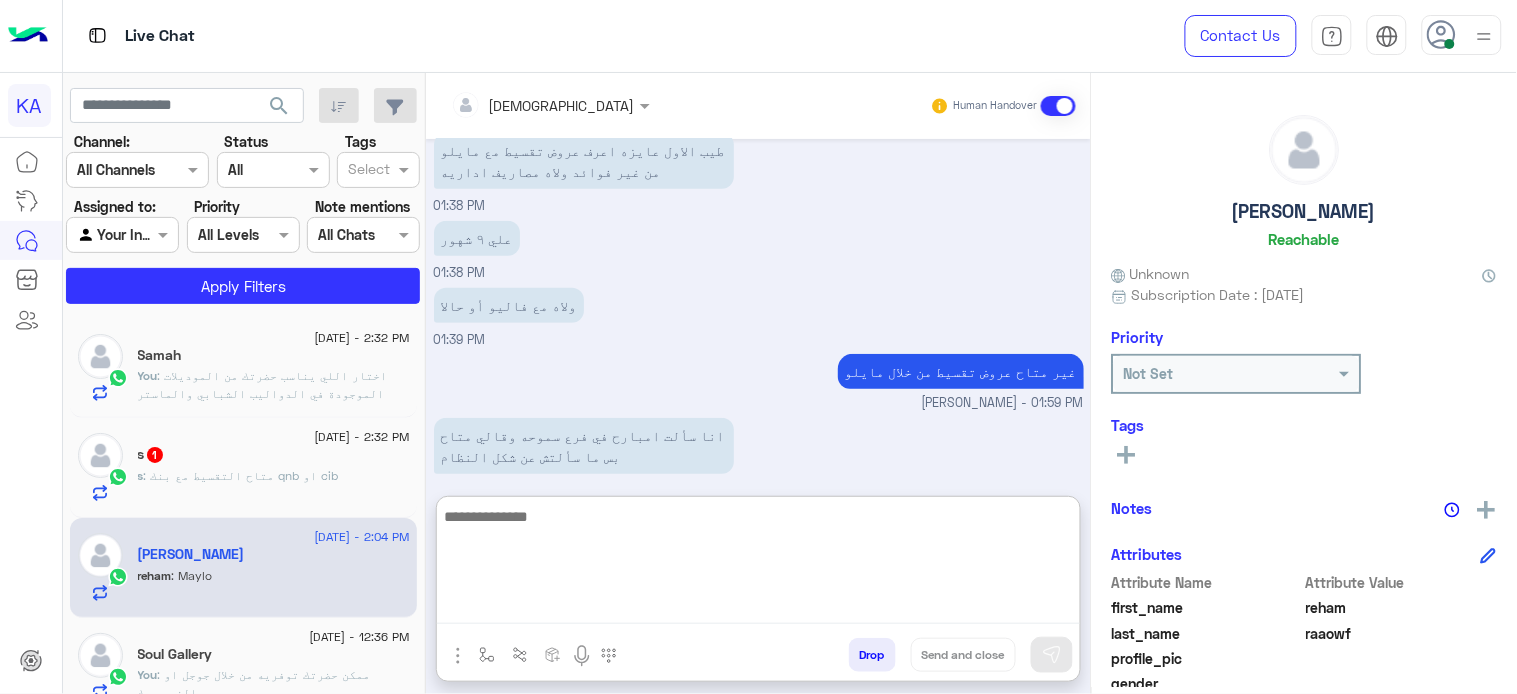 scroll, scrollTop: 451, scrollLeft: 0, axis: vertical 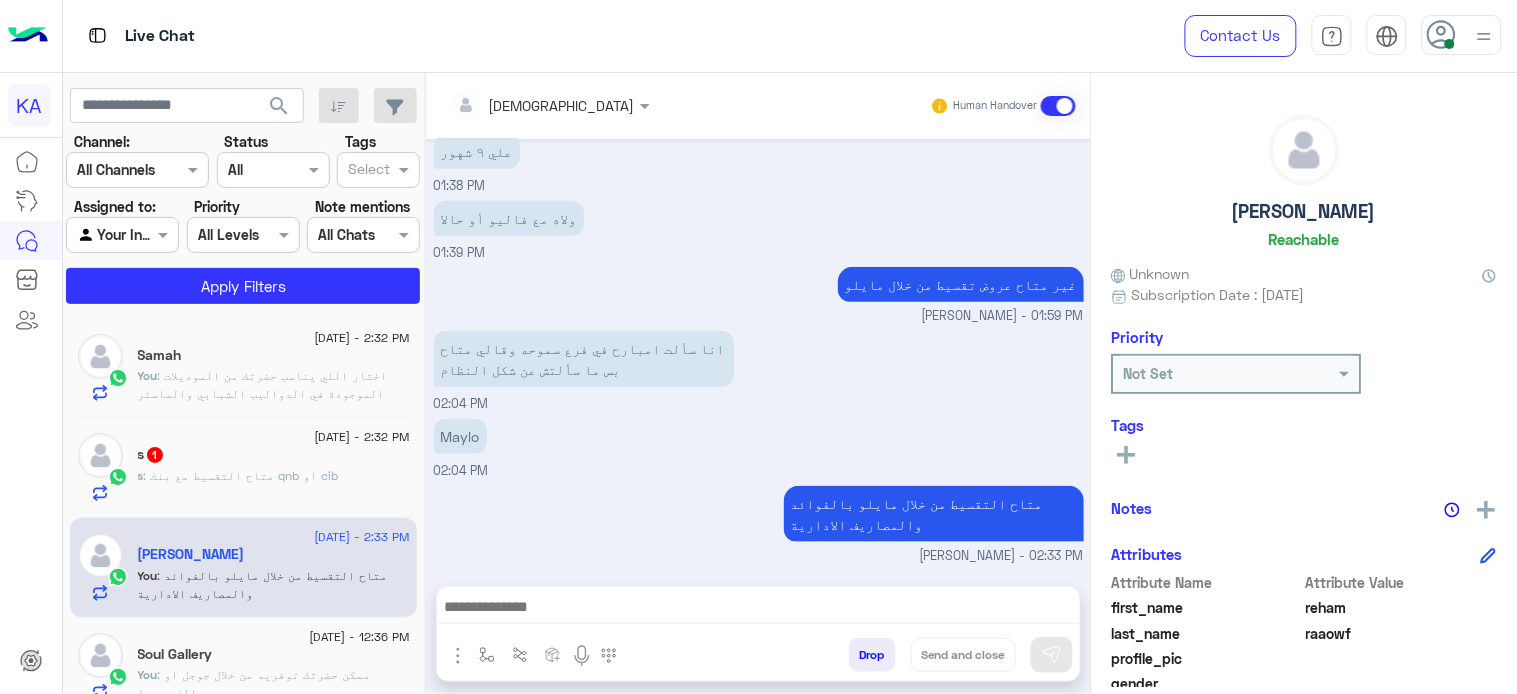 click on "s : متاح التقسيط مع بنك qnb او cib" 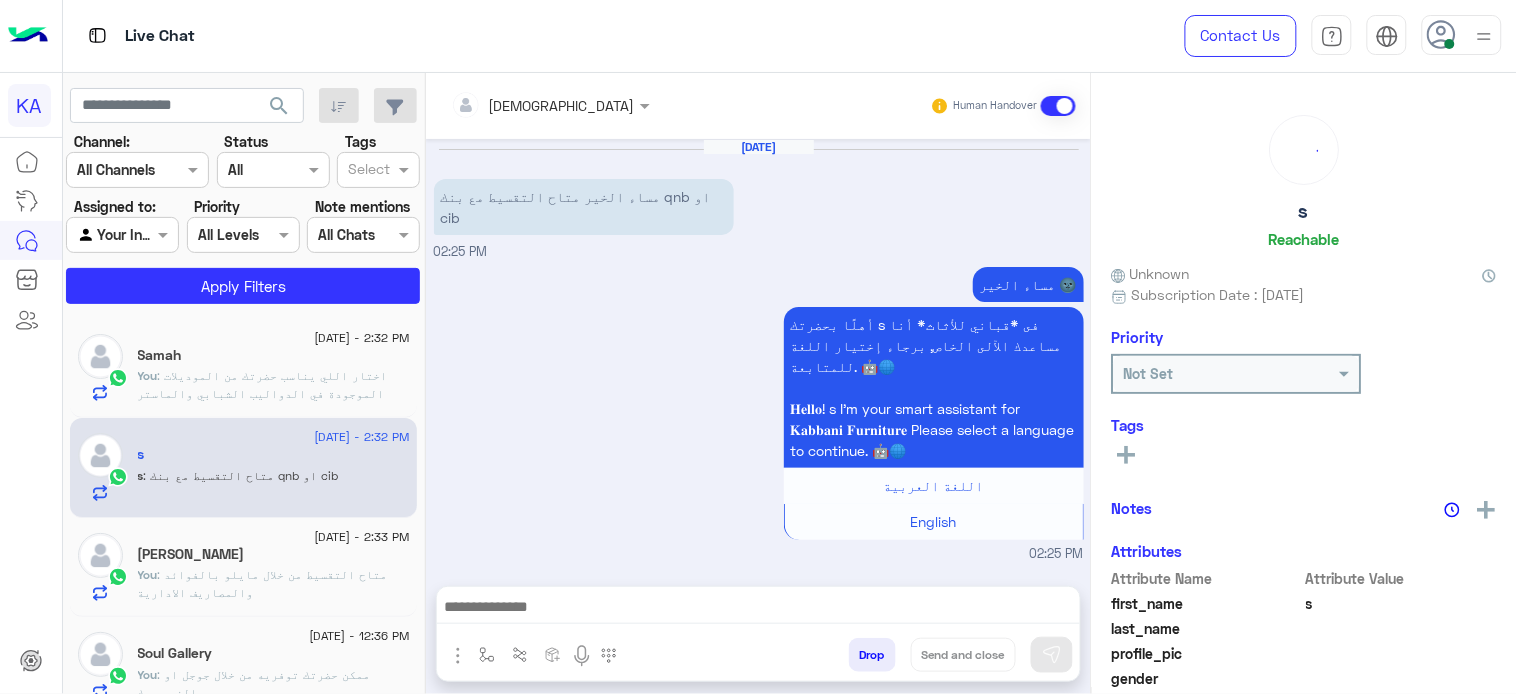 scroll, scrollTop: 232, scrollLeft: 0, axis: vertical 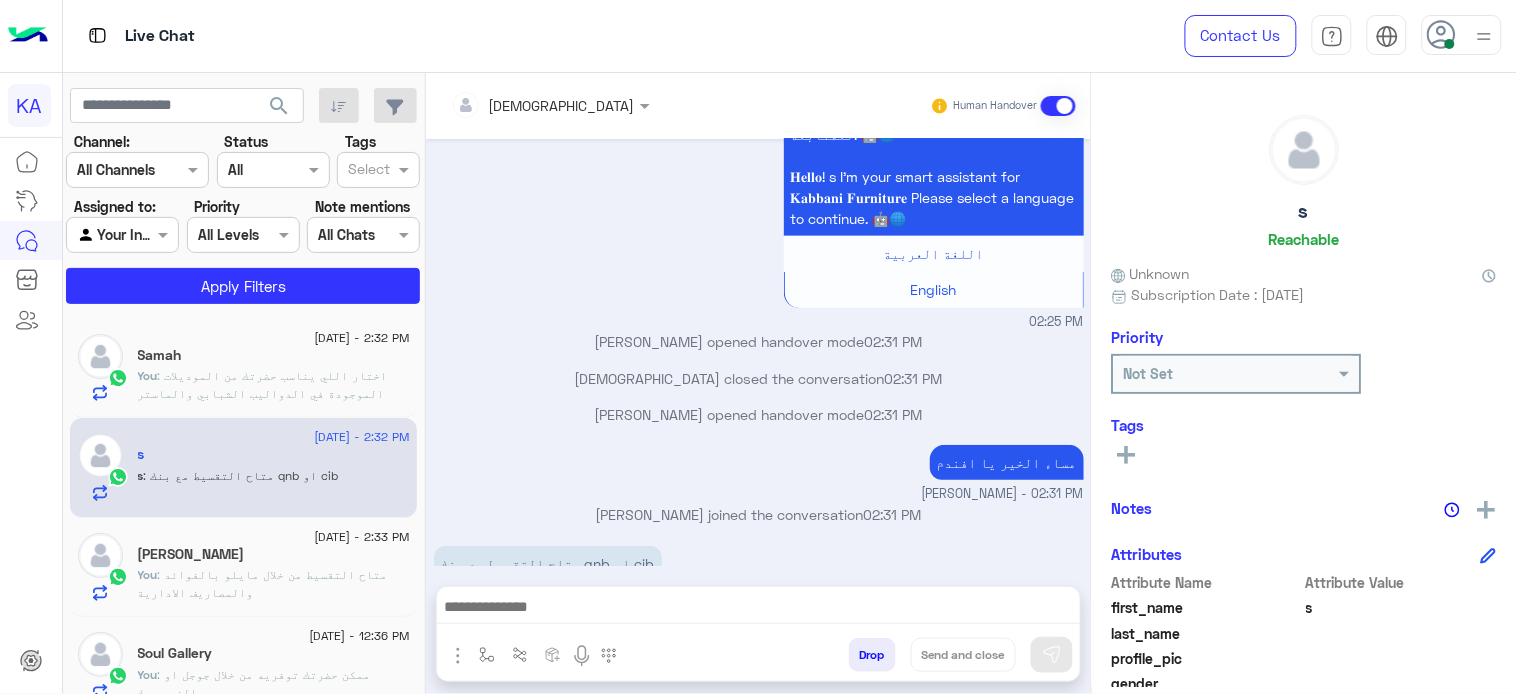 click at bounding box center [758, 612] 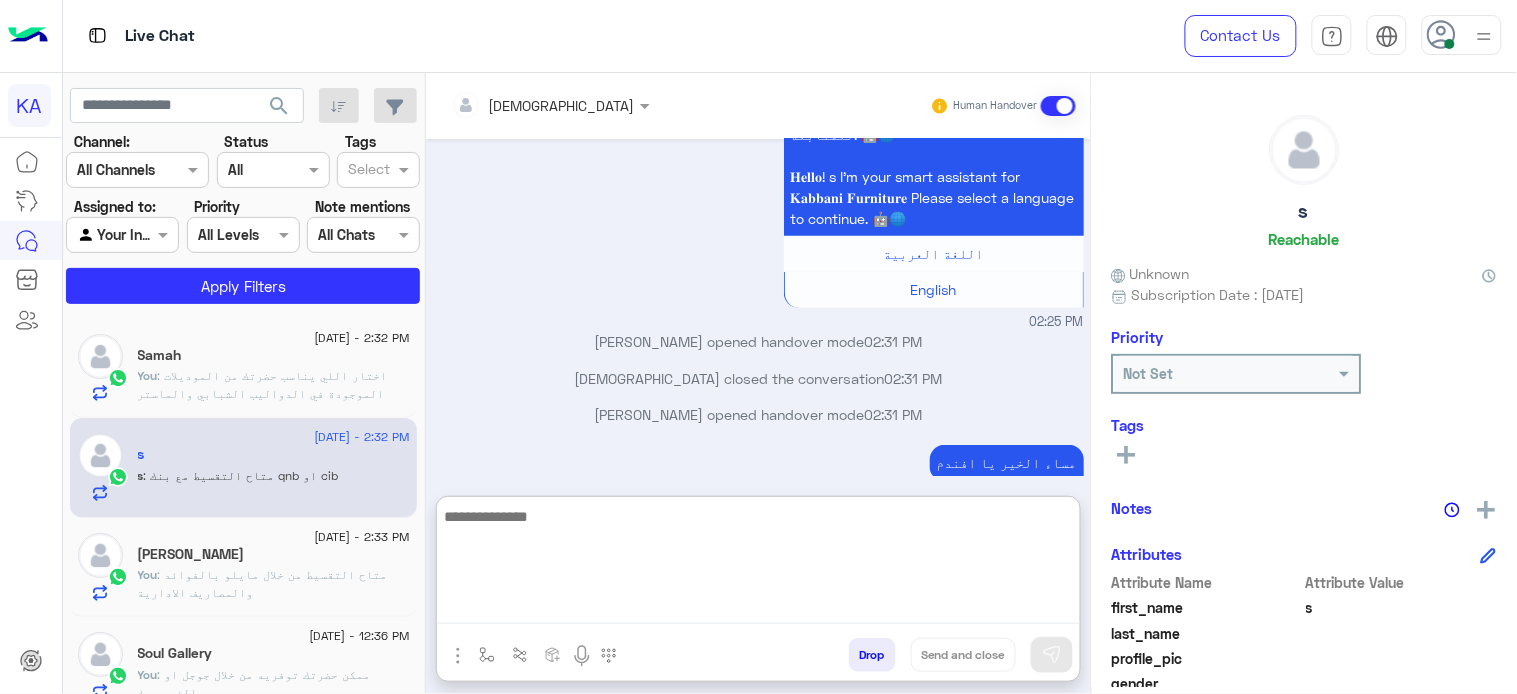 click at bounding box center (758, 564) 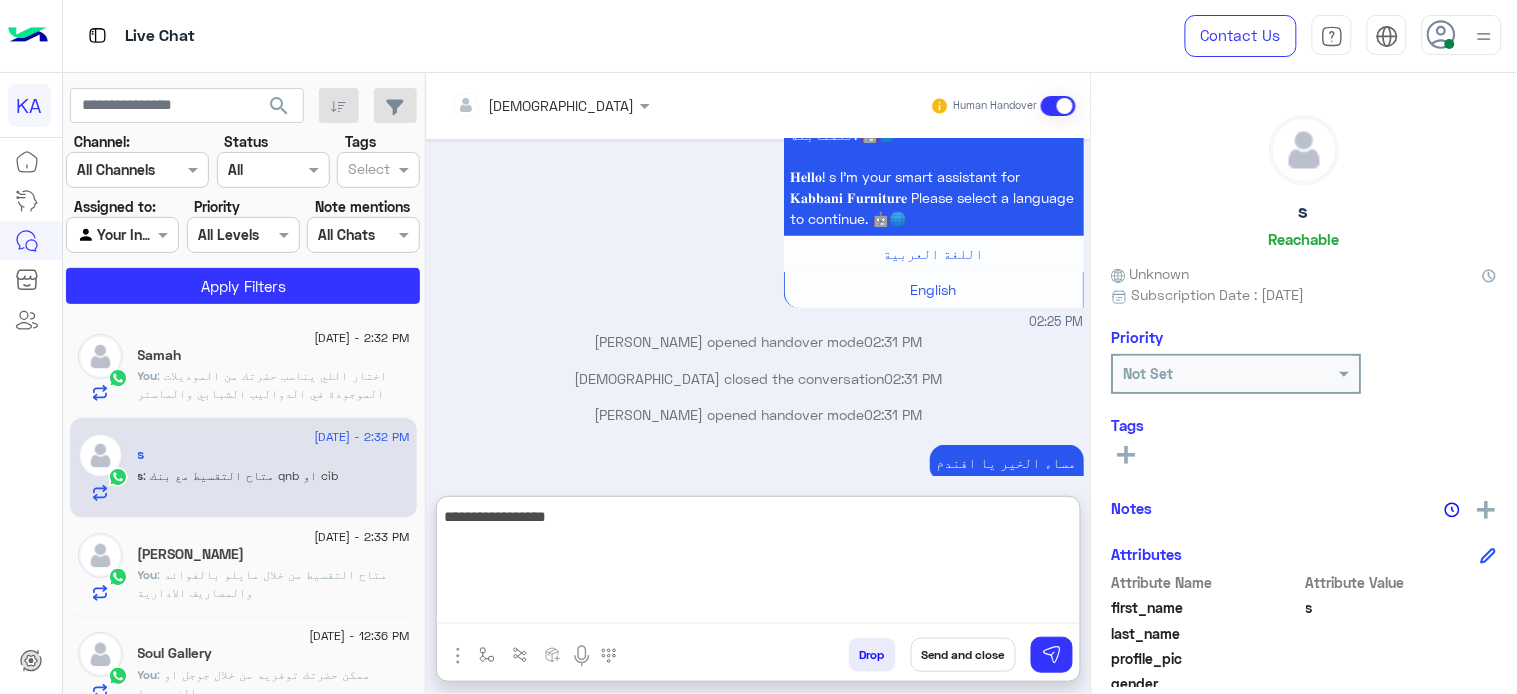type on "**********" 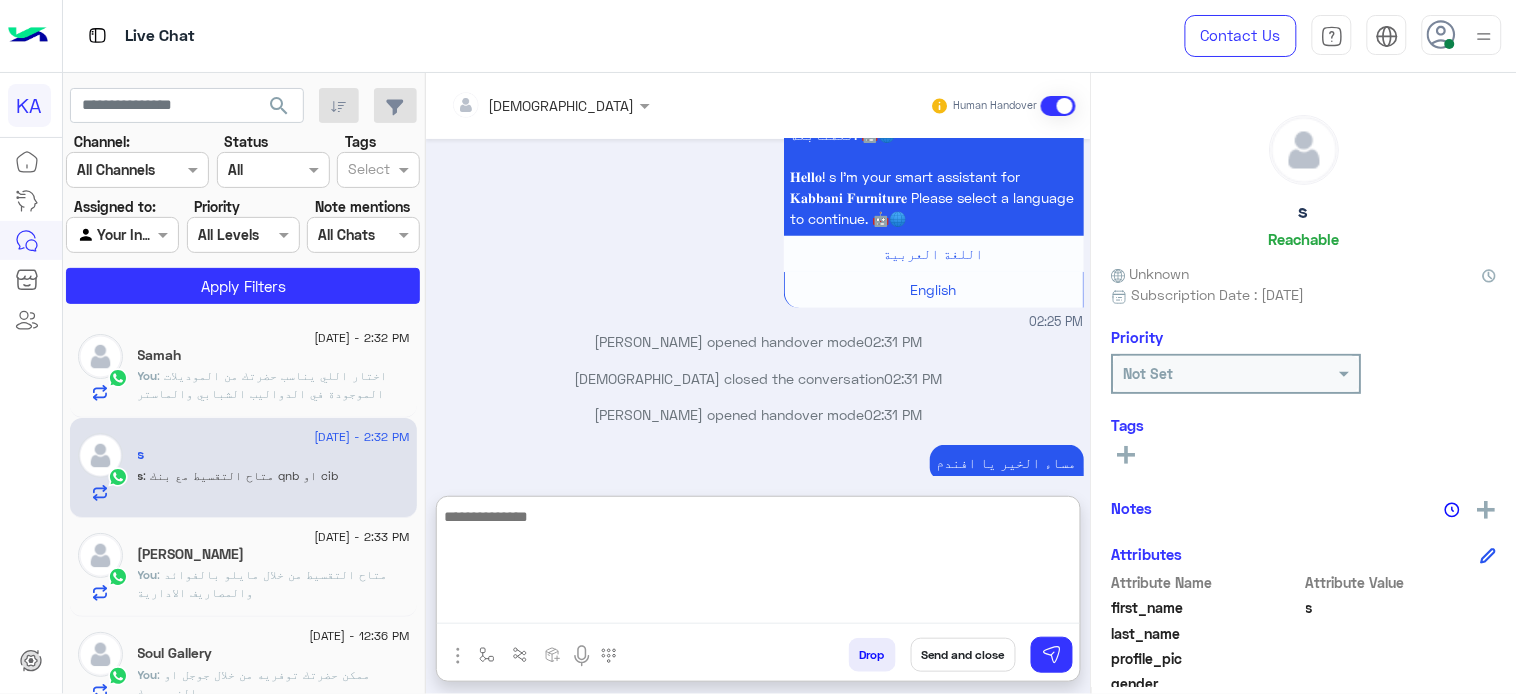scroll, scrollTop: 385, scrollLeft: 0, axis: vertical 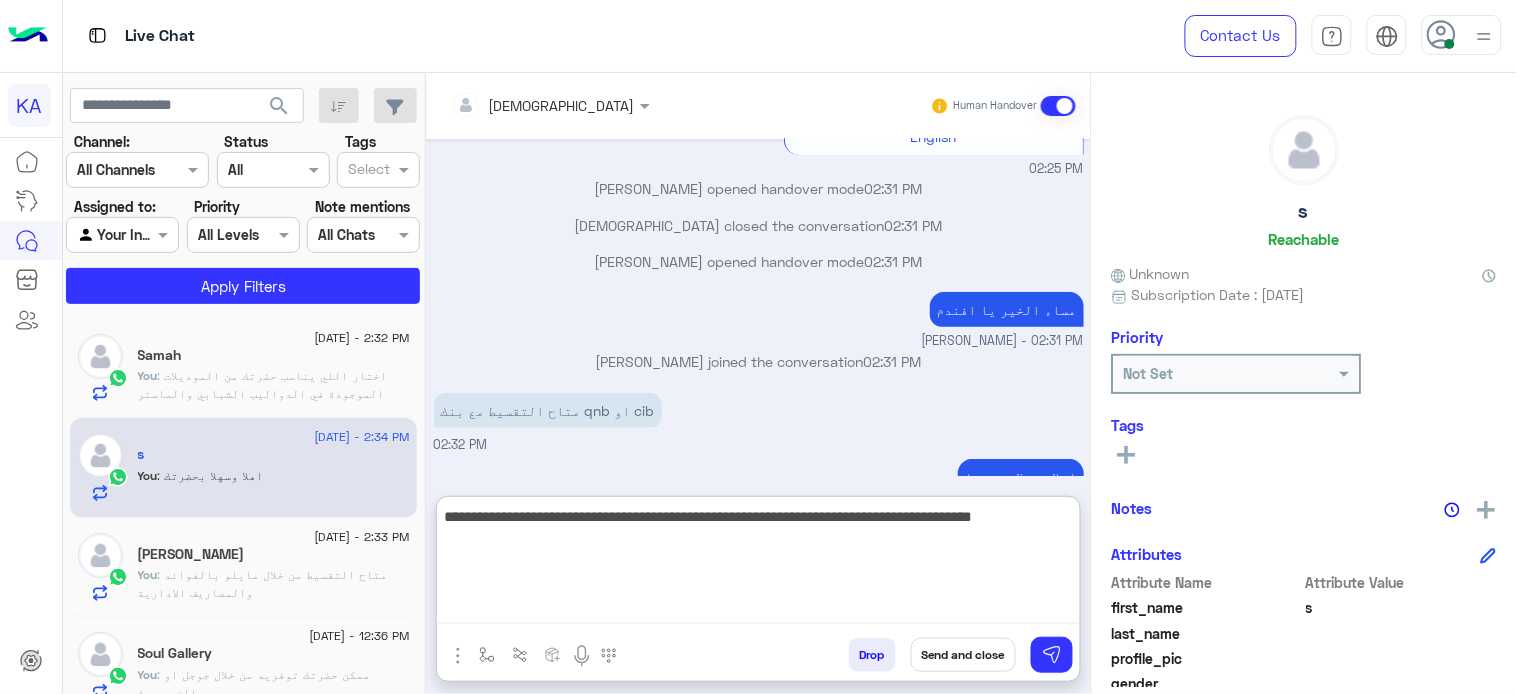 type on "**********" 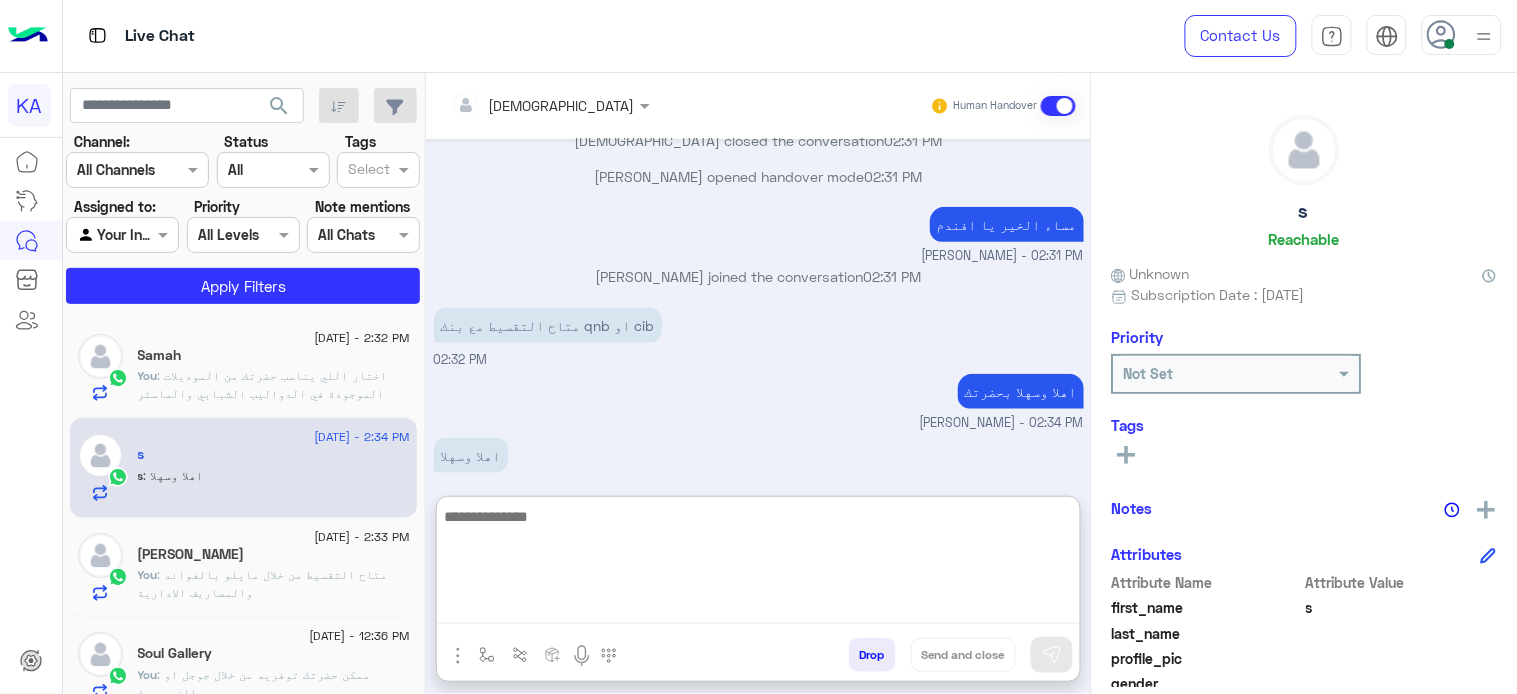 scroll, scrollTop: 536, scrollLeft: 0, axis: vertical 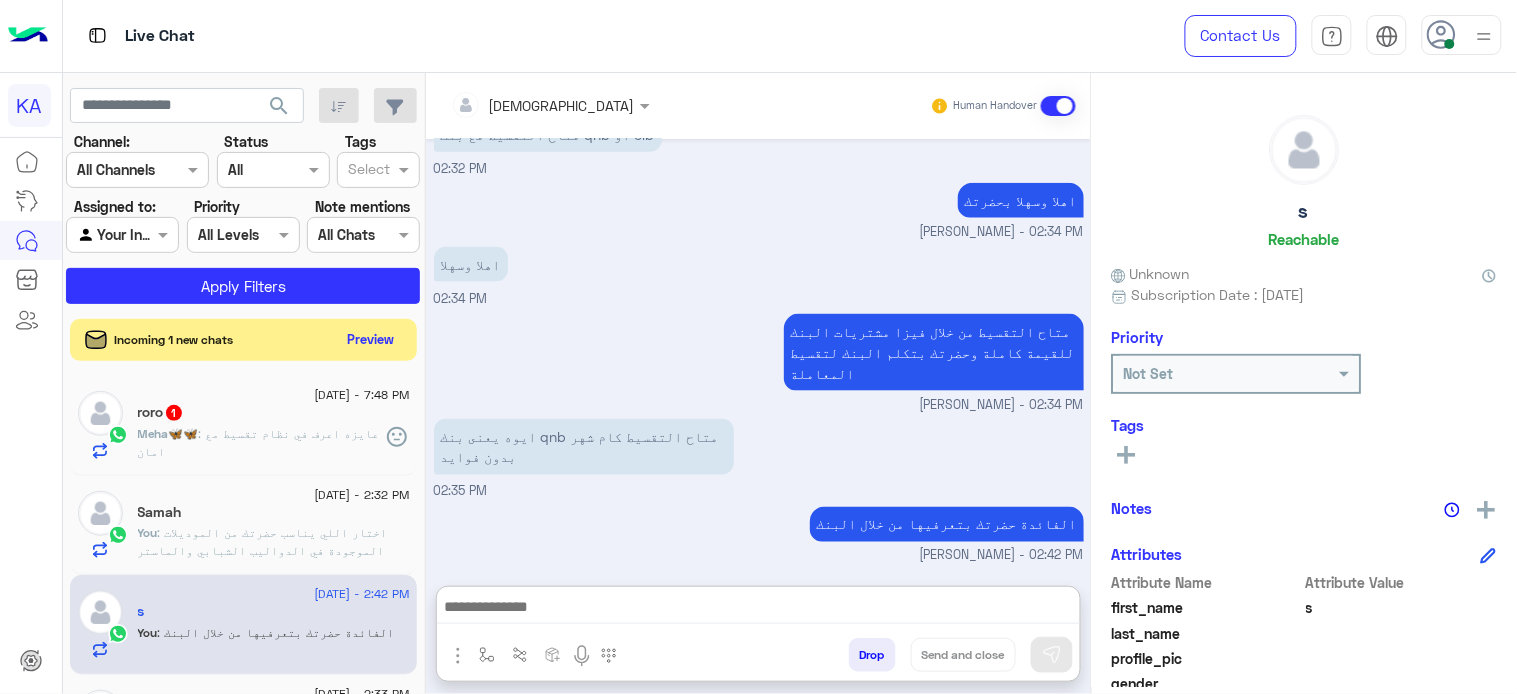 click on "Preview" 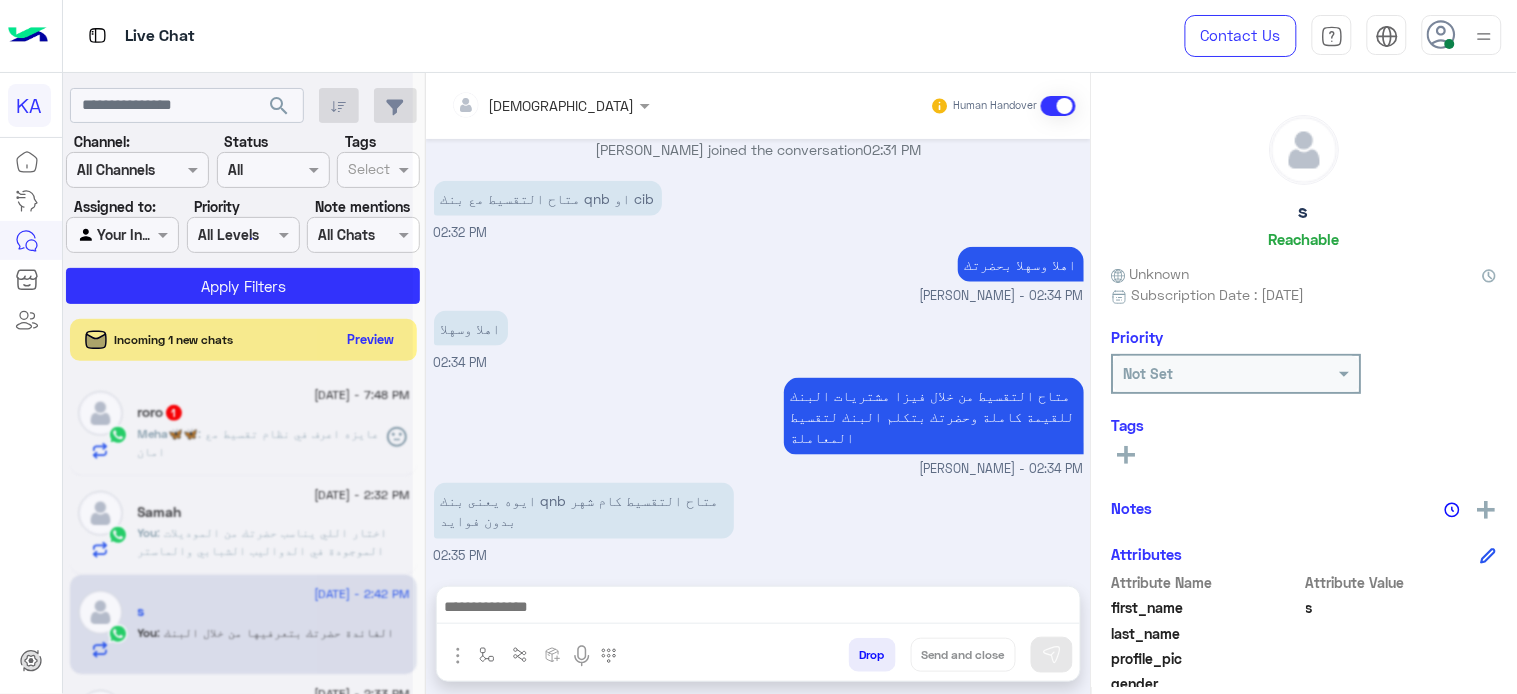 scroll, scrollTop: 597, scrollLeft: 0, axis: vertical 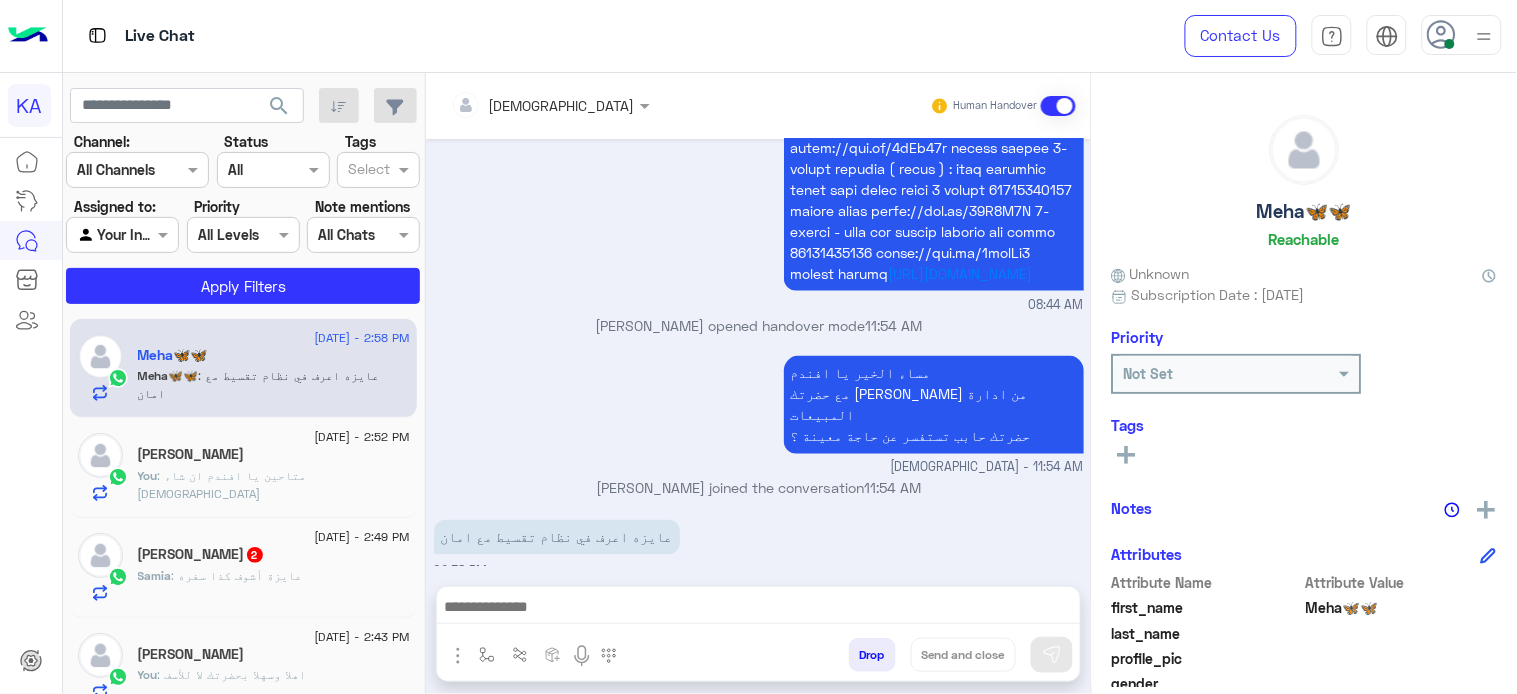 click on ": عايزة أشوف كذا سفره" 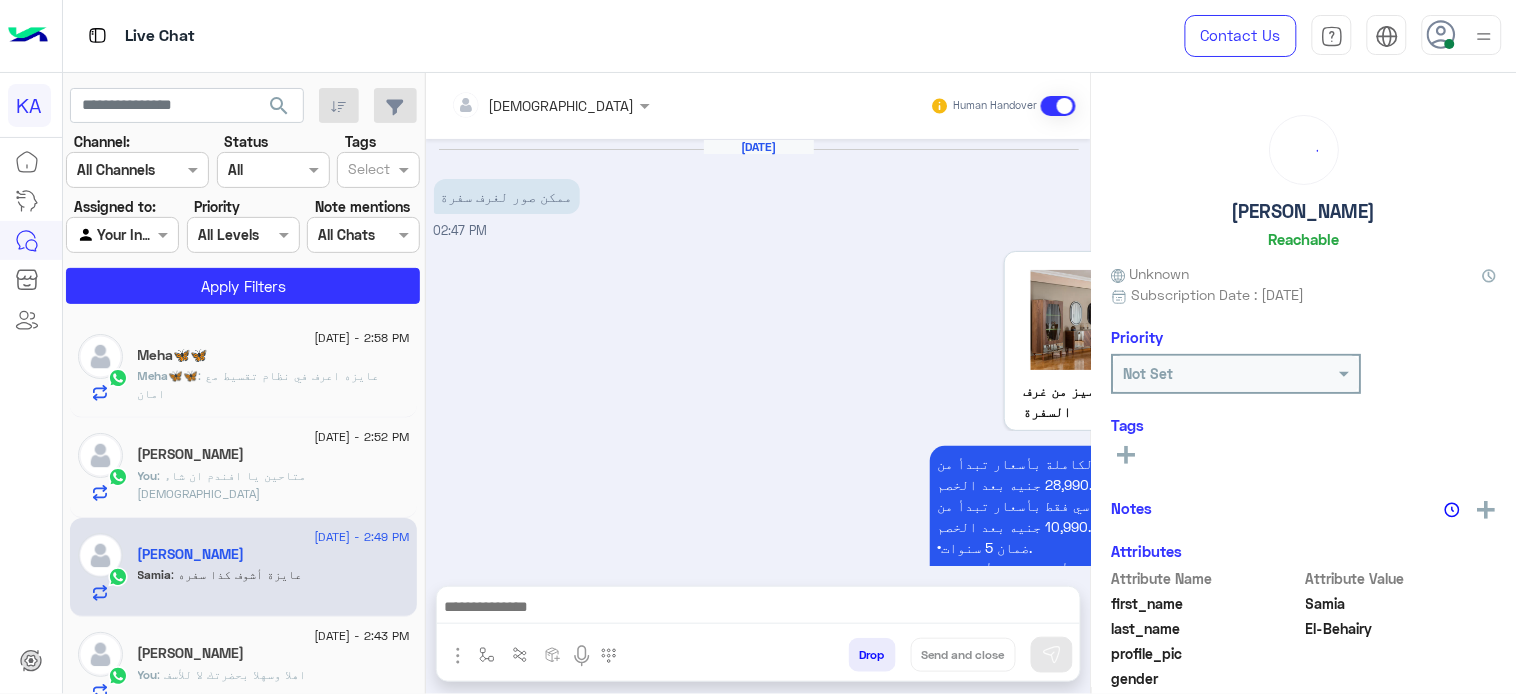 scroll, scrollTop: 328, scrollLeft: 0, axis: vertical 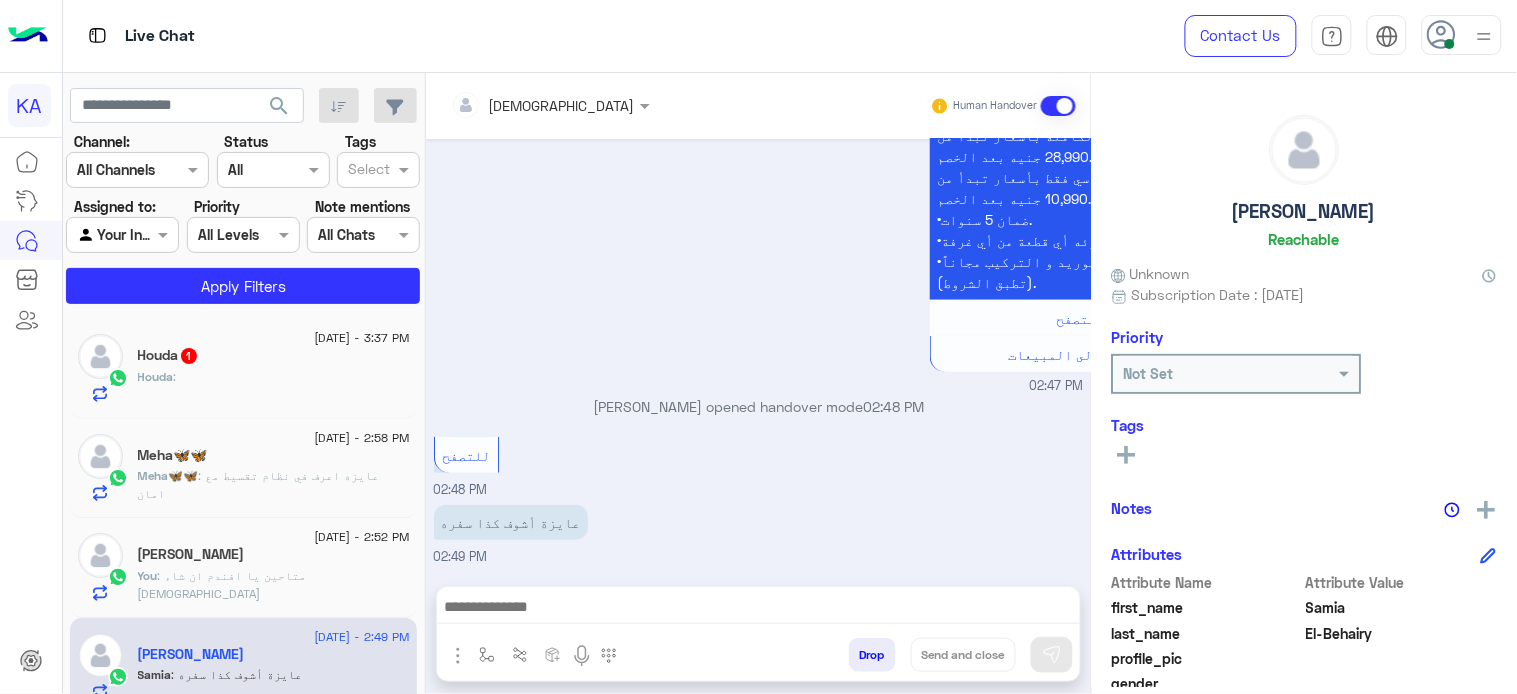 click on "Houda   1" 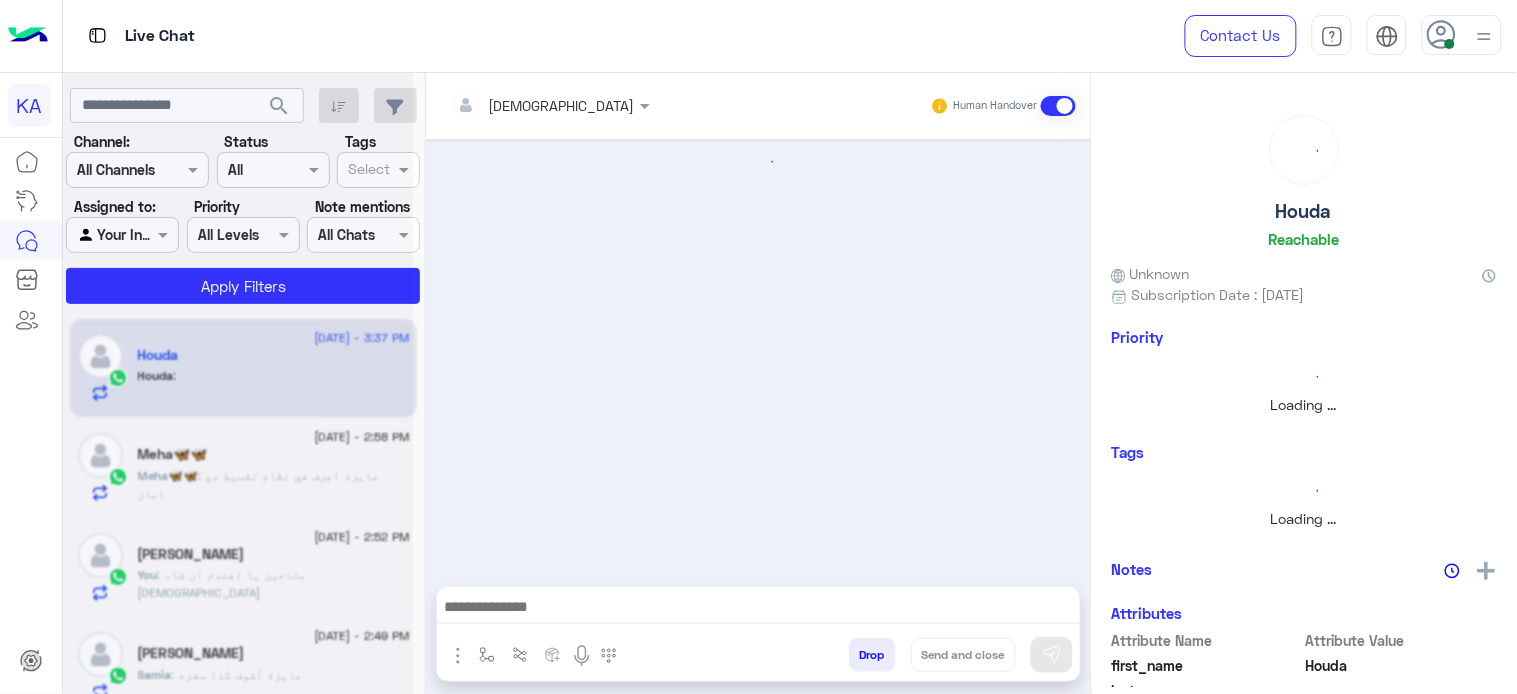 scroll, scrollTop: 0, scrollLeft: 0, axis: both 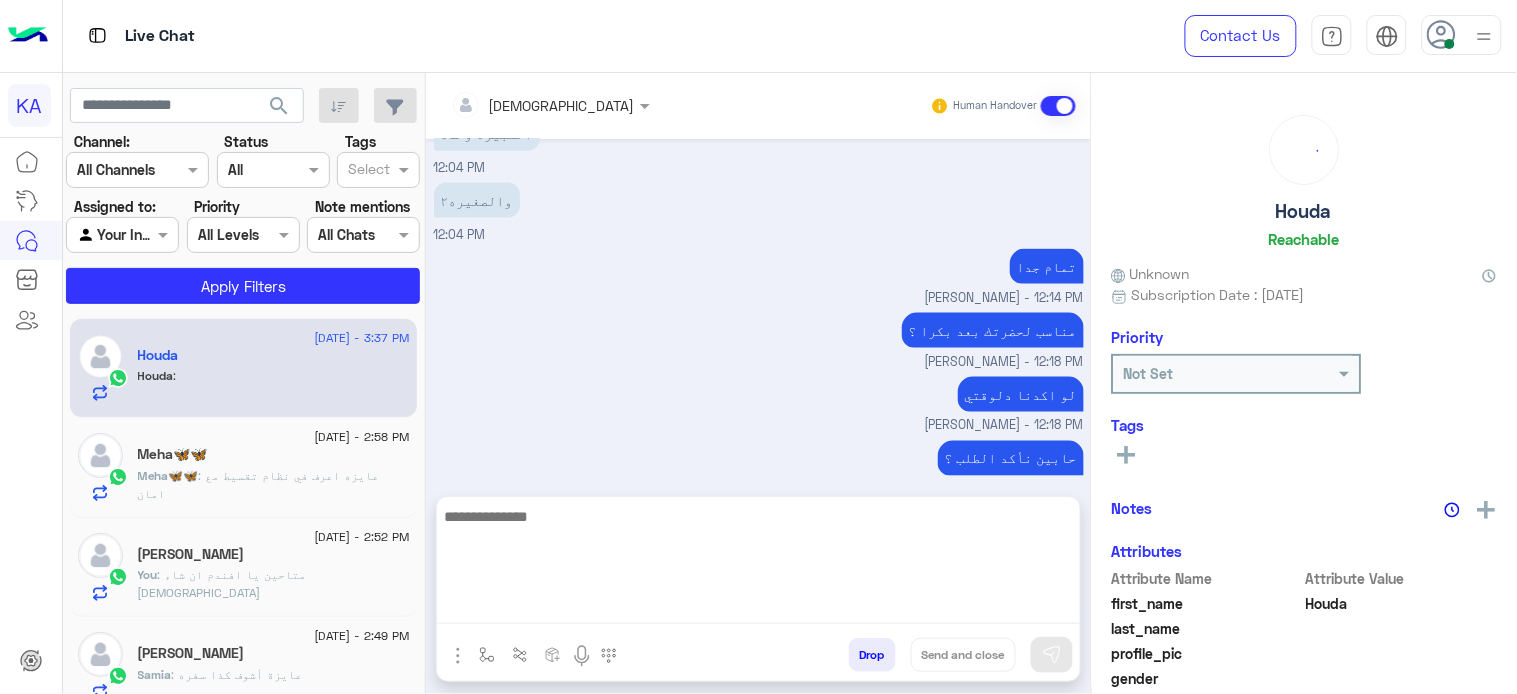 click at bounding box center (758, 564) 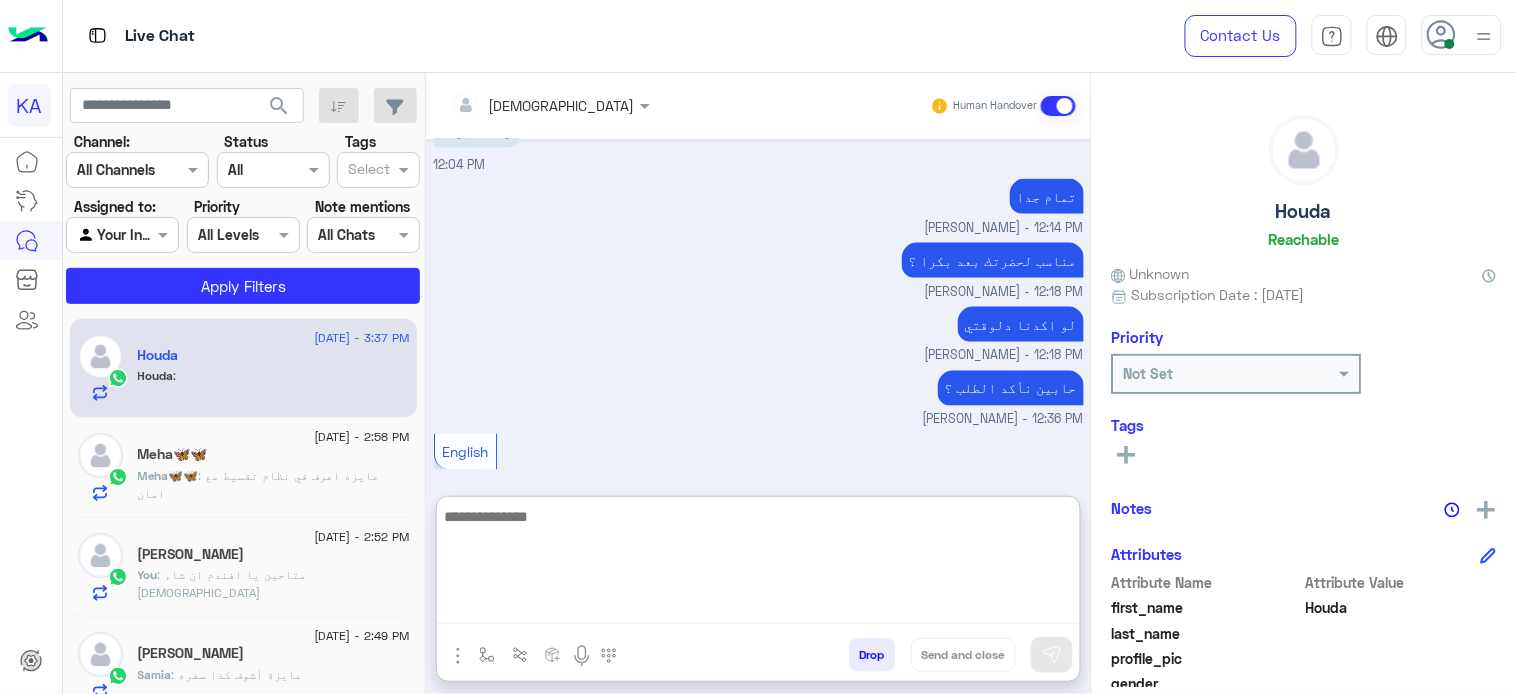 scroll, scrollTop: 786, scrollLeft: 0, axis: vertical 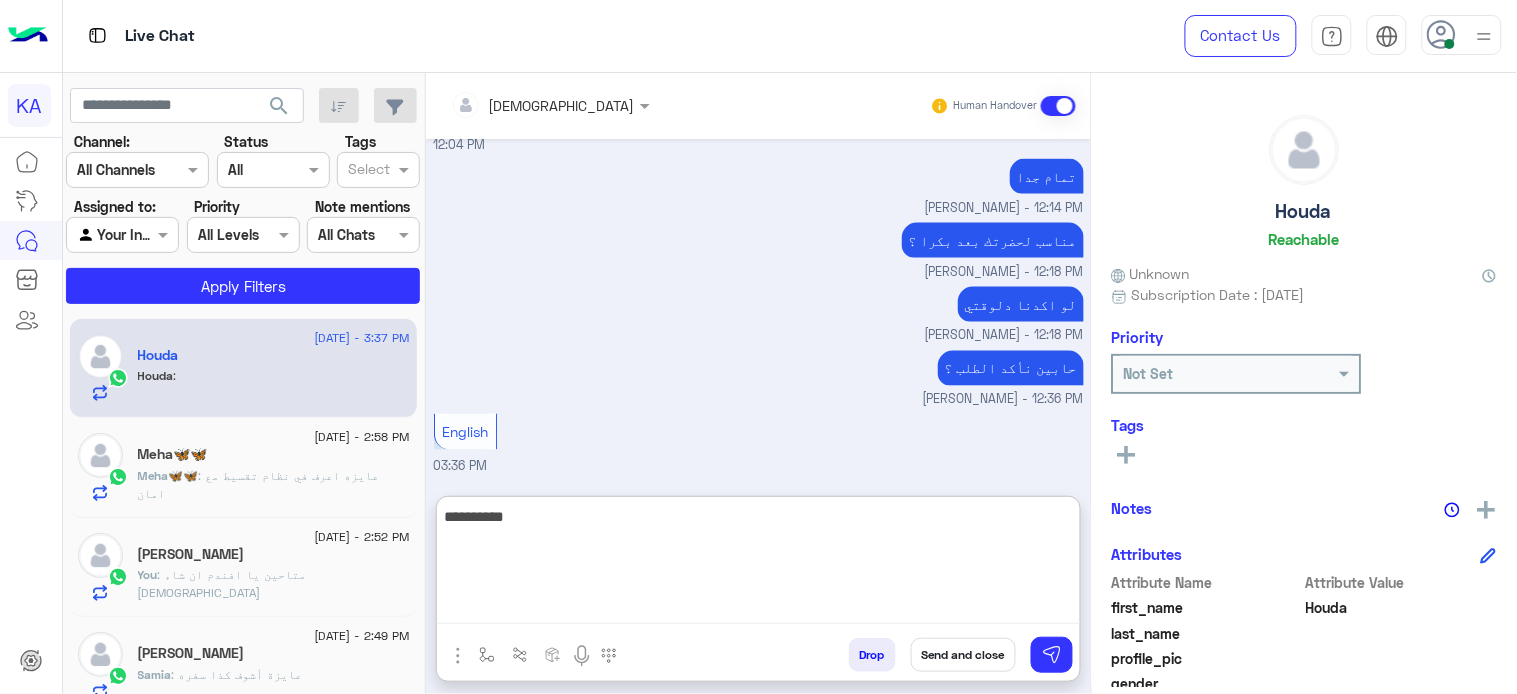 type on "**********" 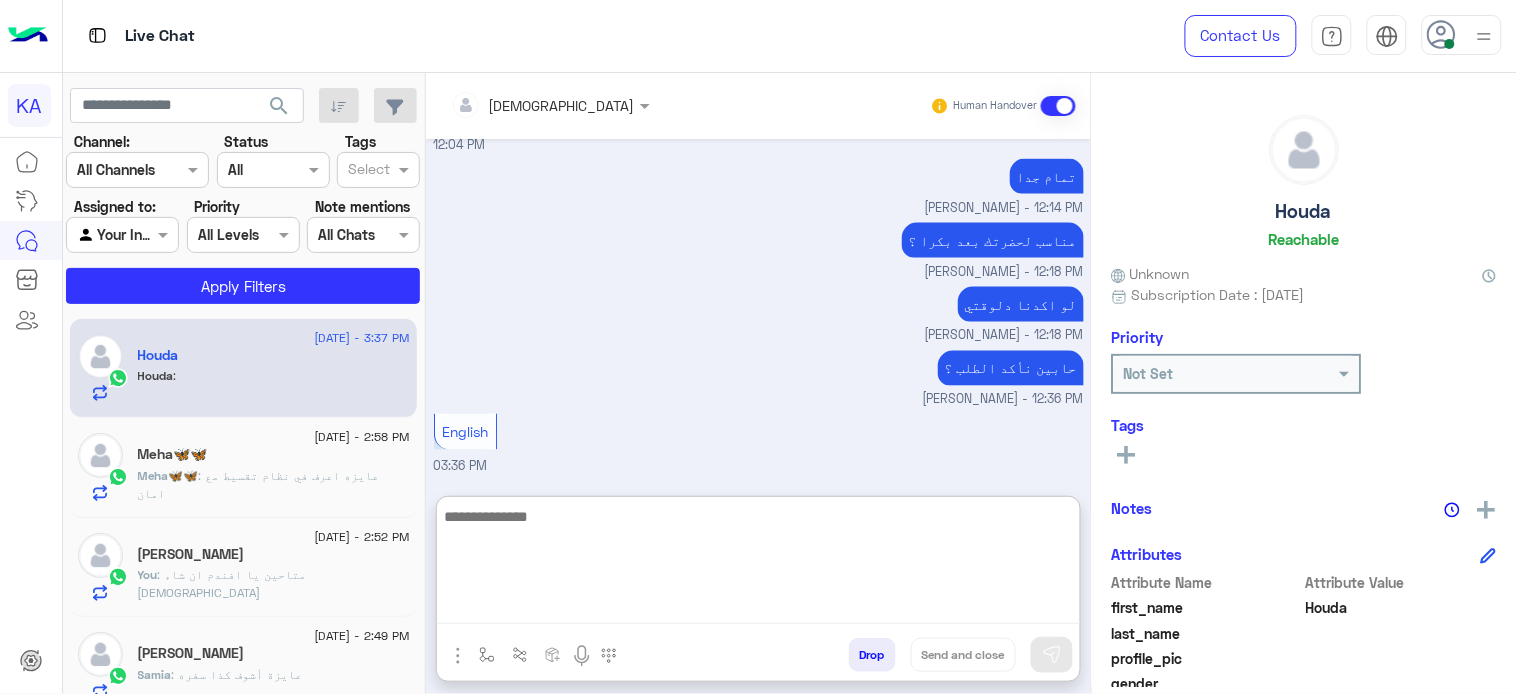 scroll, scrollTop: 850, scrollLeft: 0, axis: vertical 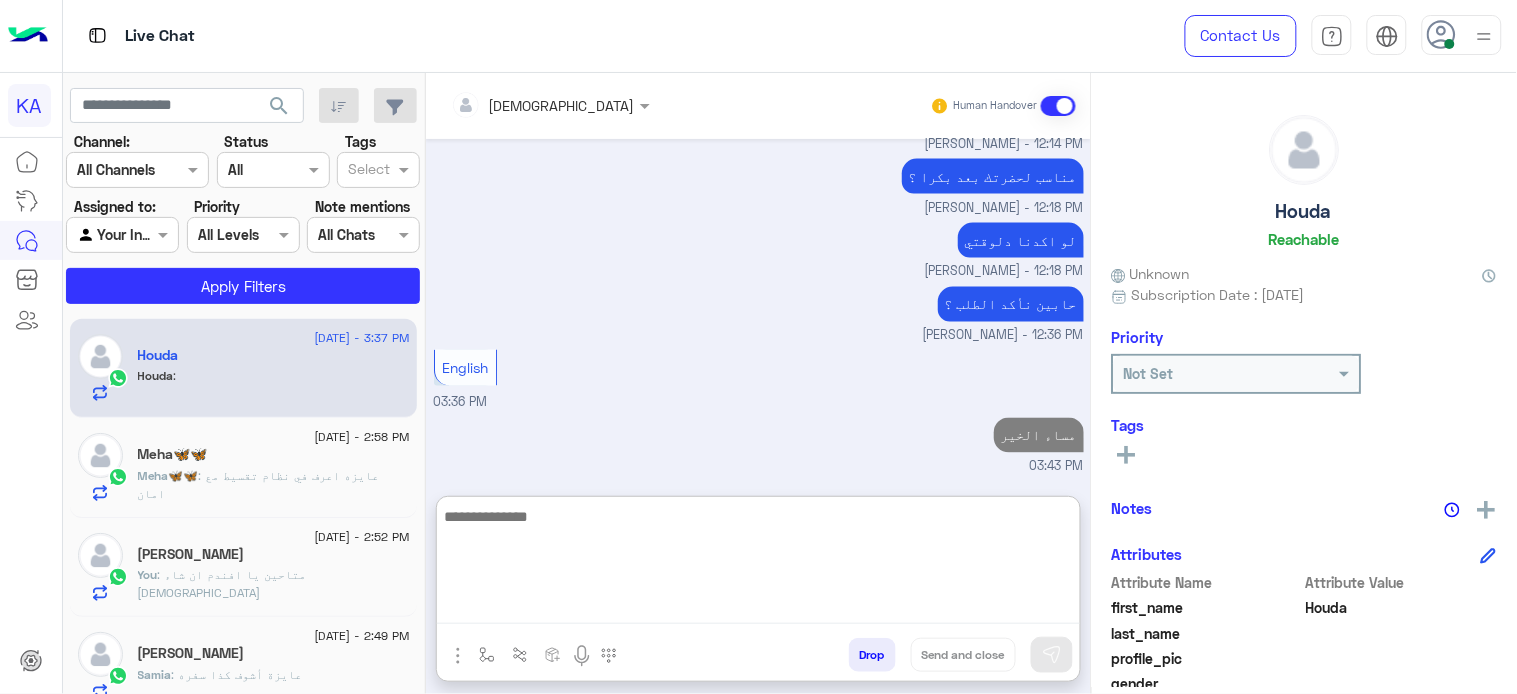 click at bounding box center [758, 564] 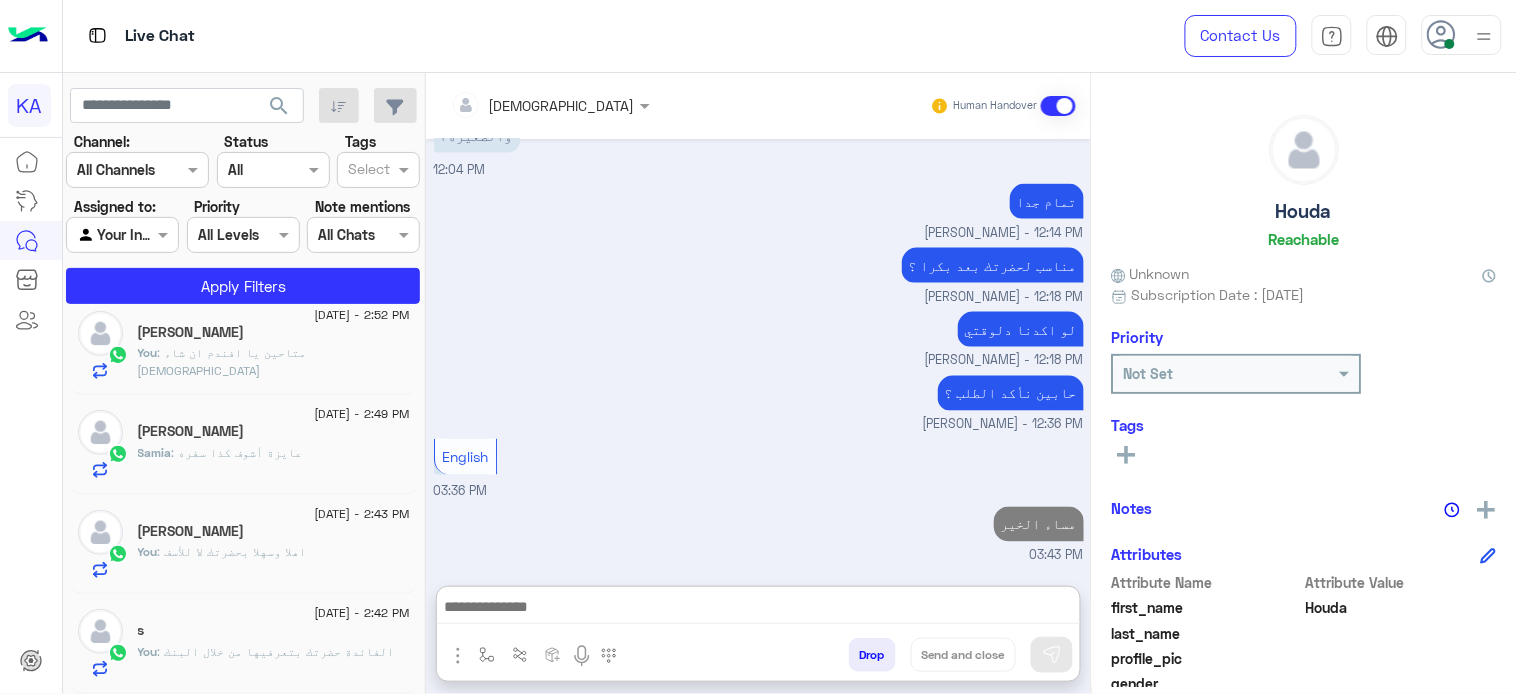 click on "Samia El-Behairy" 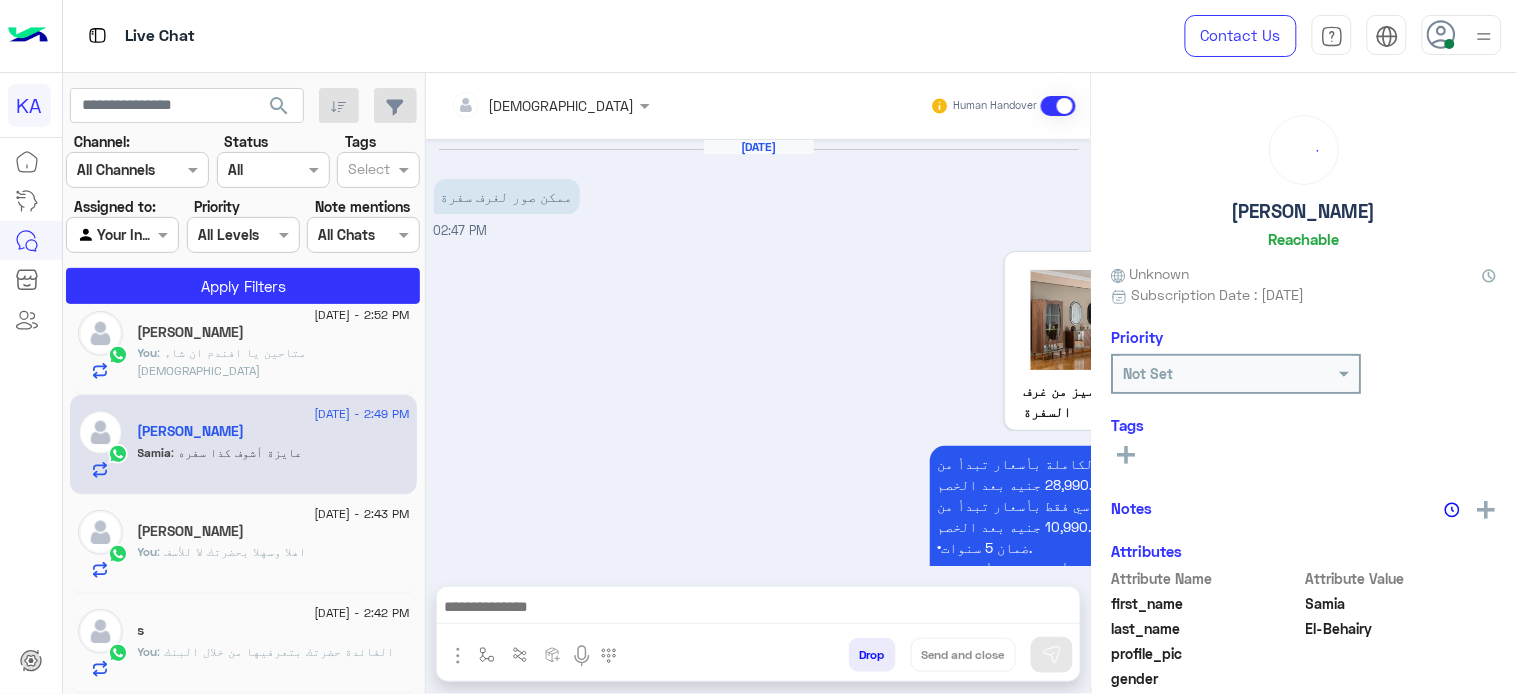 scroll, scrollTop: 328, scrollLeft: 0, axis: vertical 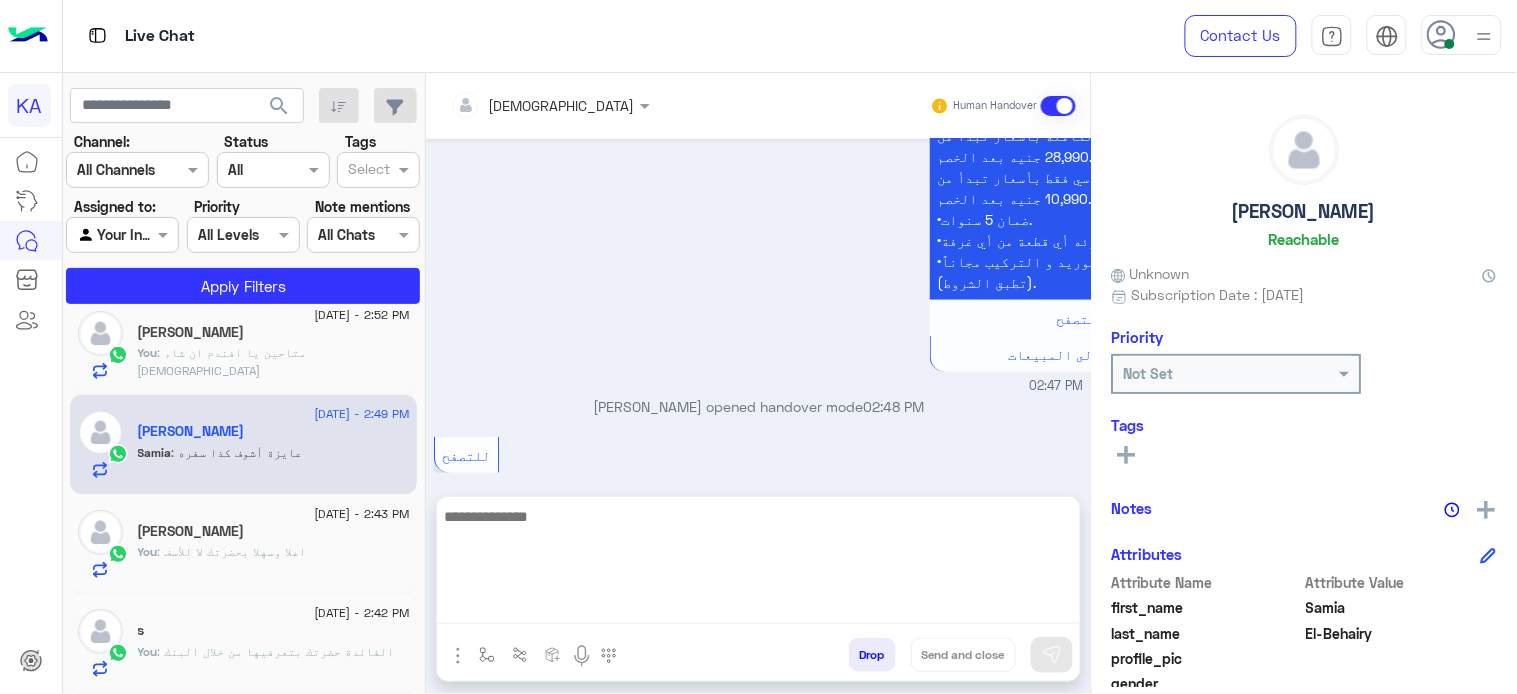 click at bounding box center [758, 564] 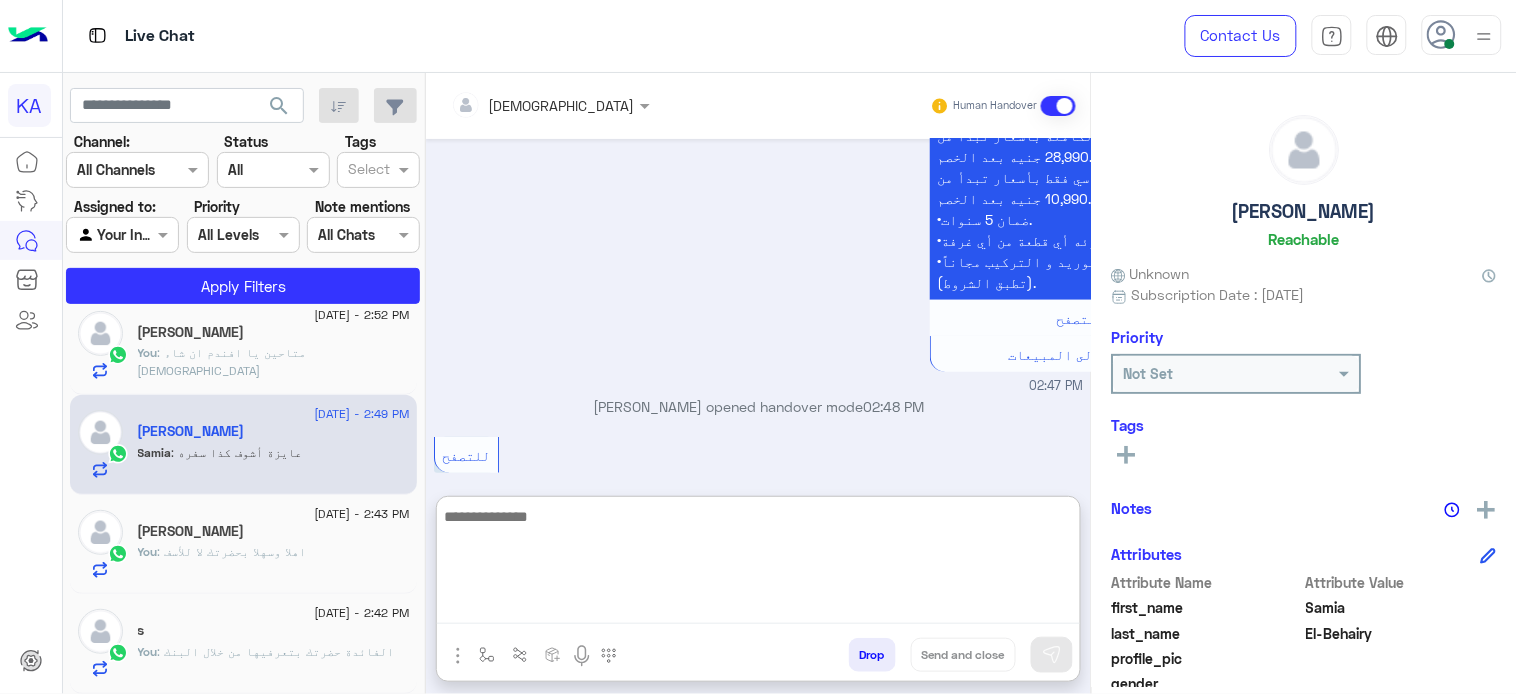 paste on "**********" 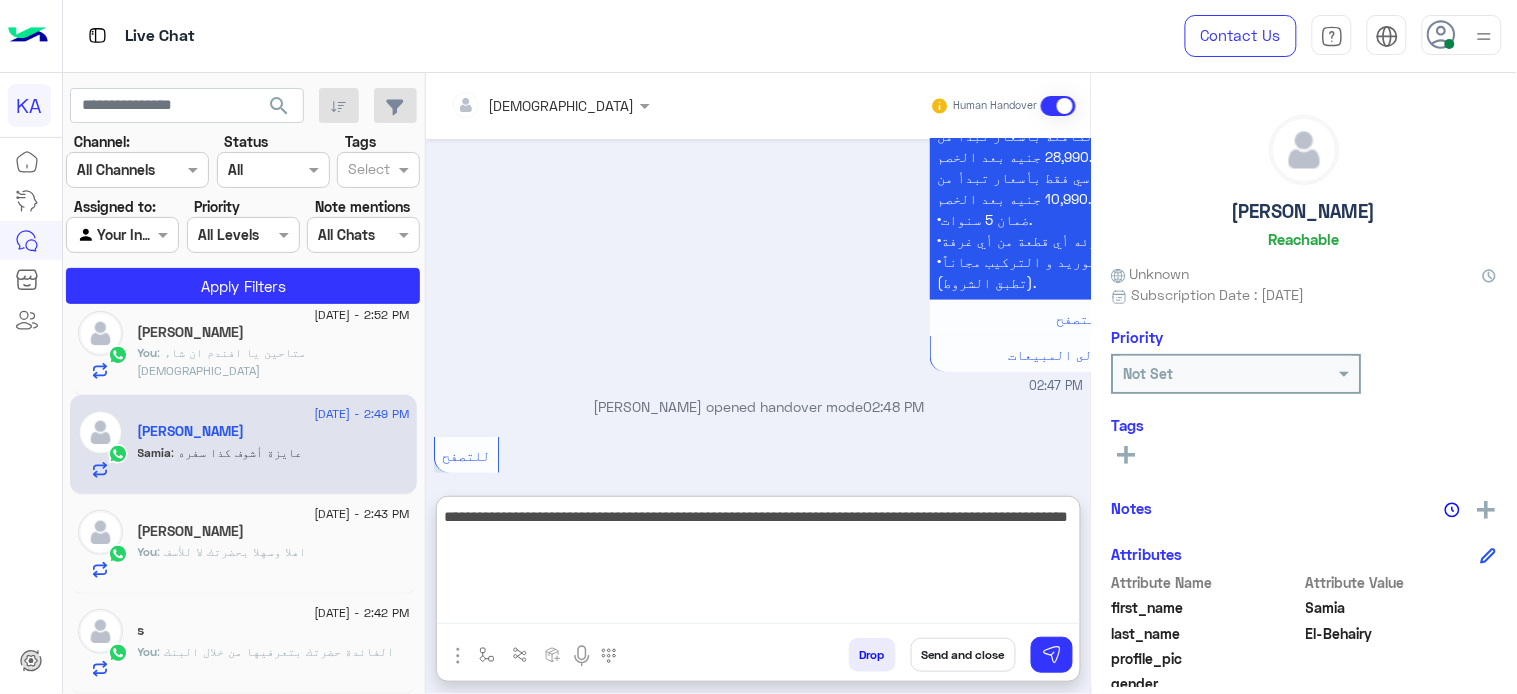 type on "**********" 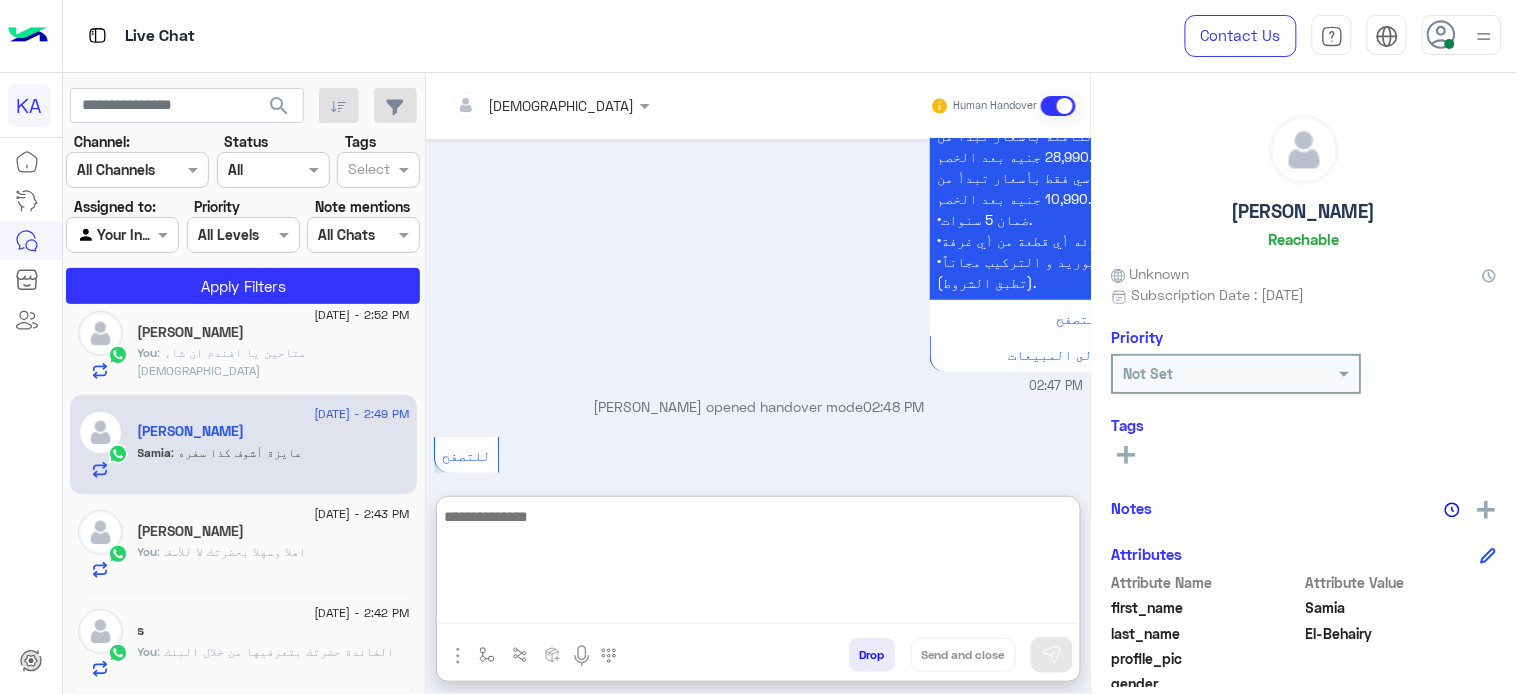 scroll, scrollTop: 524, scrollLeft: 0, axis: vertical 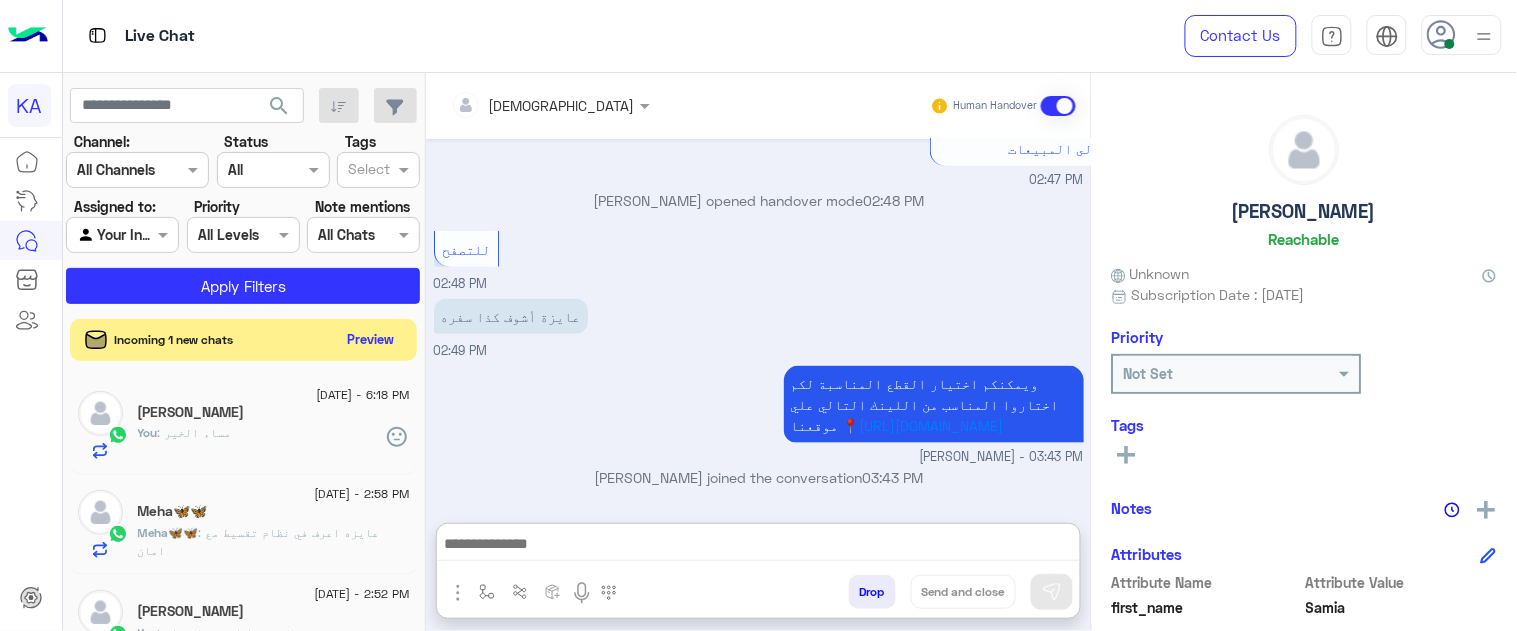 click on "Preview" 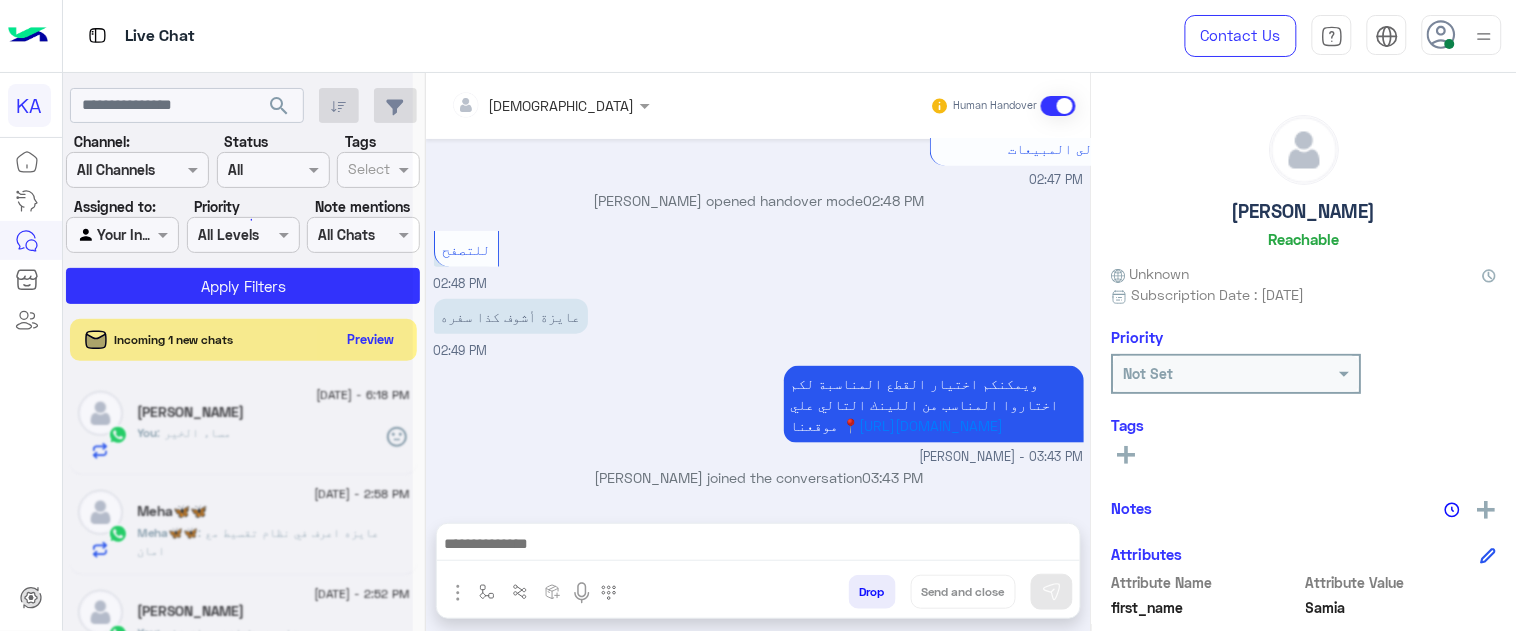 scroll, scrollTop: 534, scrollLeft: 0, axis: vertical 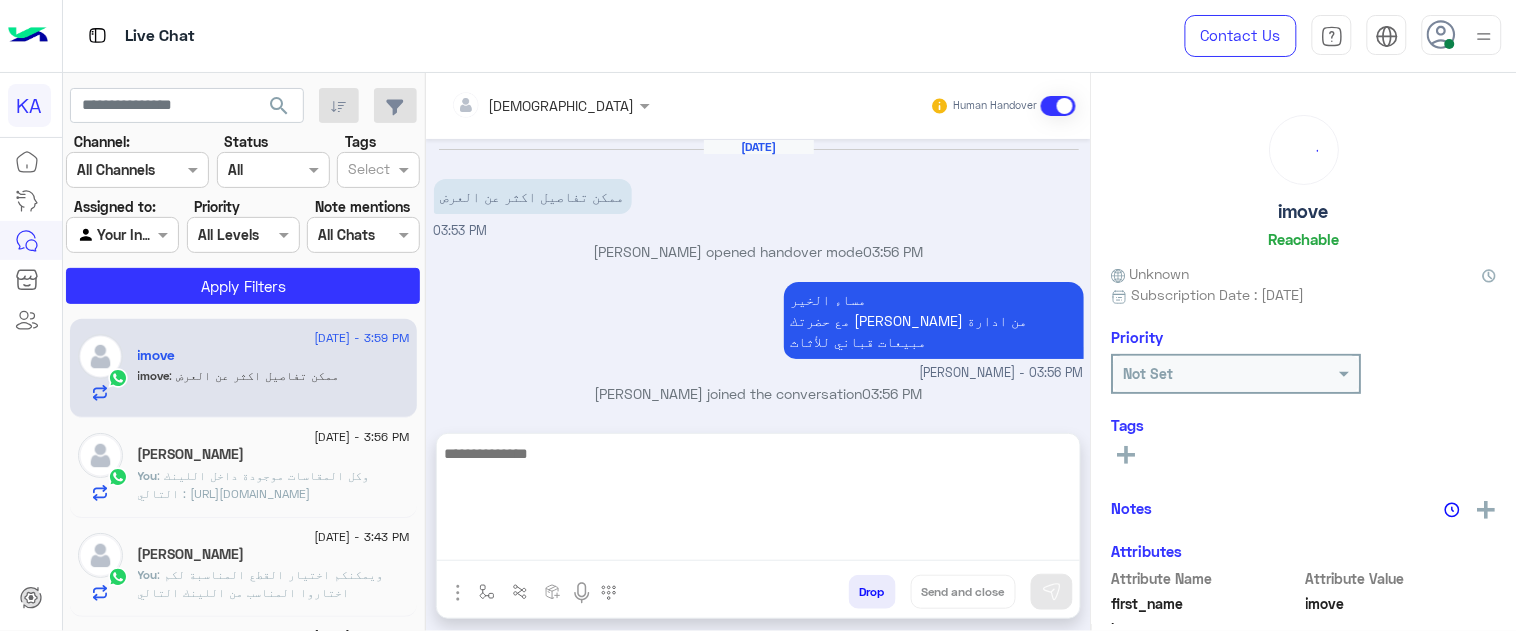 click at bounding box center (758, 501) 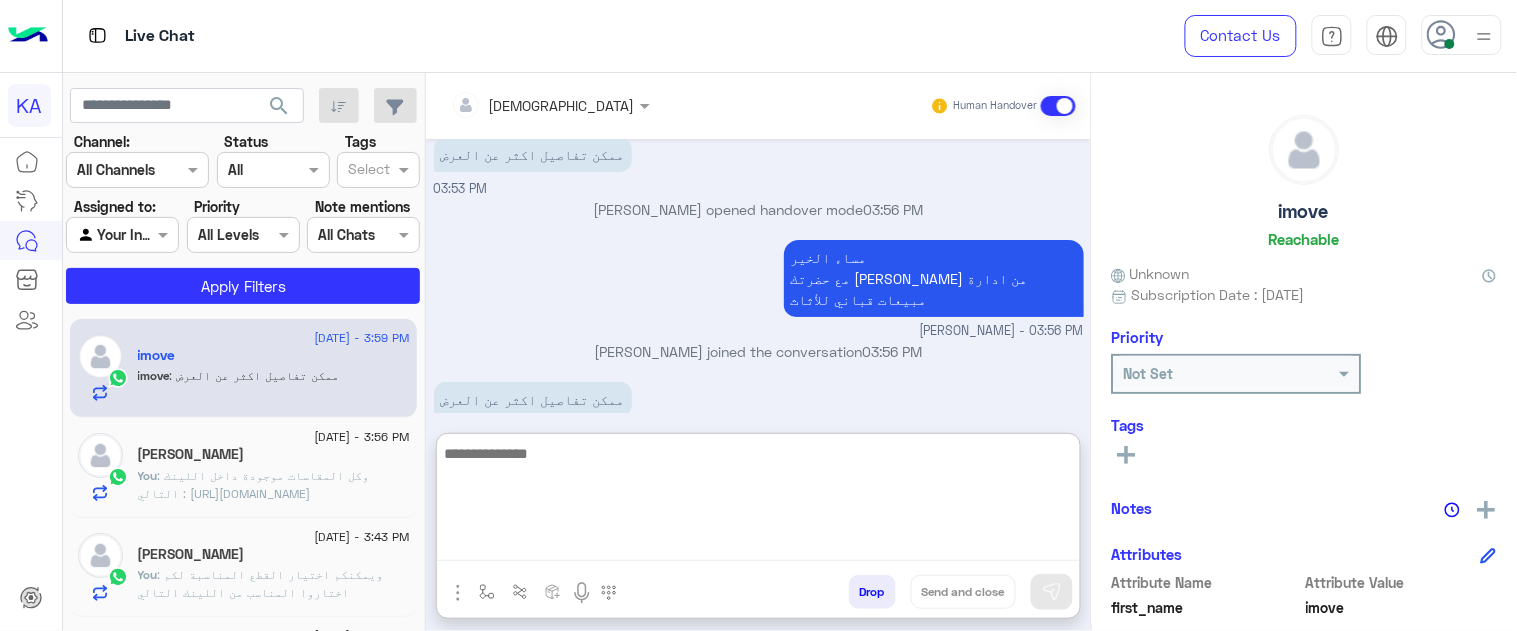 scroll, scrollTop: 52, scrollLeft: 0, axis: vertical 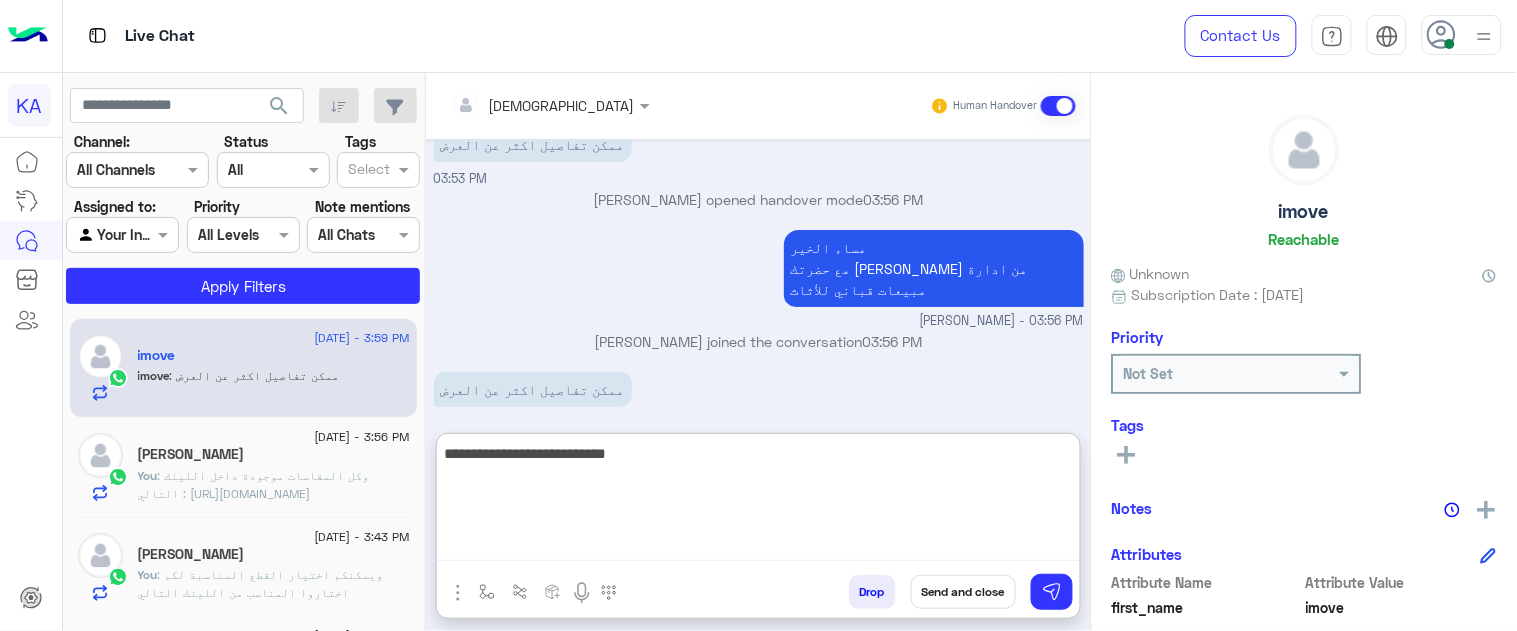 type on "**********" 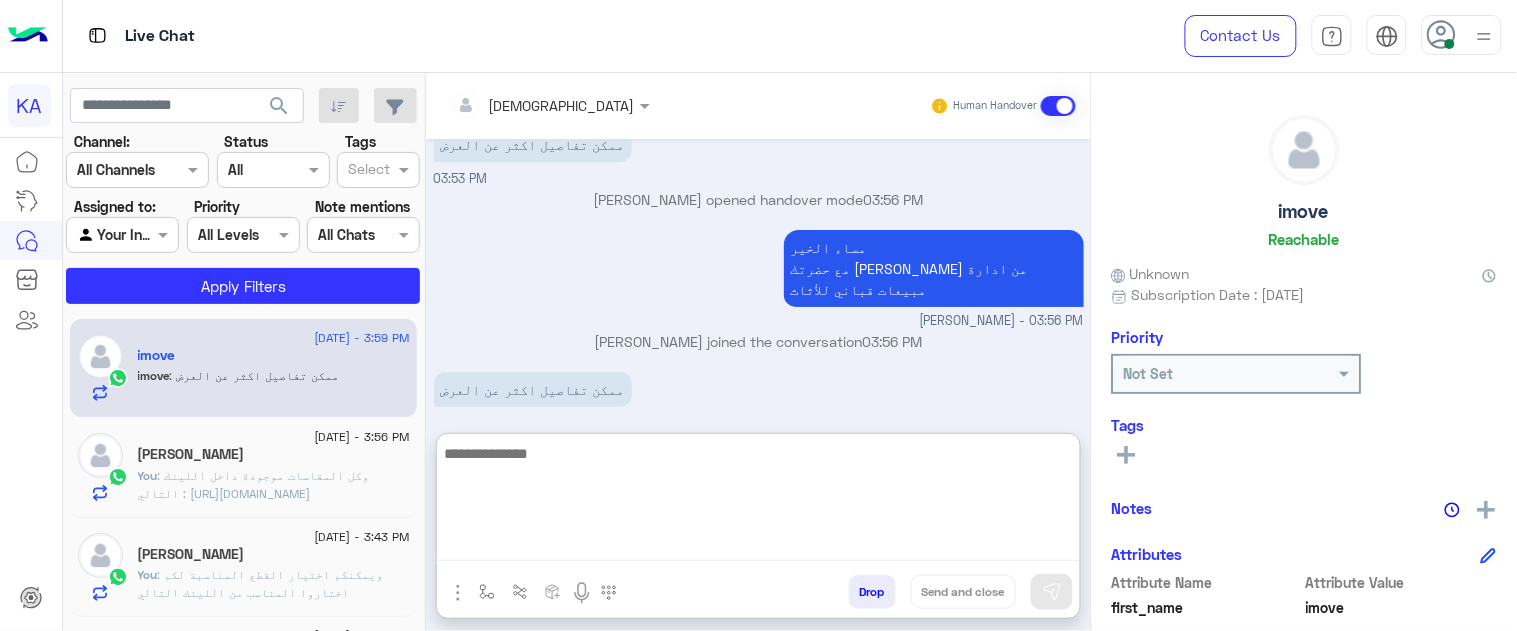 scroll, scrollTop: 116, scrollLeft: 0, axis: vertical 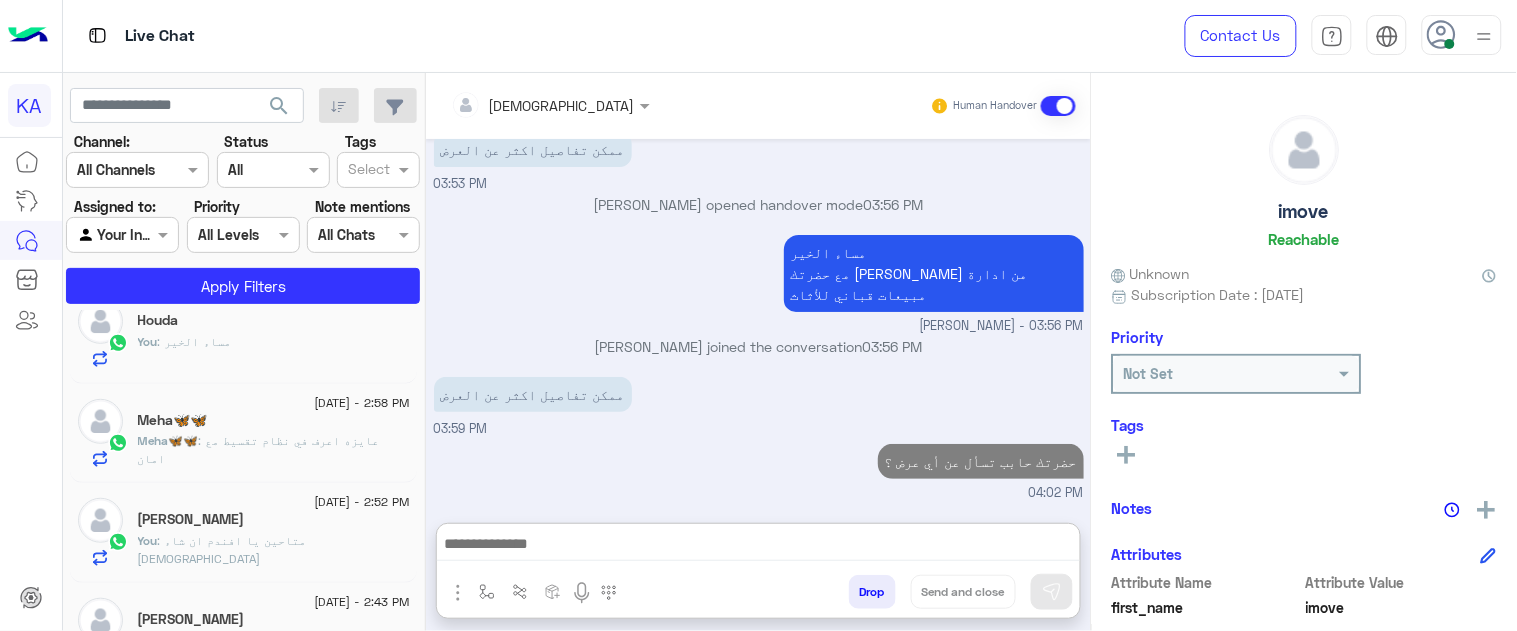 click on "1 July - 2:58 PM  Meha🦋🦋   Meha🦋🦋 : عايزه اعرف في نظام تقسيط مع امان" 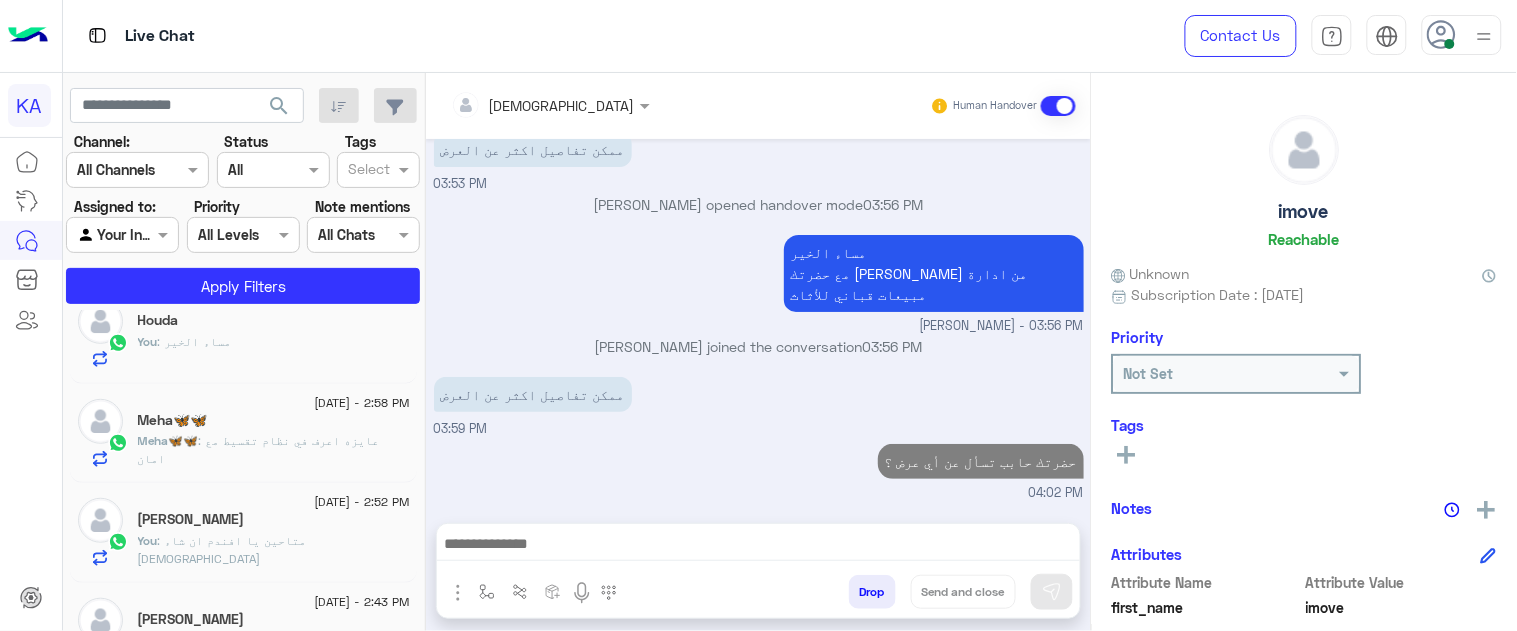 scroll, scrollTop: 26, scrollLeft: 0, axis: vertical 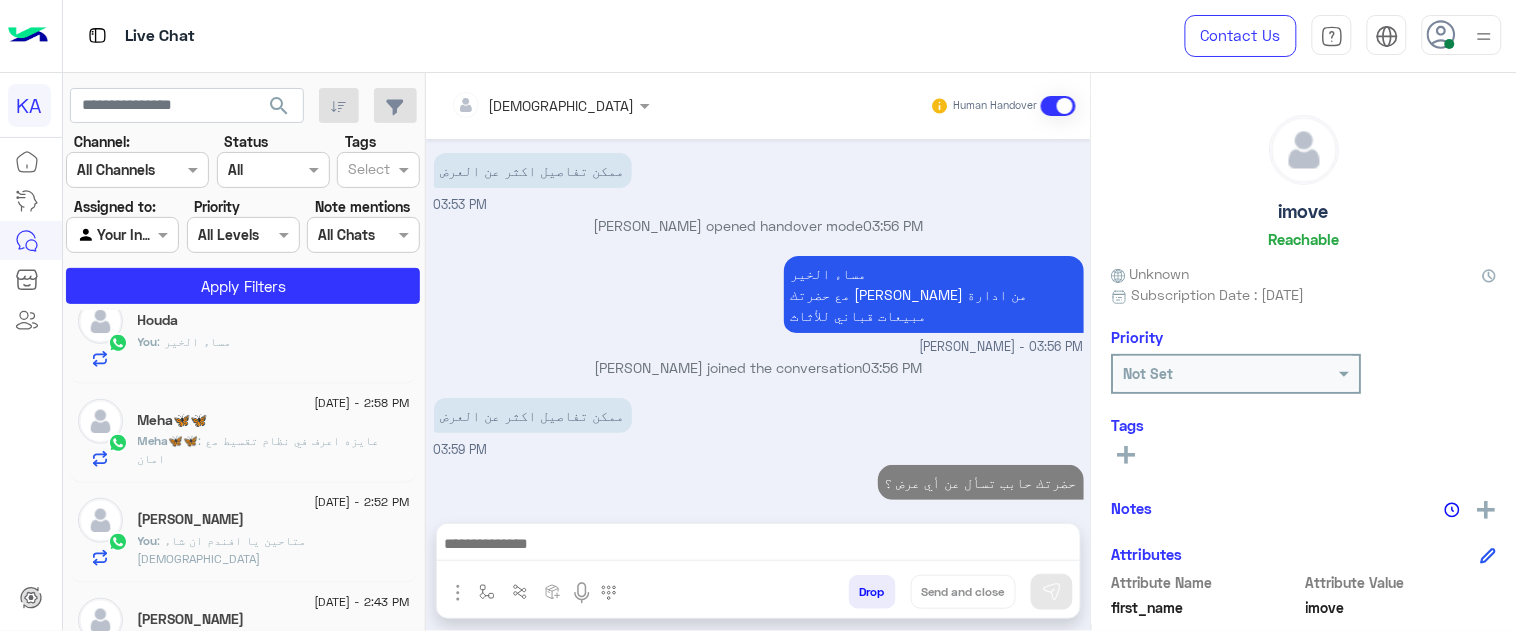 click on "You  : مساء الخير" 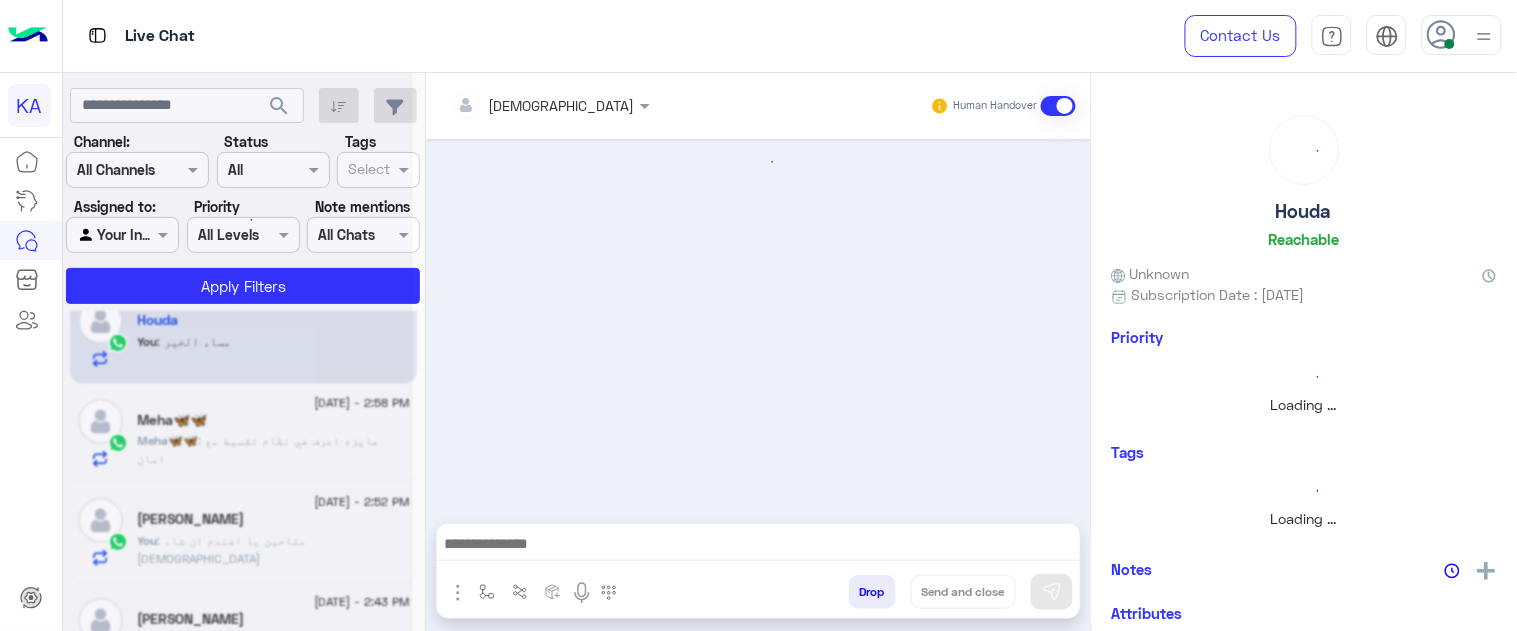 scroll, scrollTop: 0, scrollLeft: 0, axis: both 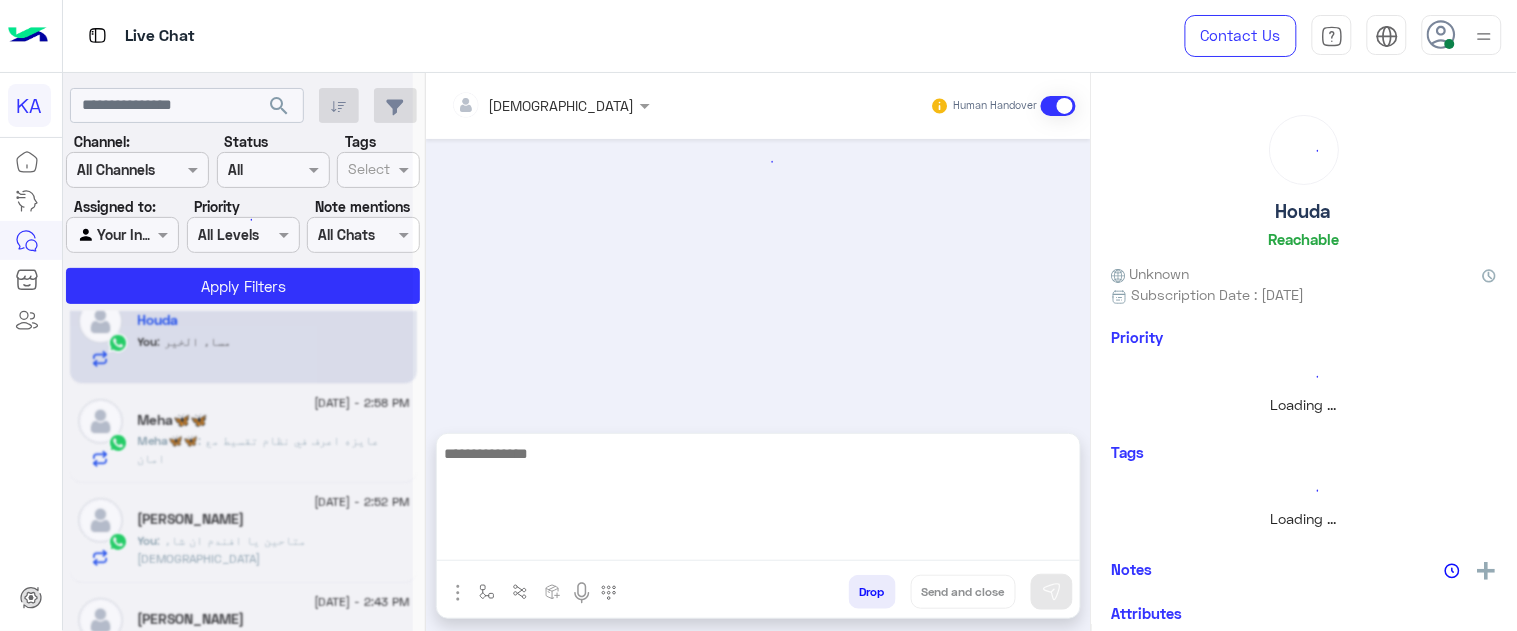 click at bounding box center [758, 501] 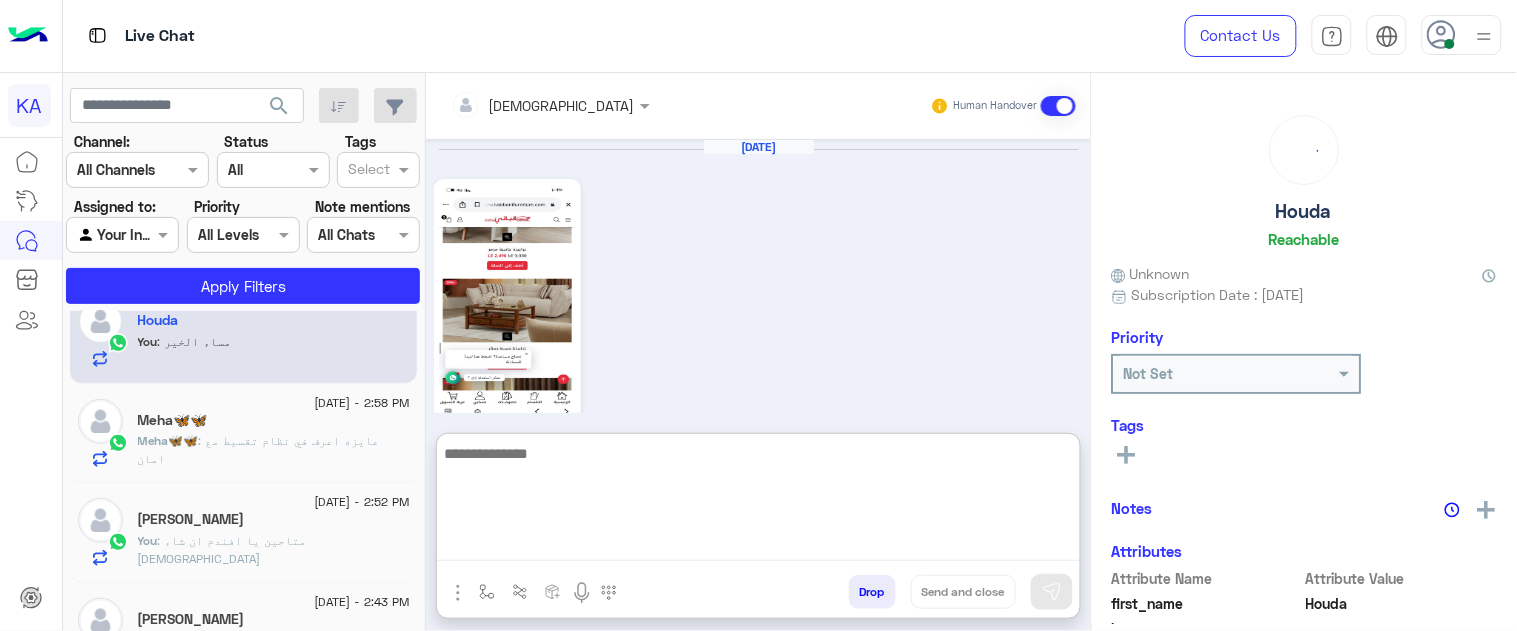scroll, scrollTop: 840, scrollLeft: 0, axis: vertical 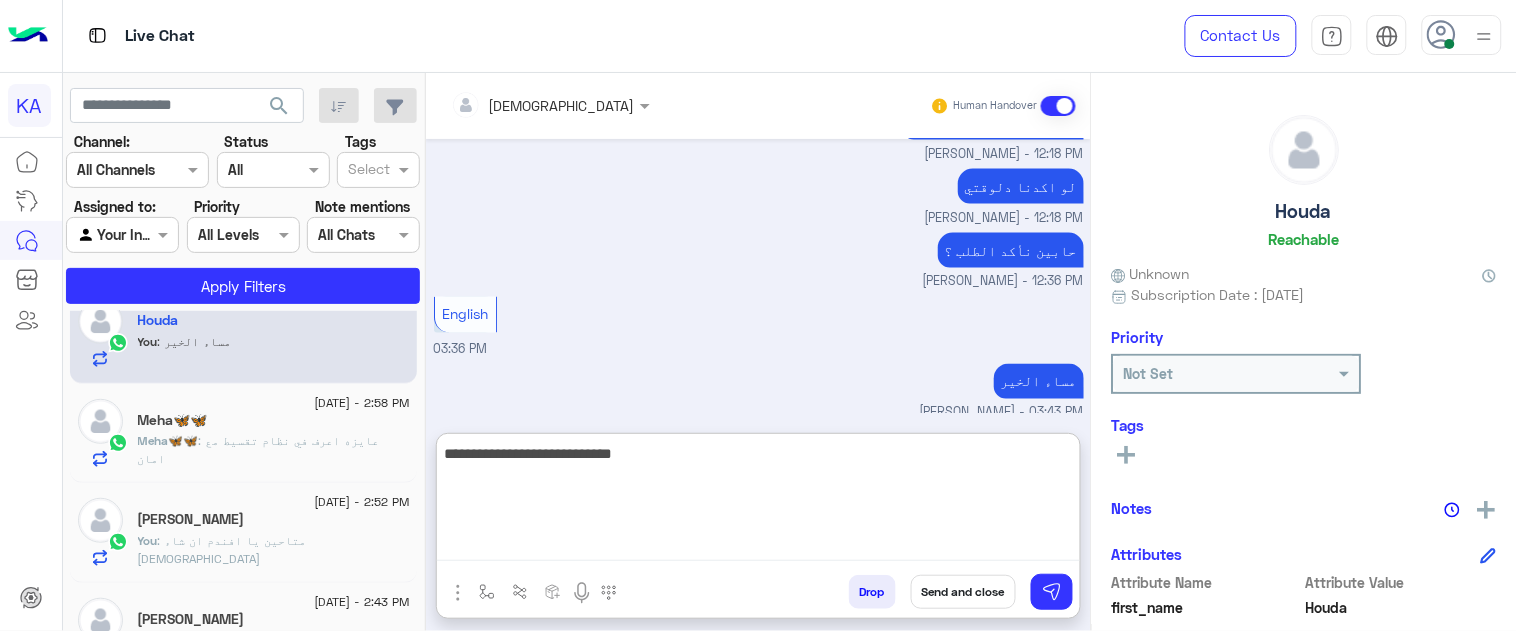 type on "**********" 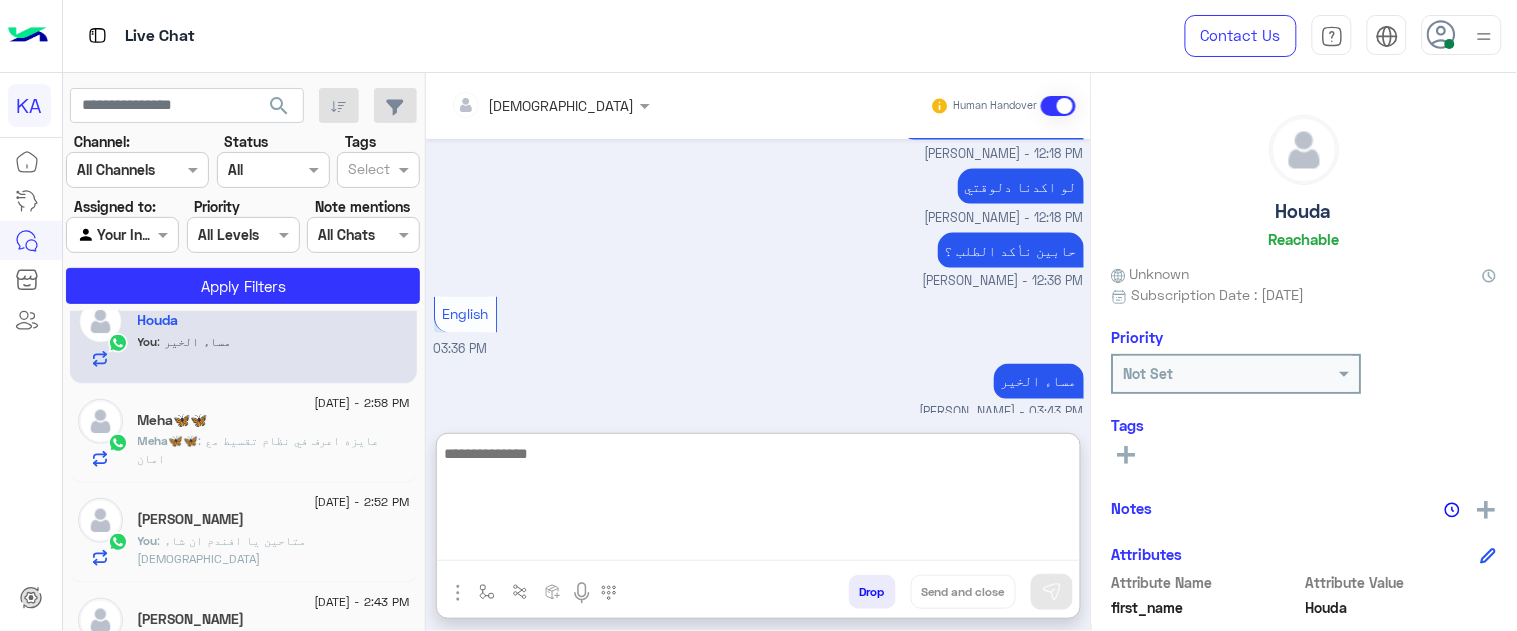 scroll, scrollTop: 913, scrollLeft: 0, axis: vertical 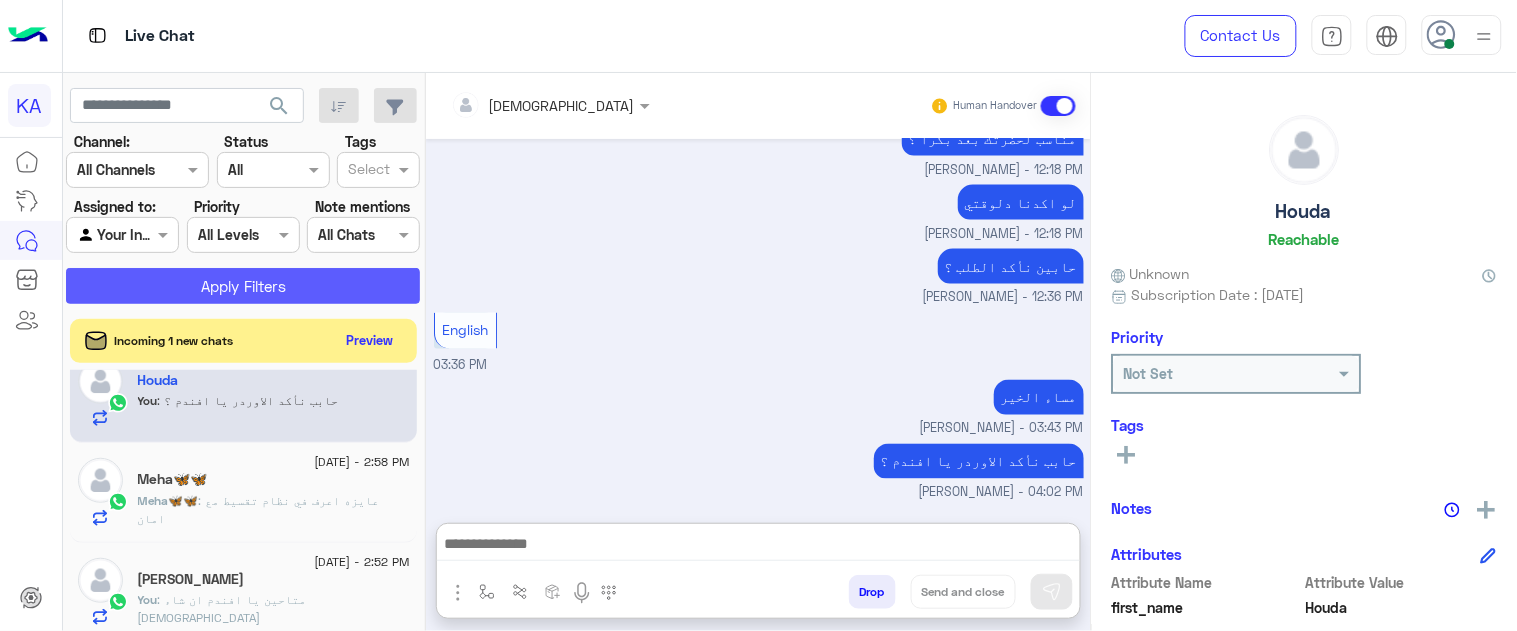 click on "Apply Filters" 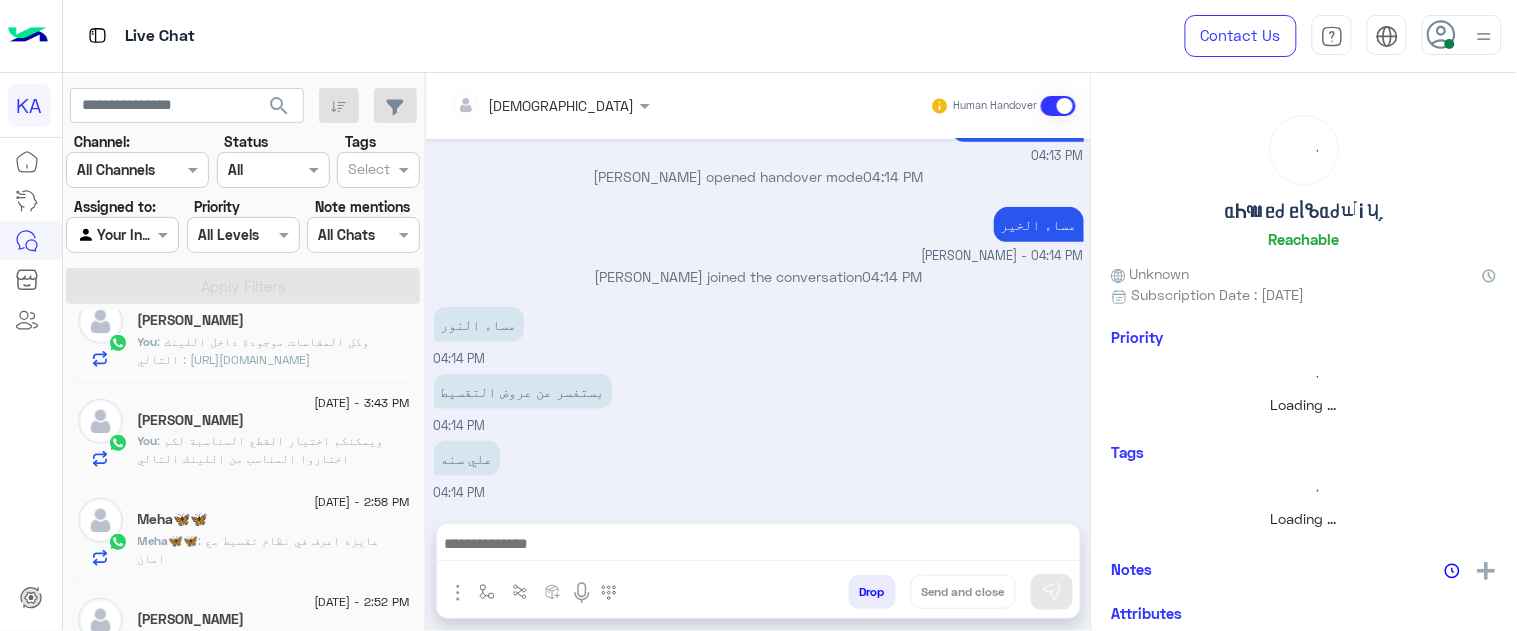 scroll, scrollTop: 483, scrollLeft: 0, axis: vertical 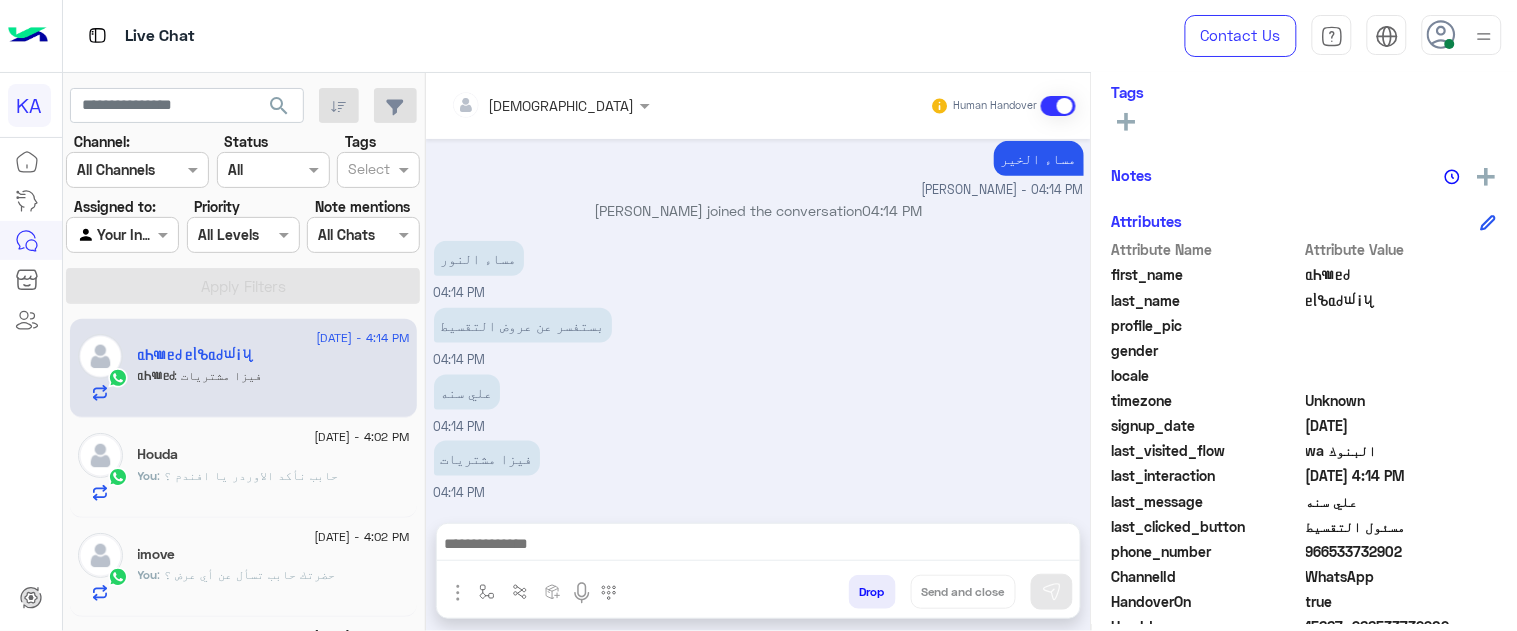click at bounding box center (758, 549) 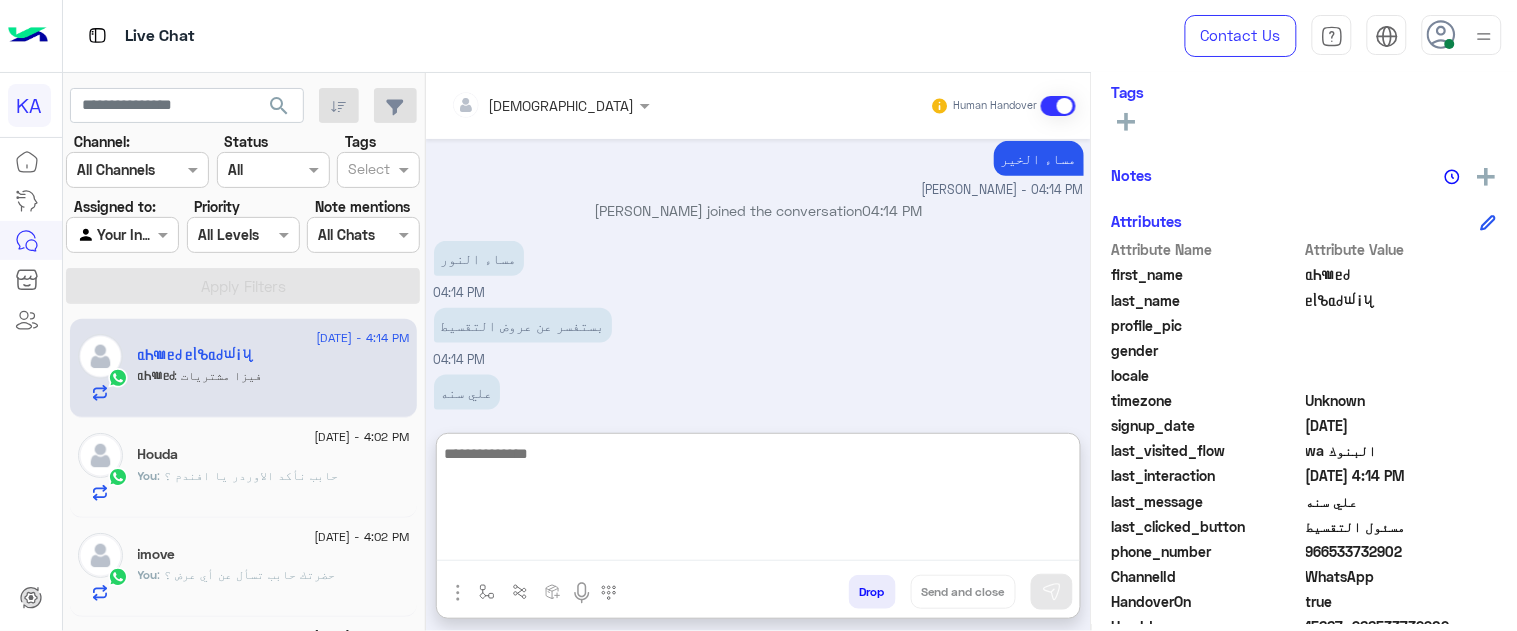 click at bounding box center (758, 501) 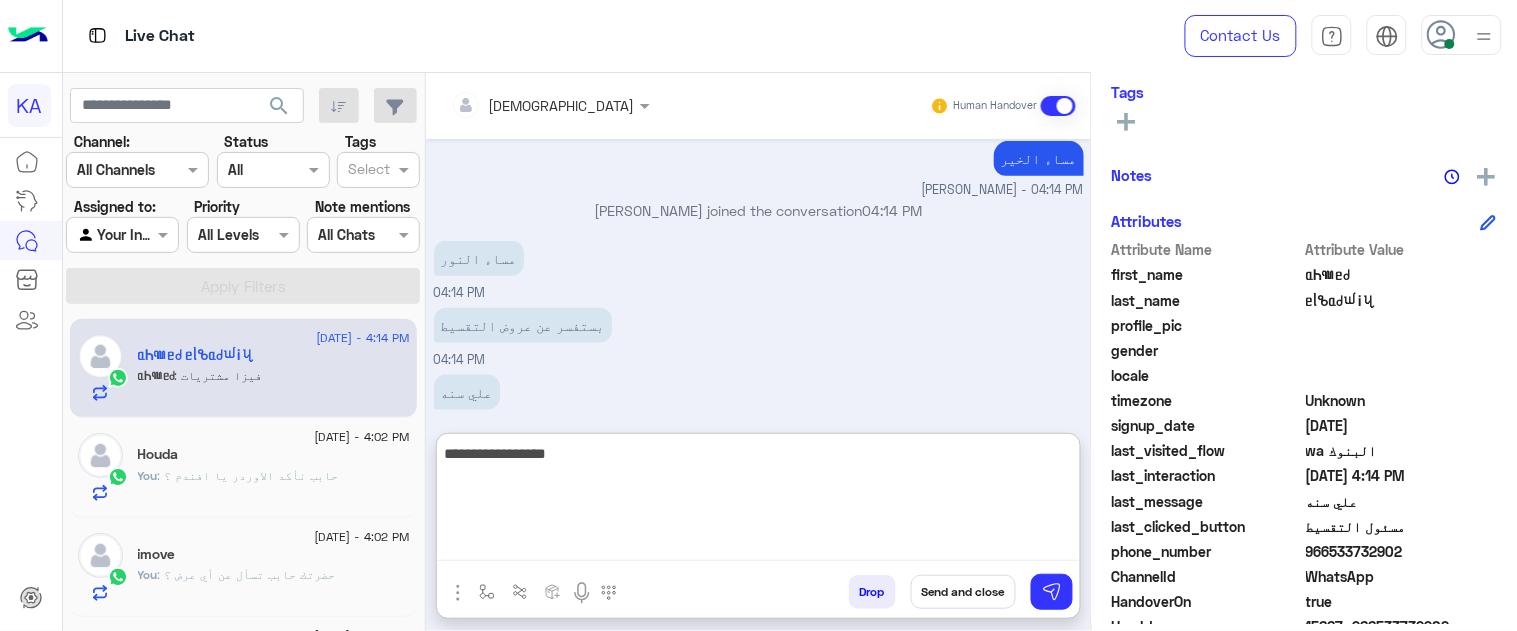 scroll, scrollTop: 705, scrollLeft: 0, axis: vertical 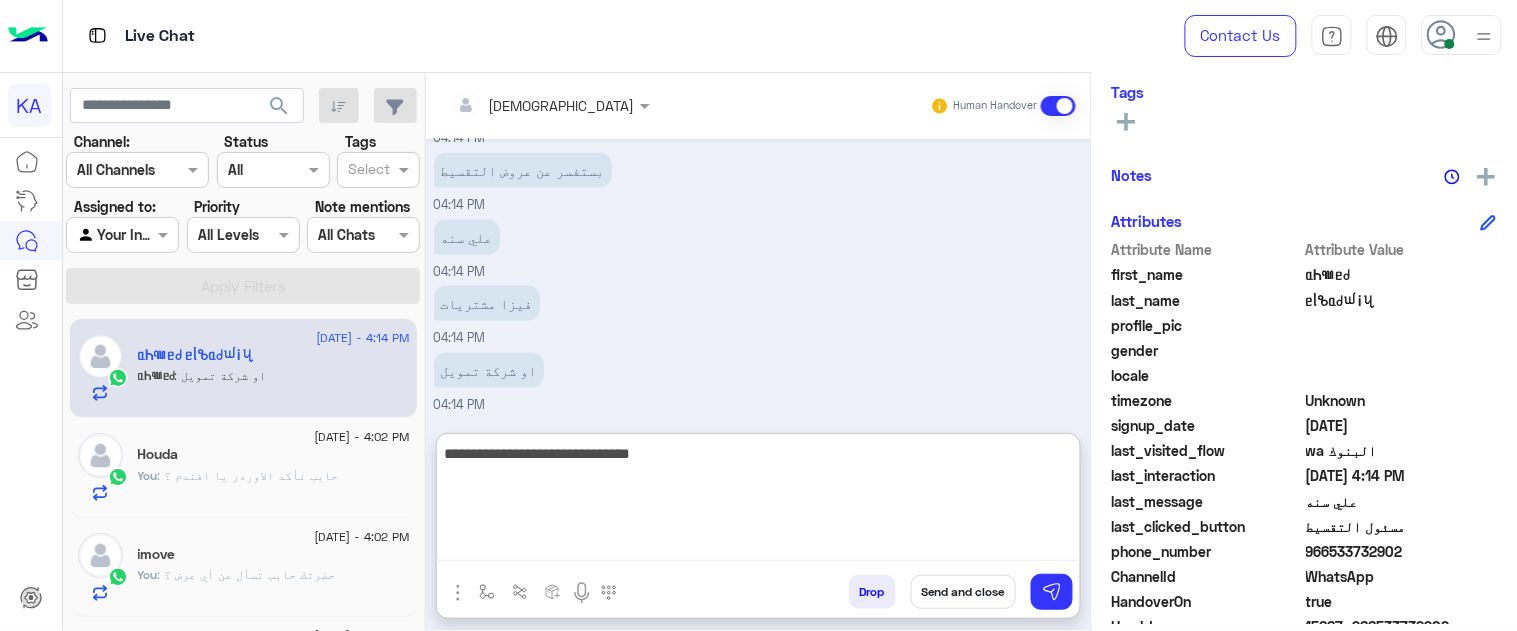 type on "**********" 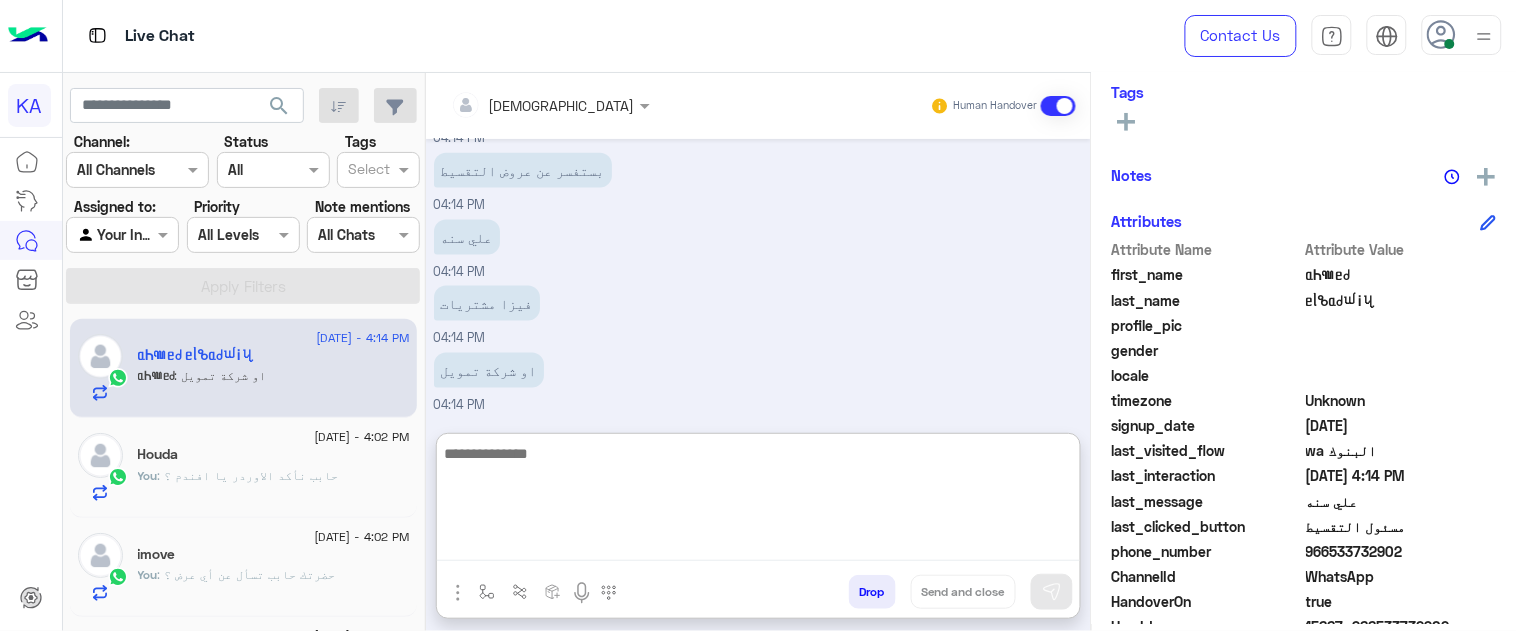 scroll, scrollTop: 770, scrollLeft: 0, axis: vertical 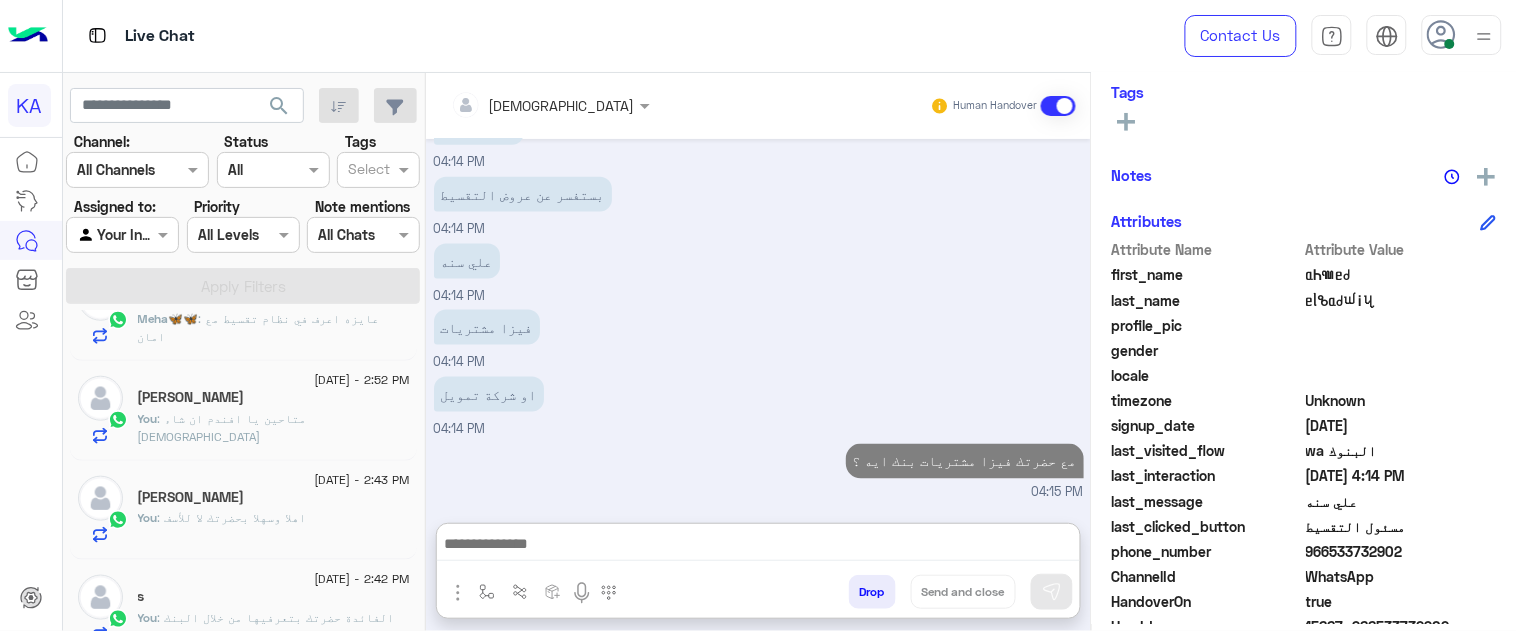 click on "You  : متاحين يا افندم ان شاء الله" 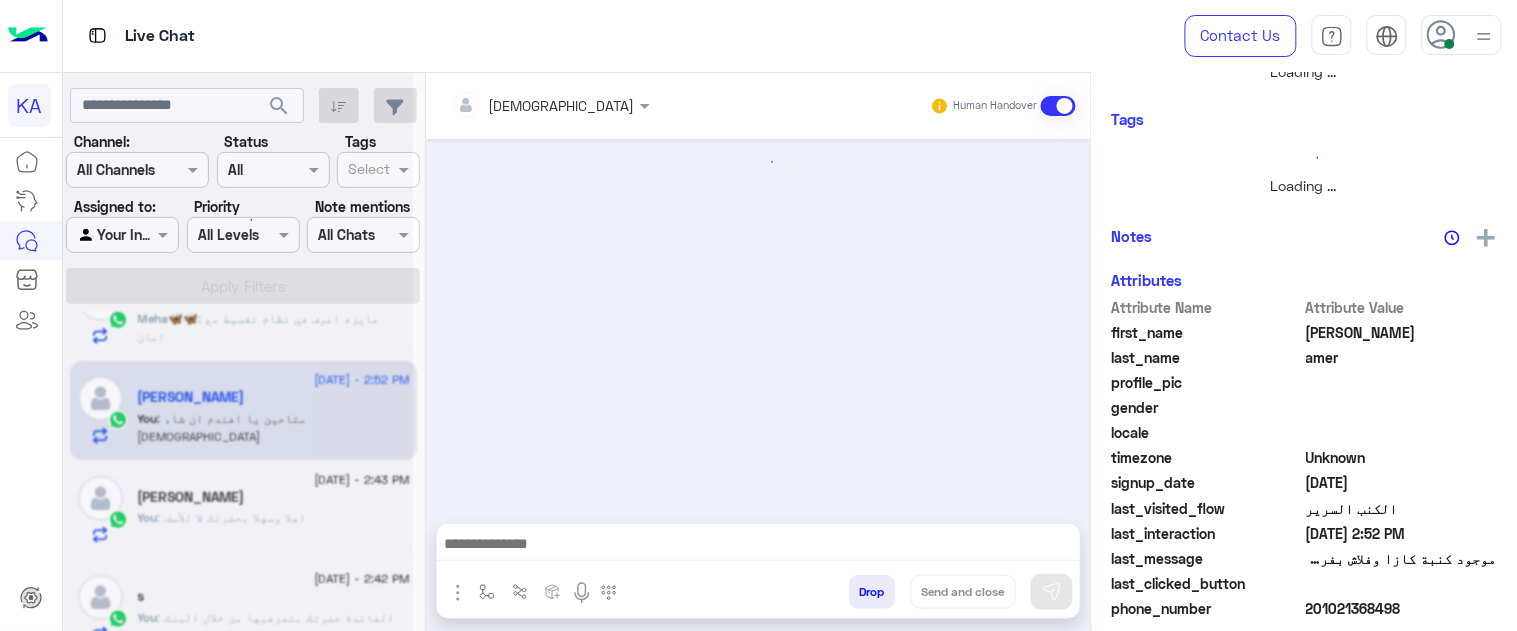 scroll, scrollTop: 0, scrollLeft: 0, axis: both 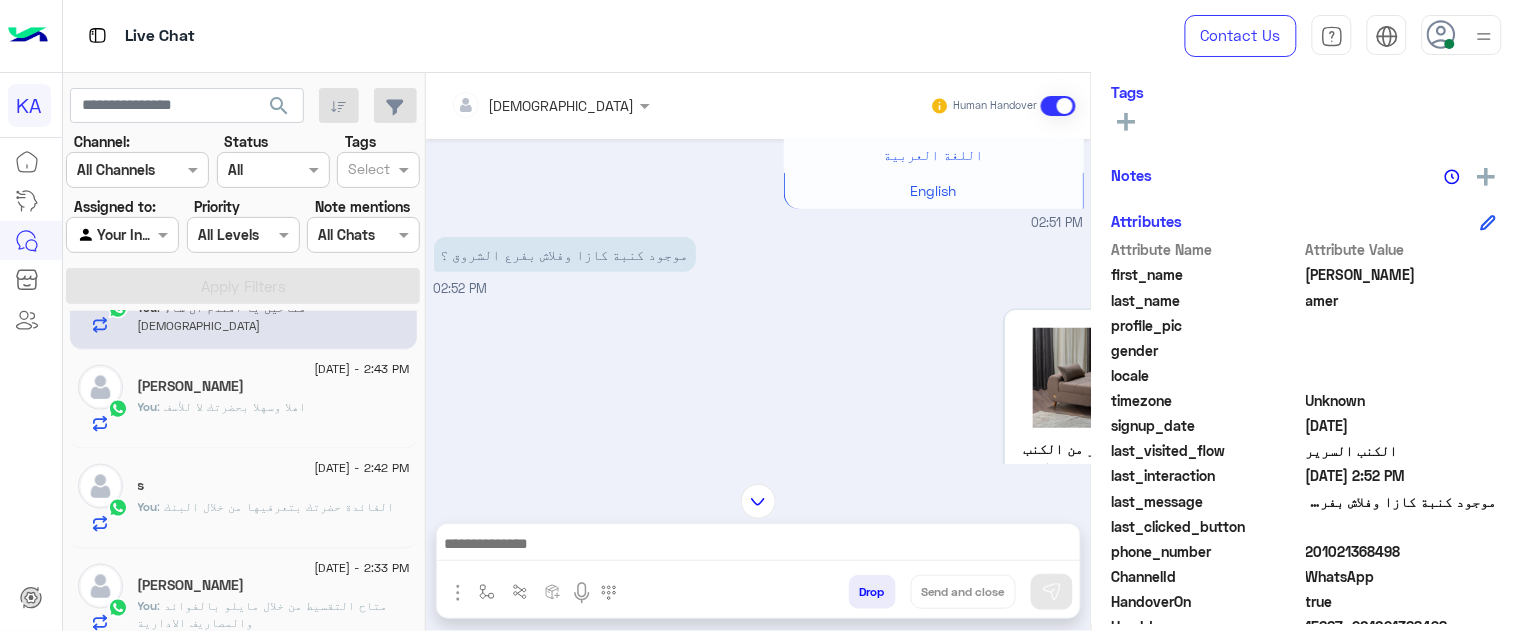 click on "You  : اهلا وسهلا بحضرتك
لا للأسف" 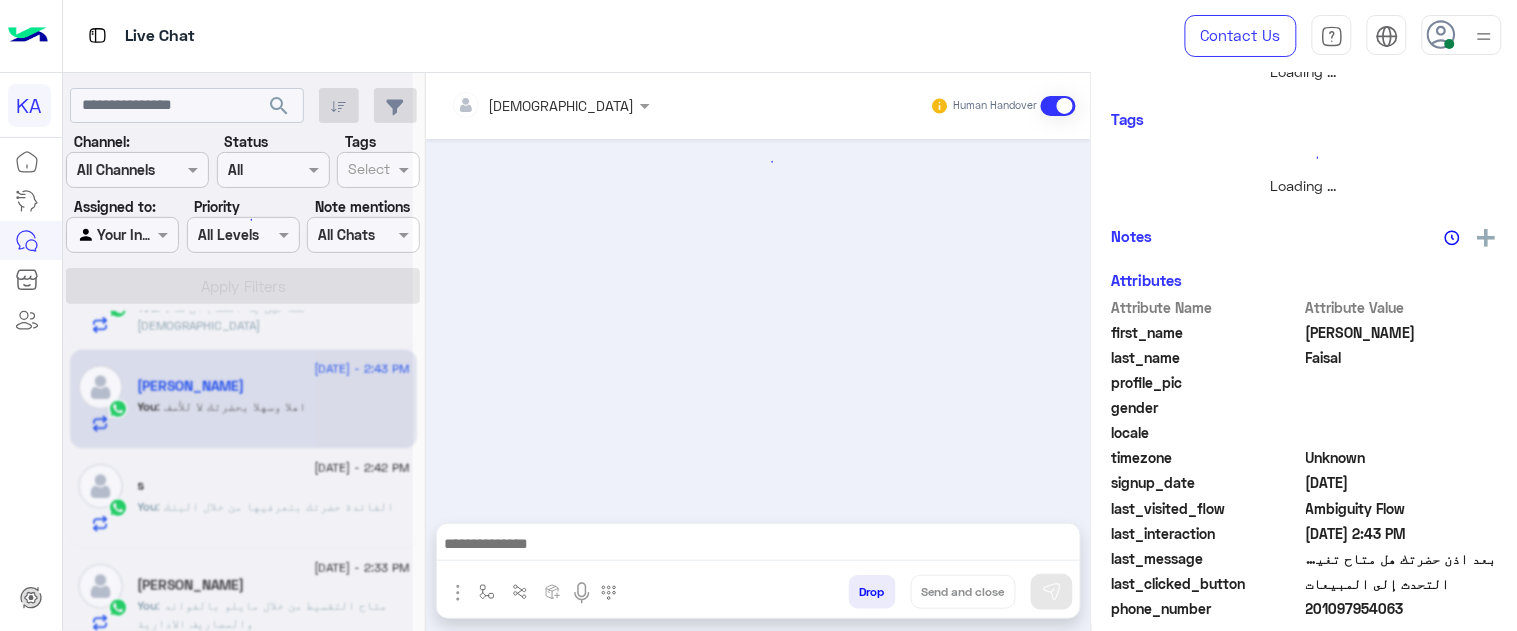 scroll, scrollTop: 361, scrollLeft: 0, axis: vertical 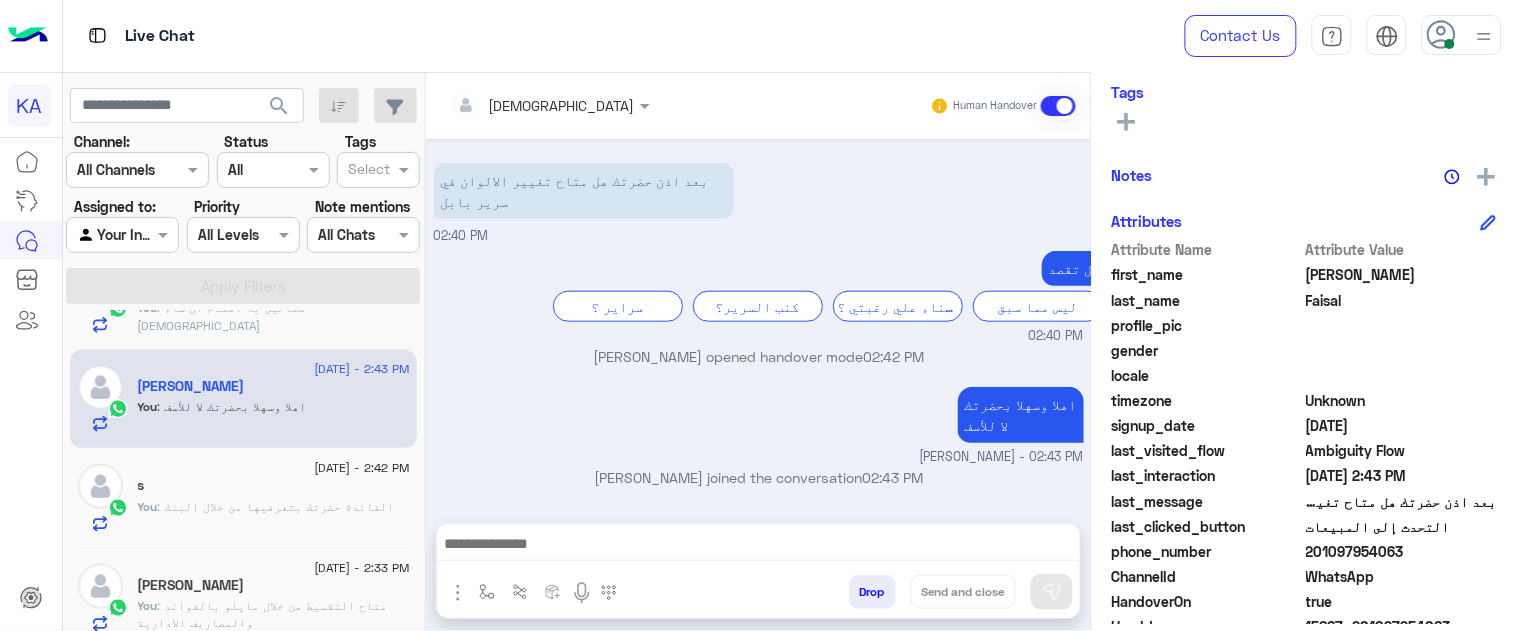 click on "s" 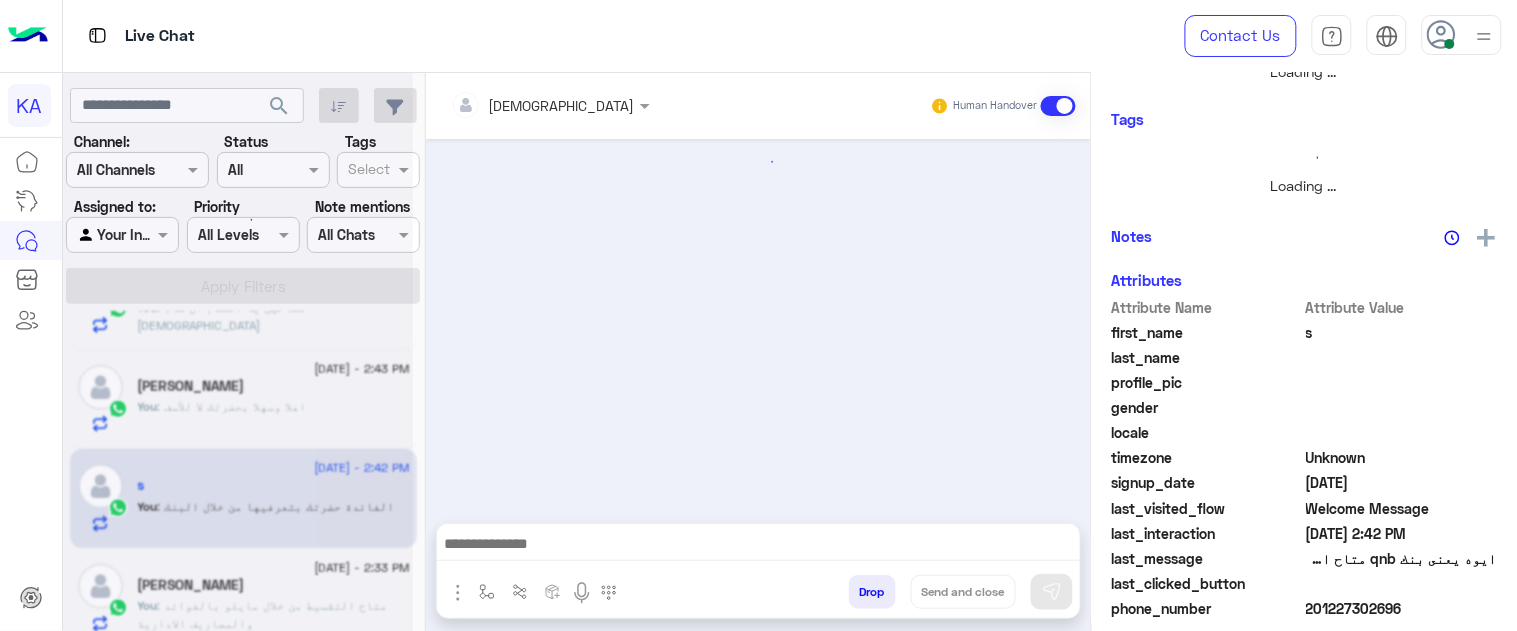 scroll, scrollTop: 361, scrollLeft: 0, axis: vertical 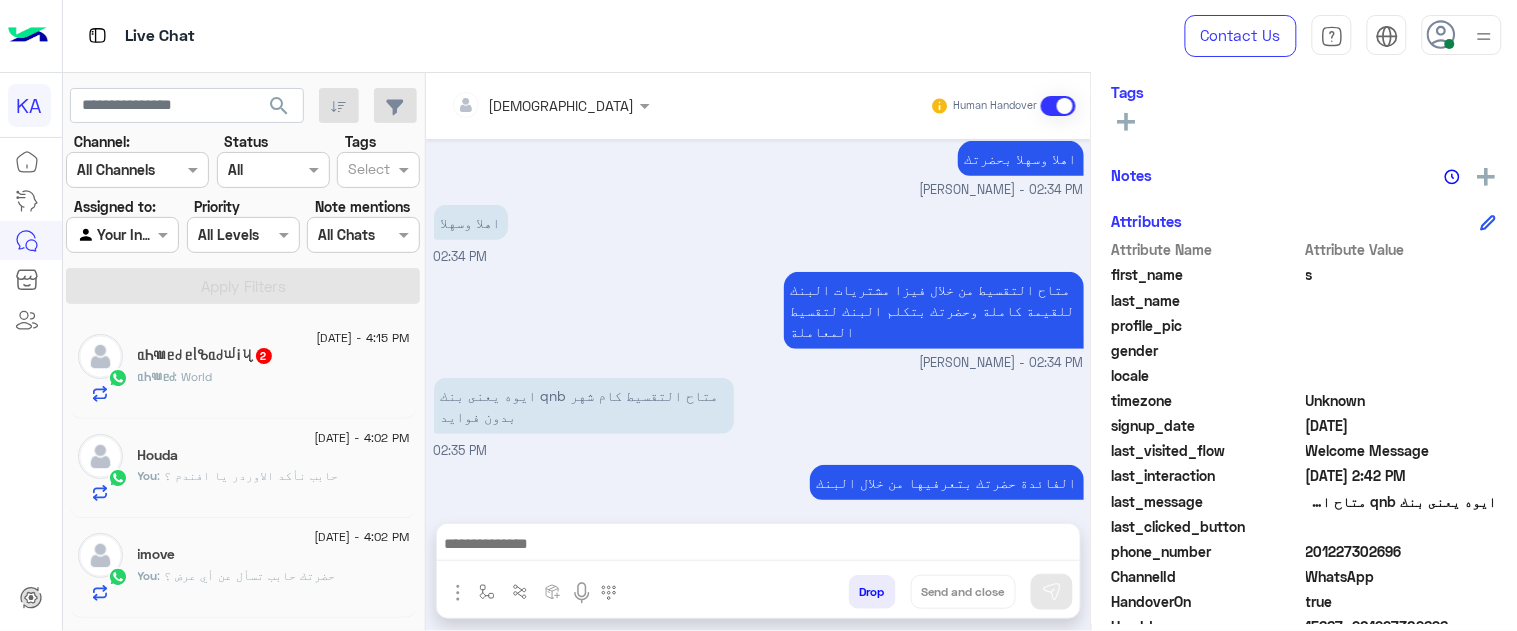 click on "ᥲ️Ꮒ꧑ᥱძ ᥱᥣႦᥲ️ძꪝᎥꪗ  2" 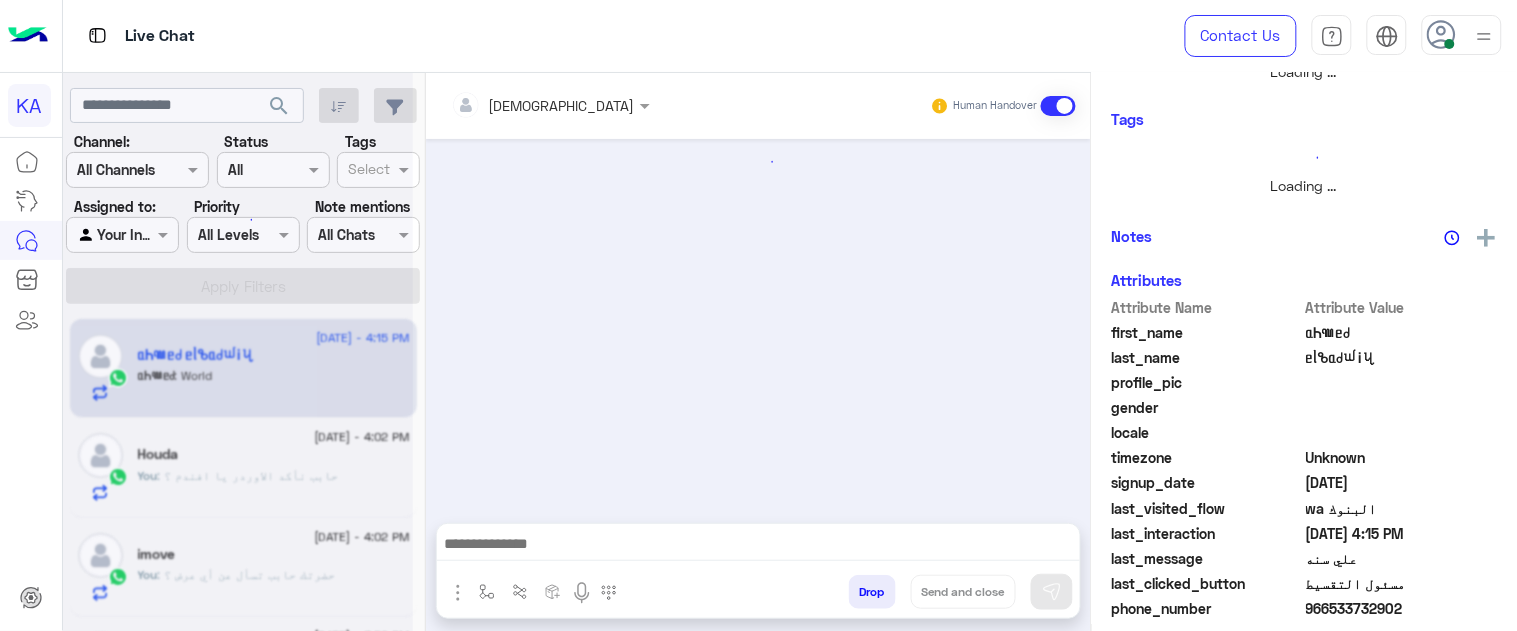 scroll, scrollTop: 361, scrollLeft: 0, axis: vertical 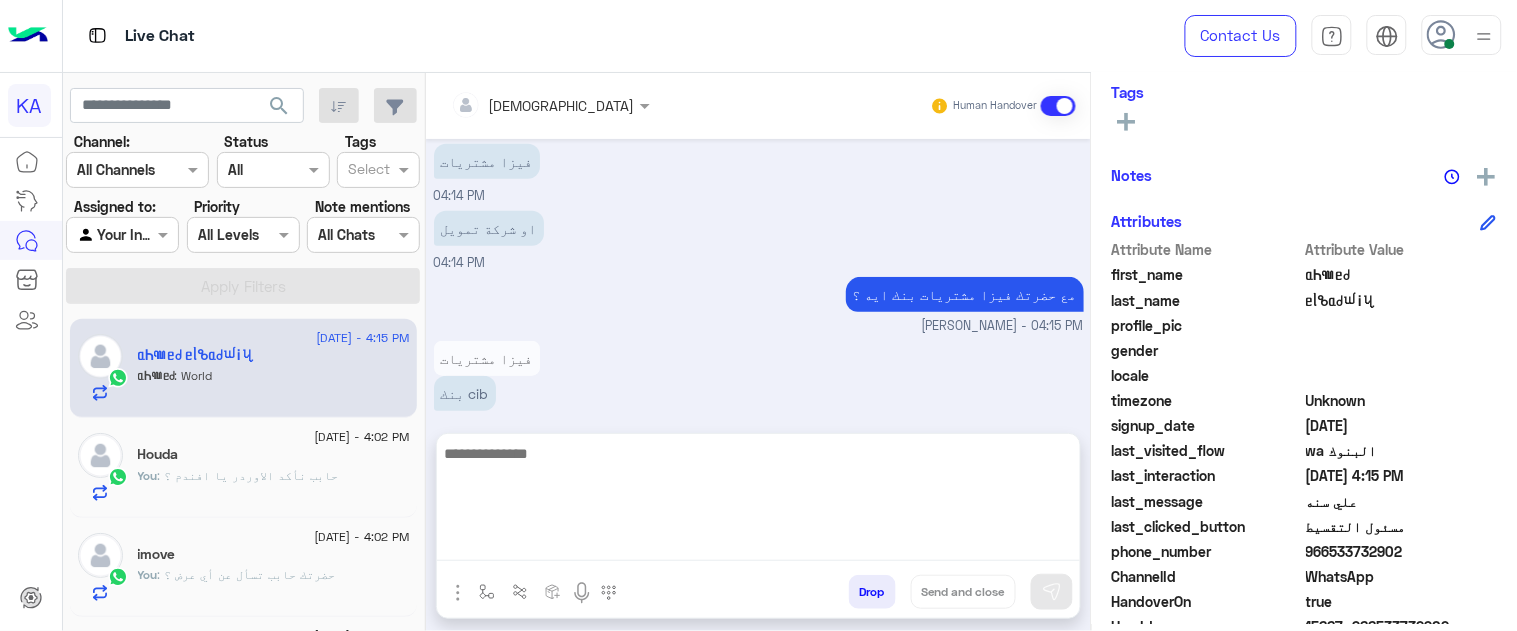 click at bounding box center [758, 501] 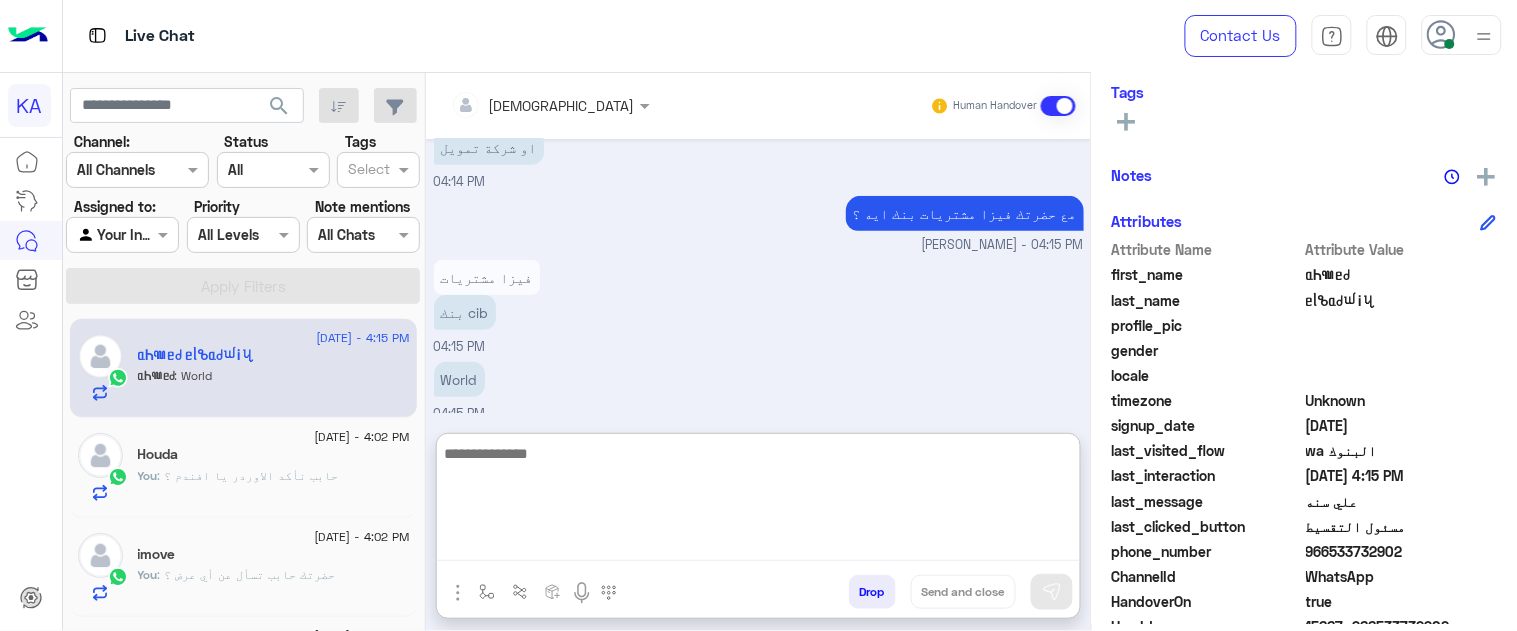 scroll, scrollTop: 425, scrollLeft: 0, axis: vertical 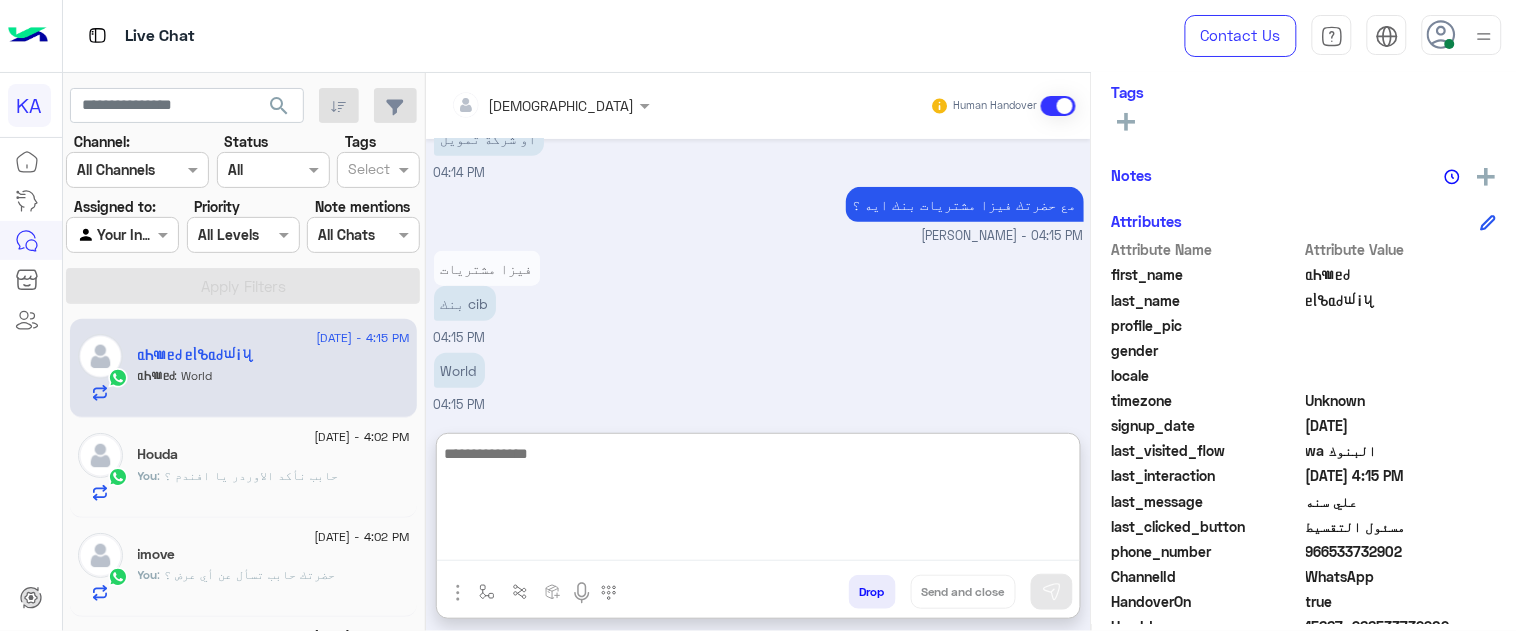 click at bounding box center (758, 501) 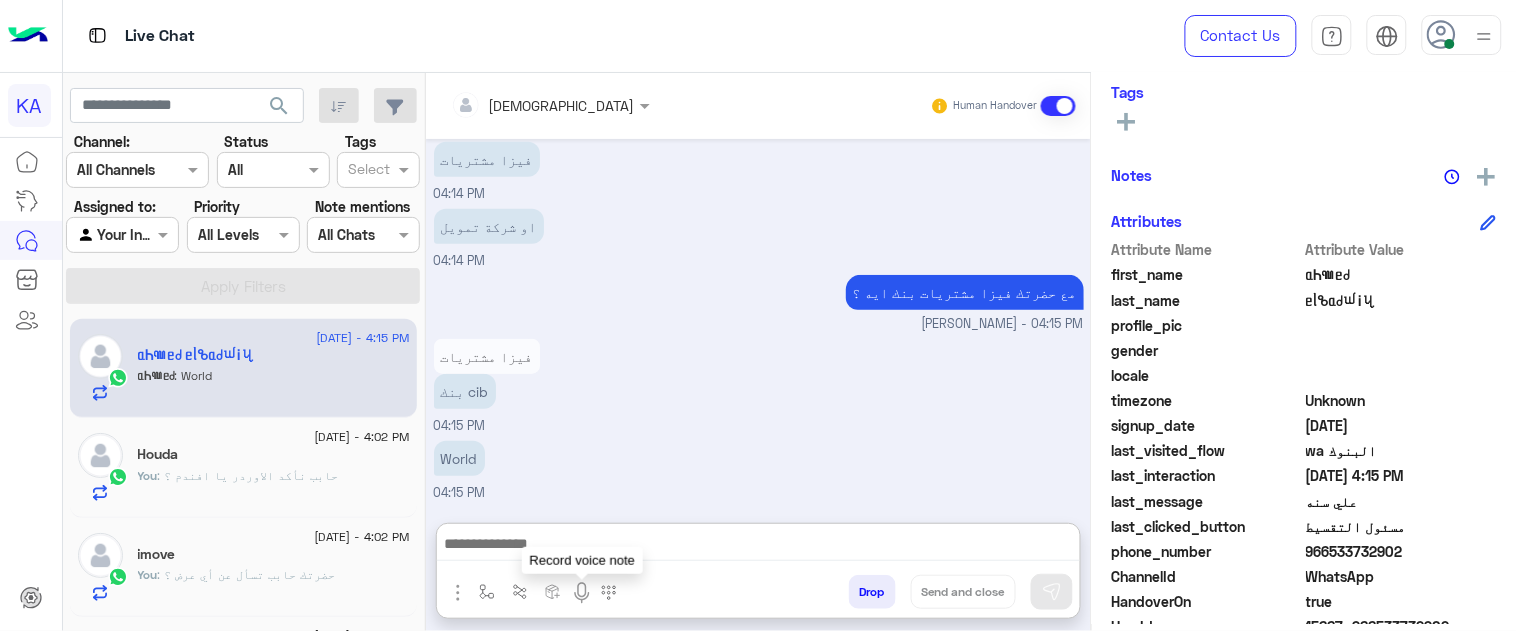 click at bounding box center [582, 593] 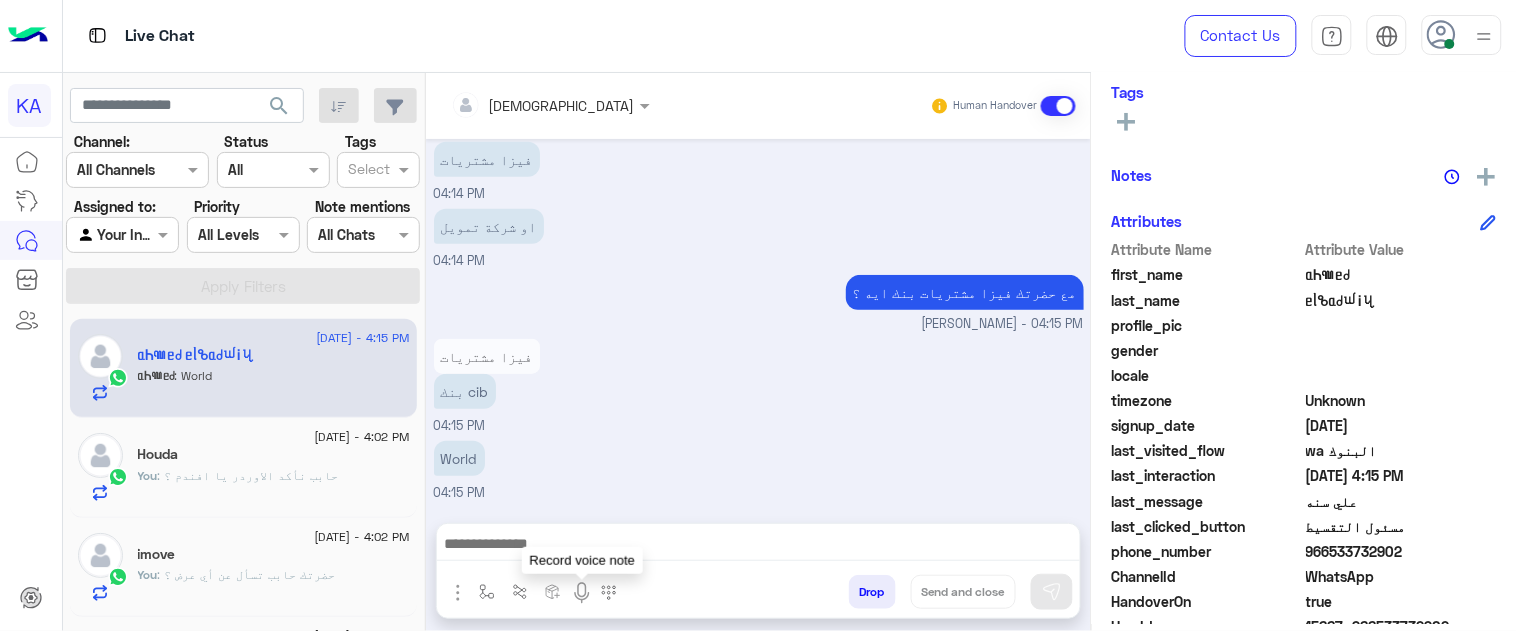 scroll, scrollTop: 335, scrollLeft: 0, axis: vertical 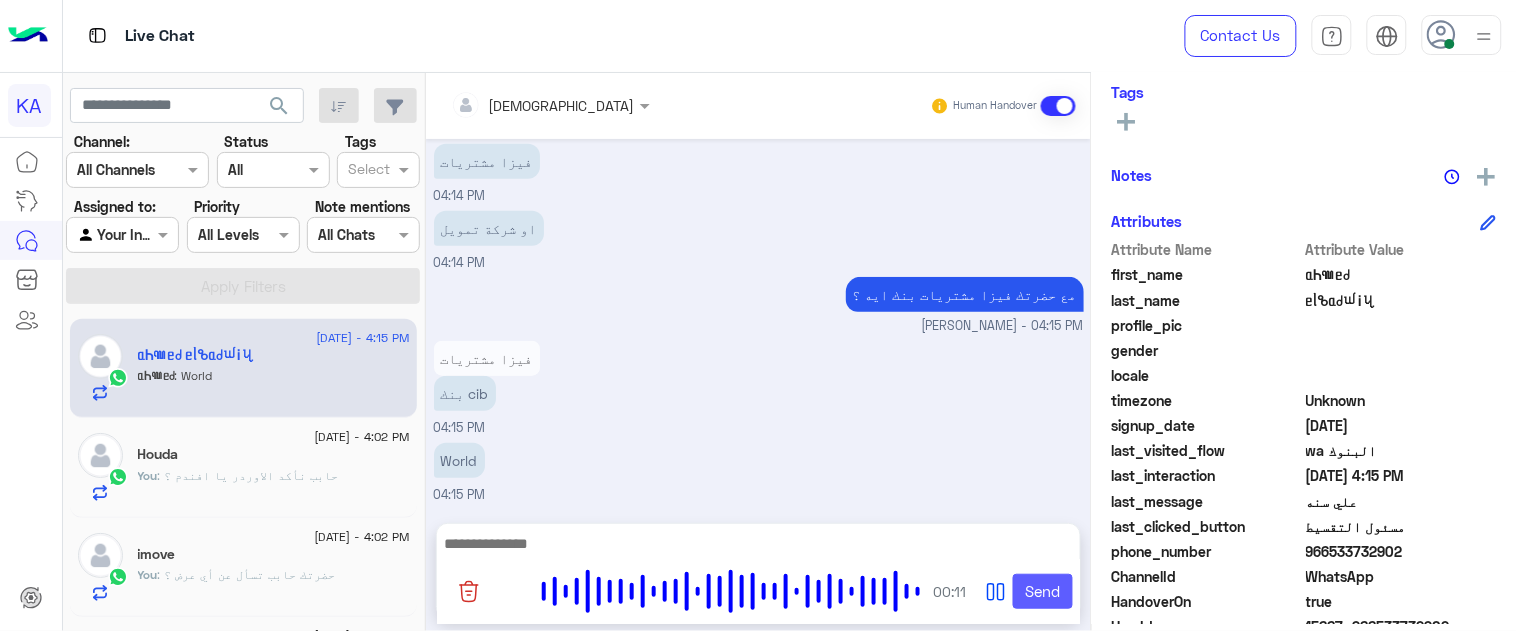 click on "Send" at bounding box center (1043, 592) 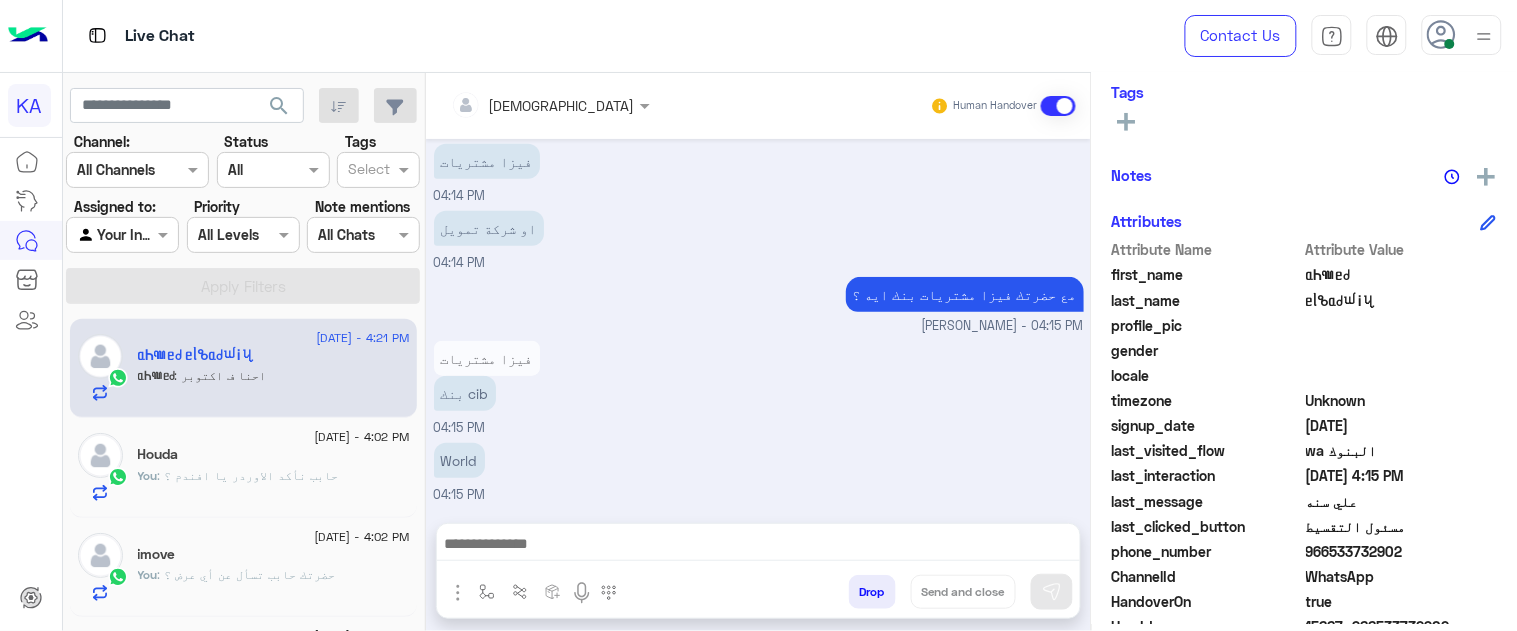 scroll, scrollTop: 684, scrollLeft: 0, axis: vertical 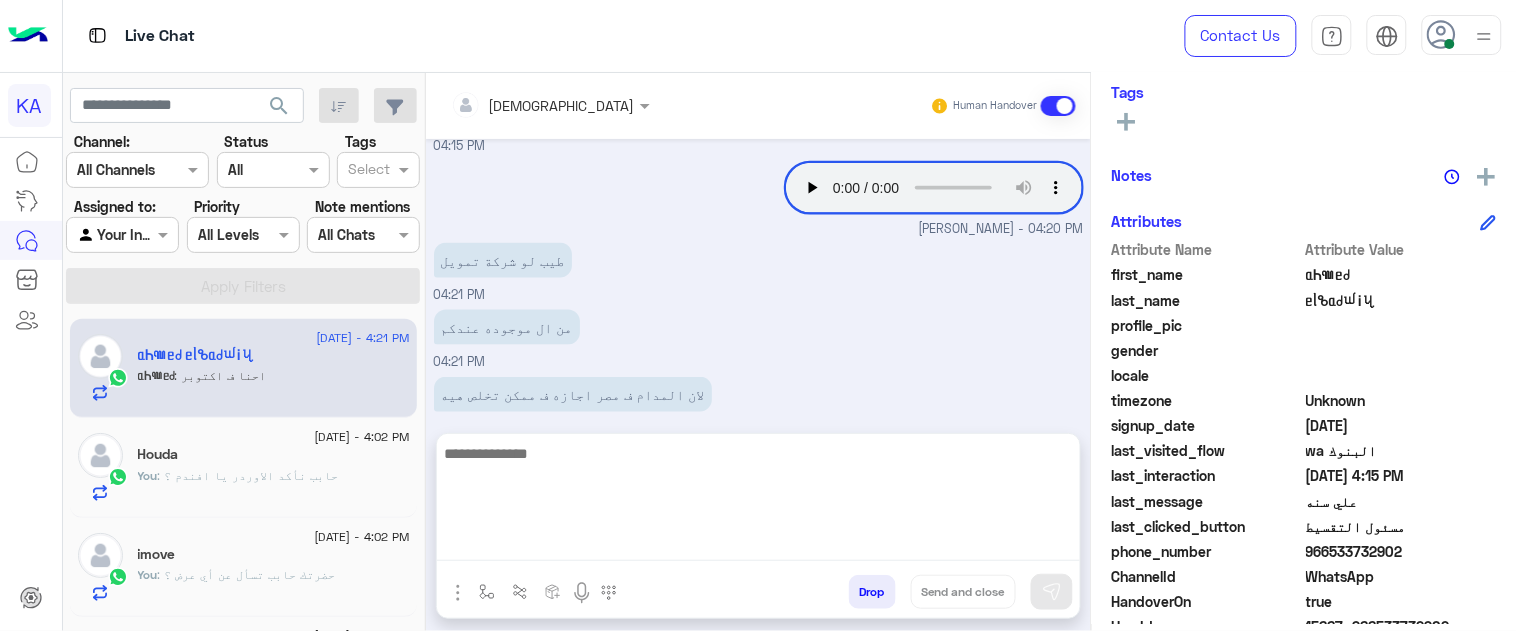click at bounding box center (758, 501) 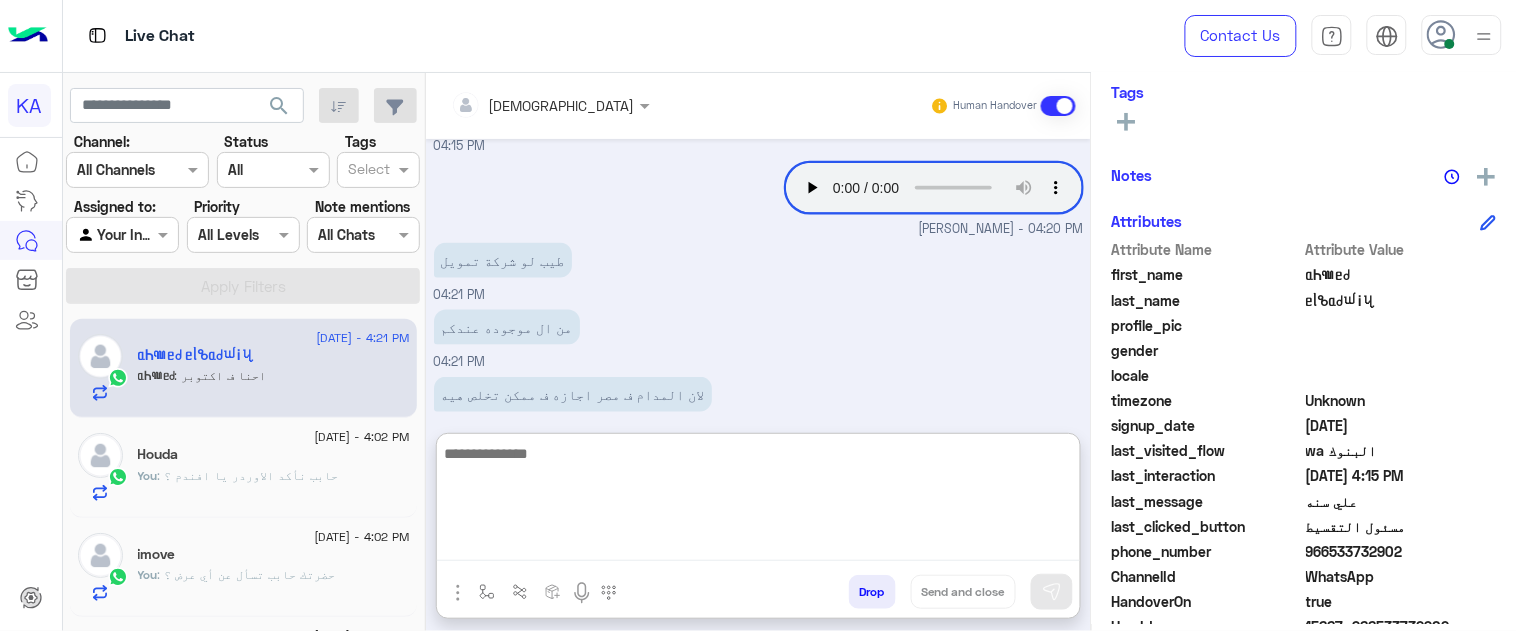 scroll, scrollTop: 774, scrollLeft: 0, axis: vertical 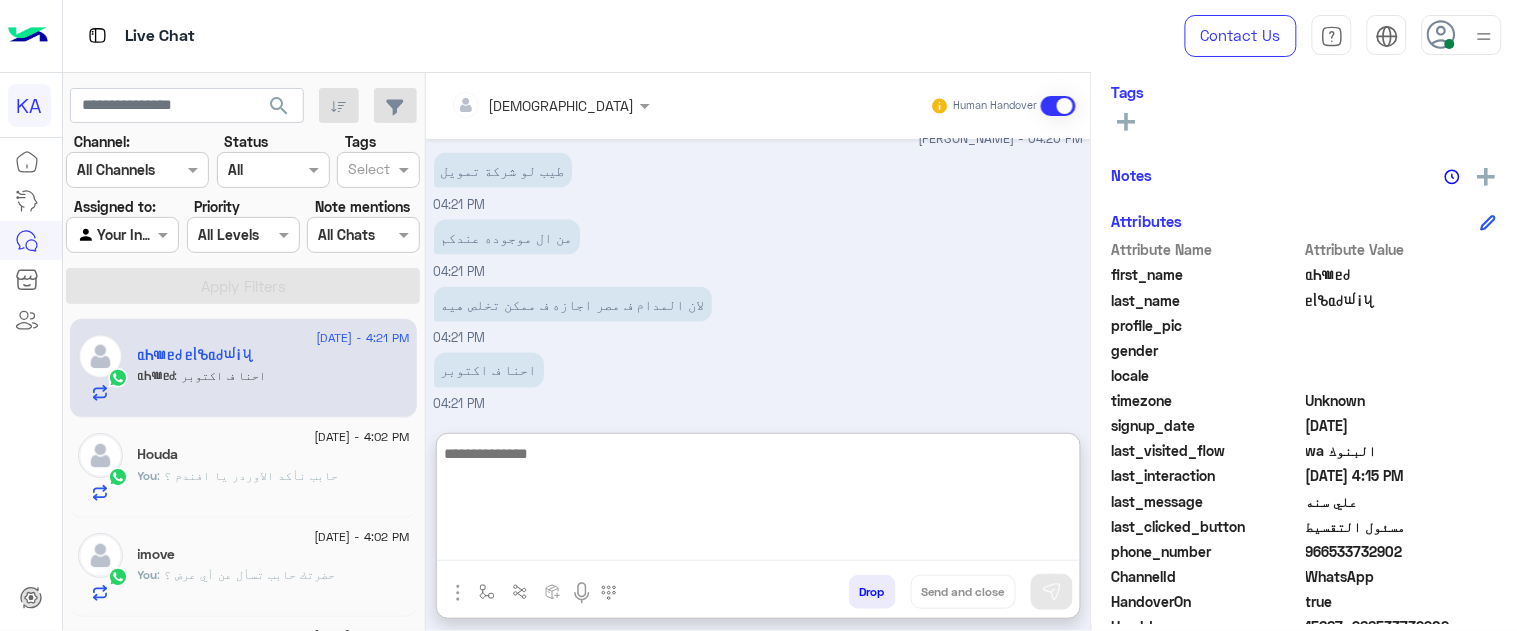 click at bounding box center (758, 501) 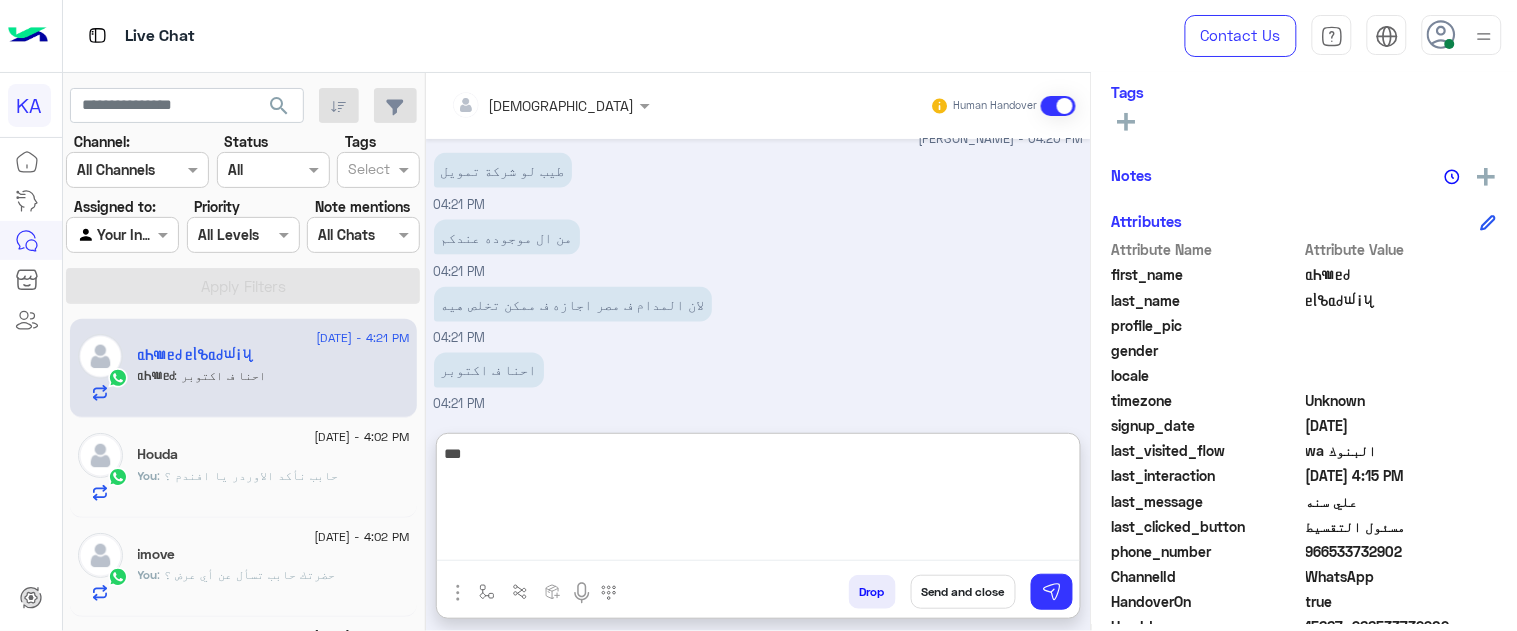 type on "**" 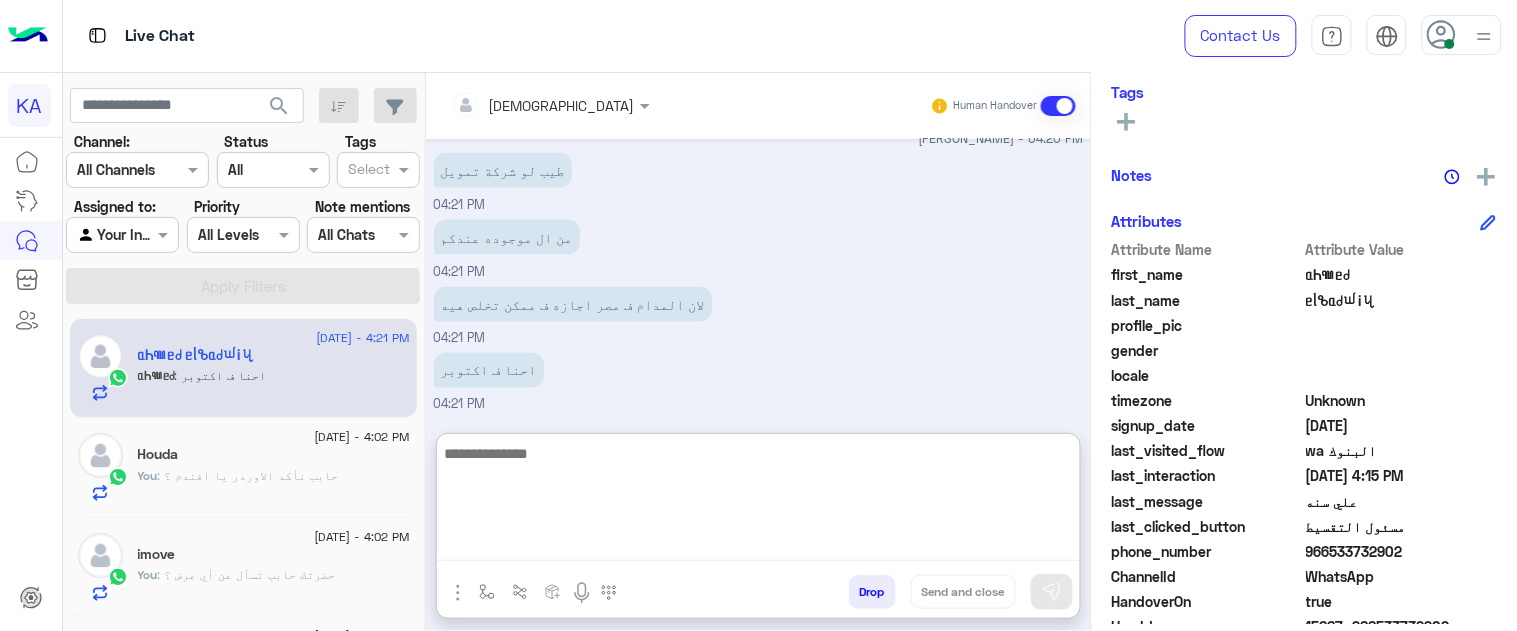 click at bounding box center [758, 501] 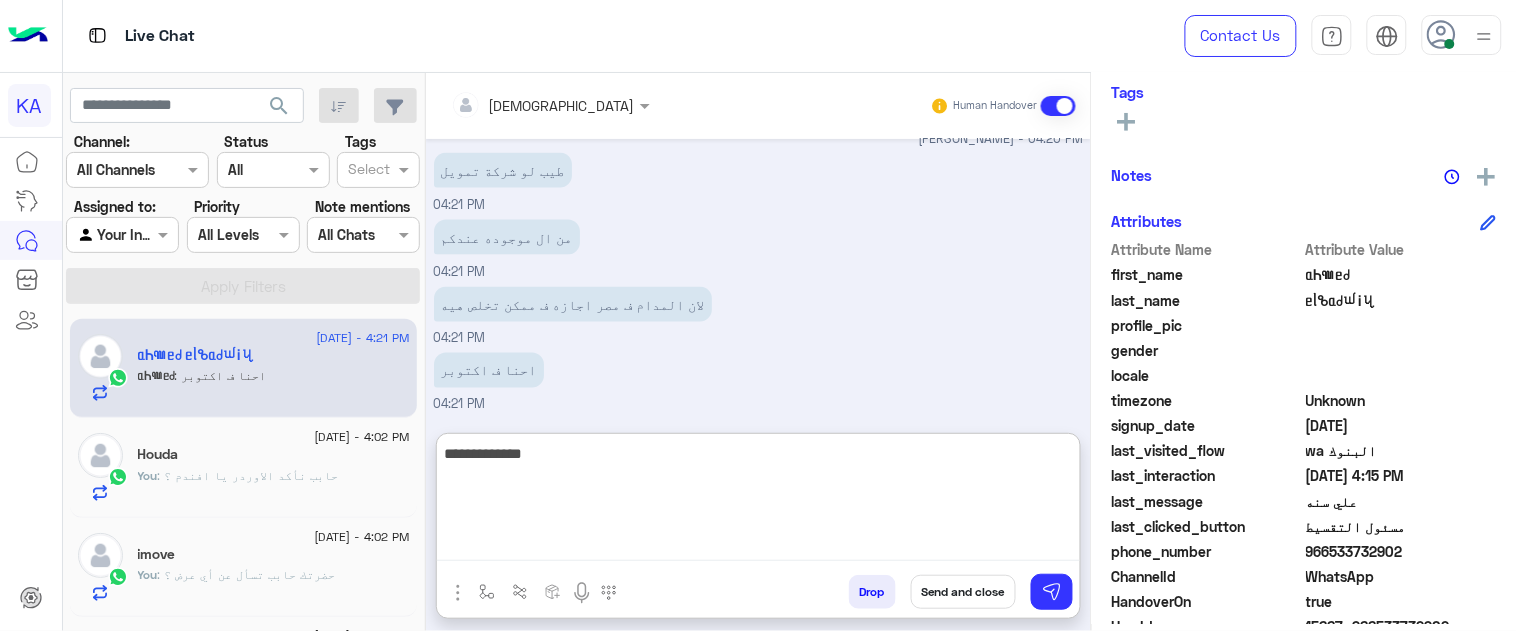 type on "**********" 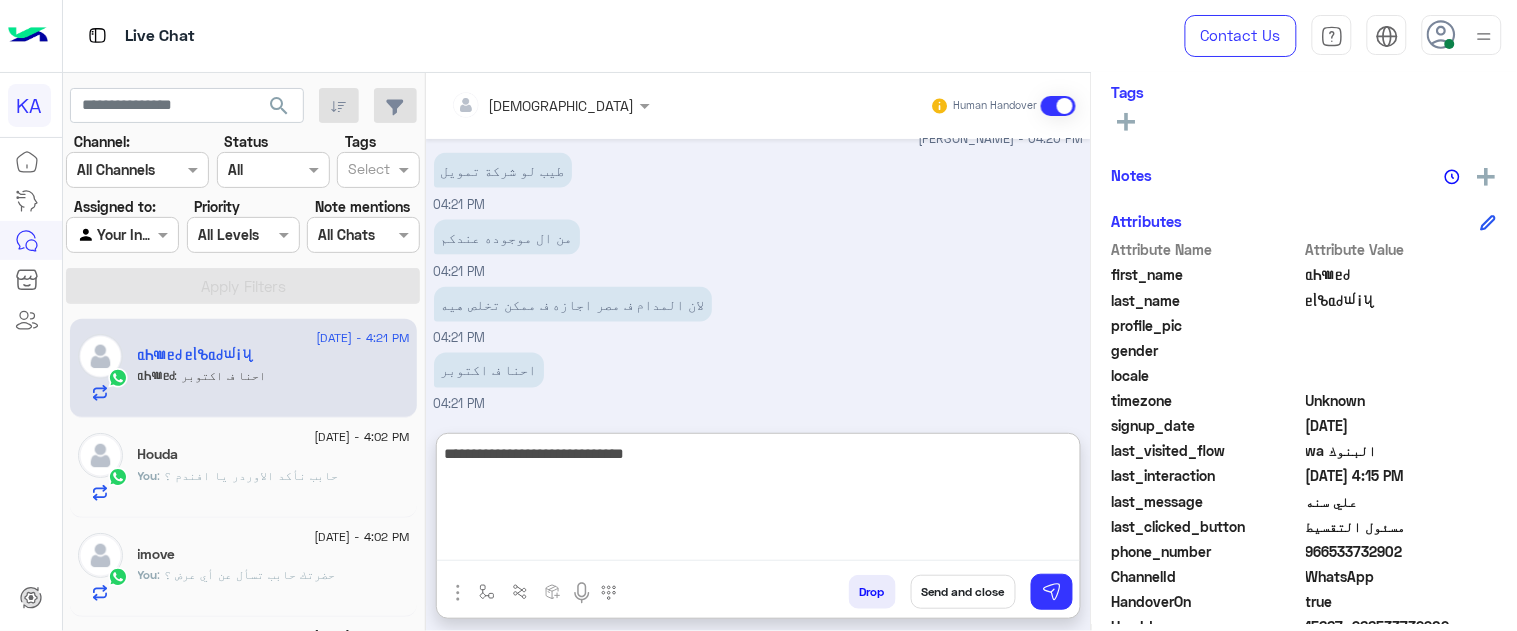 type on "**********" 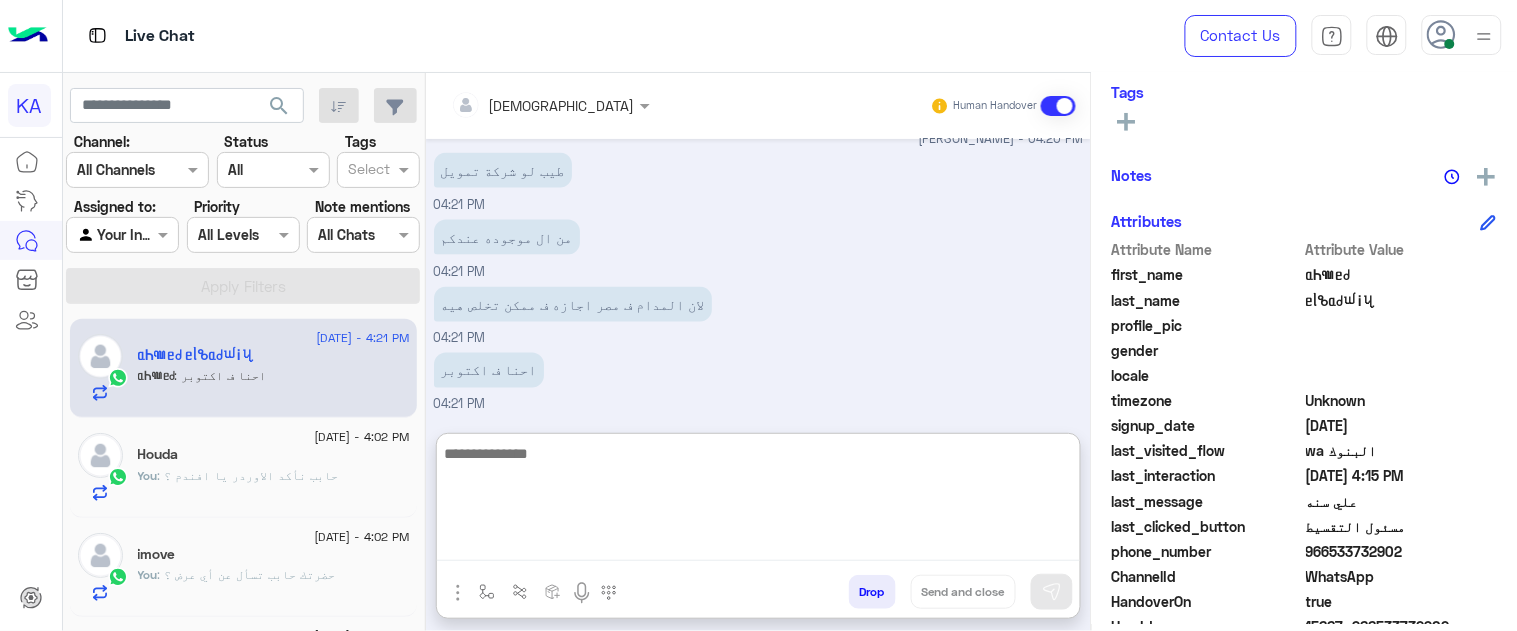 scroll, scrollTop: 837, scrollLeft: 0, axis: vertical 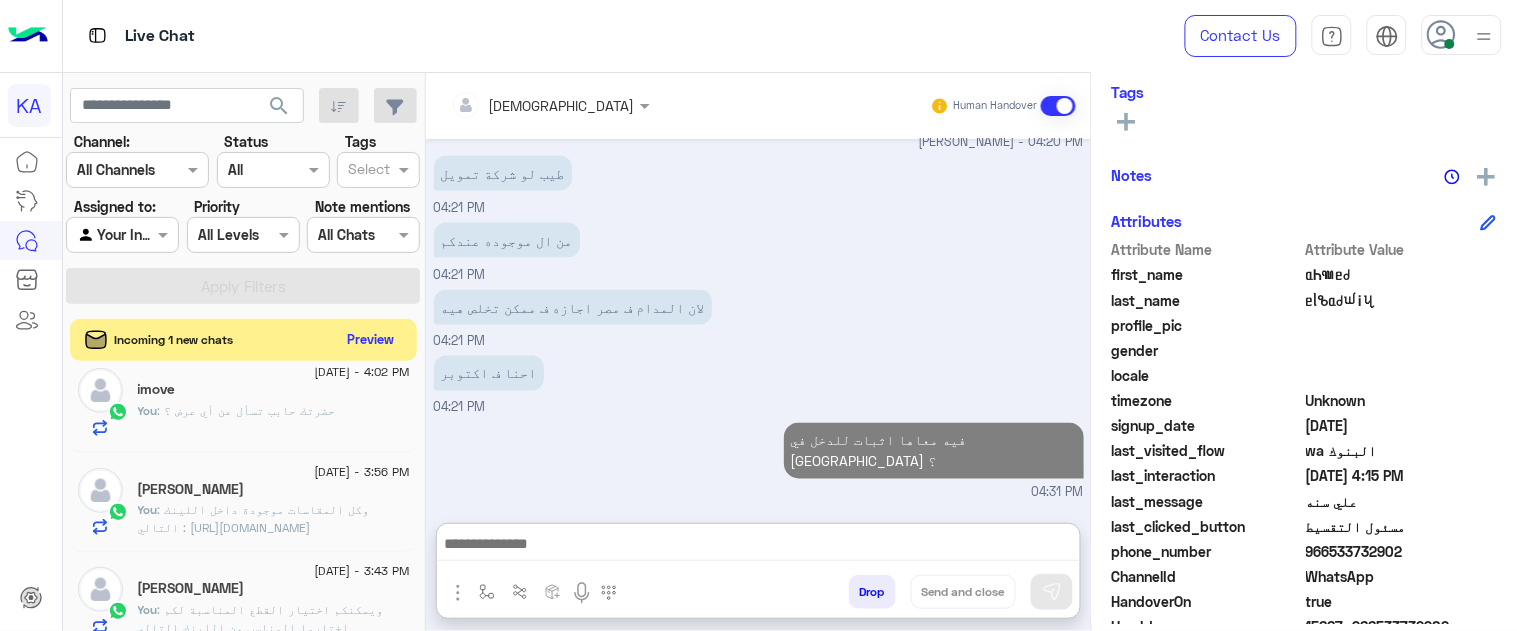 click on "Preview" 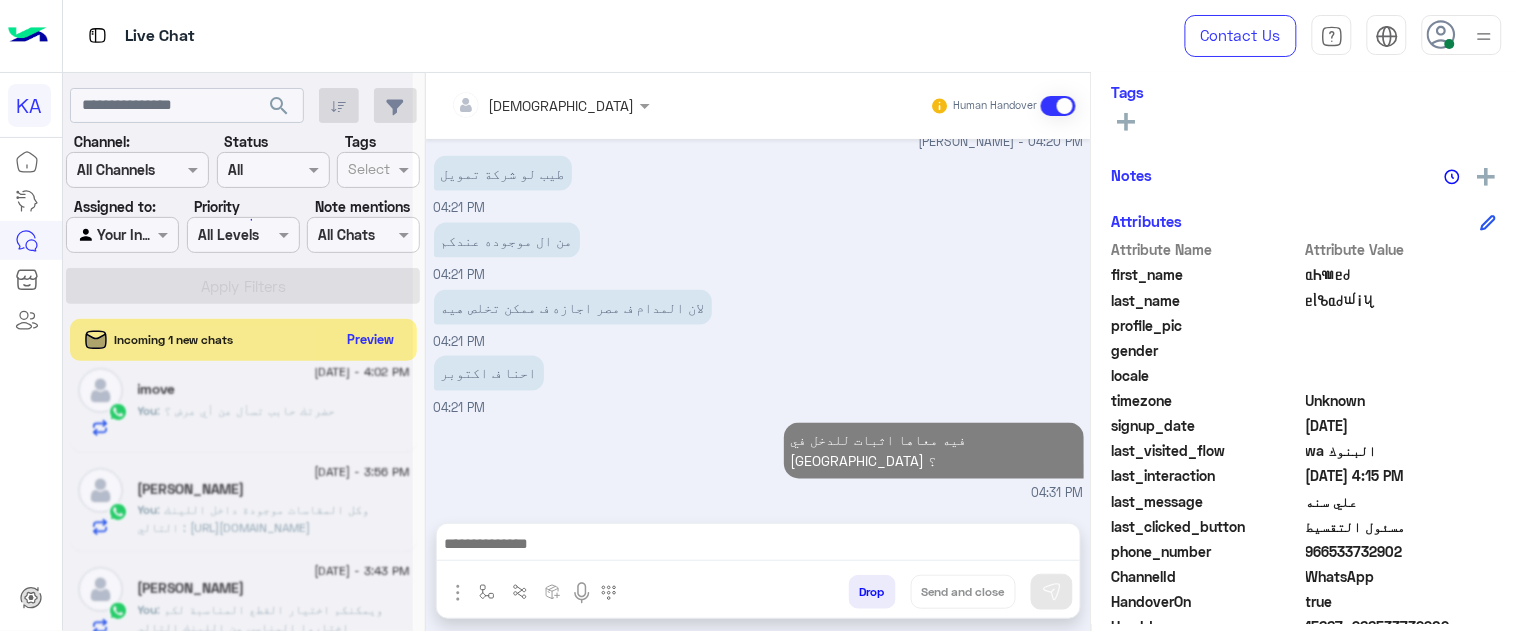 scroll, scrollTop: 747, scrollLeft: 0, axis: vertical 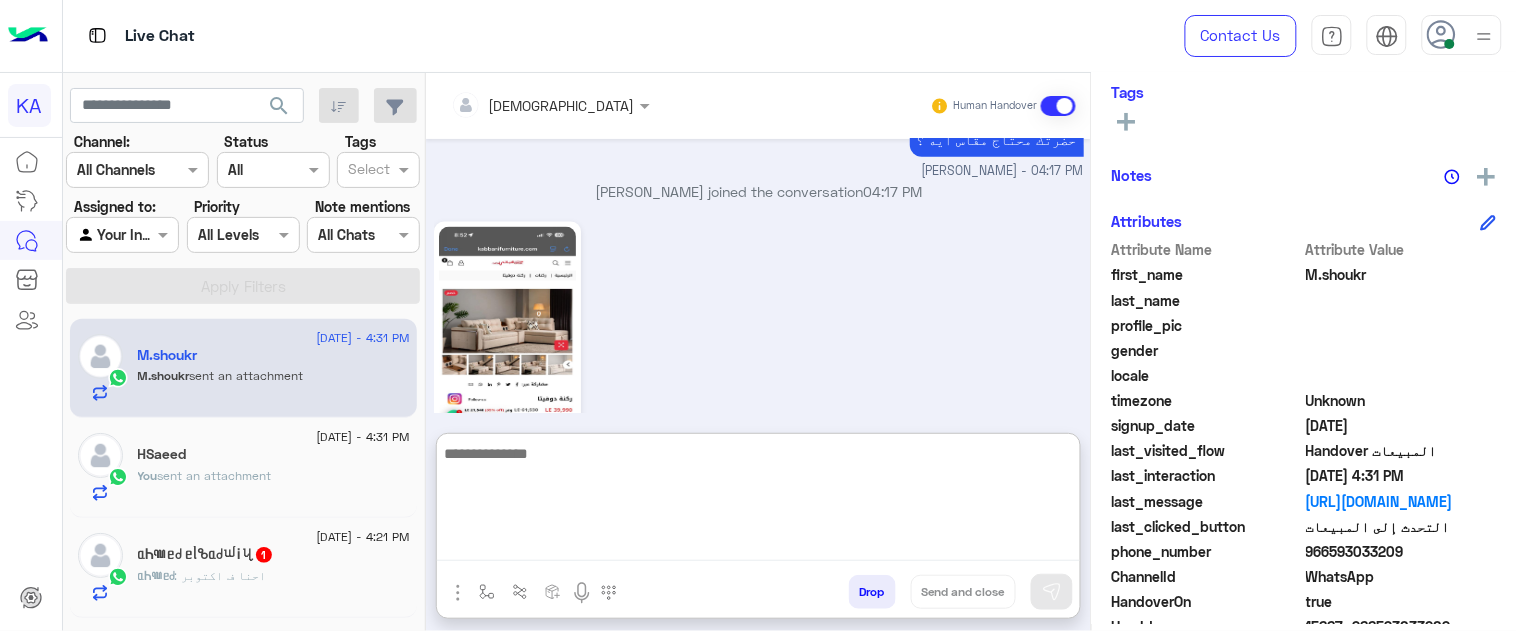 click at bounding box center [758, 501] 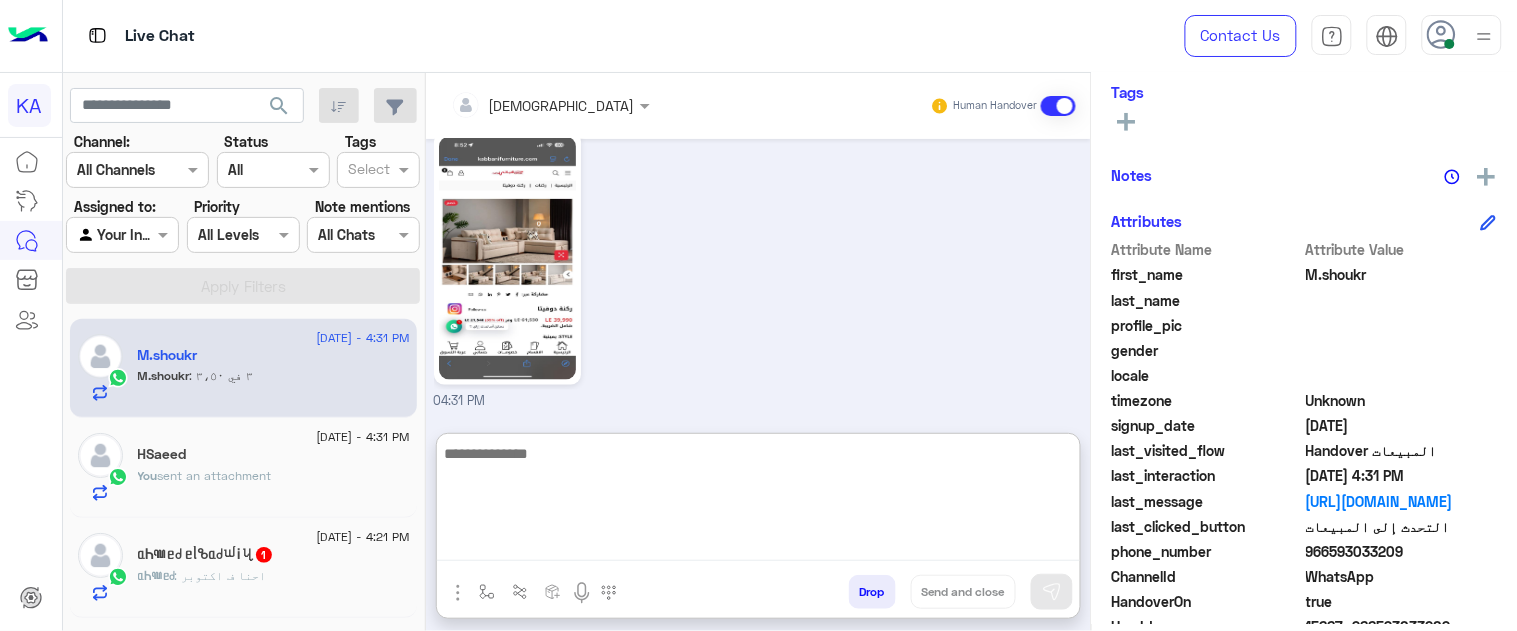 scroll, scrollTop: 816, scrollLeft: 0, axis: vertical 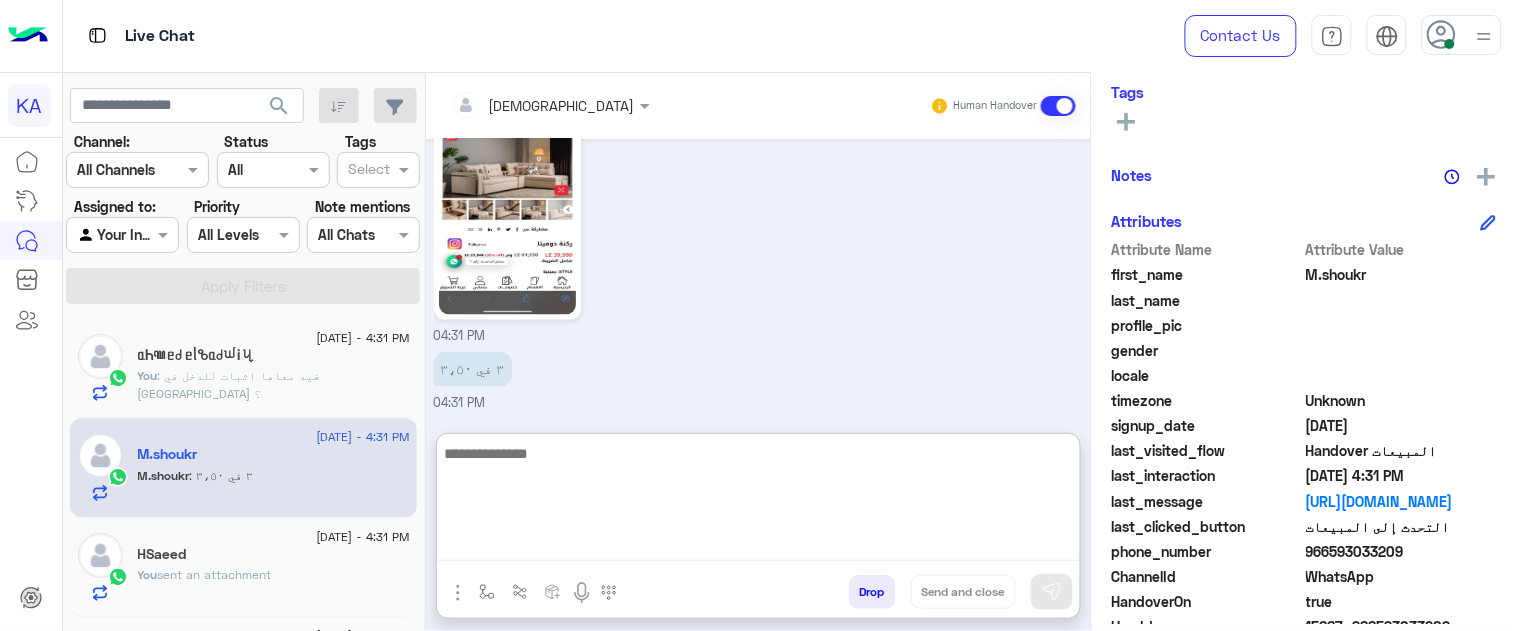 click at bounding box center [758, 501] 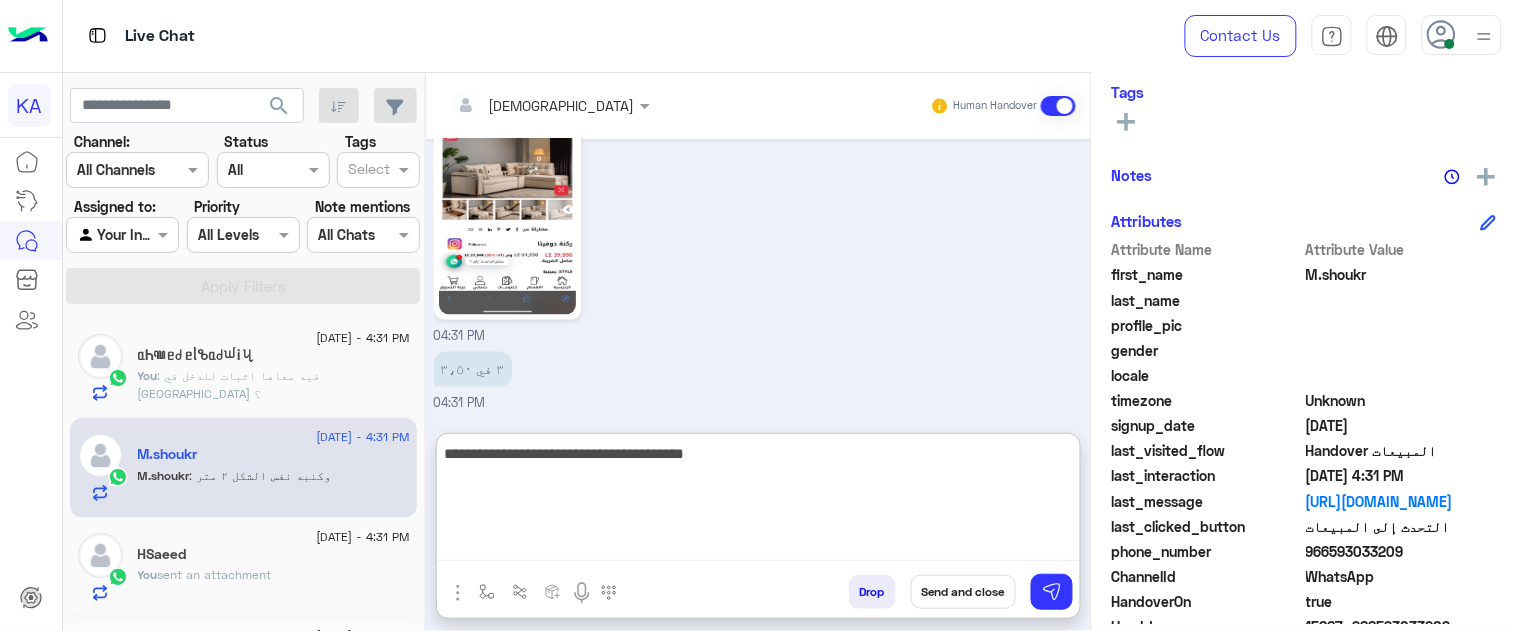 scroll, scrollTop: 883, scrollLeft: 0, axis: vertical 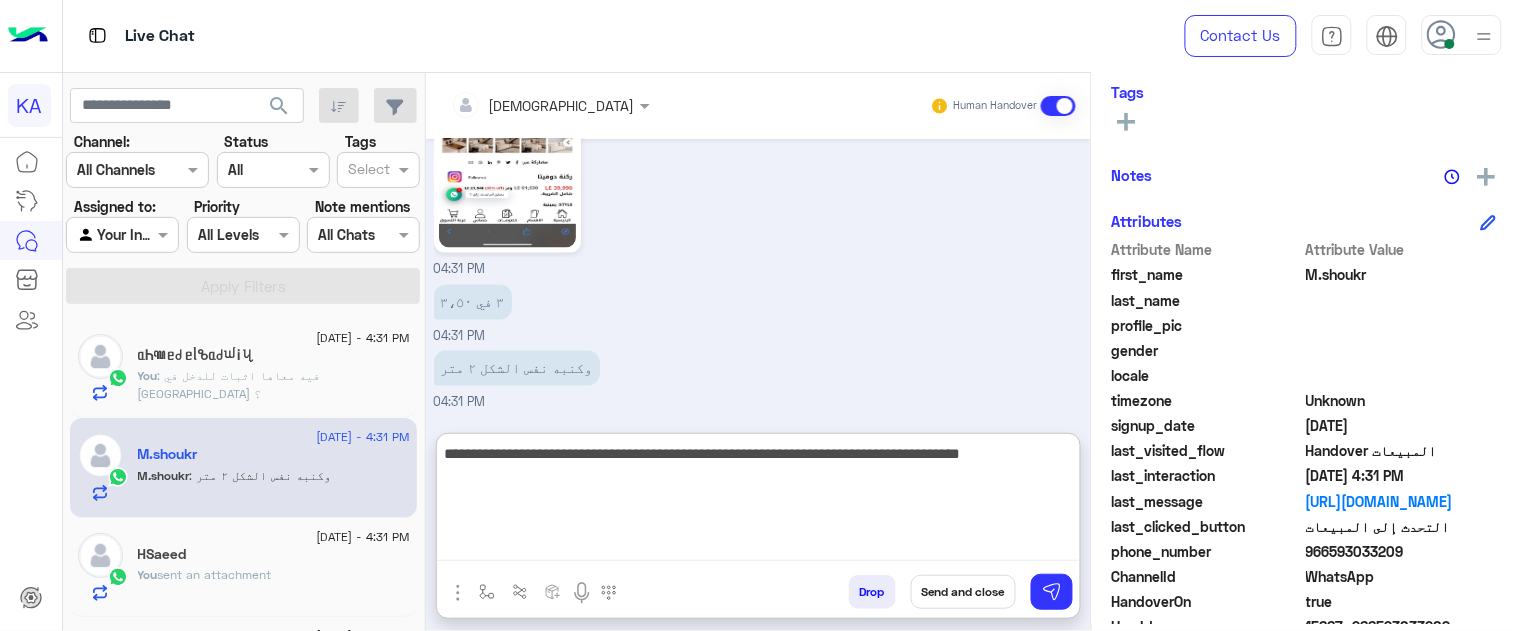 type on "**********" 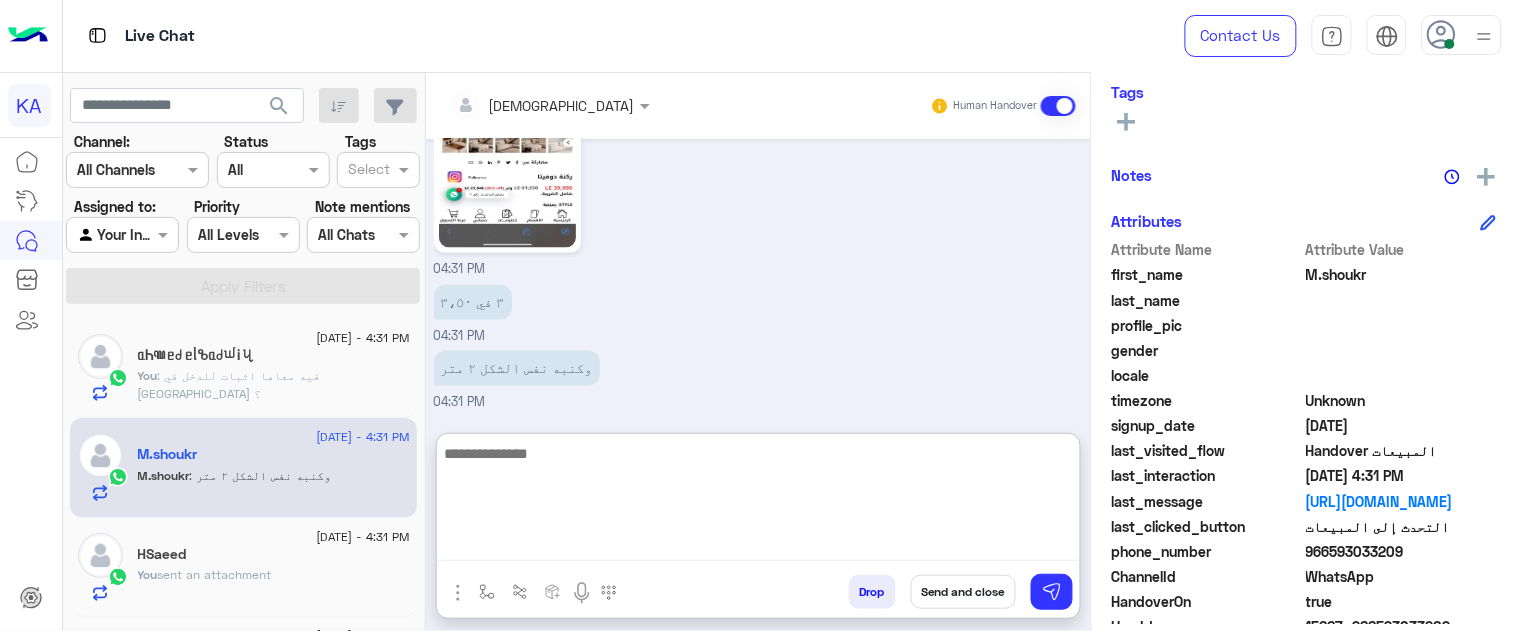 scroll, scrollTop: 988, scrollLeft: 0, axis: vertical 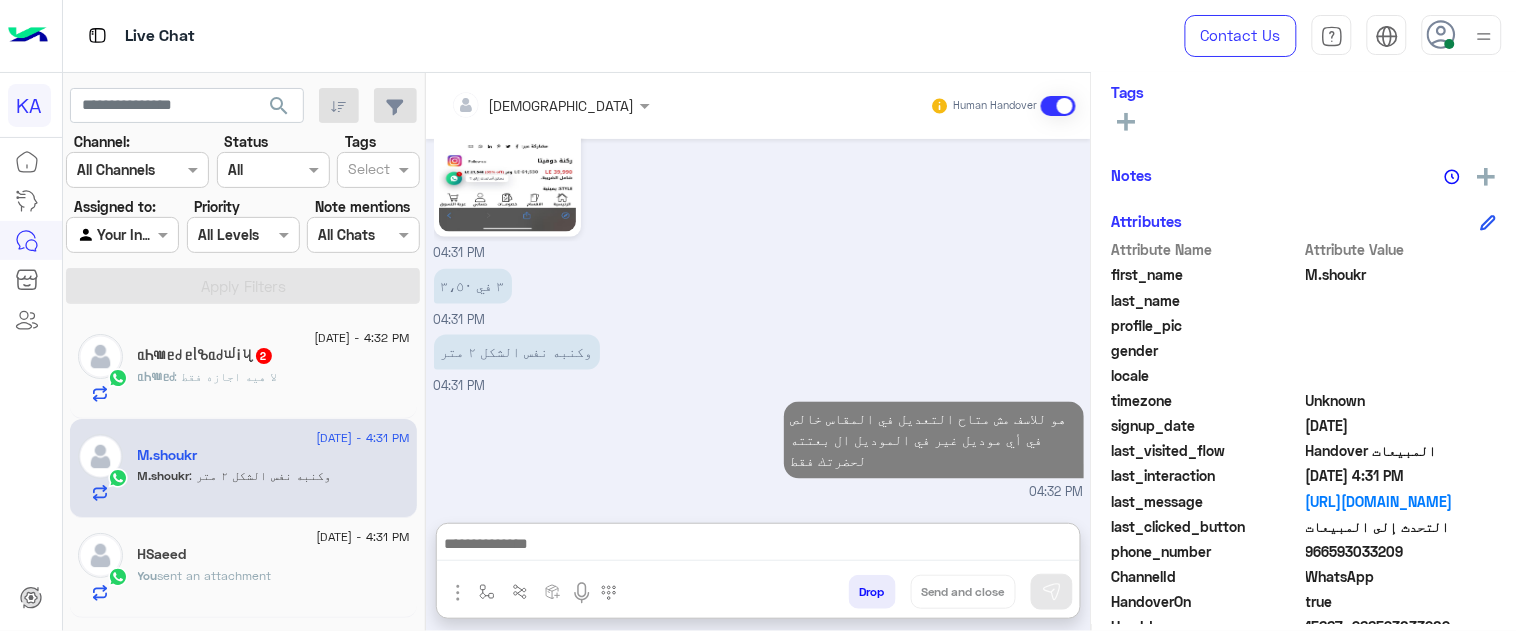 click on "You   sent an attachment" 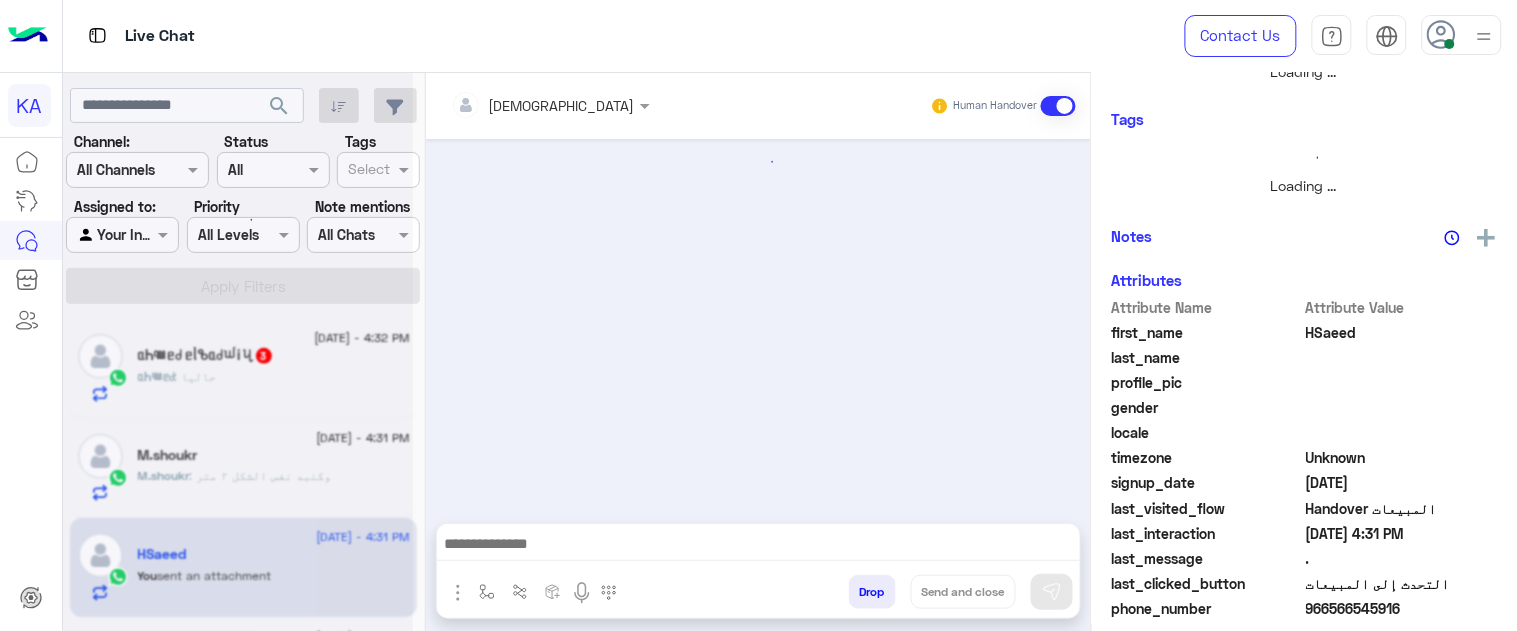 scroll, scrollTop: 0, scrollLeft: 0, axis: both 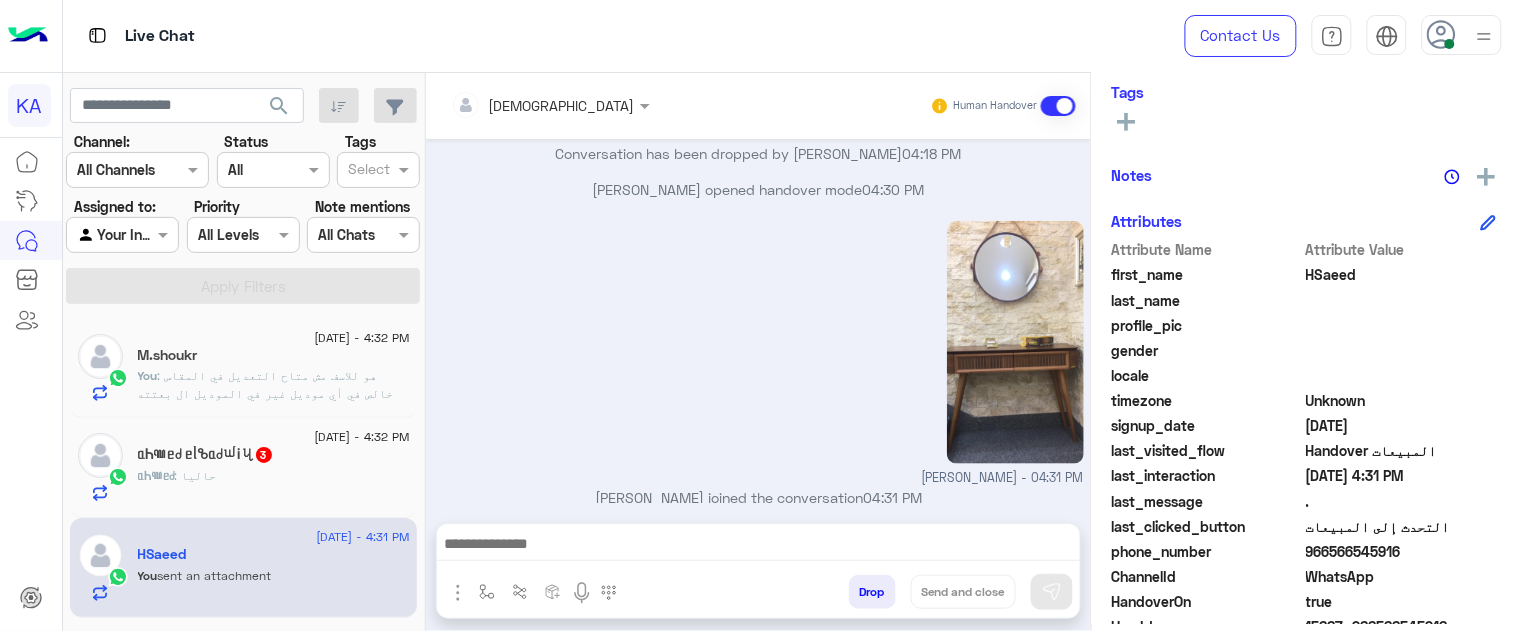 click on "1 July - 4:32 PM" 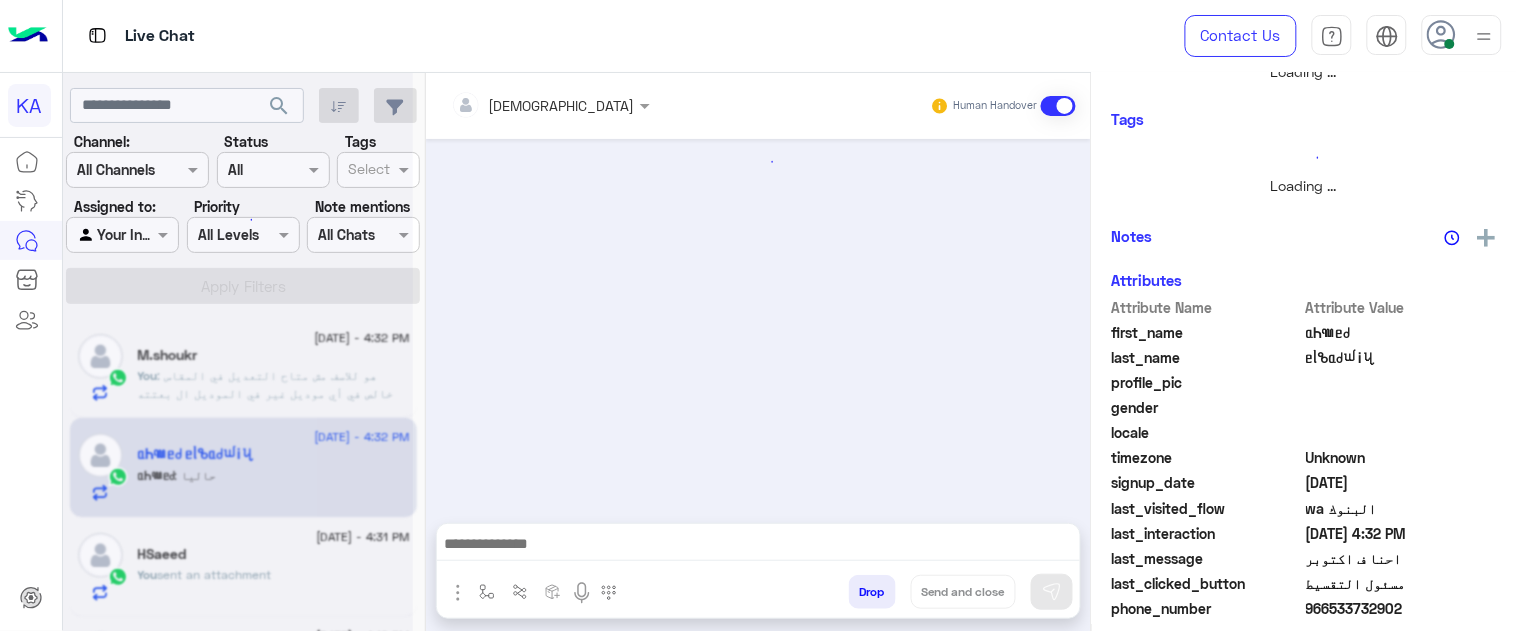 scroll, scrollTop: 361, scrollLeft: 0, axis: vertical 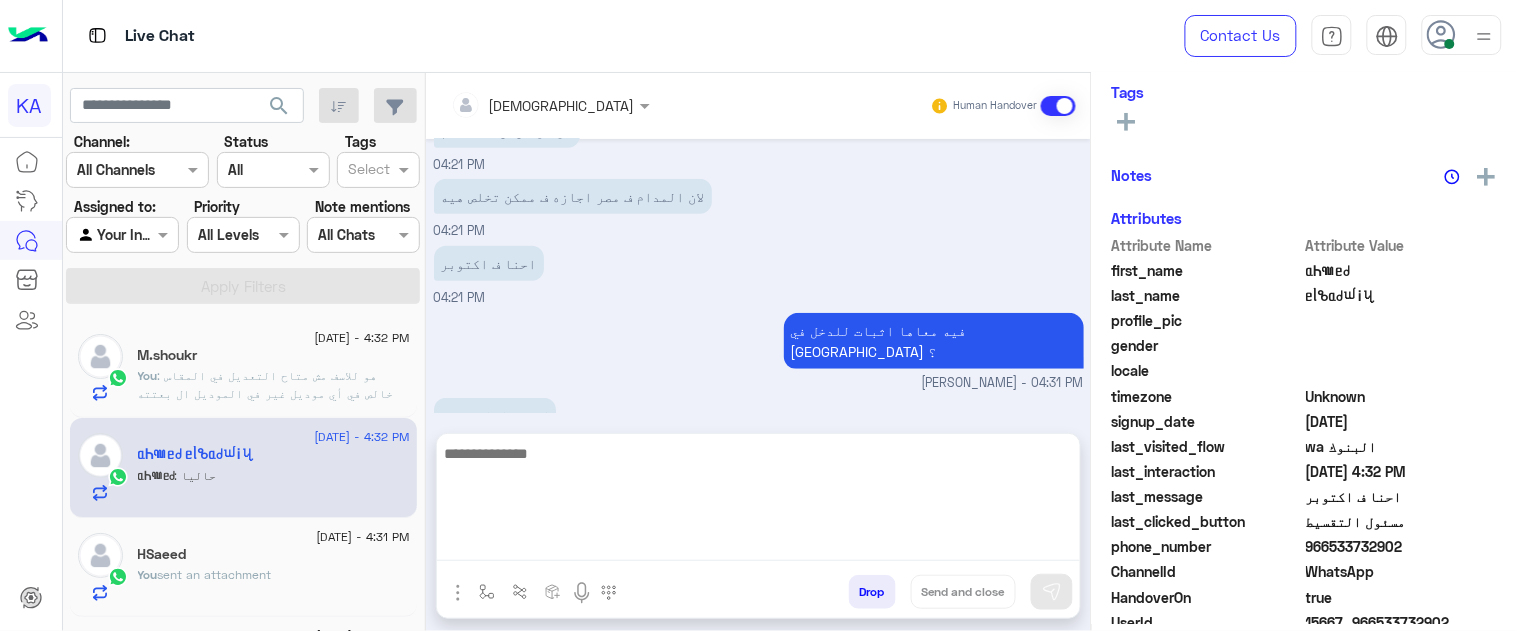 click at bounding box center (758, 501) 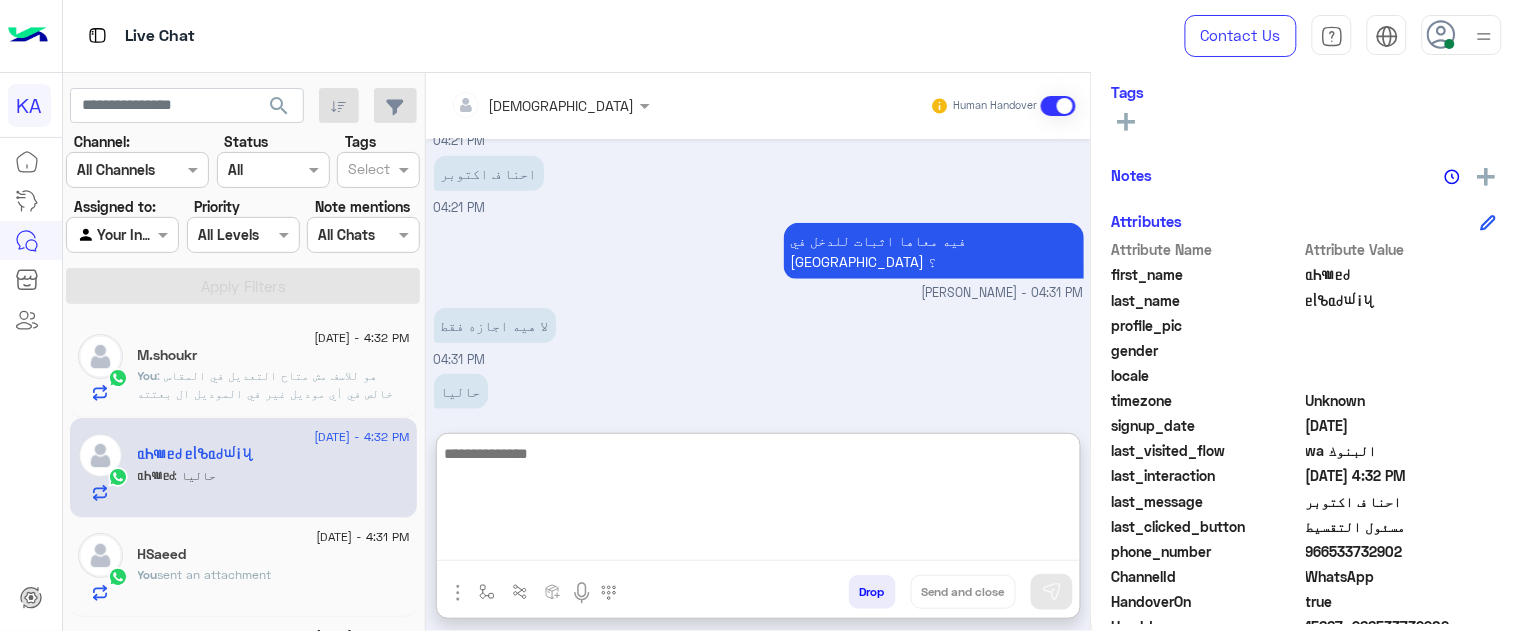 scroll, scrollTop: 541, scrollLeft: 0, axis: vertical 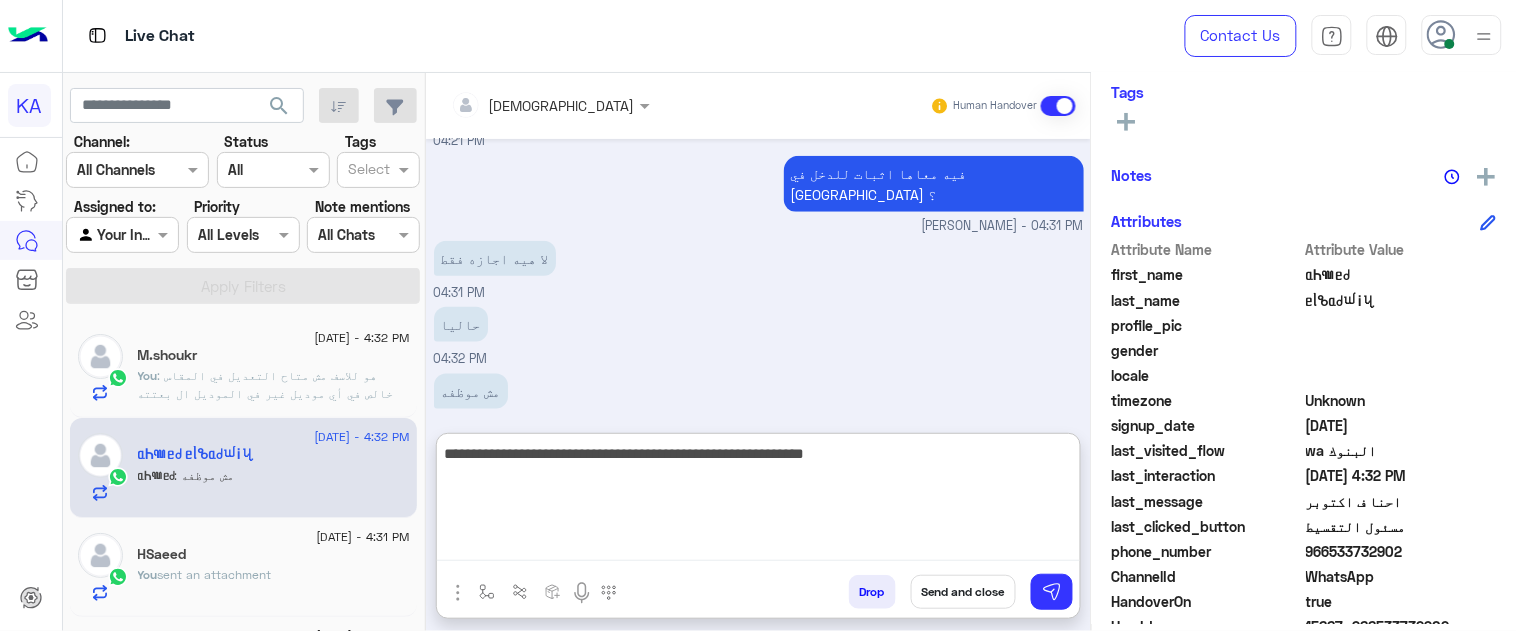 type on "**********" 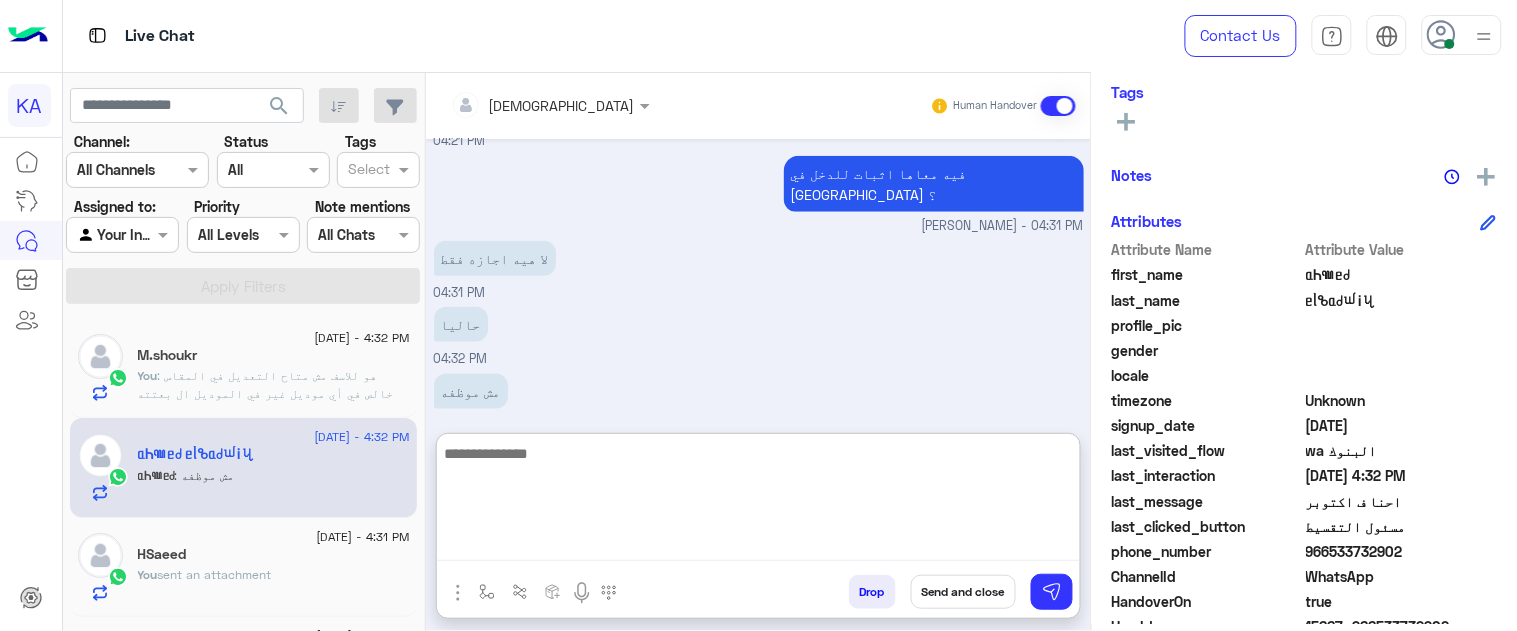 scroll, scrollTop: 625, scrollLeft: 0, axis: vertical 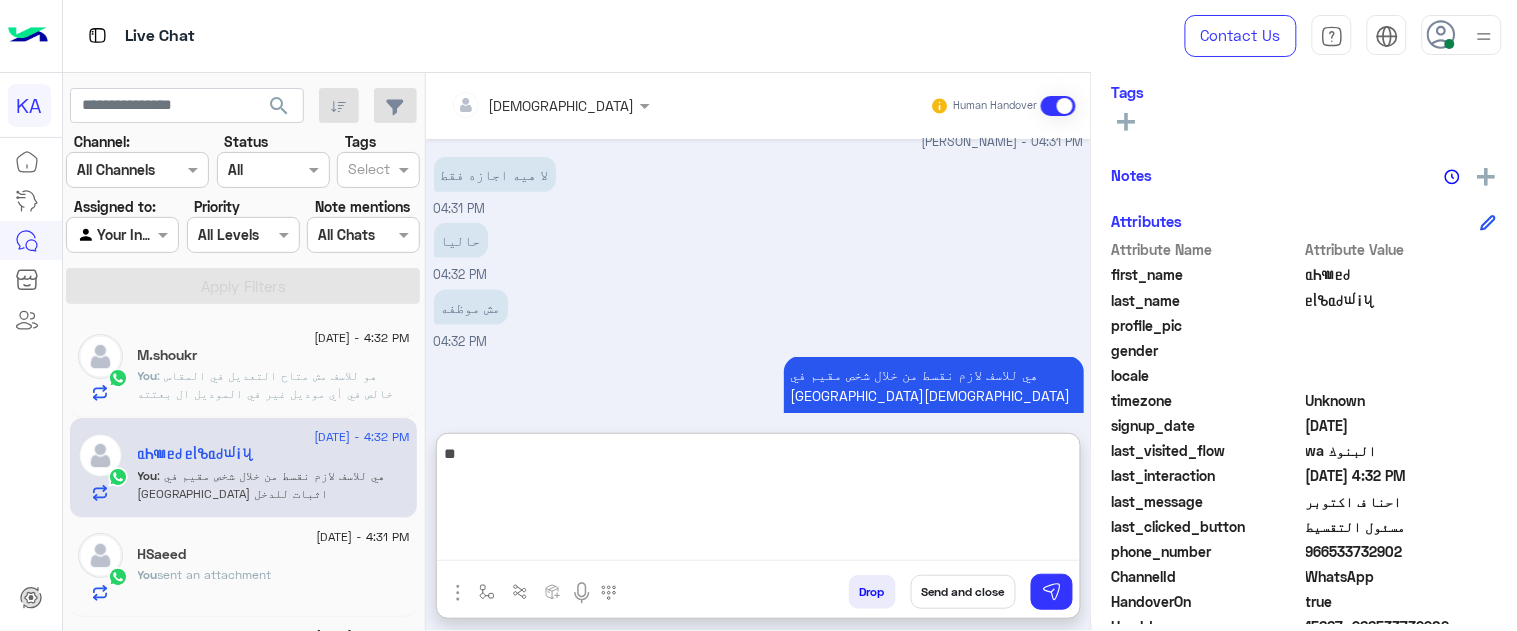 type on "*" 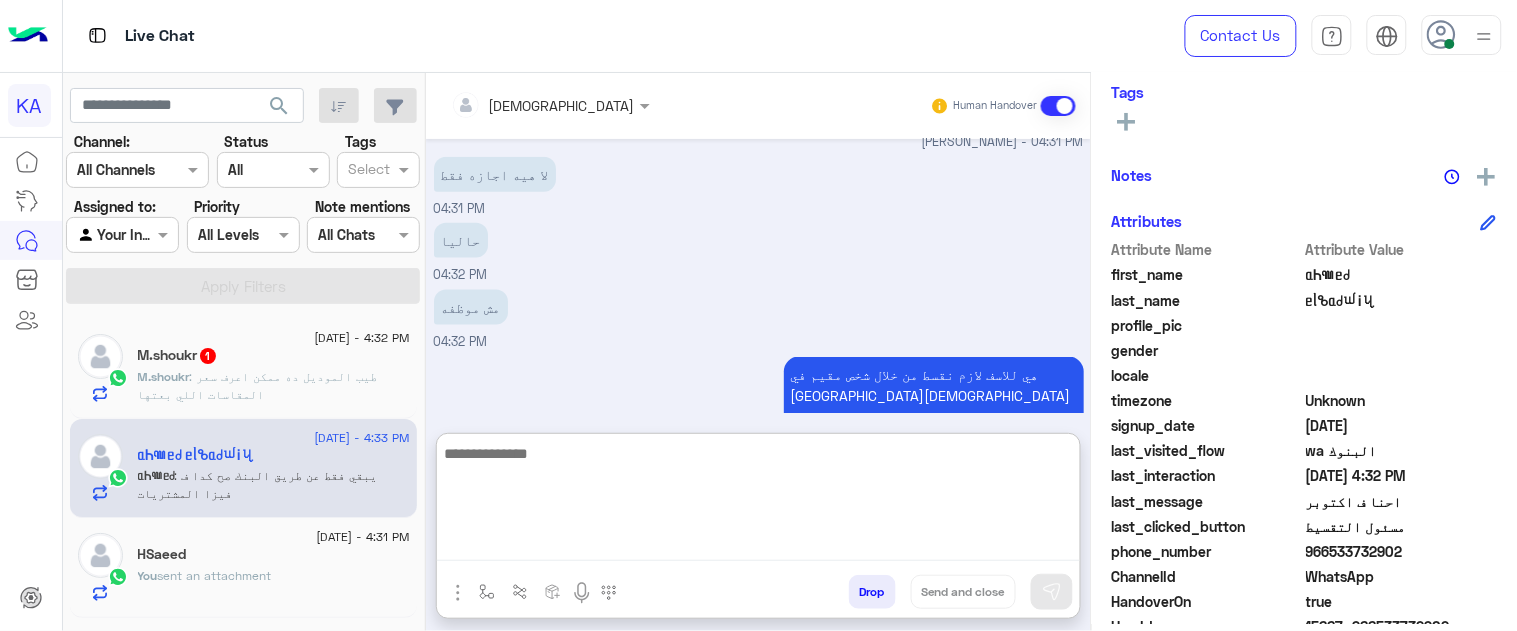 scroll, scrollTop: 713, scrollLeft: 0, axis: vertical 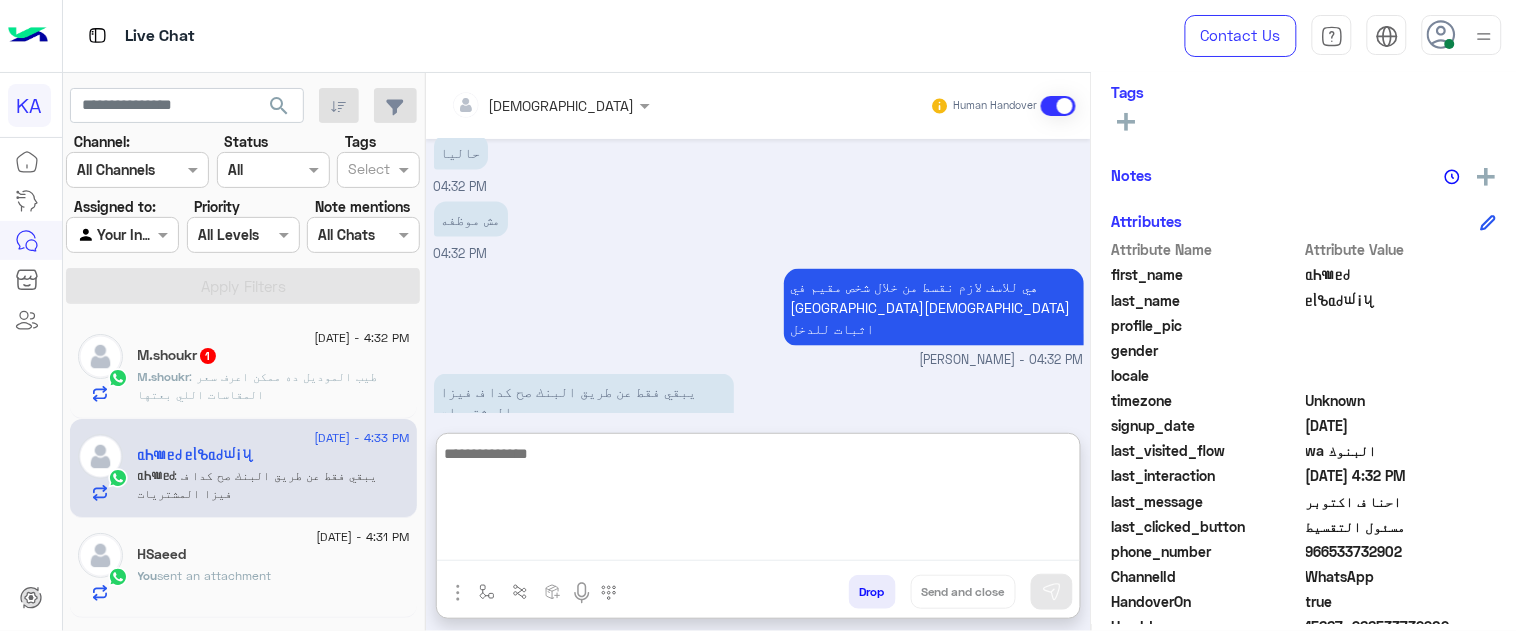 click at bounding box center (758, 501) 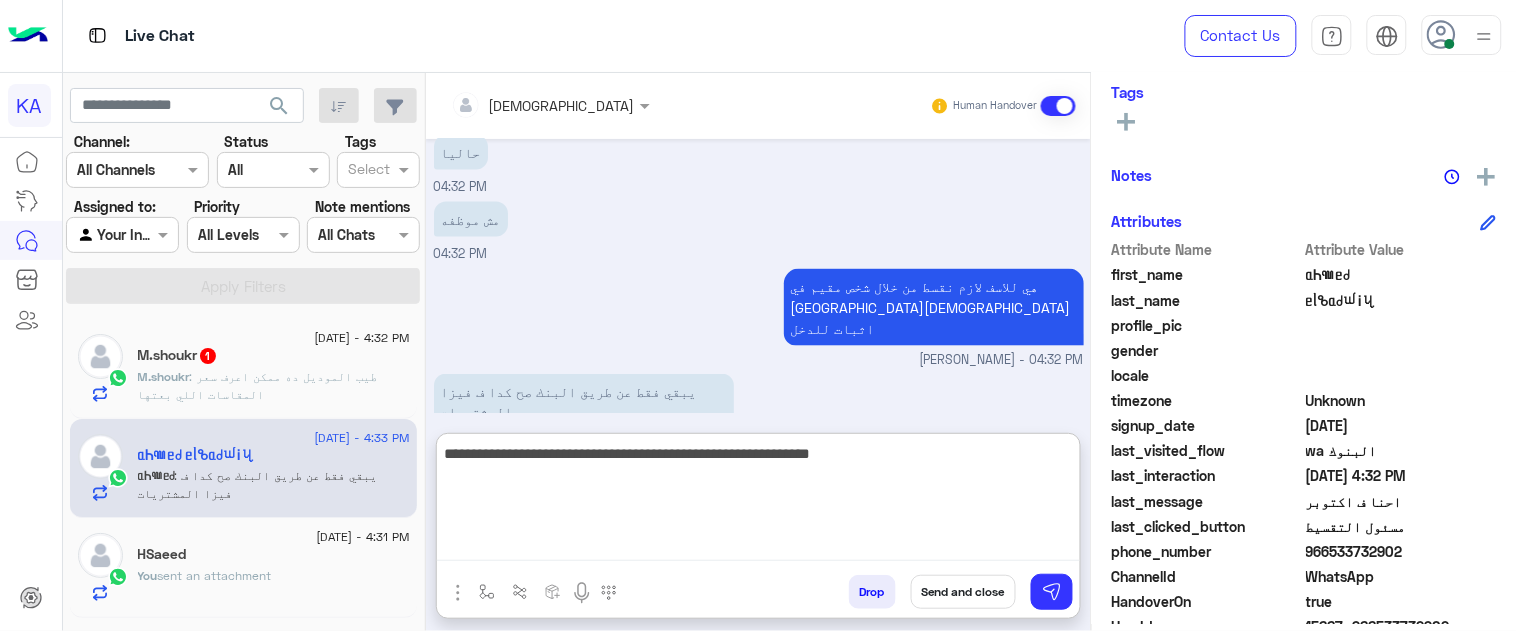 type on "**********" 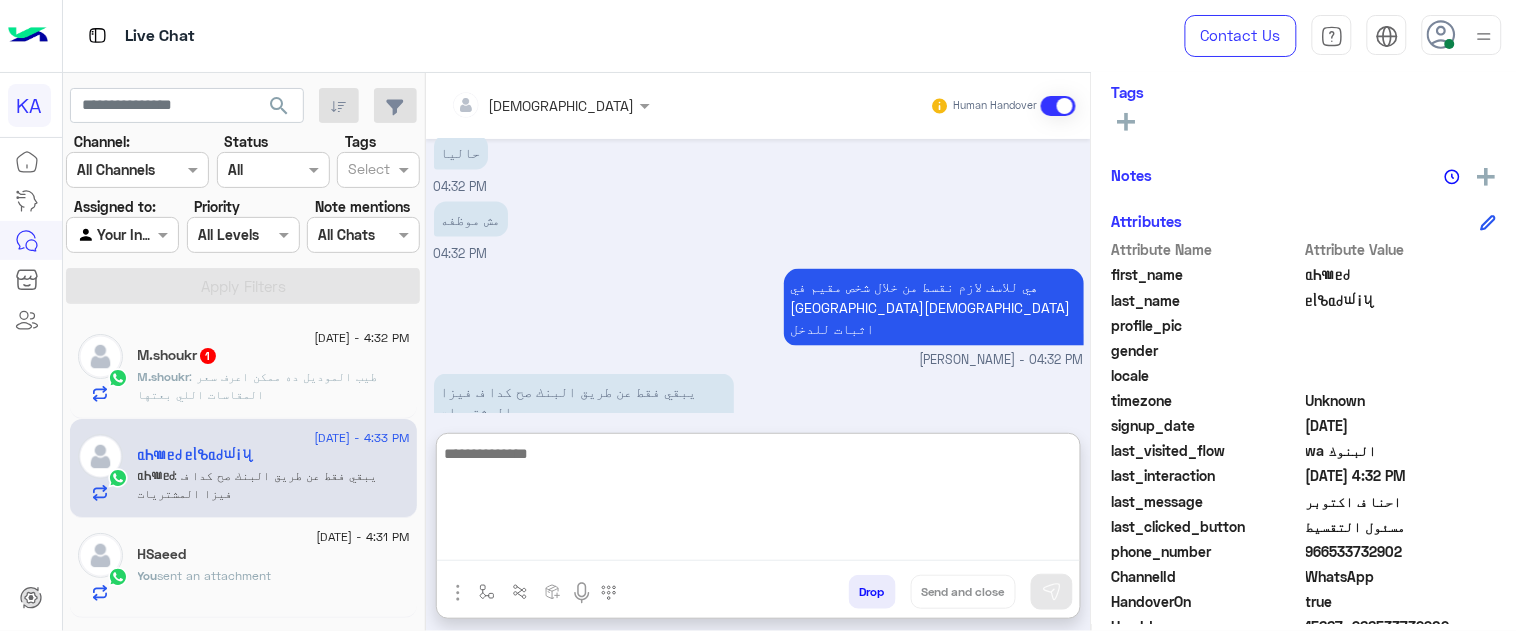 scroll, scrollTop: 797, scrollLeft: 0, axis: vertical 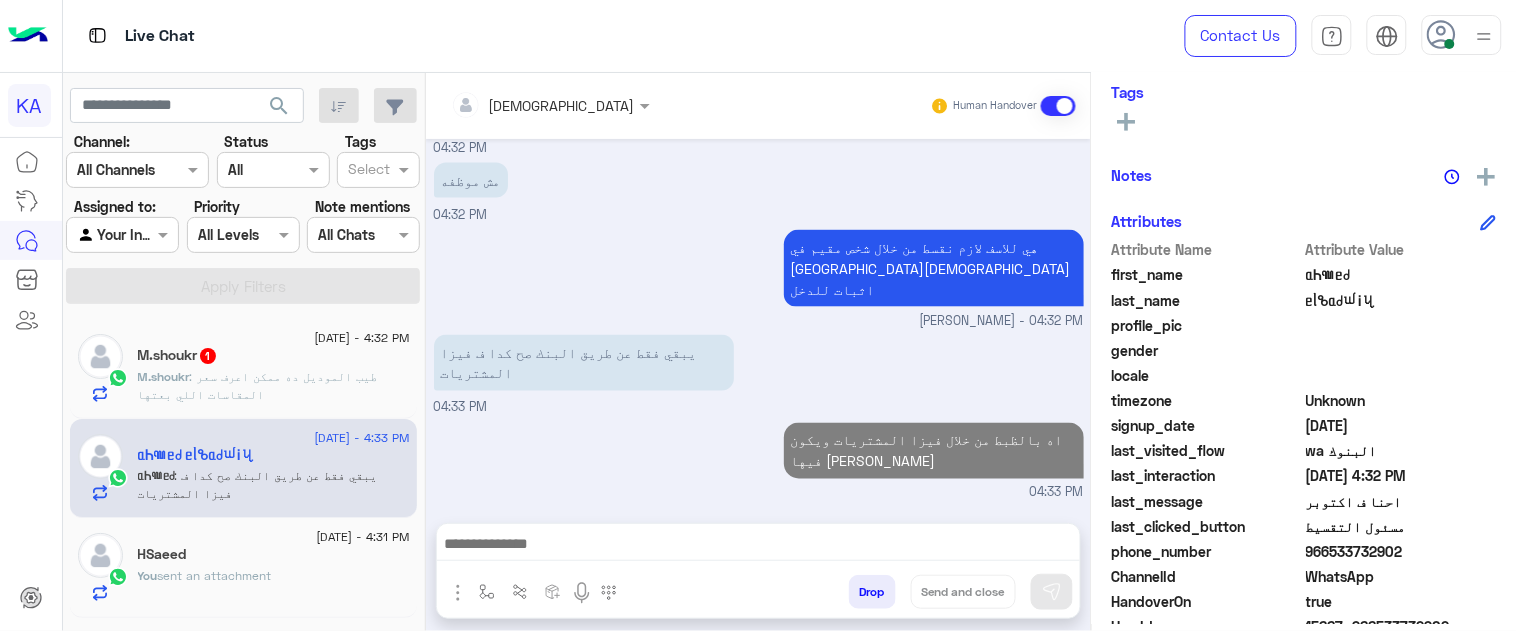 click on "M.shoukr   1" 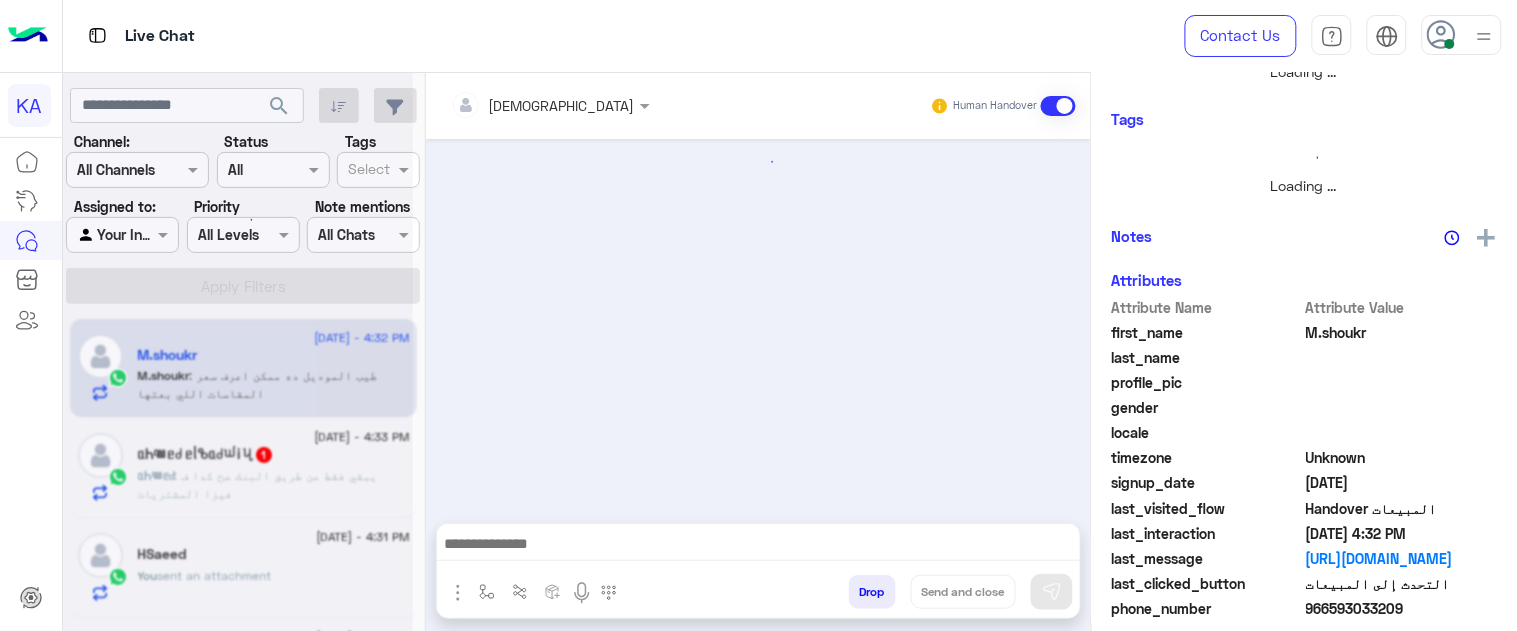 scroll, scrollTop: 0, scrollLeft: 0, axis: both 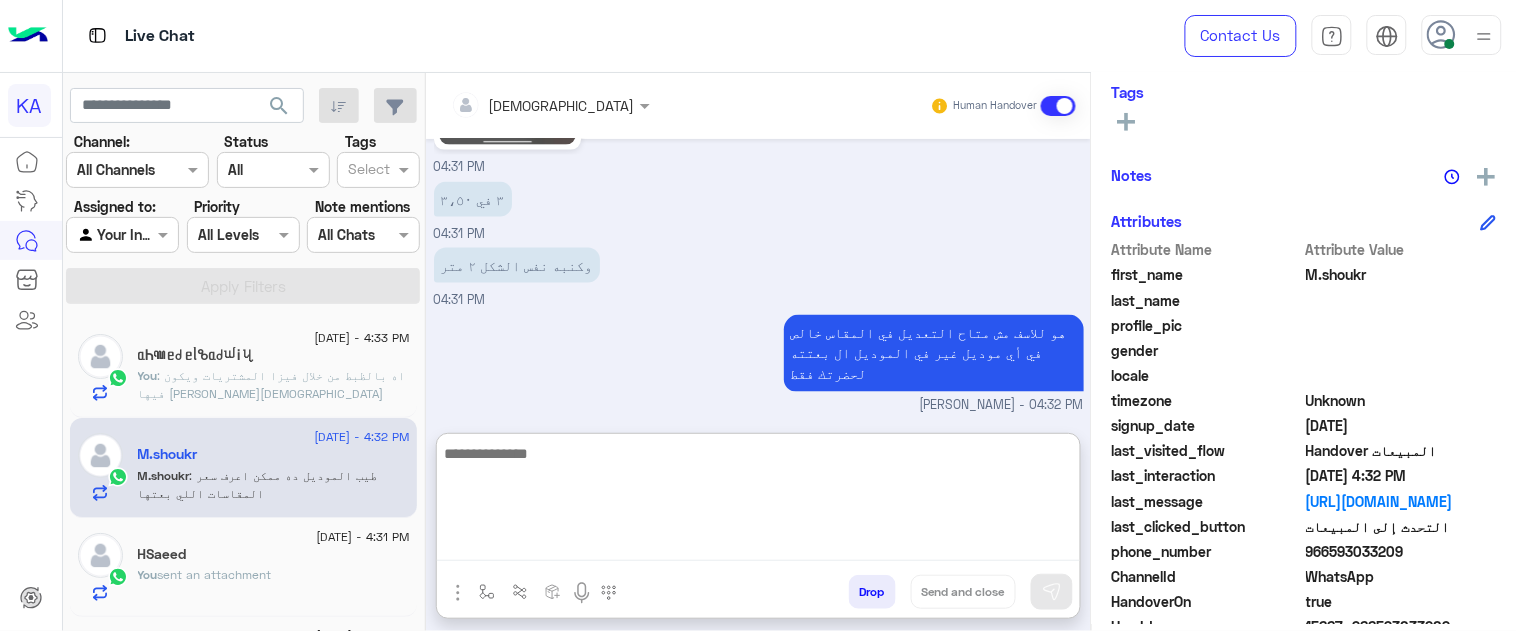 click at bounding box center (758, 501) 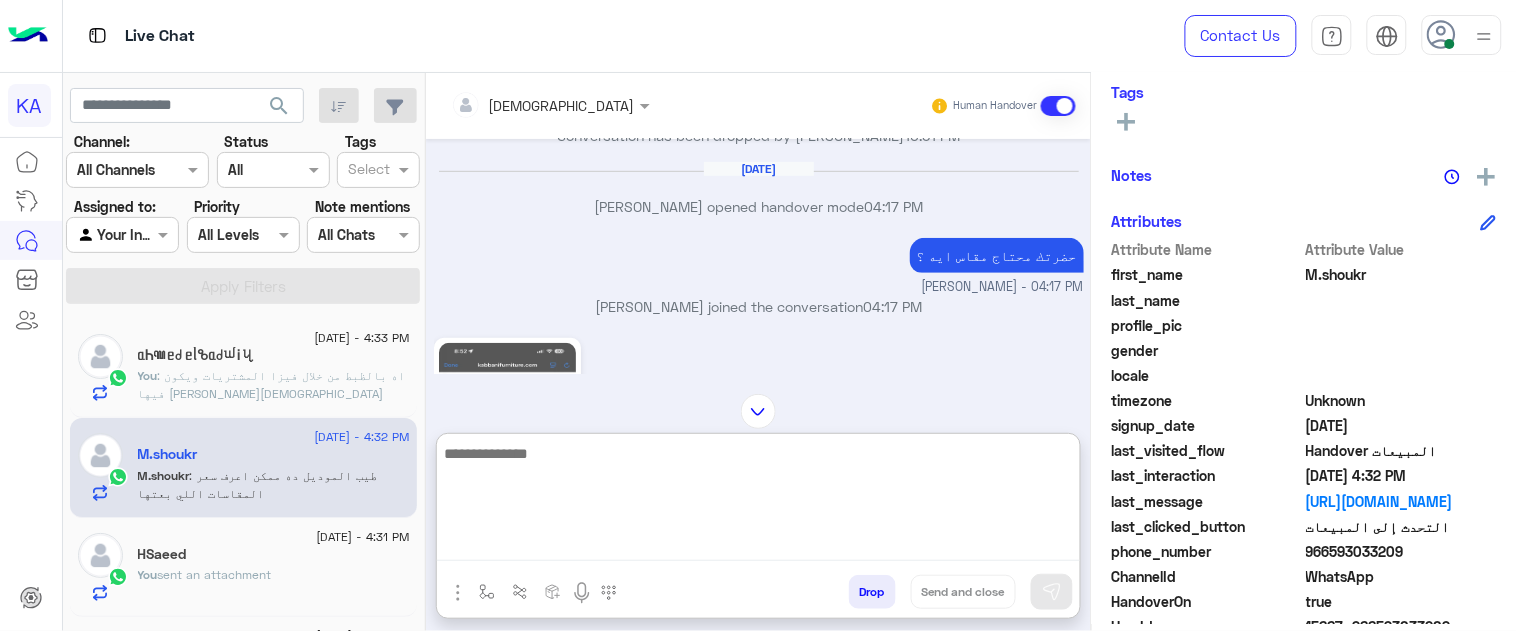 scroll, scrollTop: 95, scrollLeft: 0, axis: vertical 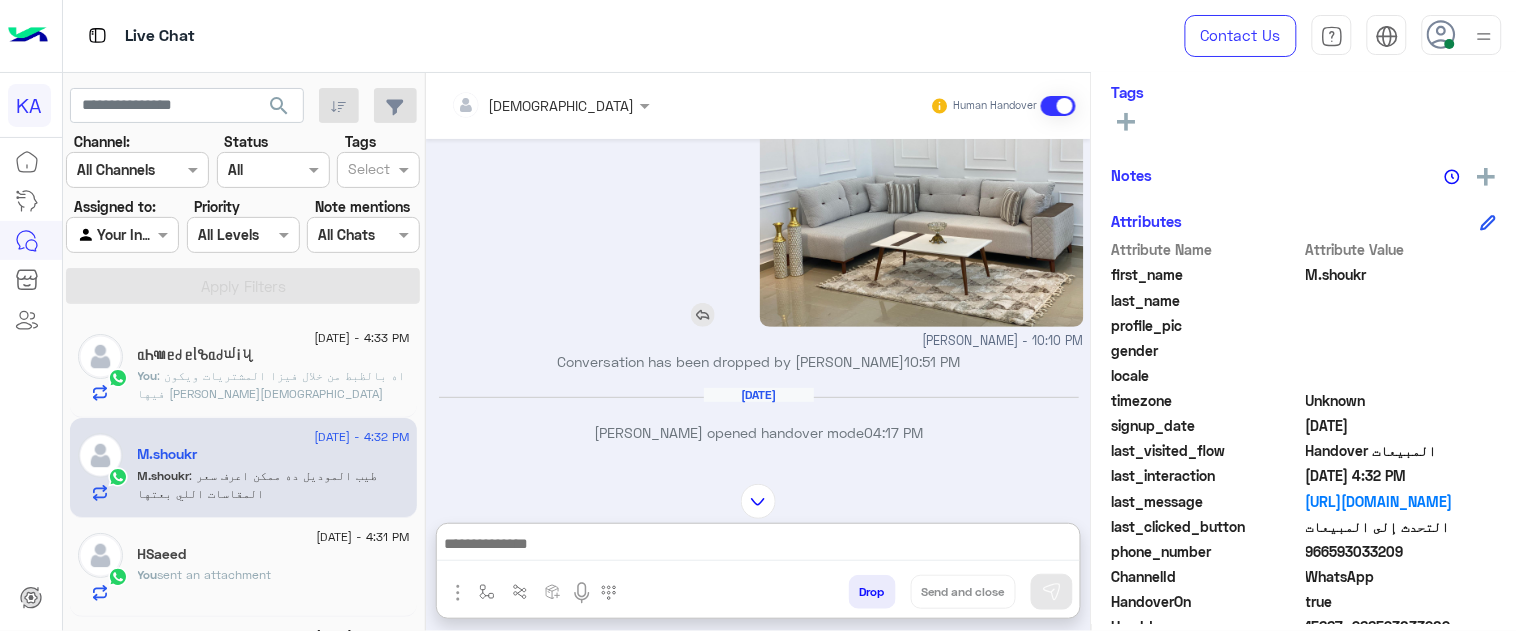 click at bounding box center [703, 315] 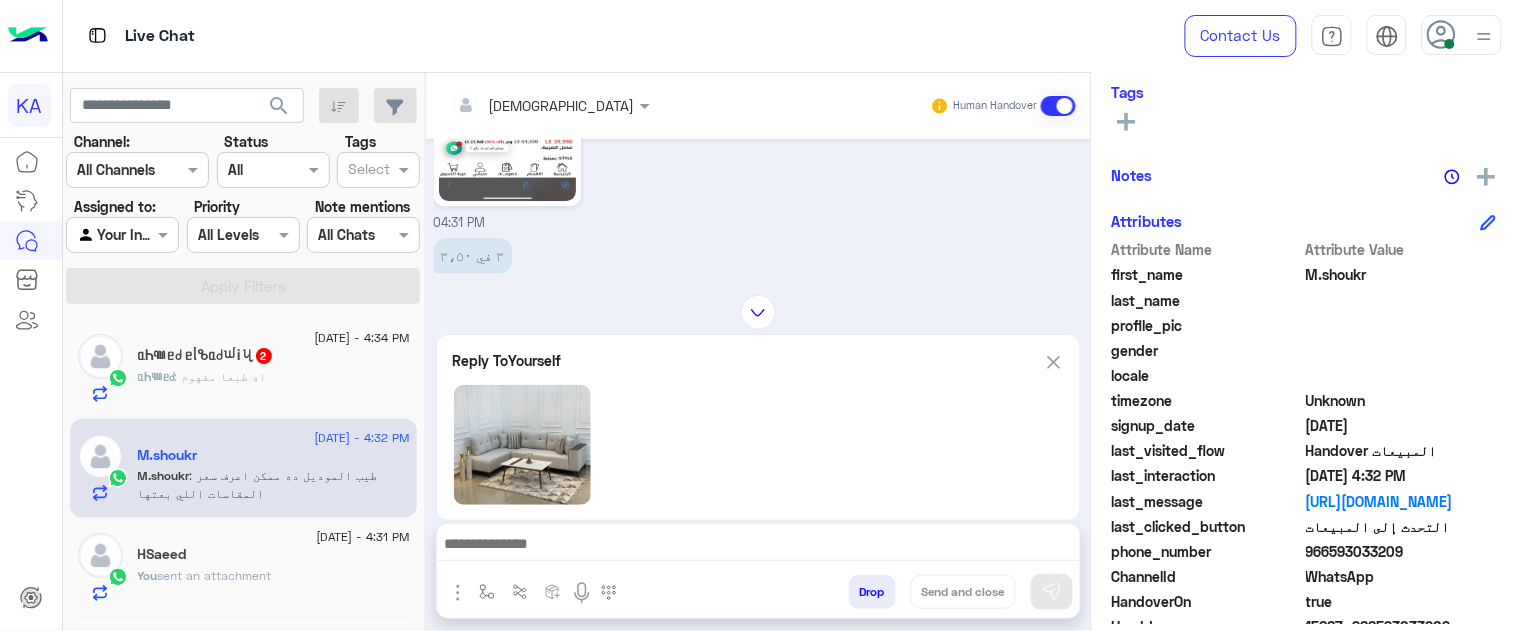 scroll, scrollTop: 1503, scrollLeft: 0, axis: vertical 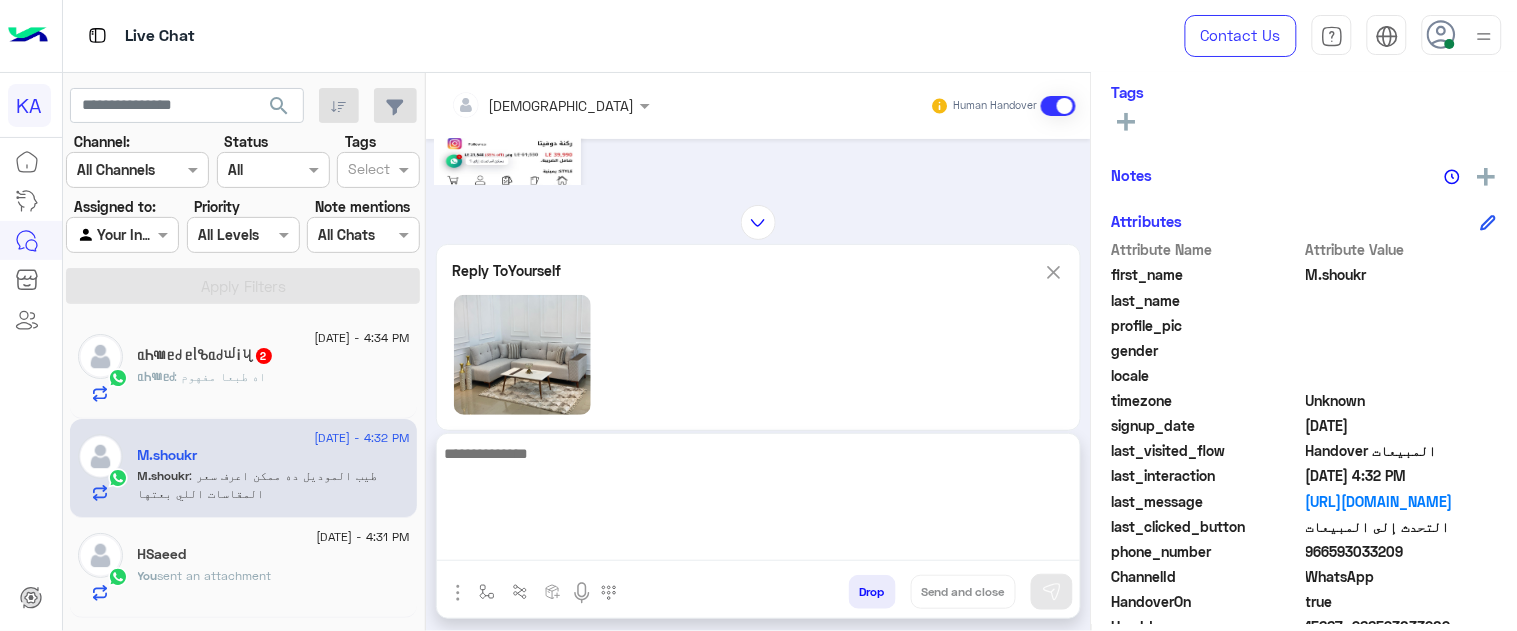 click at bounding box center (758, 501) 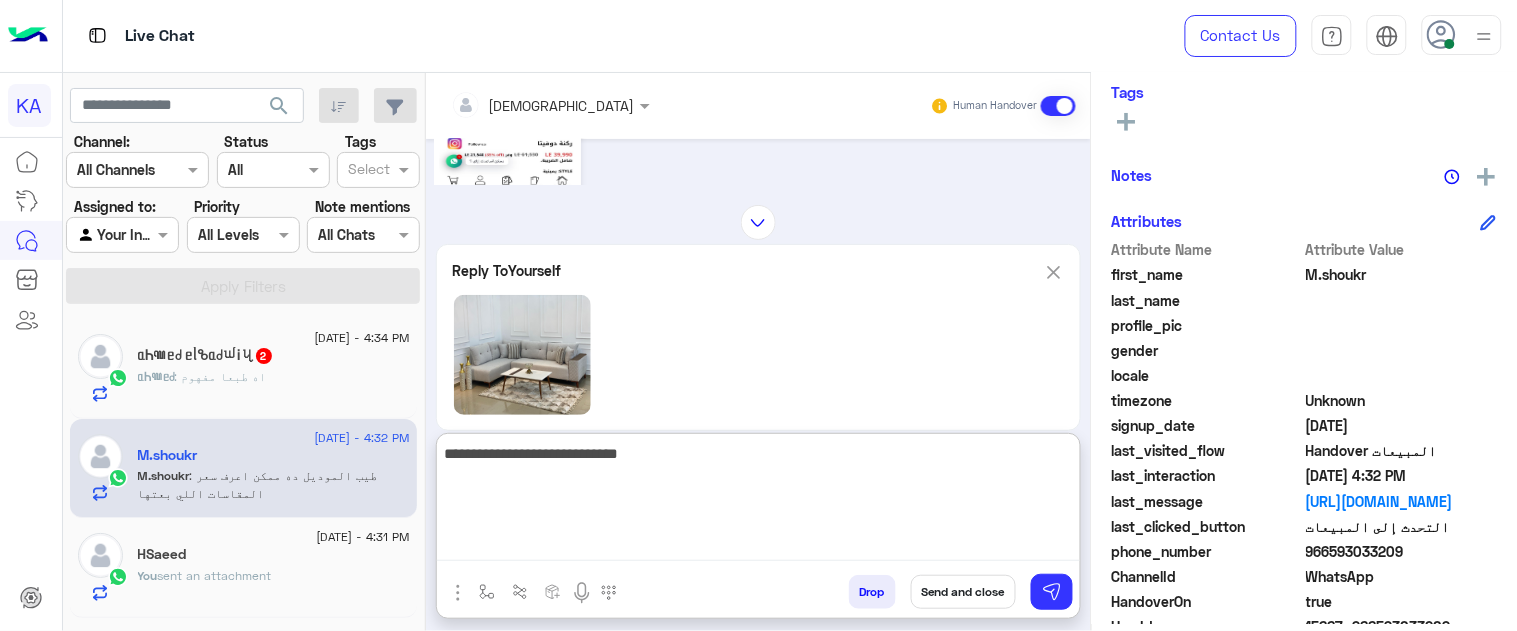type on "**********" 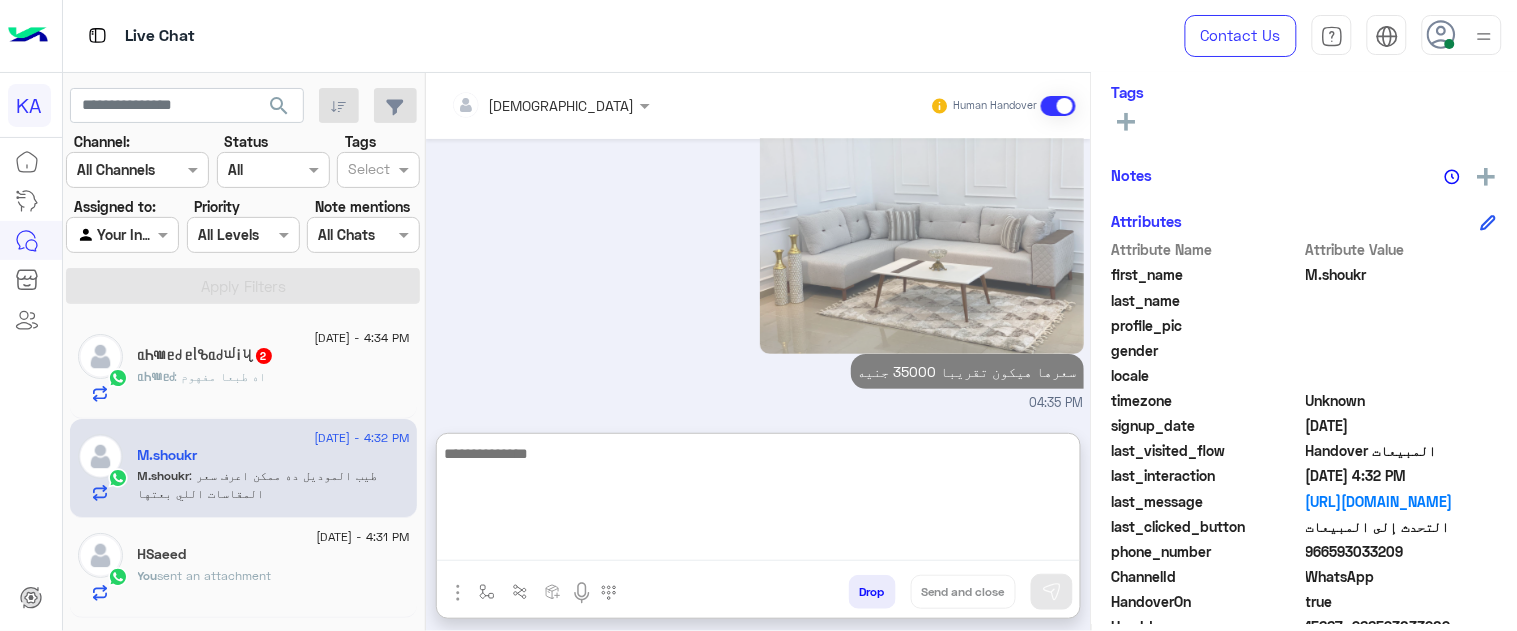scroll, scrollTop: 1931, scrollLeft: 0, axis: vertical 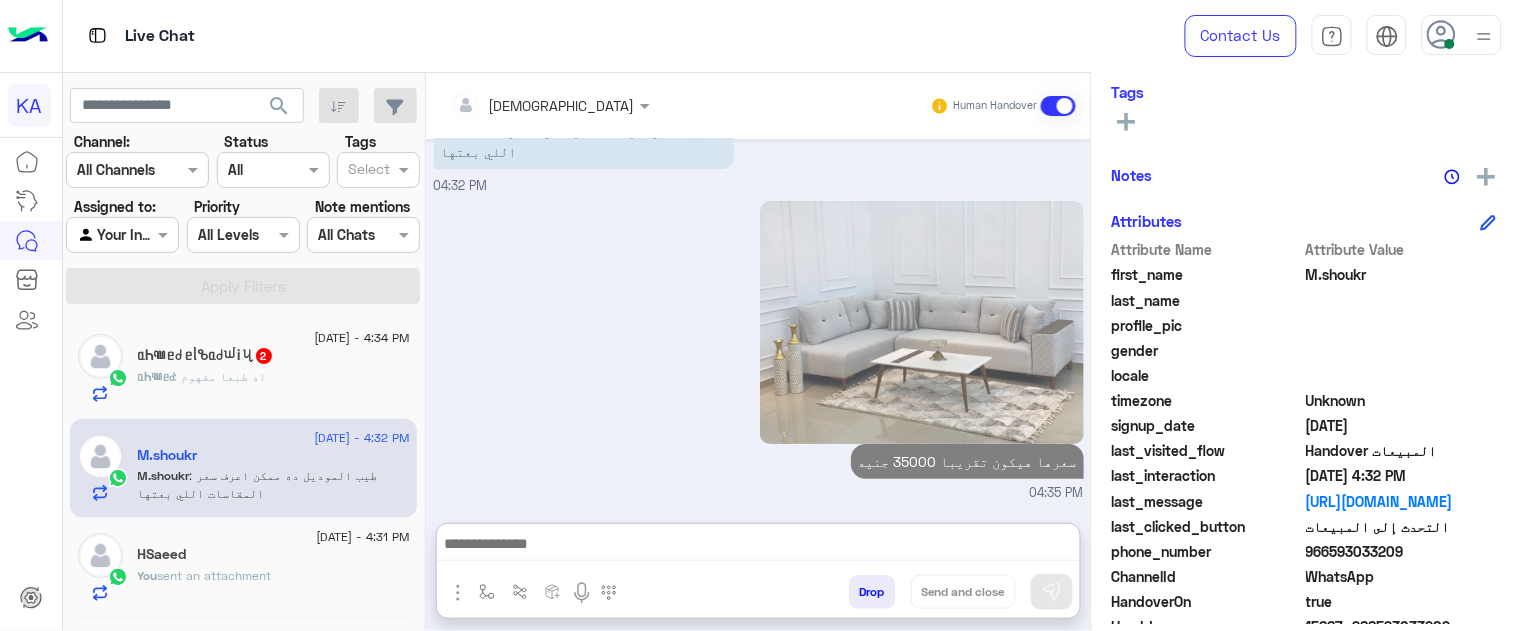 click on "1 July - 4:34 PM  ᥲ️Ꮒ꧑ᥱძ ᥱᥣႦᥲ️ძꪝᎥꪗ  2 ᥲ️Ꮒ꧑ᥱძ : اه طبعا مفهوم" 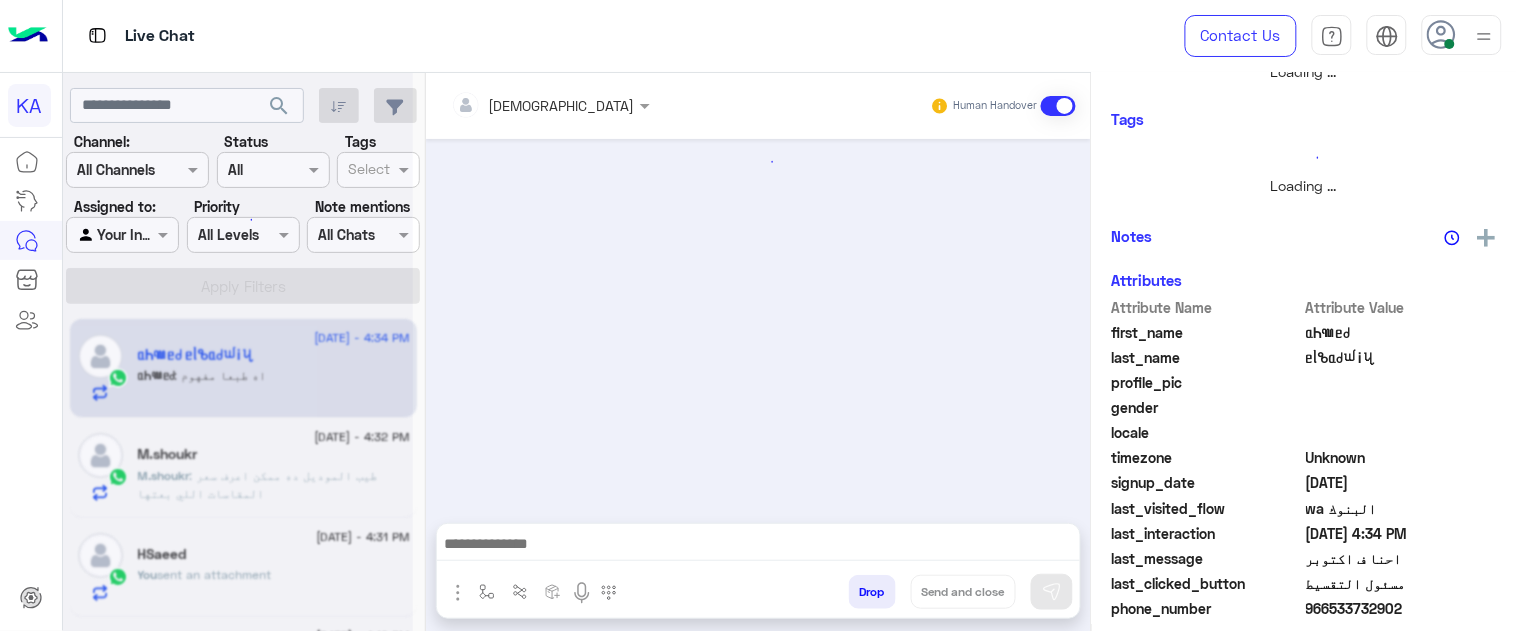 scroll, scrollTop: 0, scrollLeft: 0, axis: both 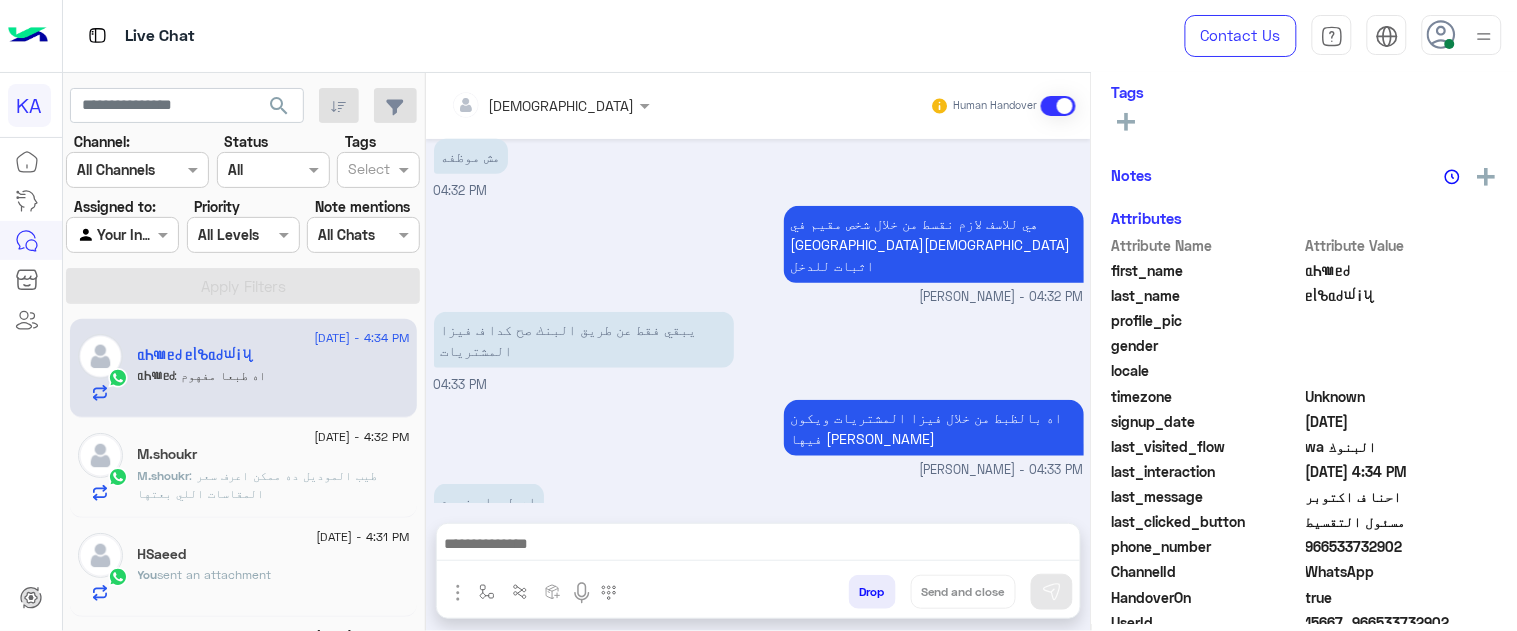 click at bounding box center (758, 549) 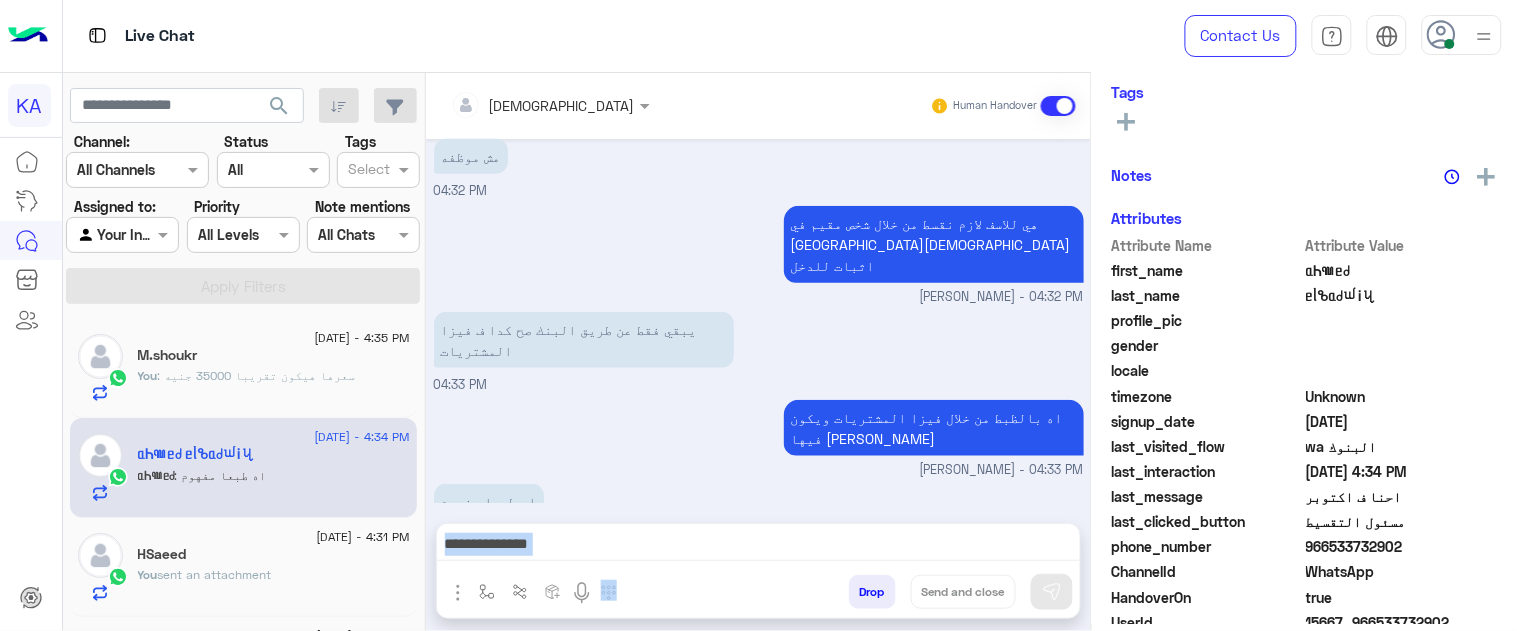 click at bounding box center (758, 549) 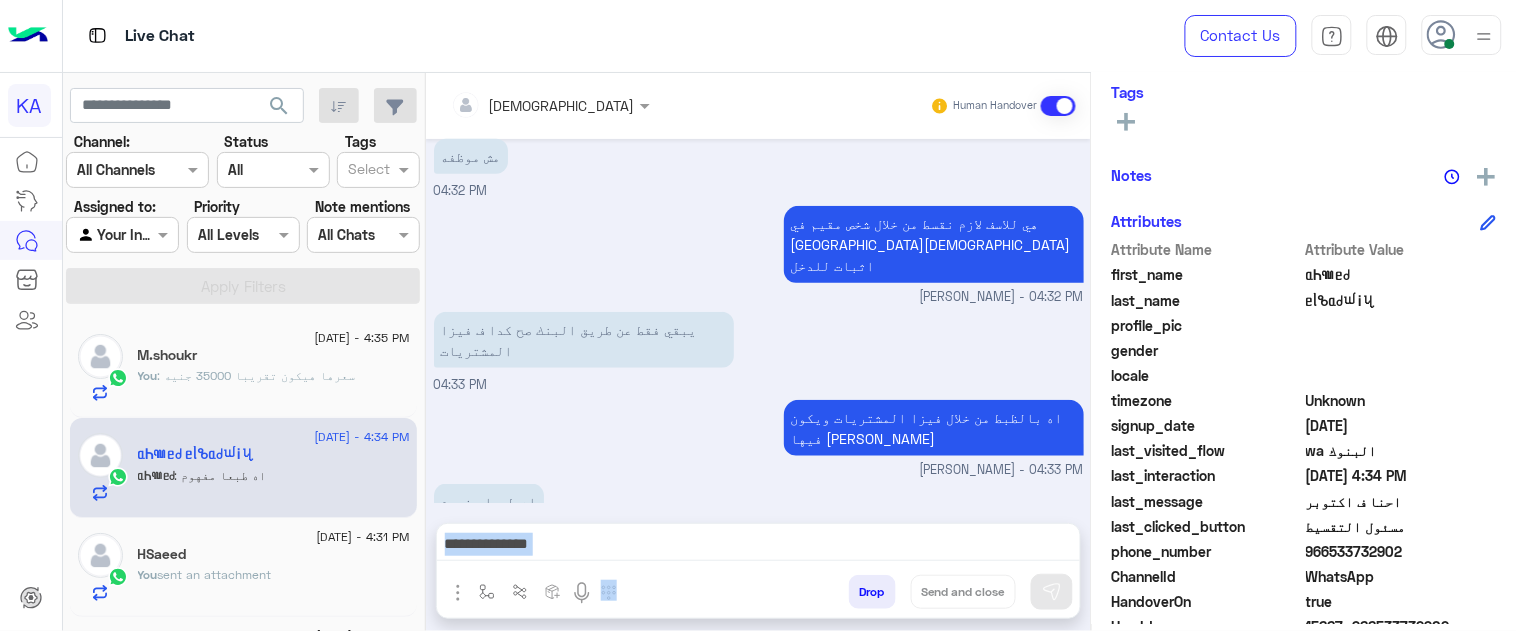 click at bounding box center (758, 546) 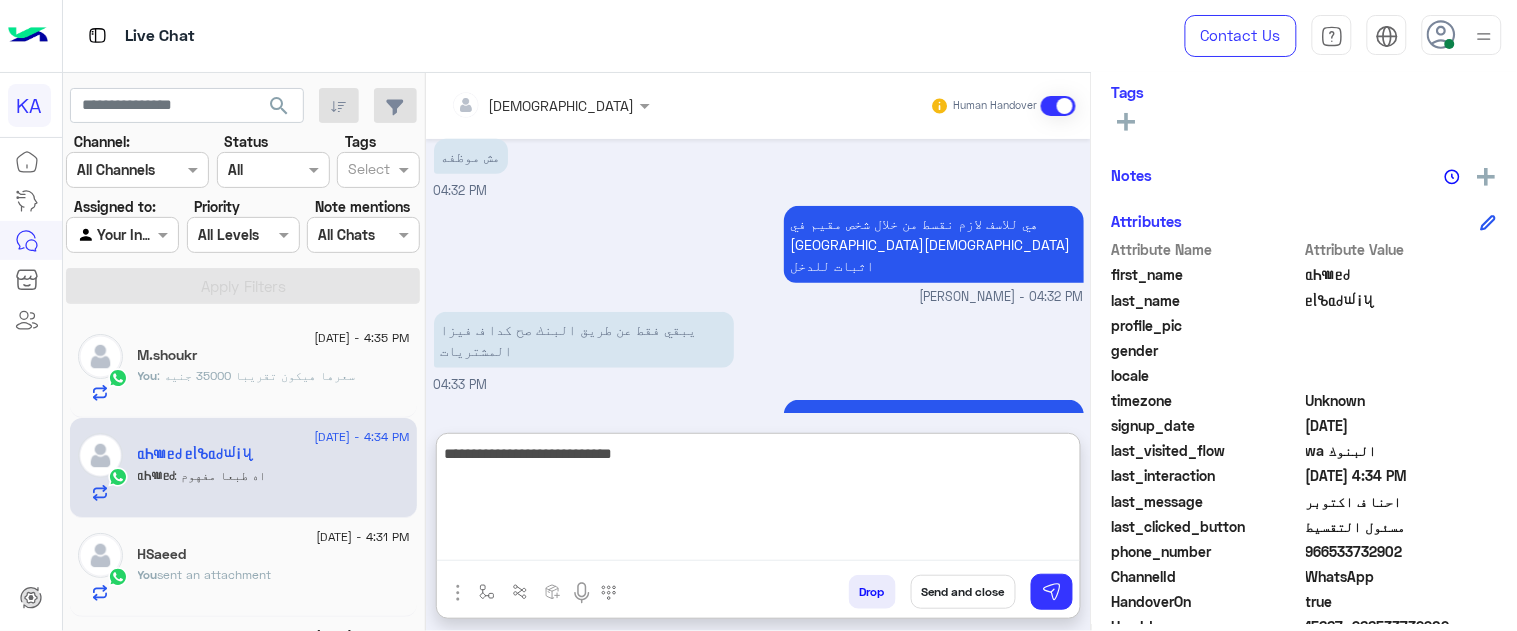 type on "**********" 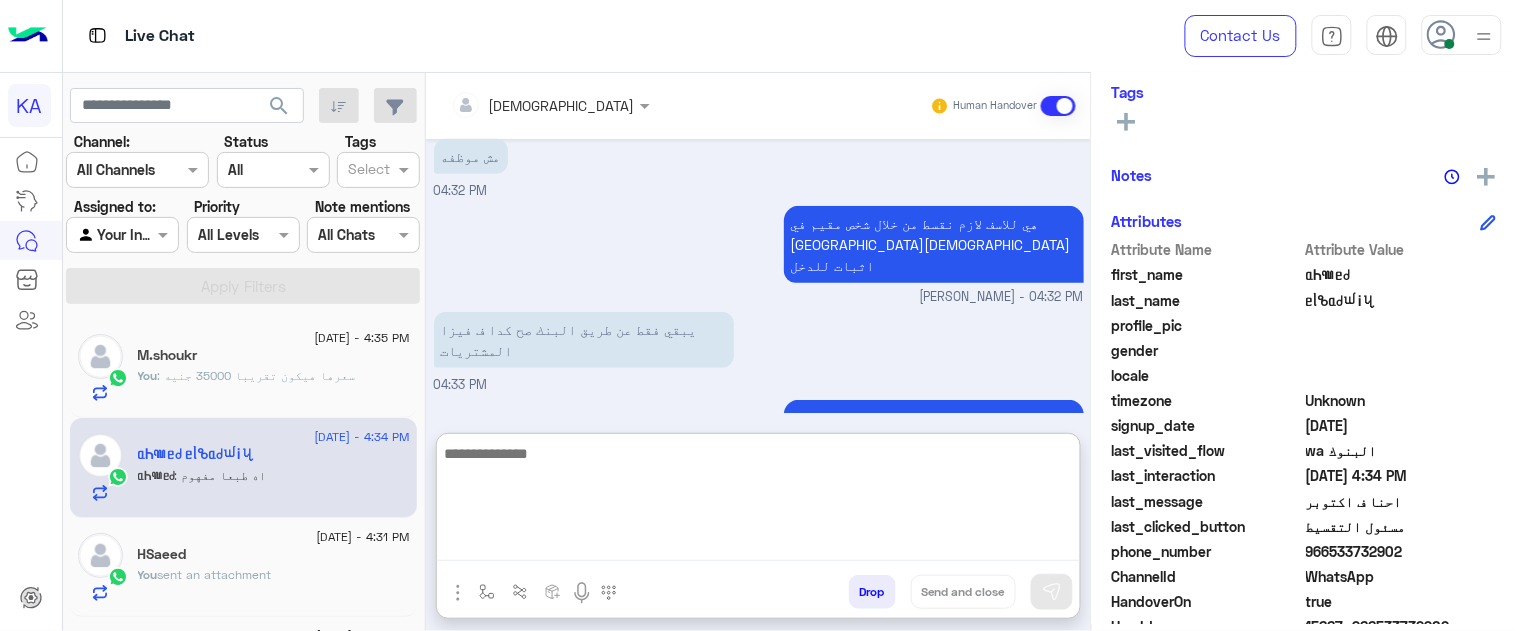 scroll, scrollTop: 544, scrollLeft: 0, axis: vertical 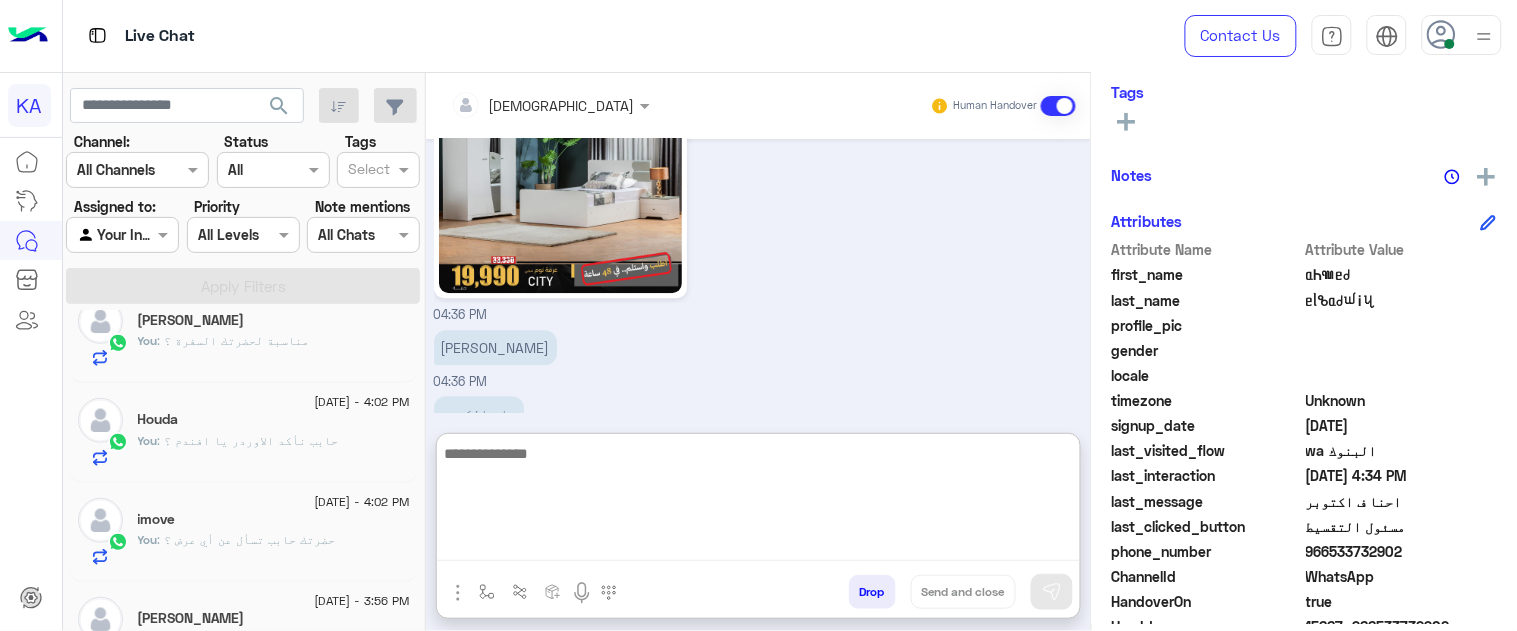 click at bounding box center (758, 501) 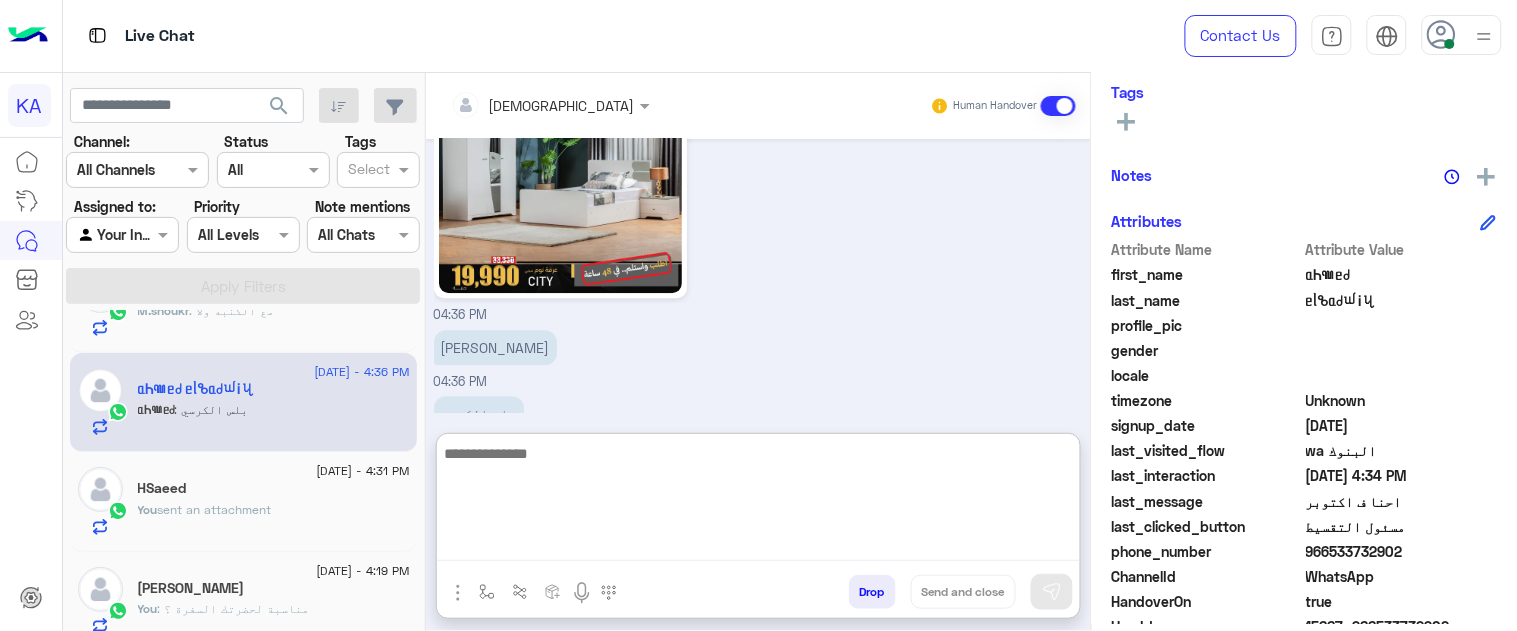 scroll, scrollTop: 0, scrollLeft: 0, axis: both 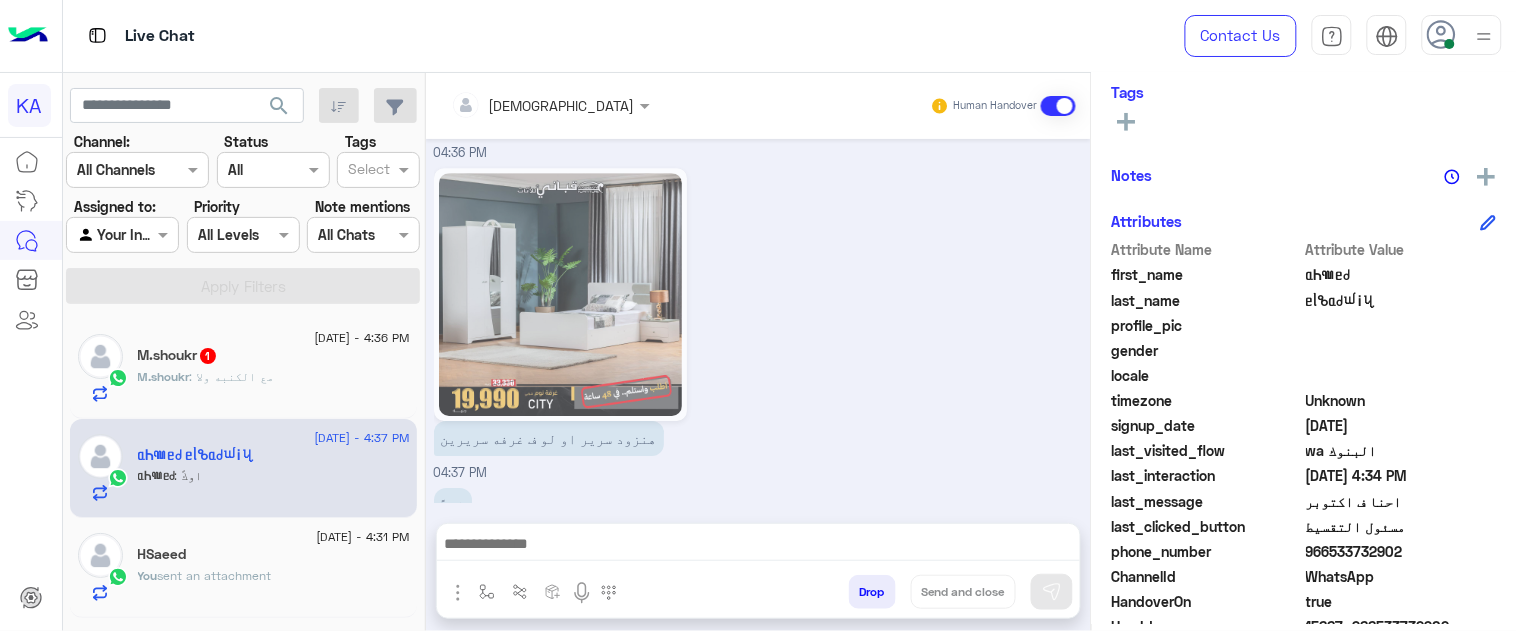 click 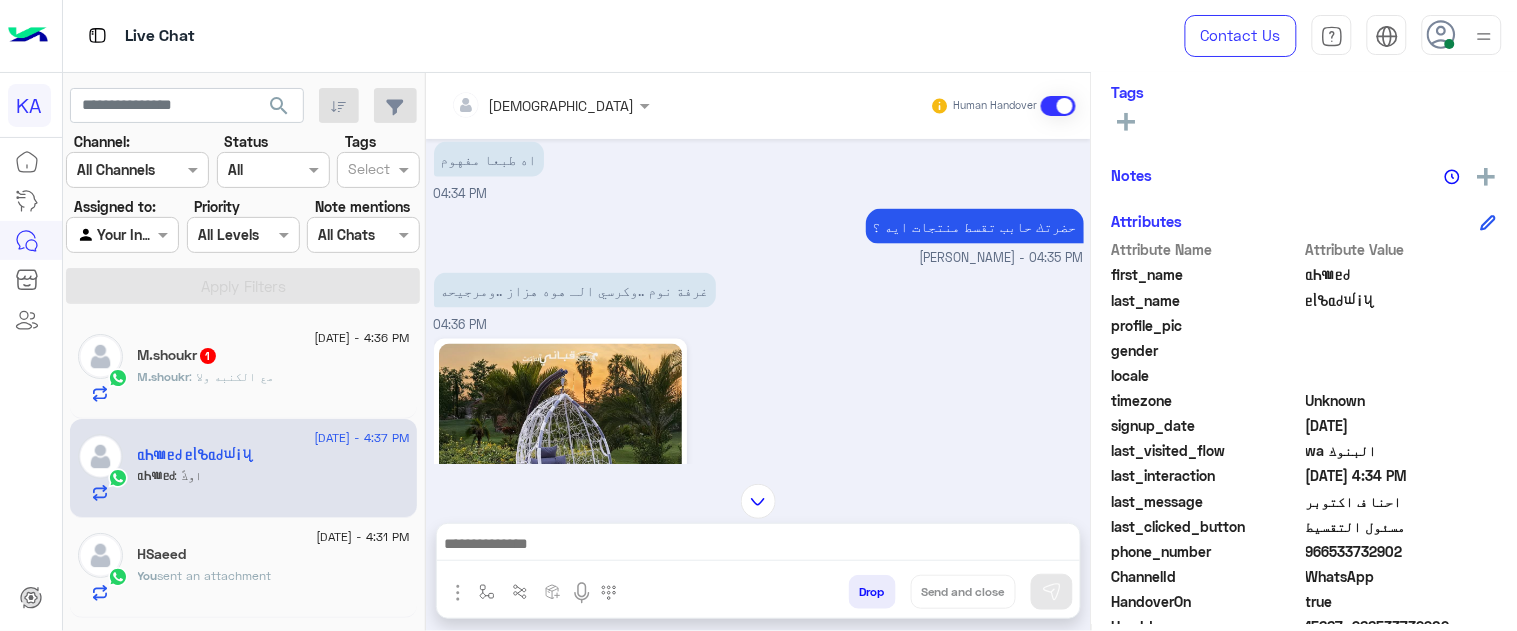scroll, scrollTop: 718, scrollLeft: 0, axis: vertical 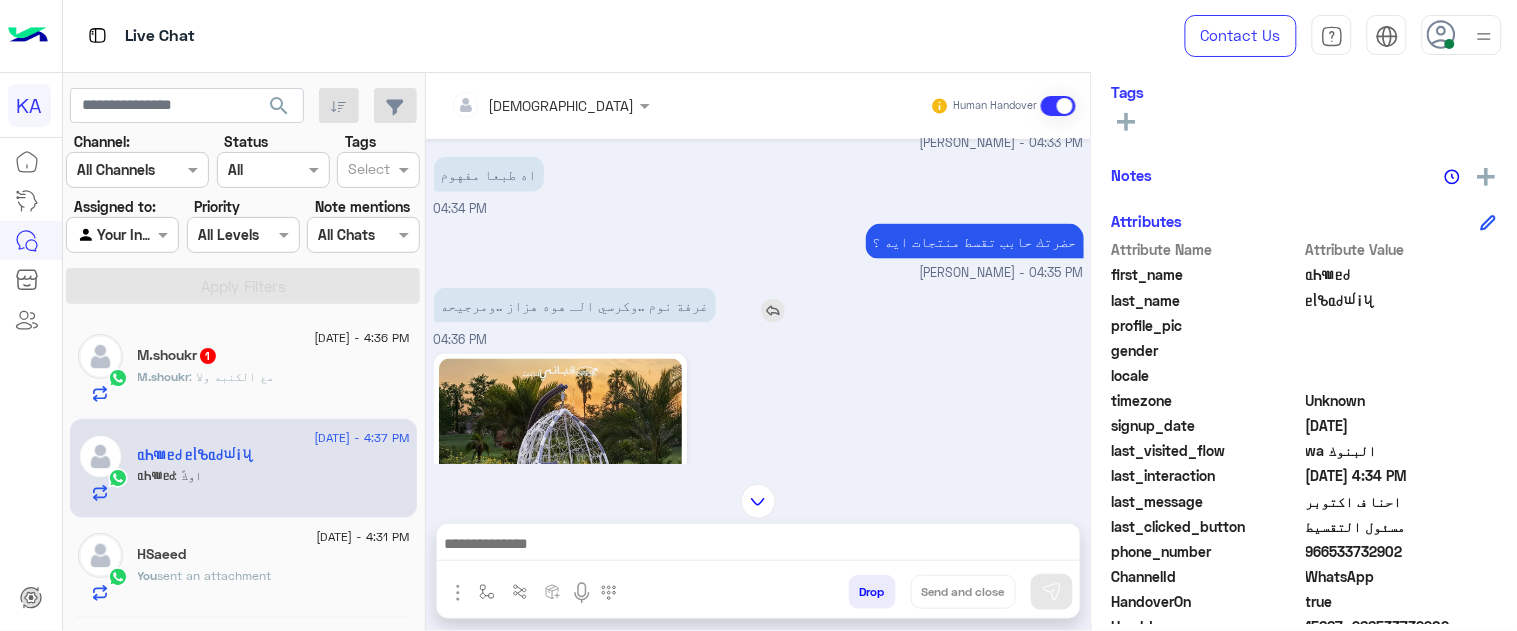click on "غرفة نوم ..وكرسي الـ هوه هزاز ..ومرجيحه" at bounding box center [575, 305] 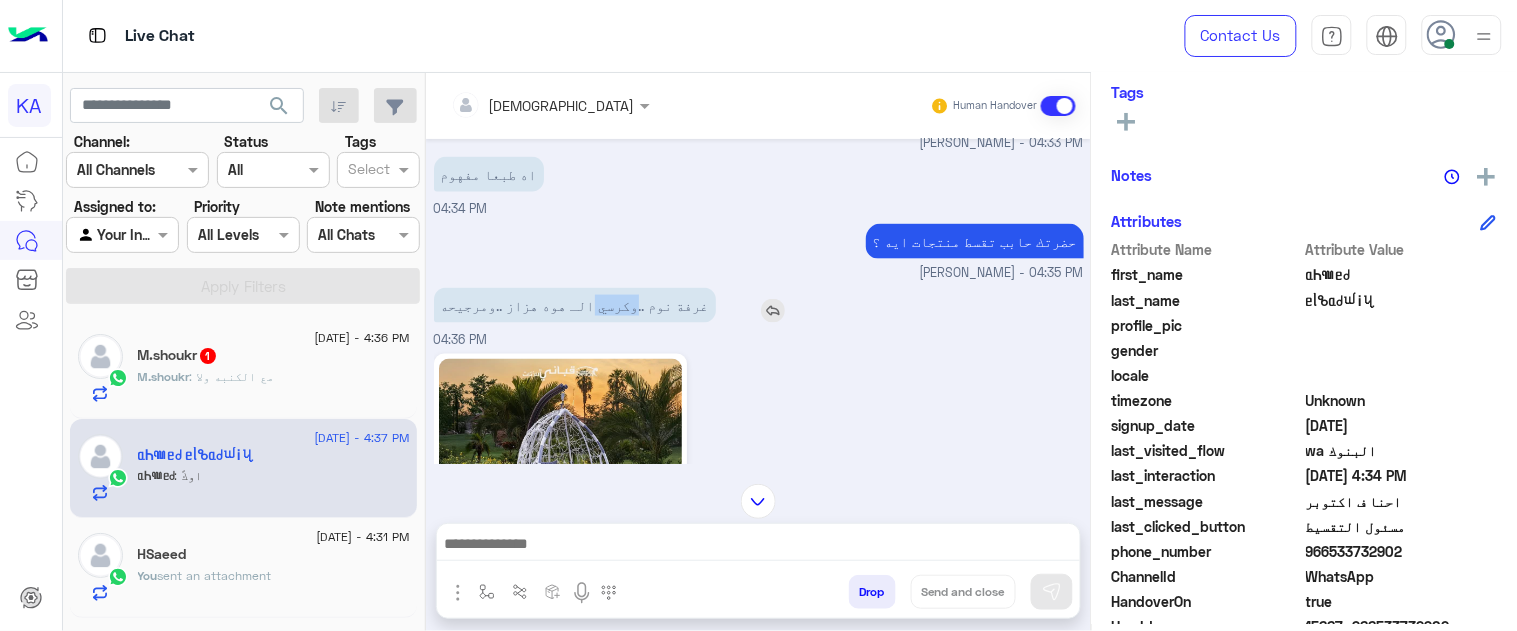 click on "غرفة نوم ..وكرسي الـ هوه هزاز ..ومرجيحه" at bounding box center [575, 305] 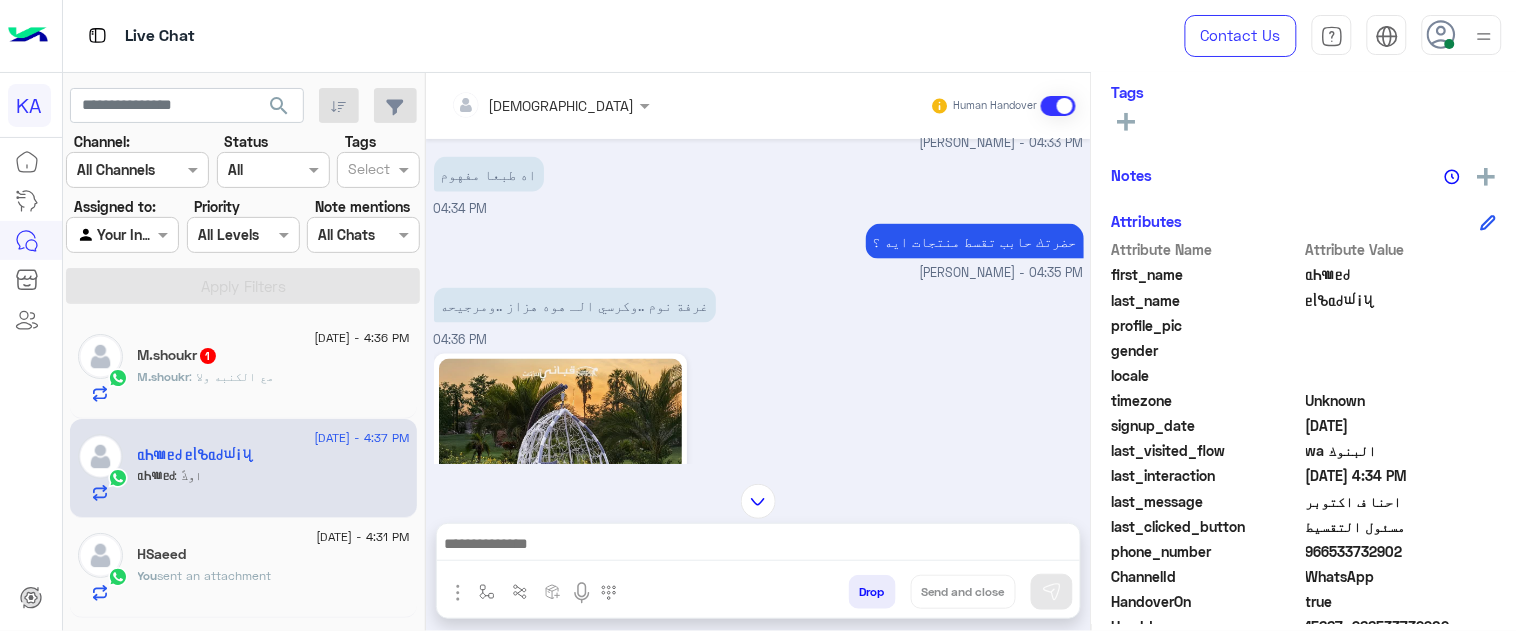 click on "04:36 PM" at bounding box center (759, 491) 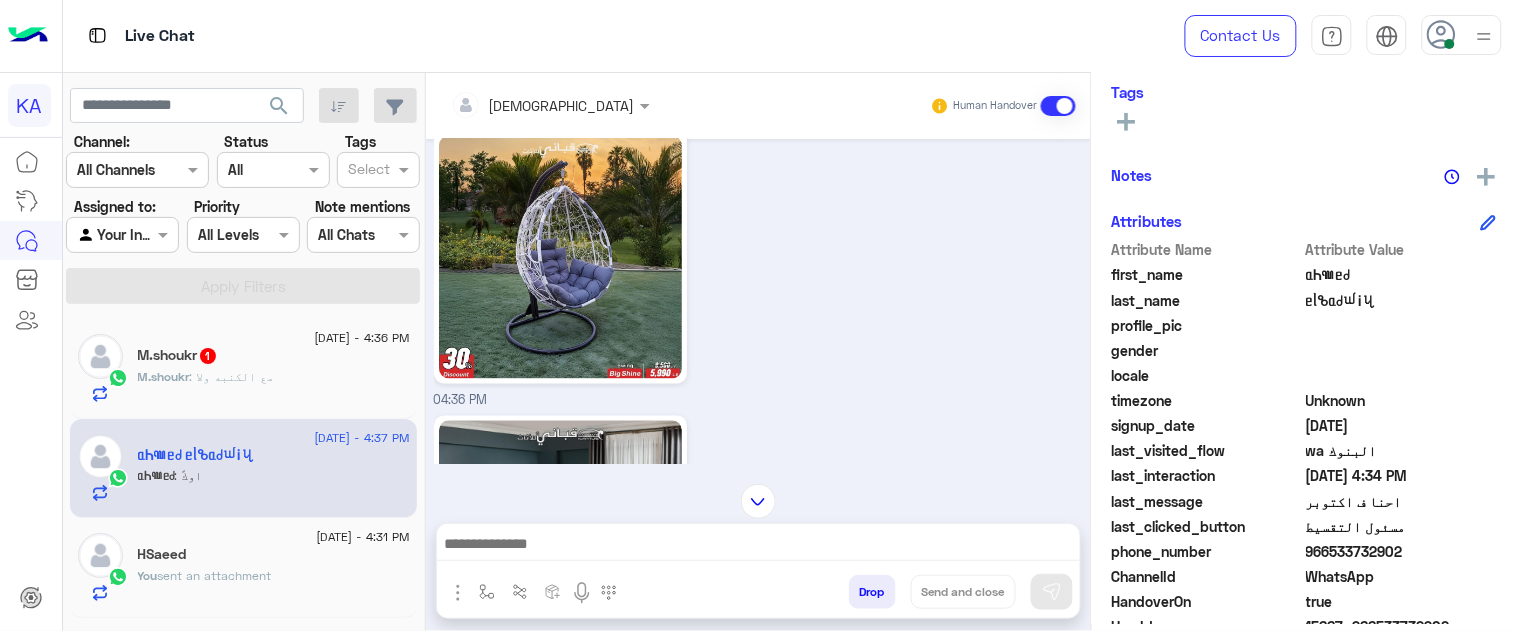 scroll, scrollTop: 1274, scrollLeft: 0, axis: vertical 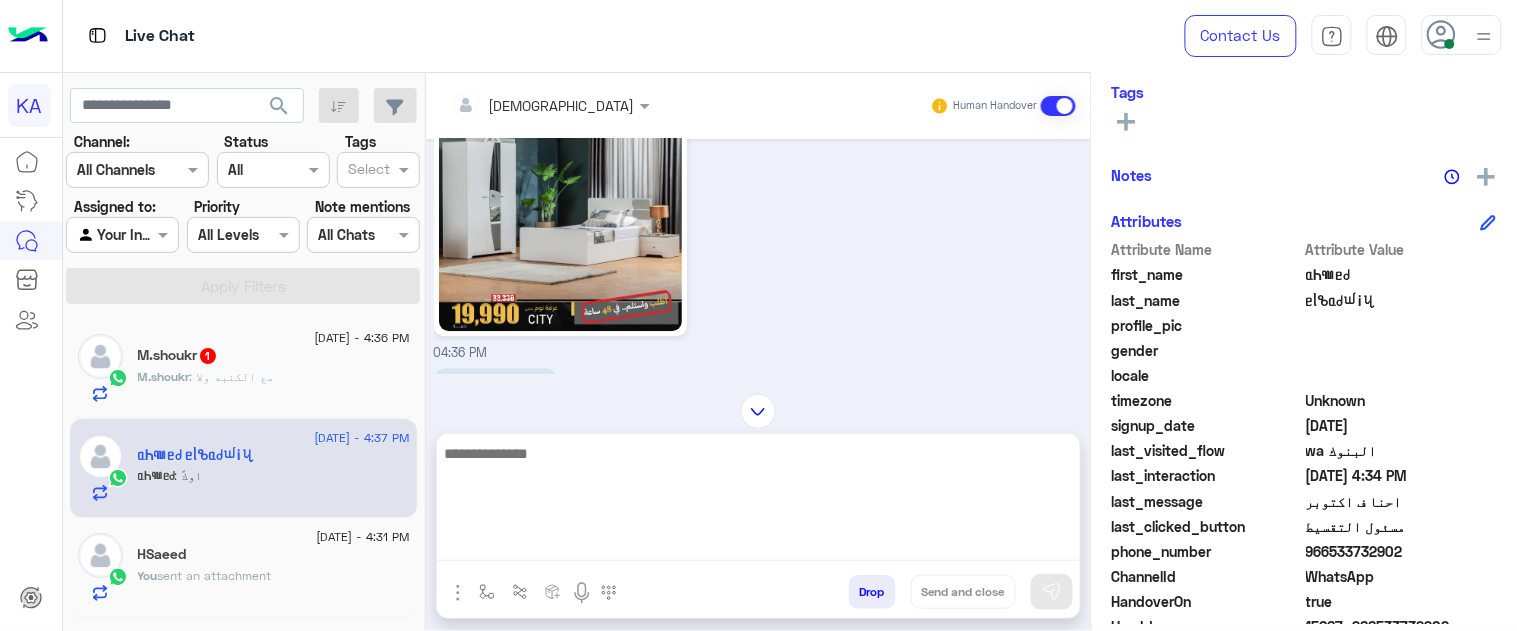 click at bounding box center [758, 501] 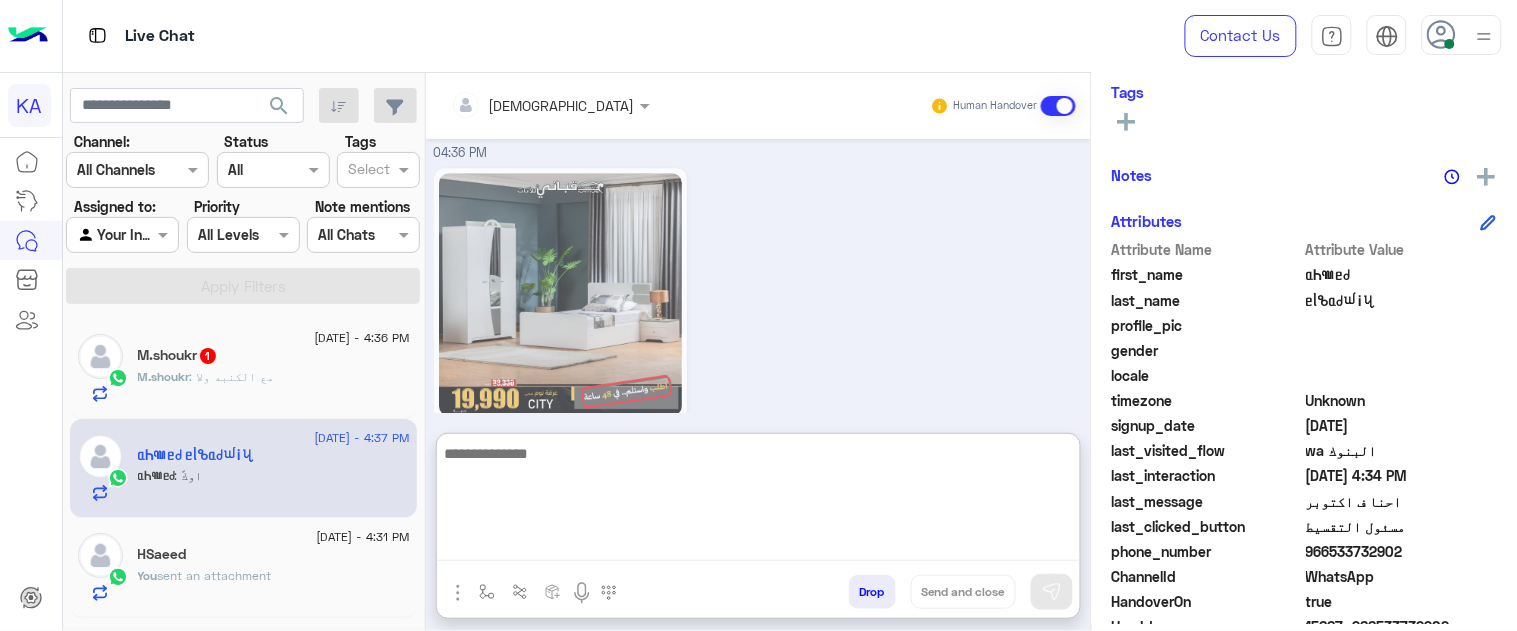 scroll, scrollTop: 1697, scrollLeft: 0, axis: vertical 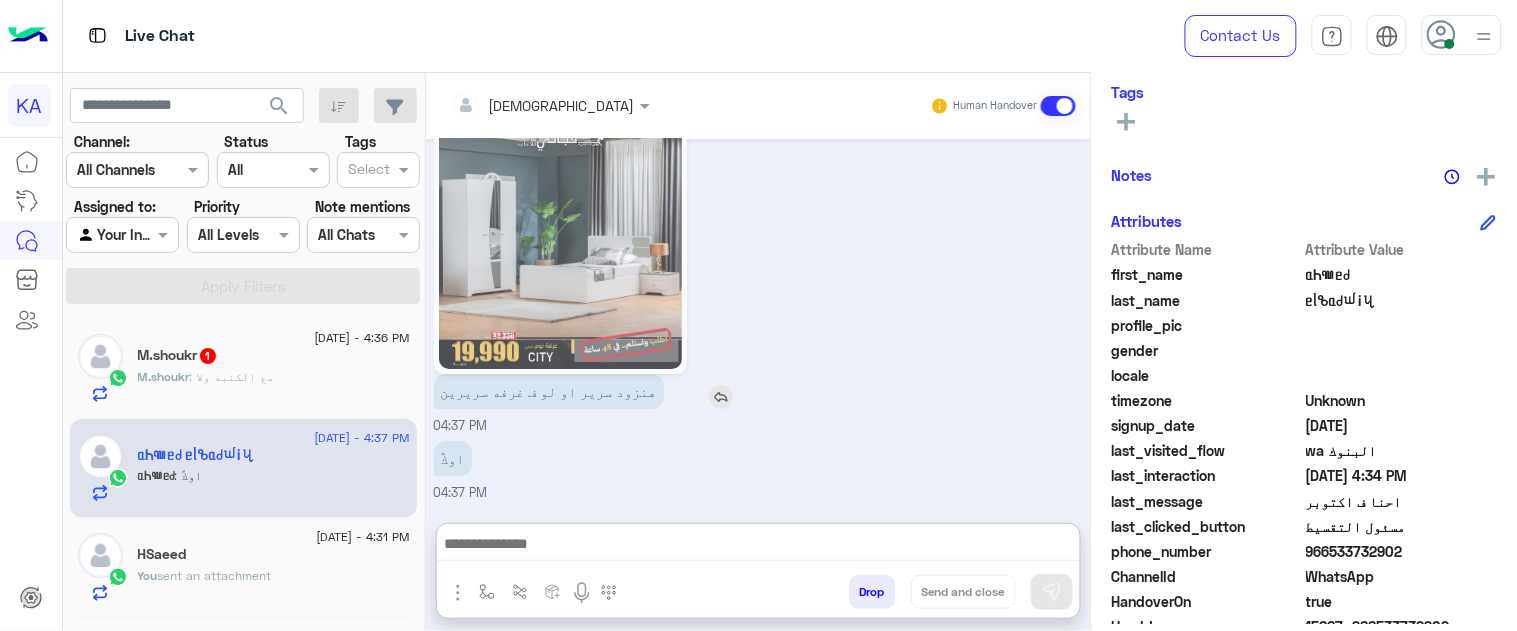 click on "هنزود سرير او لو ف غرفه سريرين" at bounding box center (549, 391) 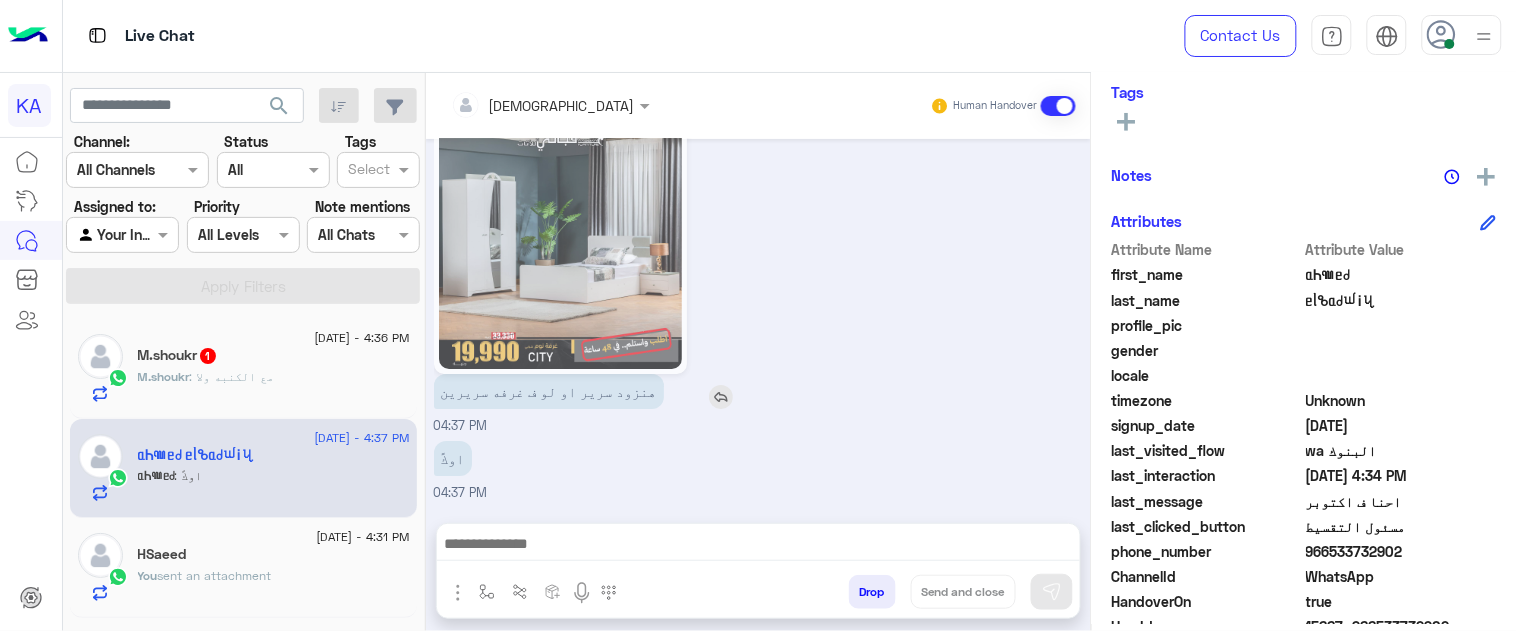 scroll, scrollTop: 1607, scrollLeft: 0, axis: vertical 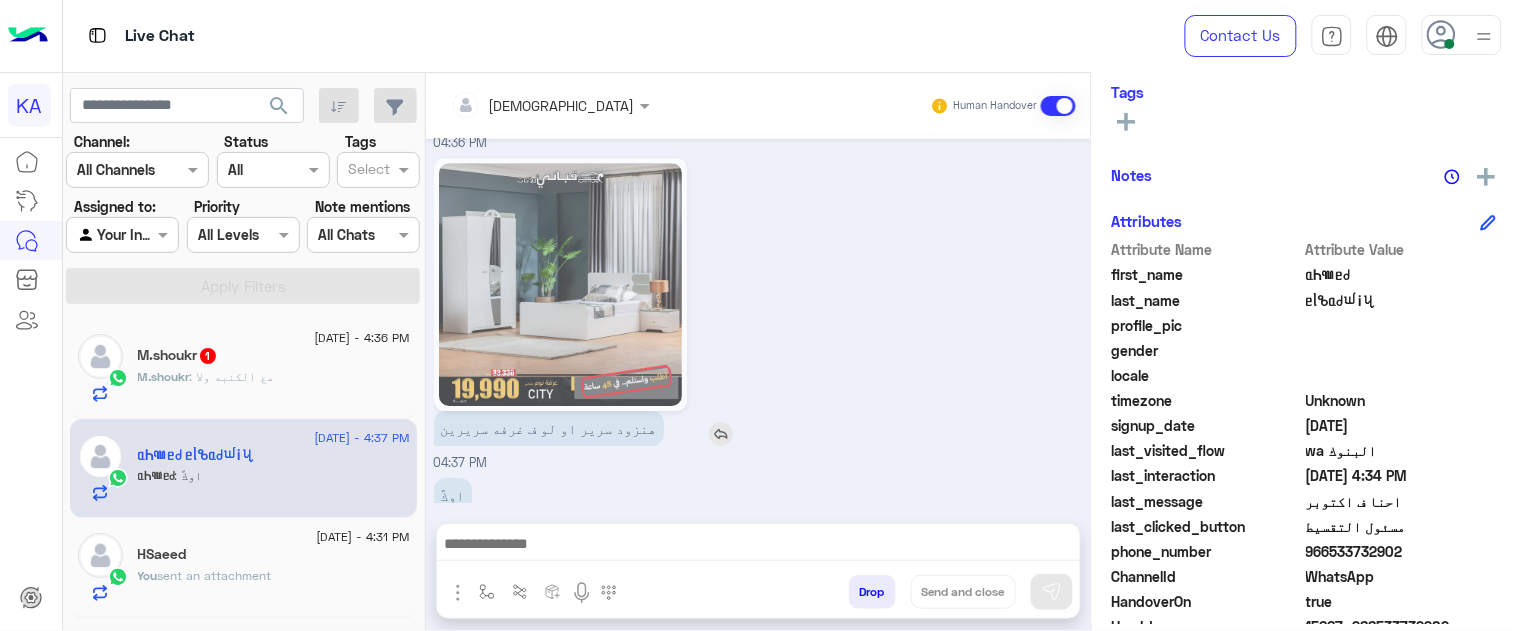 click 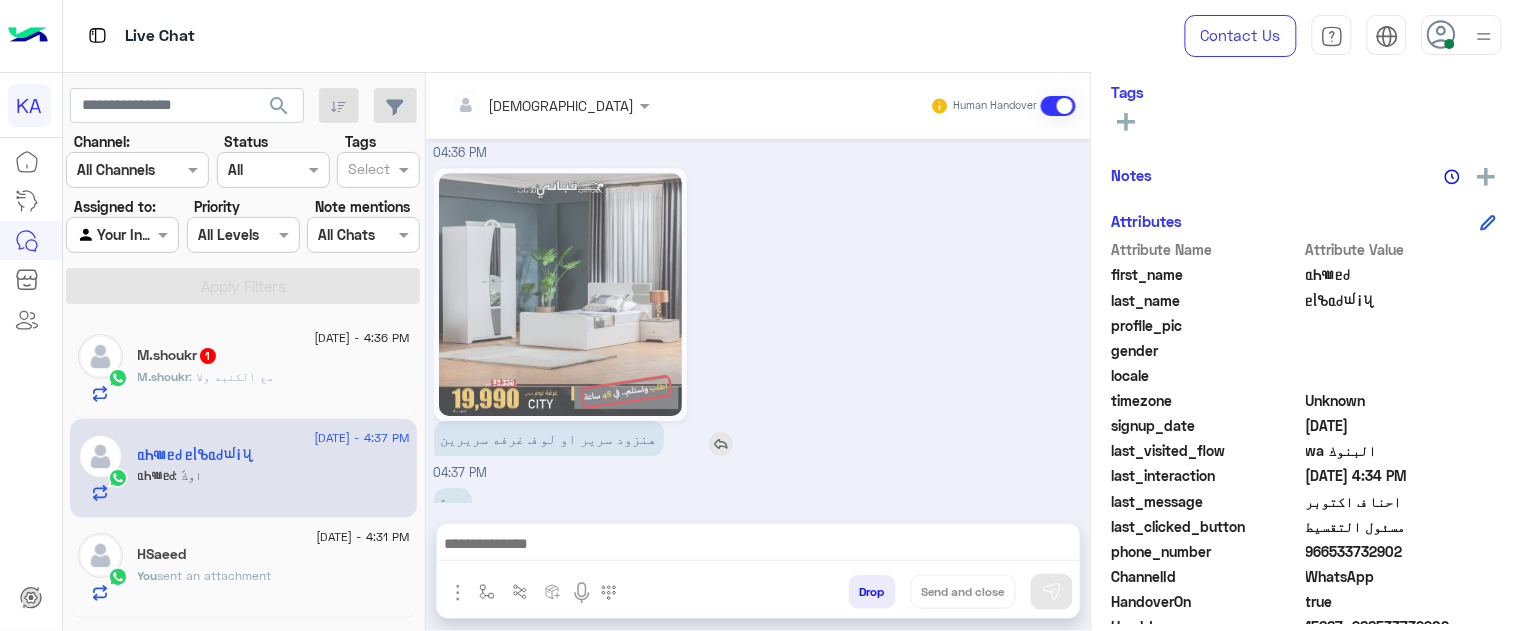 click 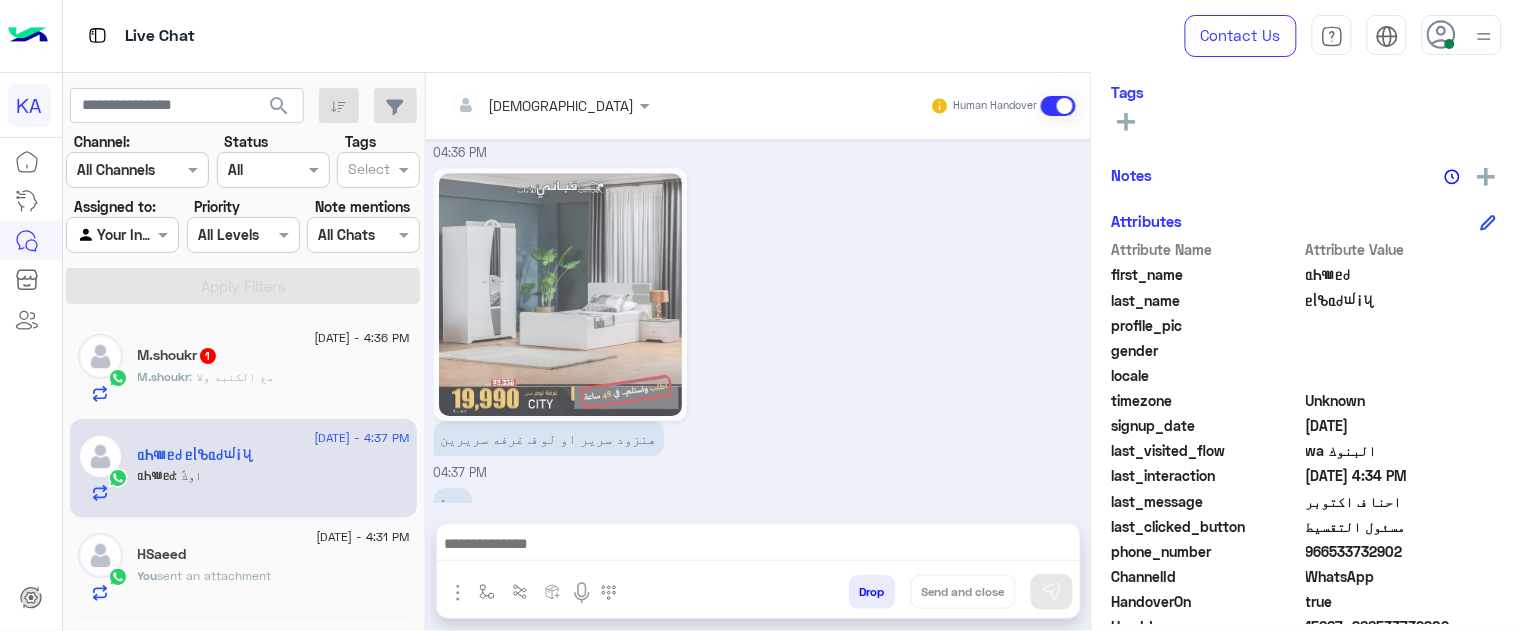 scroll, scrollTop: 1623, scrollLeft: 0, axis: vertical 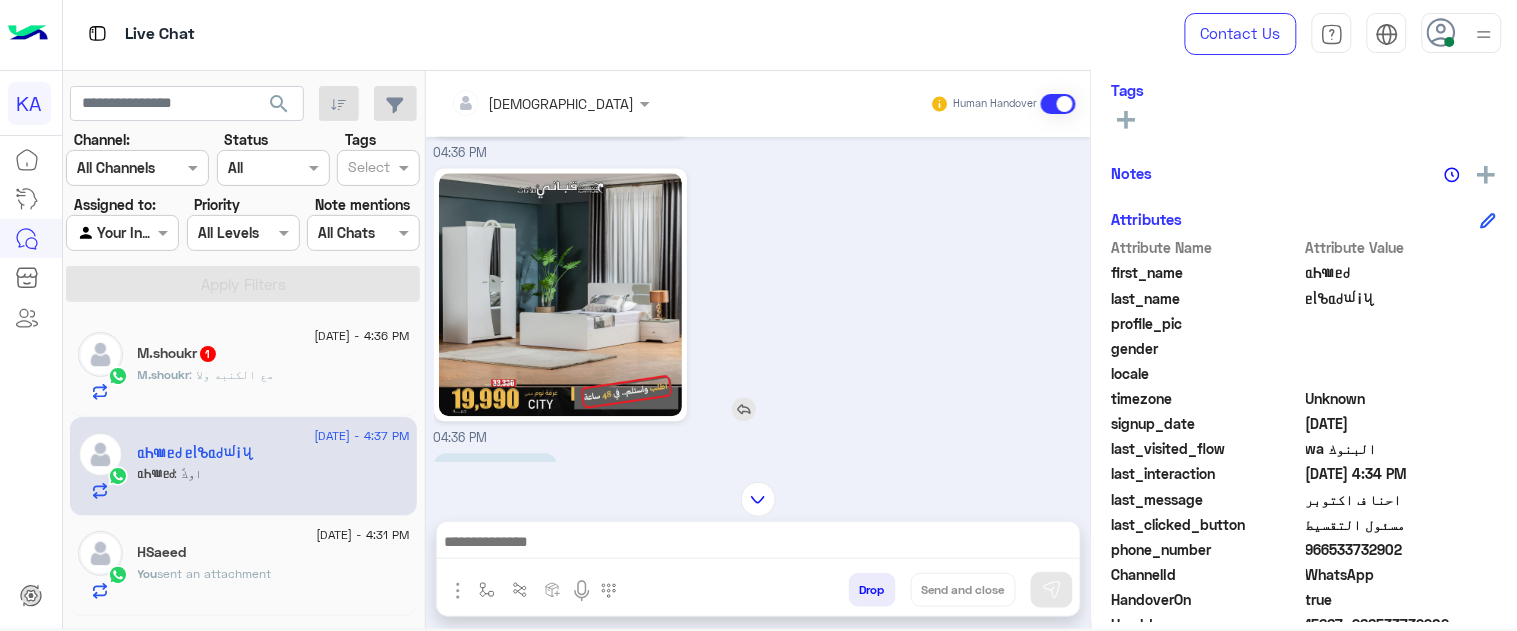 click at bounding box center [744, 409] 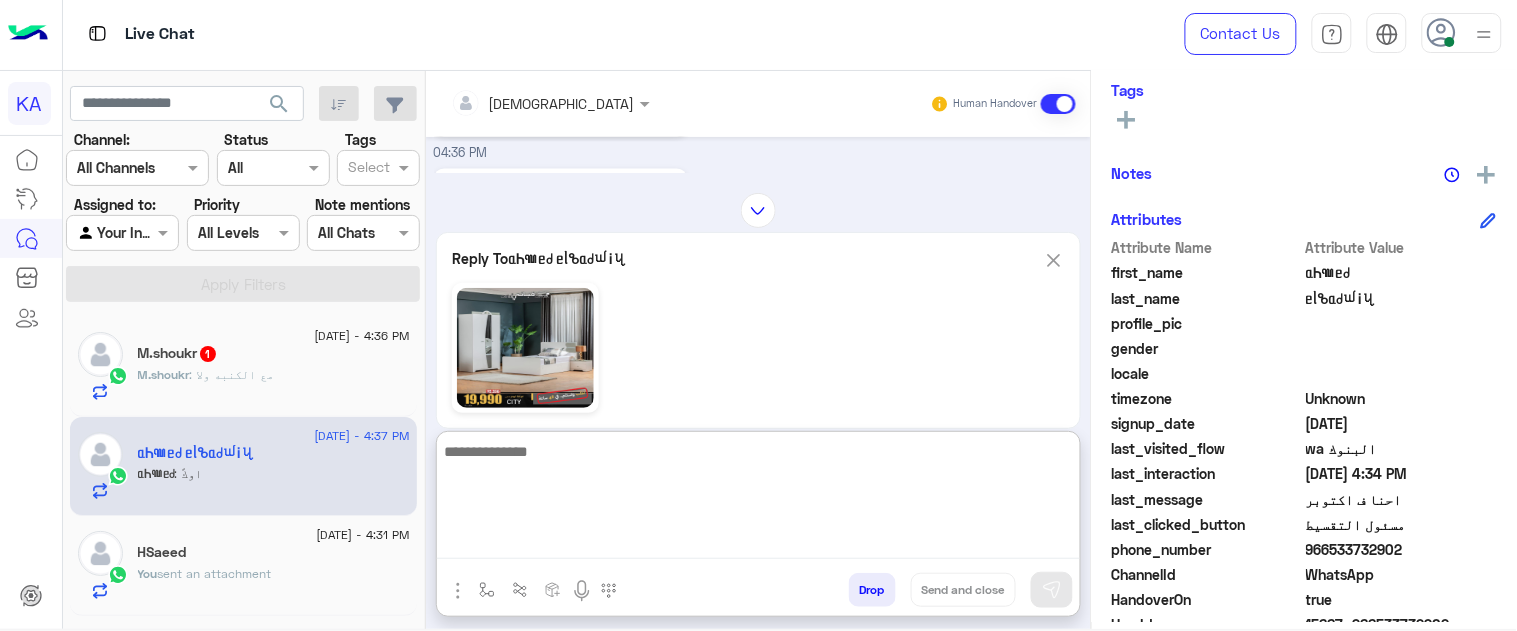 click at bounding box center (758, 499) 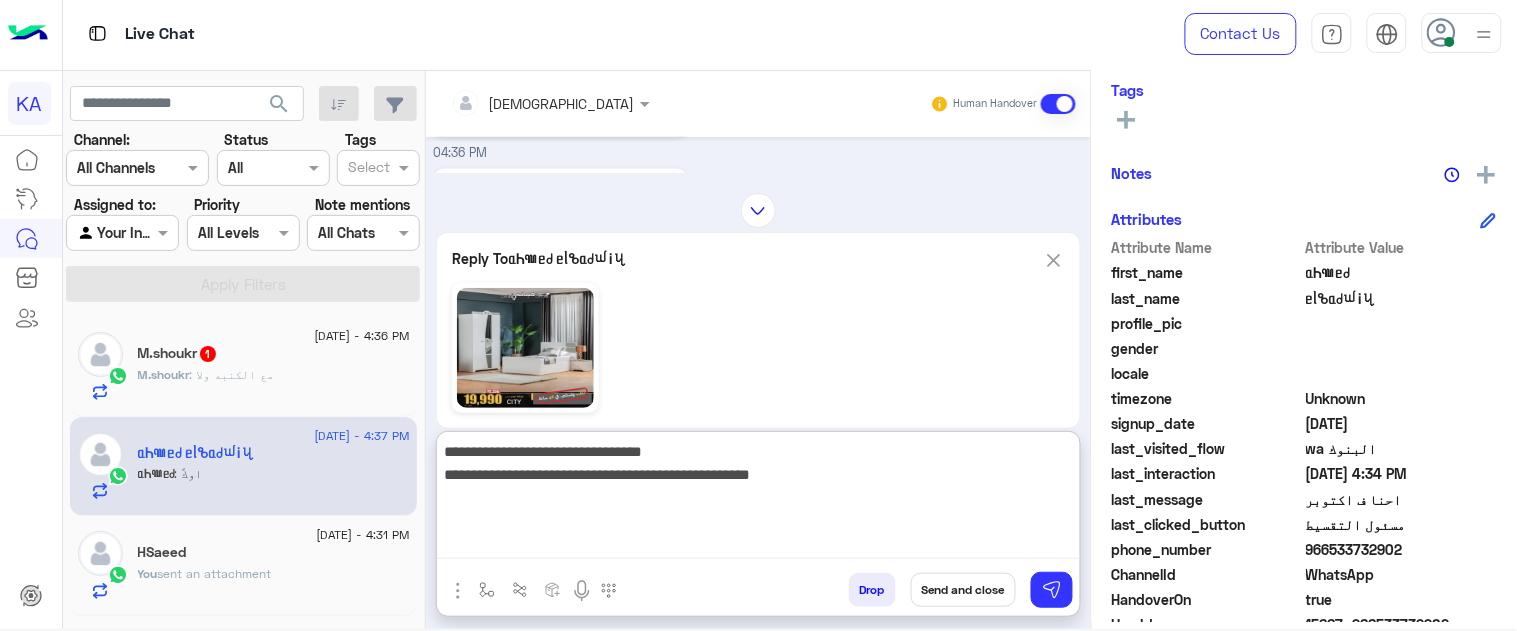 type on "**********" 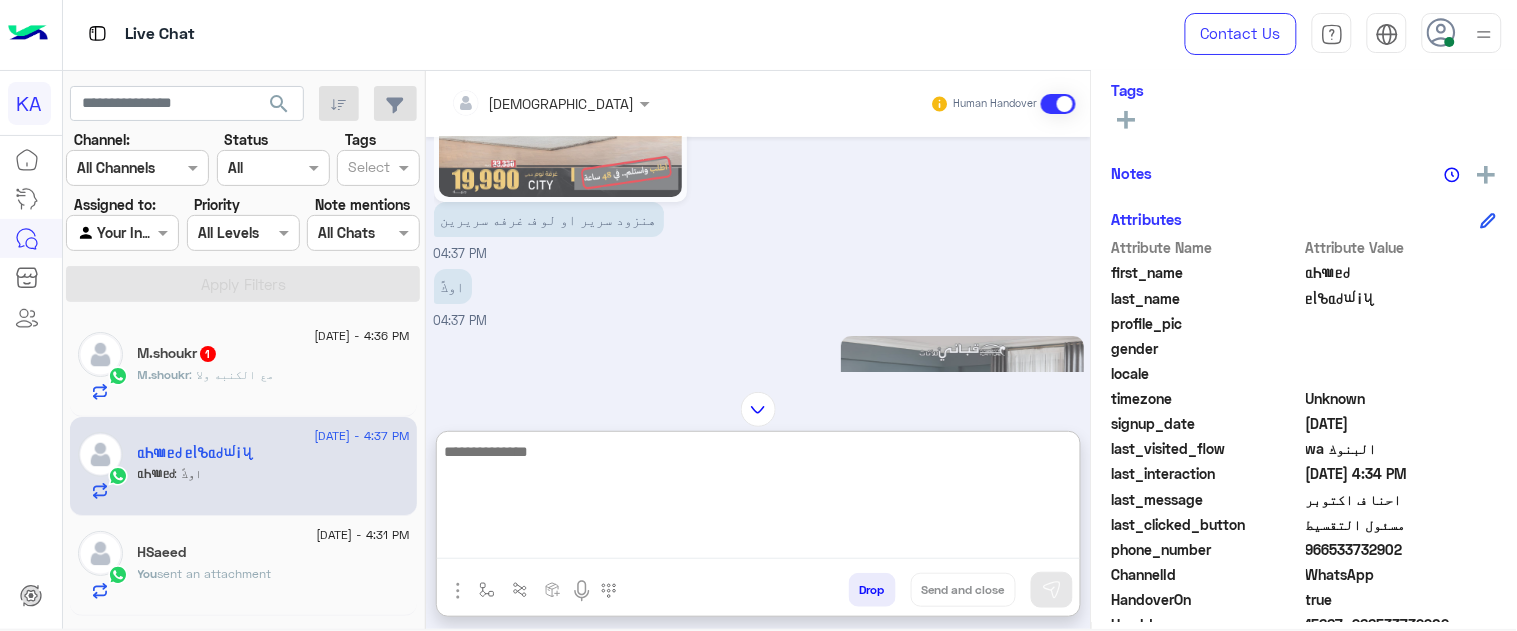 scroll, scrollTop: 1713, scrollLeft: 0, axis: vertical 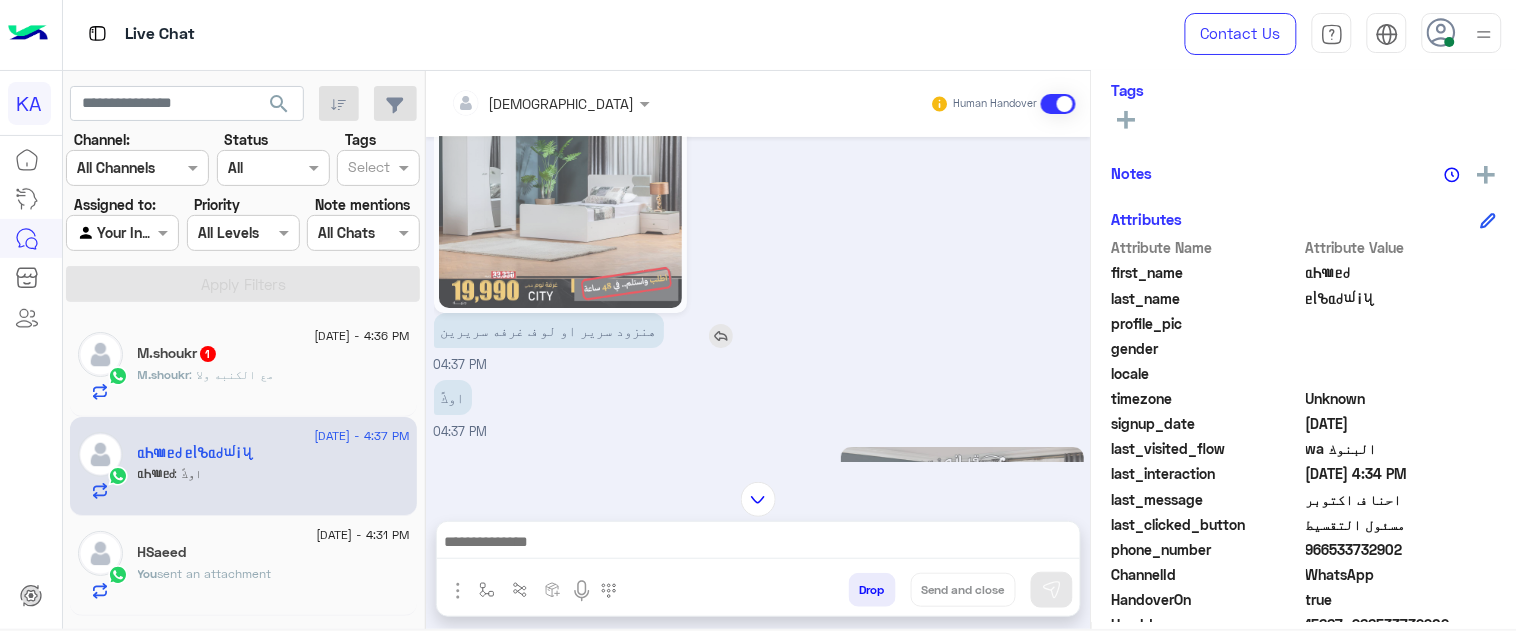 click on "هنزود سرير او لو ف غرفه سريرين" at bounding box center (549, 330) 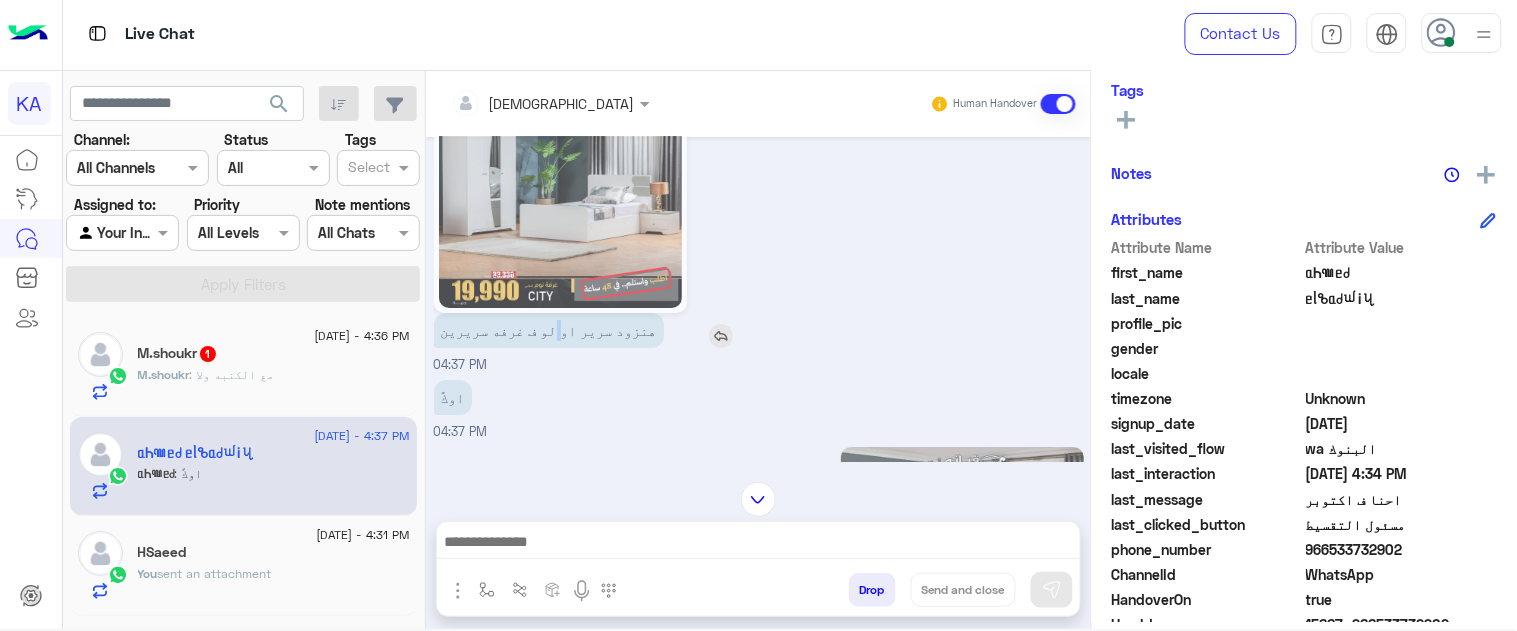 click on "هنزود سرير او لو ف غرفه سريرين" at bounding box center (549, 330) 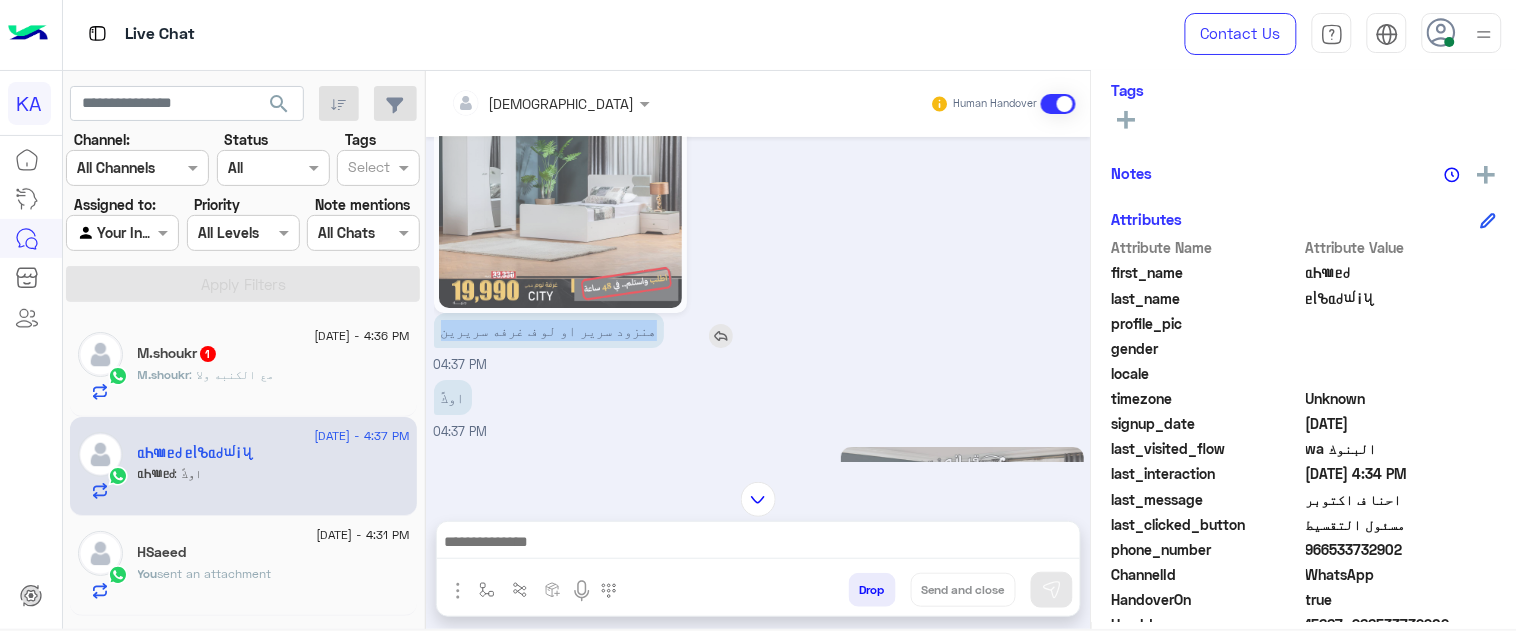 click on "هنزود سرير او لو ف غرفه سريرين" at bounding box center [549, 330] 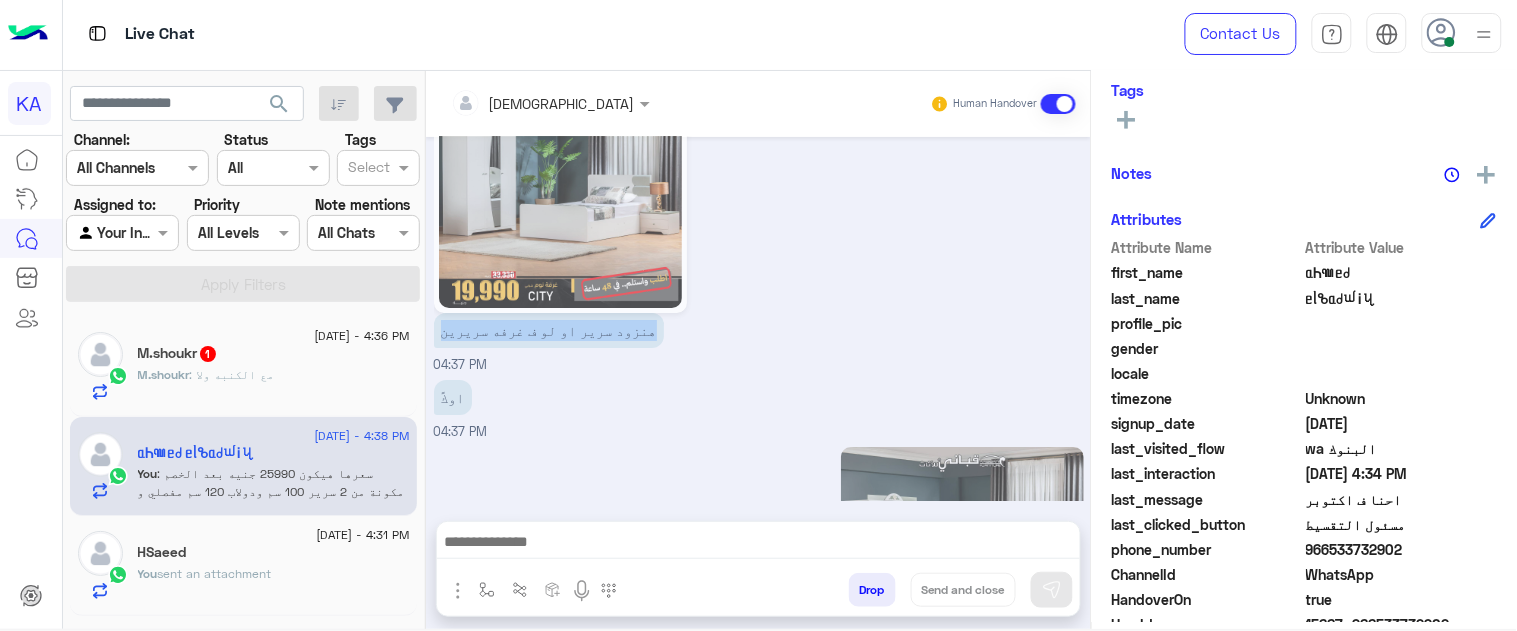scroll, scrollTop: 1956, scrollLeft: 0, axis: vertical 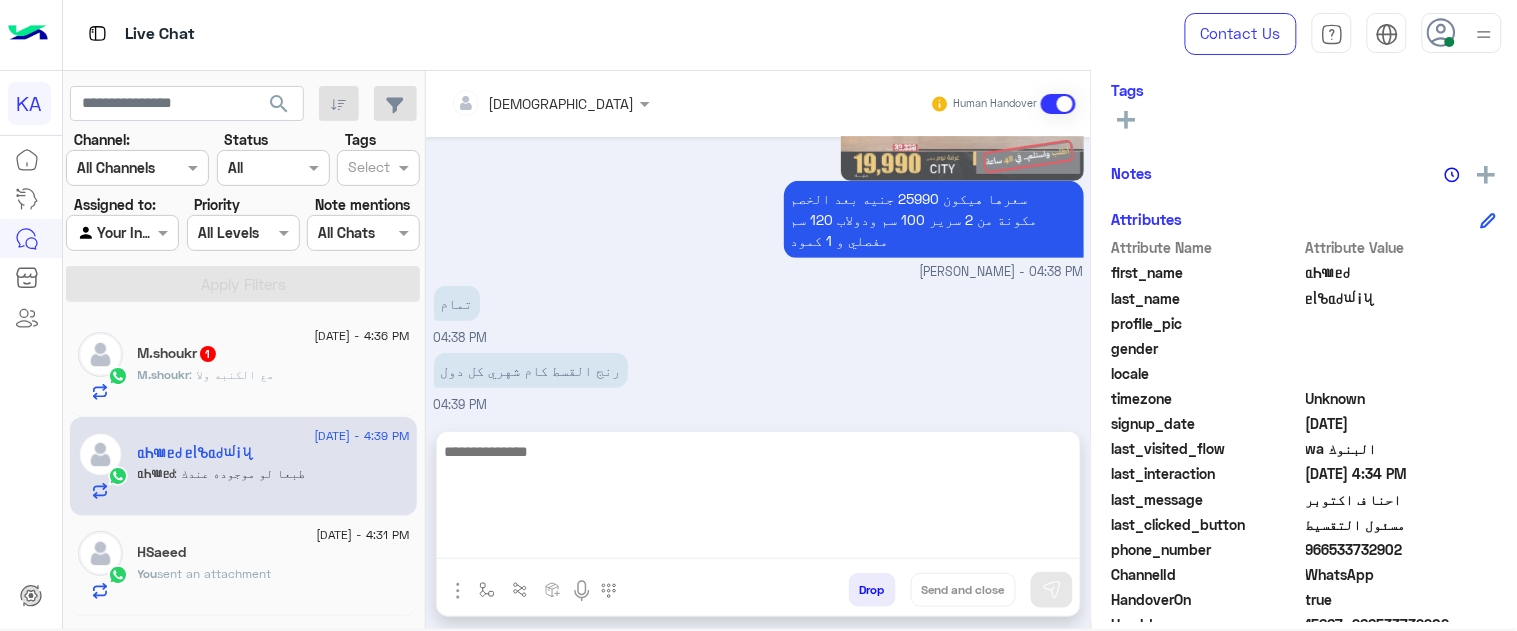 click at bounding box center (758, 499) 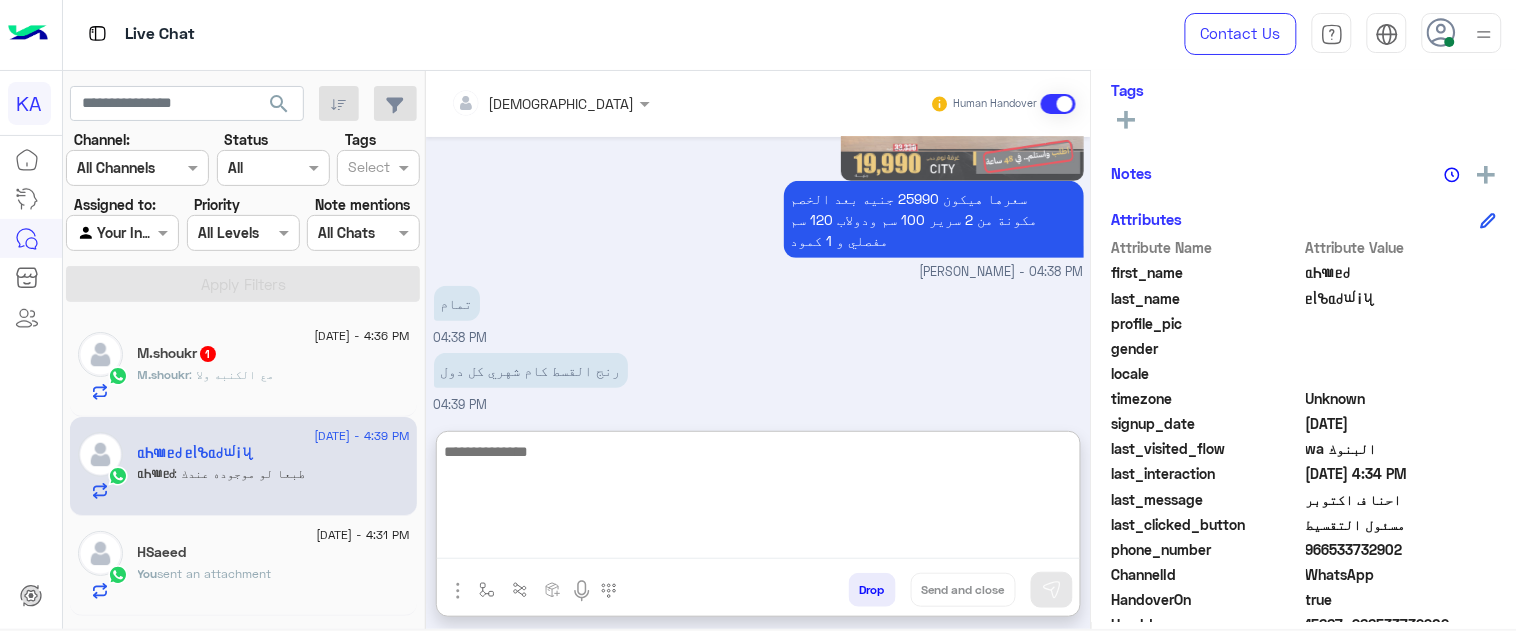 scroll, scrollTop: 2312, scrollLeft: 0, axis: vertical 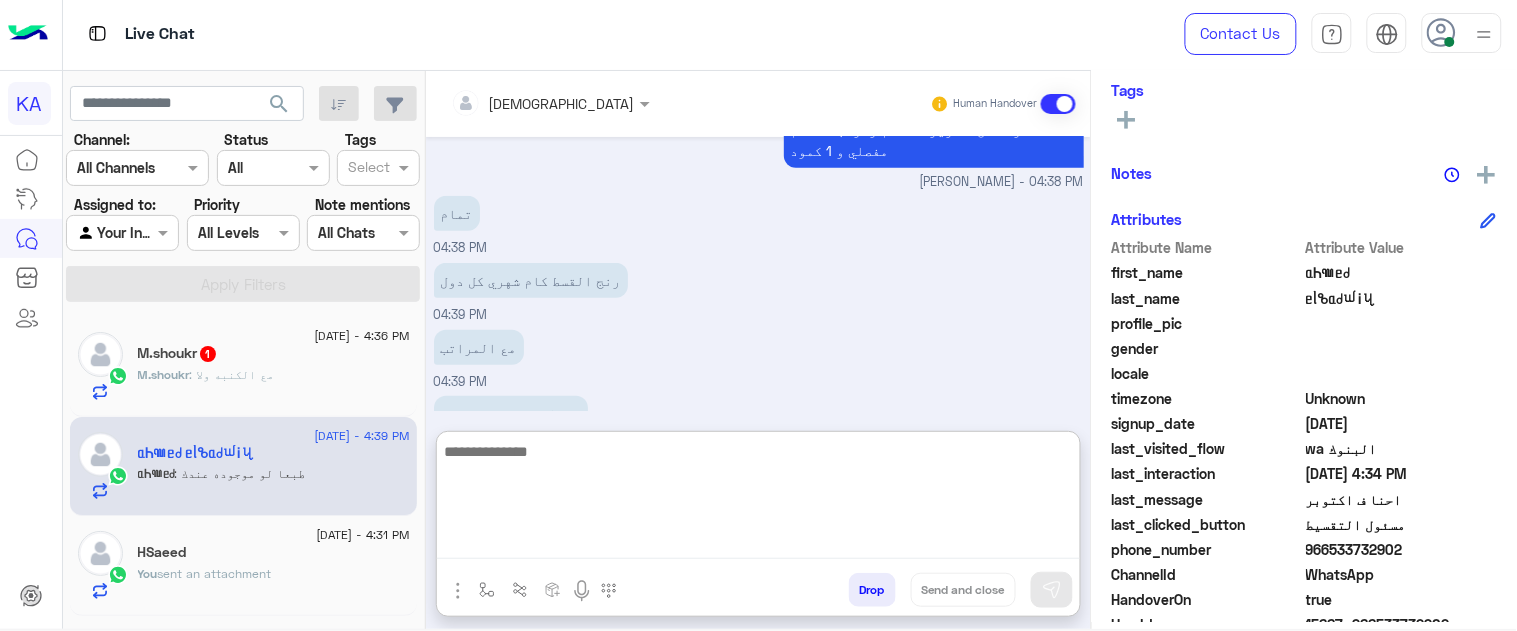 click at bounding box center (758, 499) 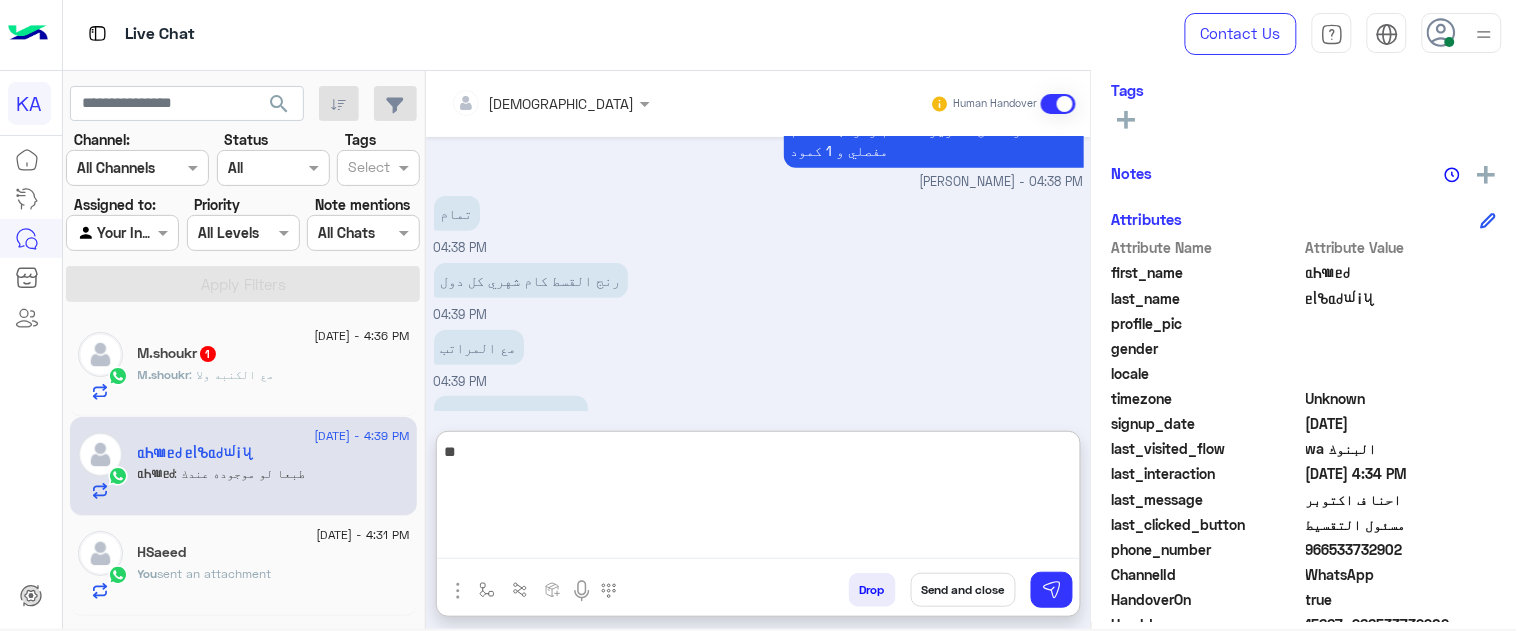 type on "*" 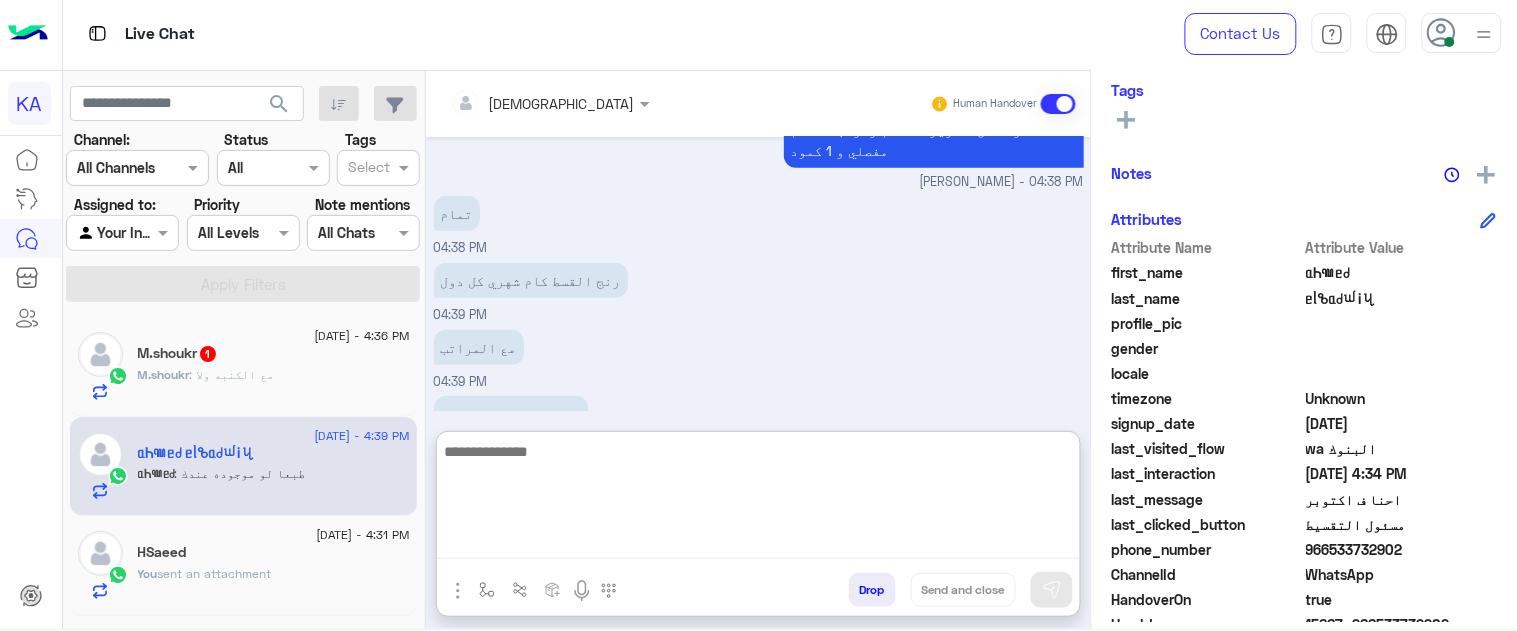 type on "*" 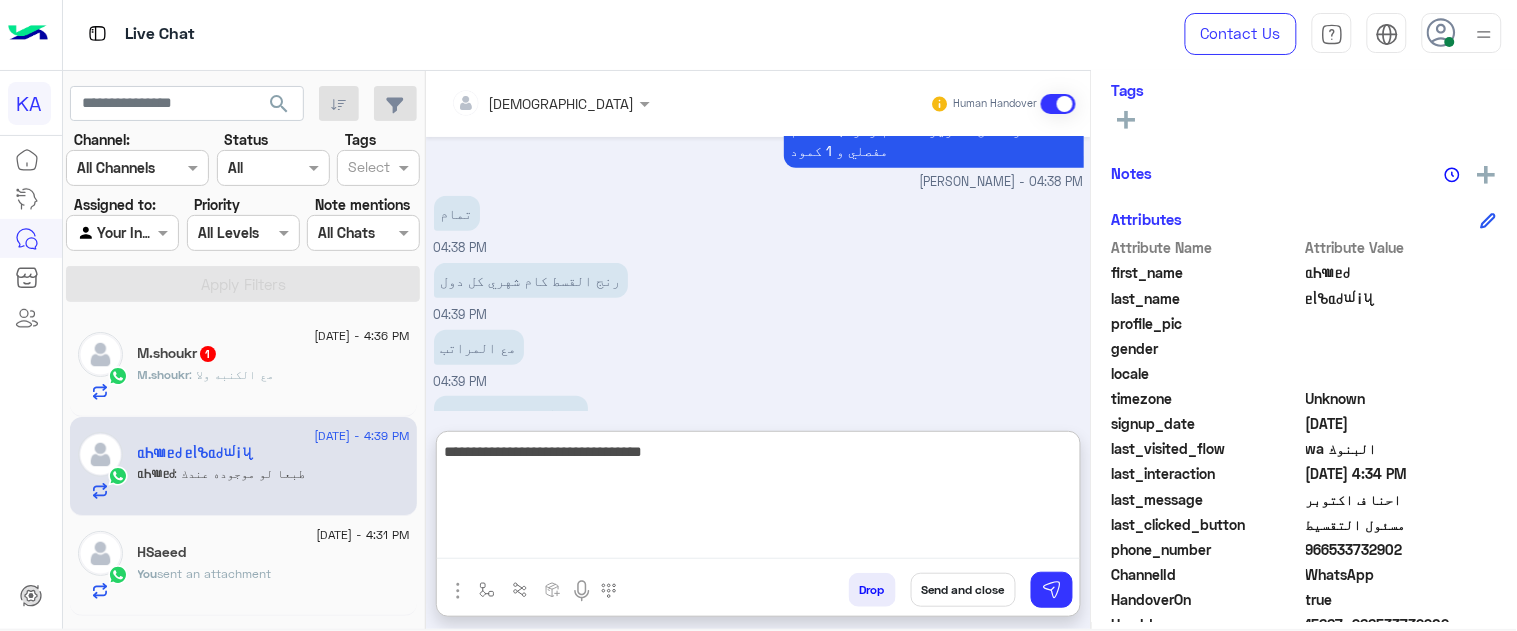 type on "**********" 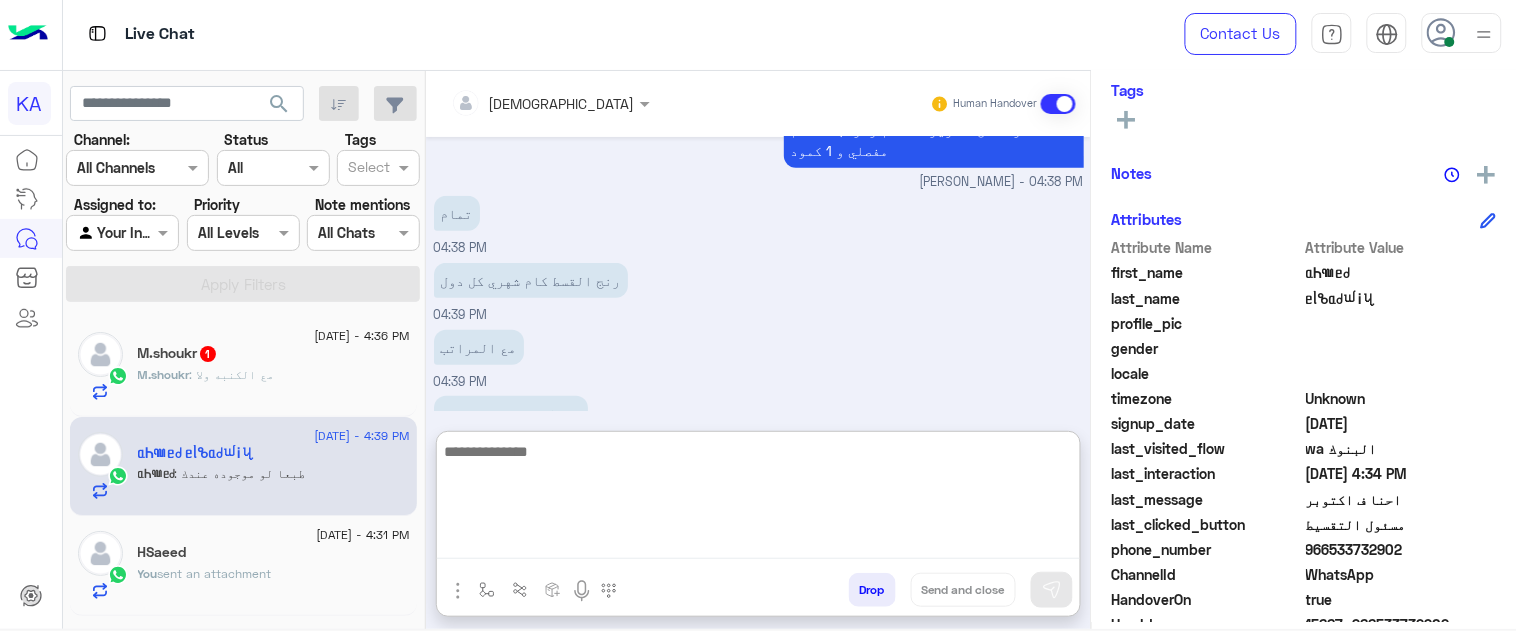 scroll, scrollTop: 2375, scrollLeft: 0, axis: vertical 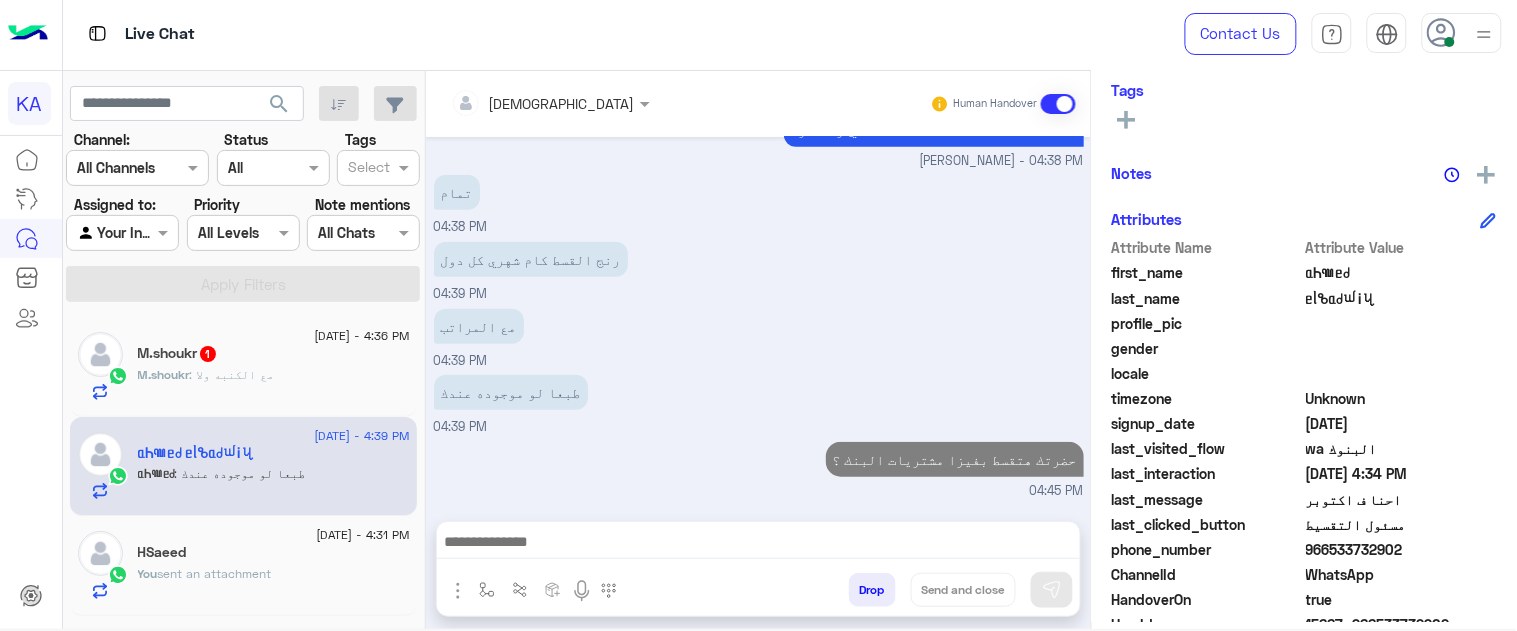 click on "1" 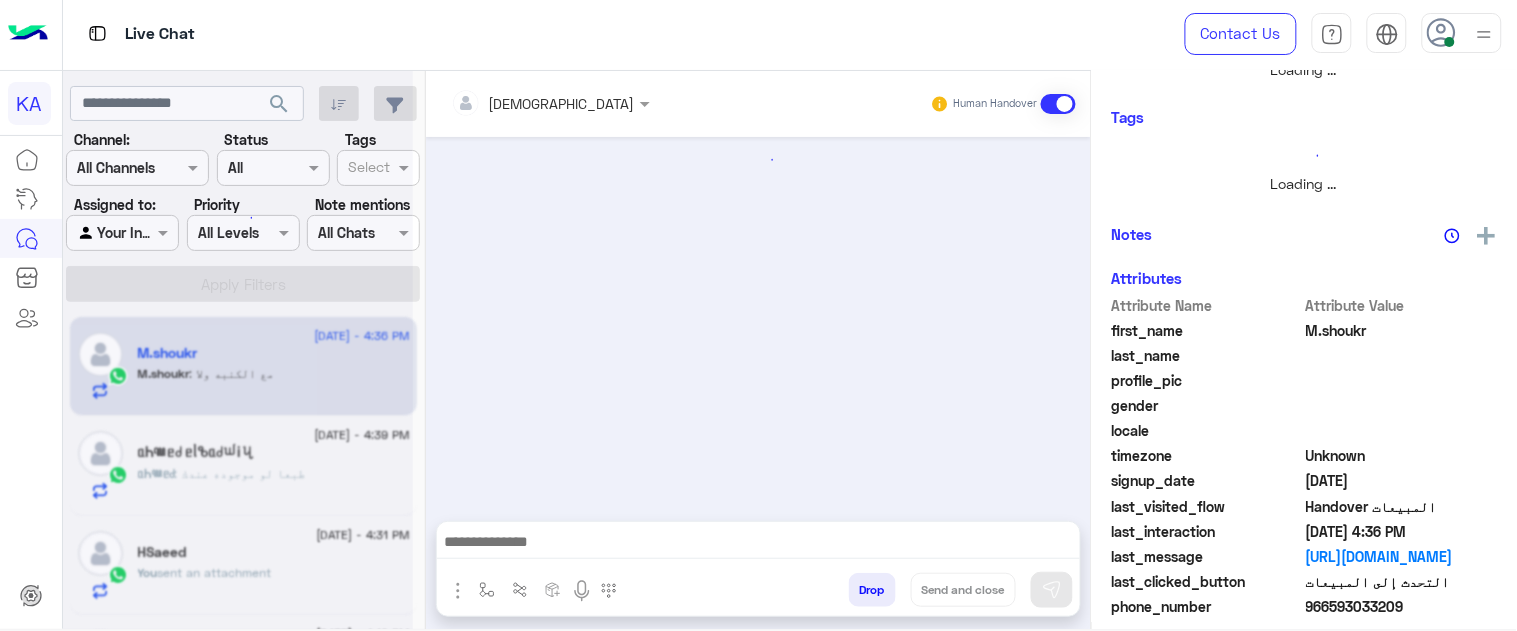 scroll, scrollTop: 0, scrollLeft: 0, axis: both 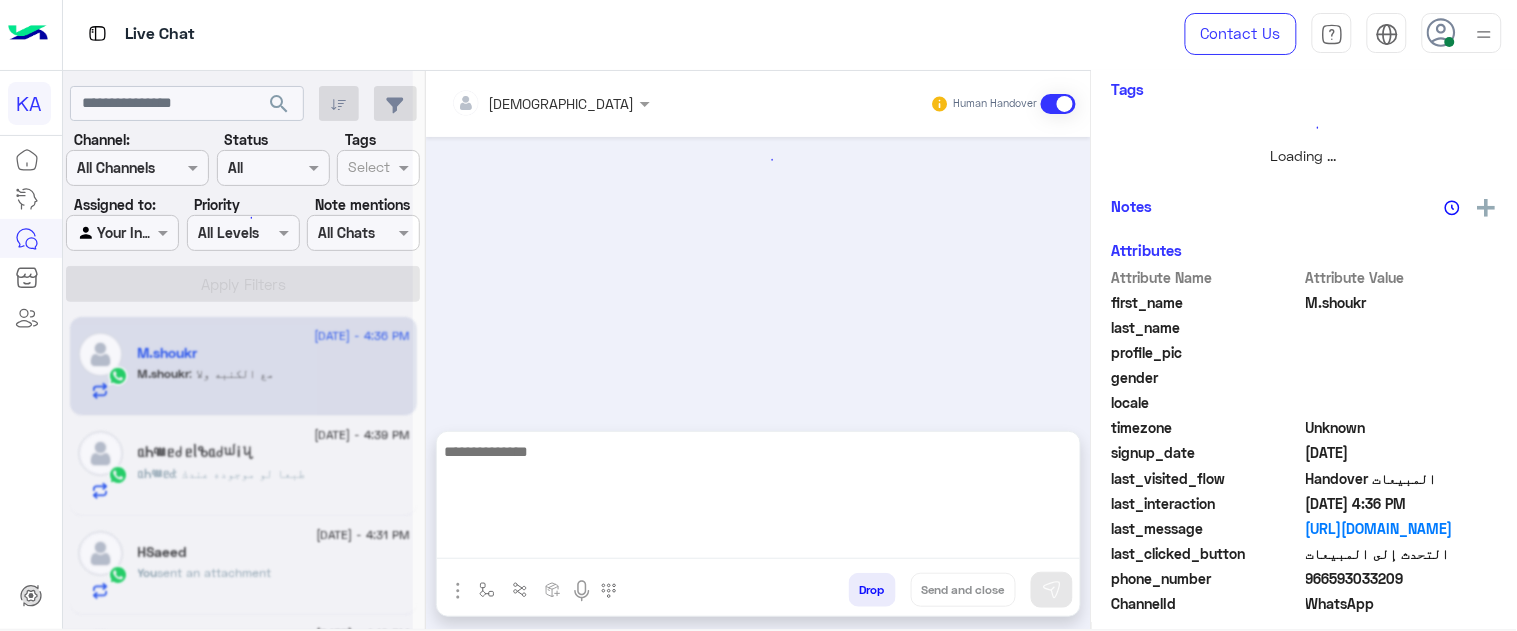 click at bounding box center [758, 499] 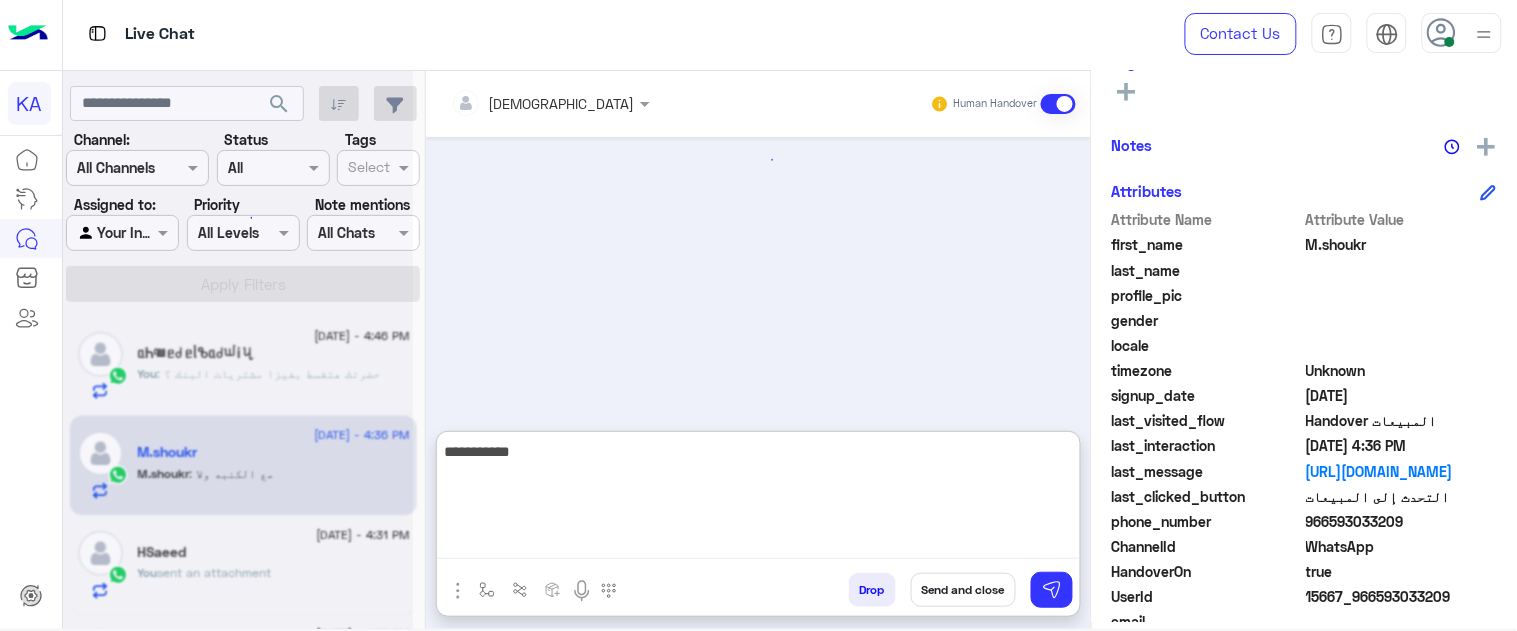 type on "**********" 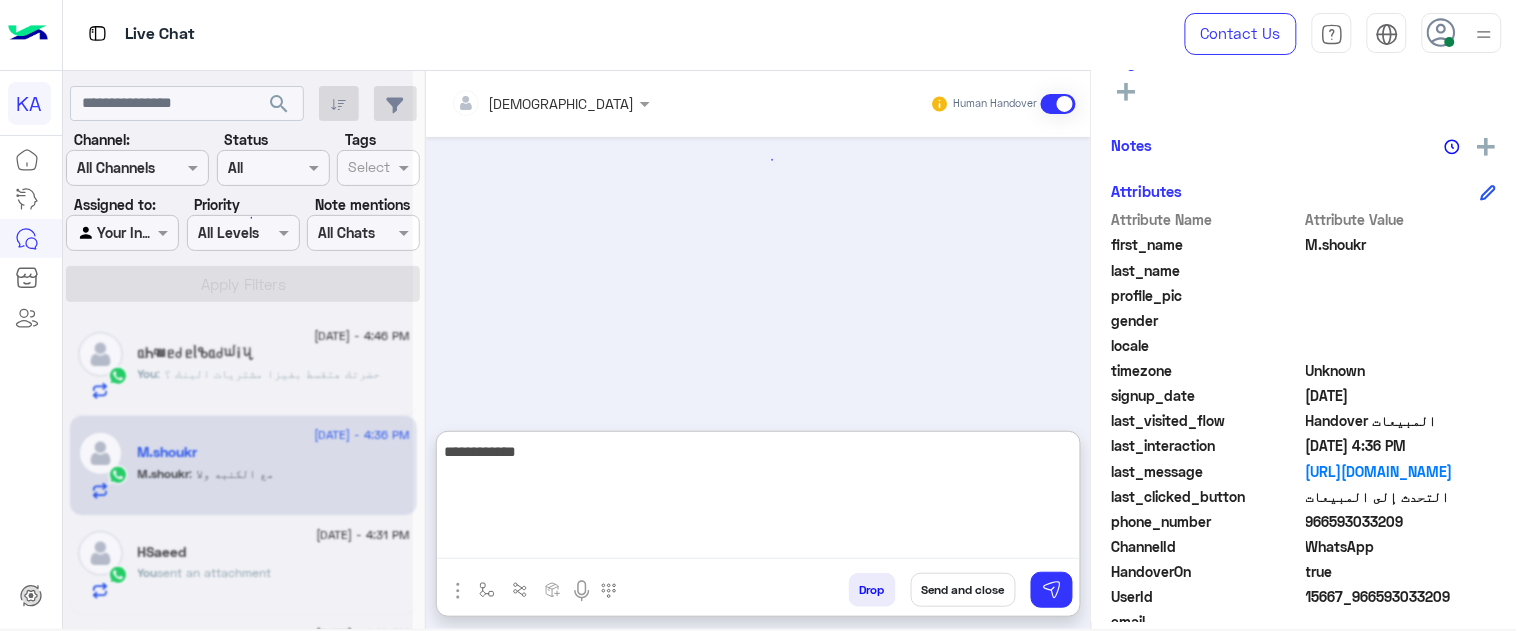 scroll, scrollTop: 333, scrollLeft: 0, axis: vertical 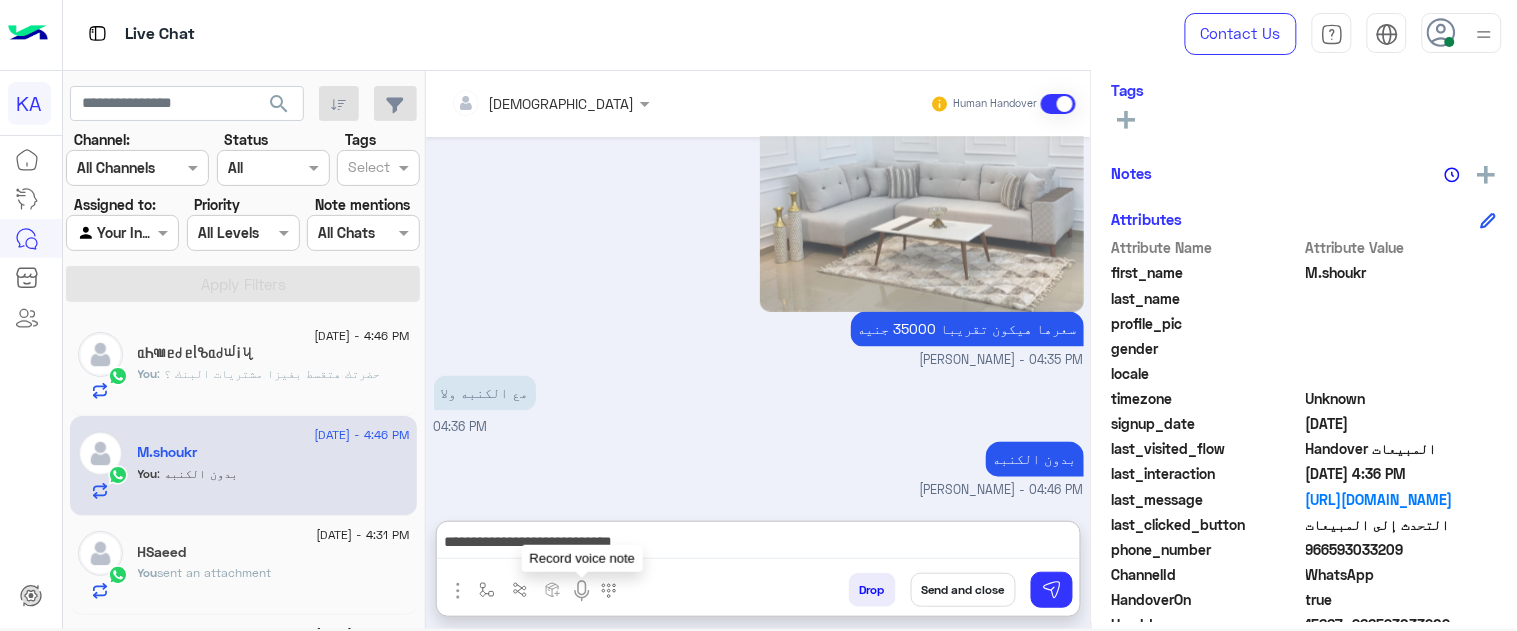 click at bounding box center [582, 591] 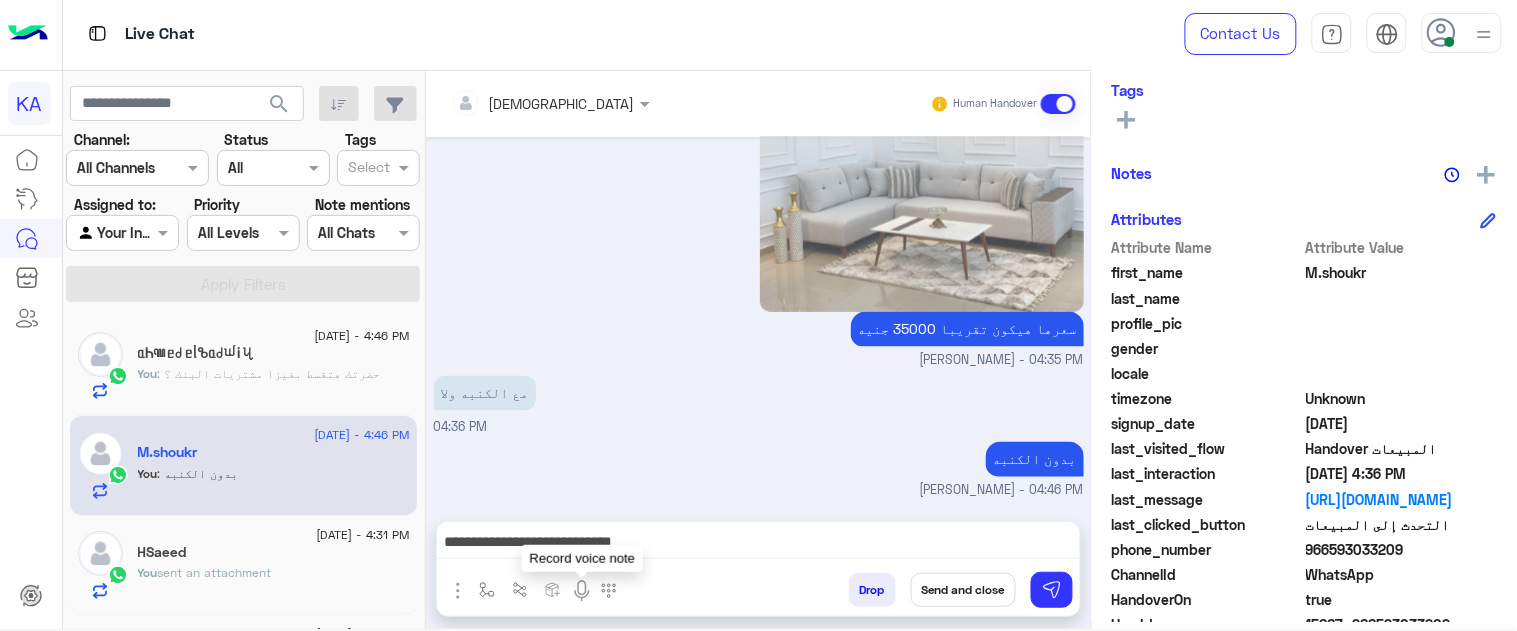 scroll, scrollTop: 855, scrollLeft: 0, axis: vertical 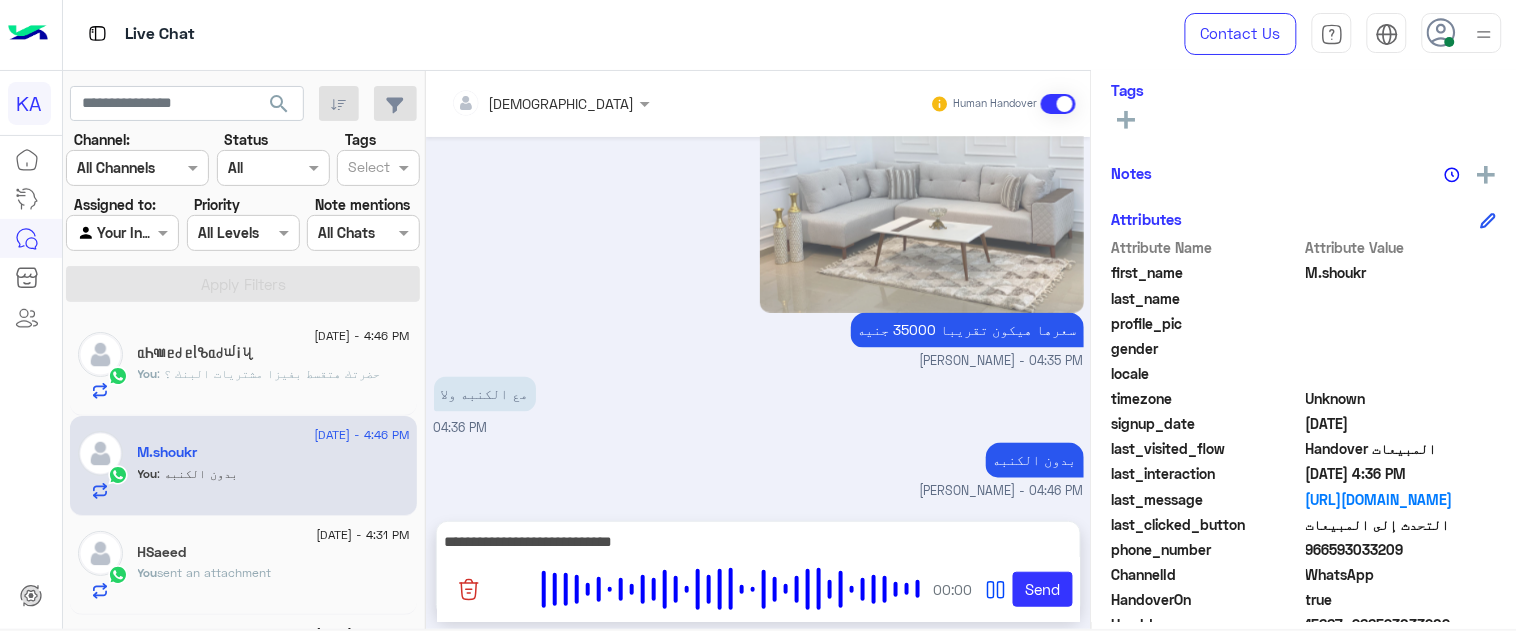 click at bounding box center [577, 590] 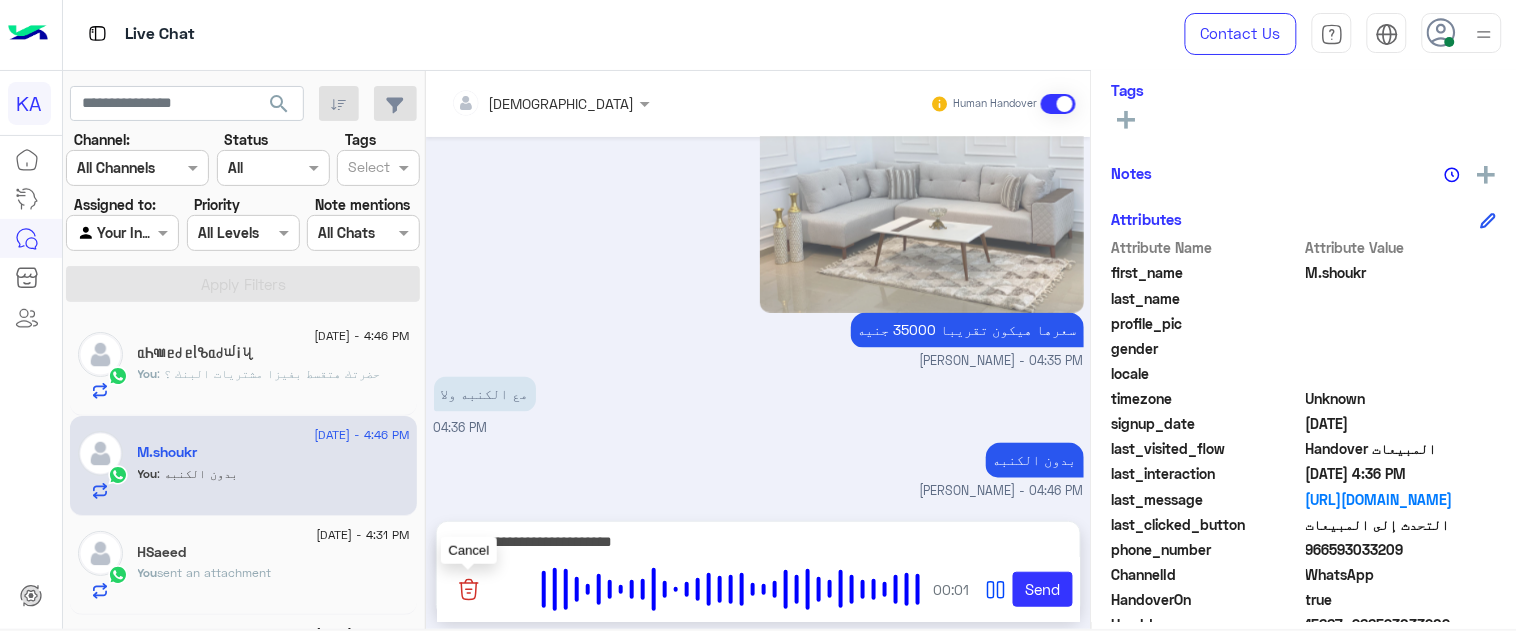 click at bounding box center (469, 589) 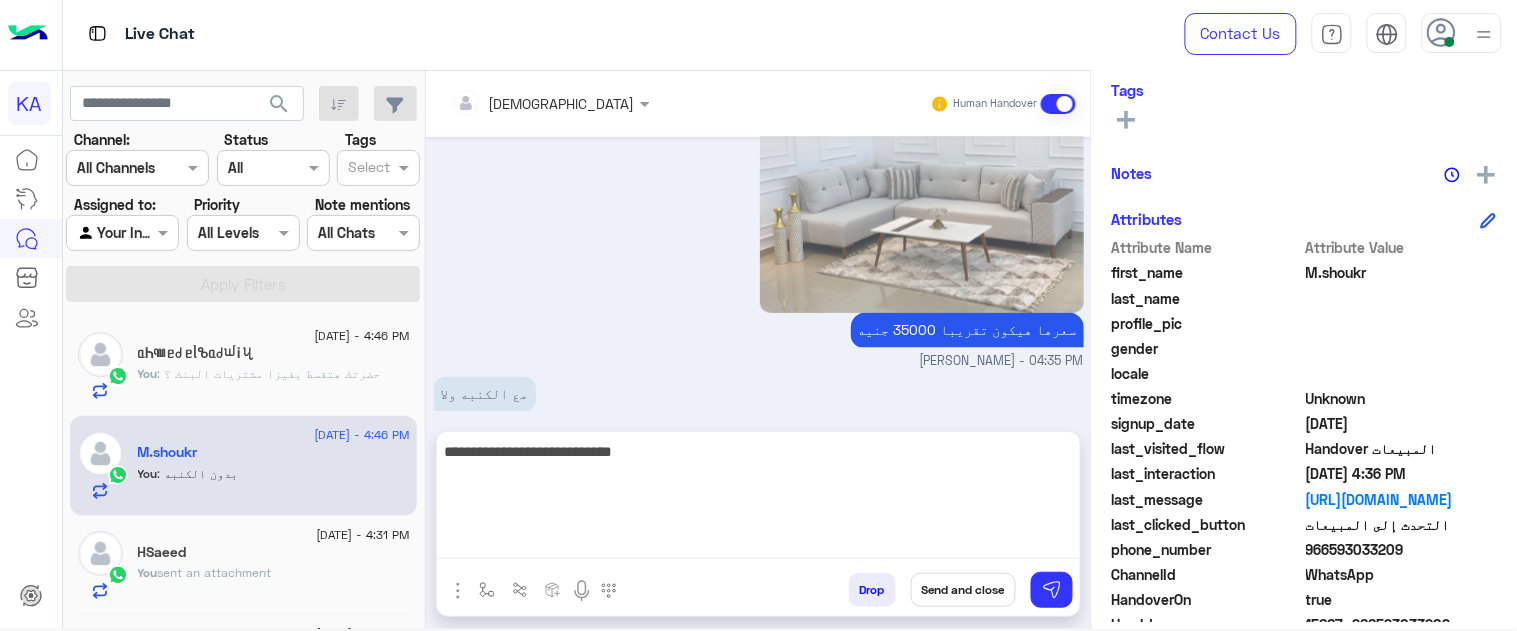 click on "**********" at bounding box center (758, 499) 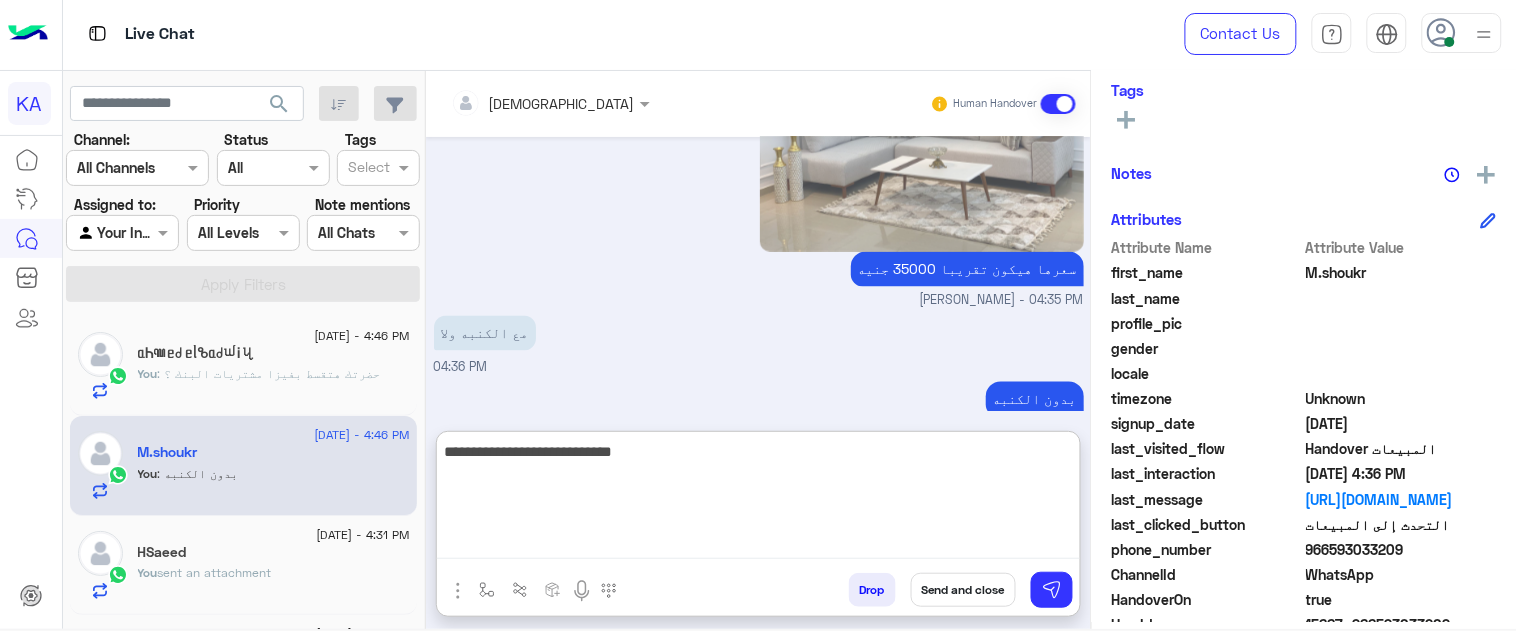 scroll, scrollTop: 945, scrollLeft: 0, axis: vertical 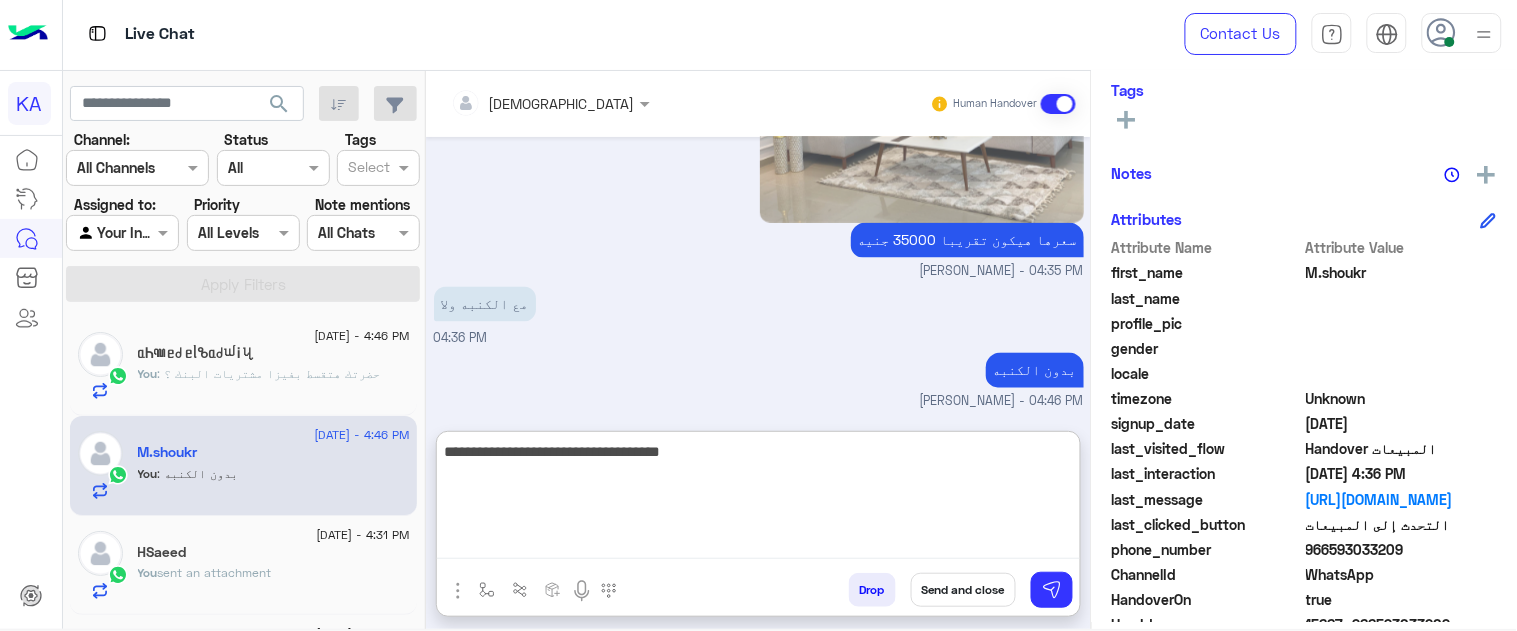 type on "**********" 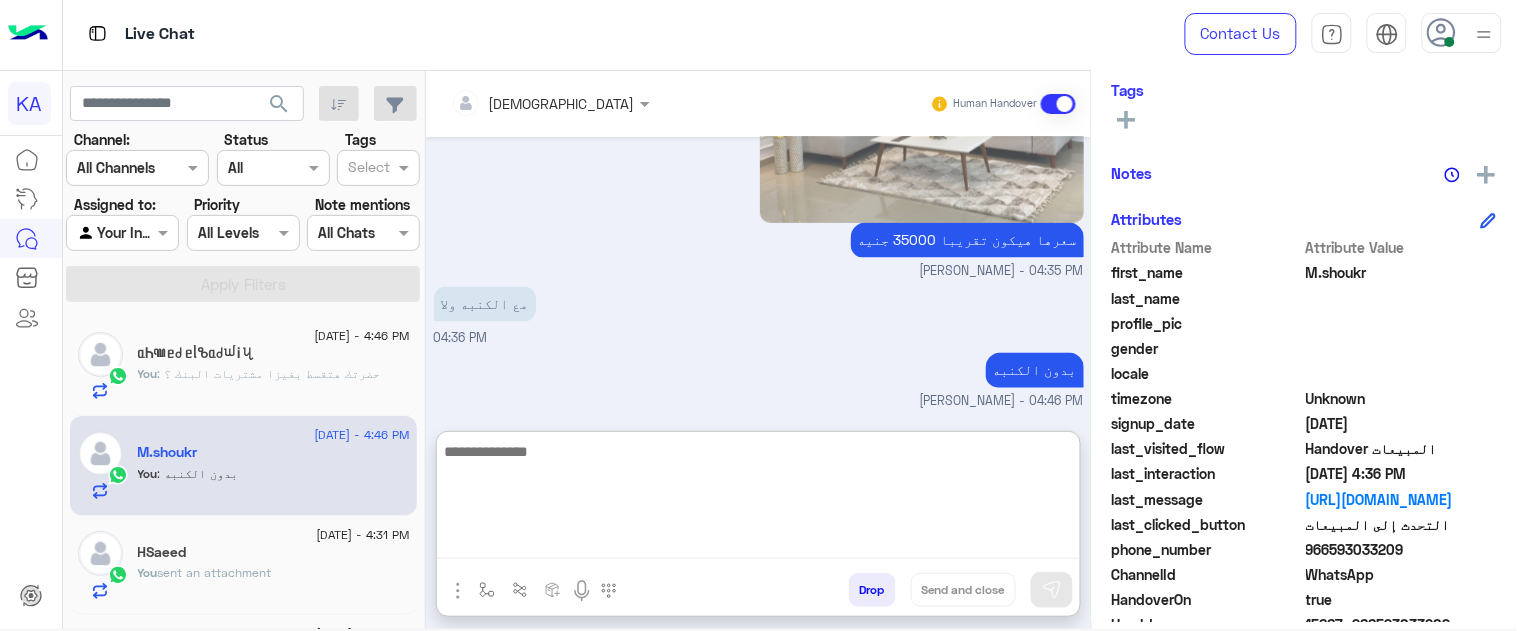 scroll, scrollTop: 1010, scrollLeft: 0, axis: vertical 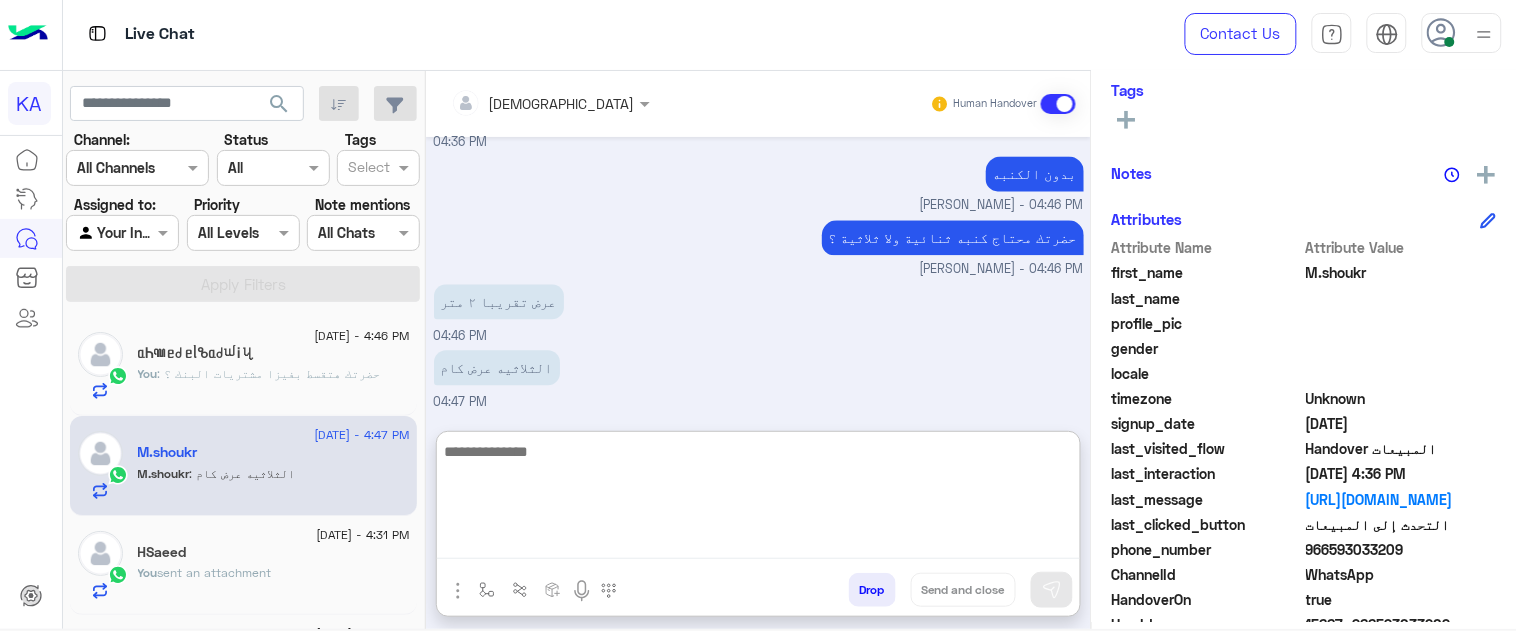 click at bounding box center (758, 499) 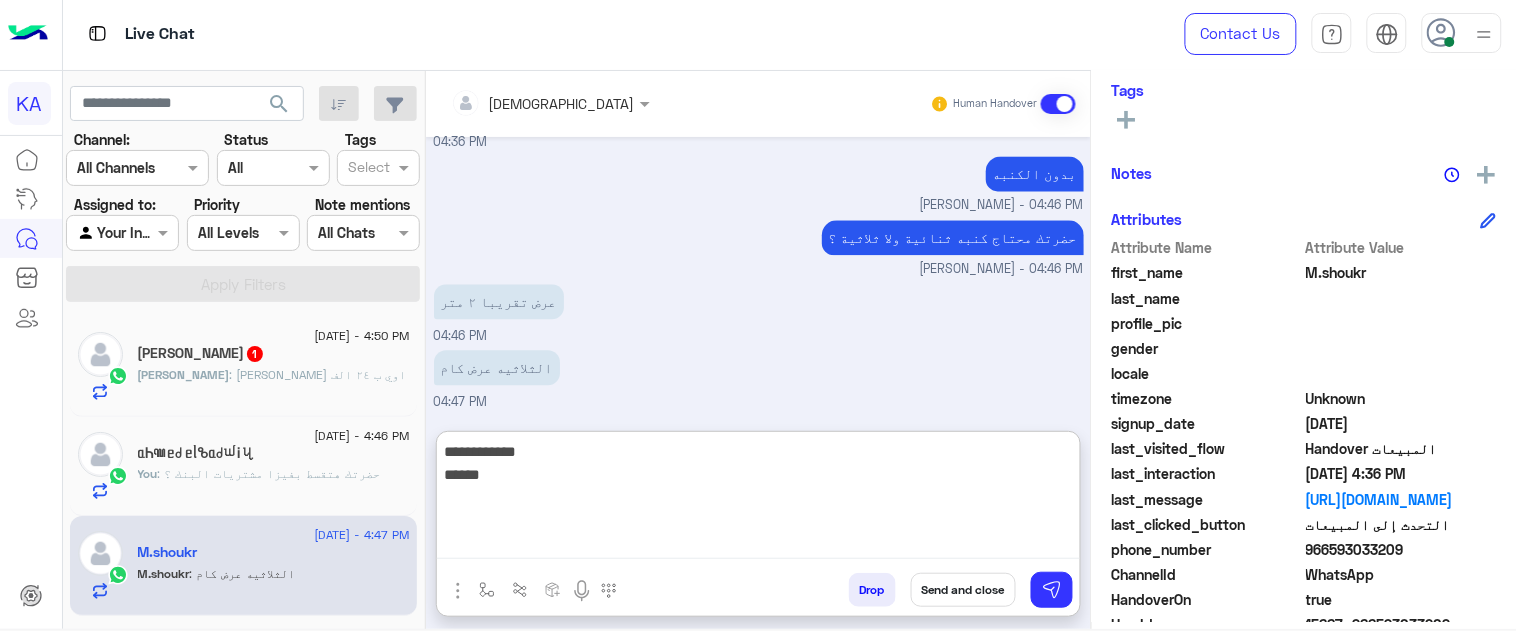 paste on "*******" 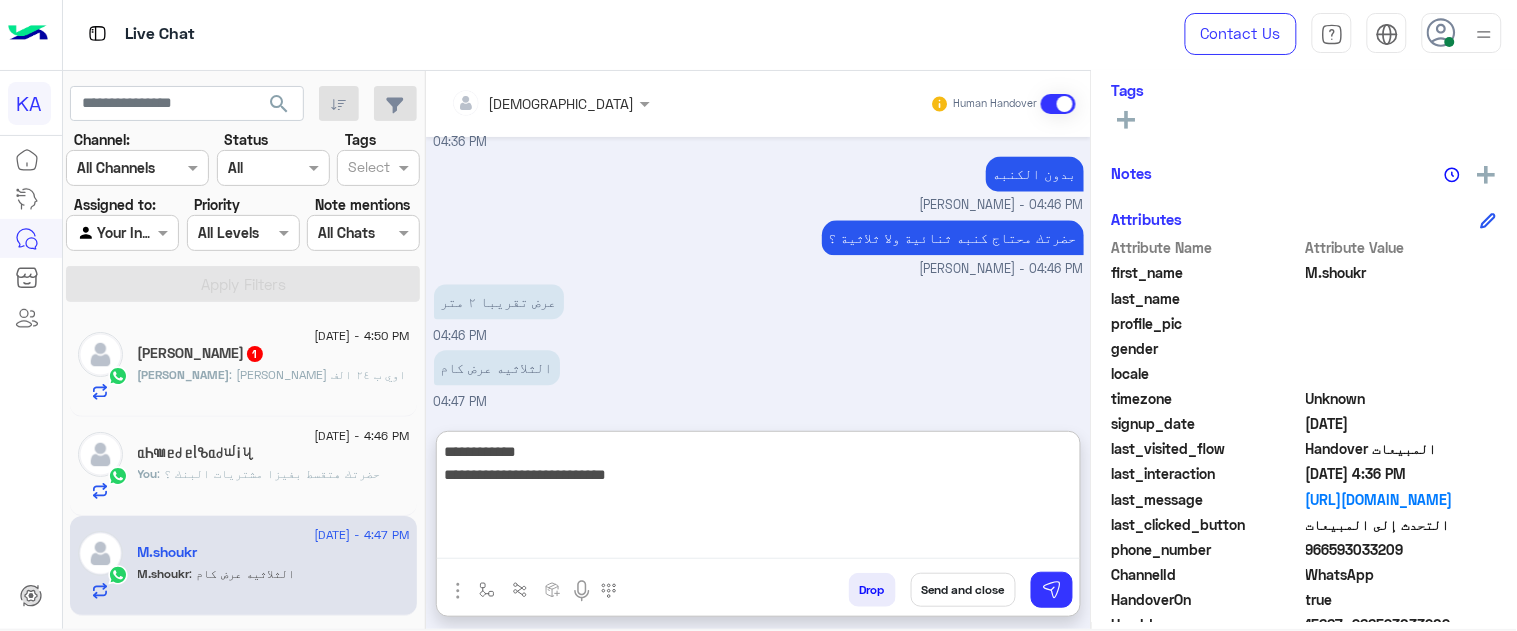 type on "**********" 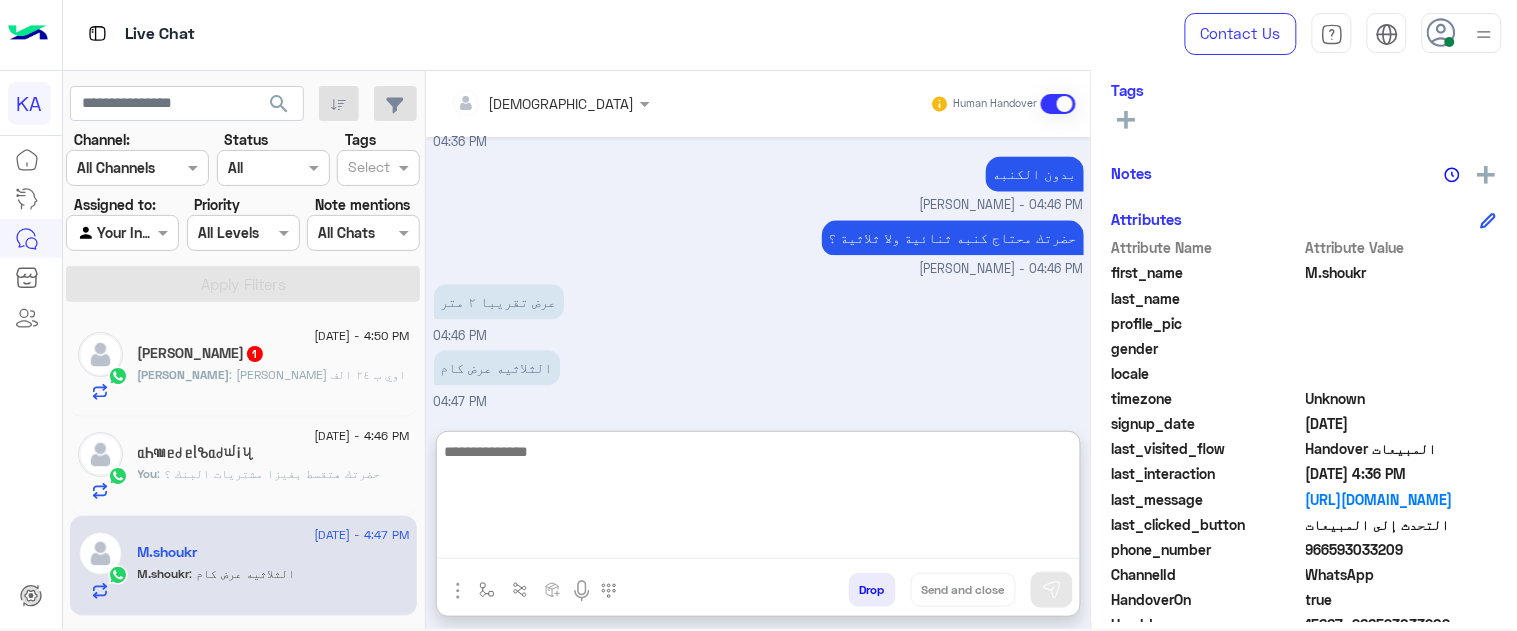 scroll, scrollTop: 1226, scrollLeft: 0, axis: vertical 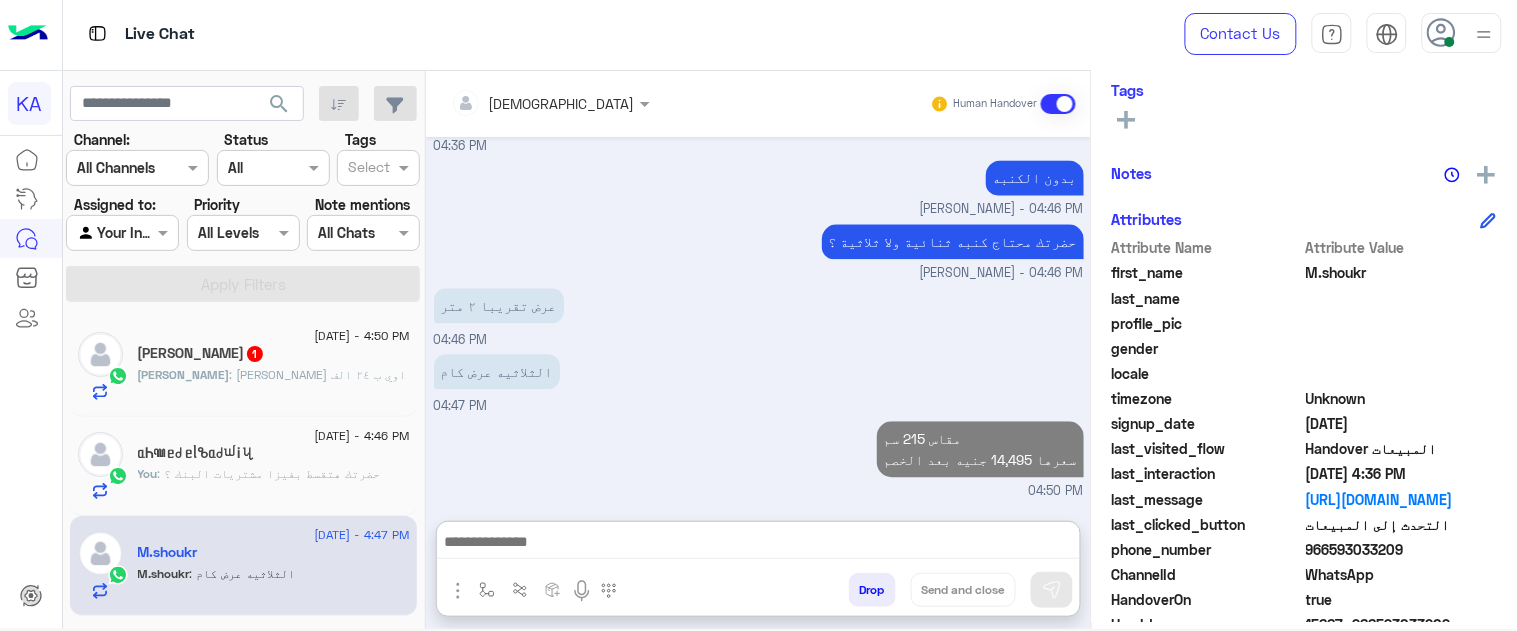 click on "Mohamed Alsharawy  1" 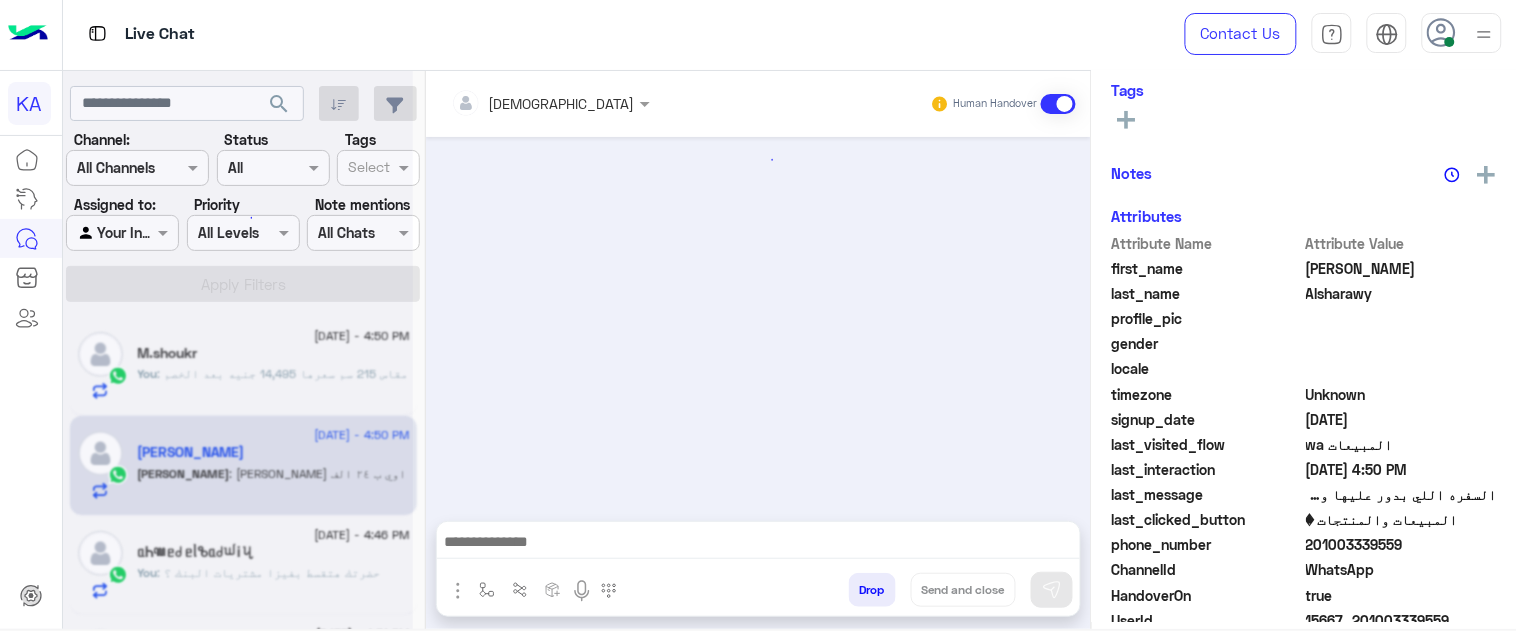 scroll, scrollTop: 0, scrollLeft: 0, axis: both 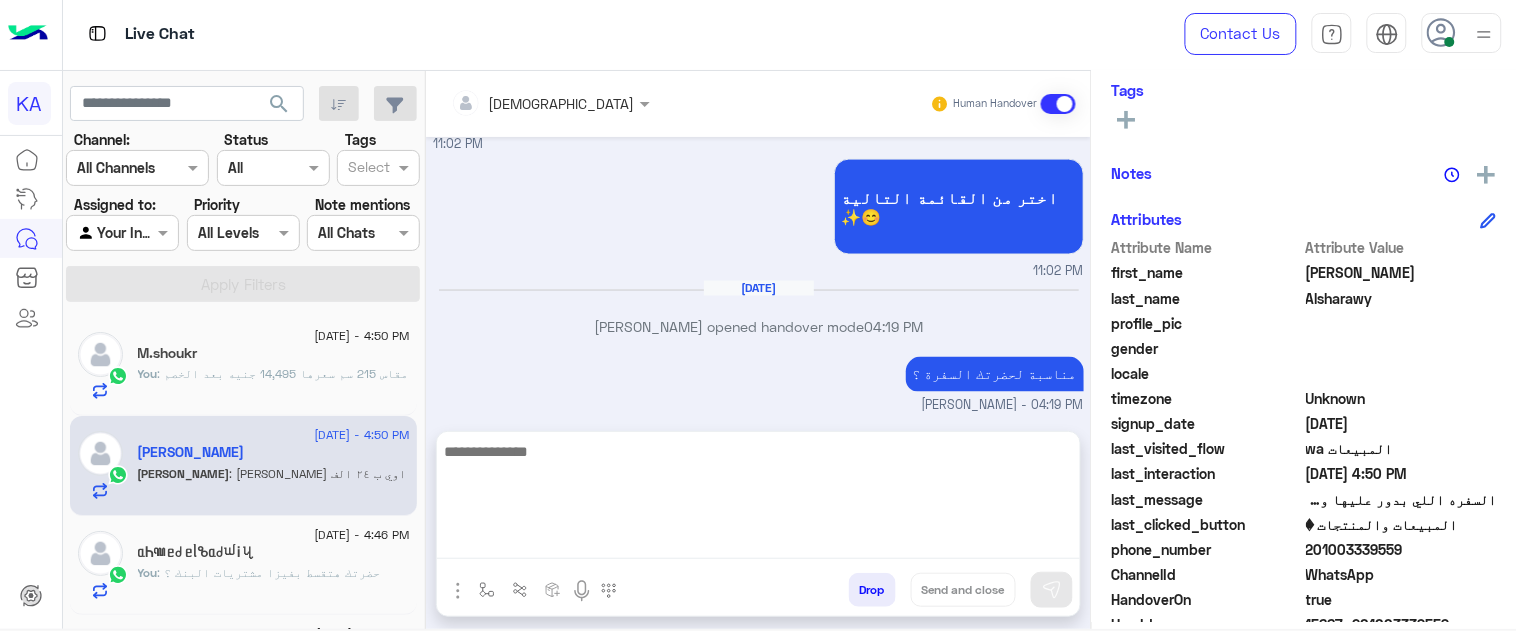 click at bounding box center [758, 499] 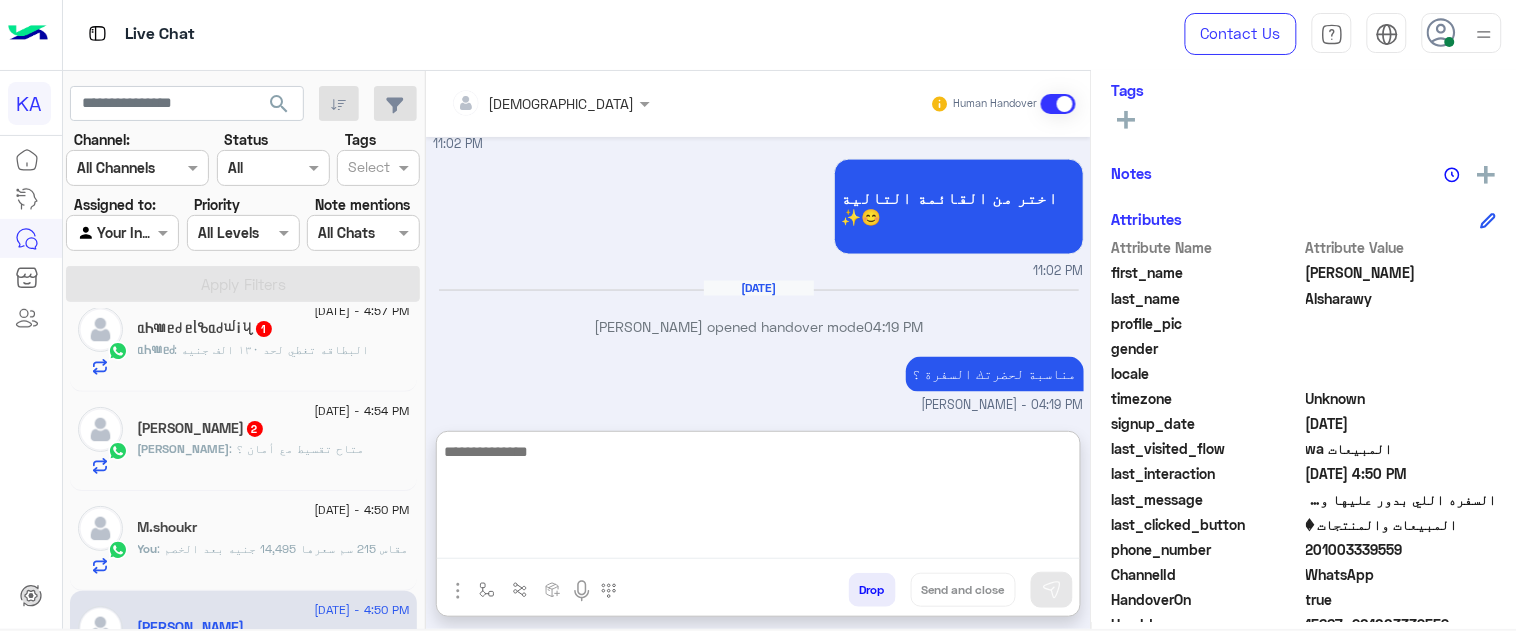 scroll, scrollTop: 0, scrollLeft: 0, axis: both 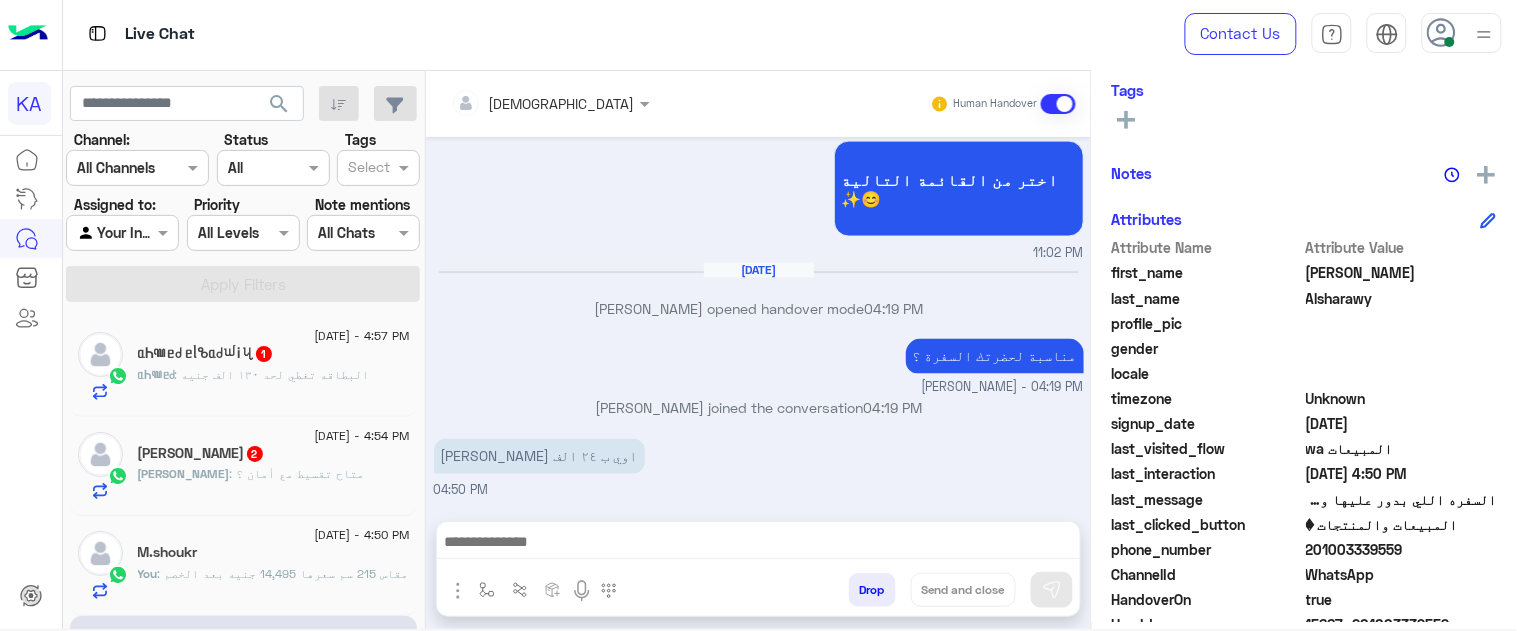click on ": البطاقه تغطي لحد ١٣٠ الف جنيه" 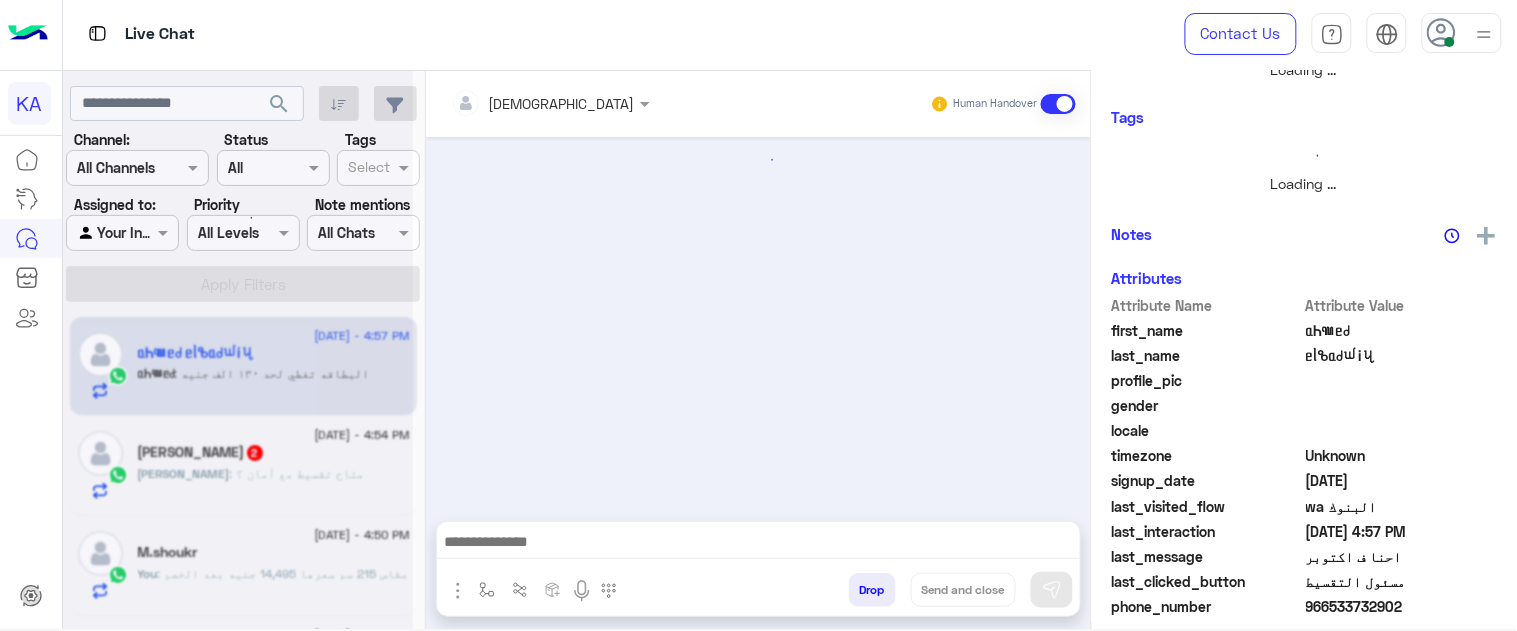 scroll, scrollTop: 0, scrollLeft: 0, axis: both 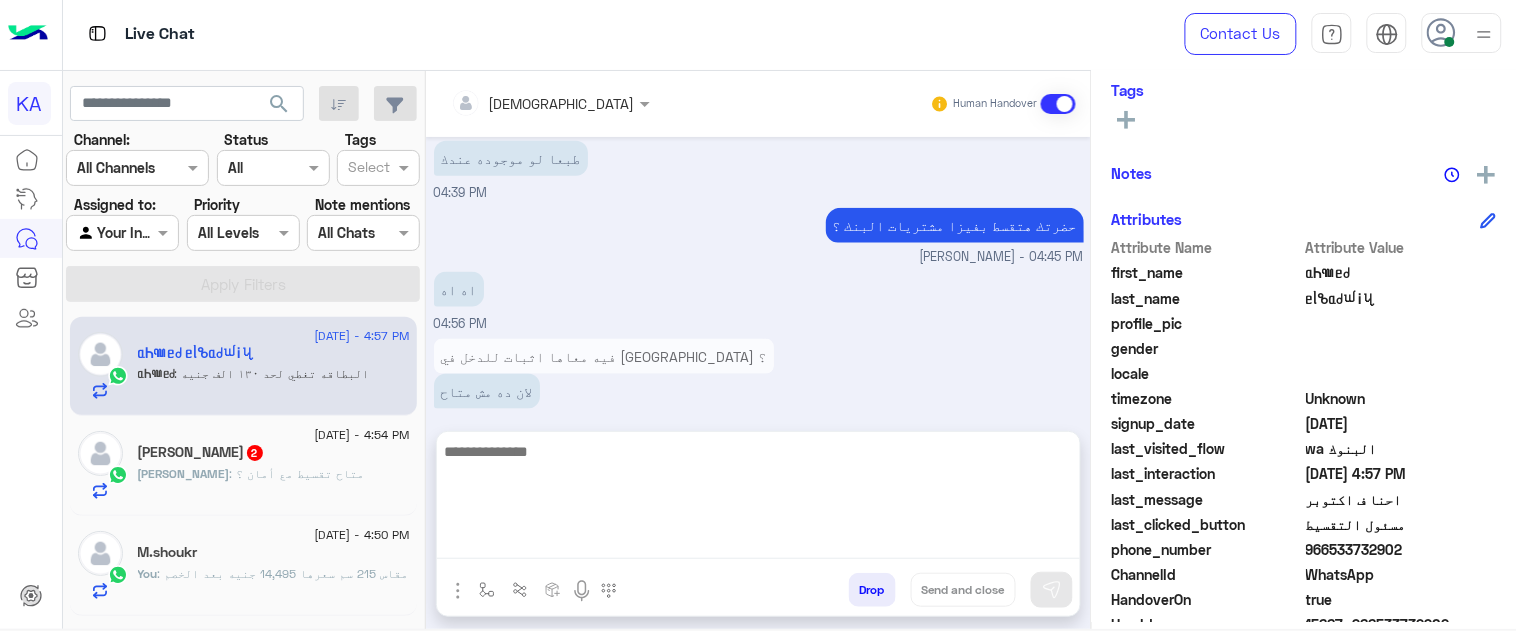 click at bounding box center [758, 499] 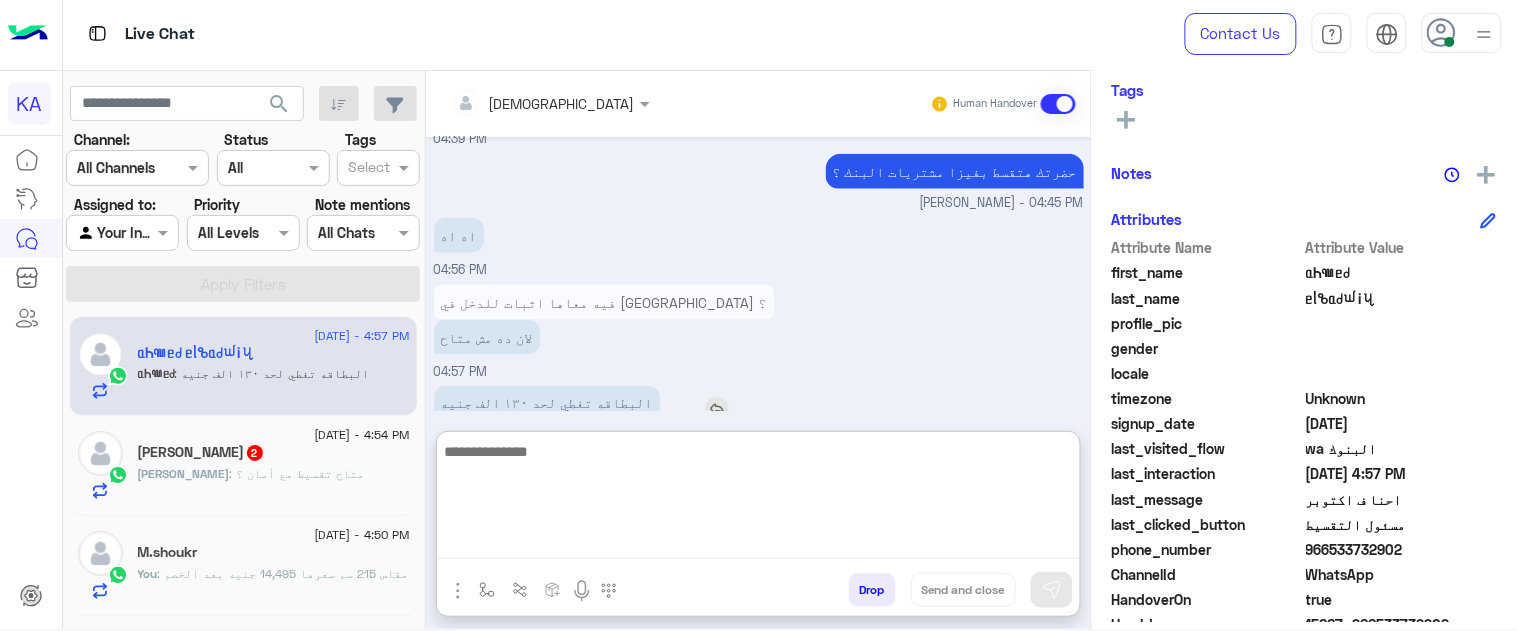 scroll, scrollTop: 741, scrollLeft: 0, axis: vertical 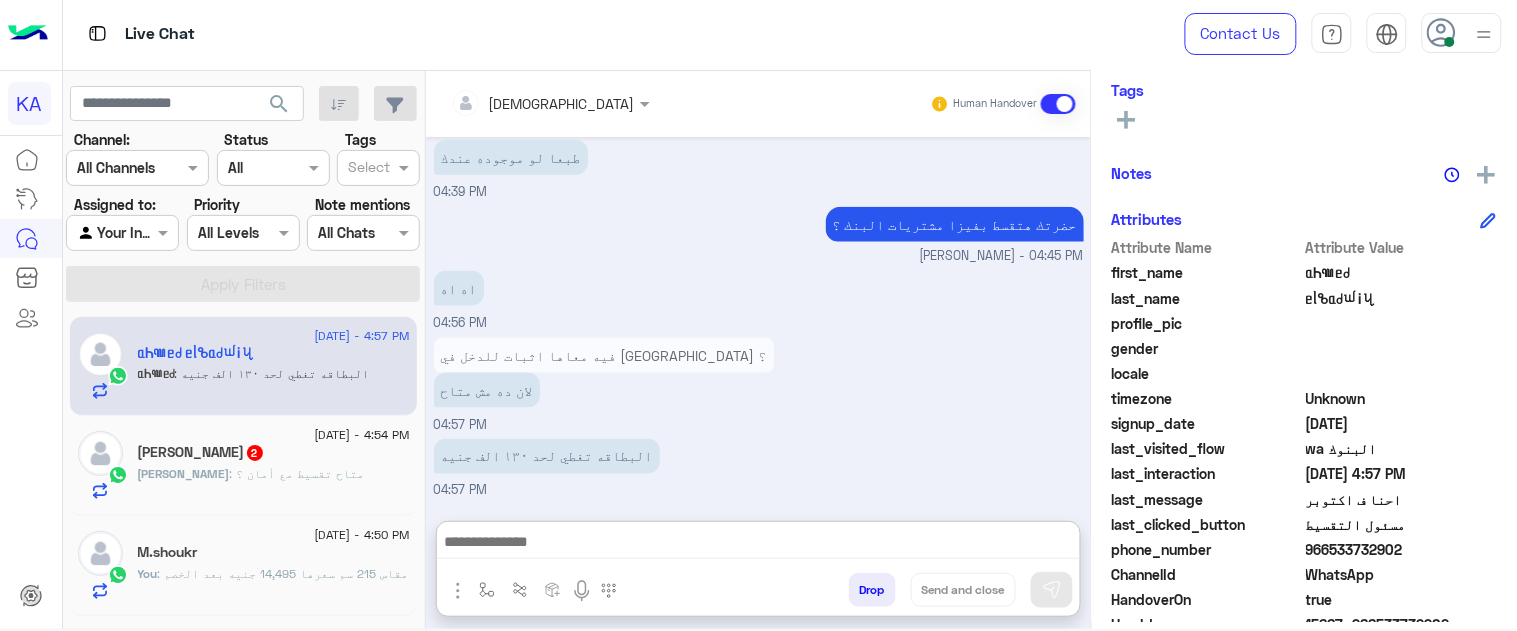 click at bounding box center (582, 591) 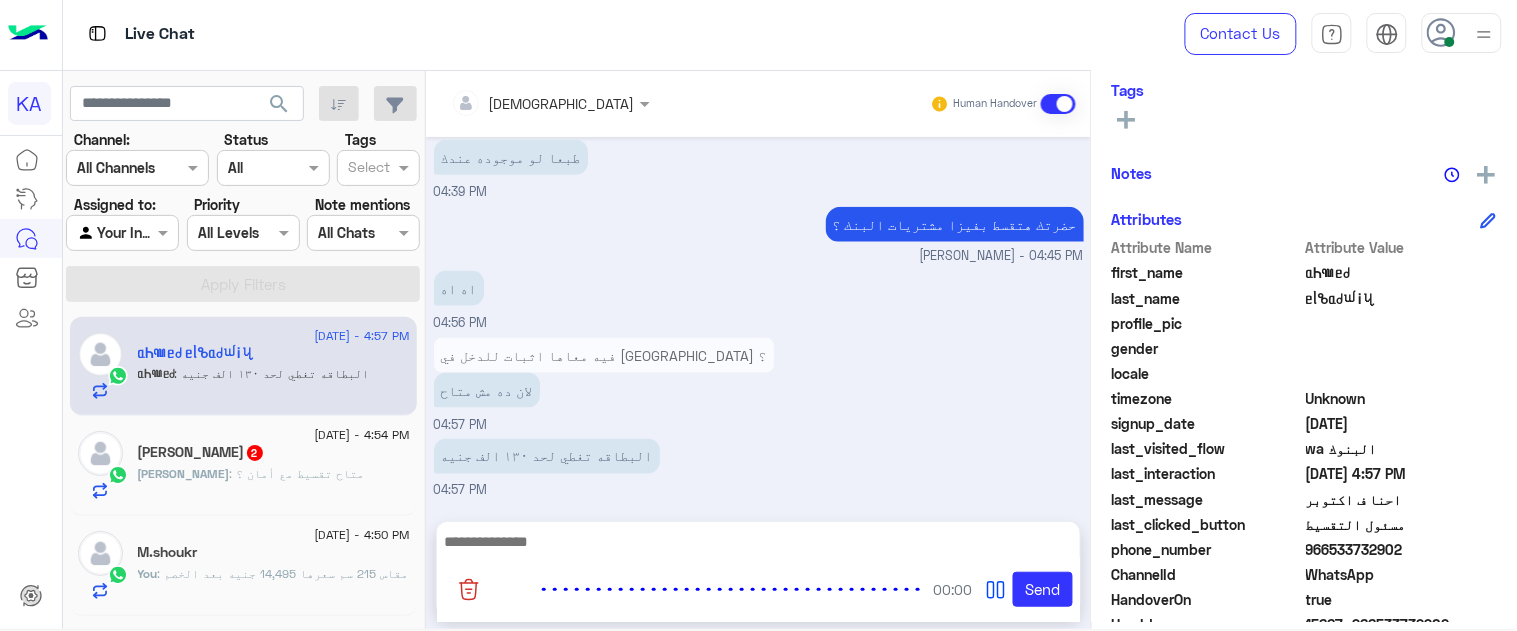 scroll, scrollTop: 651, scrollLeft: 0, axis: vertical 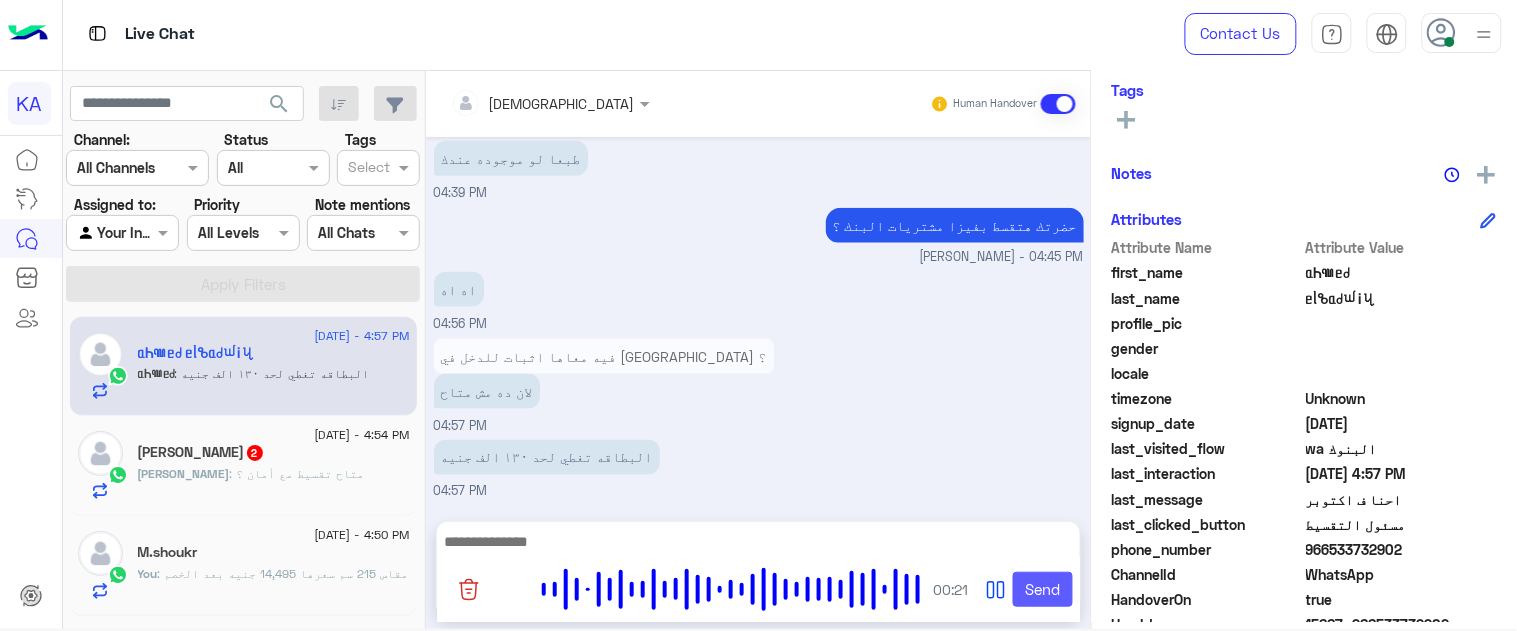 click on "Send" at bounding box center [1043, 590] 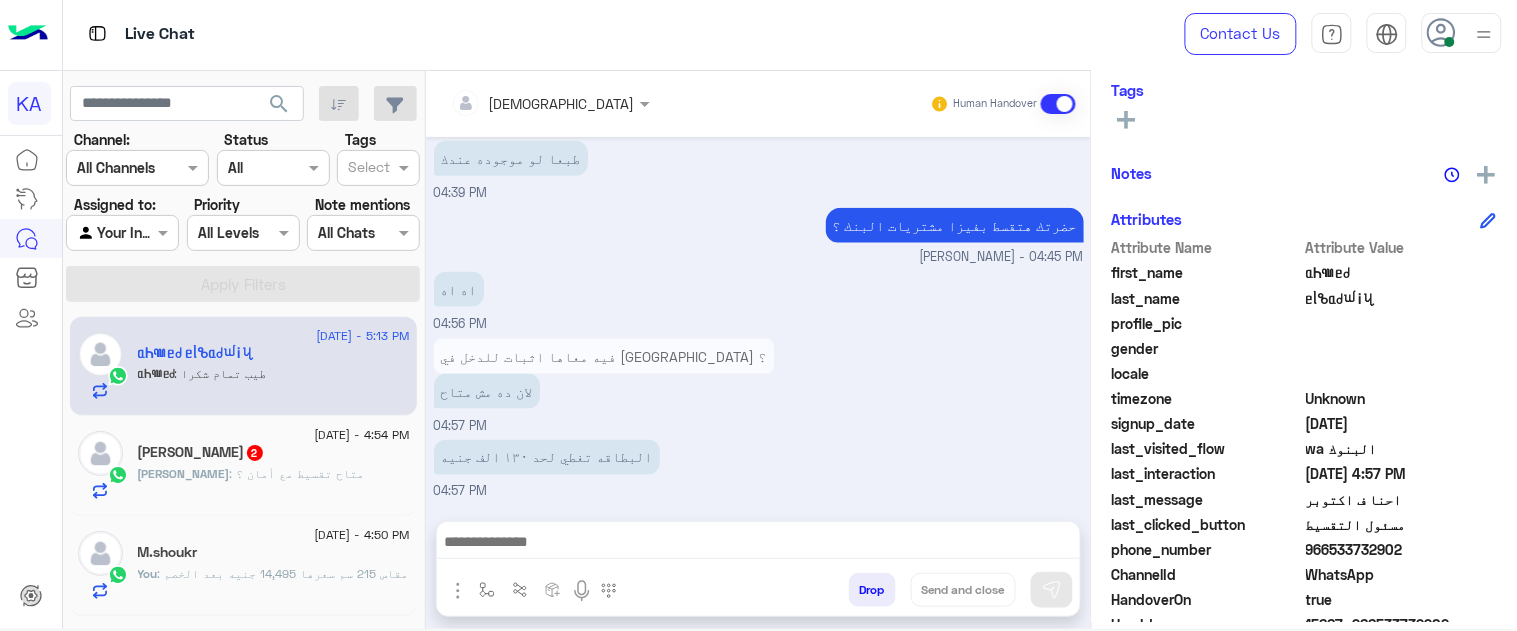 scroll, scrollTop: 800, scrollLeft: 0, axis: vertical 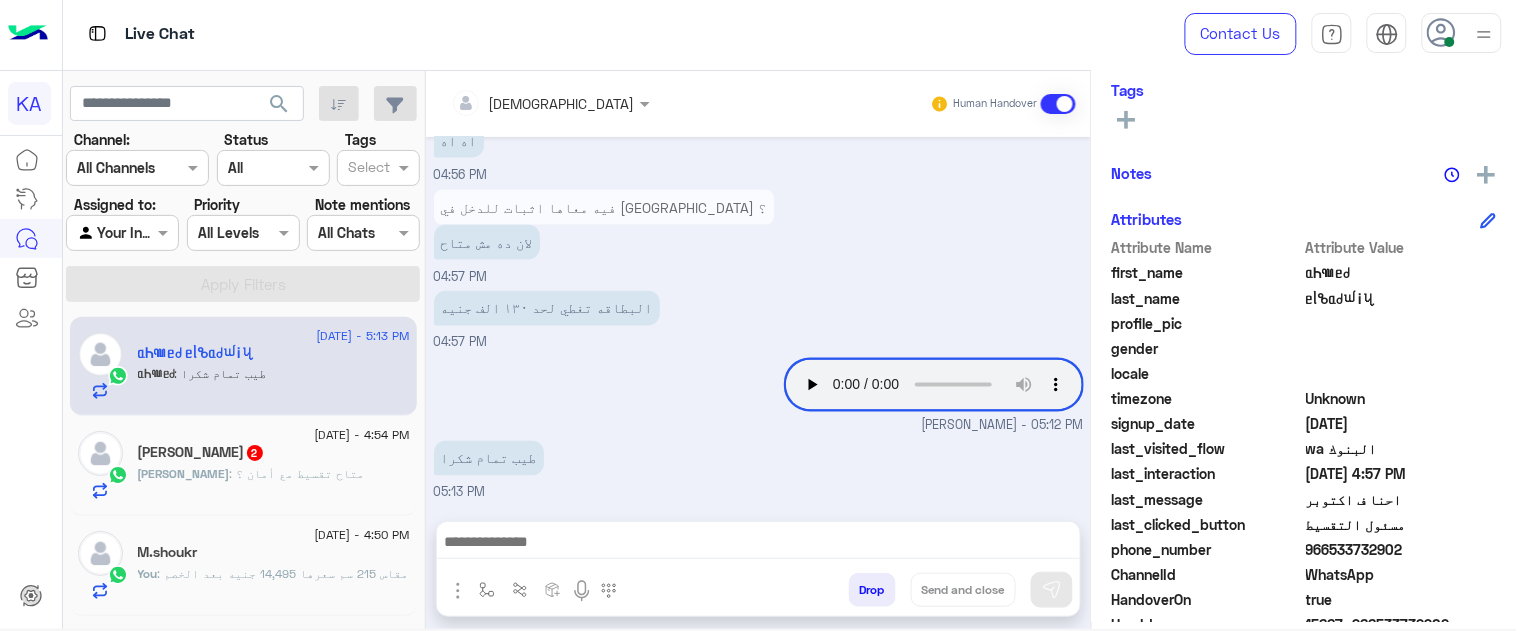 click on "mohamed : متاح تقسيط مع أمان ؟" 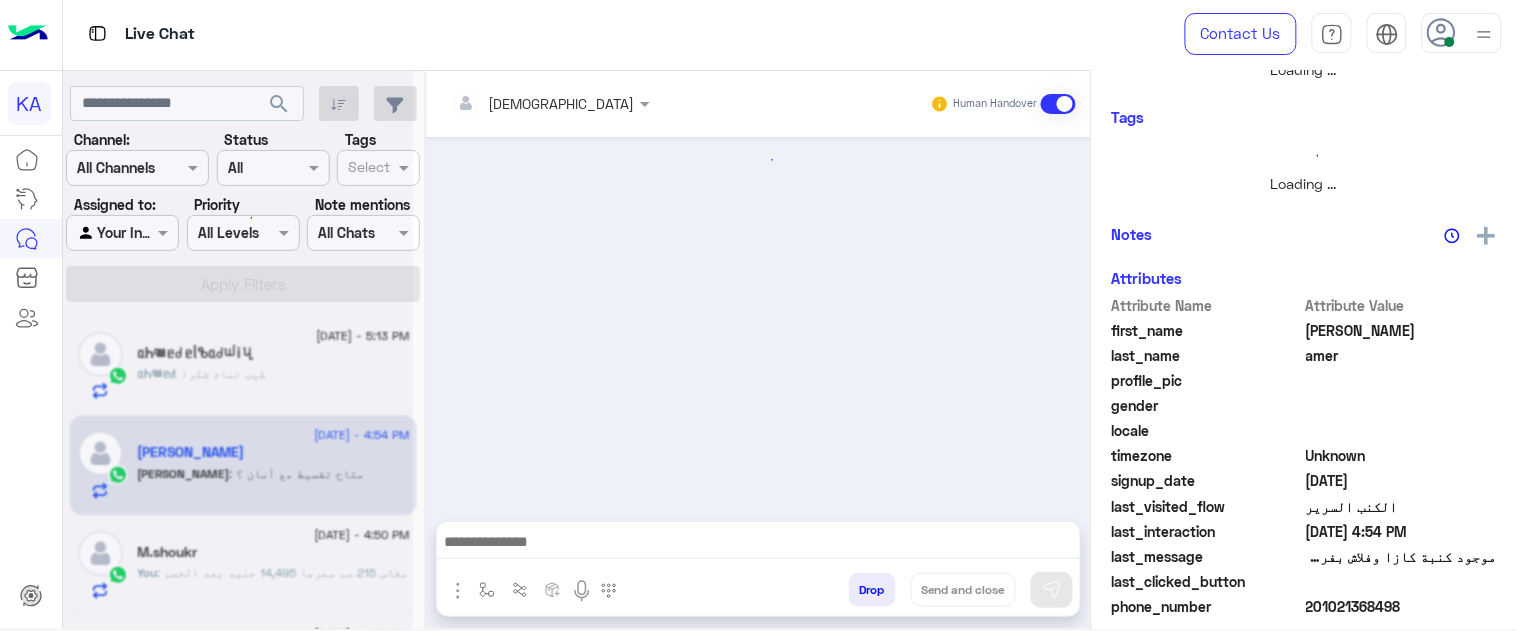 scroll, scrollTop: 361, scrollLeft: 0, axis: vertical 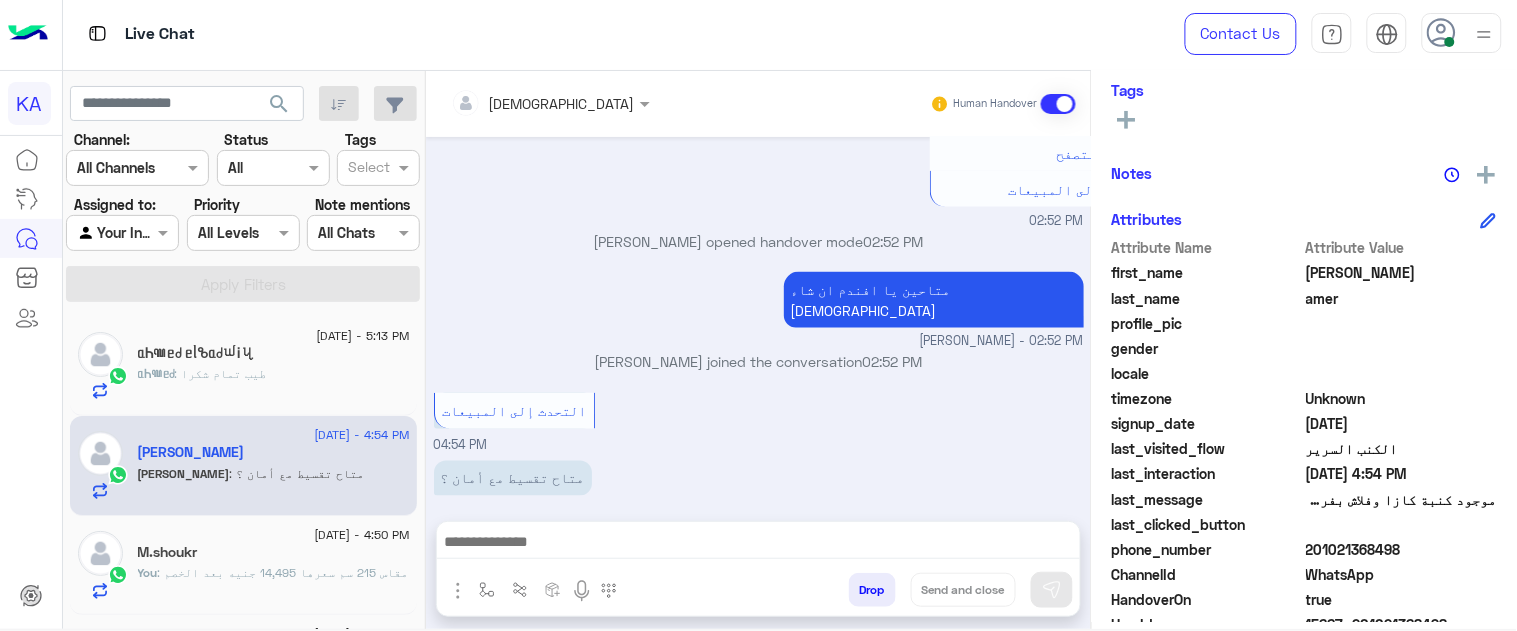 click on "Muhammad  Human Handover     Jul 1, 2025  مساء الخير   02:51 PM  مساء الخير 🌚 أهلًا بحضرتك mohamed فى *قباني للأثاث* أنا مساعدك الآلى الخاص, برجاء إختيار اللغة للمتابعة. 🤖🌐  𝐇𝐞𝐥𝐥𝐨! mohamed I'm your smart assistant for 𝐊𝐚𝐛𝐛𝐚𝐧𝐢 𝐅𝐮𝐫𝐧𝐢𝐭𝐮𝐫𝐞 Please select a language to continue. 🤖🌐  اللغة العربية   English     02:51 PM  موجود كنبة كازا وفلاش بفرع الشروق ؟   02:52 PM  تشكيل كبير ومميز من الكنب السرير بأسعار تبدأ من 9,990 جنيه بعد الخصم •ضمان 3 سنوات  • التسليم فوري – التوريد و التركيب مجاناً (تطبق الشروط)  للتصفح   التحدث إلى المبيعات     02:52 PM   Muhammad  opened handover mode   02:52 PM      متاحين يا افندم ان شاء الله  Muhammad  -  02:52 PM   02:52 PM" at bounding box center (758, 354) 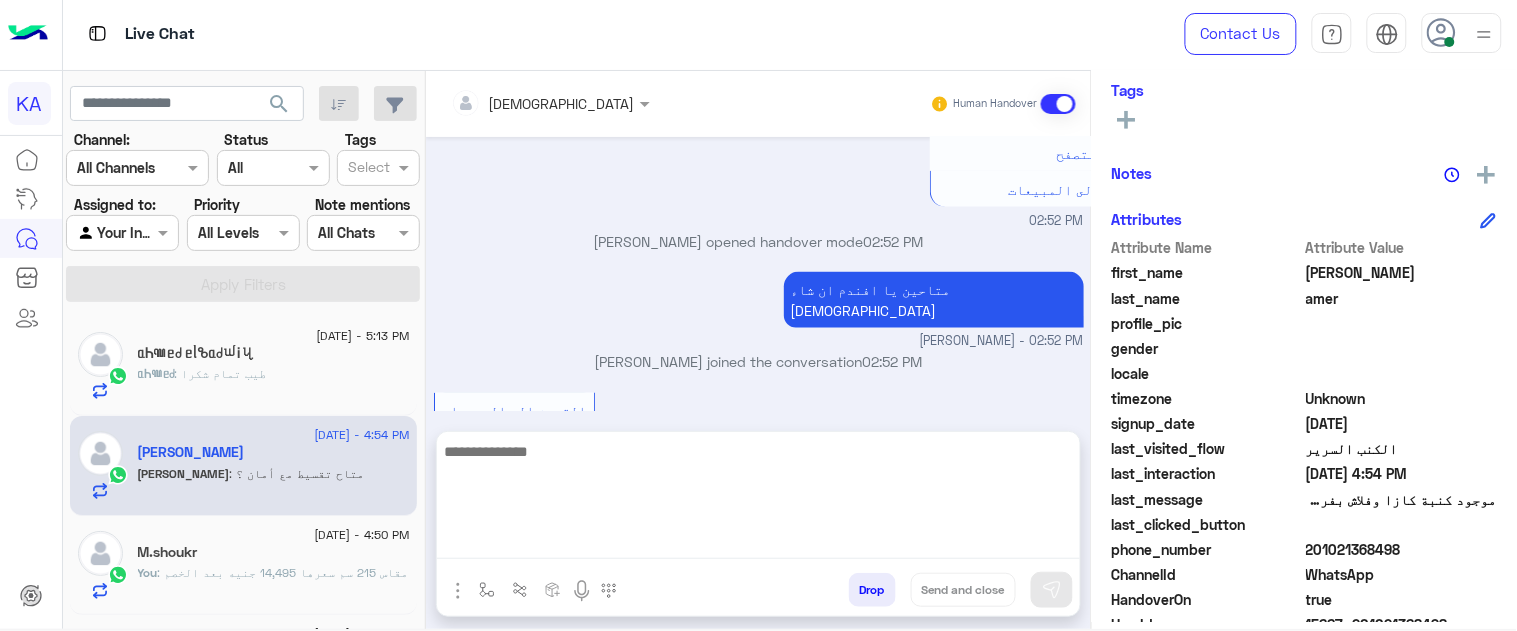 click at bounding box center (758, 499) 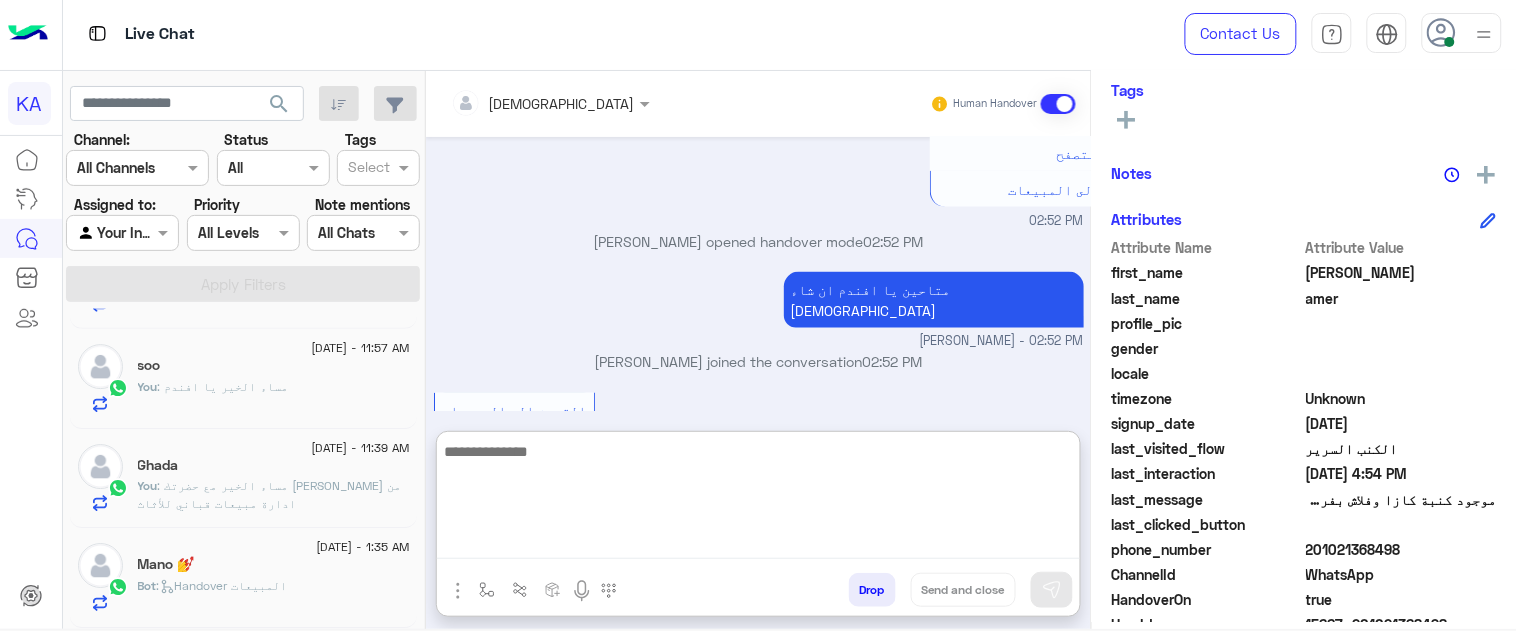 scroll, scrollTop: 10, scrollLeft: 0, axis: vertical 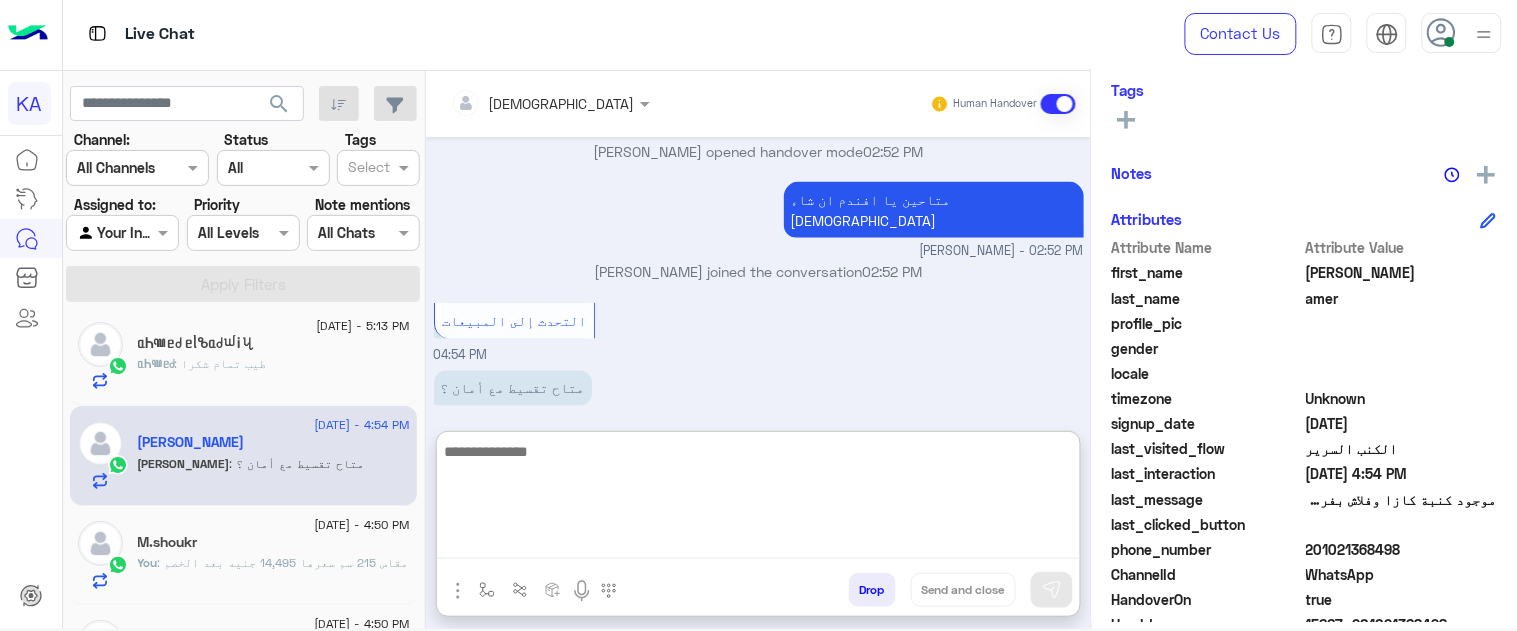 click at bounding box center [758, 499] 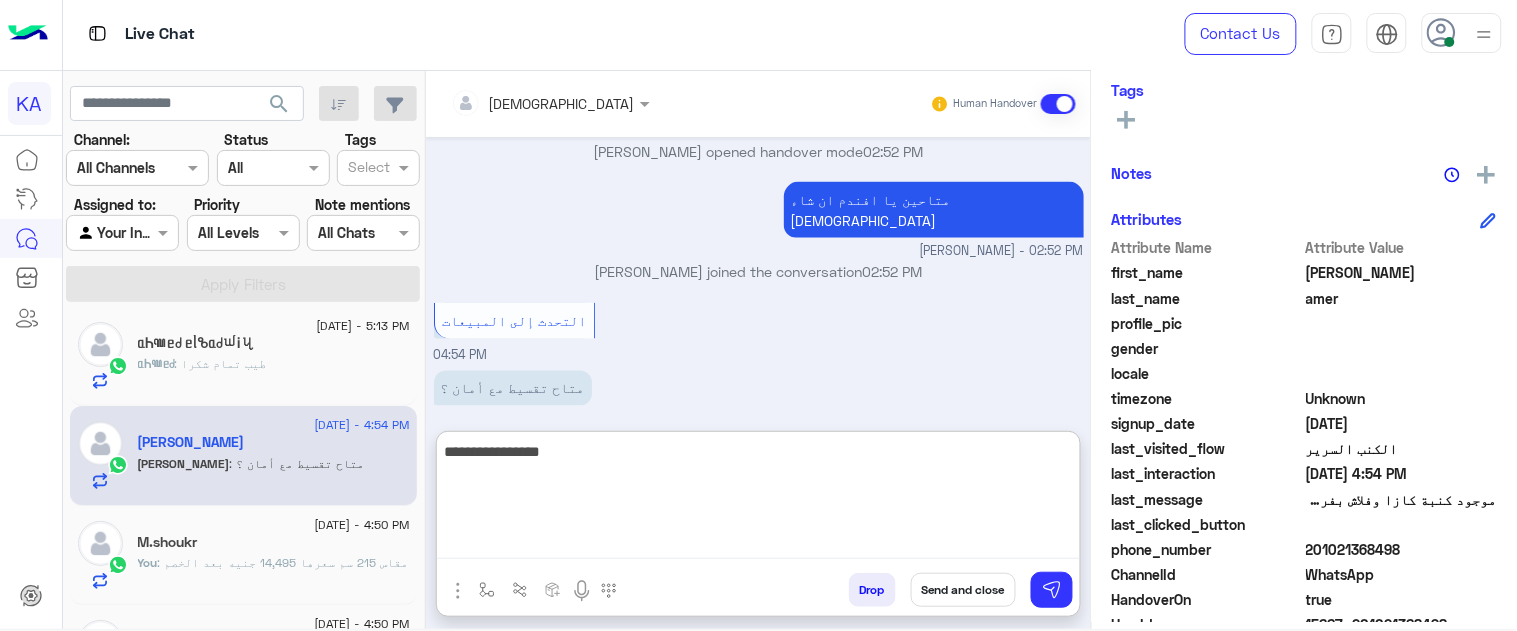 type on "**********" 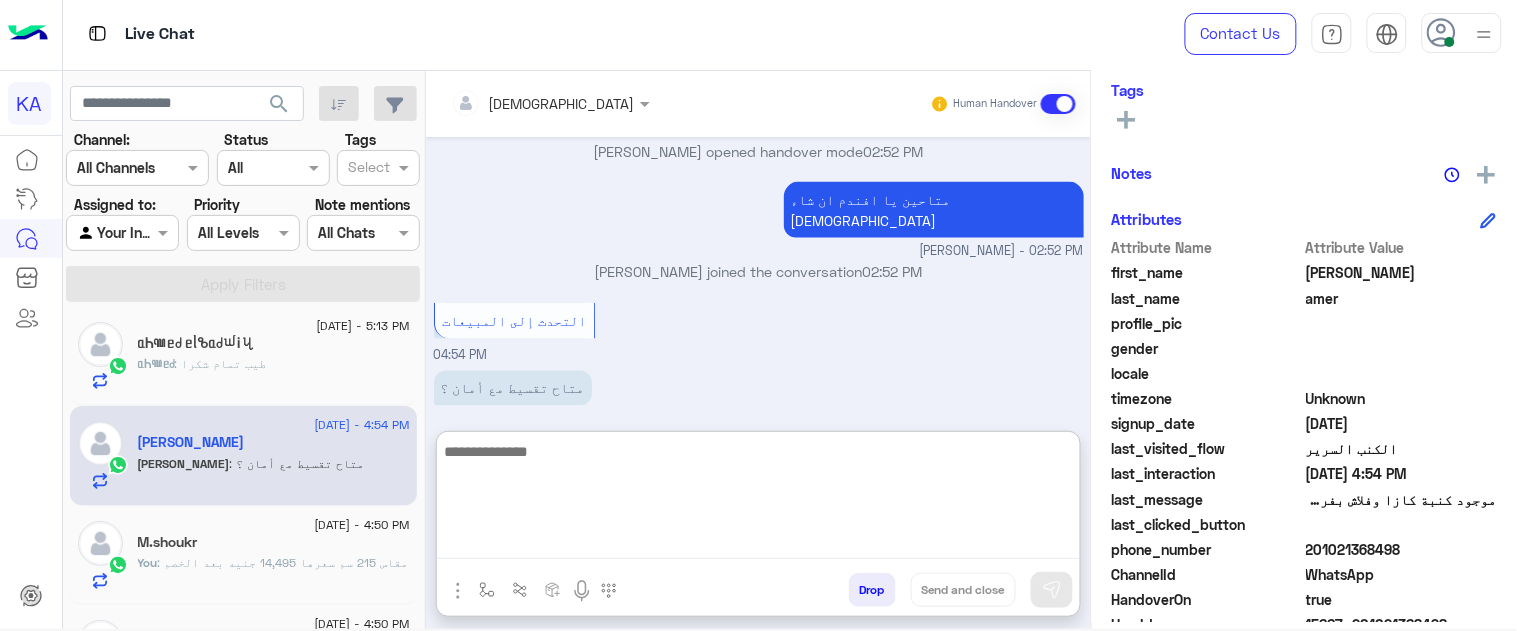 scroll, scrollTop: 931, scrollLeft: 0, axis: vertical 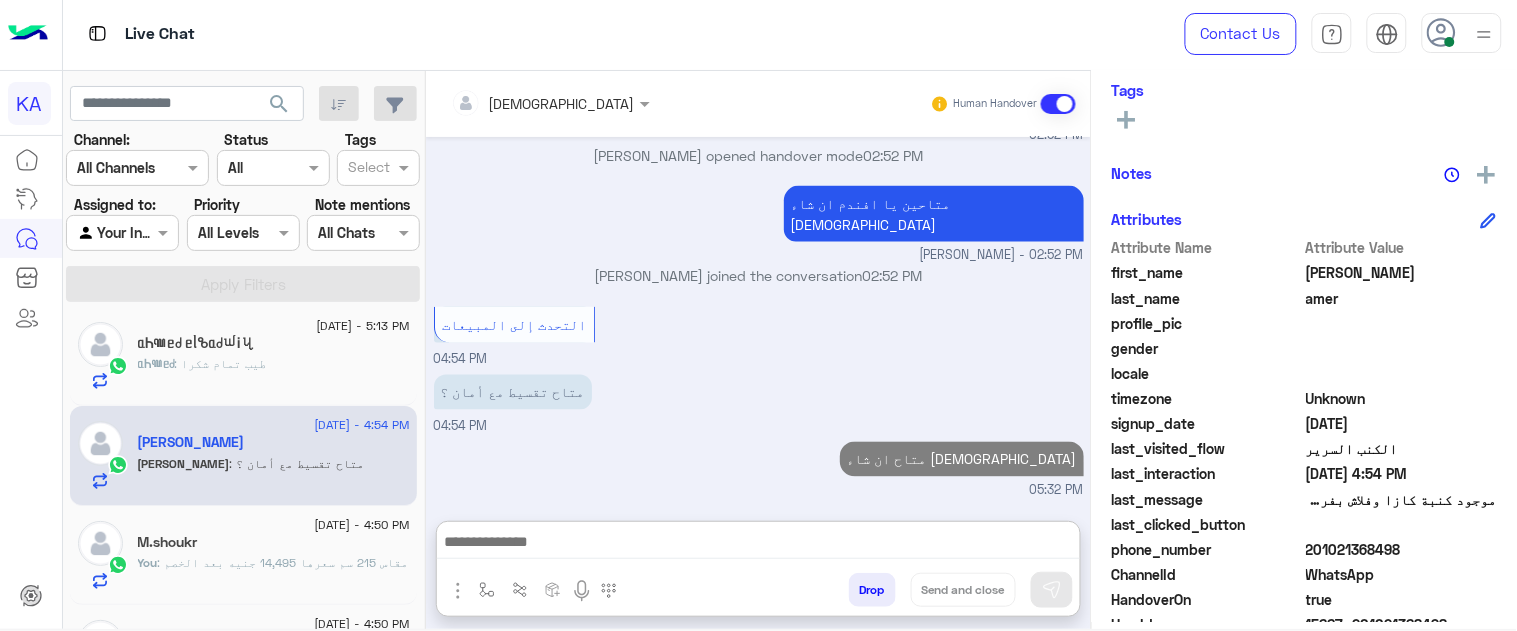 click on "ᥲ️Ꮒ꧑ᥱძ : طيب تمام شكرا" 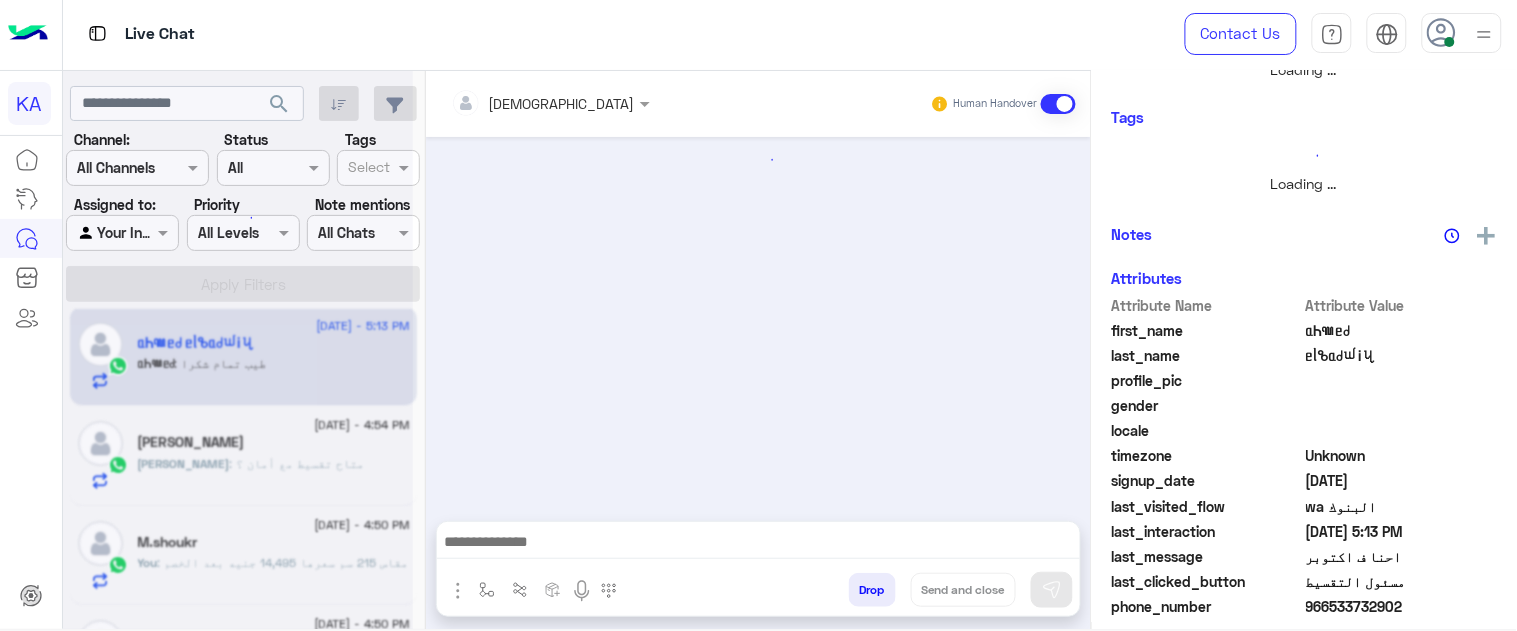 scroll, scrollTop: 0, scrollLeft: 0, axis: both 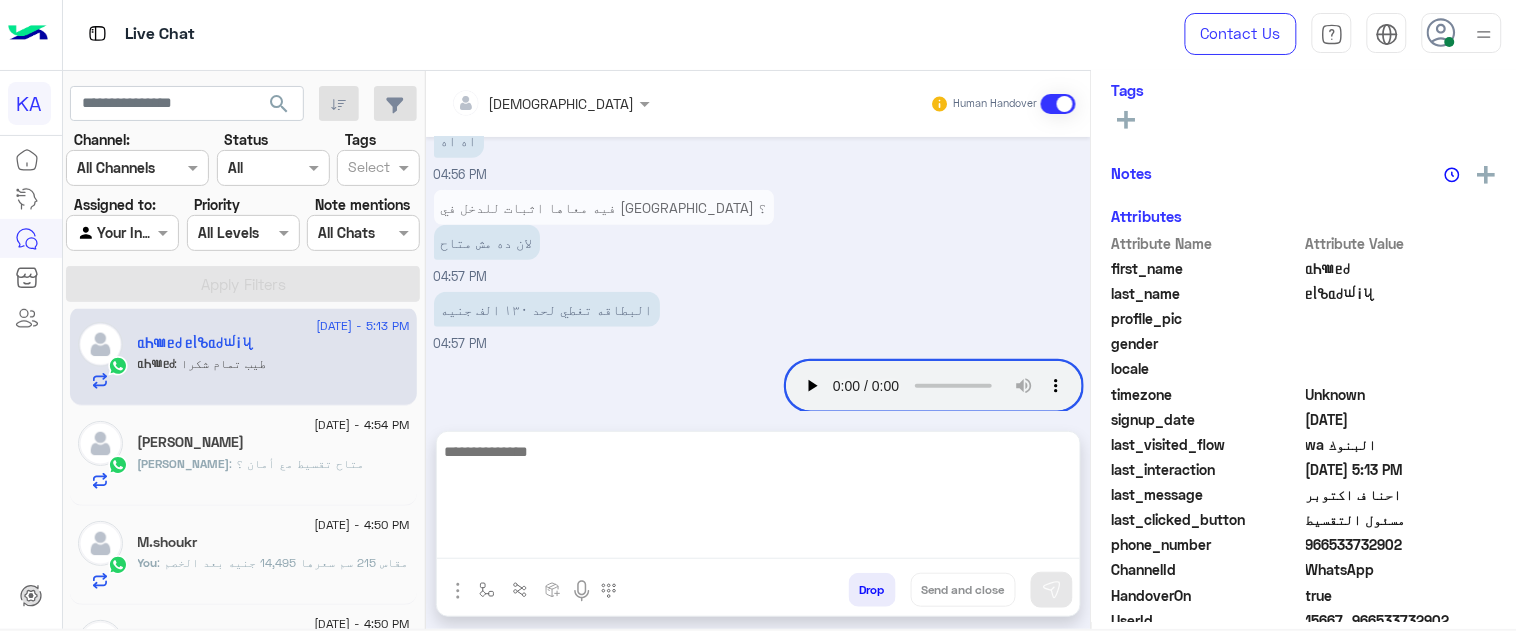 click at bounding box center [758, 499] 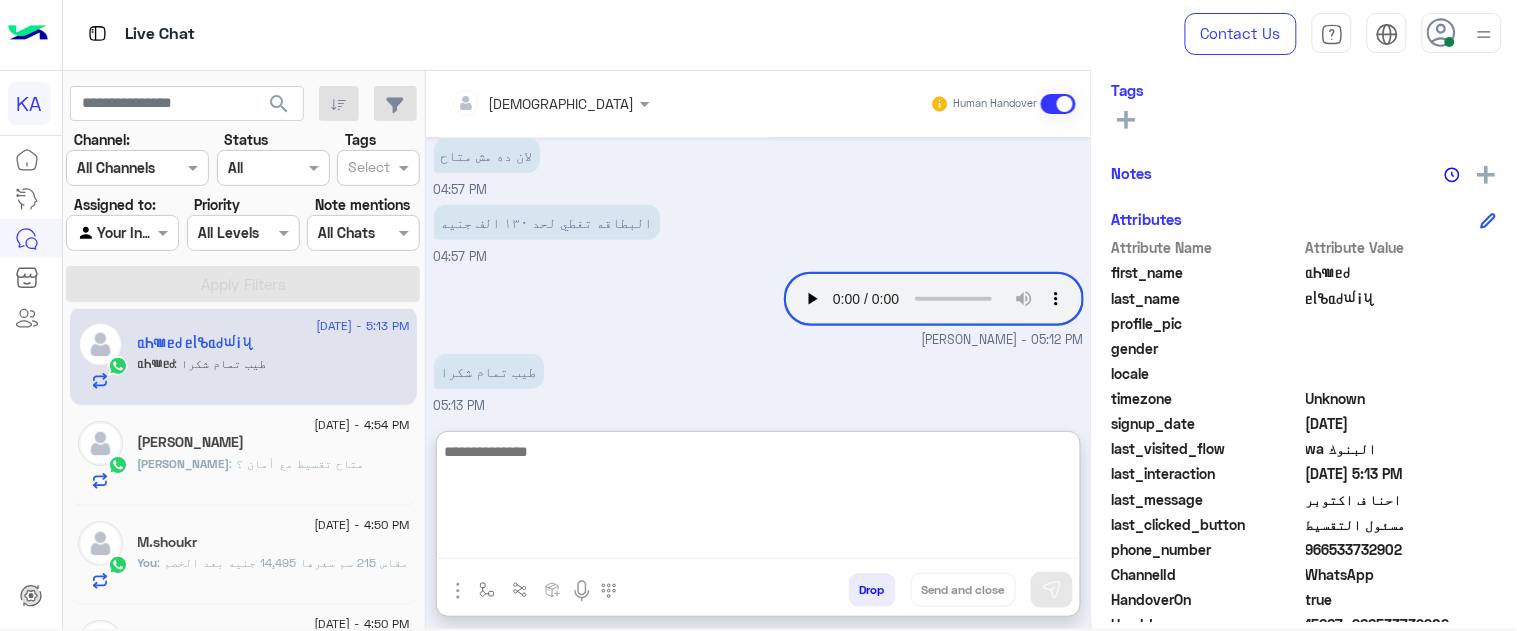 scroll, scrollTop: 474, scrollLeft: 0, axis: vertical 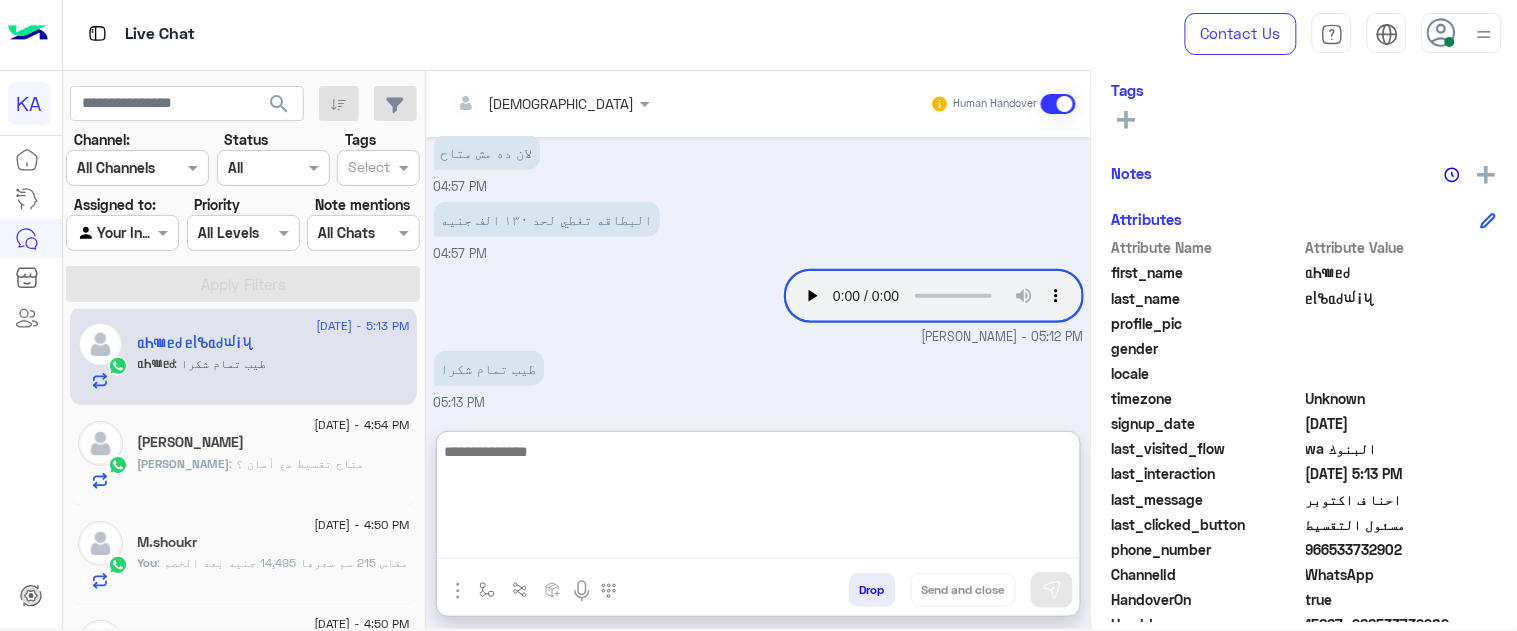 click at bounding box center (758, 499) 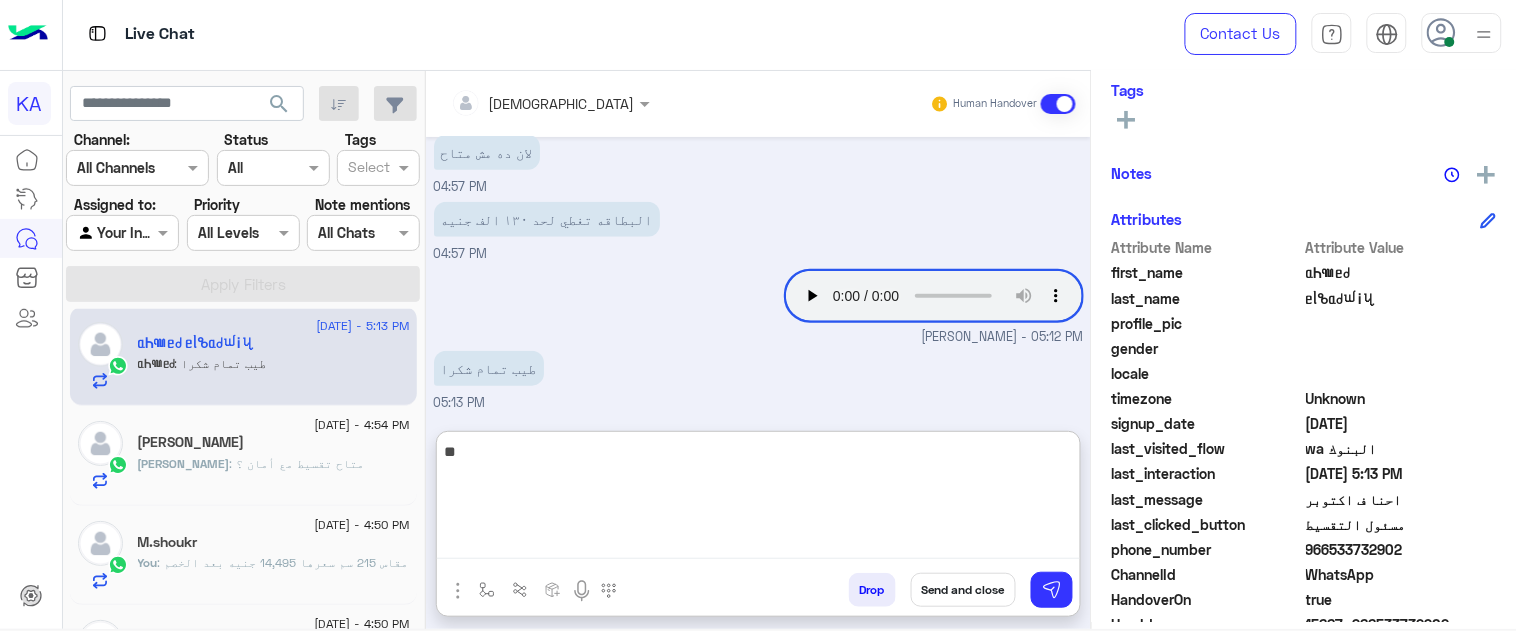 type on "*" 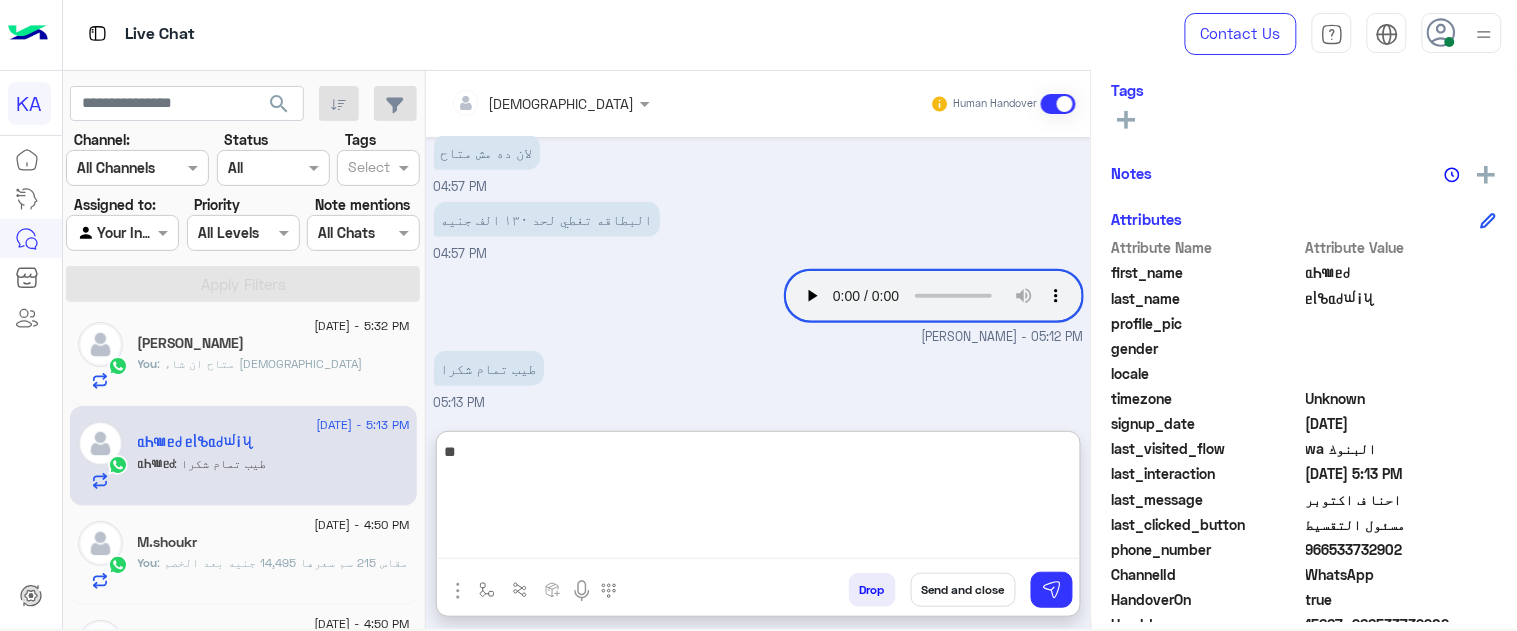 type on "*" 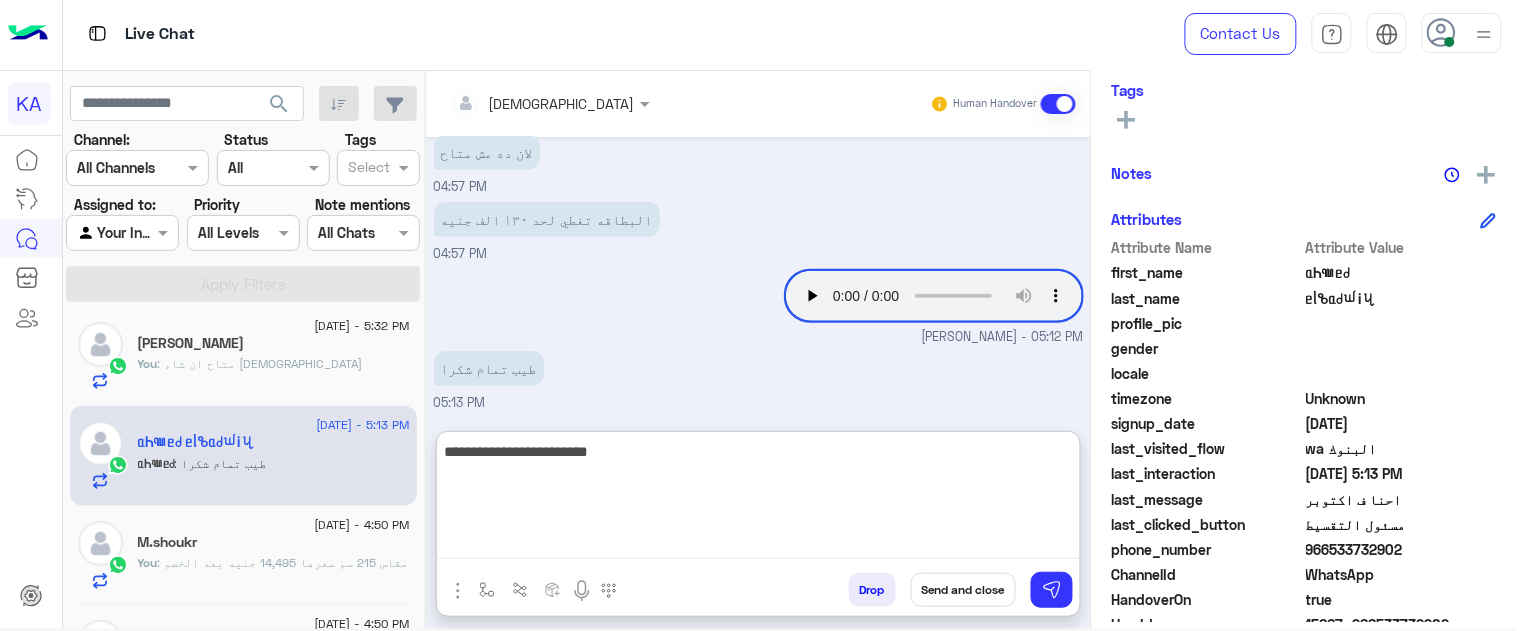 type on "**********" 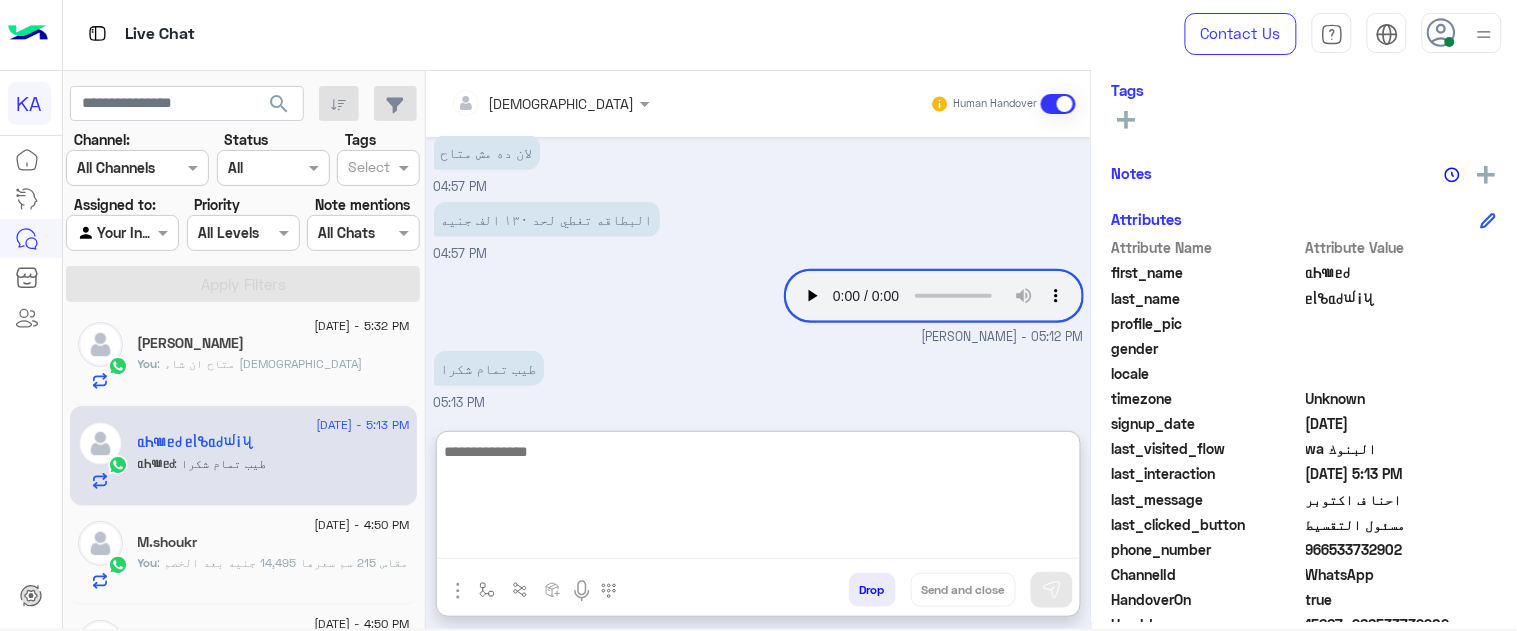 scroll, scrollTop: 538, scrollLeft: 0, axis: vertical 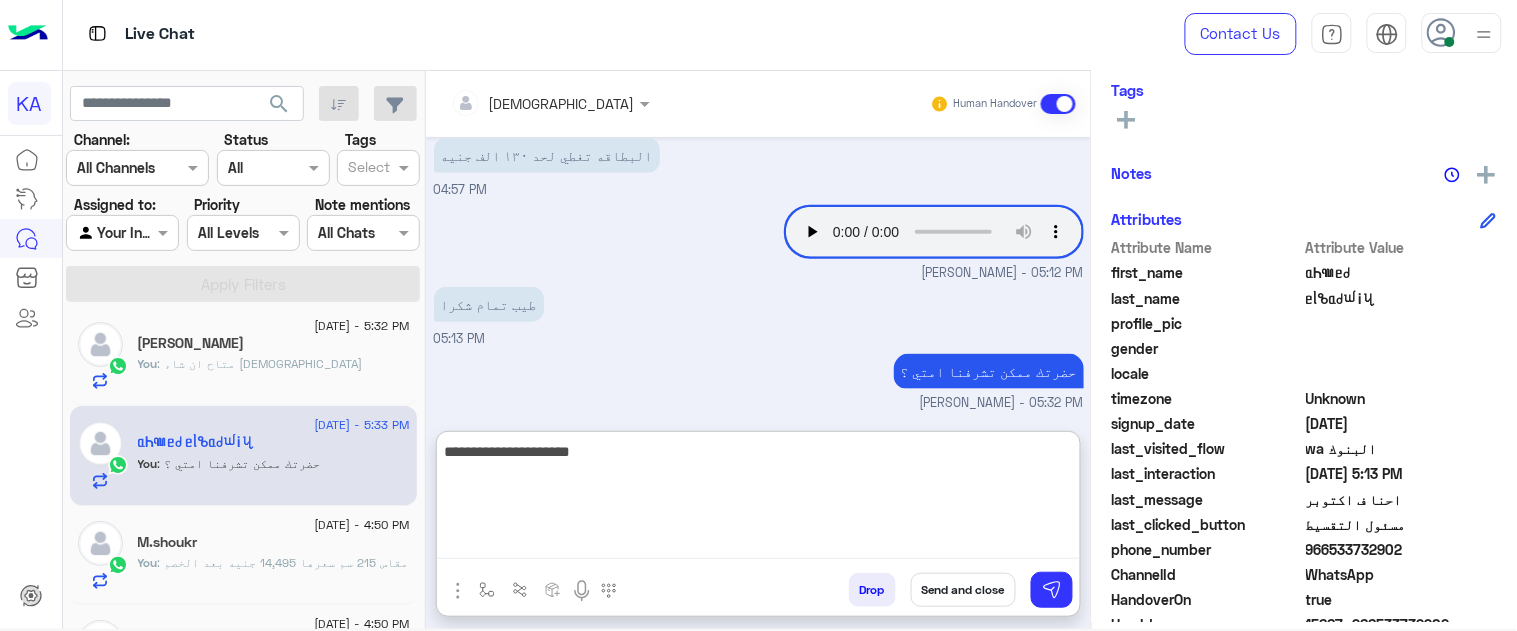 type on "**********" 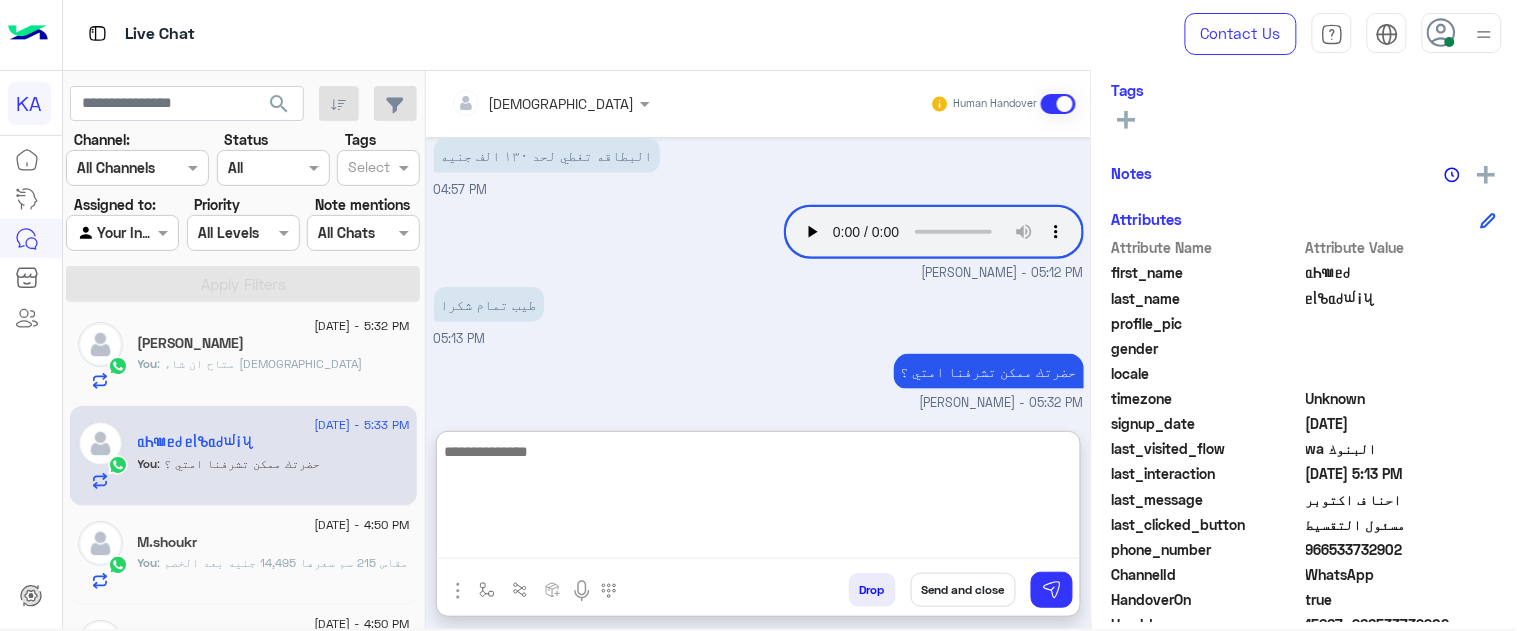 scroll, scrollTop: 602, scrollLeft: 0, axis: vertical 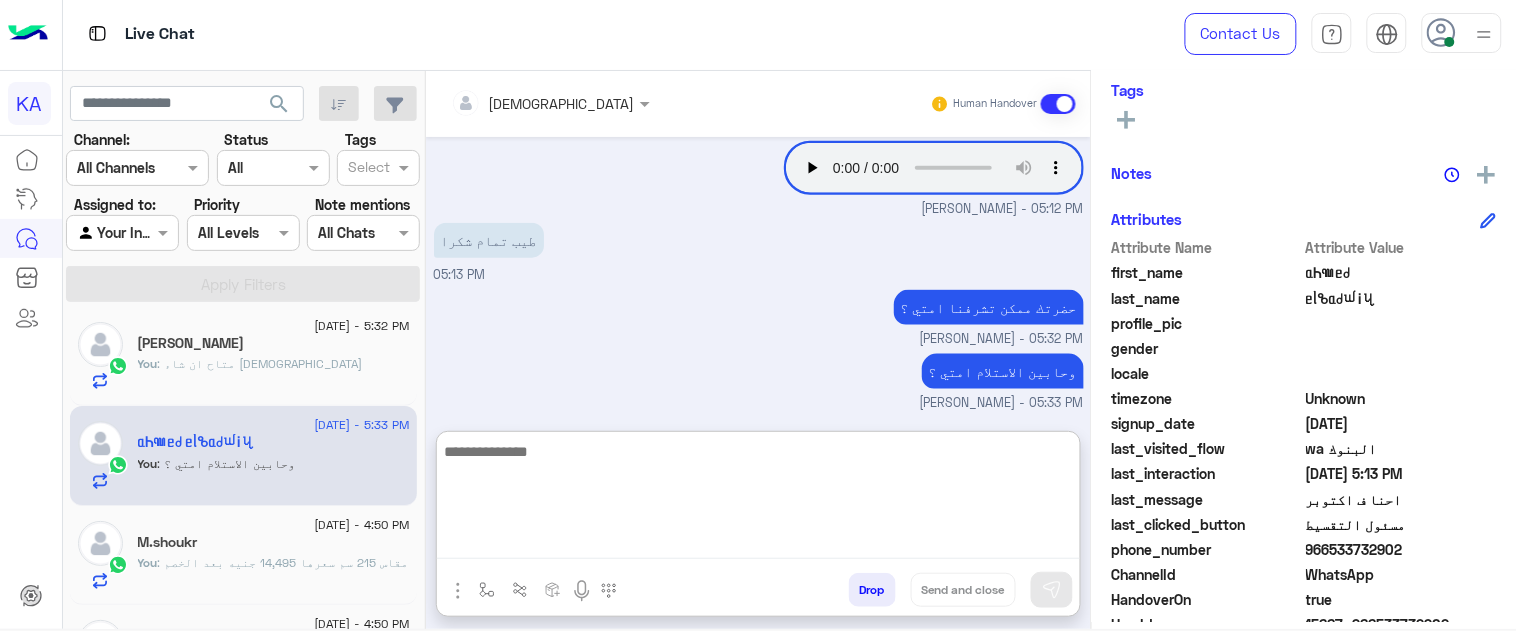 click at bounding box center [758, 499] 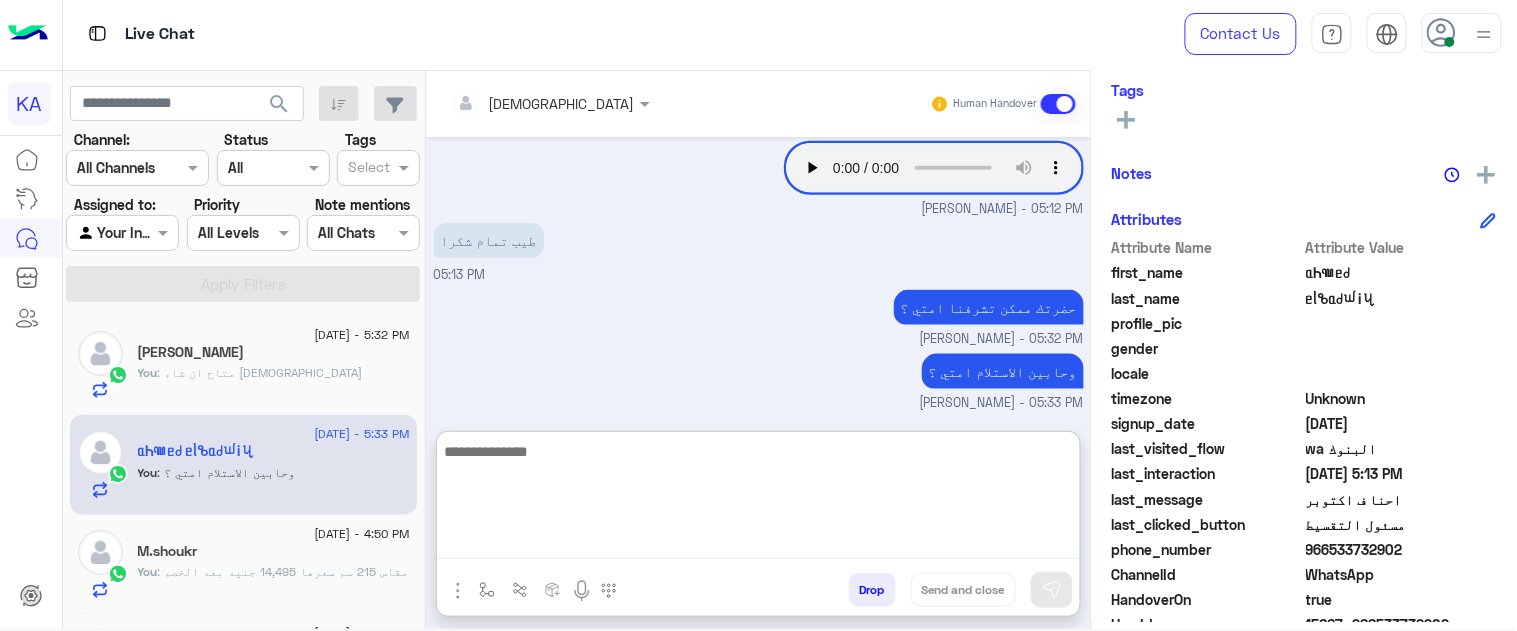 scroll, scrollTop: 0, scrollLeft: 0, axis: both 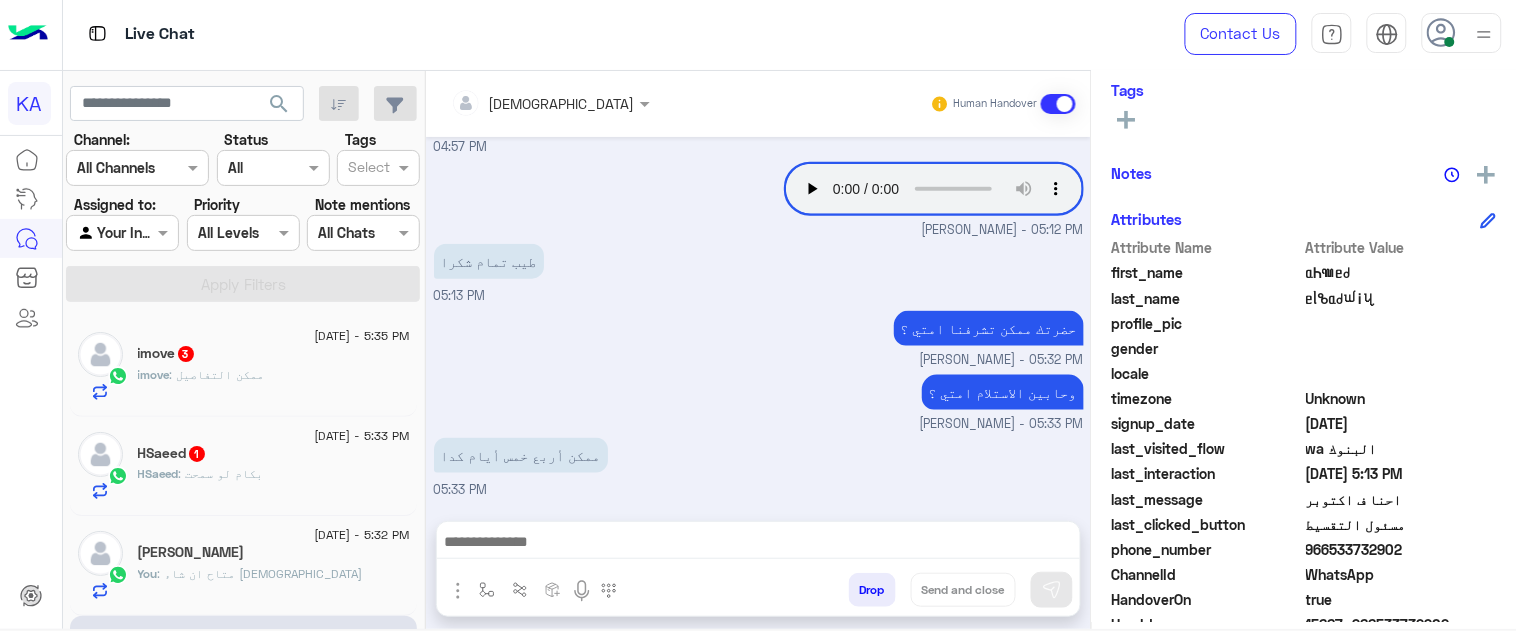 click on ": ممكن التفاصيل" 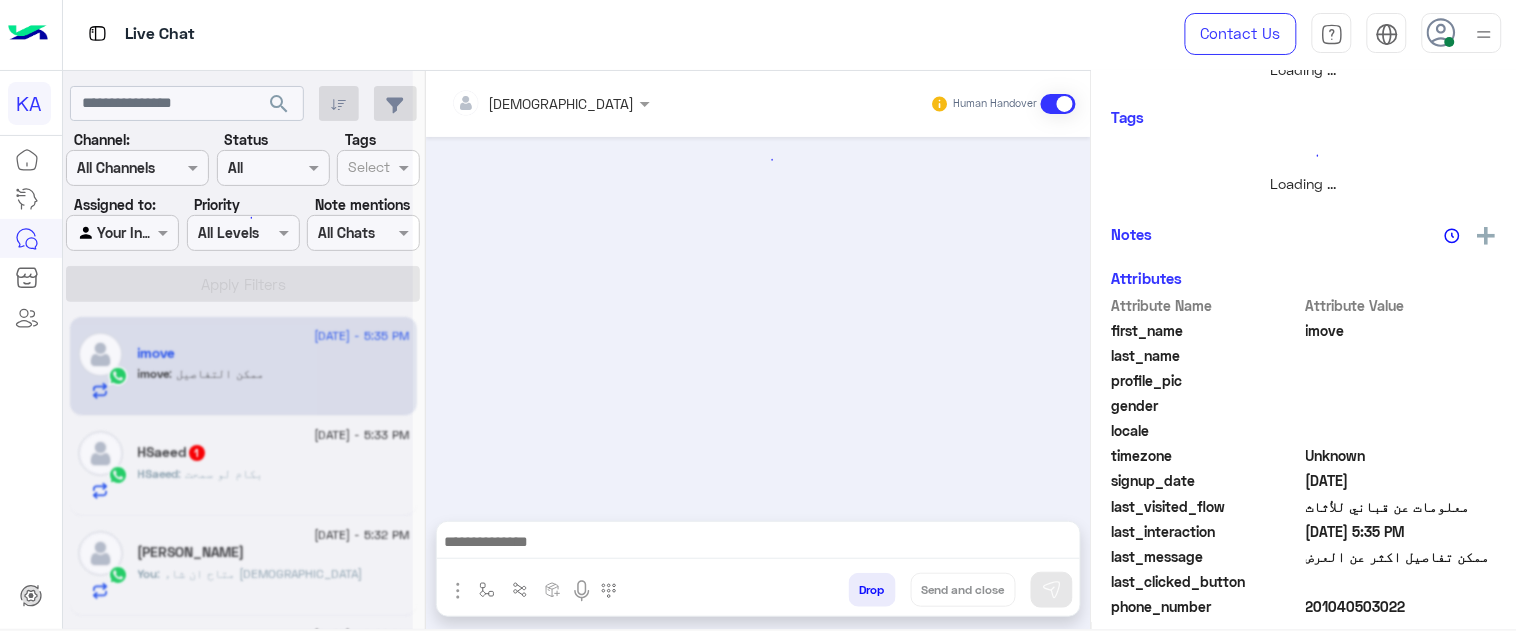 scroll, scrollTop: 361, scrollLeft: 0, axis: vertical 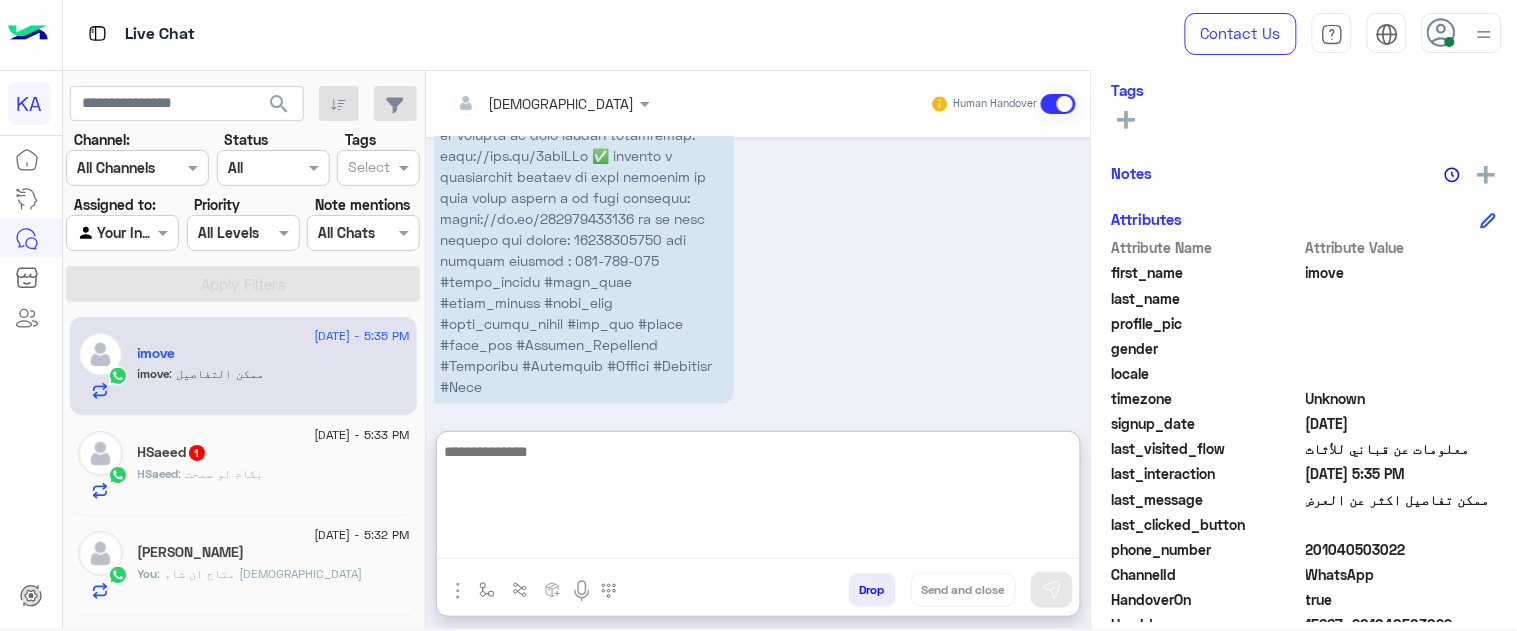 click at bounding box center [758, 499] 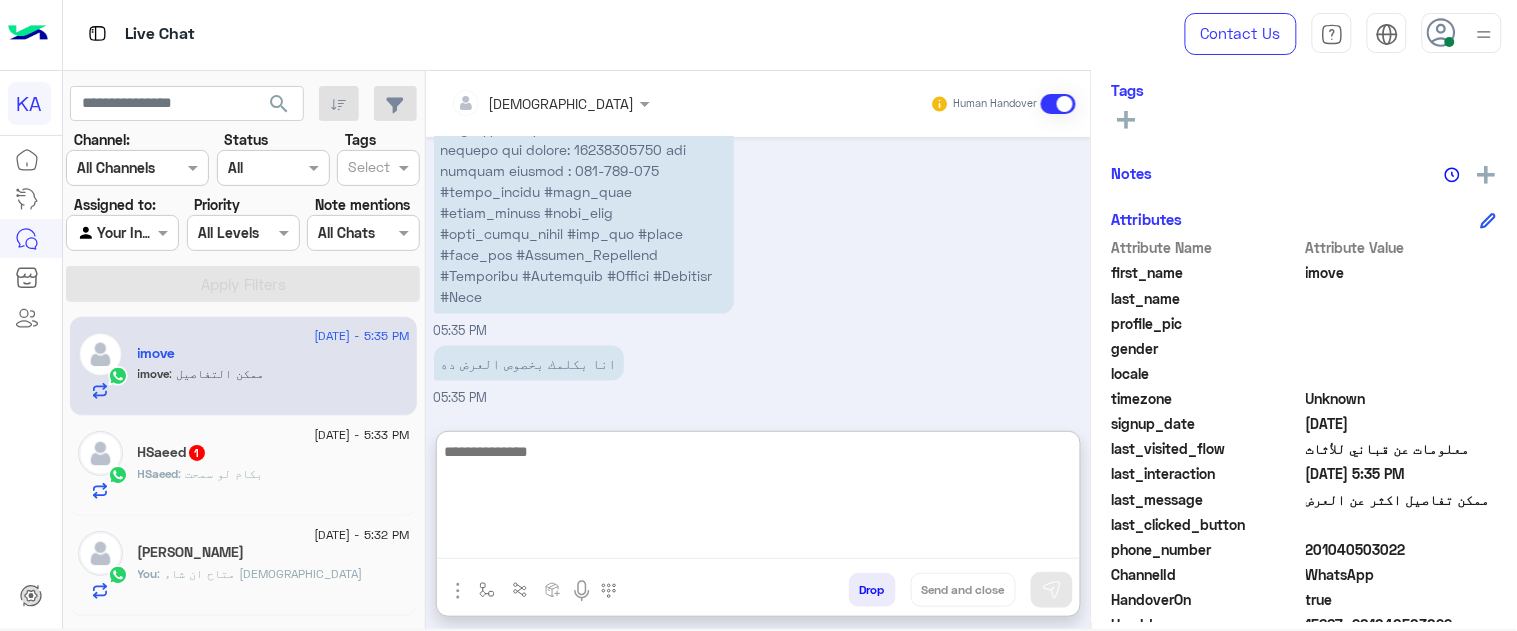 click at bounding box center [758, 499] 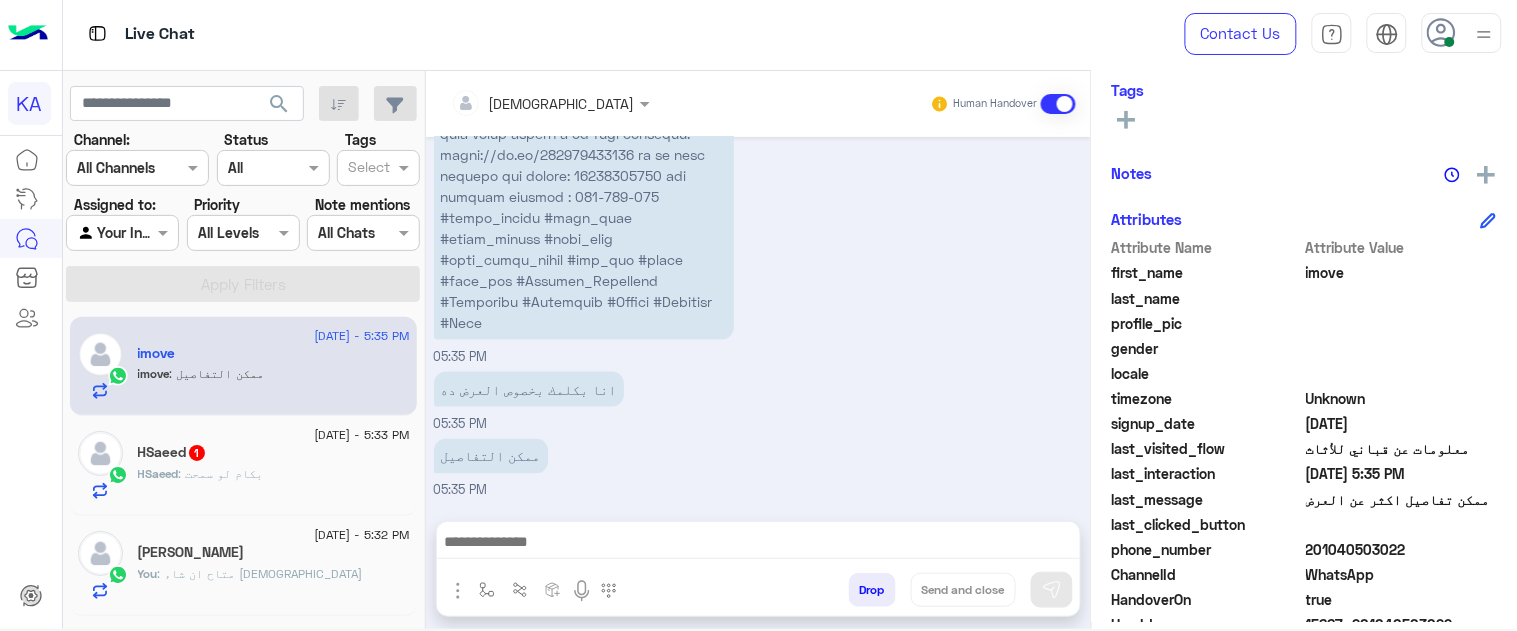 click at bounding box center [758, 547] 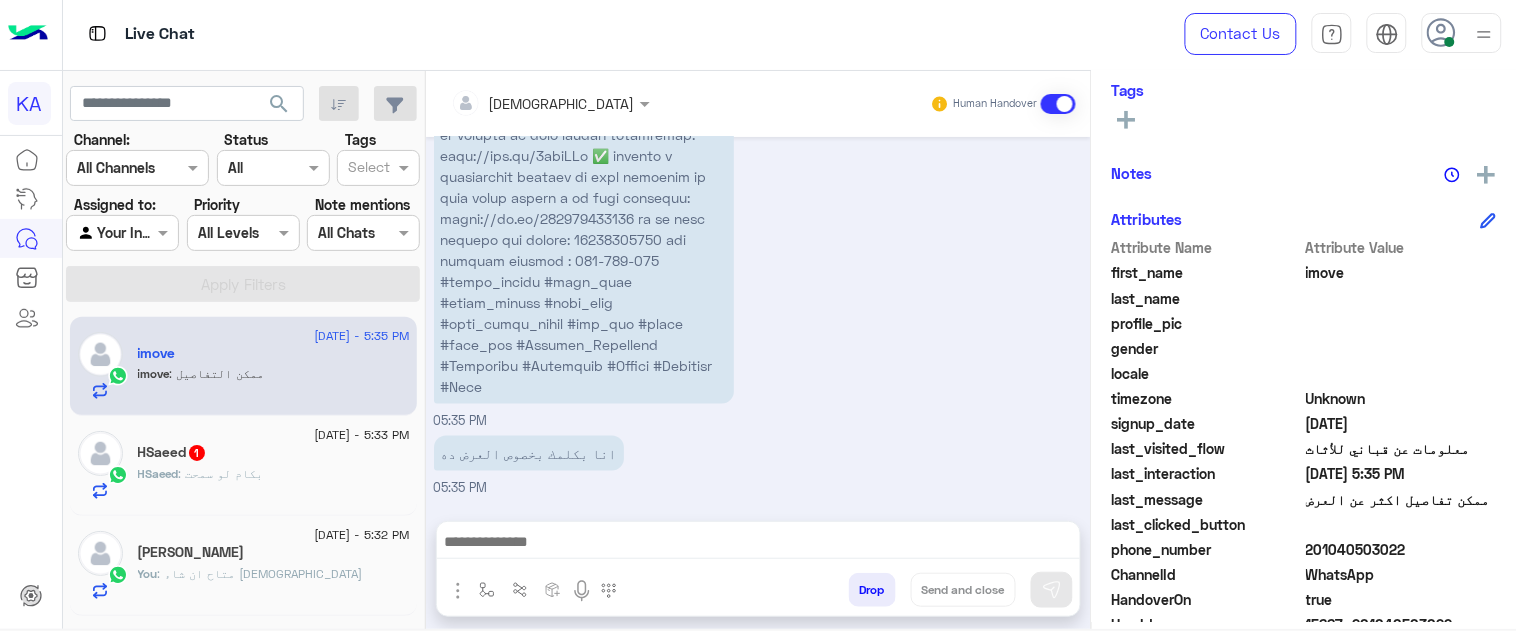 click on "ممكن التفاصيل   05:35 PM" at bounding box center [759, 531] 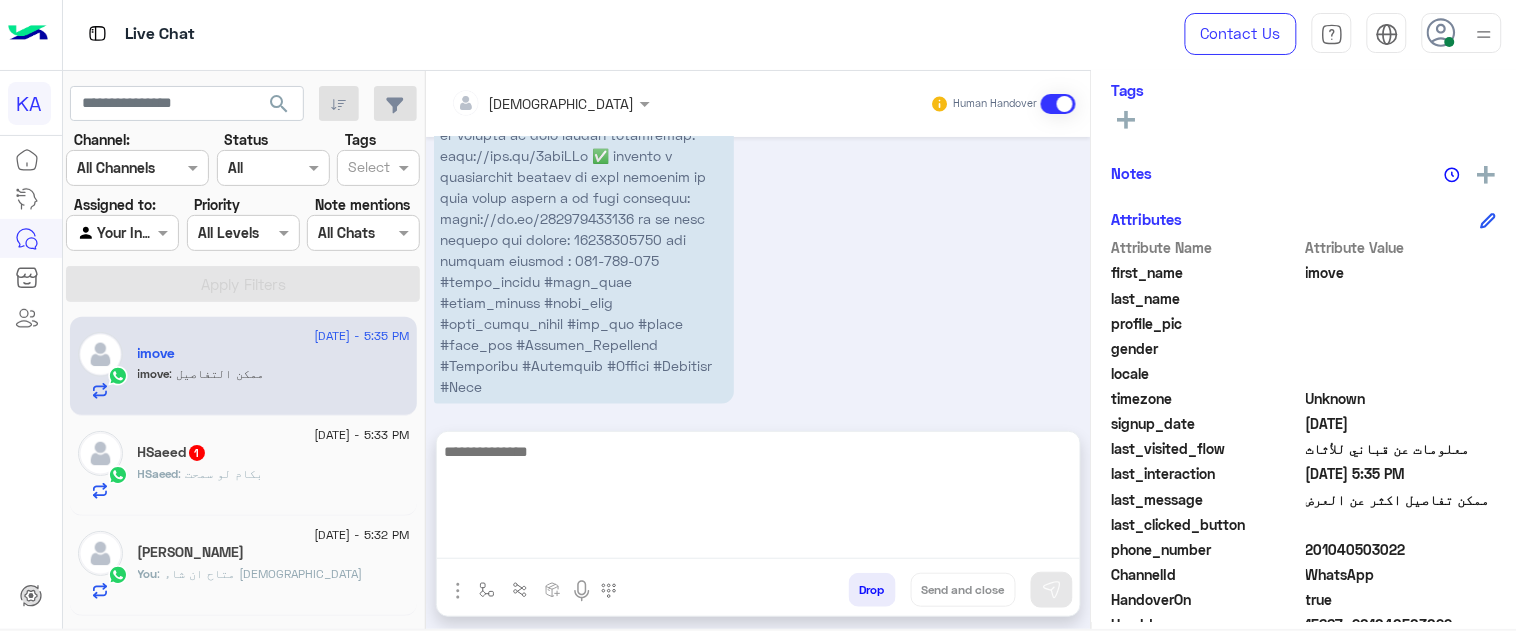 drag, startPoint x: 648, startPoint y: 527, endPoint x: 651, endPoint y: 543, distance: 16.27882 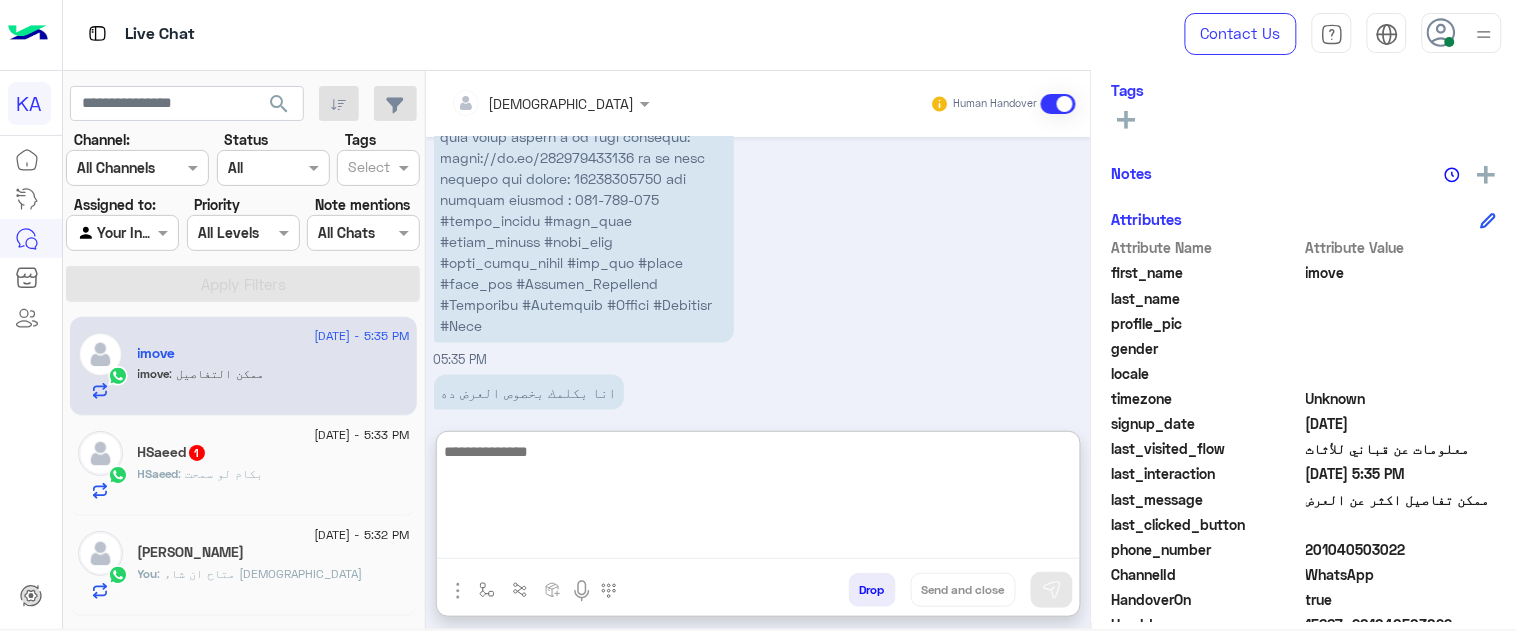 scroll, scrollTop: 693, scrollLeft: 0, axis: vertical 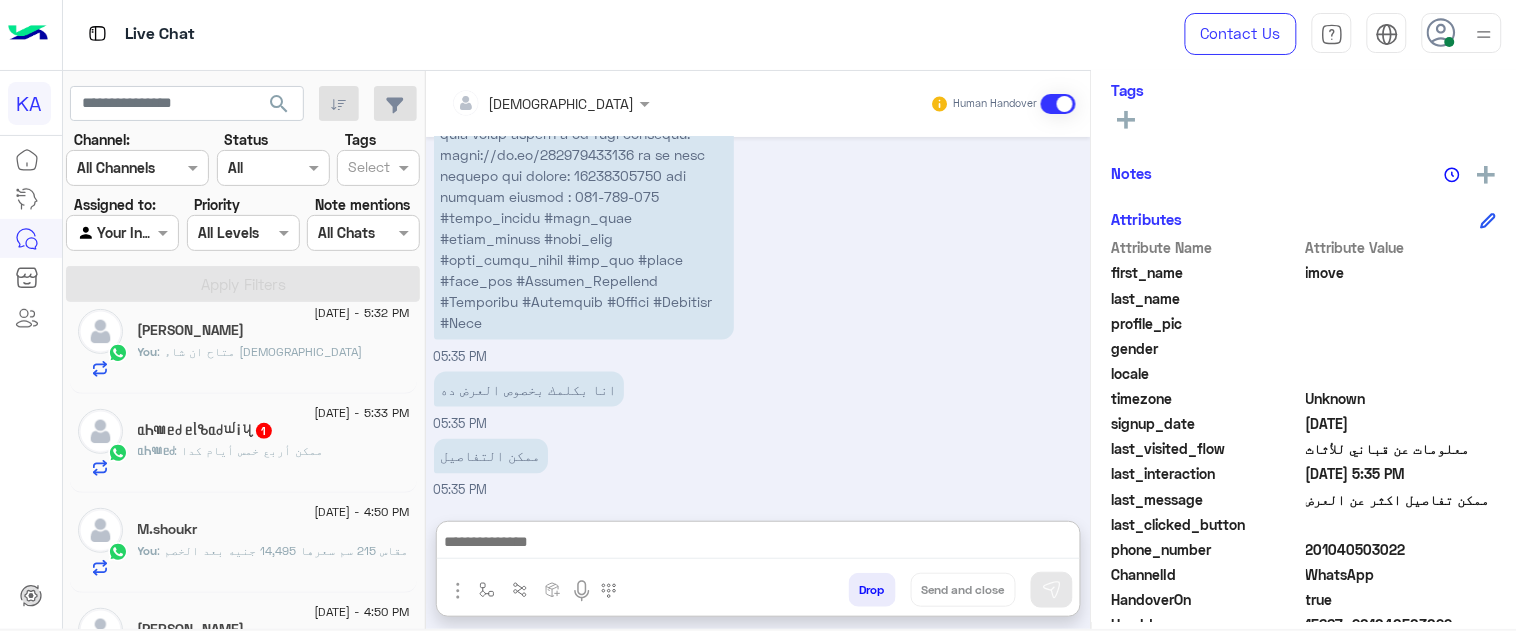 click on "ᥲ️Ꮒ꧑ᥱძ : ممكن أربع خمس أيام كدا" 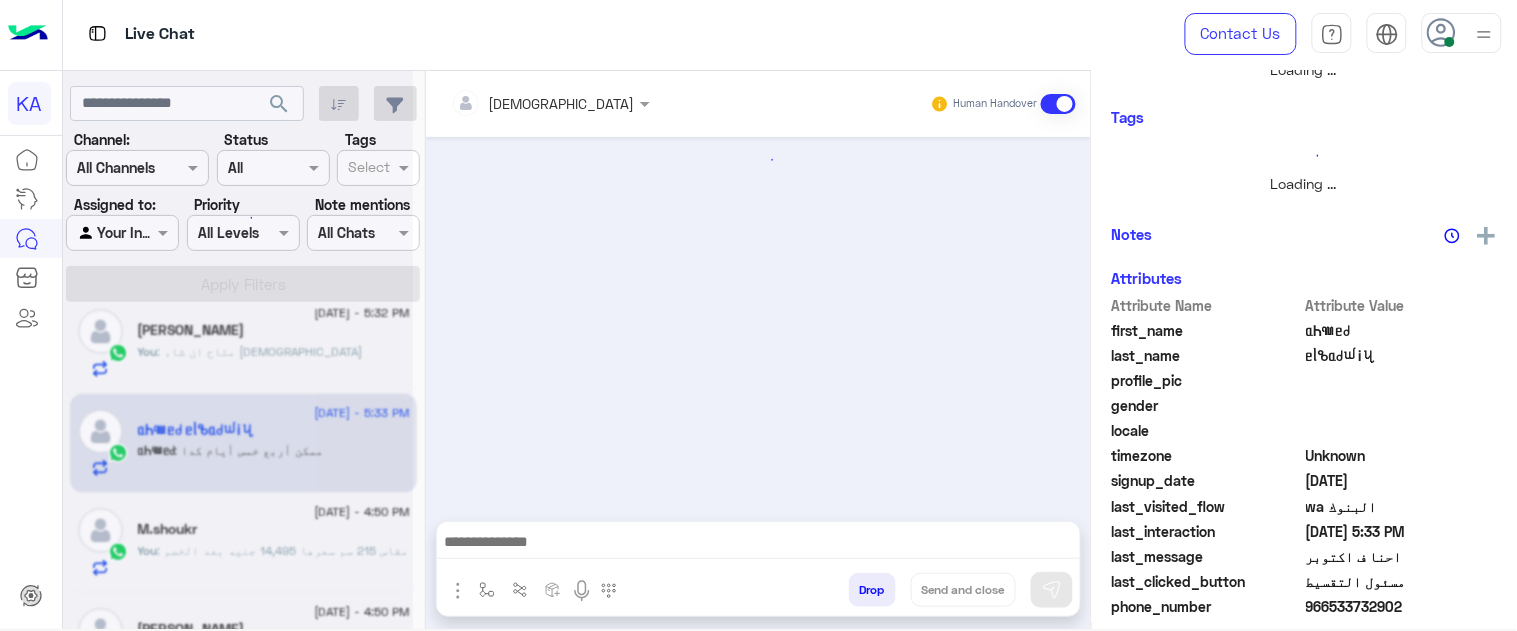 scroll, scrollTop: 0, scrollLeft: 0, axis: both 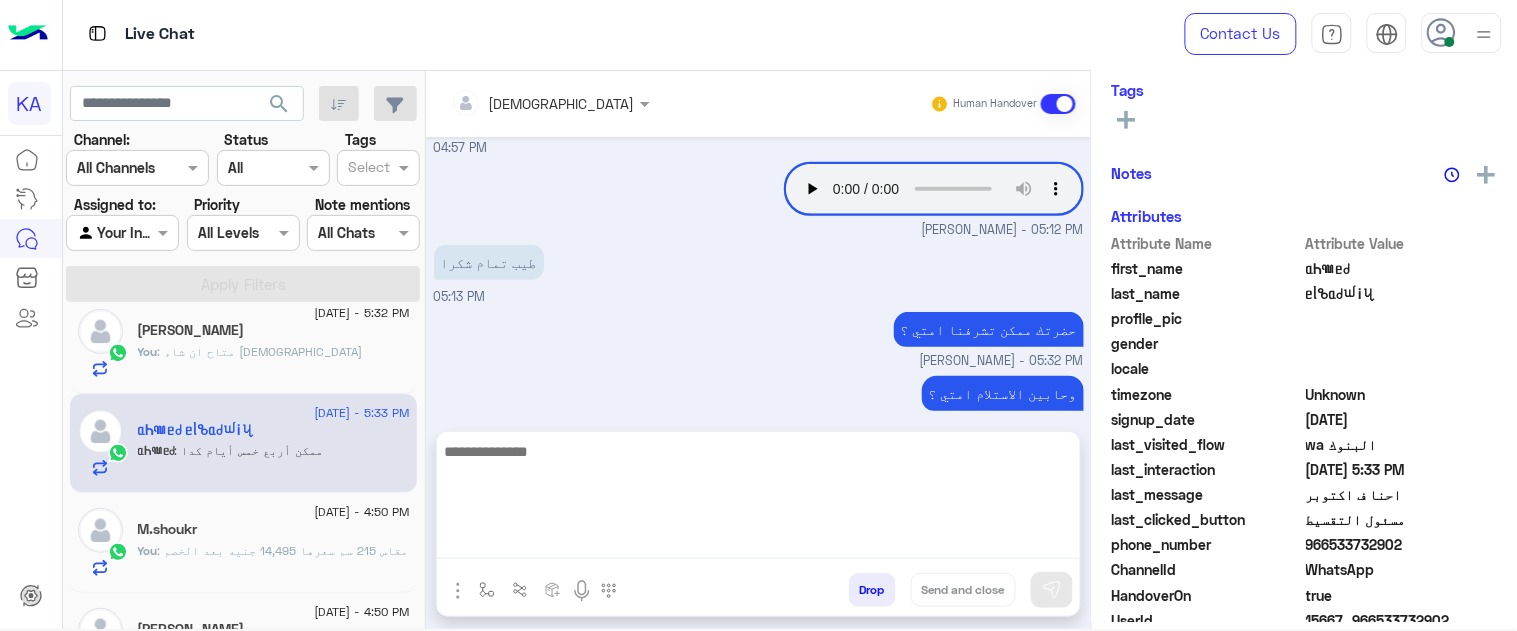 click at bounding box center [758, 499] 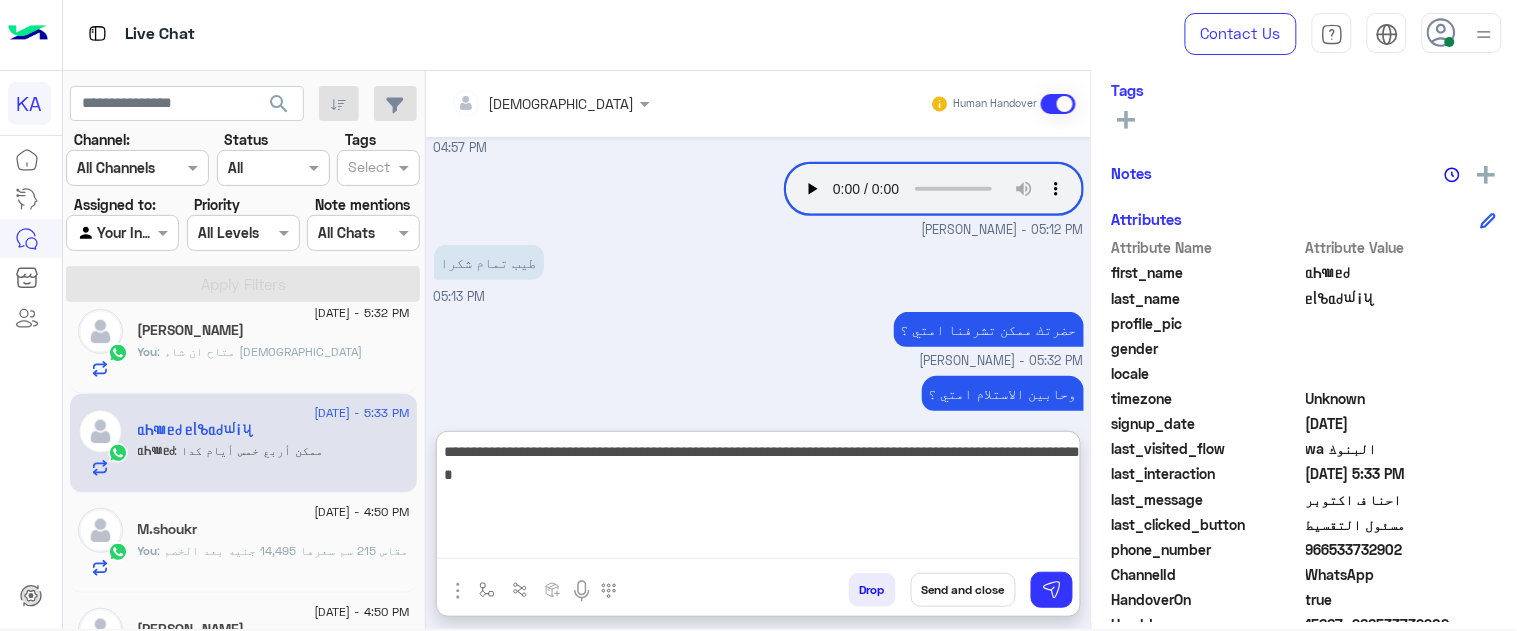 click on "**********" at bounding box center [758, 499] 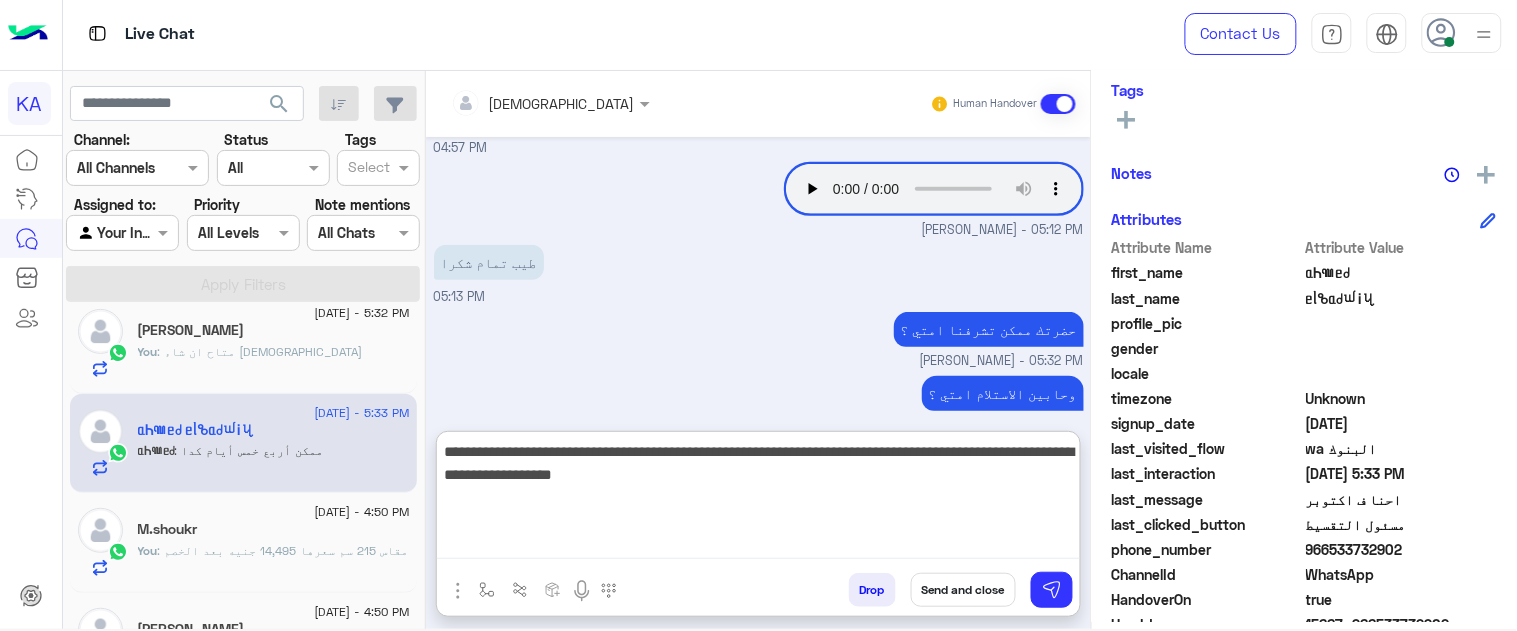 type on "**********" 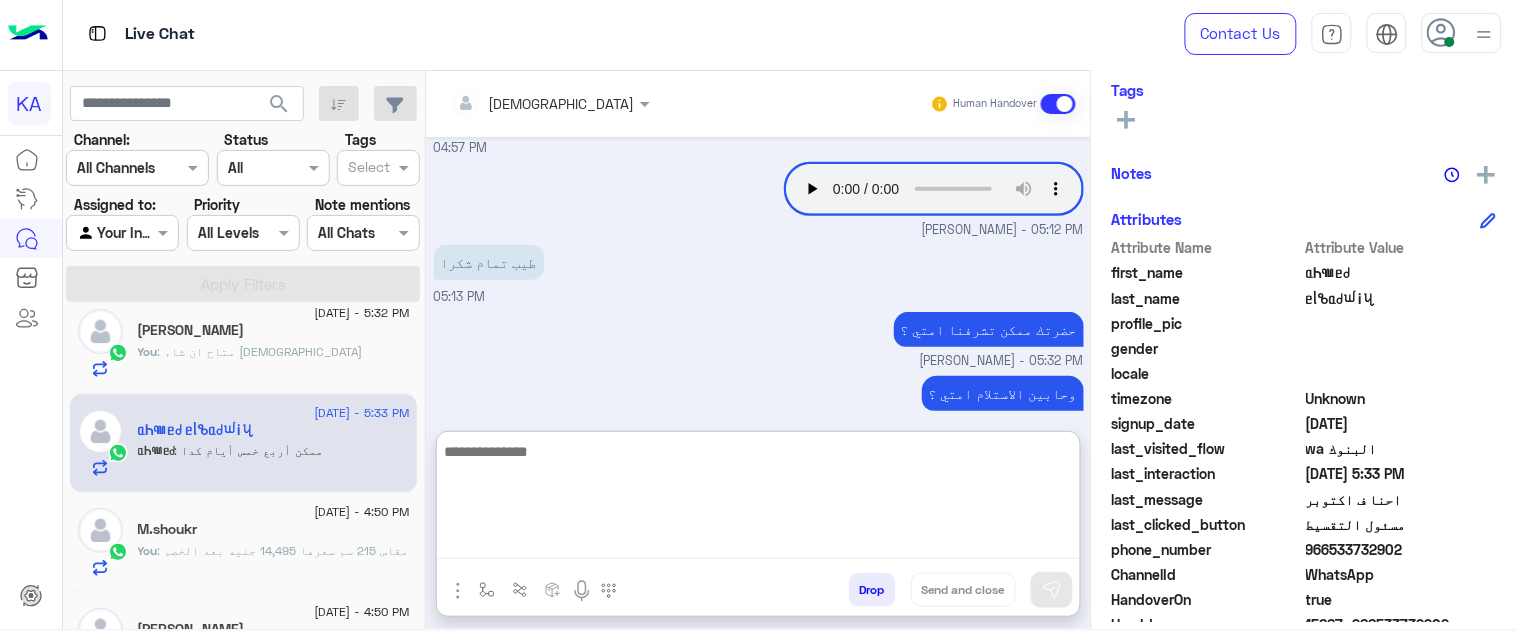 scroll, scrollTop: 575, scrollLeft: 0, axis: vertical 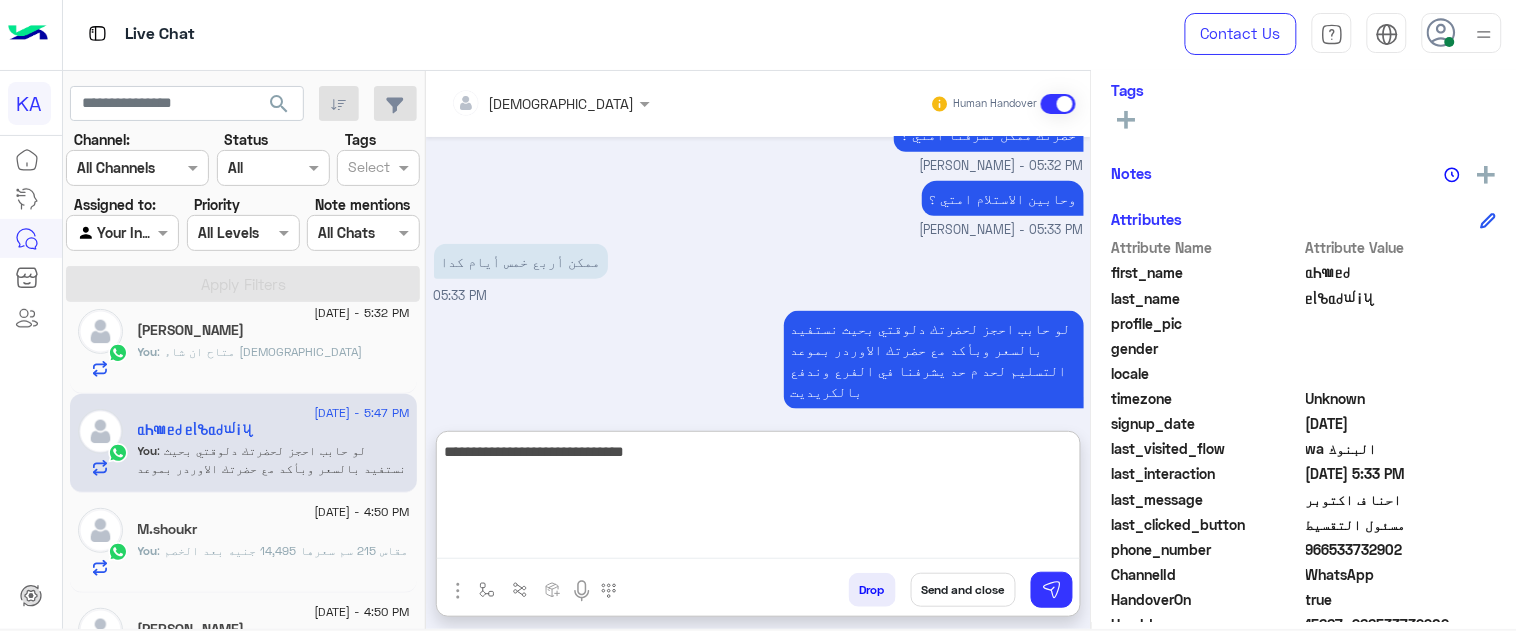 type on "**********" 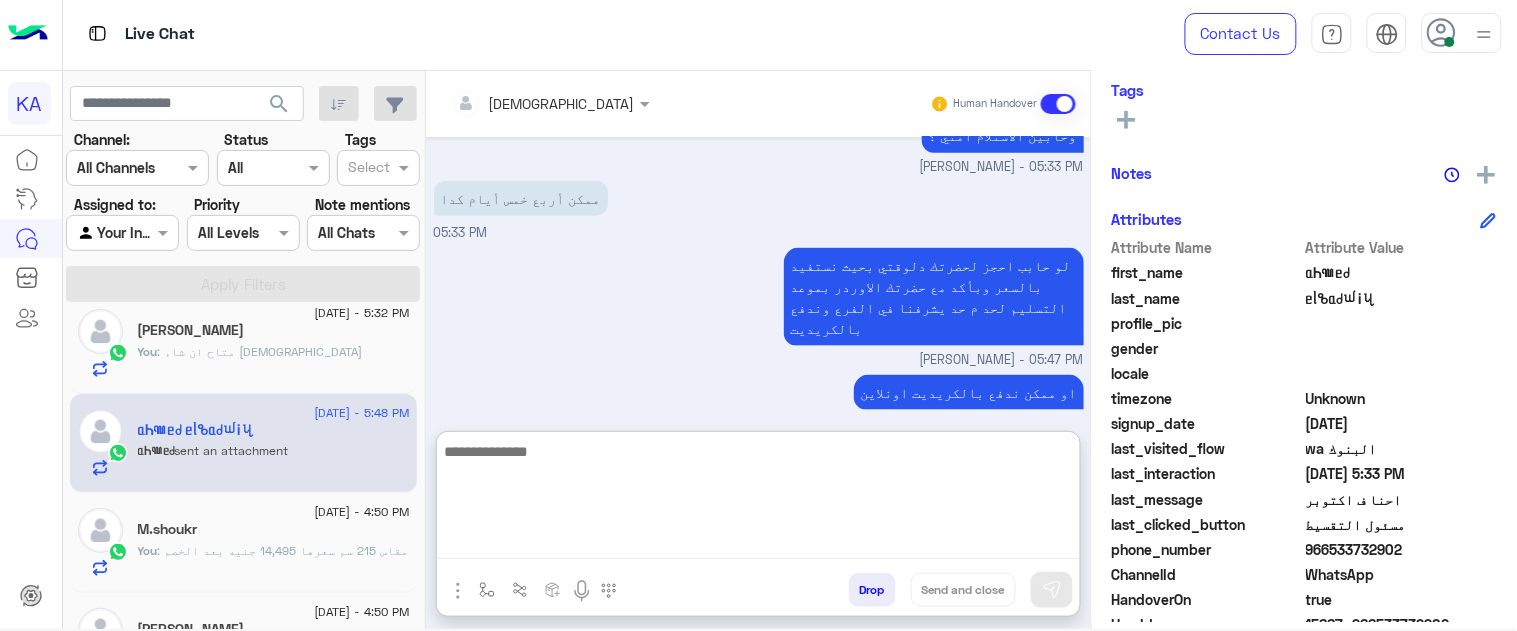 scroll, scrollTop: 724, scrollLeft: 0, axis: vertical 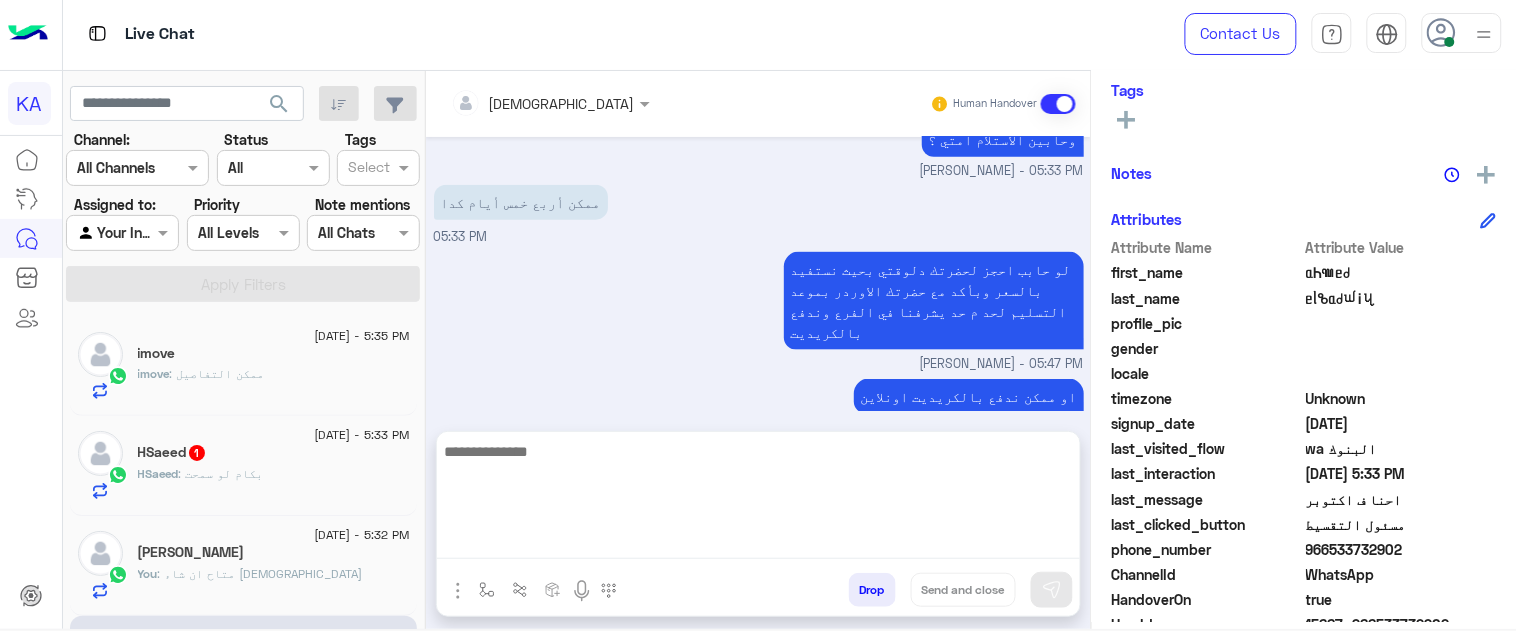 click at bounding box center (758, 499) 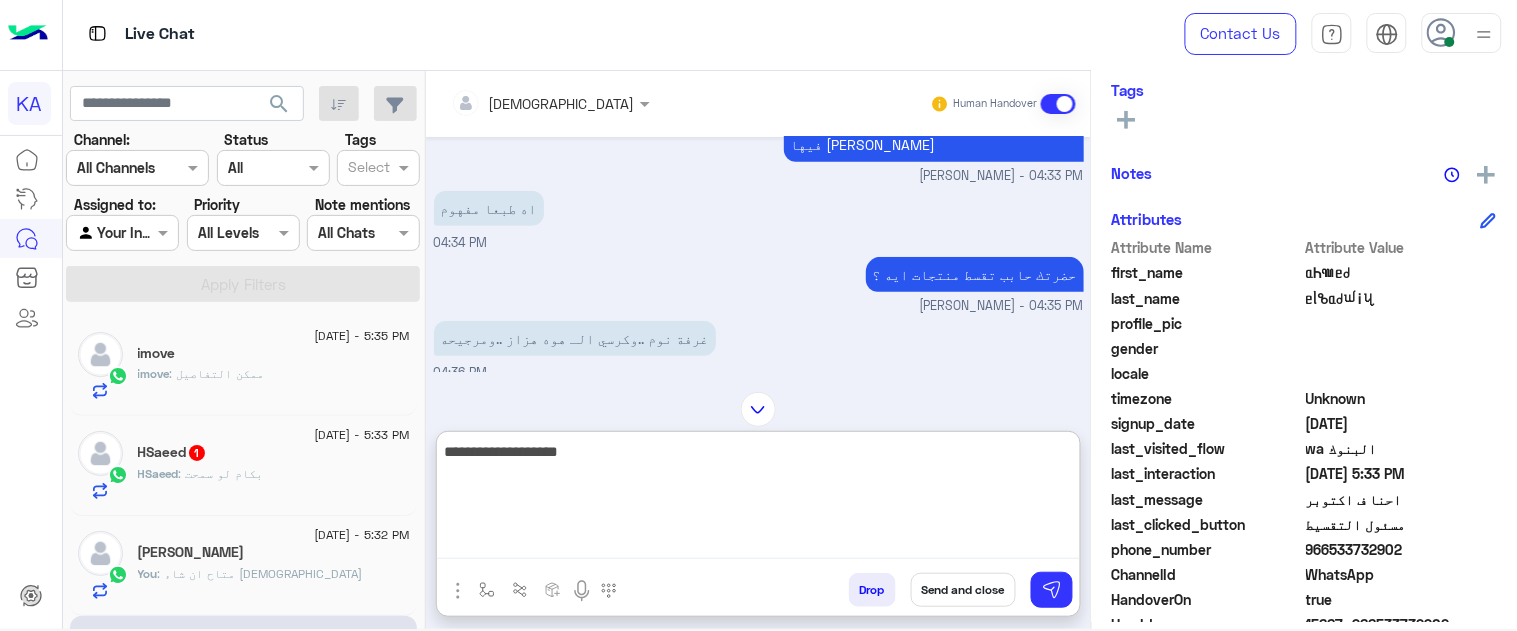 scroll, scrollTop: 442, scrollLeft: 0, axis: vertical 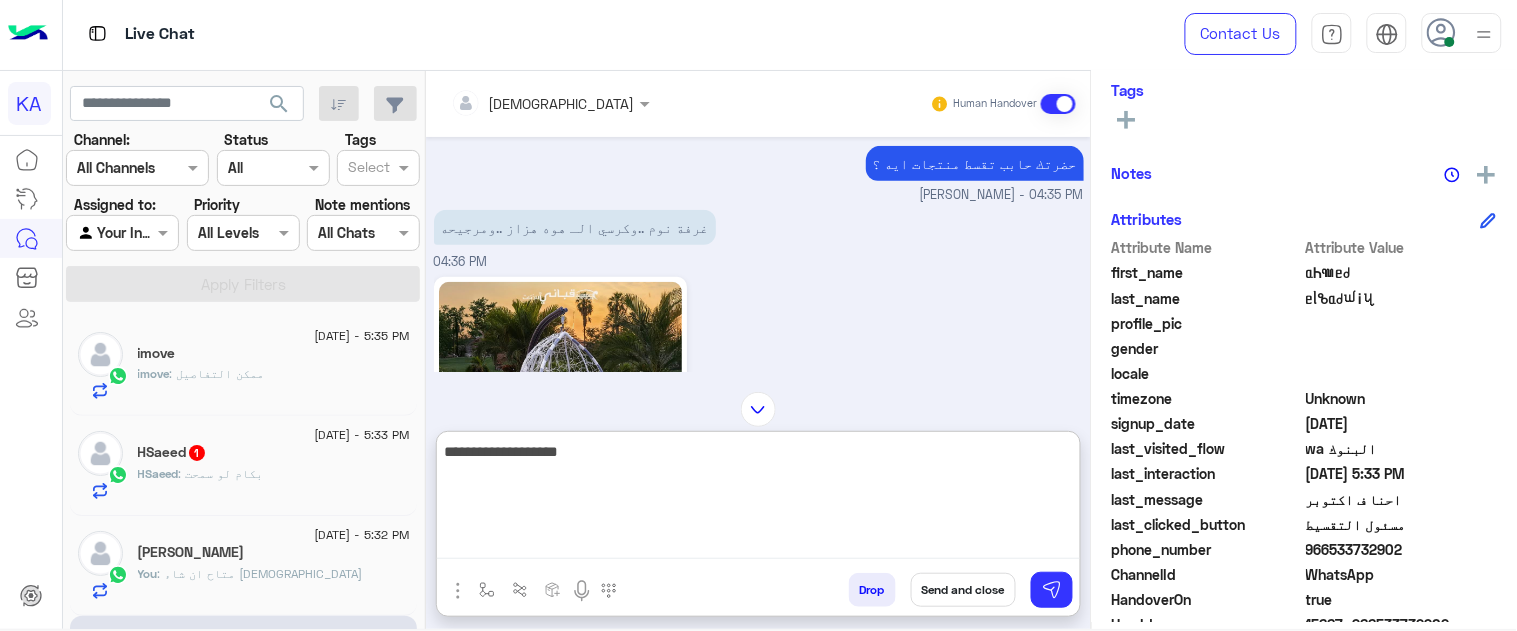 click on "**********" at bounding box center [758, 499] 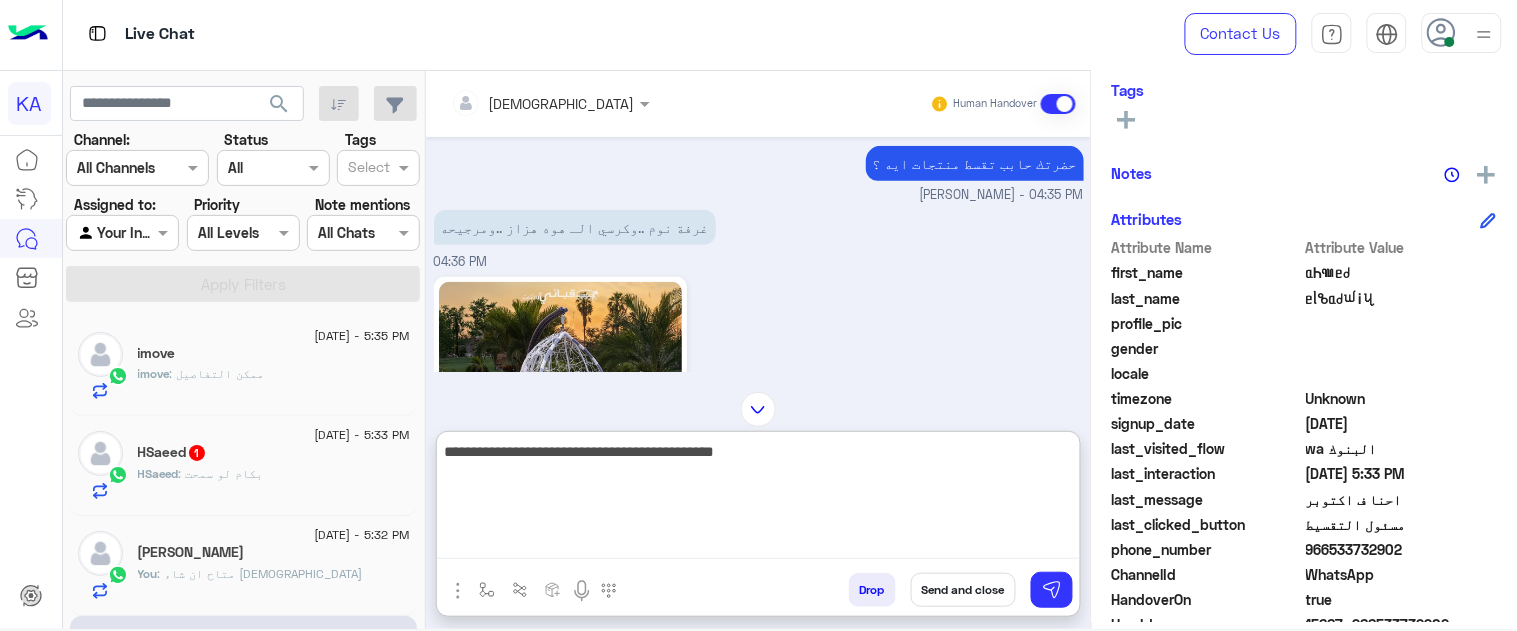 click on "**********" at bounding box center [758, 499] 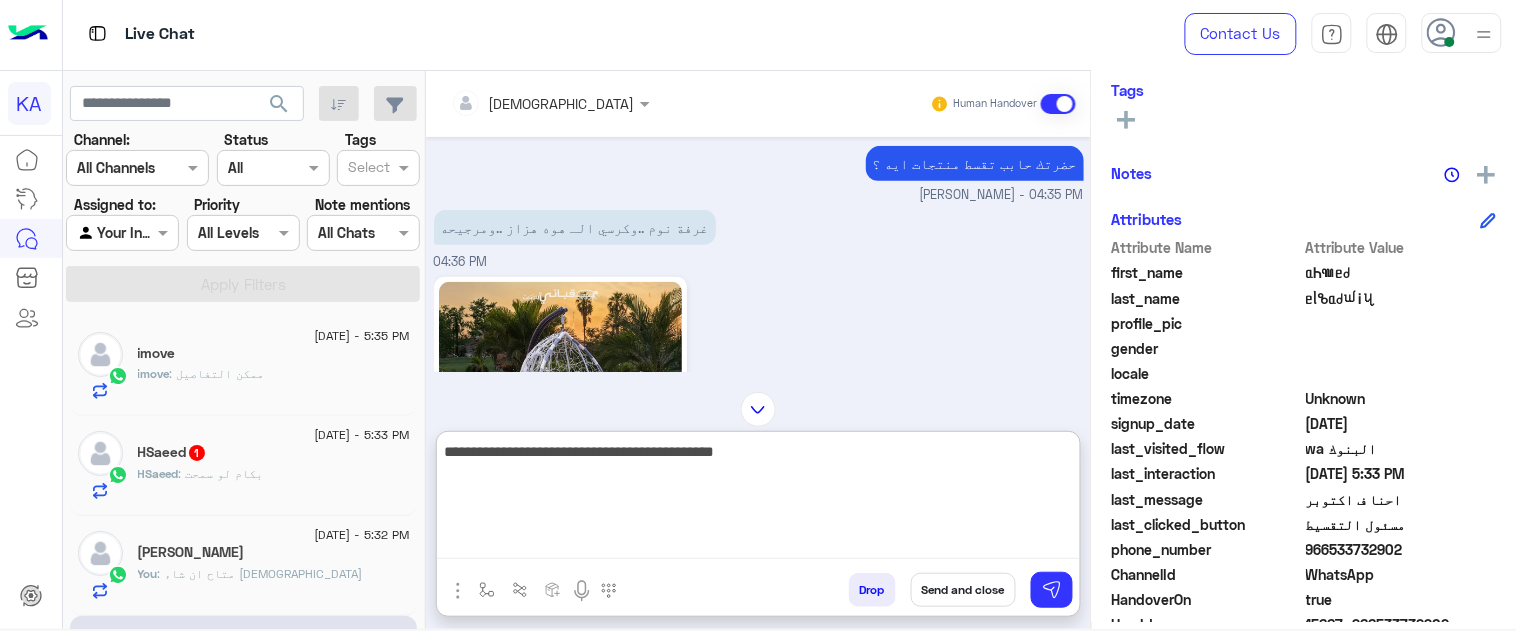 click on "**********" at bounding box center [758, 499] 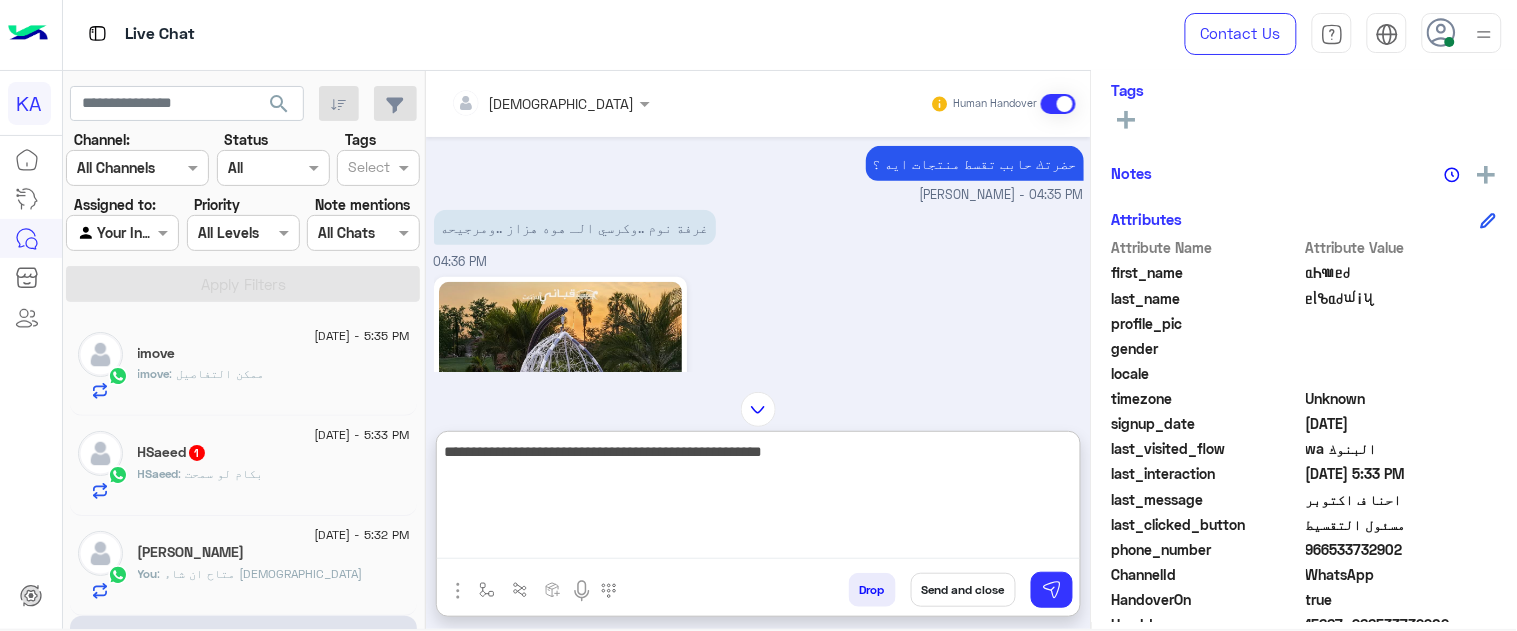 type on "**********" 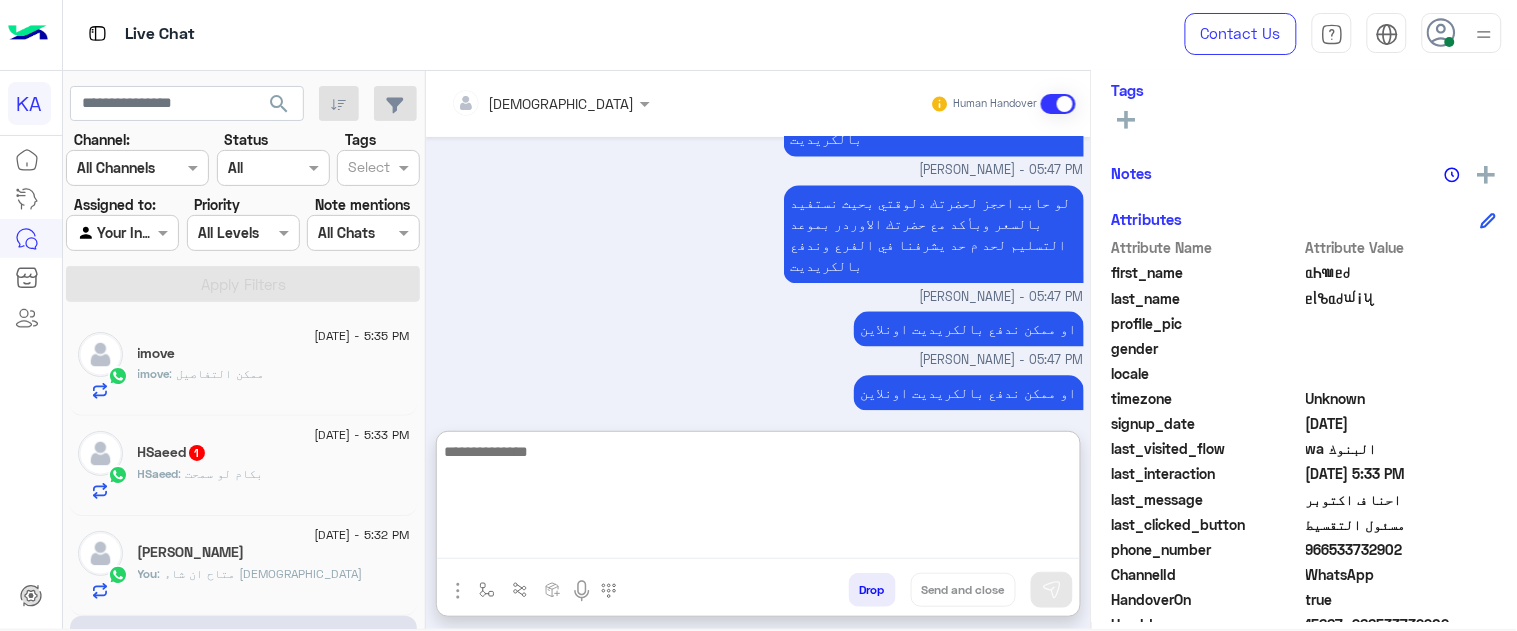 scroll, scrollTop: 3132, scrollLeft: 0, axis: vertical 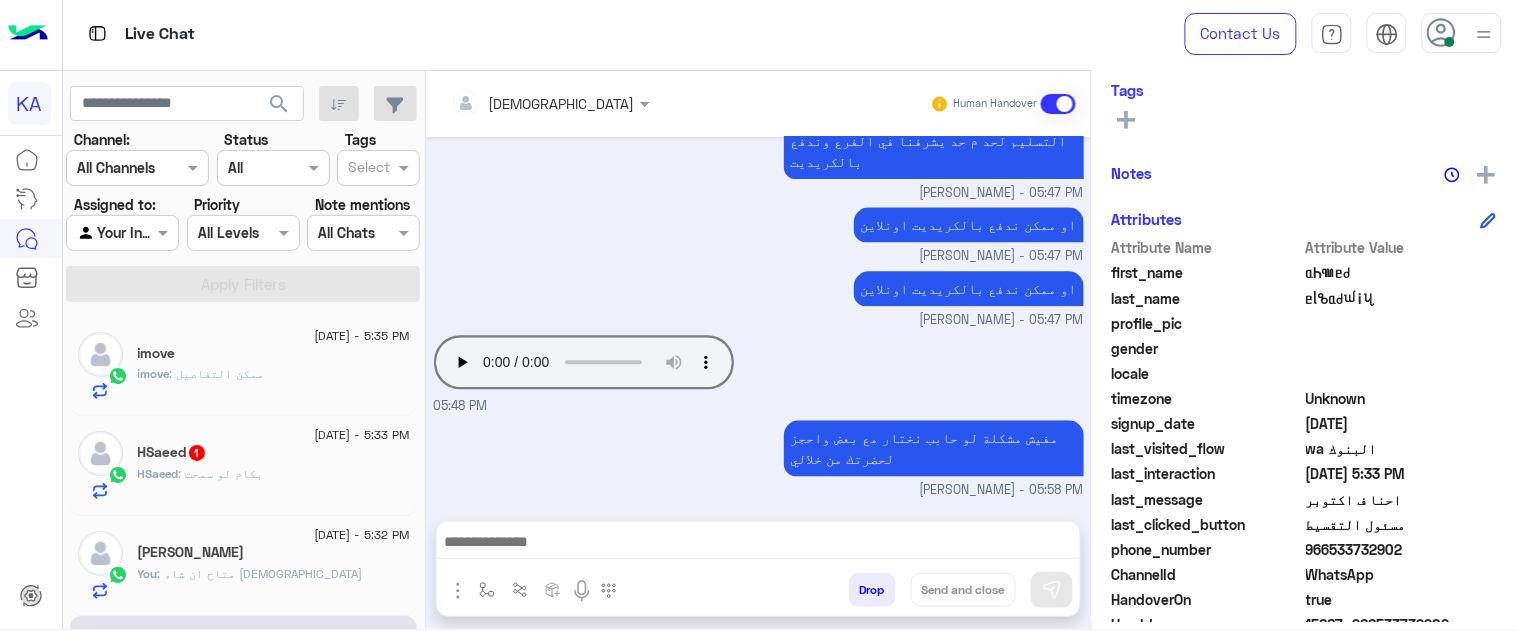 click on "HSaeed   1" 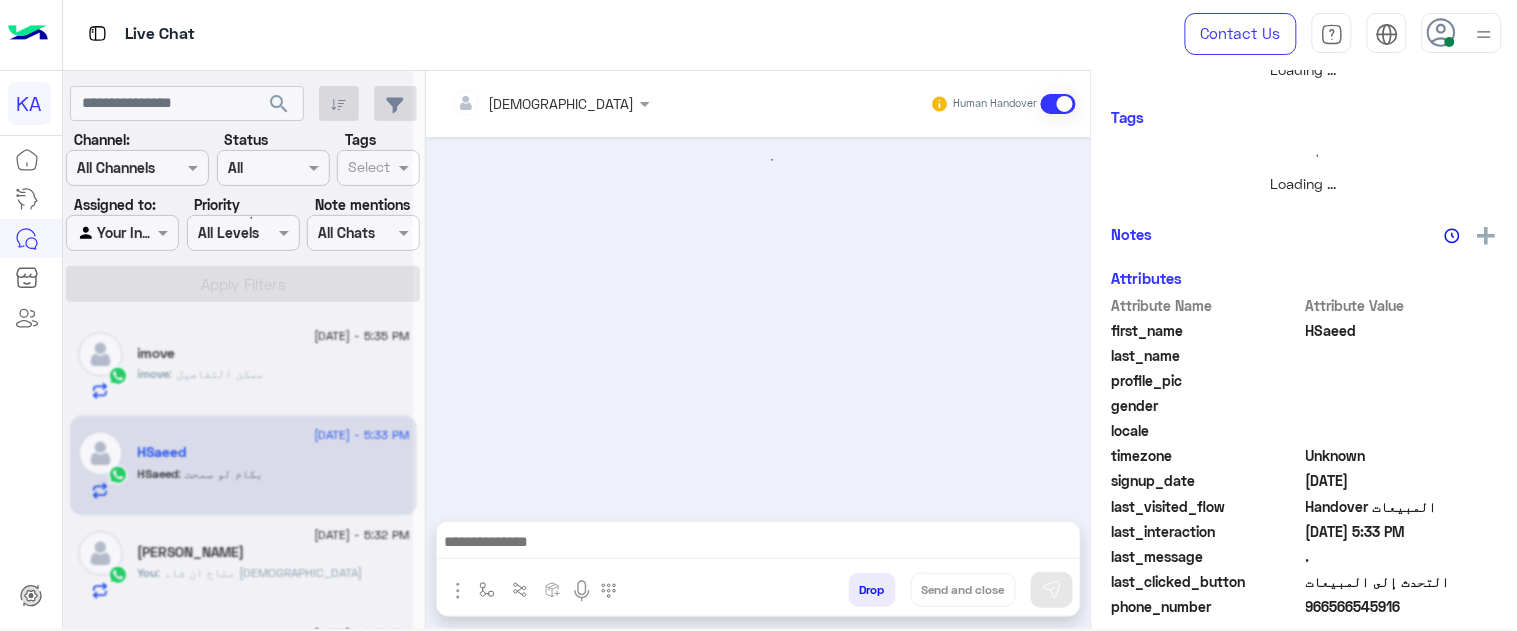 scroll, scrollTop: 756, scrollLeft: 0, axis: vertical 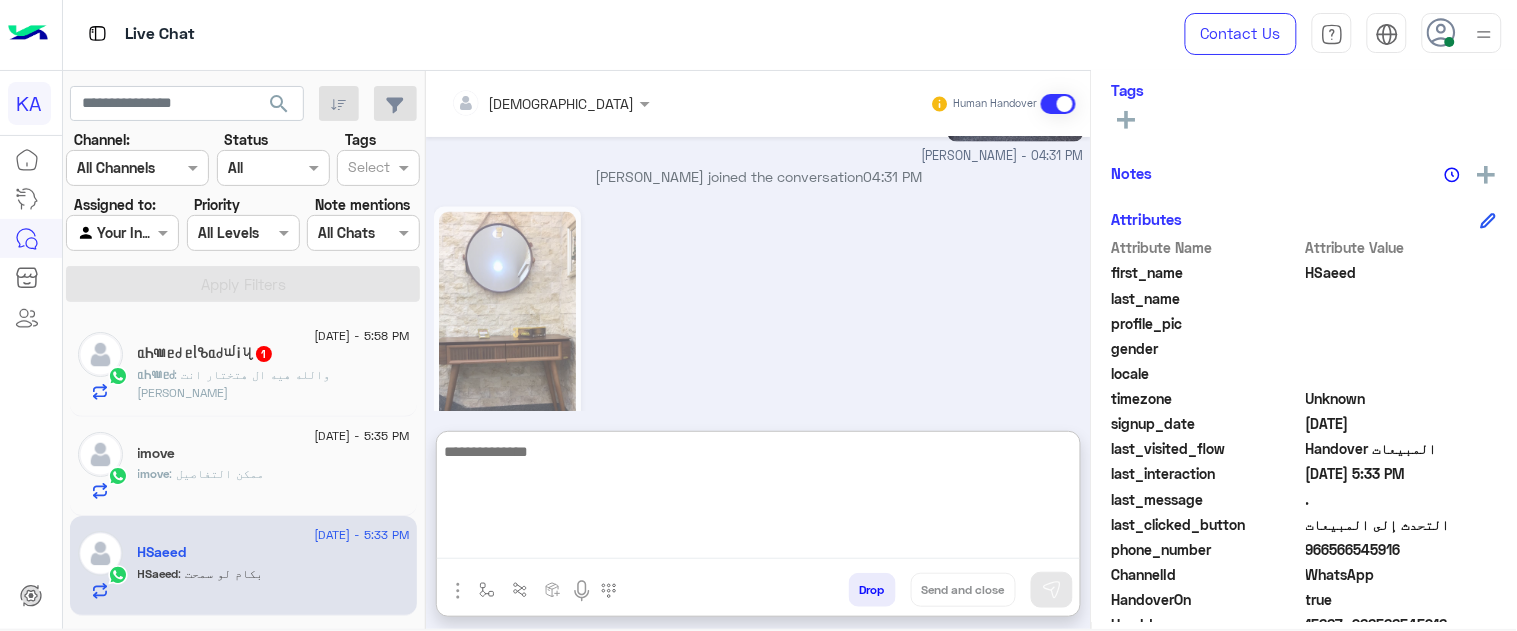 click at bounding box center (758, 499) 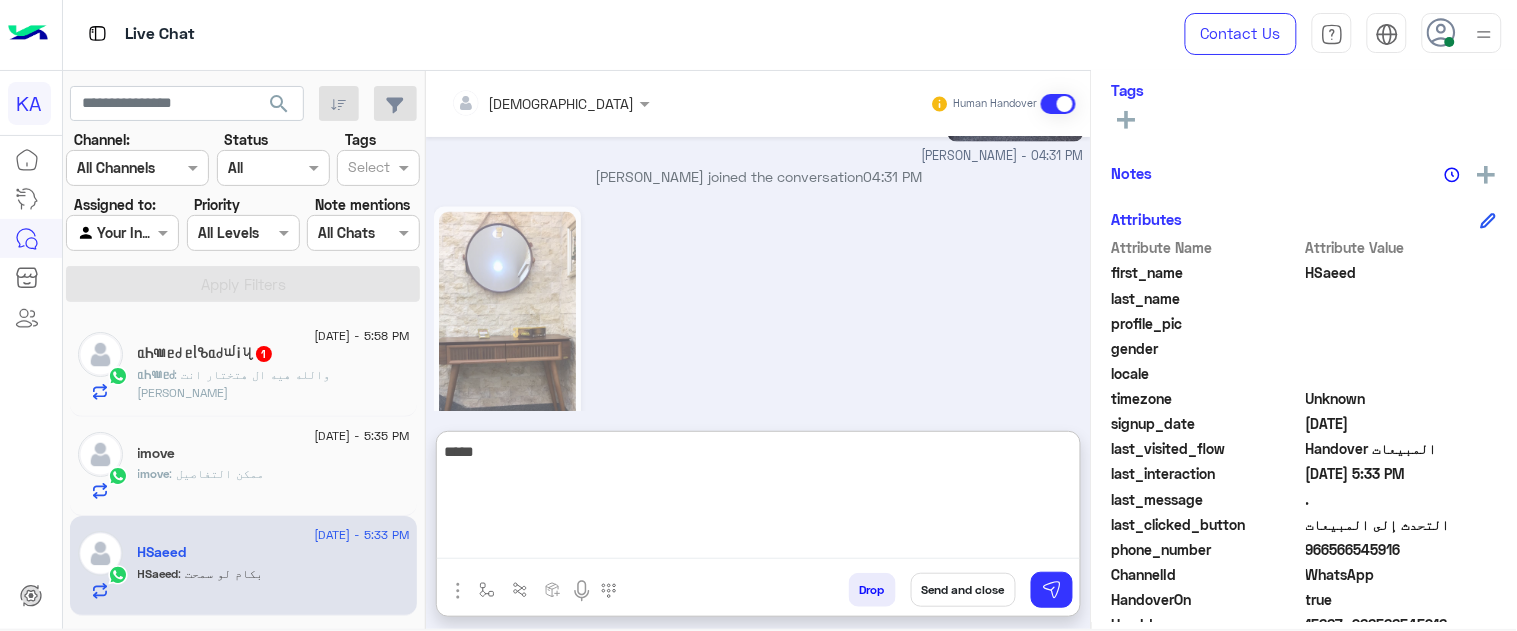 paste on "*******" 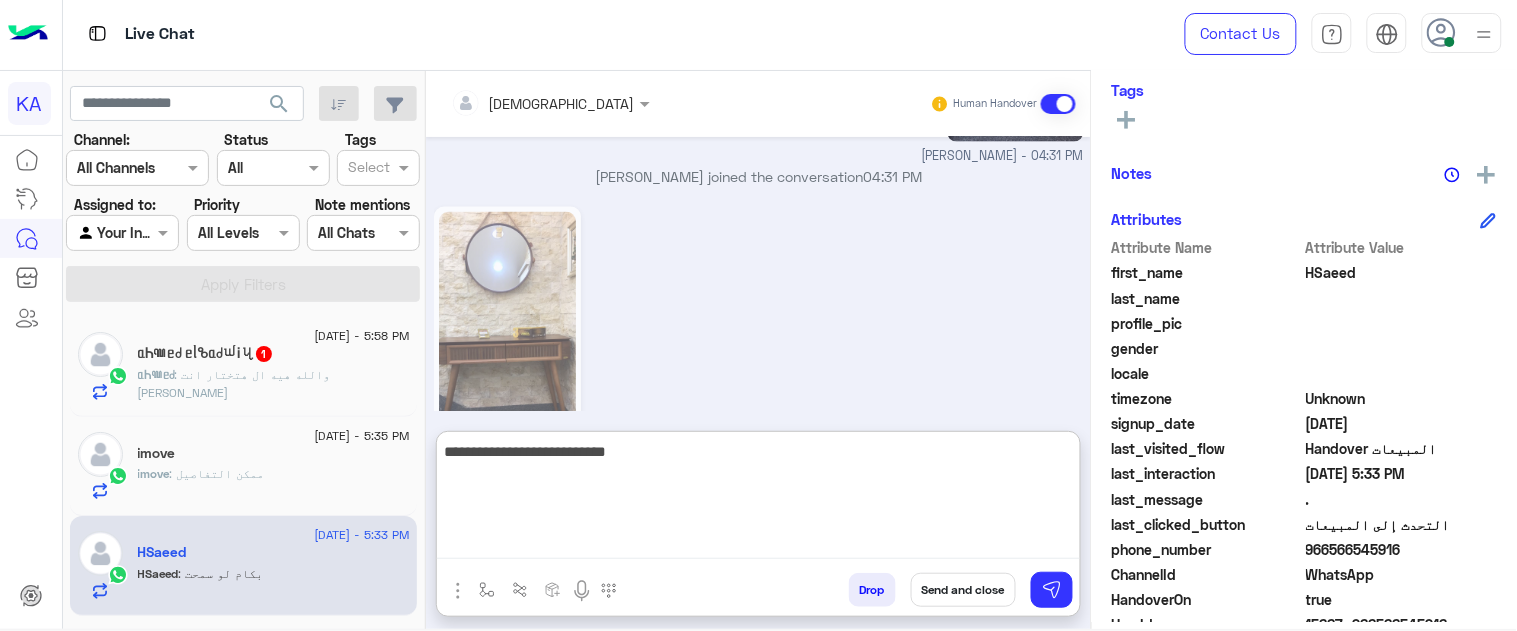 type on "**********" 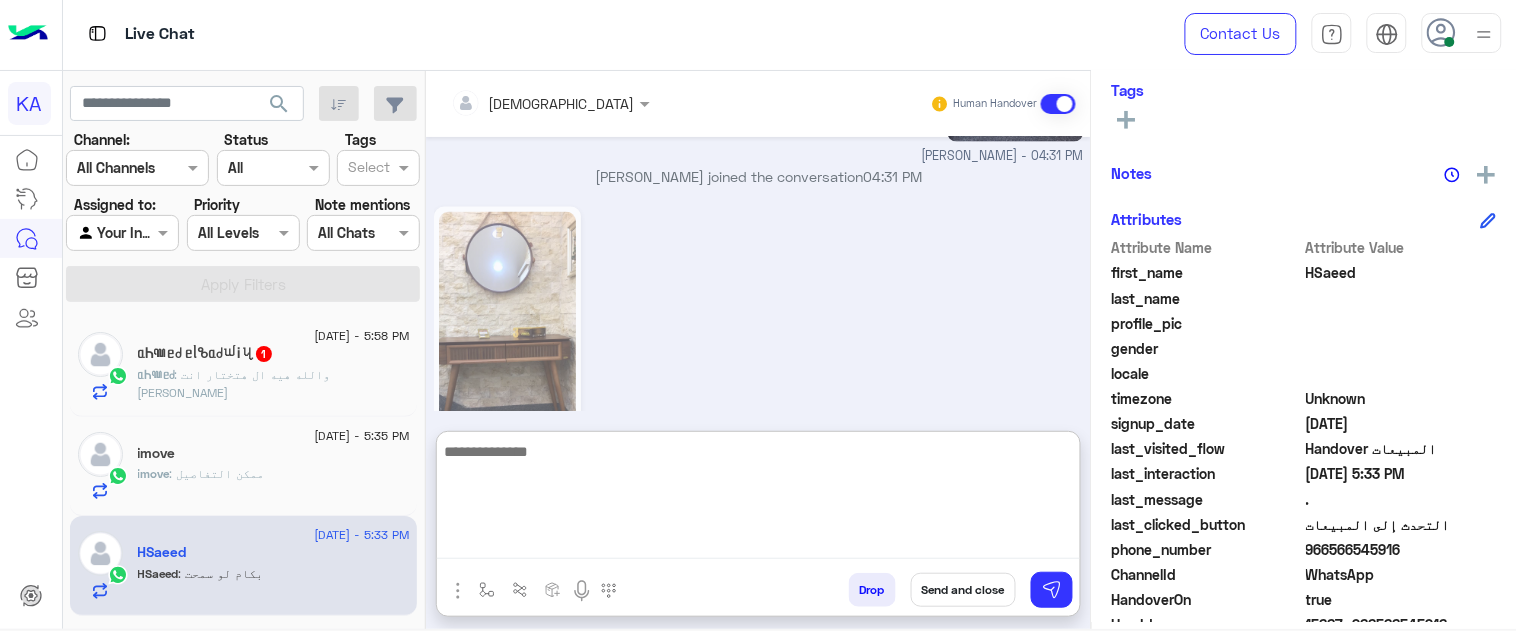 scroll, scrollTop: 910, scrollLeft: 0, axis: vertical 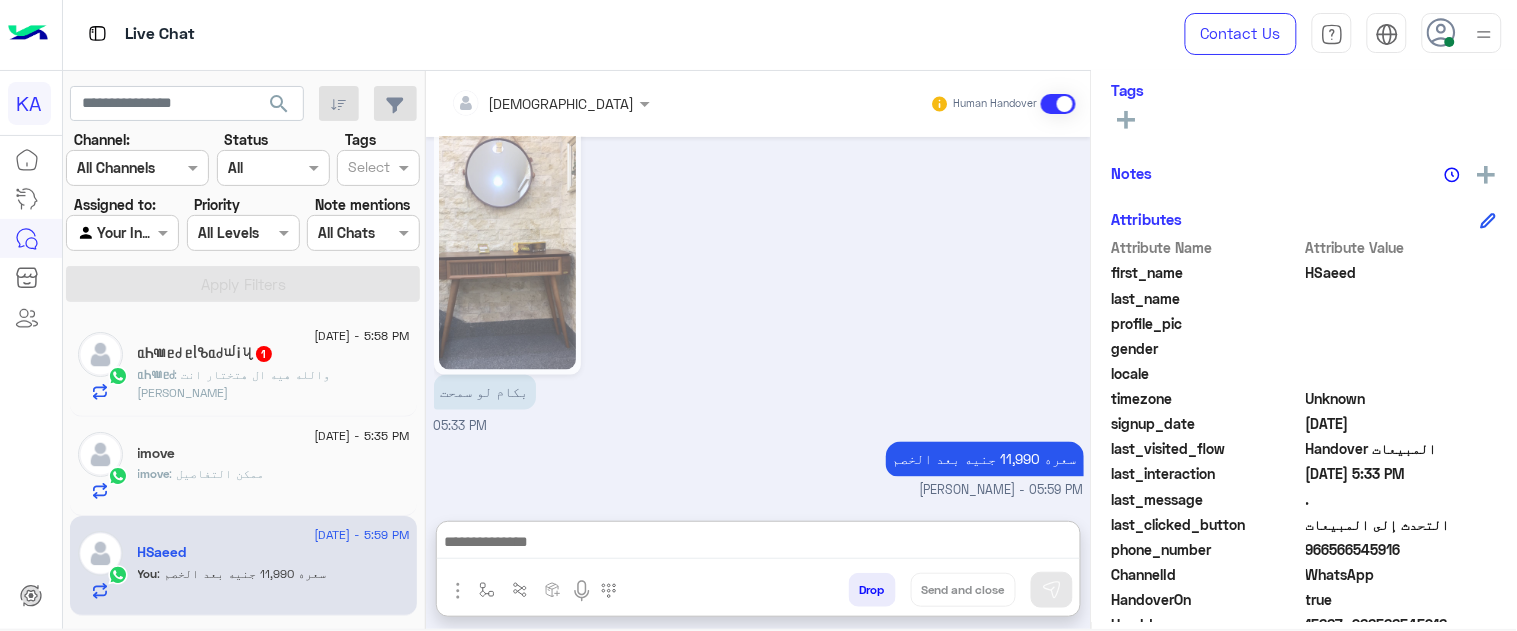 click on "ᥲ️Ꮒ꧑ᥱძ ᥱᥣႦᥲ️ძꪝᎥꪗ  1" 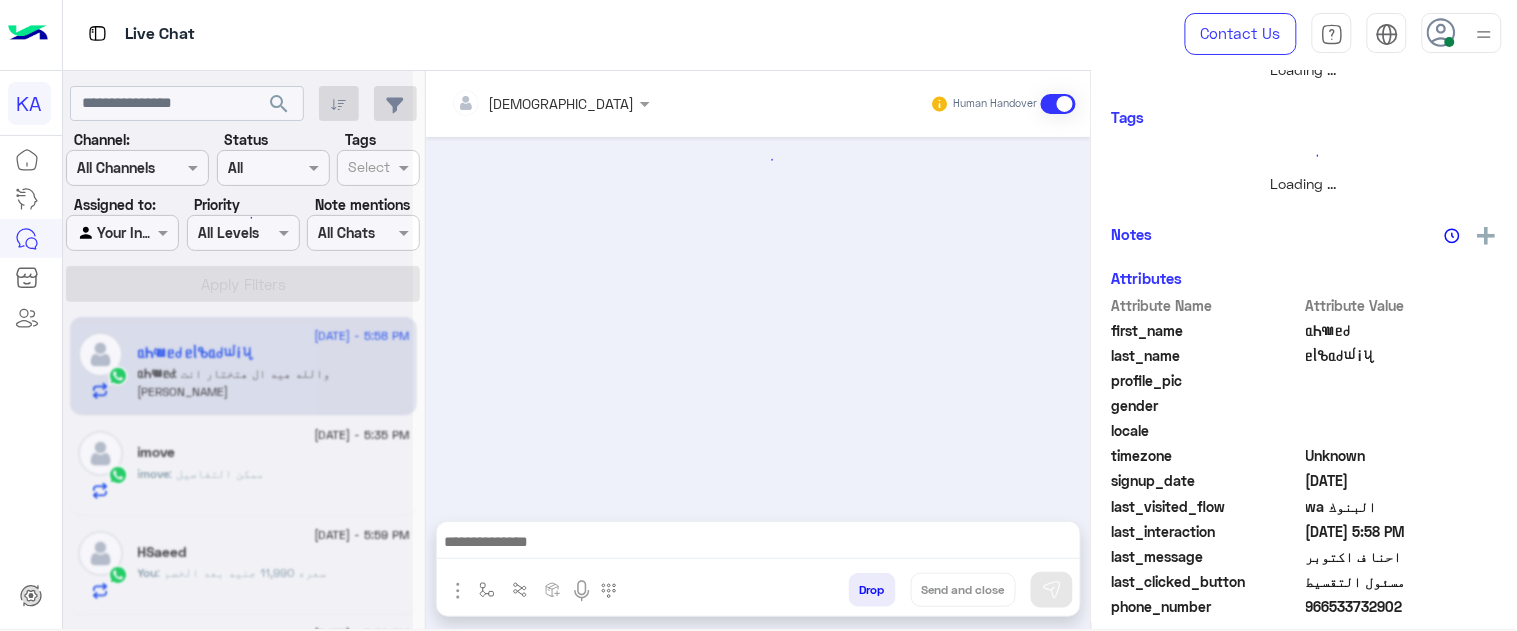scroll, scrollTop: 0, scrollLeft: 0, axis: both 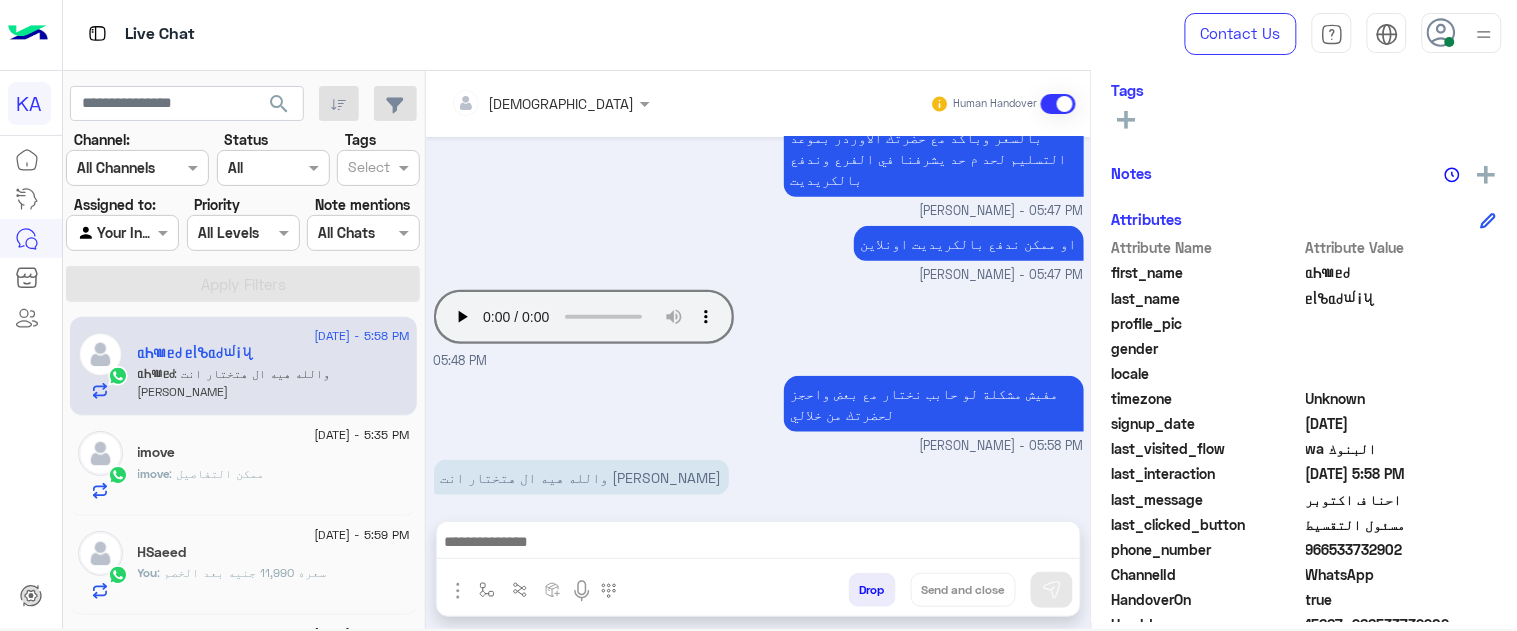 click at bounding box center (758, 547) 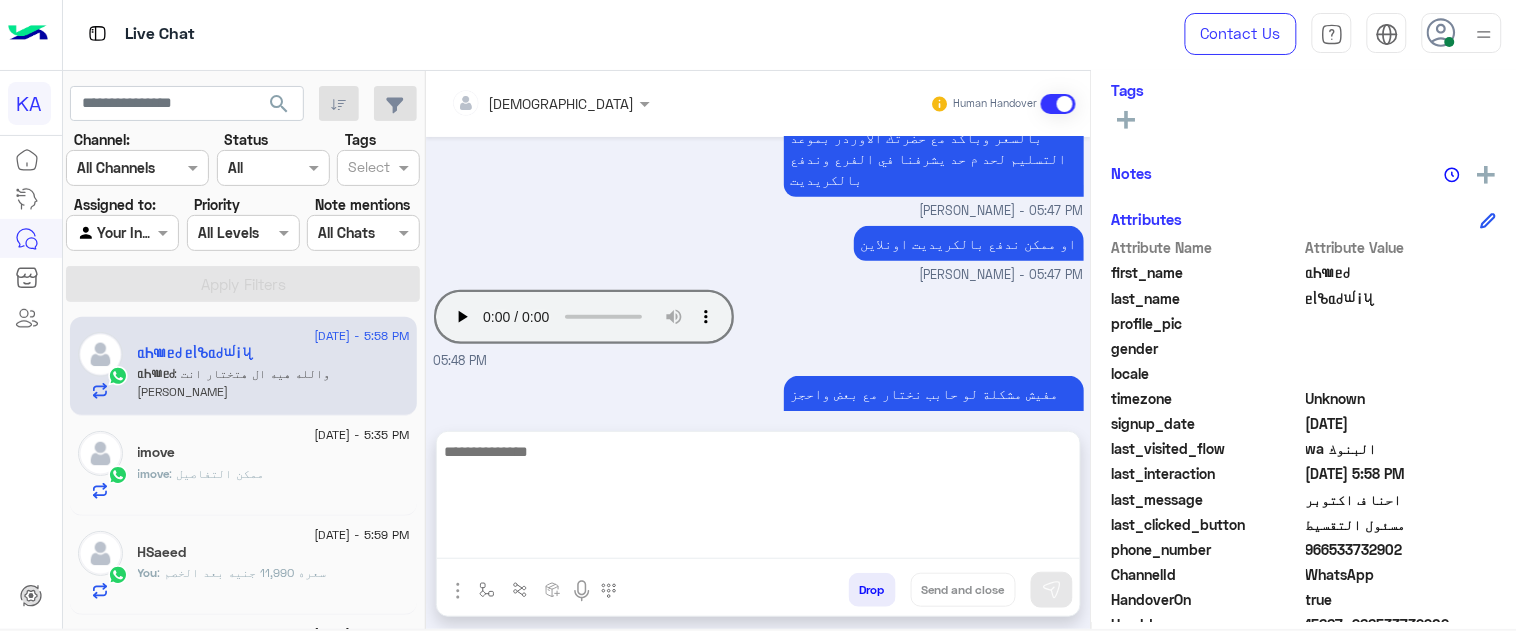 click at bounding box center [758, 499] 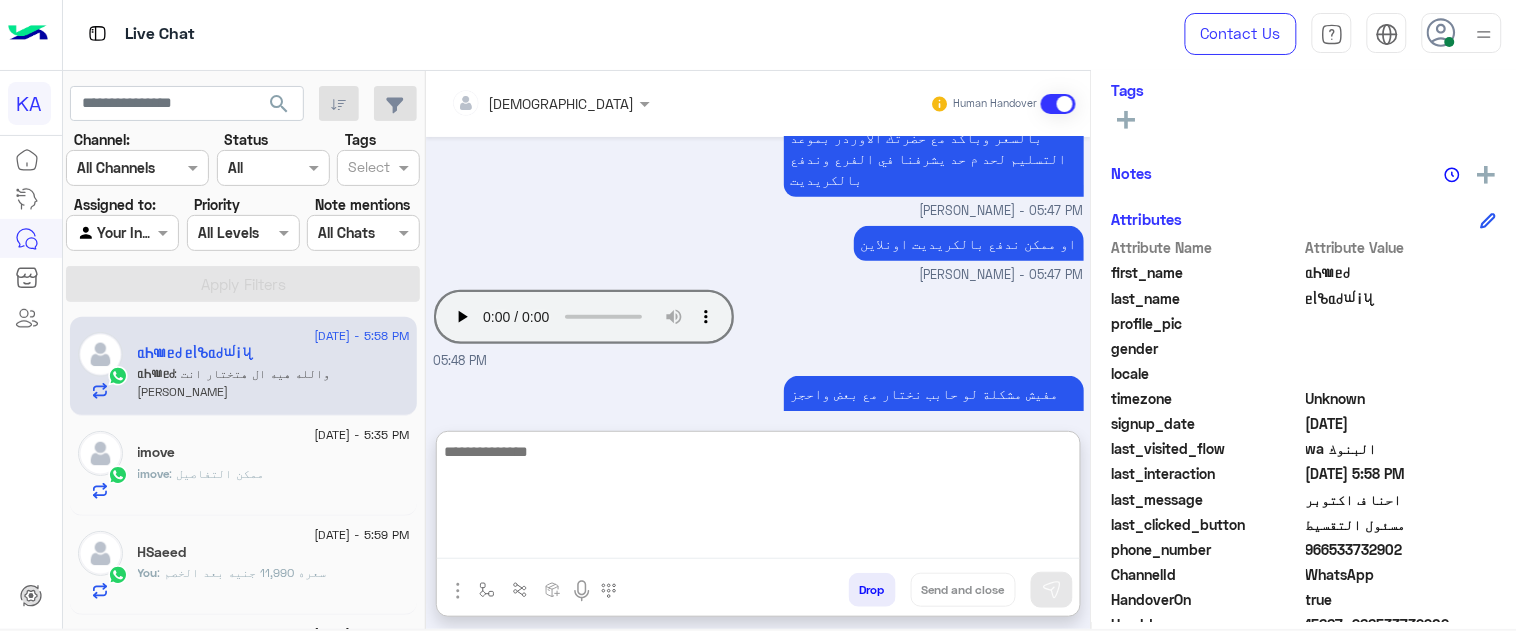 scroll, scrollTop: 111, scrollLeft: 0, axis: vertical 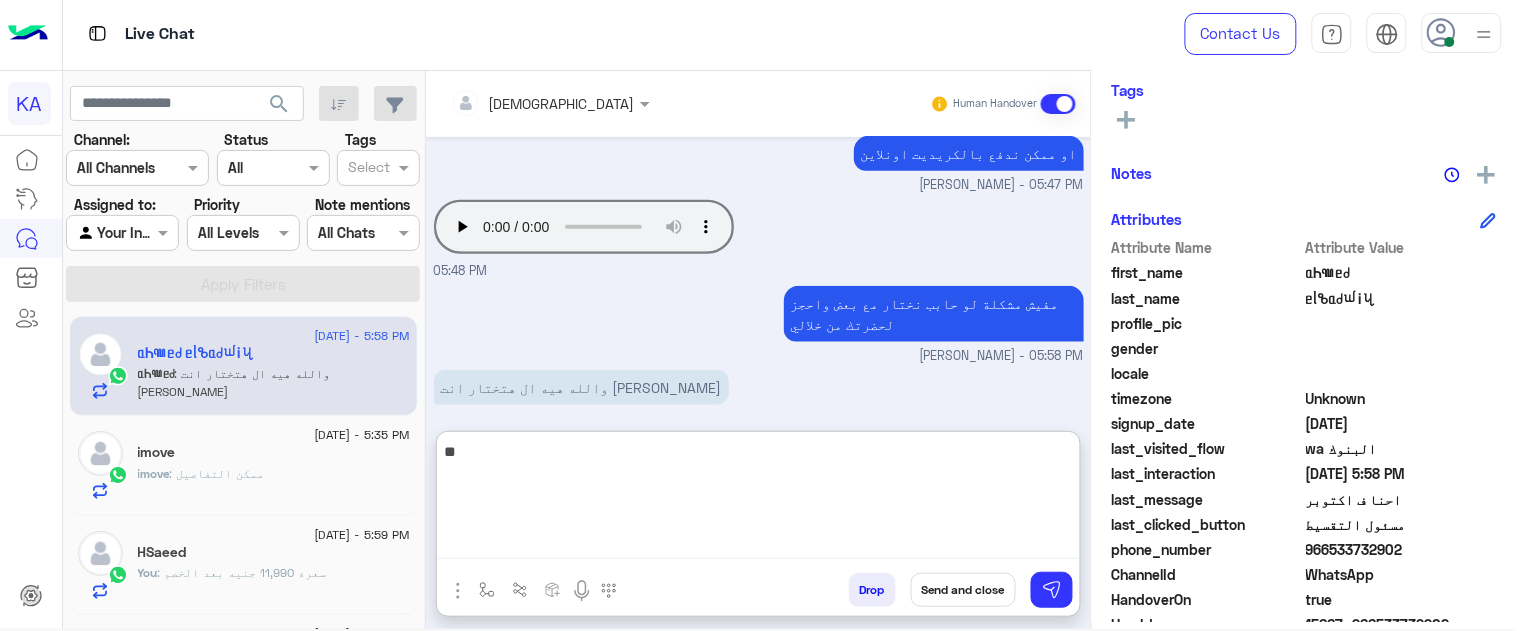 type on "**" 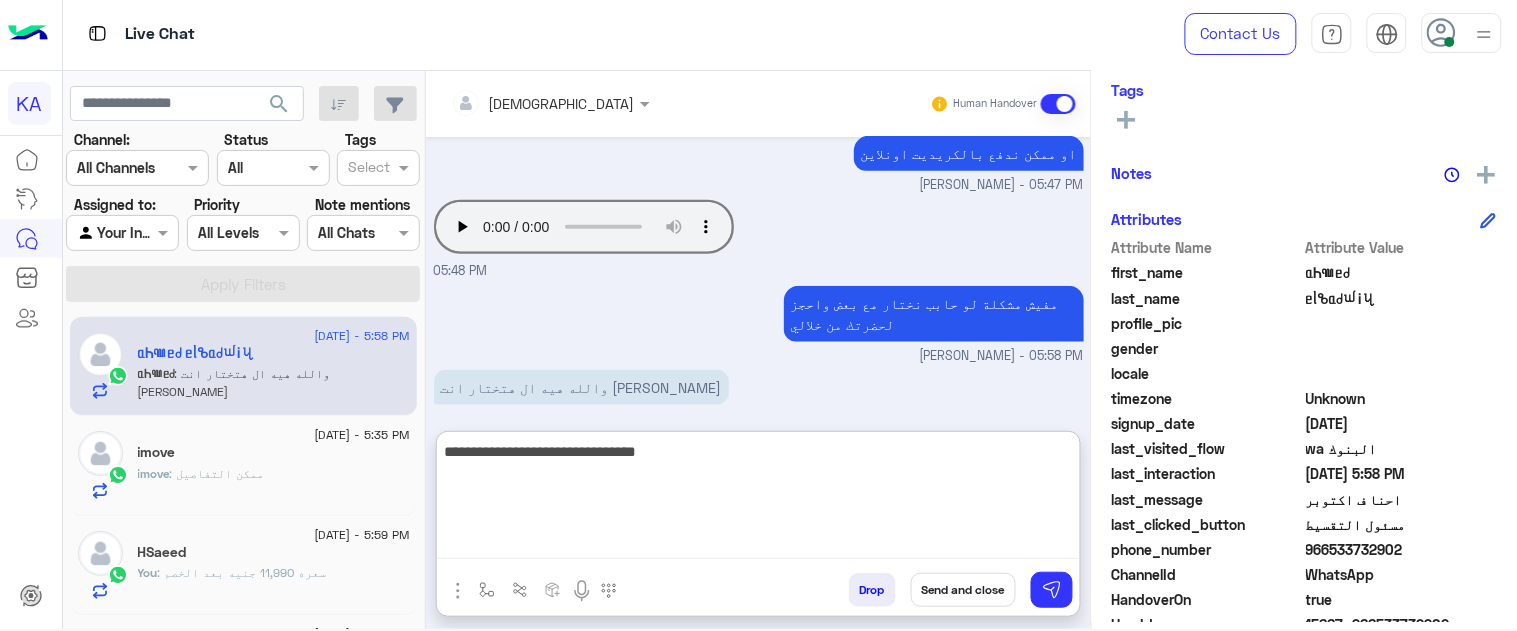 type on "**********" 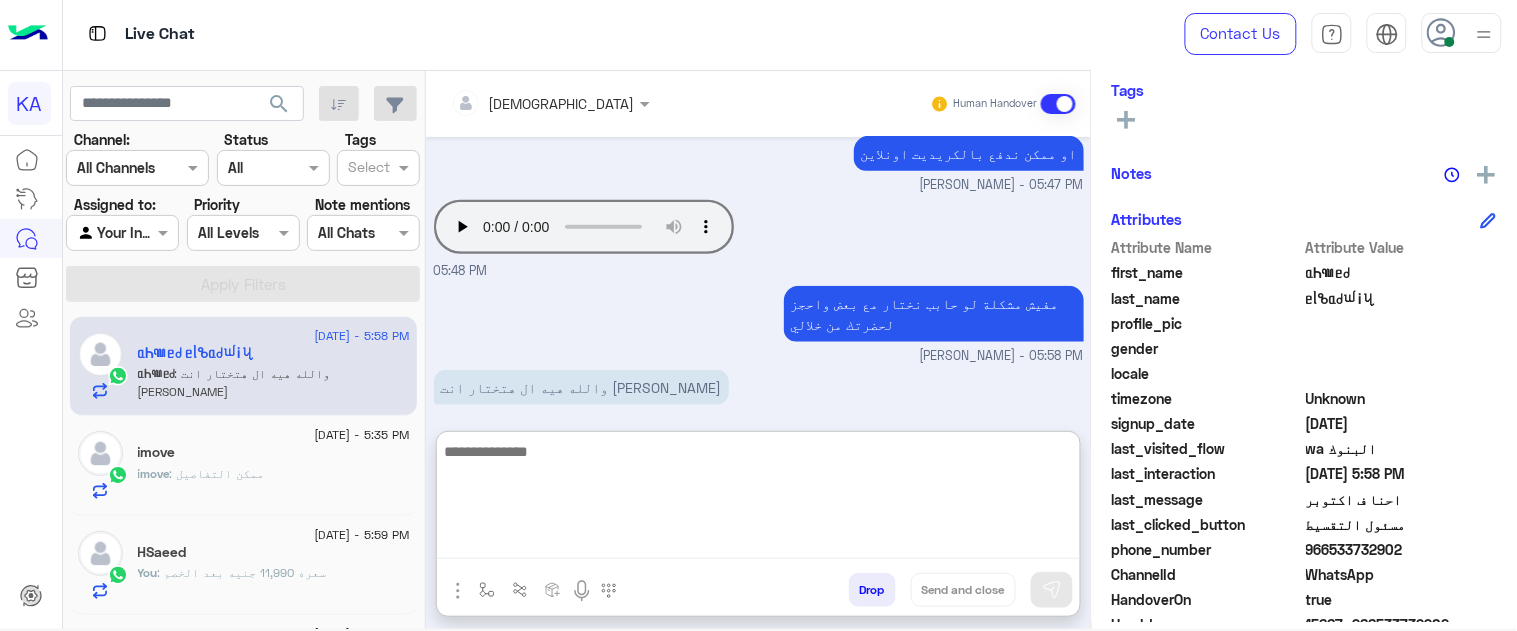 scroll, scrollTop: 574, scrollLeft: 0, axis: vertical 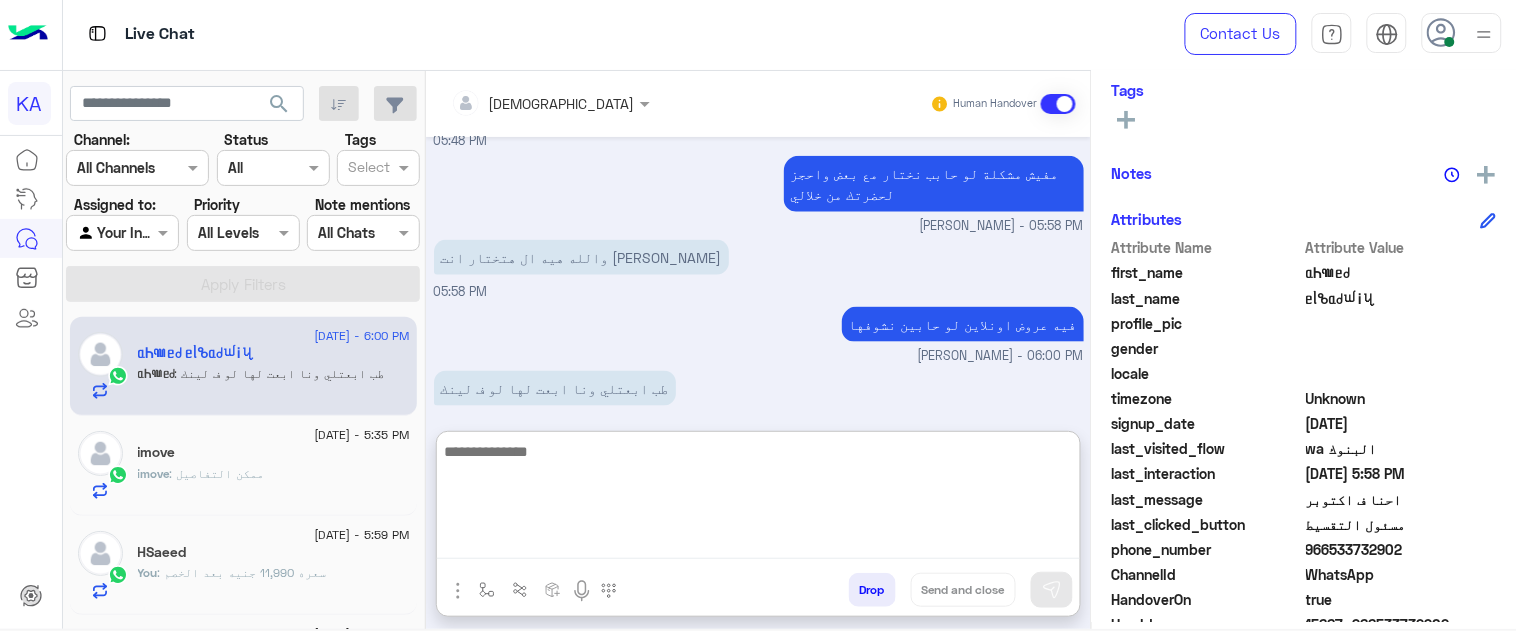 click at bounding box center (758, 499) 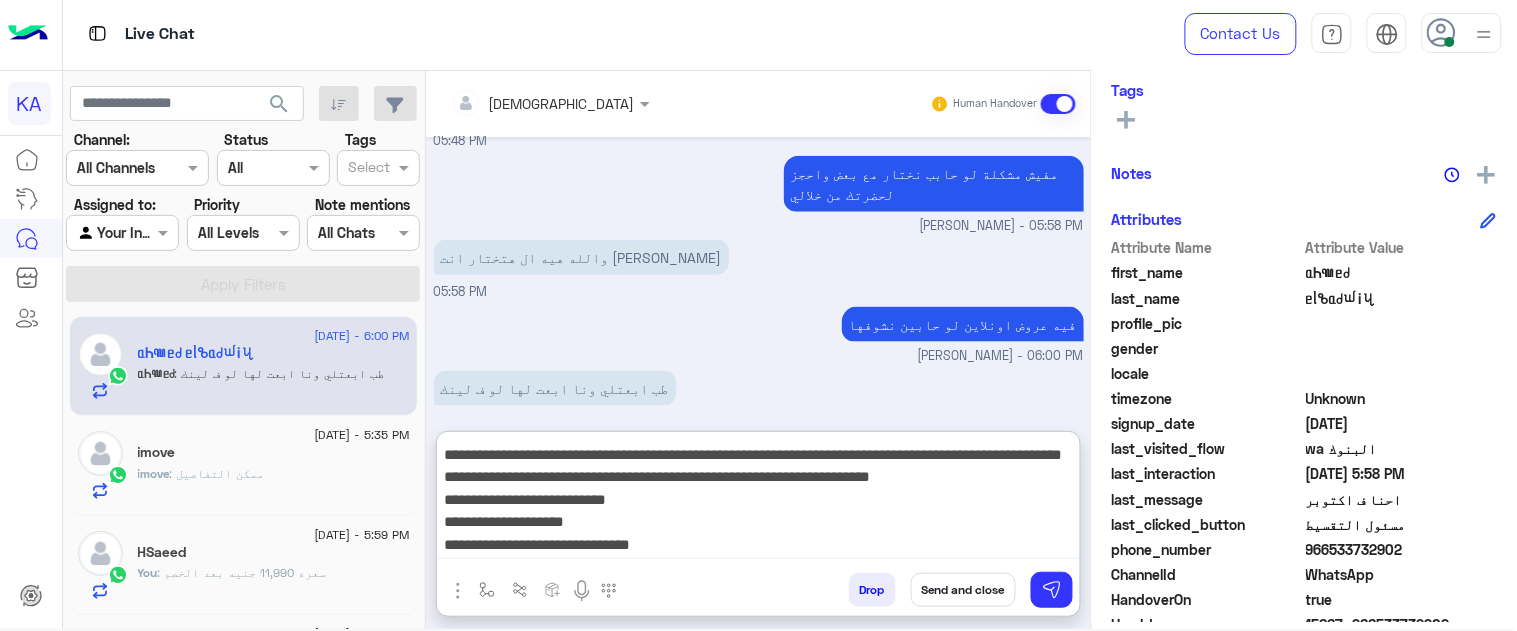 scroll, scrollTop: 66, scrollLeft: 0, axis: vertical 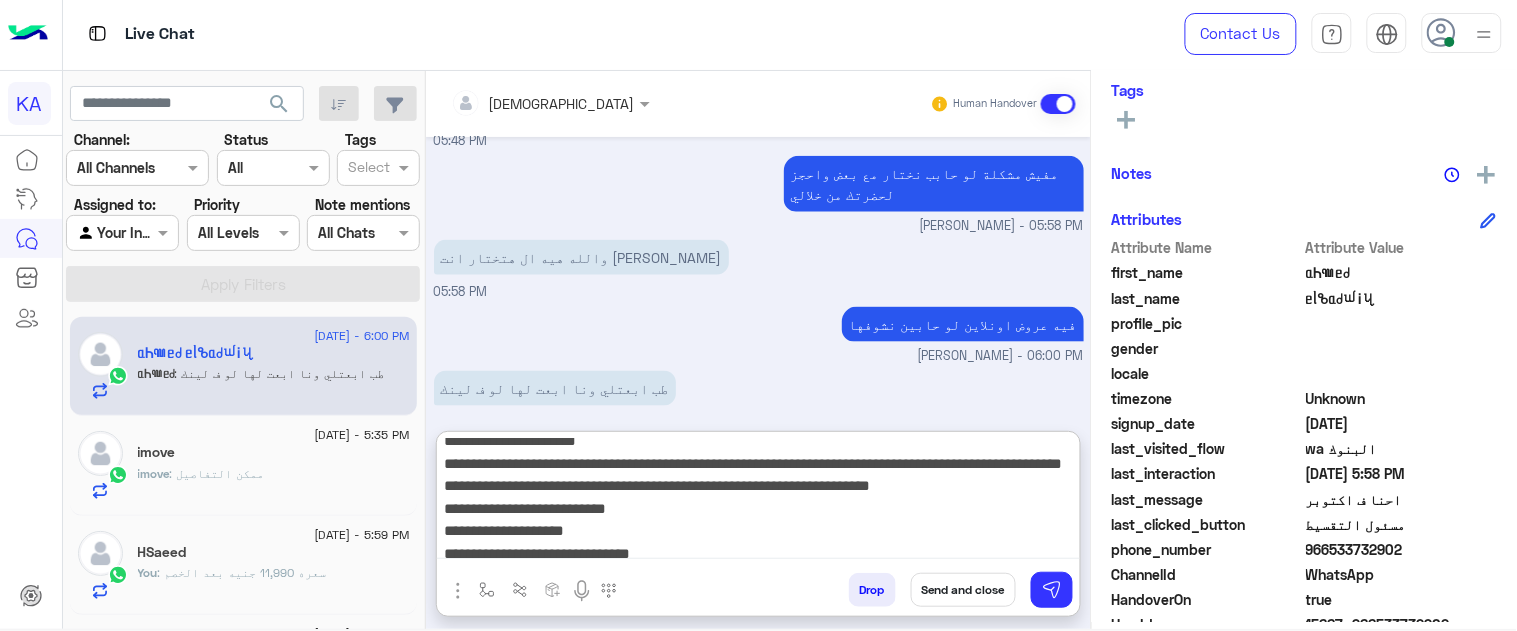 drag, startPoint x: 1014, startPoint y: 545, endPoint x: 883, endPoint y: 458, distance: 157.25775 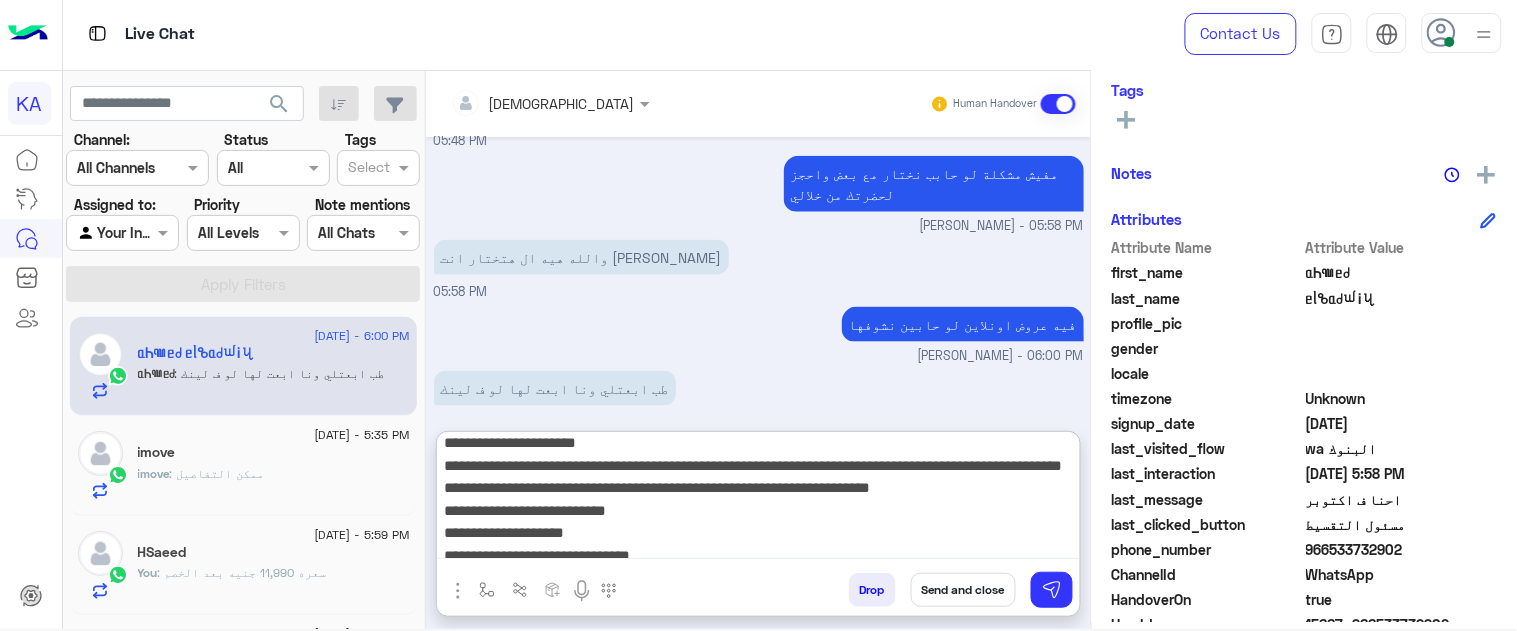 click on "**********" at bounding box center (758, 499) 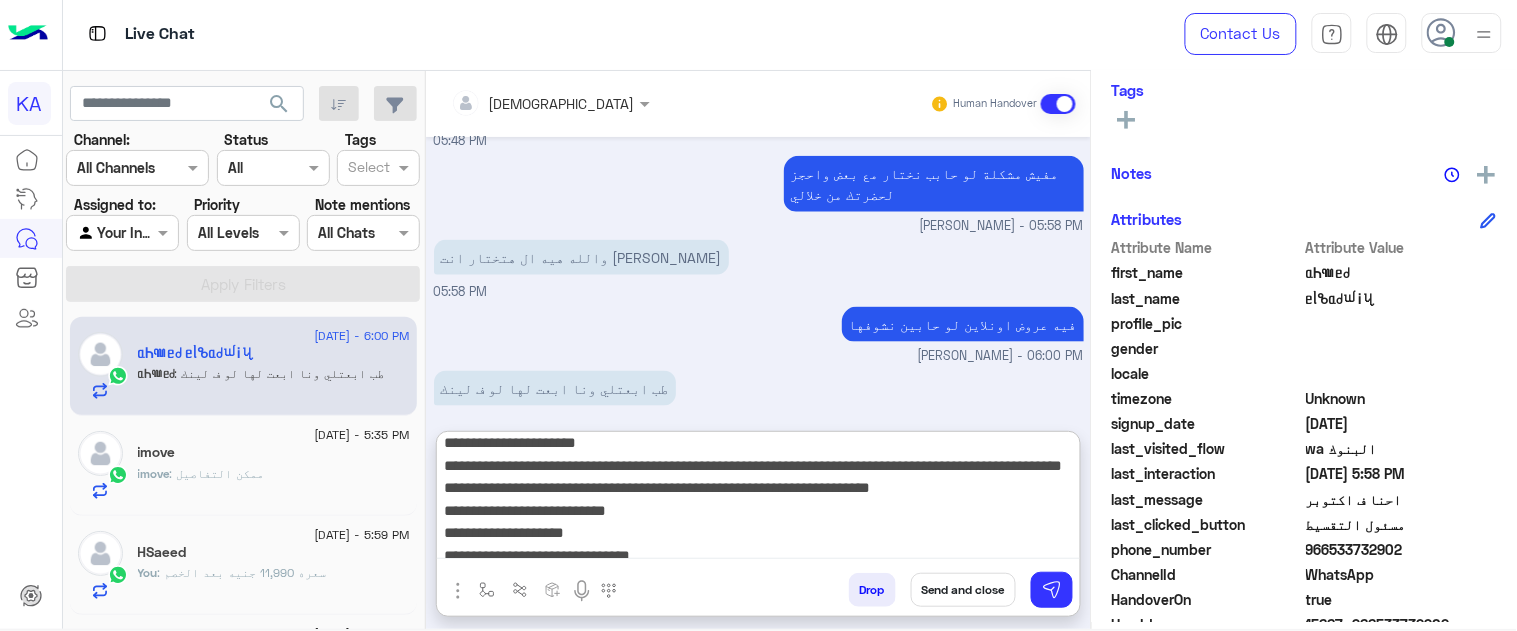 drag, startPoint x: 1065, startPoint y: 462, endPoint x: 901, endPoint y: 477, distance: 164.68454 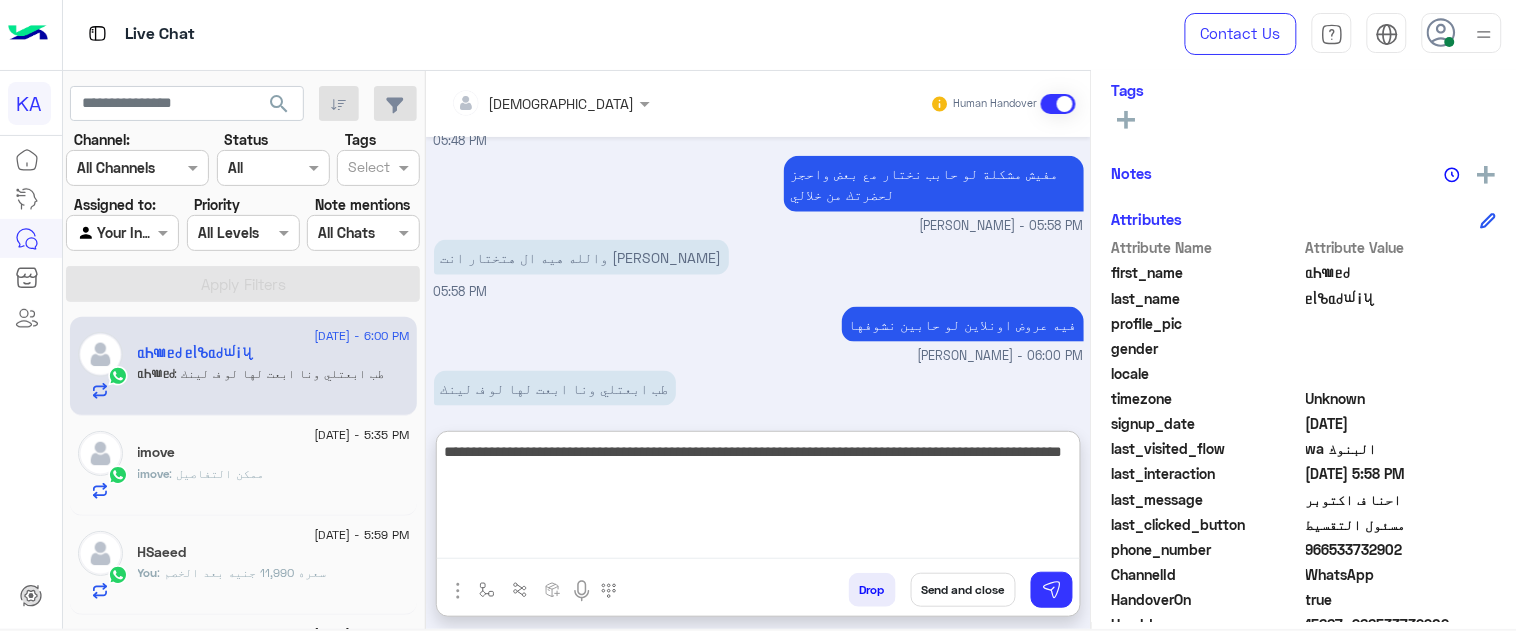 scroll, scrollTop: 0, scrollLeft: 0, axis: both 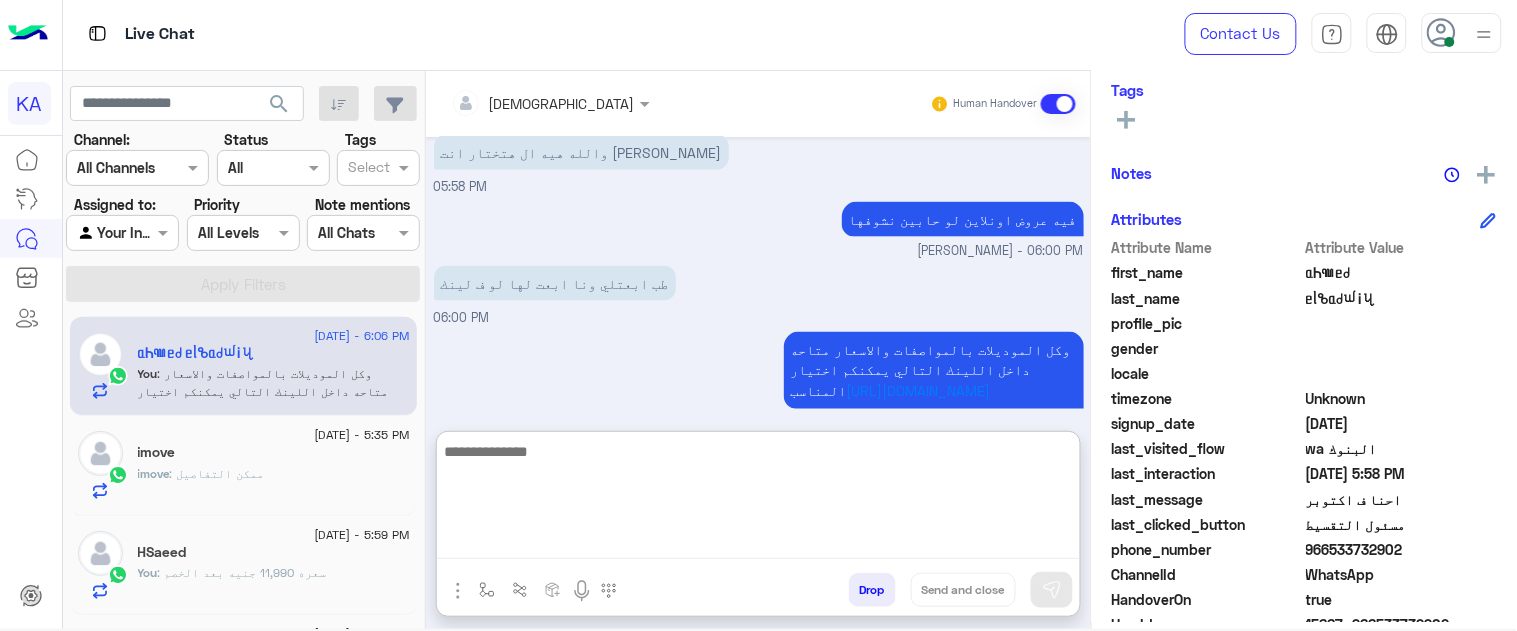 click on ": ممكن التفاصيل" 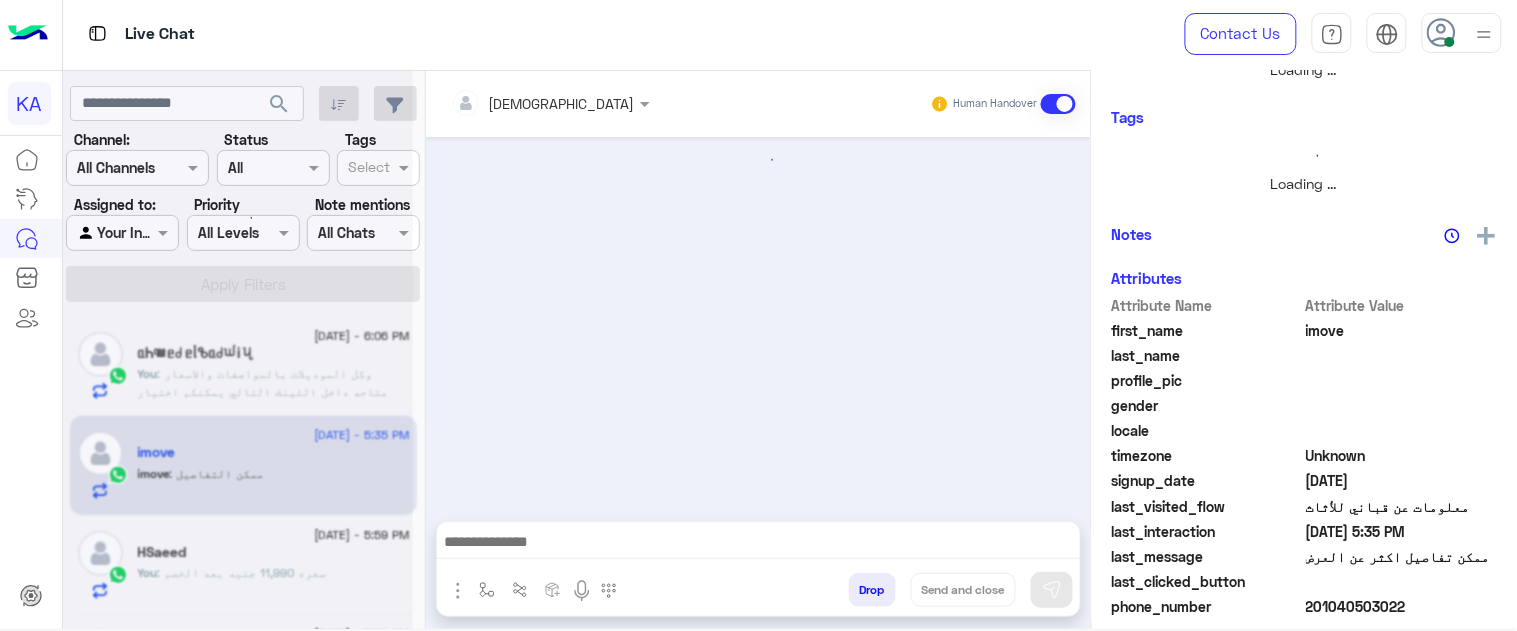 scroll, scrollTop: 0, scrollLeft: 0, axis: both 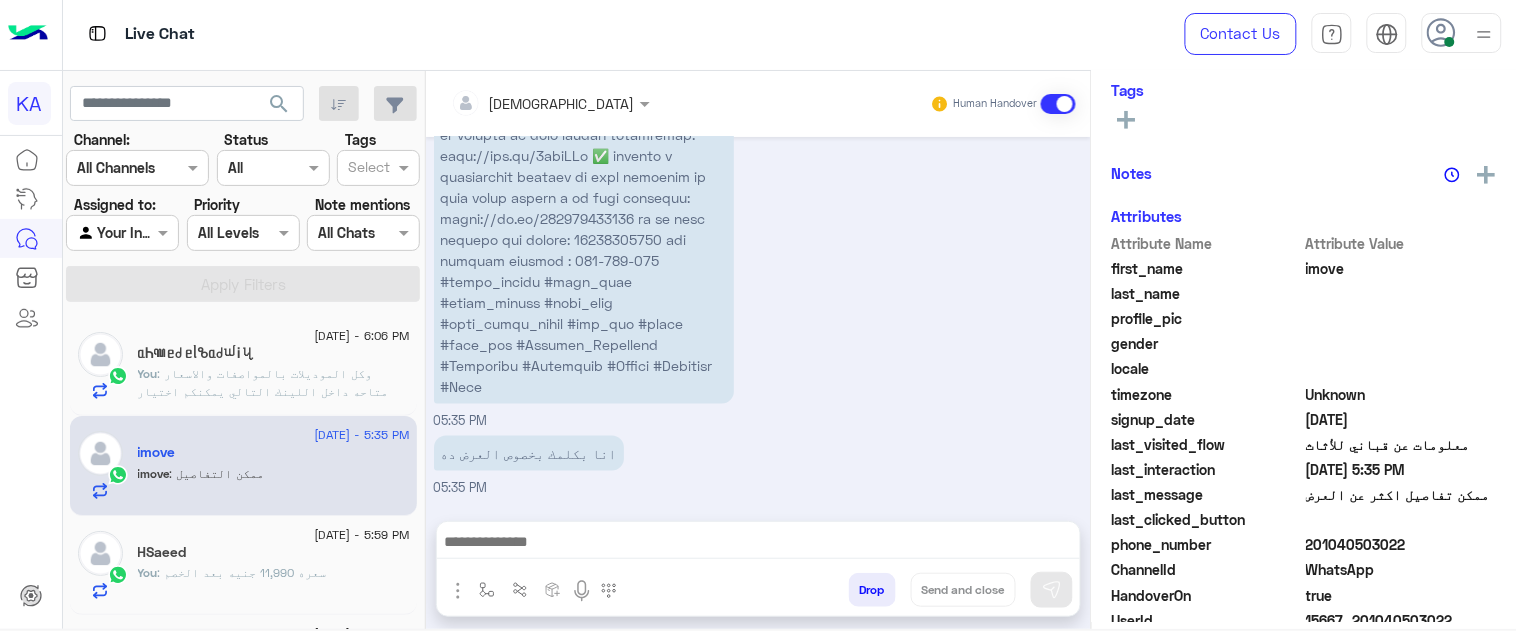 click at bounding box center (758, 544) 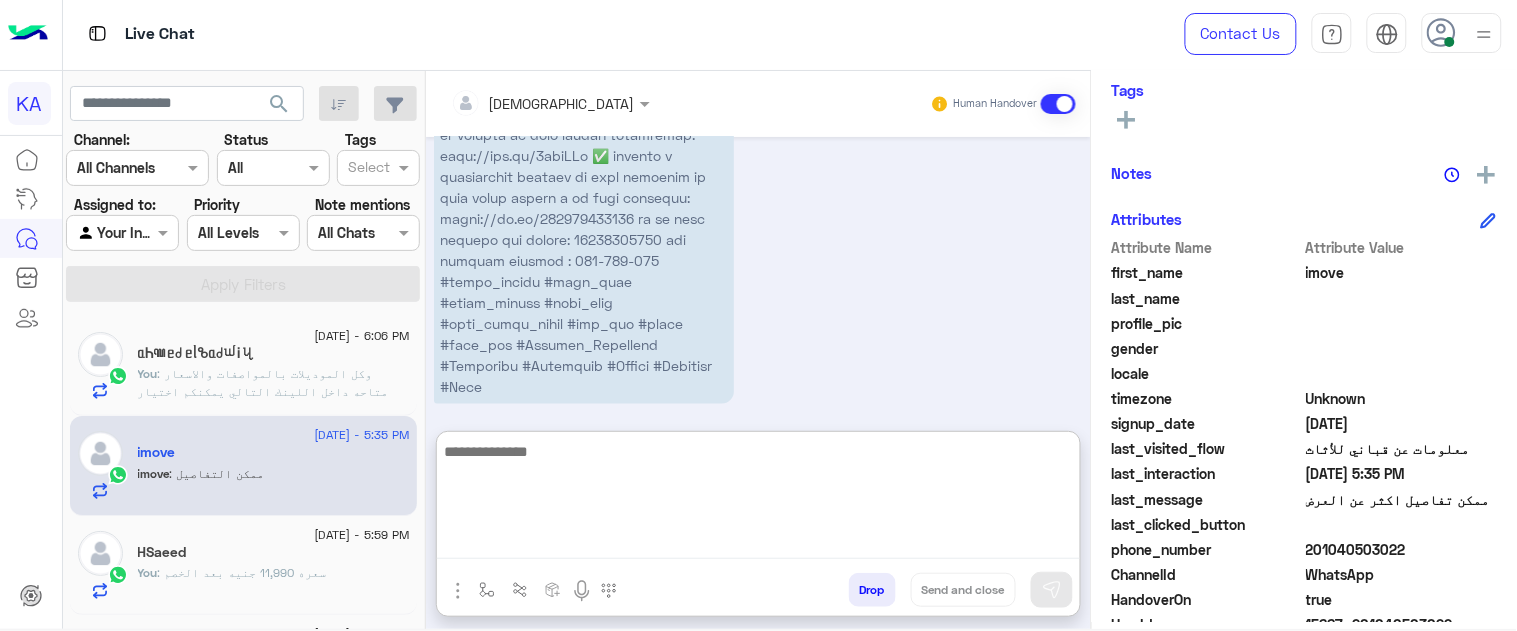 click on "Muhammad  Human Handover     Jul 1, 2025  ممكن تفاصيل اكثر عن العرض   03:53 PM   Muhammad  opened handover mode   03:56 PM      مساء الخير  مع حضرتك محمد من ادارة مبيعات قباني للأثاث  Muhammad  -  03:56 PM   Muhammad  joined the conversation   03:56 PM      ممكن تفاصيل اكثر عن العرض   03:59 PM  حضرتك حابب تسأل عن أي عرض ؟  Muhammad  -  04:02 PM      05:35 PM  انا بكلمك بخصوص العرض ده   05:35 PM  ممكن التفاصيل   05:35 PM   Drop   Send and close" at bounding box center [758, 354] 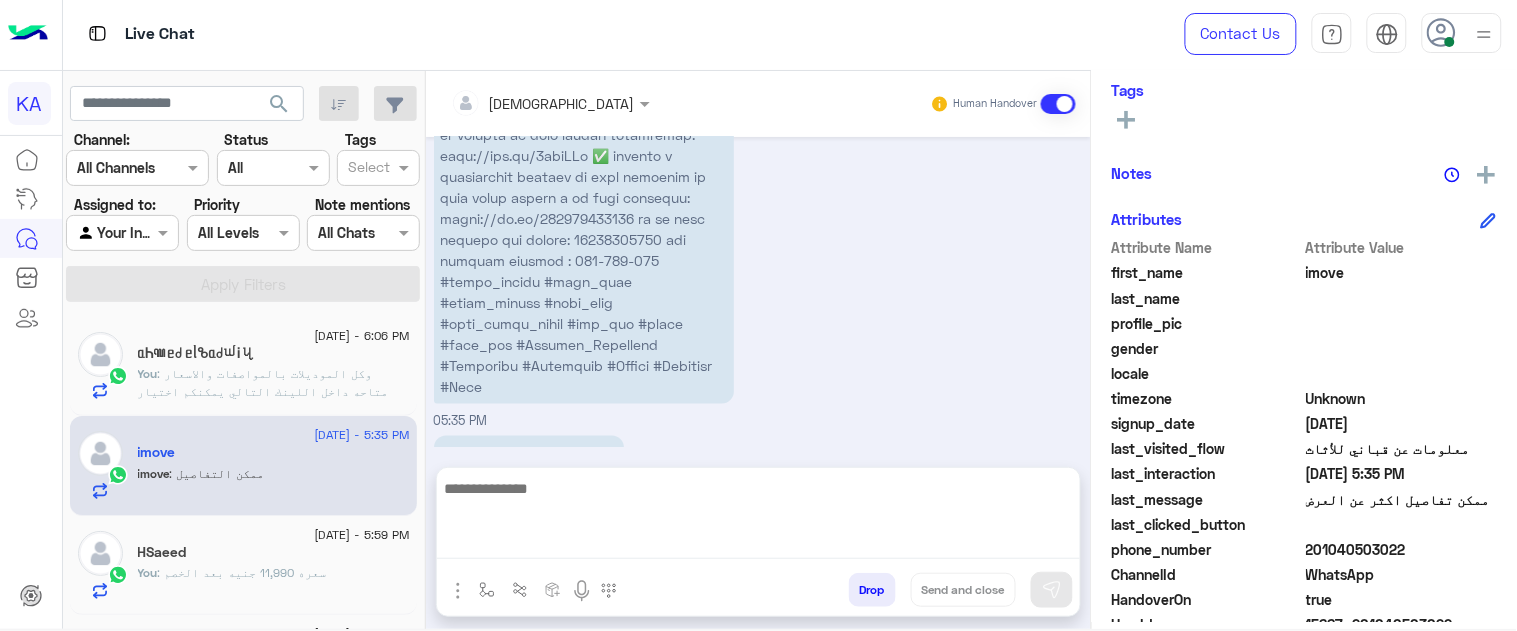 click on "ممكن التفاصيل   05:35 PM" at bounding box center [759, 531] 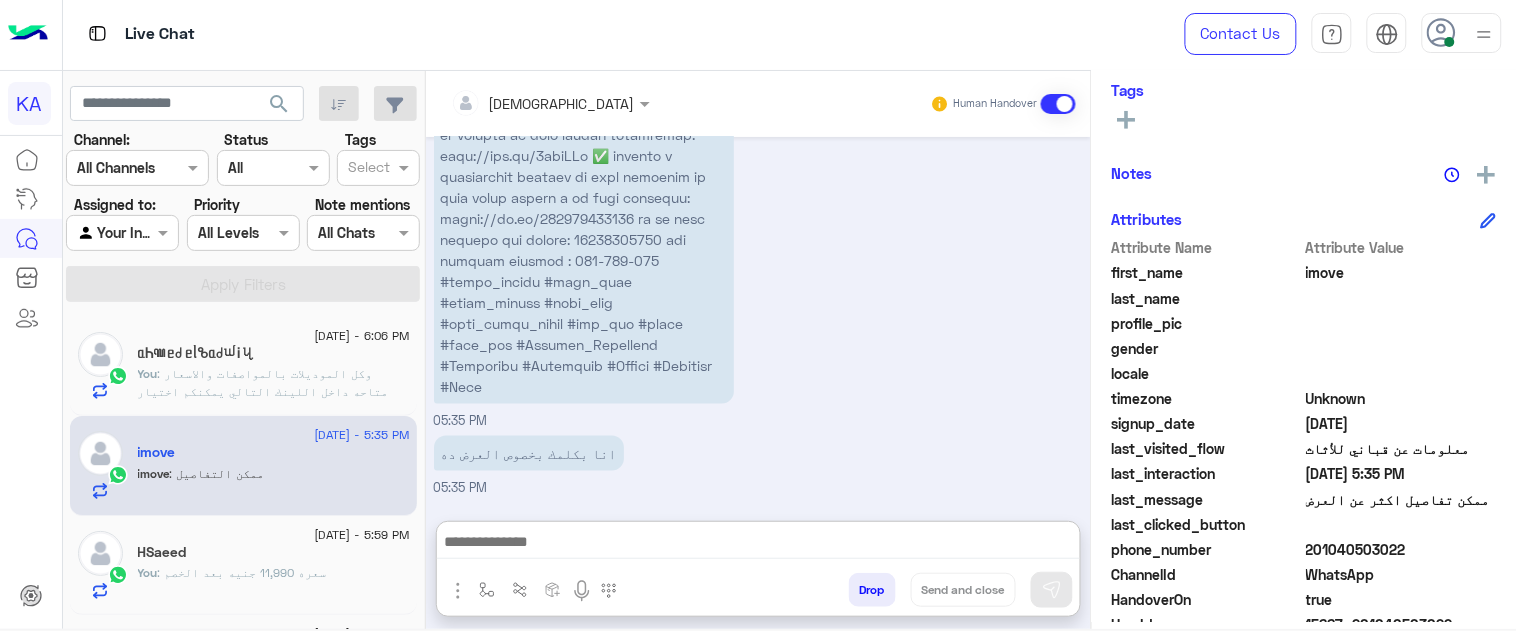 click at bounding box center [758, 544] 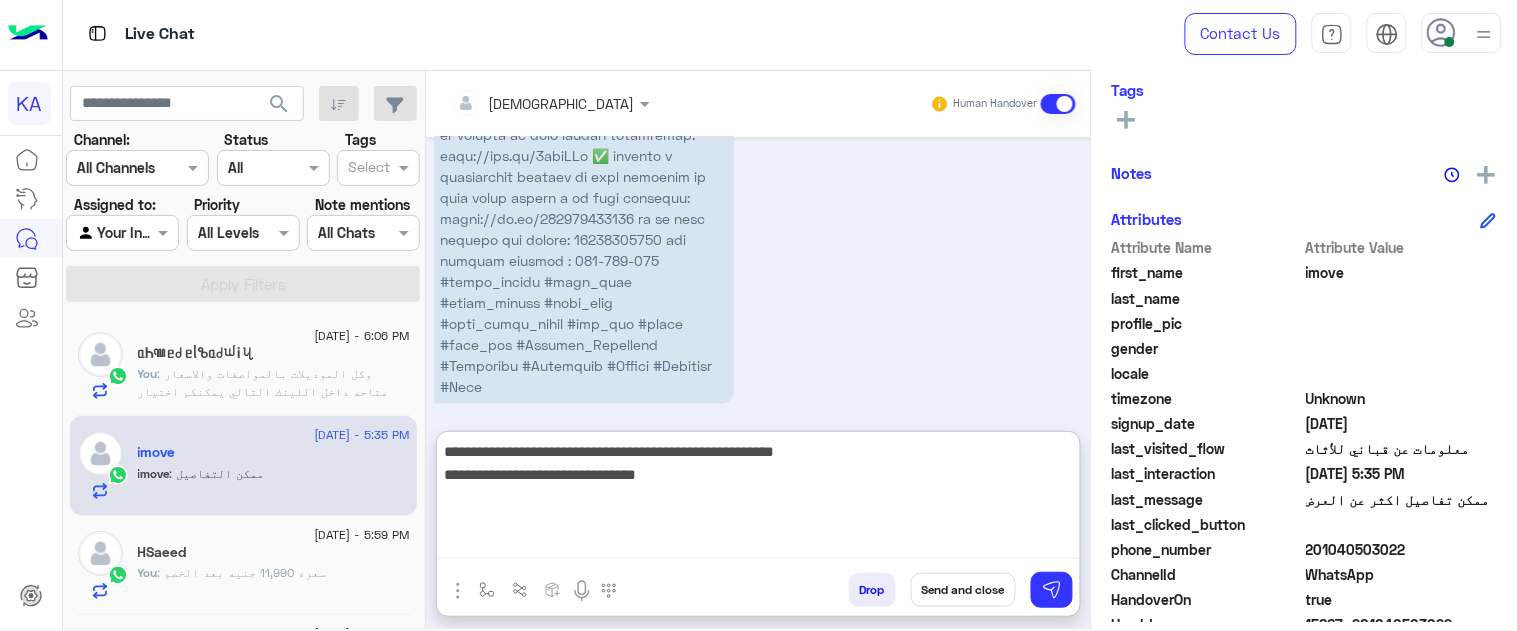 type on "**********" 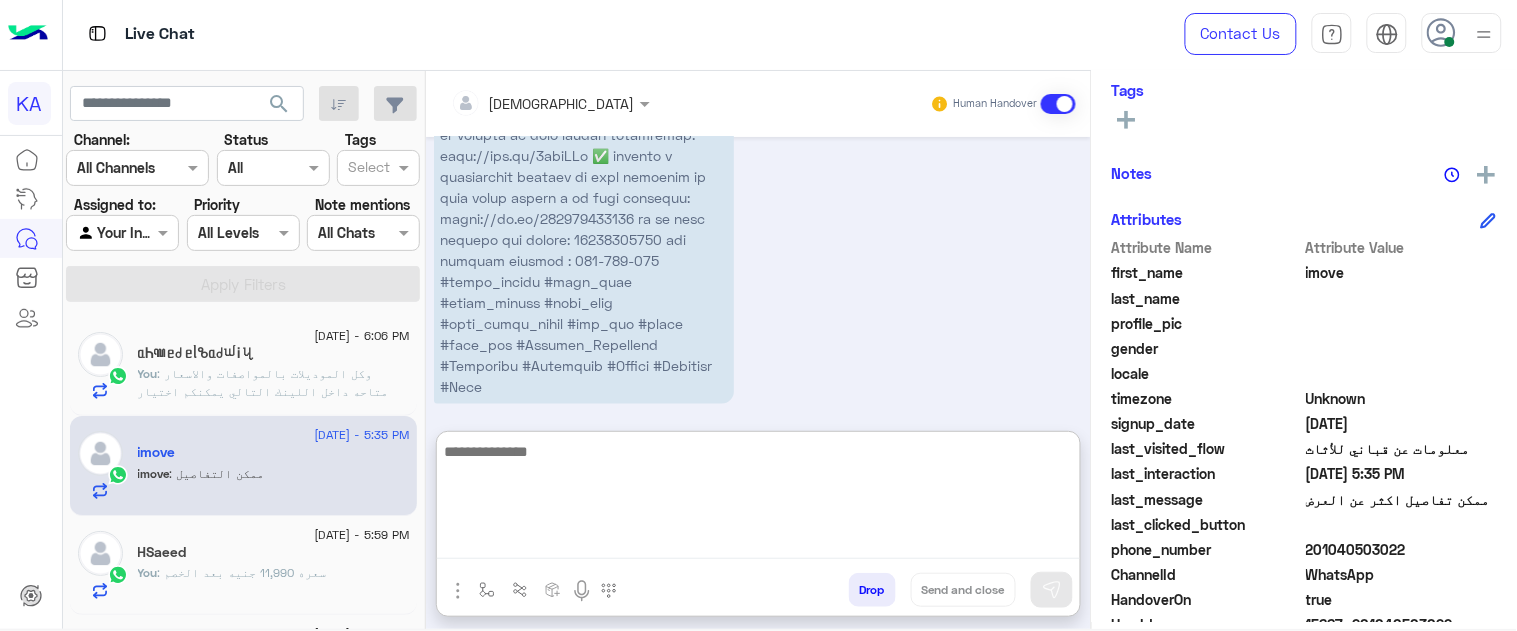 scroll, scrollTop: 798, scrollLeft: 0, axis: vertical 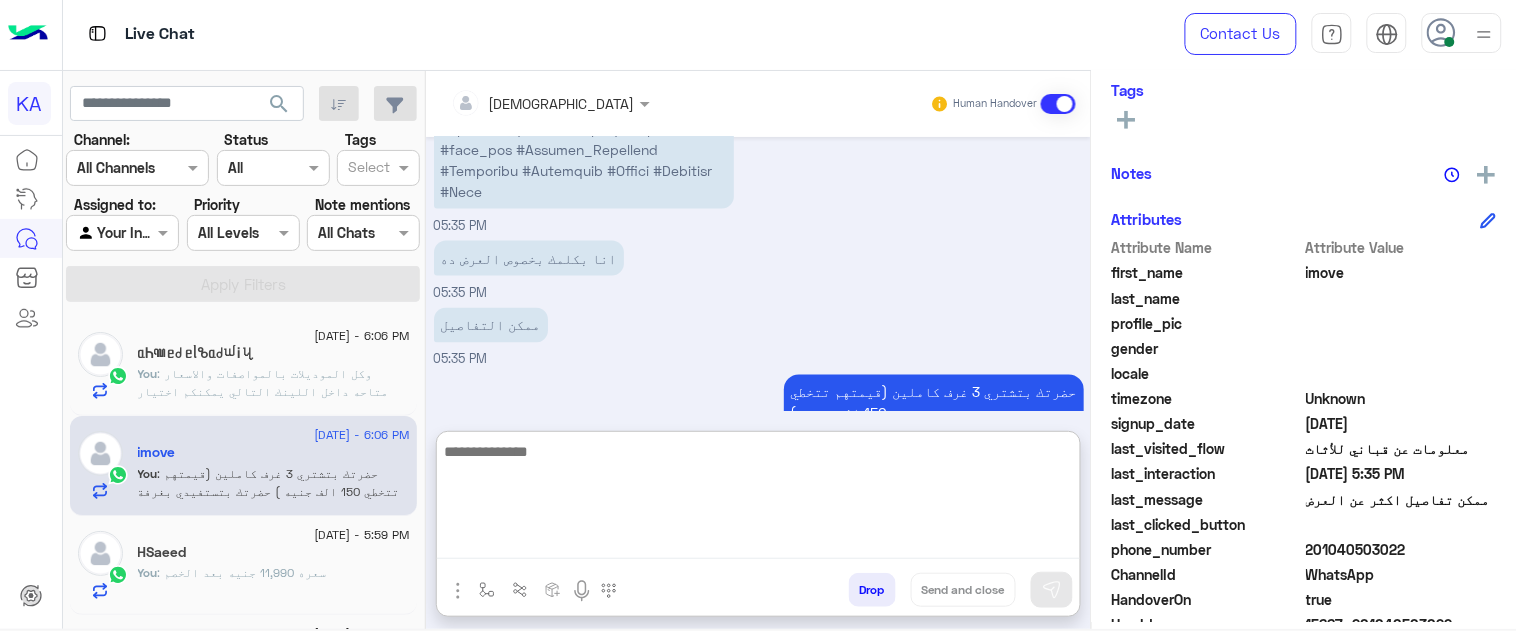 click at bounding box center [758, 499] 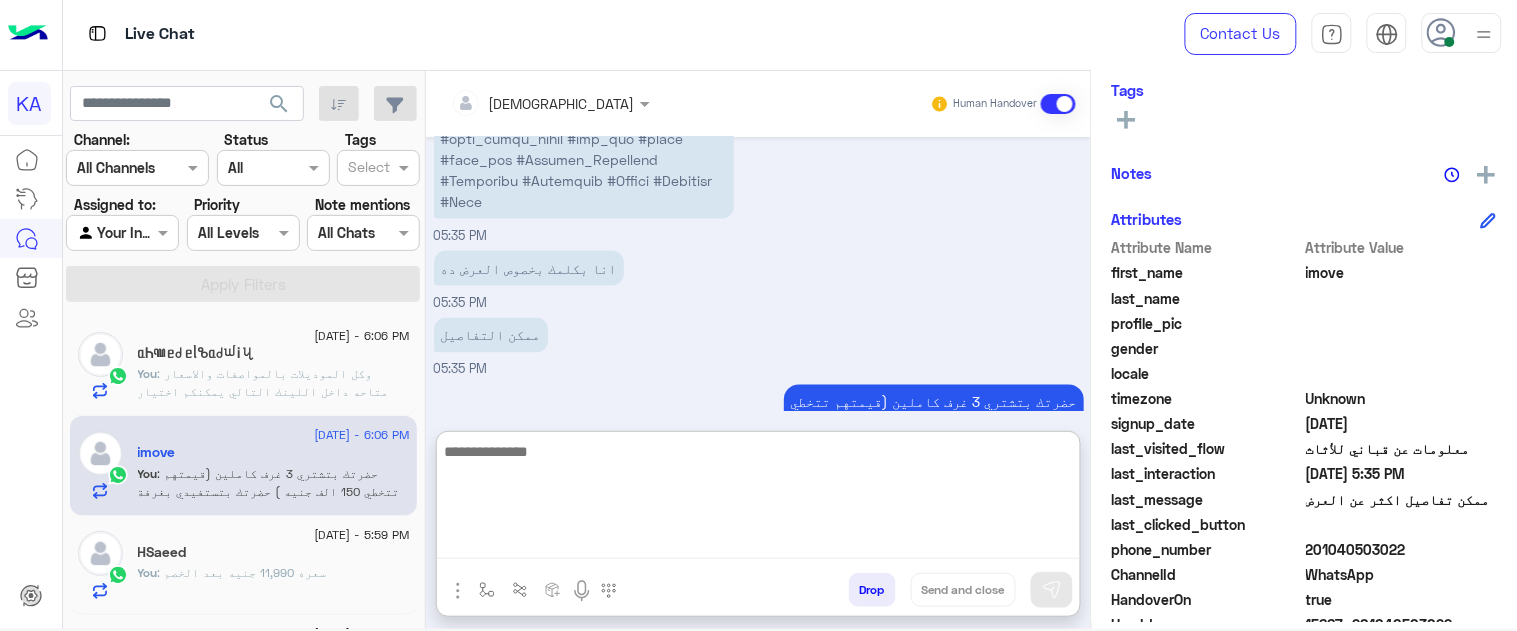 scroll, scrollTop: 798, scrollLeft: 0, axis: vertical 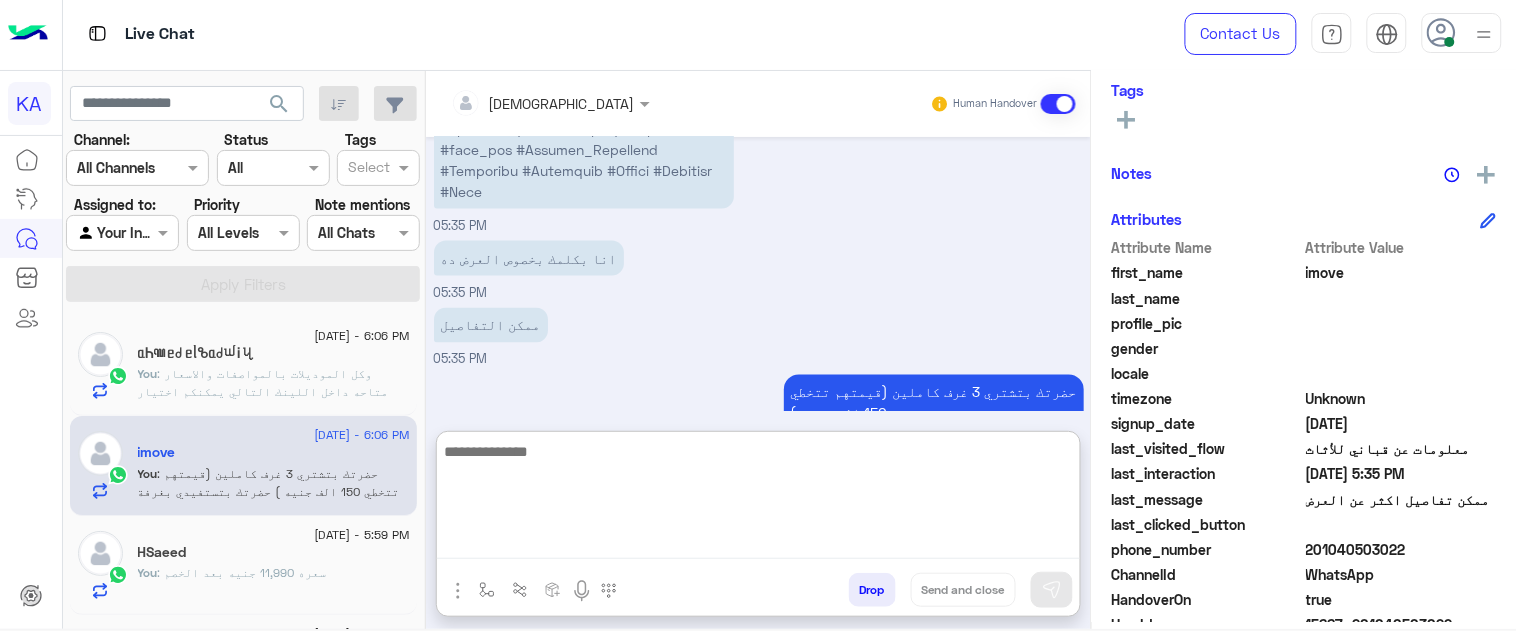 paste on "**********" 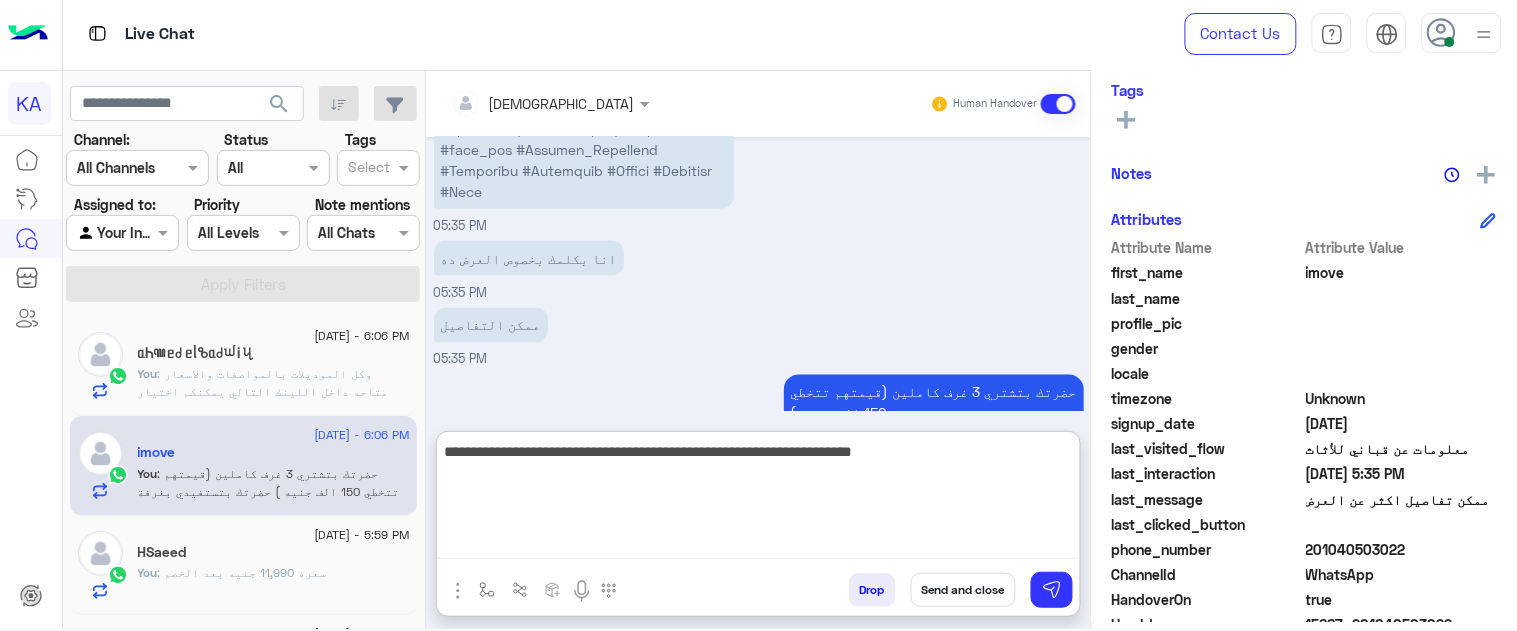 type on "**********" 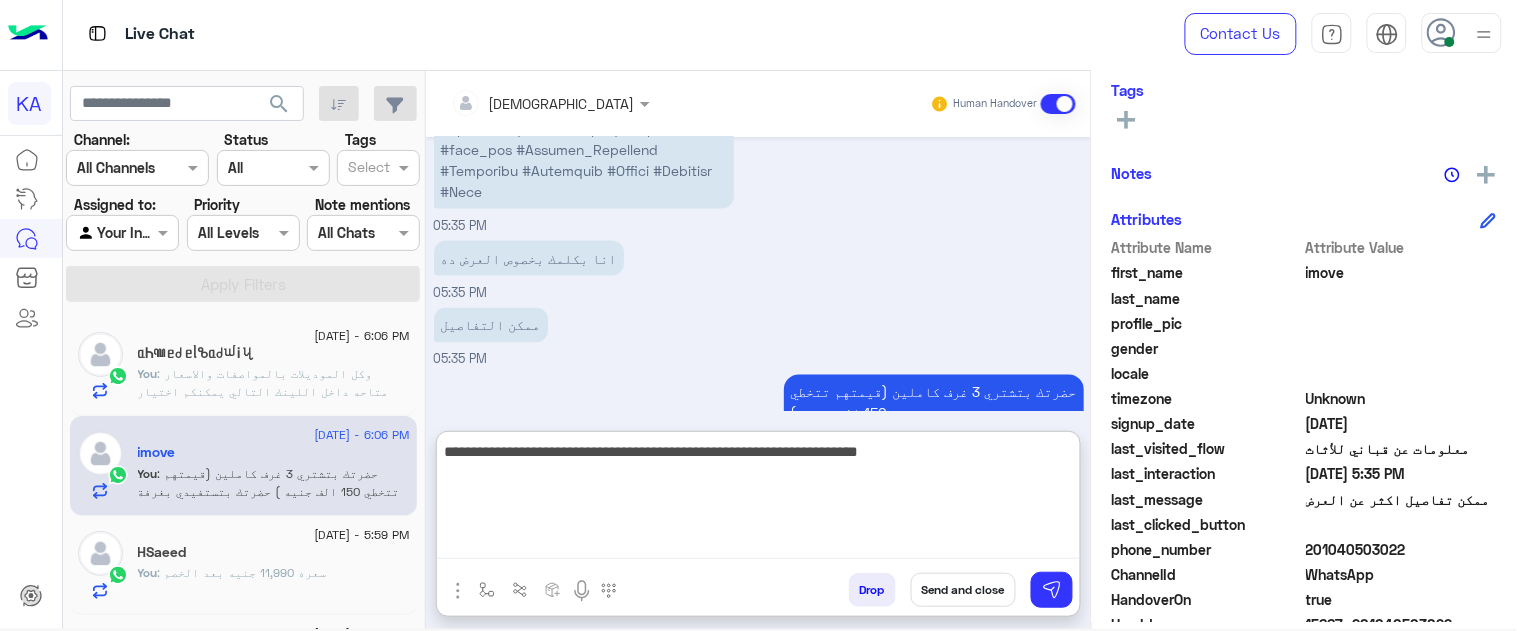 type 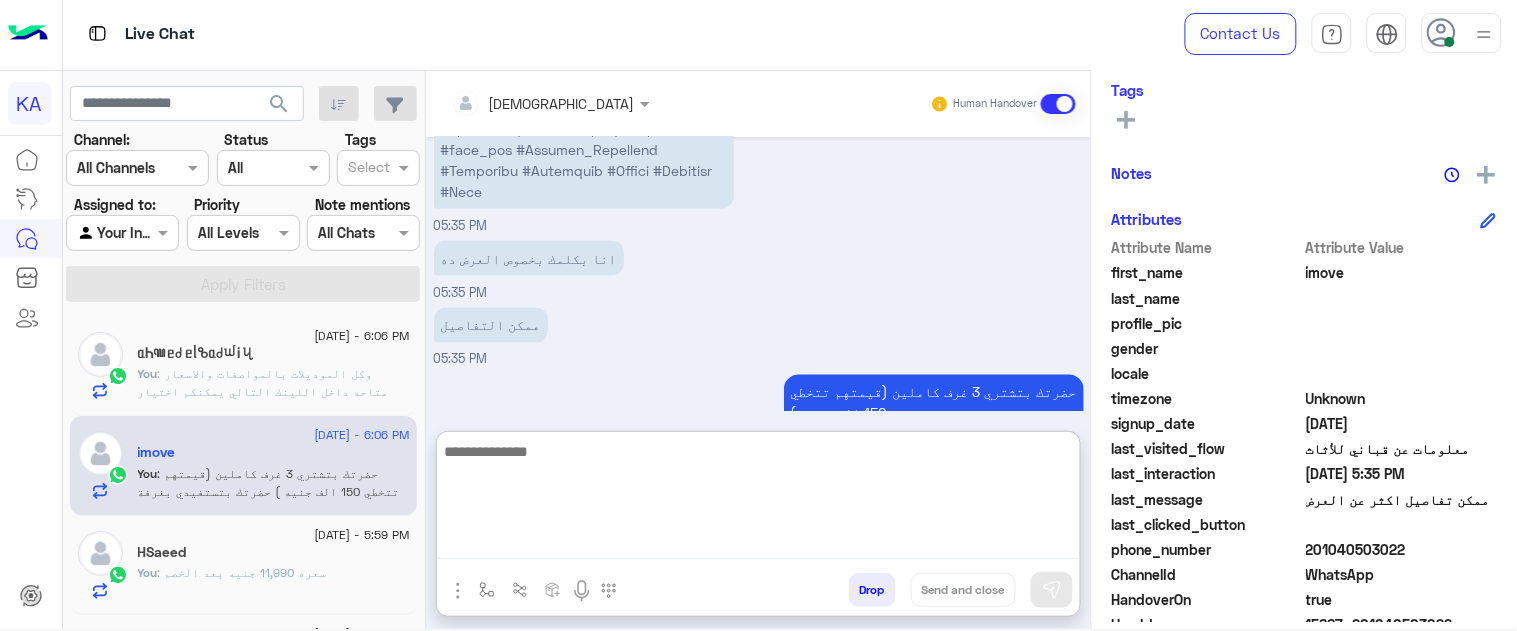 scroll, scrollTop: 883, scrollLeft: 0, axis: vertical 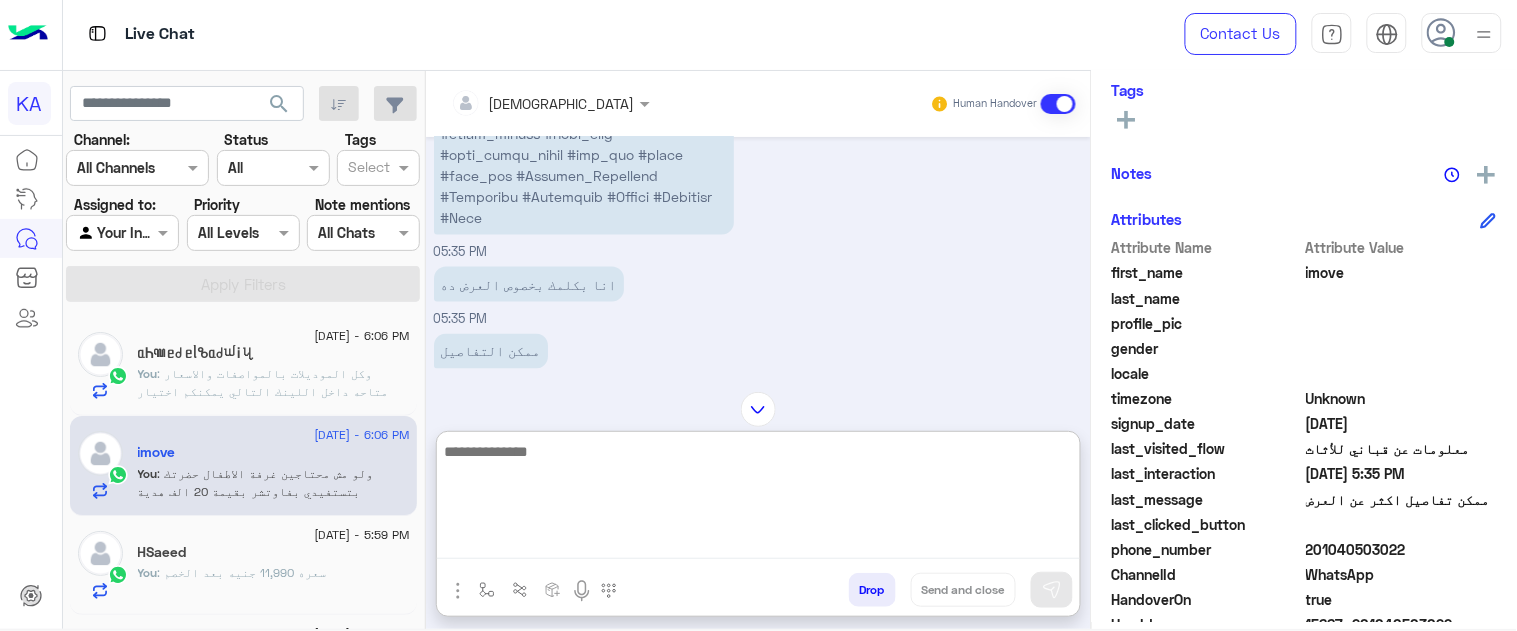 click on "You  : وكل الموديلات بالمواصفات والاسعار متاحه داخل اللينك التالي يمكنكم اختيار المناسب https://bit.ly/3wjU527" 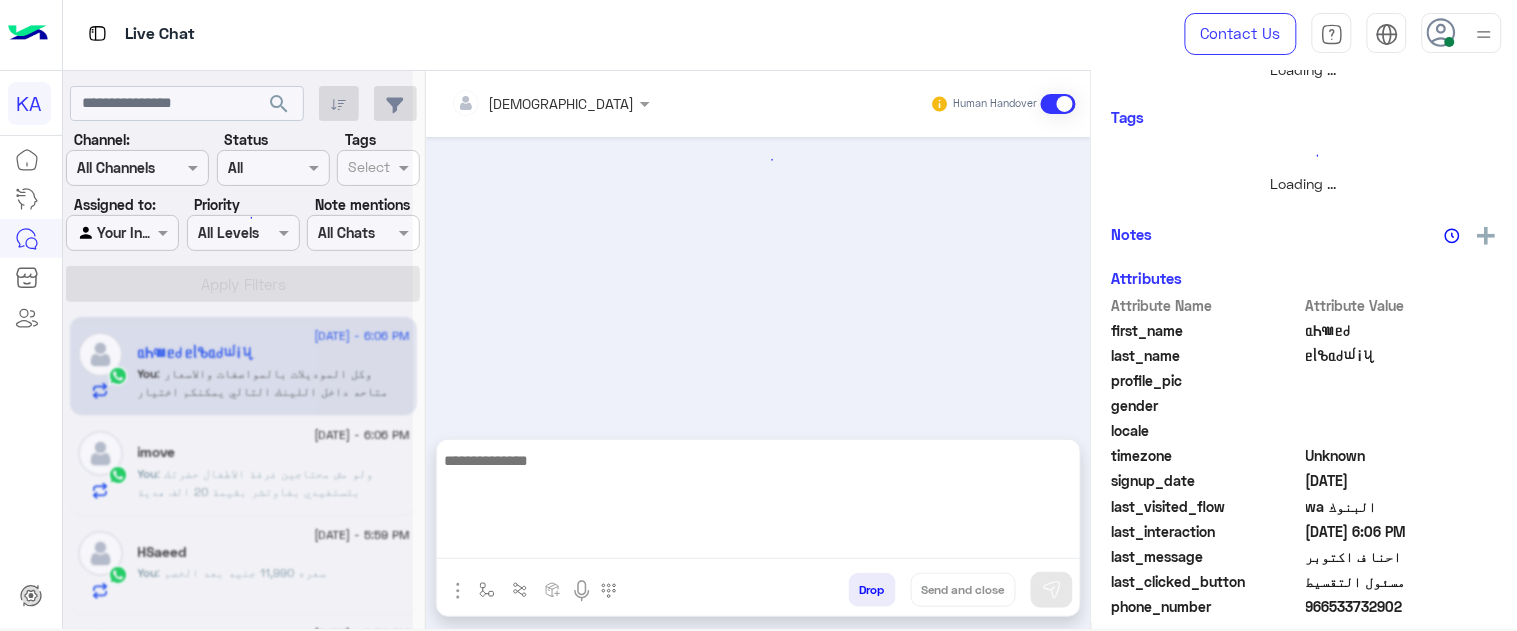 scroll, scrollTop: 361, scrollLeft: 0, axis: vertical 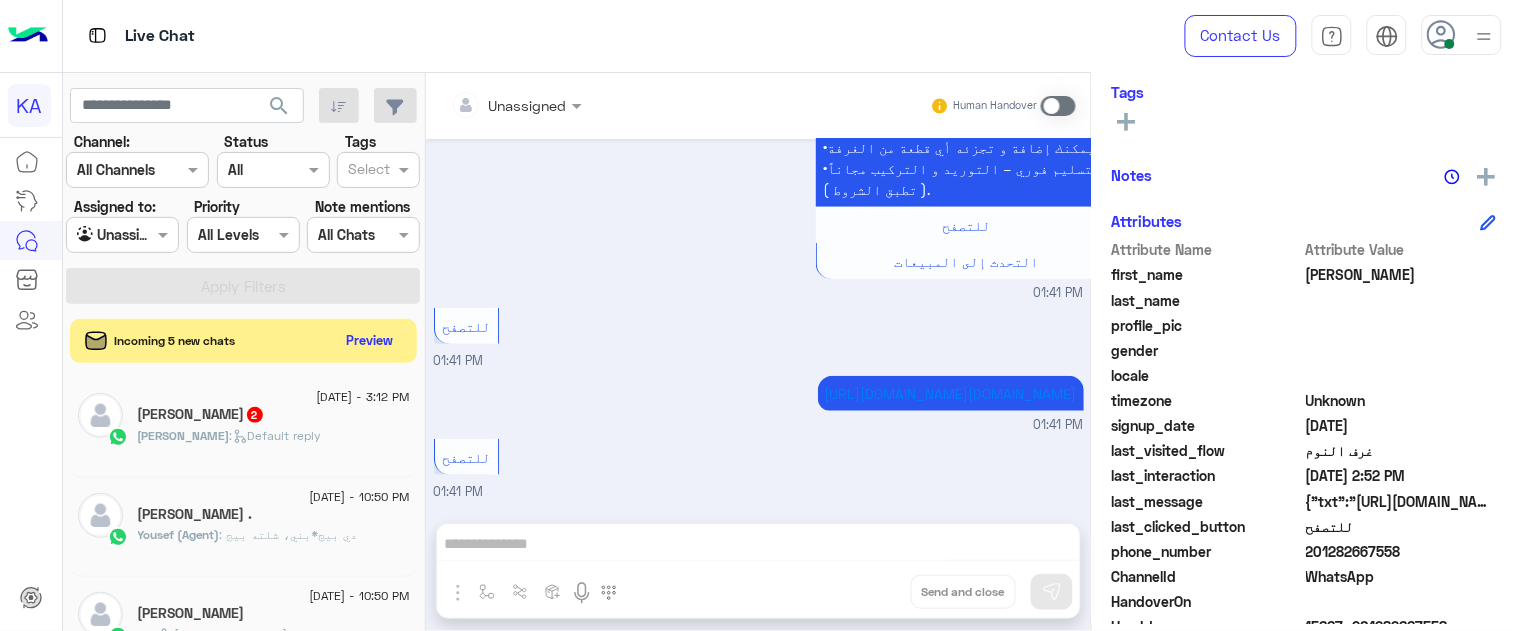 click on "[PERSON_NAME] :   Default reply" 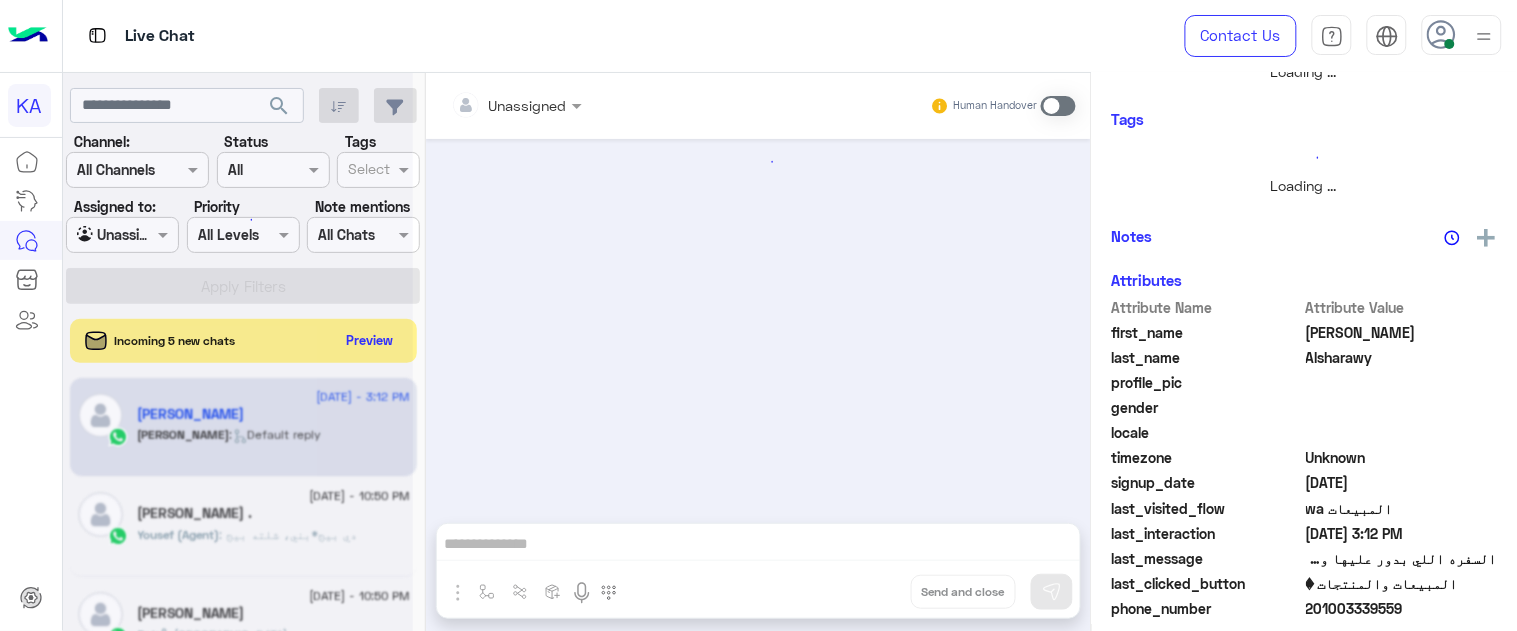 scroll, scrollTop: 361, scrollLeft: 0, axis: vertical 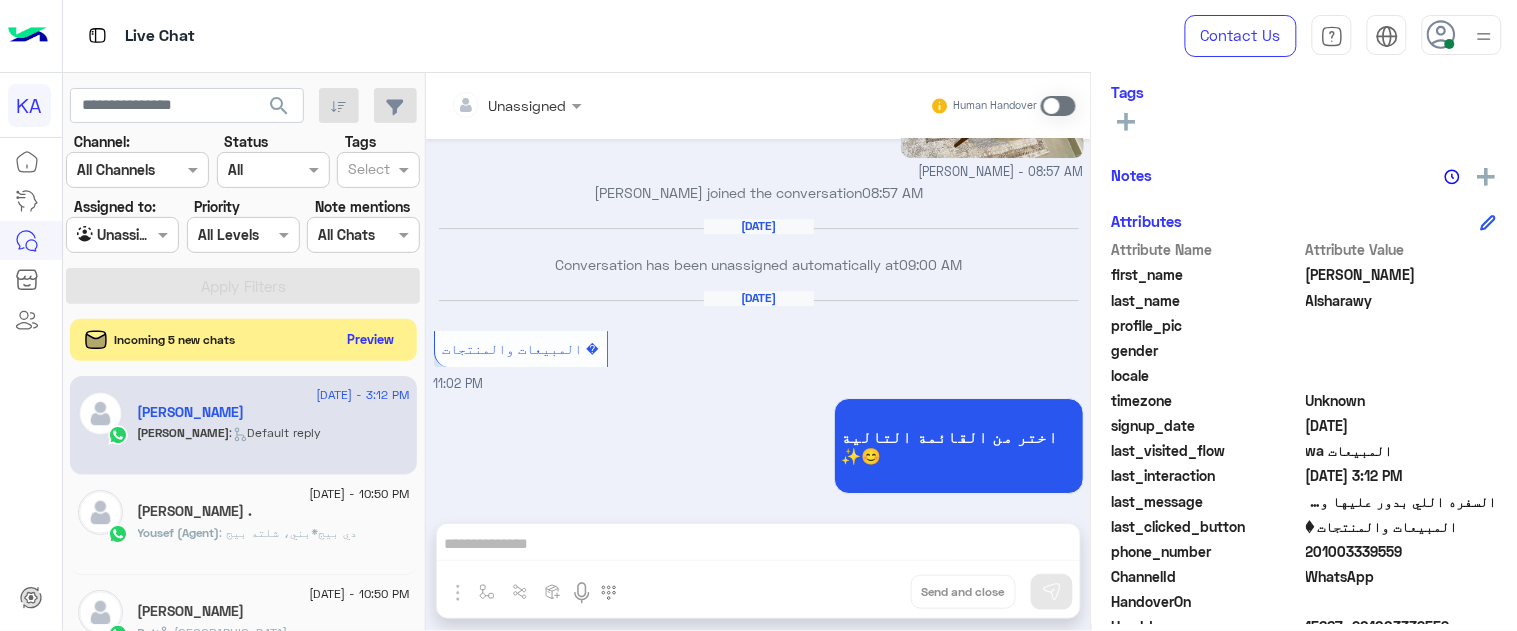 click on "Preview" 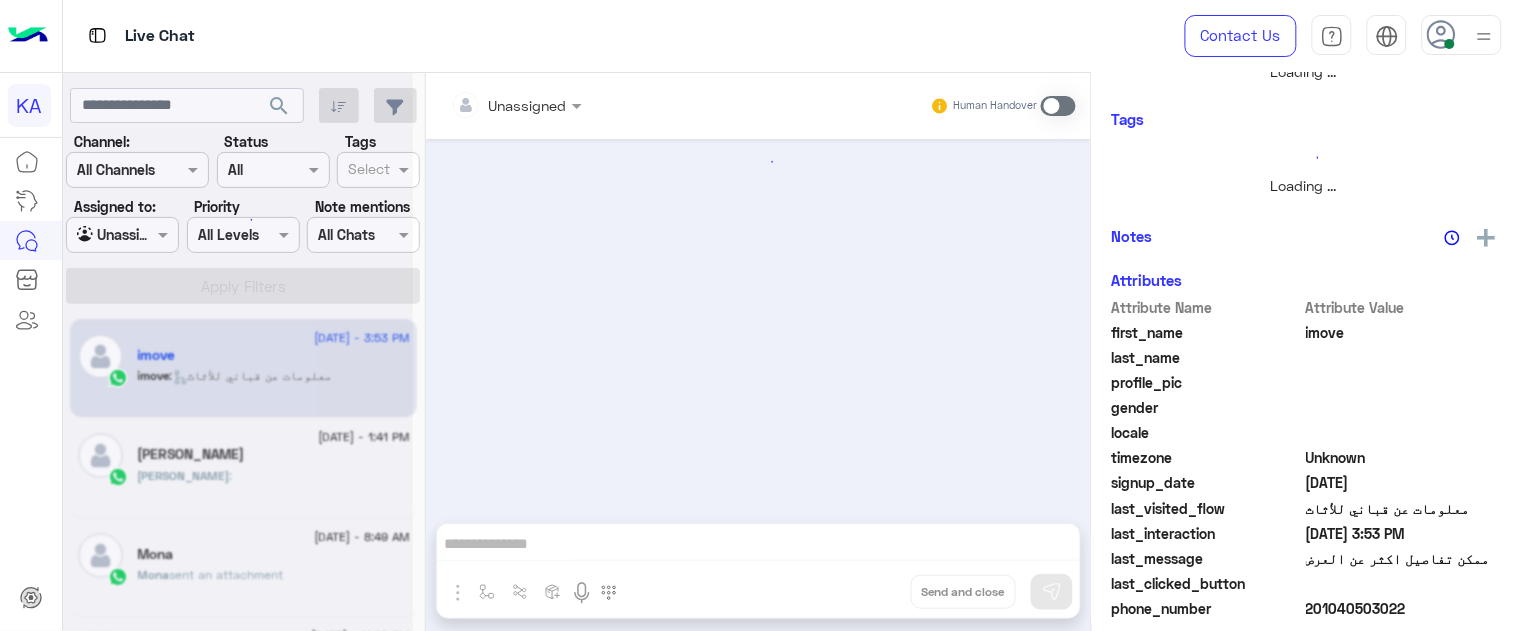 scroll, scrollTop: 361, scrollLeft: 0, axis: vertical 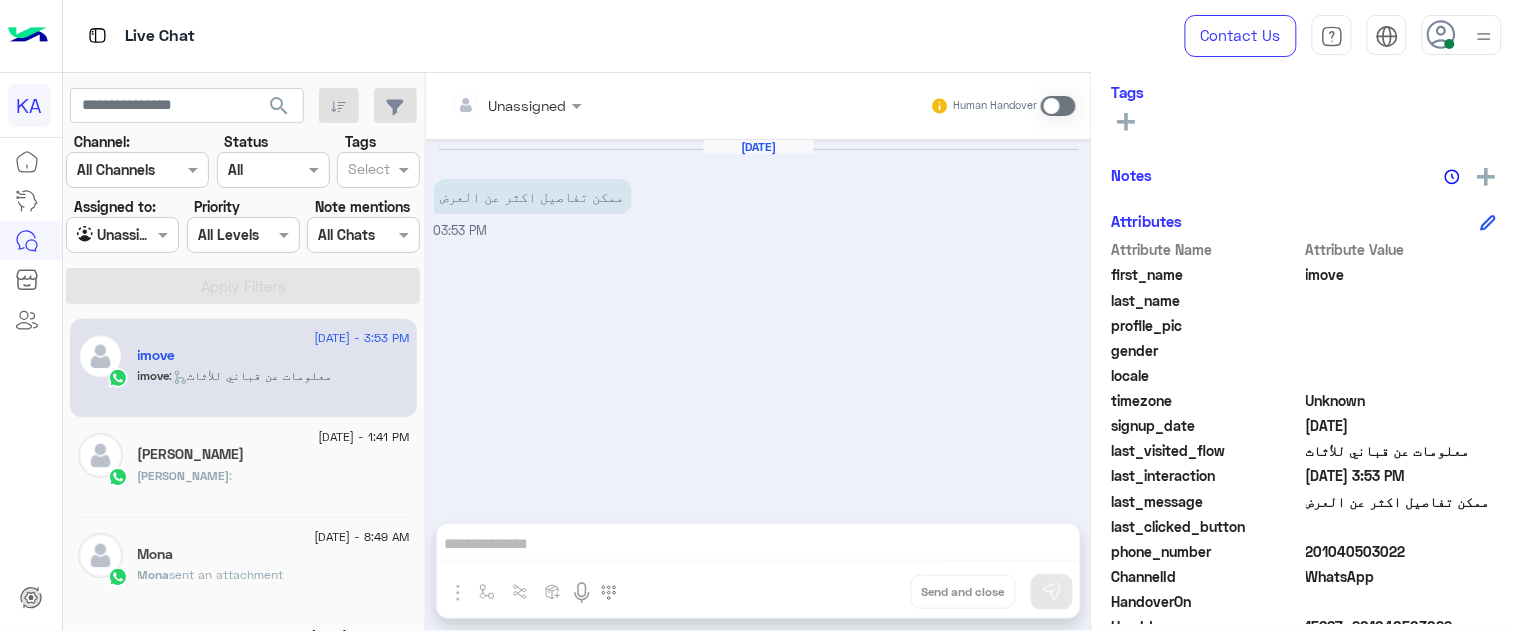 drag, startPoint x: 926, startPoint y: 126, endPoint x: 1040, endPoint y: 103, distance: 116.297035 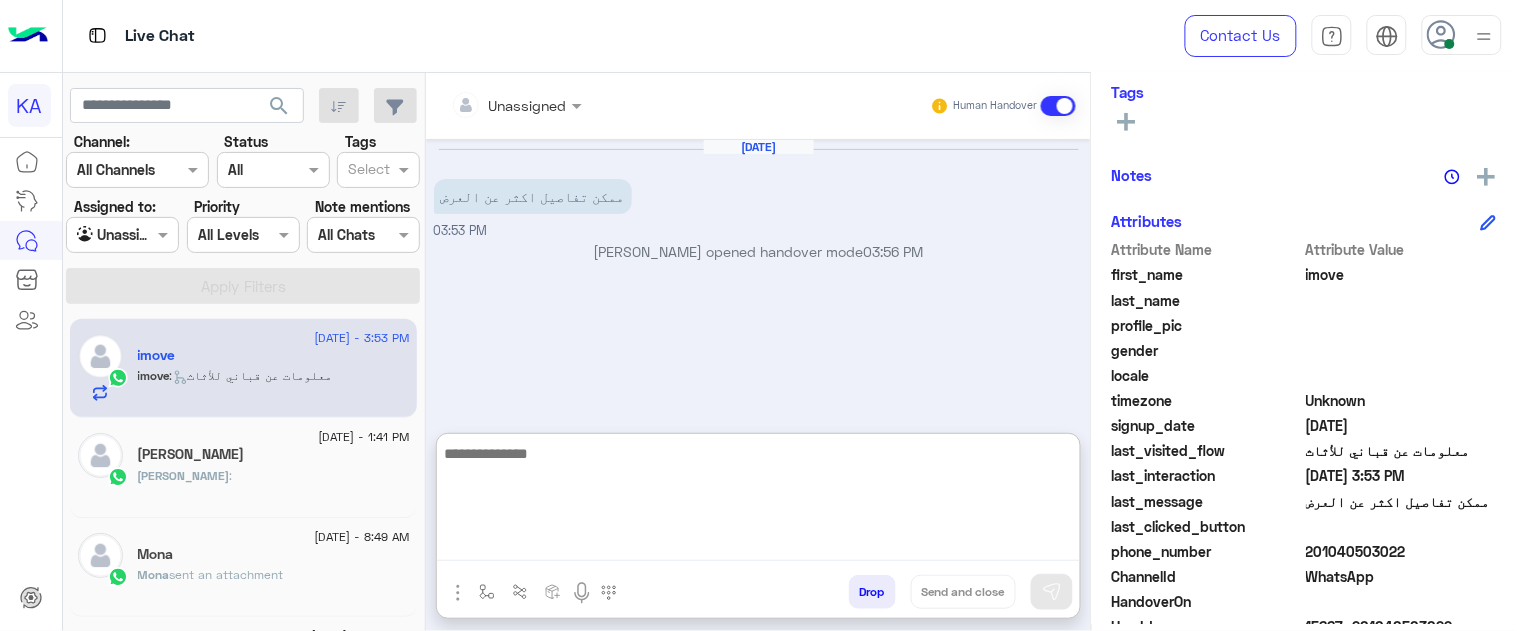 click at bounding box center [758, 501] 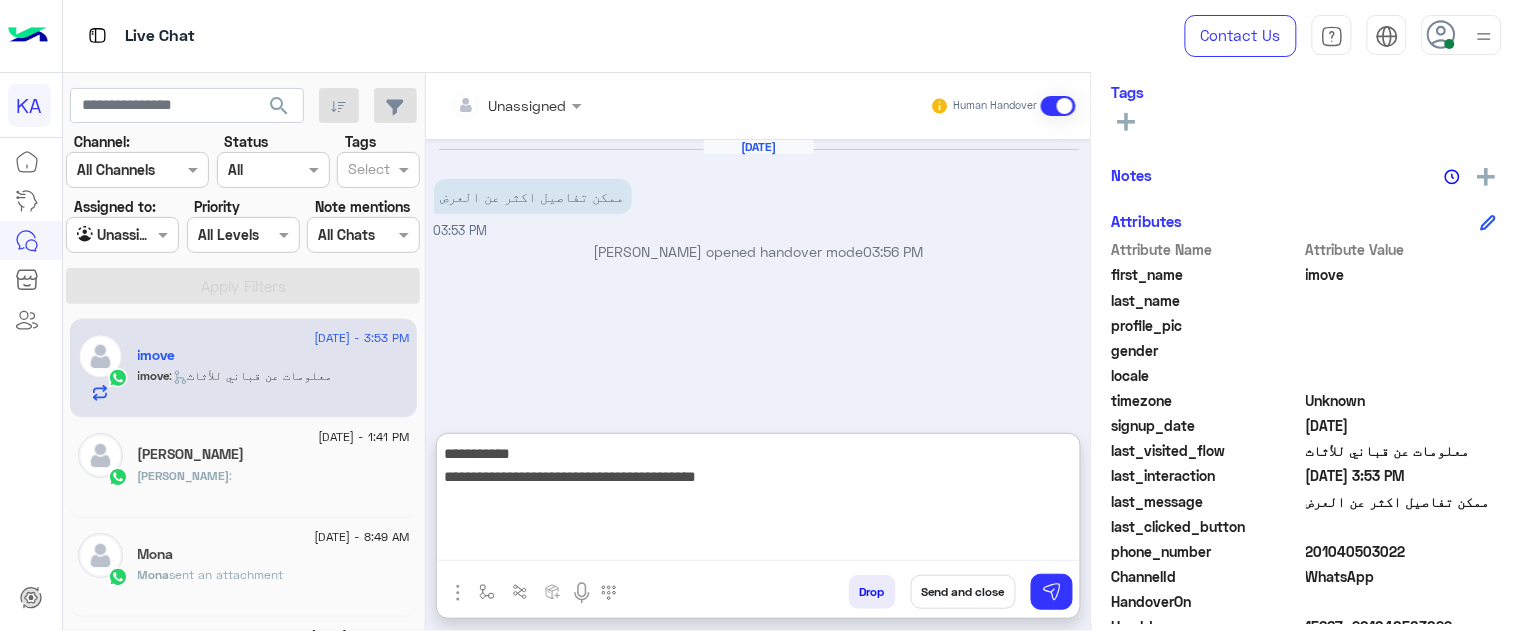 type on "**********" 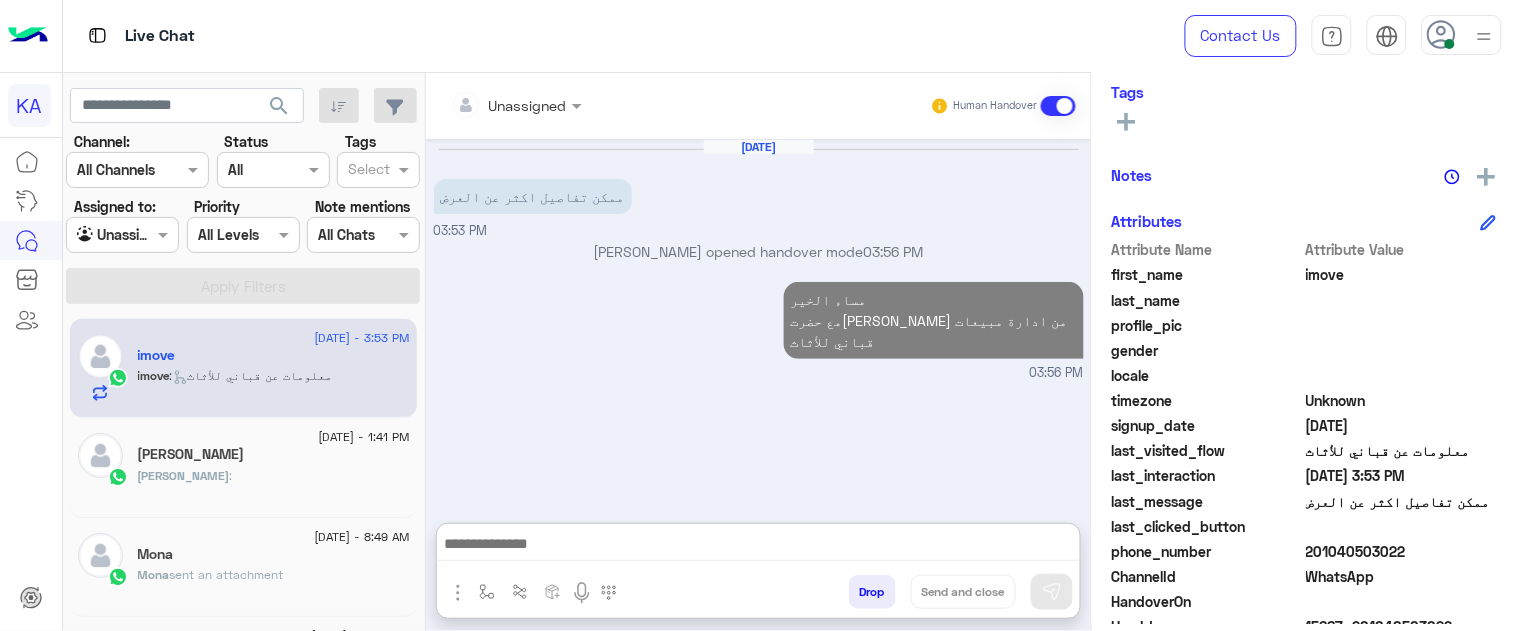 click on "[DATE] - 1:41 PM" 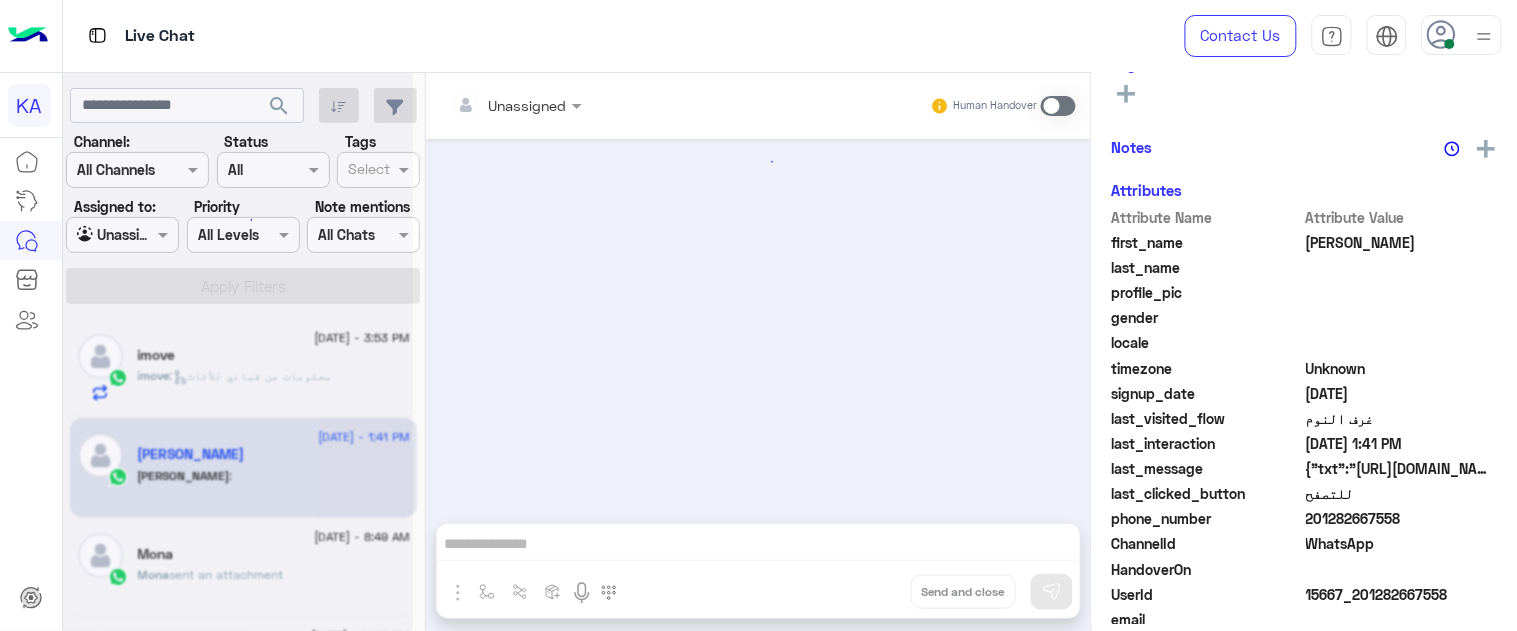scroll, scrollTop: 333, scrollLeft: 0, axis: vertical 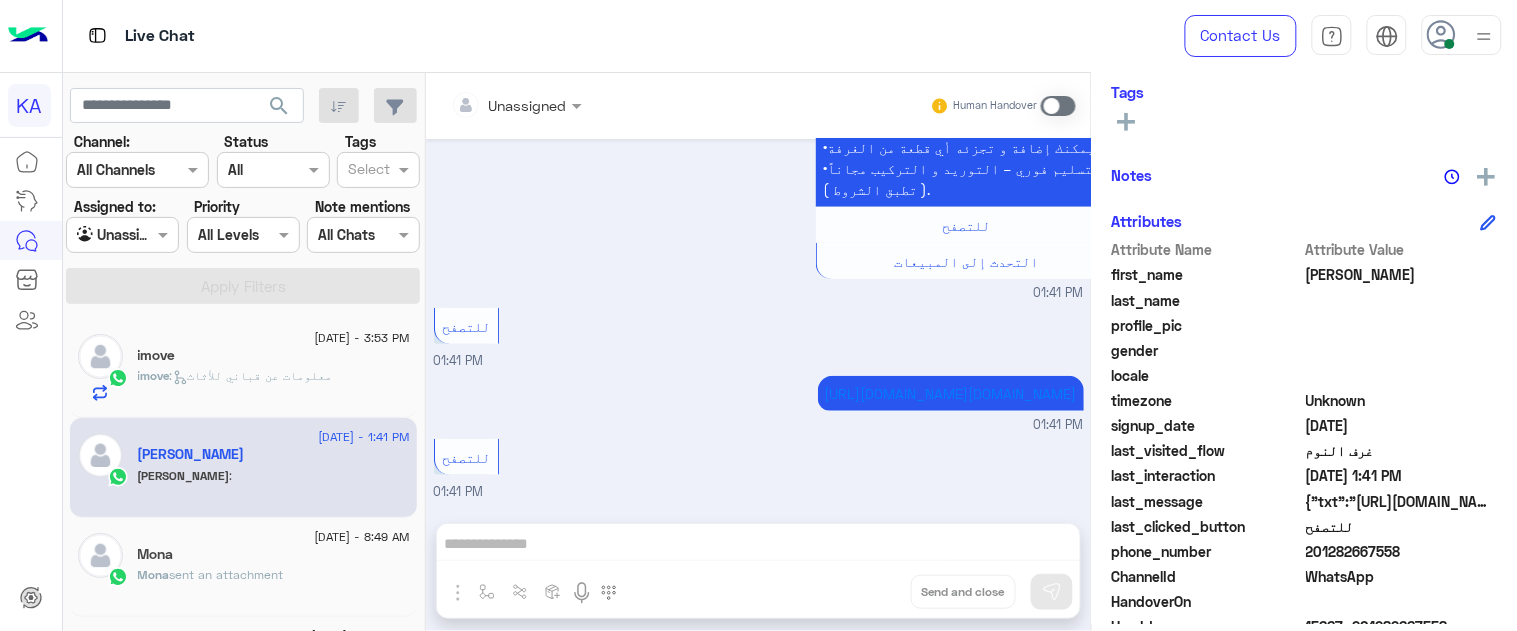 click on "Unassigned Human Handover     [DATE]  محتاج موديلات دواليب ١٢٠سم   01:41 PM  تشكيل كبير ومميز من غرف النوم الماستر بأسعار تبدأ من 29,990 جنيه بعد الخصم. الشبابي / الأطفال بأسعار تبدأ من 19,990 جنيه بعد الخصم. •ضمان 5 سنوات. •يمكنك إضافة و تجزئه أي قطعة من الغرفة •التسليم فوري – التوريد و التركيب مجاناً ( تطبق الشروط ).  للتصفح   التحدث إلى المبيعات     01:41 PM   للتصفح    01:41 PM     [URL][DOMAIN_NAME][DOMAIN_NAME]    01:41 PM   للتصفح    01:41 PM   Drop   Send and close" at bounding box center (758, 356) 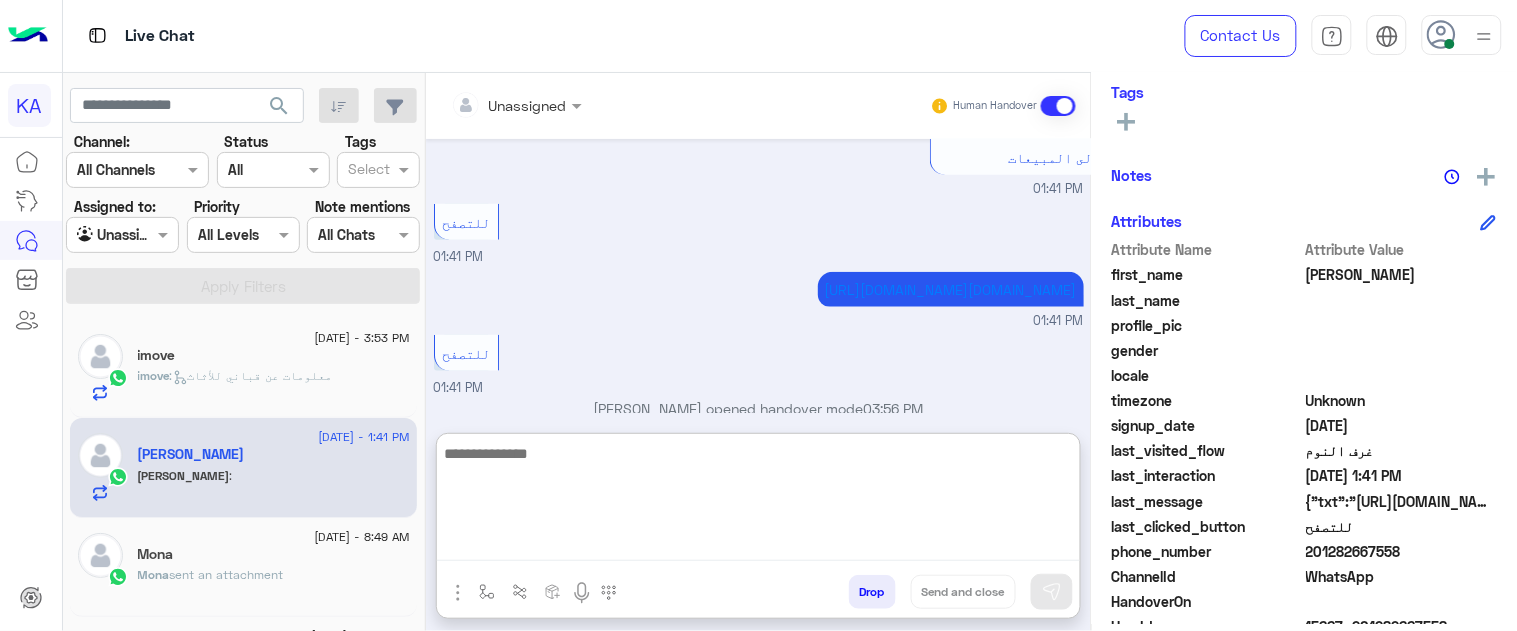 click at bounding box center (758, 501) 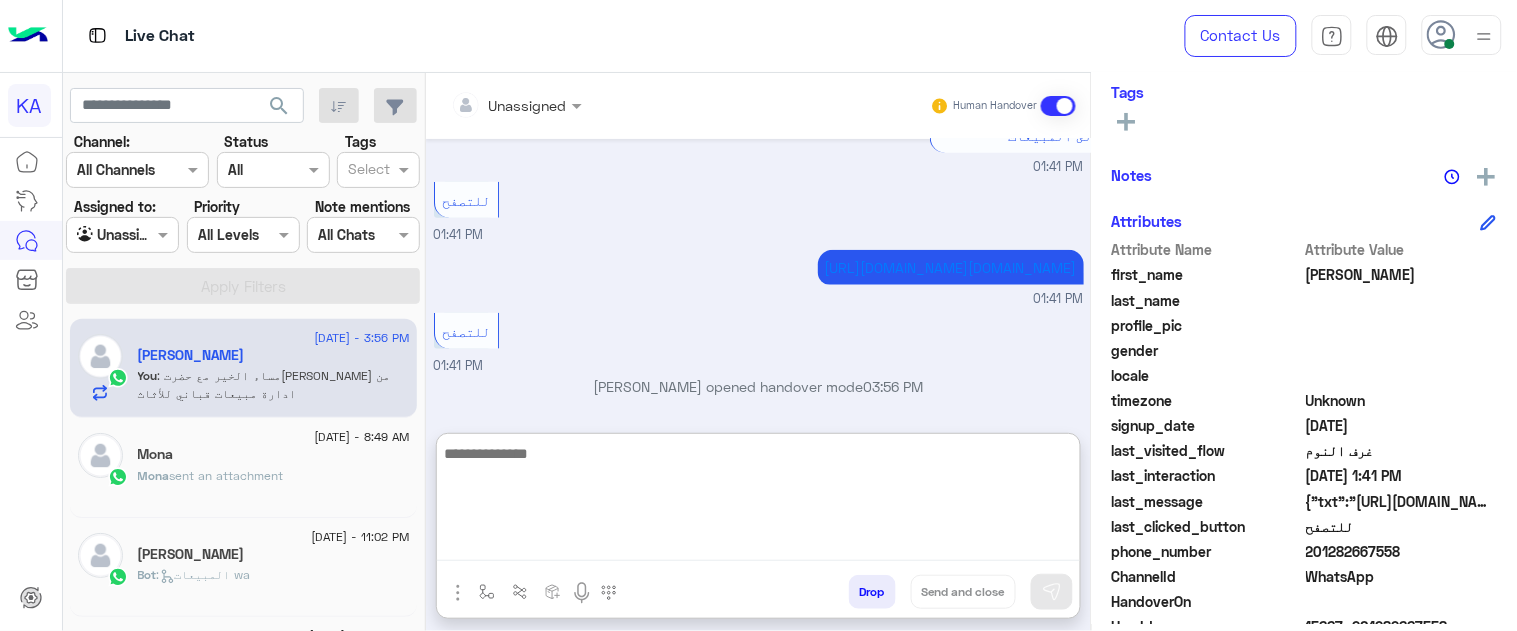 paste on "**********" 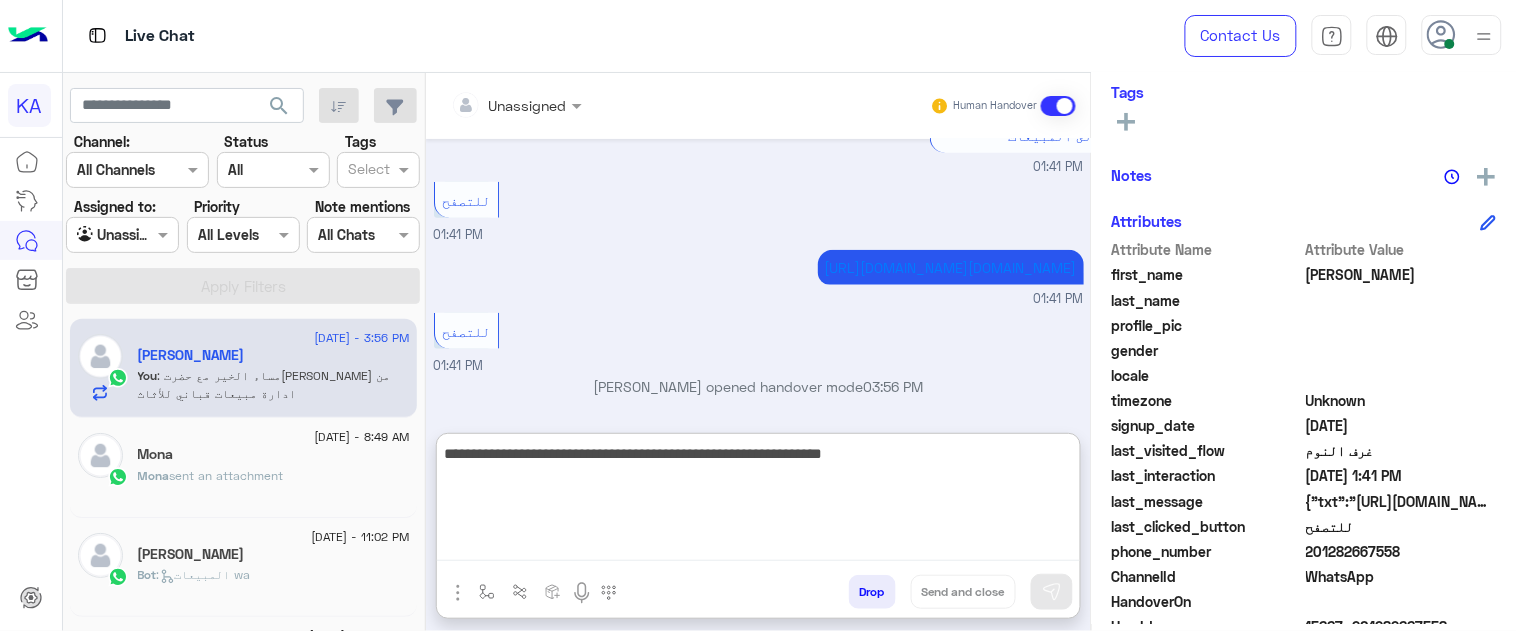 type on "**********" 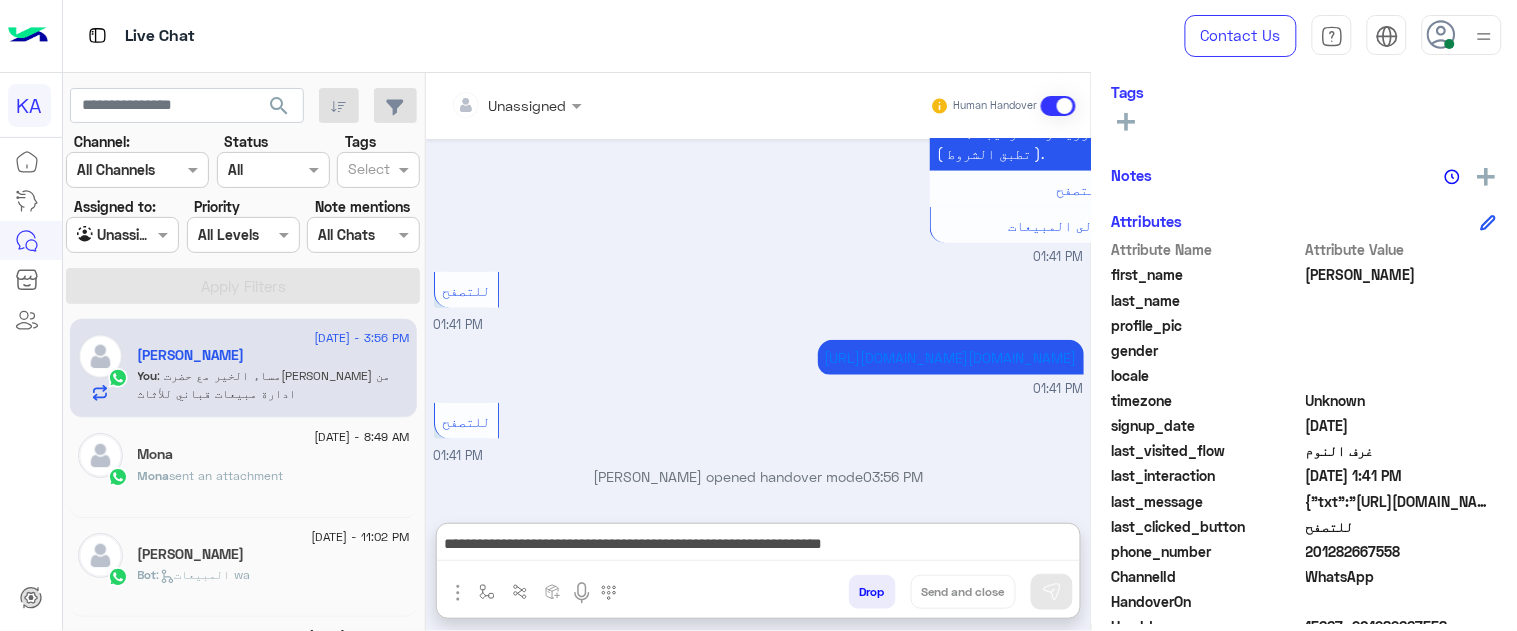 click on "[URL][DOMAIN_NAME][DOMAIN_NAME]    01:41 PM" at bounding box center (759, 367) 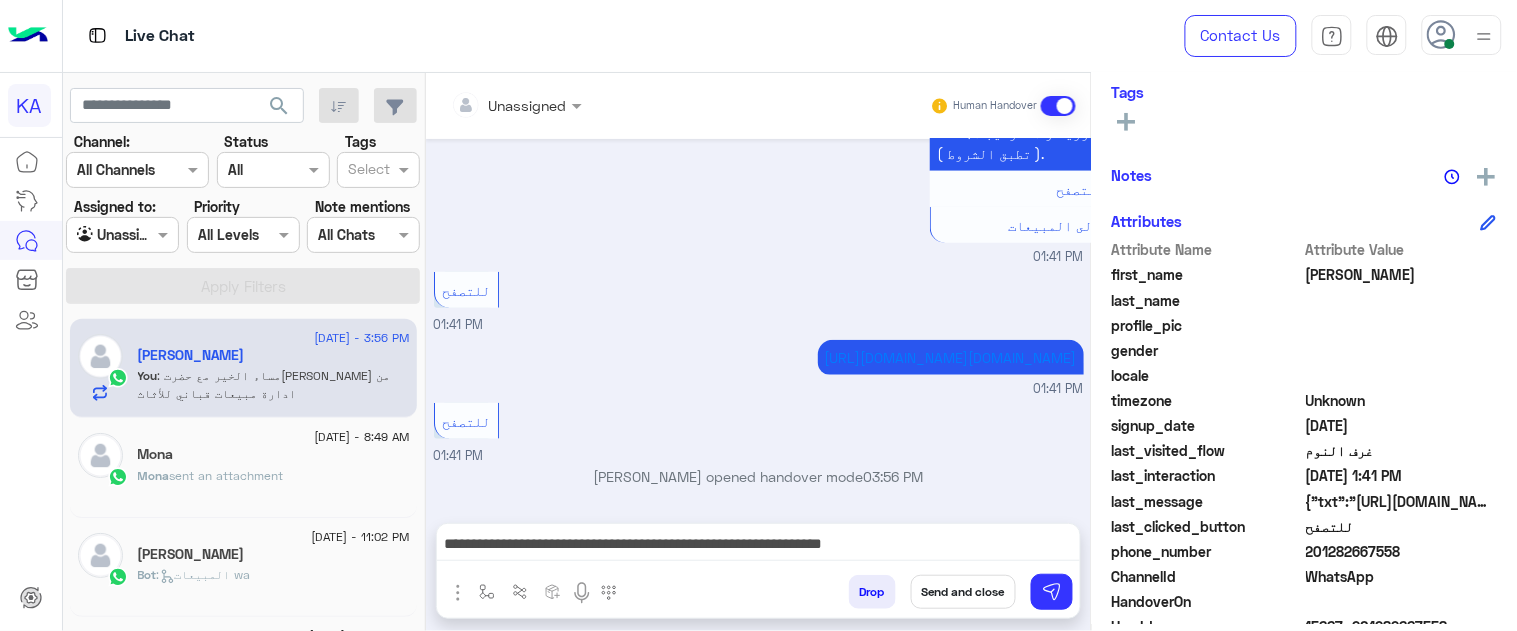 drag, startPoint x: 727, startPoint y: 457, endPoint x: 743, endPoint y: 495, distance: 41.231056 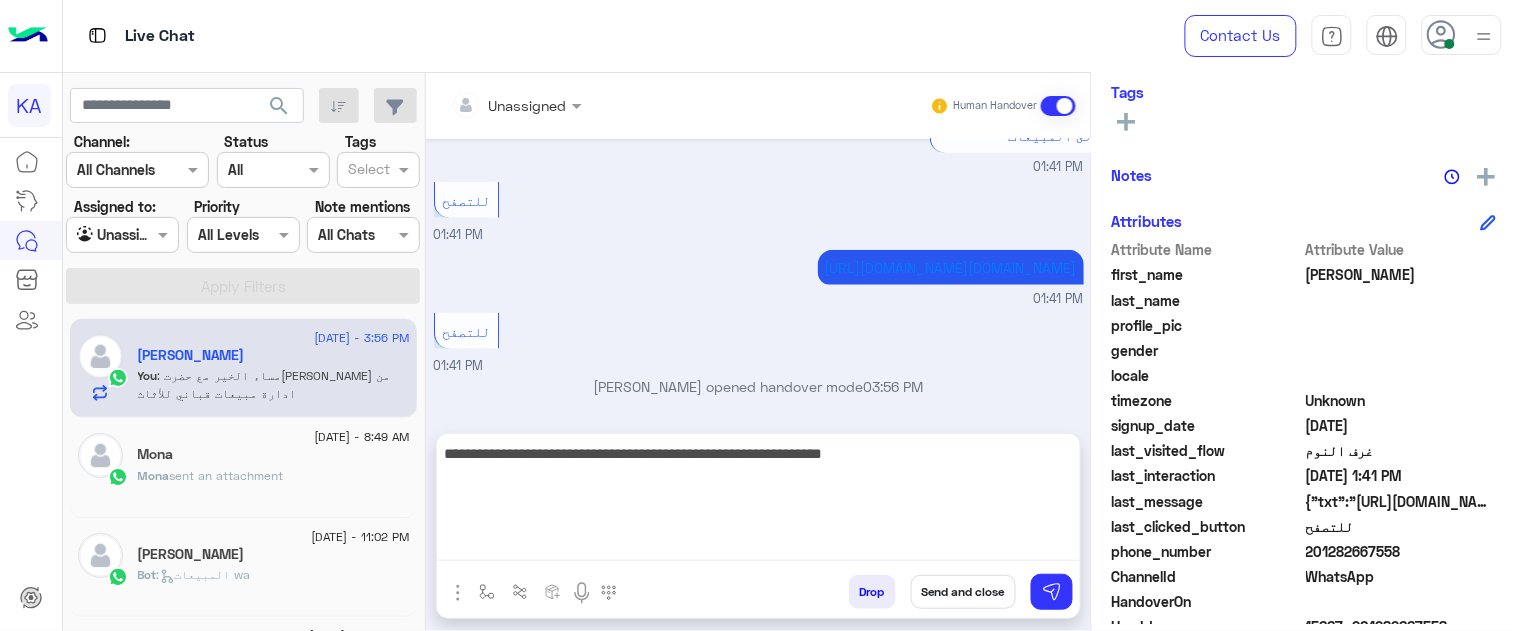 click on "**********" at bounding box center [758, 501] 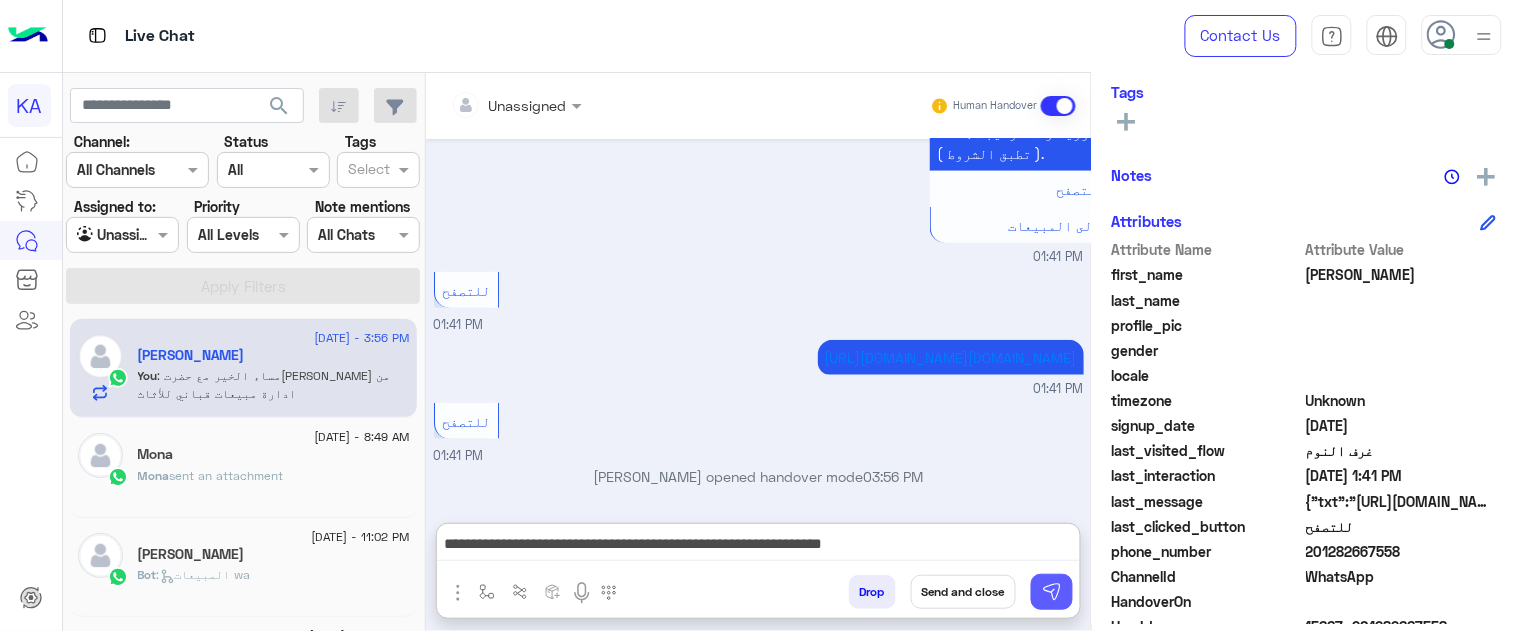 click at bounding box center (1052, 592) 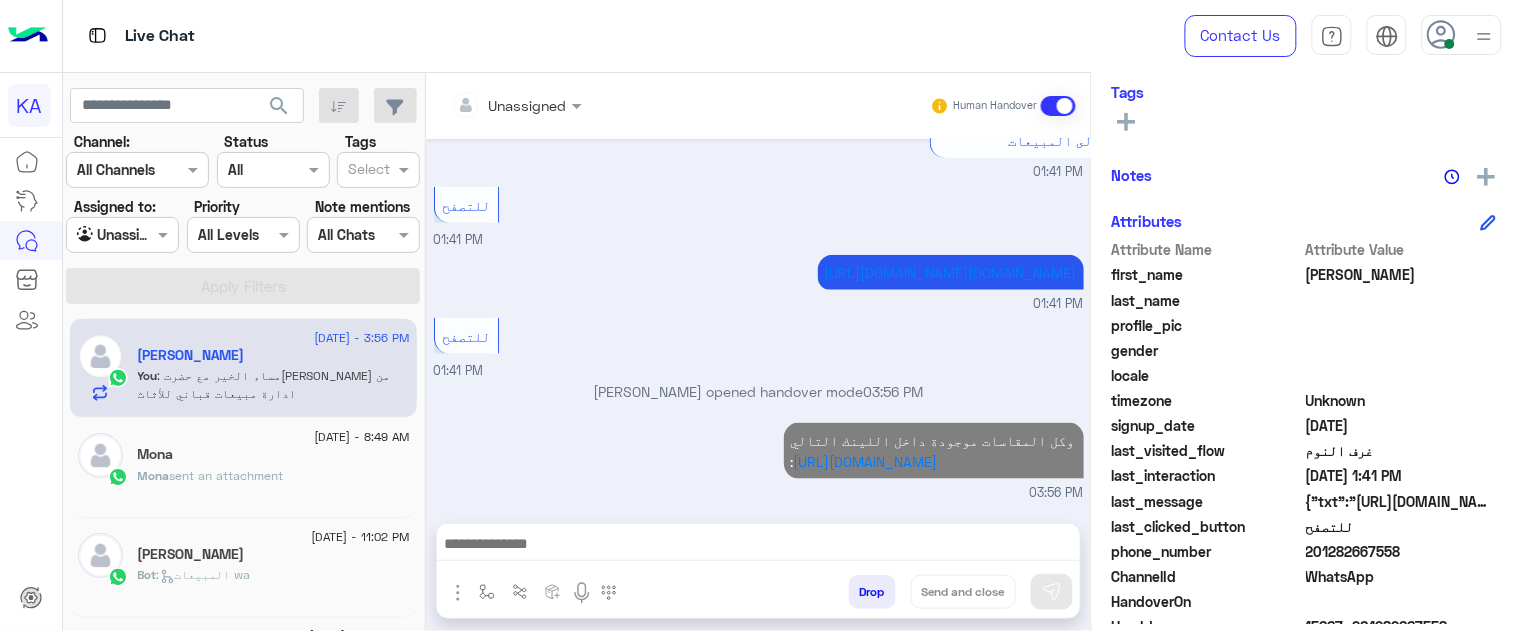 scroll, scrollTop: 646, scrollLeft: 0, axis: vertical 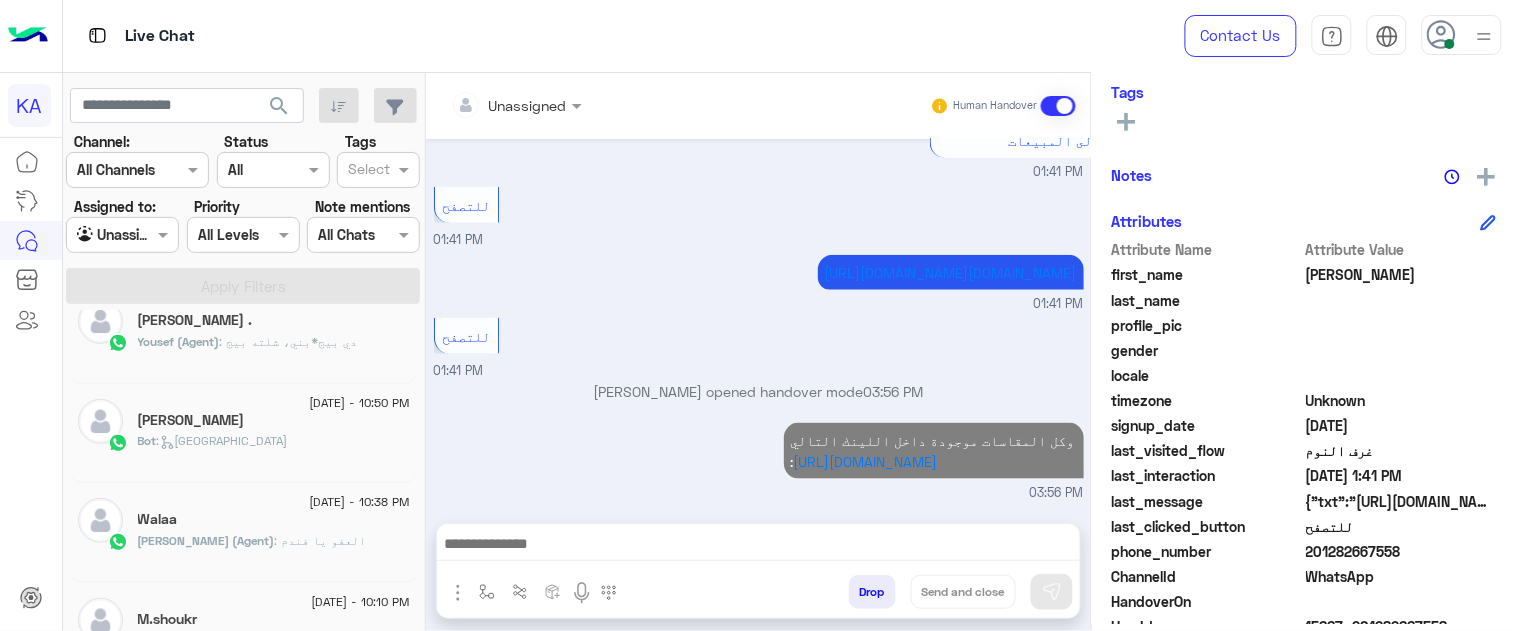 click on ":   [GEOGRAPHIC_DATA]" 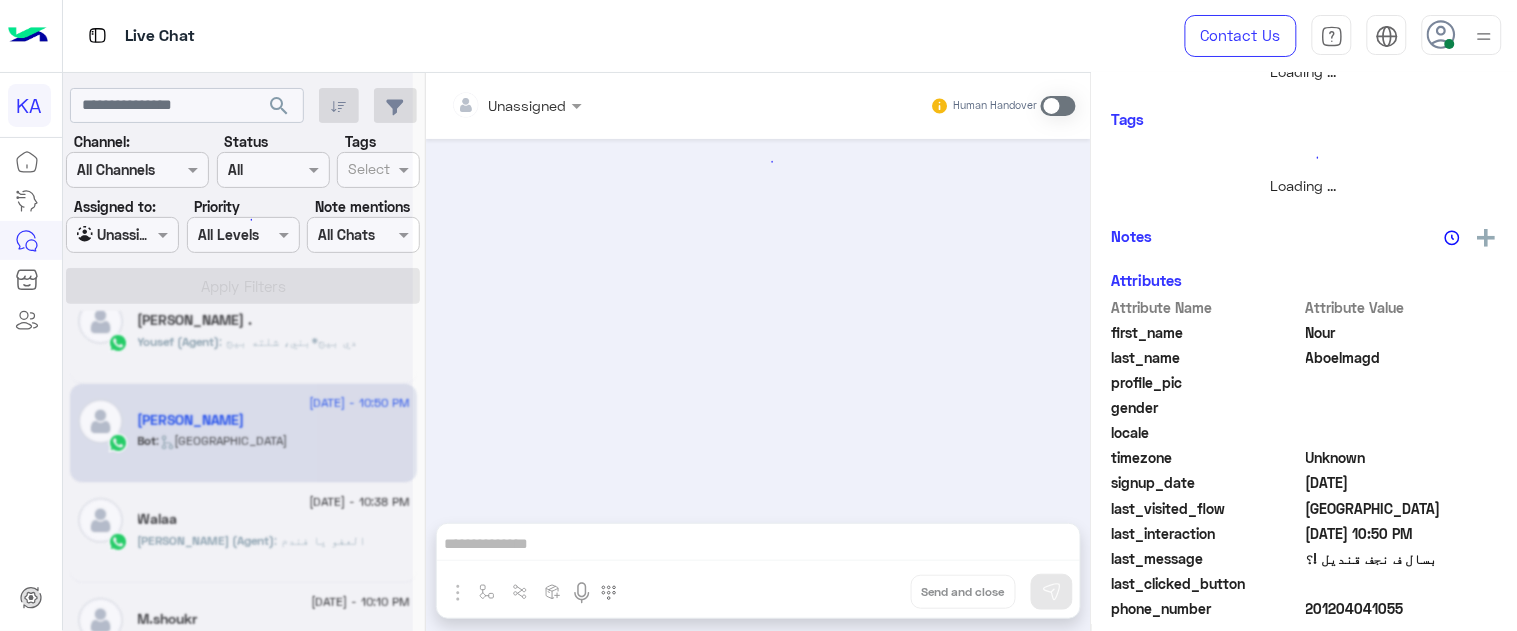scroll, scrollTop: 361, scrollLeft: 0, axis: vertical 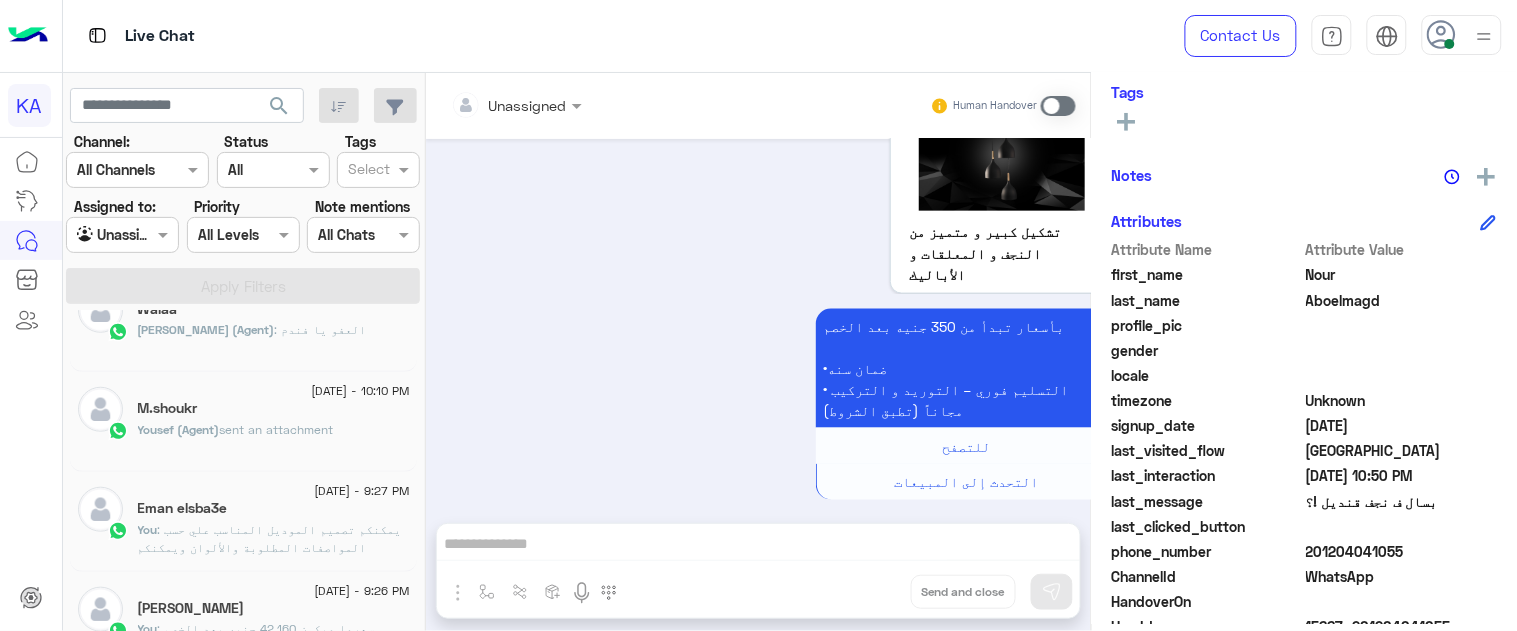 click on "M.shoukr" 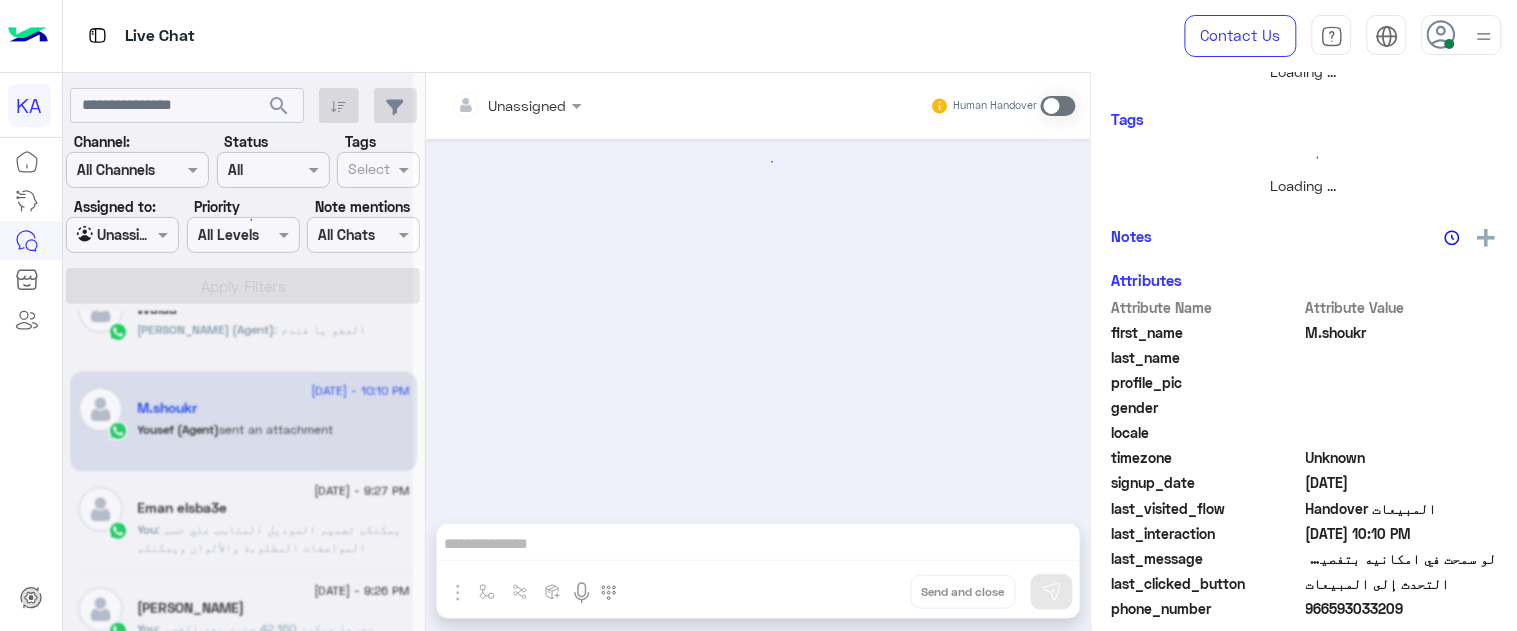scroll, scrollTop: 361, scrollLeft: 0, axis: vertical 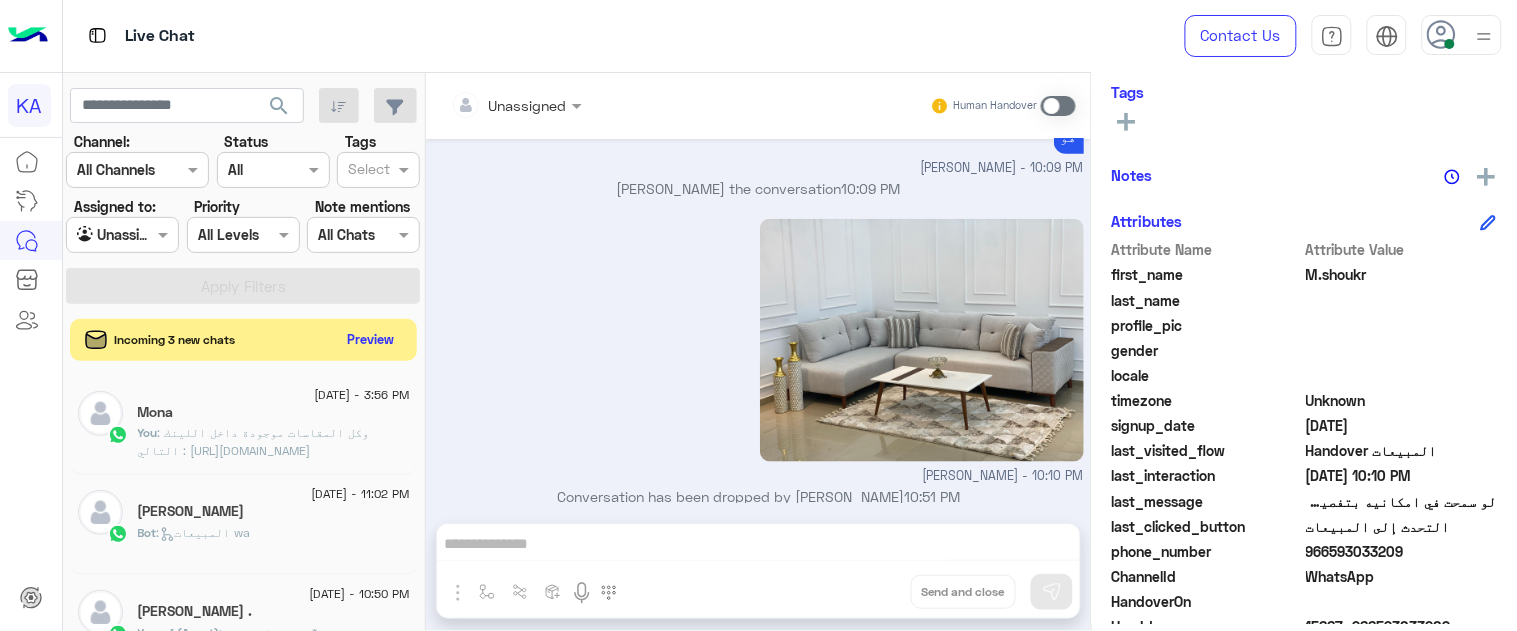 click on "Preview" 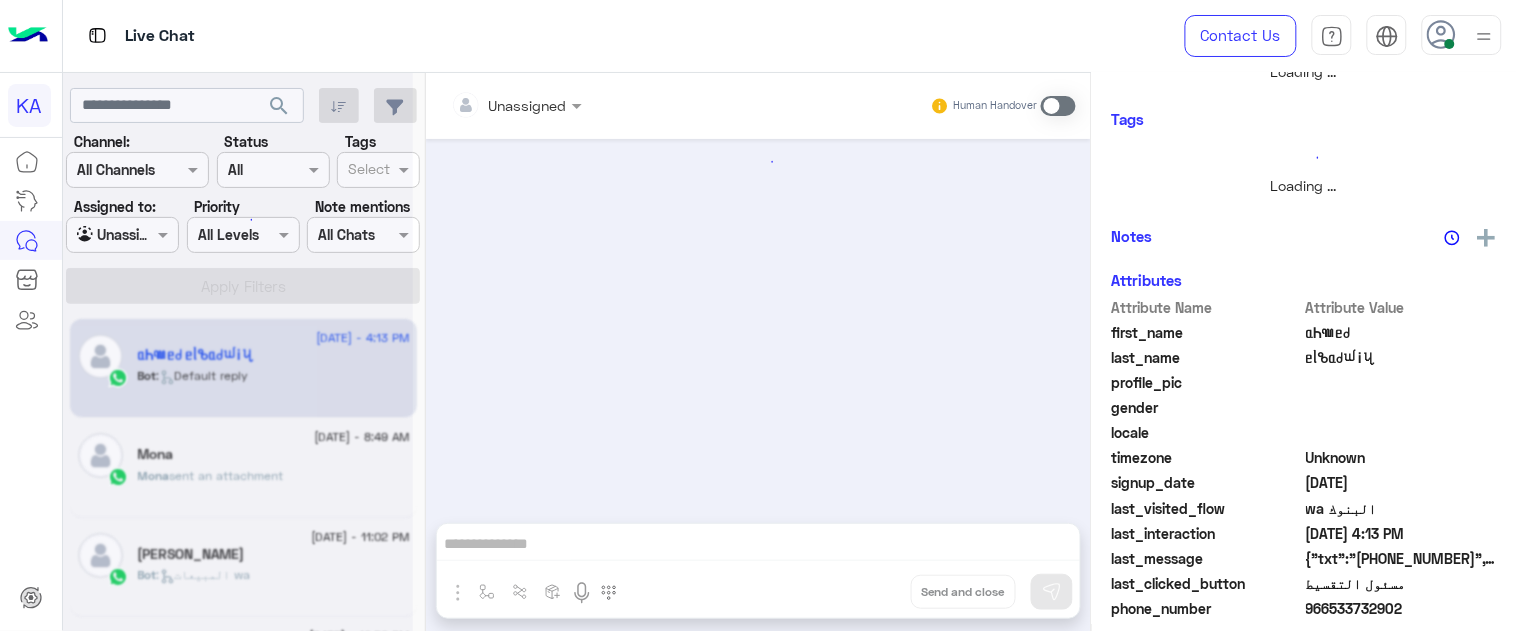 scroll, scrollTop: 361, scrollLeft: 0, axis: vertical 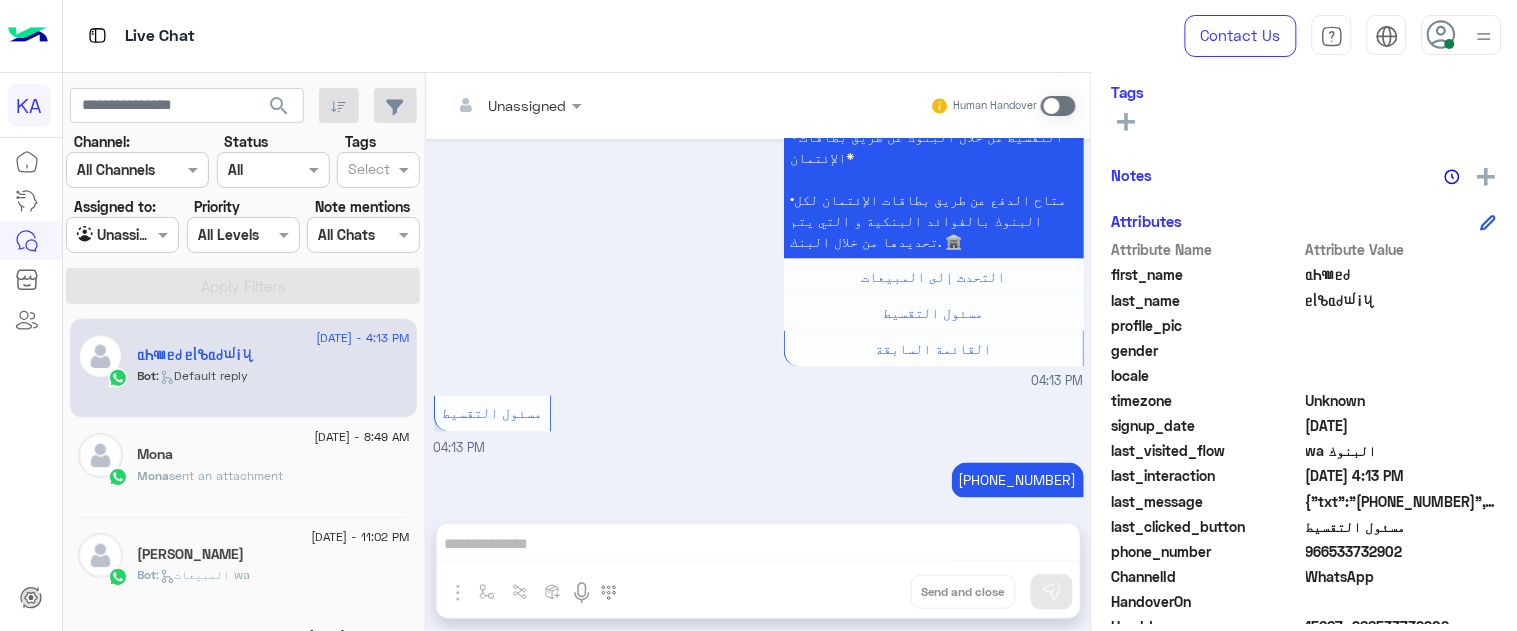 click at bounding box center (1058, 106) 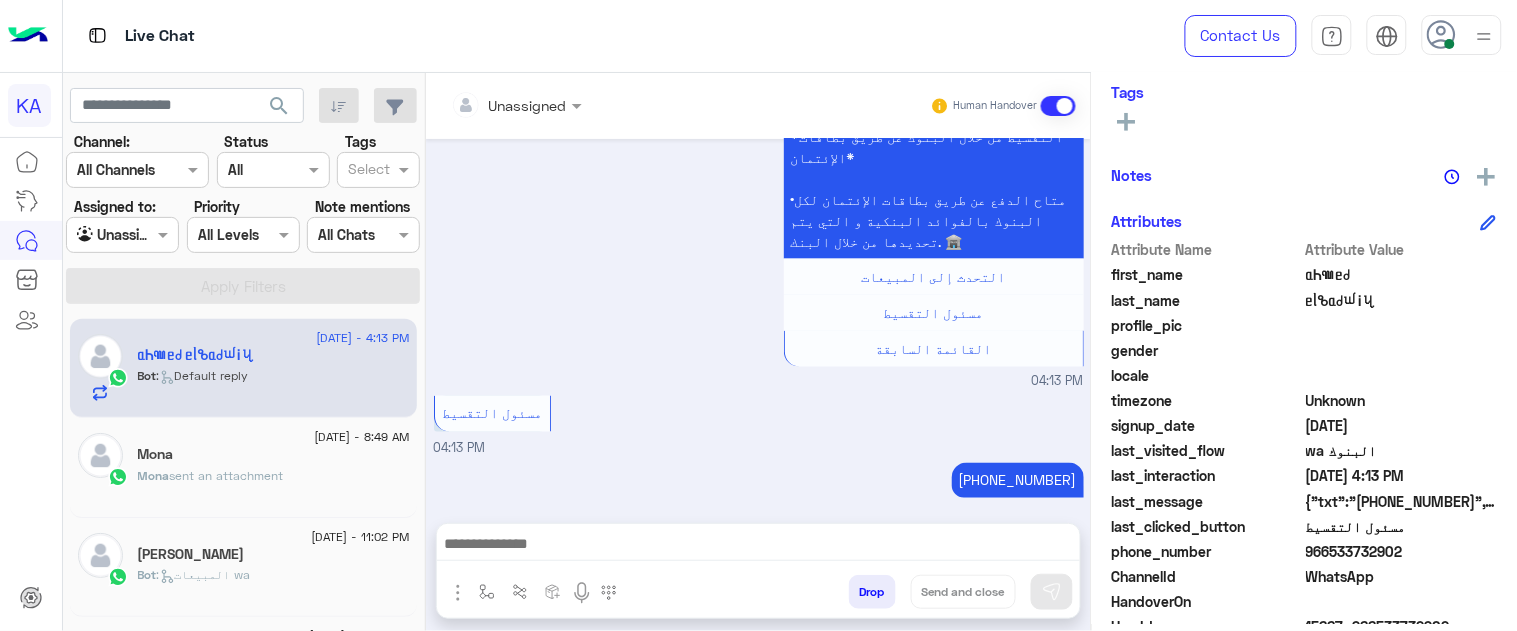 scroll, scrollTop: 763, scrollLeft: 0, axis: vertical 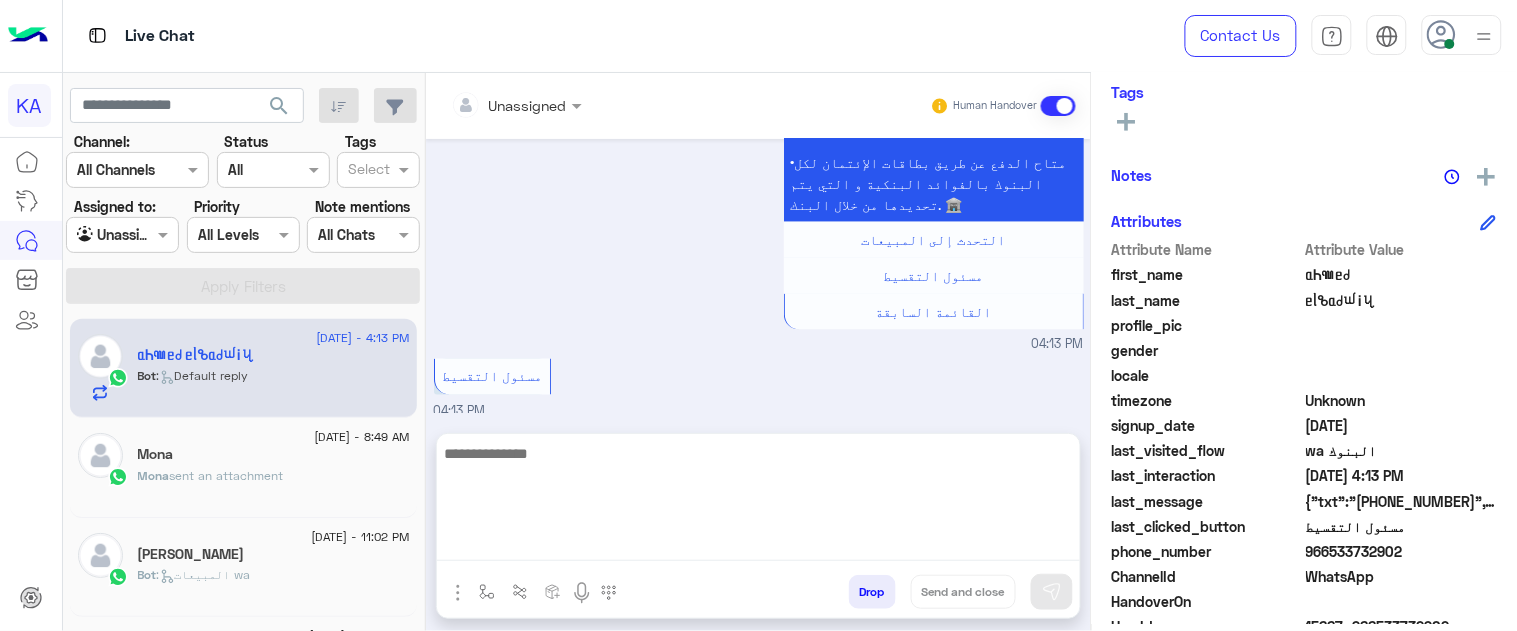 click at bounding box center [758, 501] 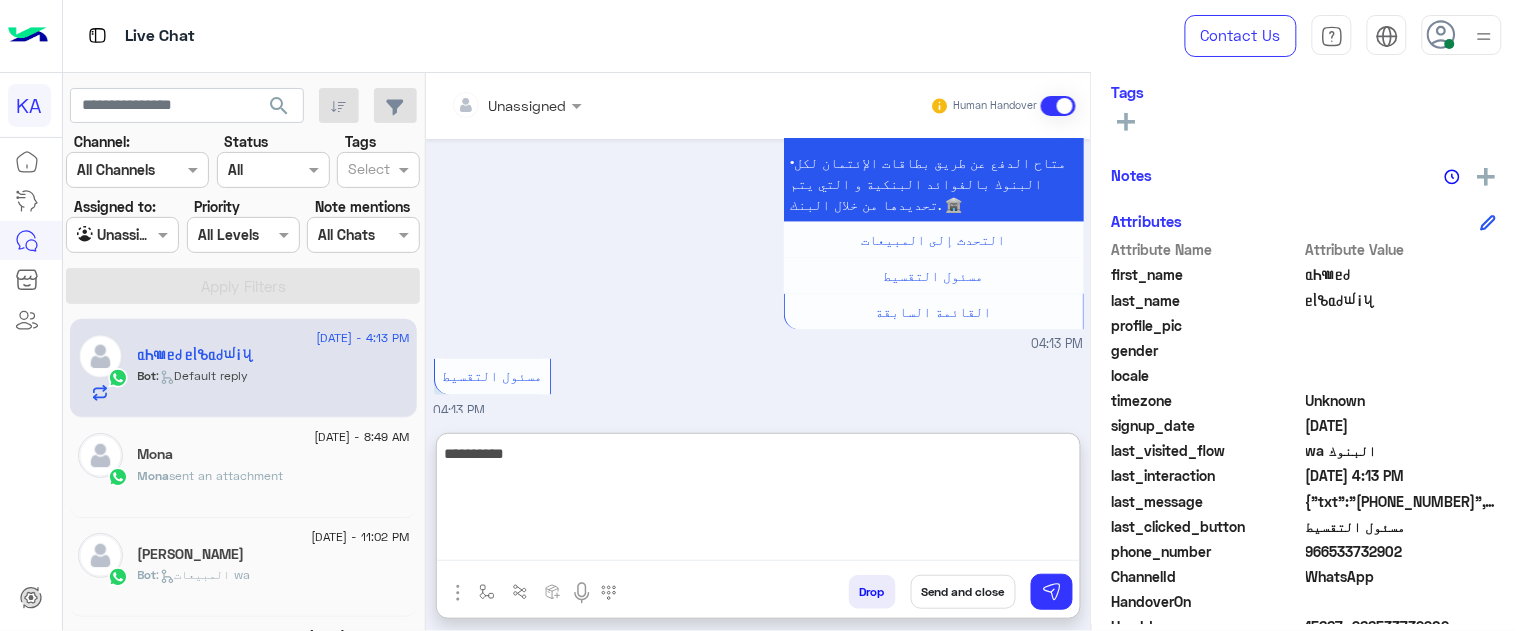 type on "**********" 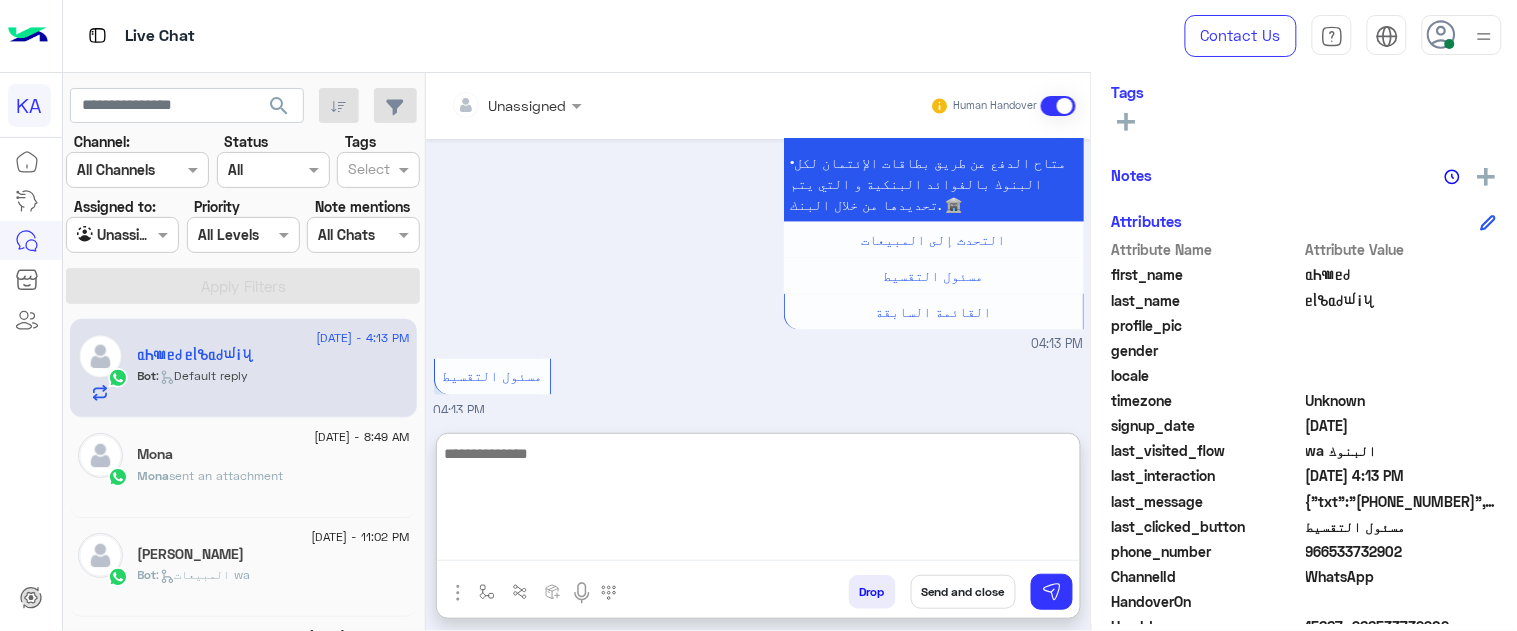 scroll, scrollTop: 916, scrollLeft: 0, axis: vertical 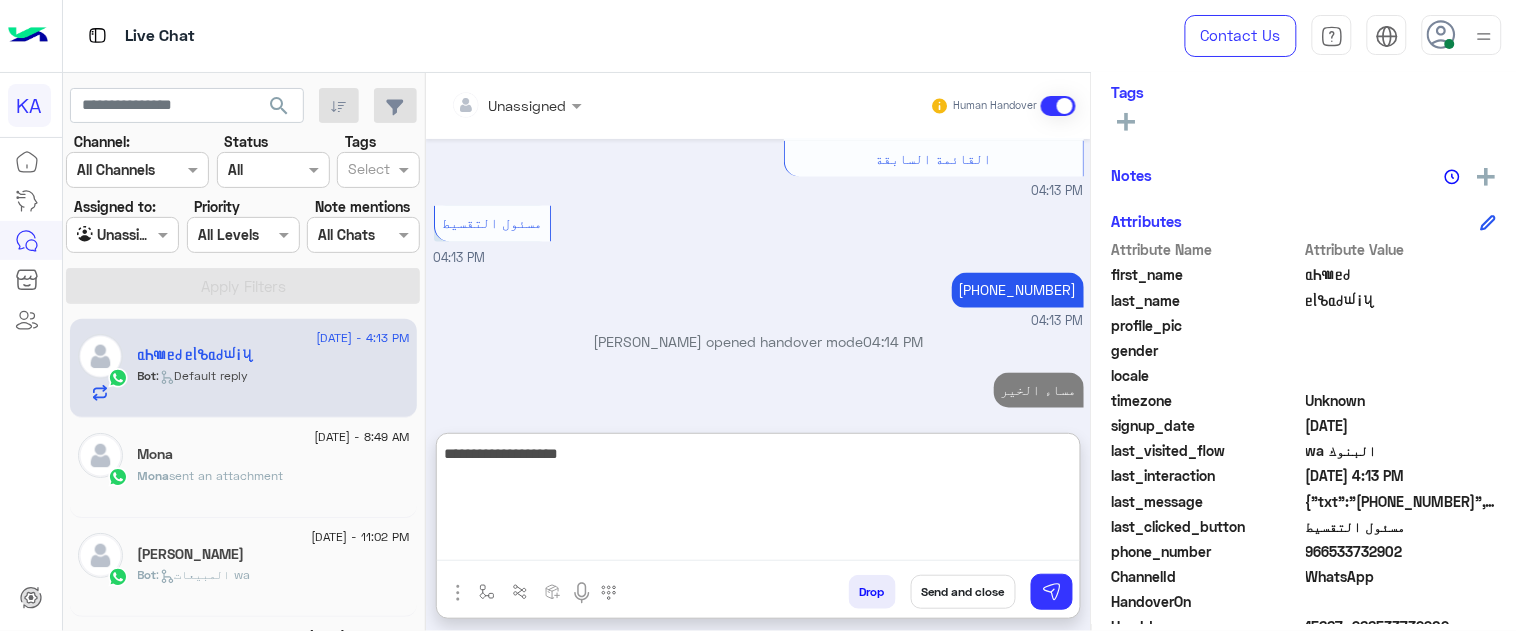 type on "**********" 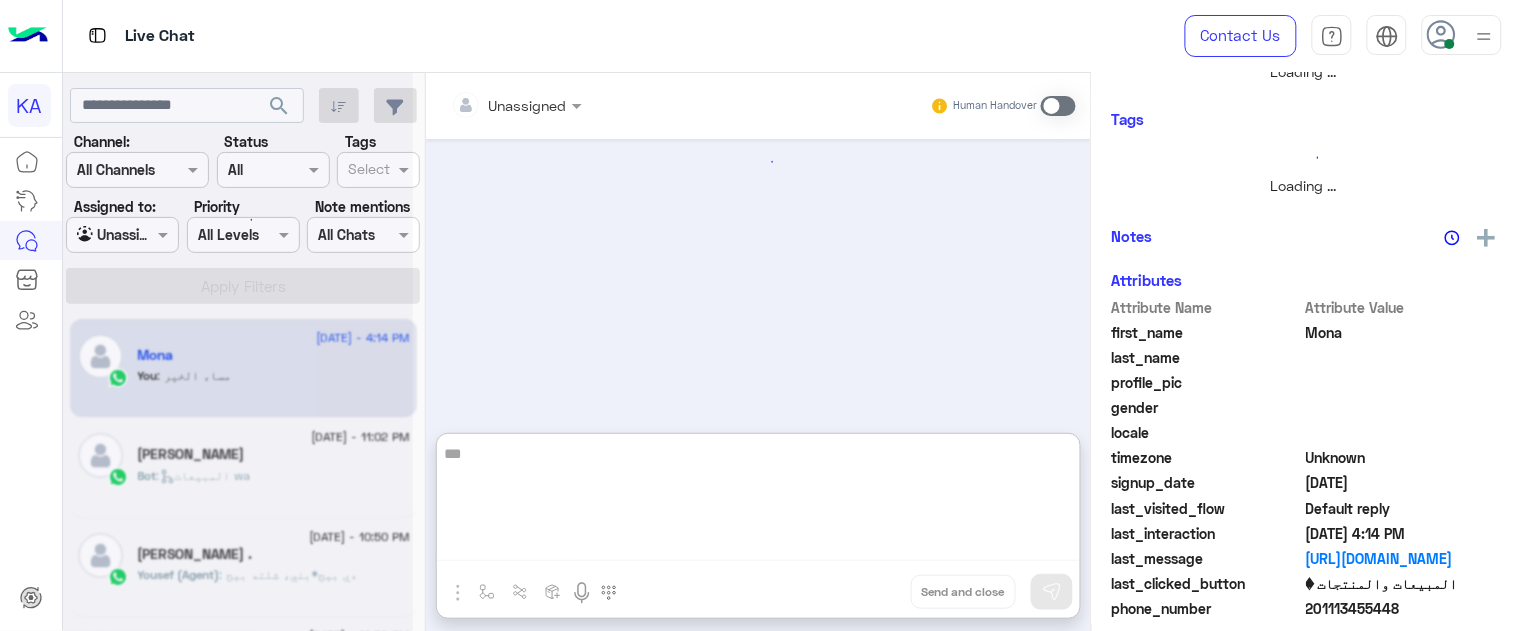 scroll, scrollTop: 0, scrollLeft: 0, axis: both 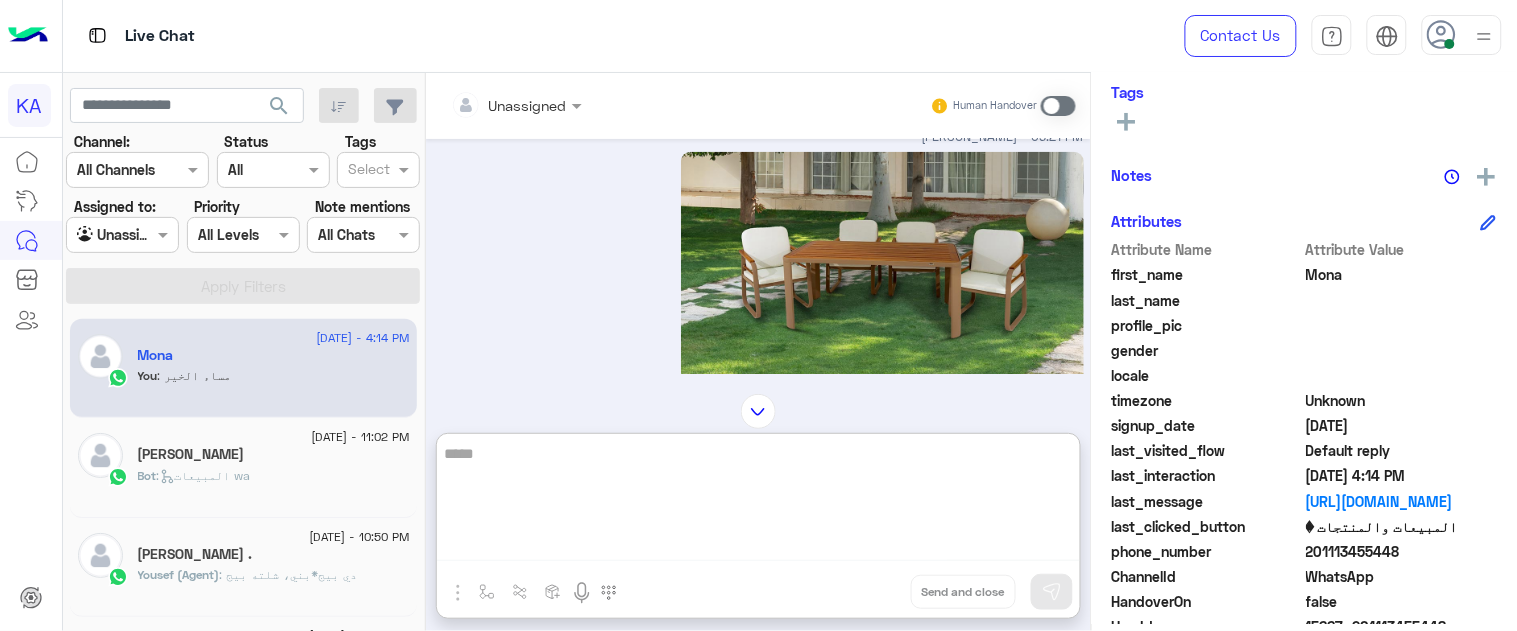 type on "*****" 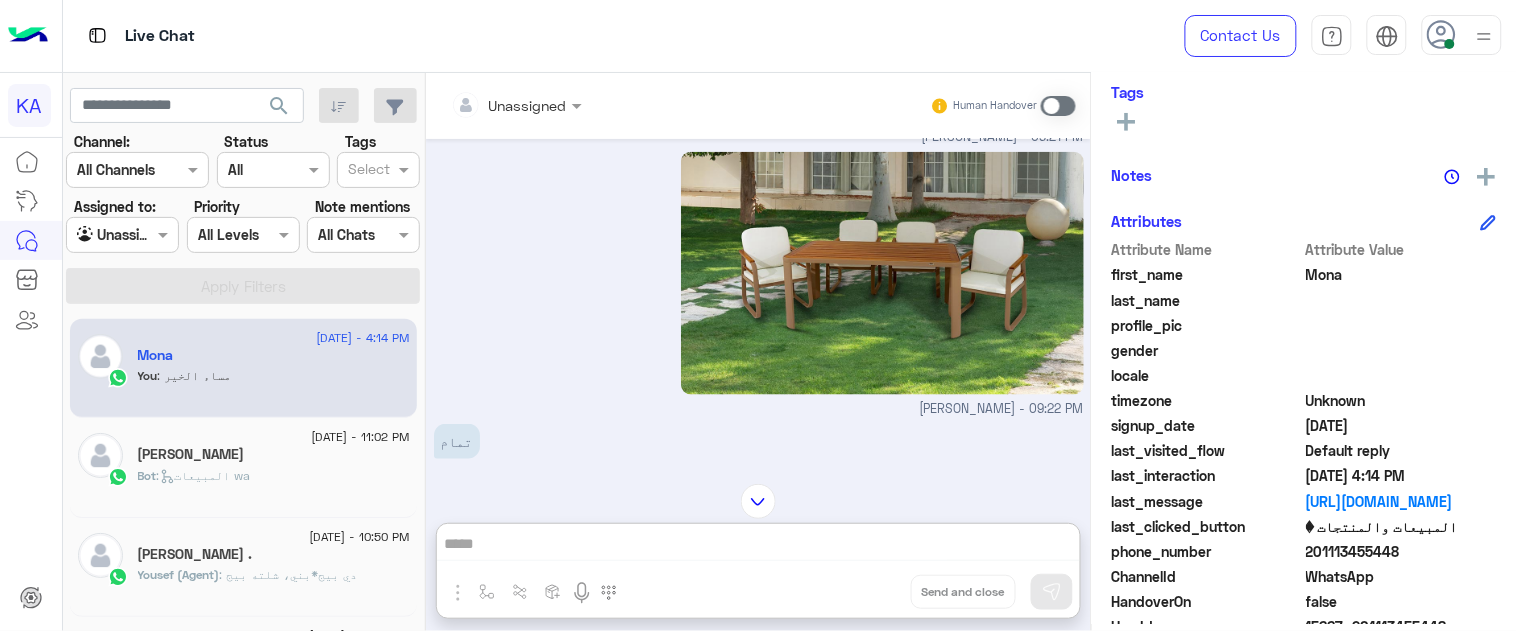 click on "Unassigned" at bounding box center [509, 105] 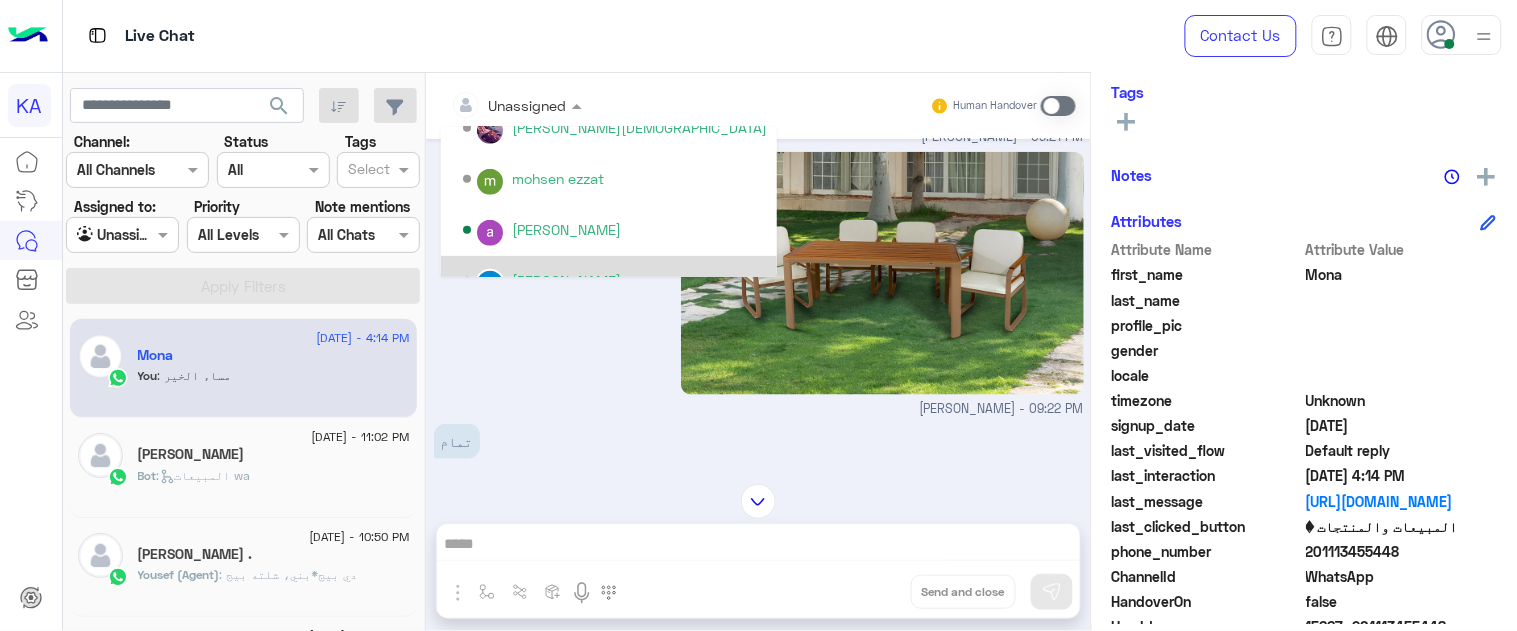 scroll, scrollTop: 444, scrollLeft: 0, axis: vertical 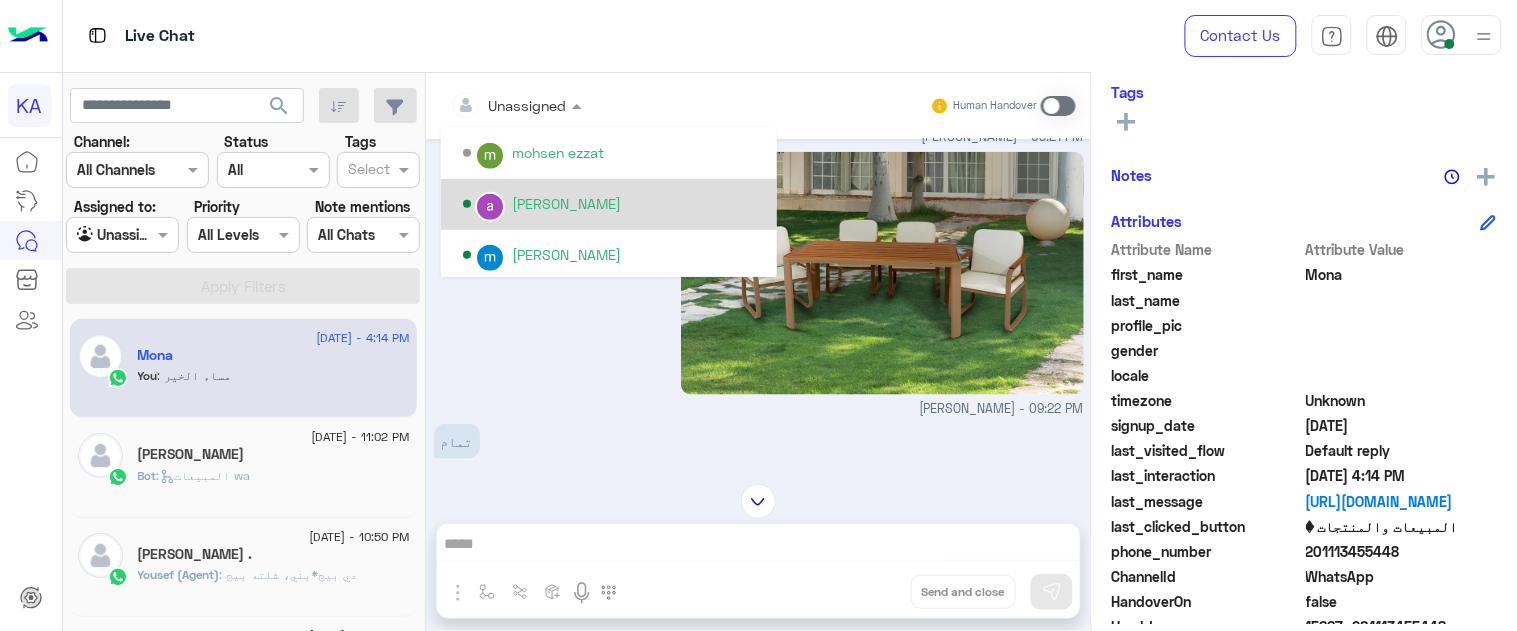 click on "[PERSON_NAME]" at bounding box center (566, 203) 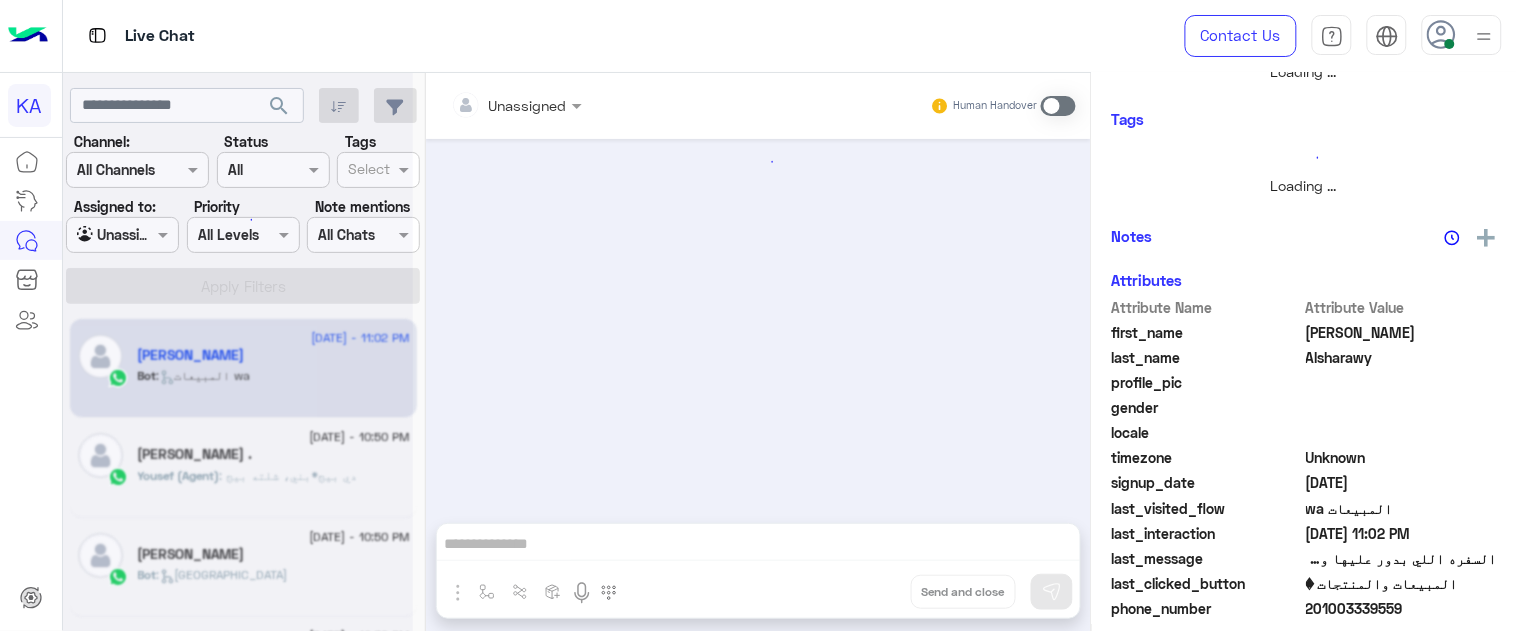scroll, scrollTop: 361, scrollLeft: 0, axis: vertical 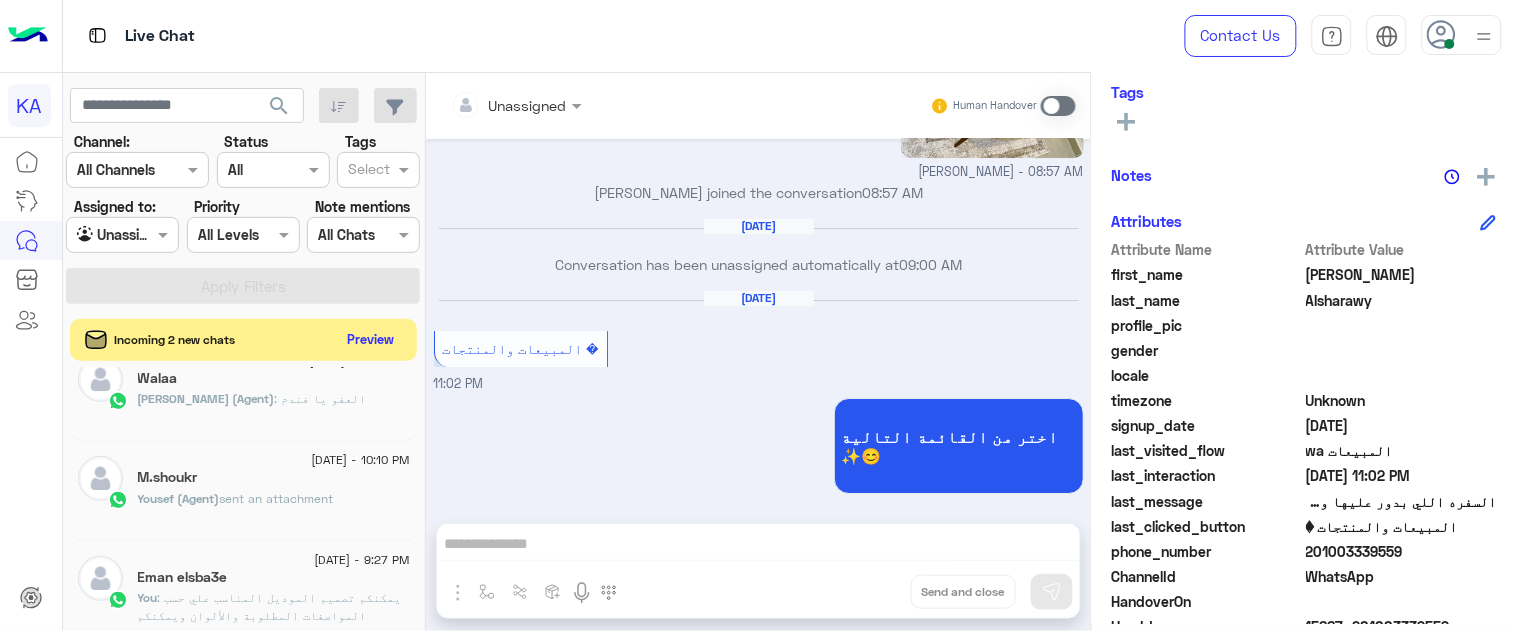click on "Preview" 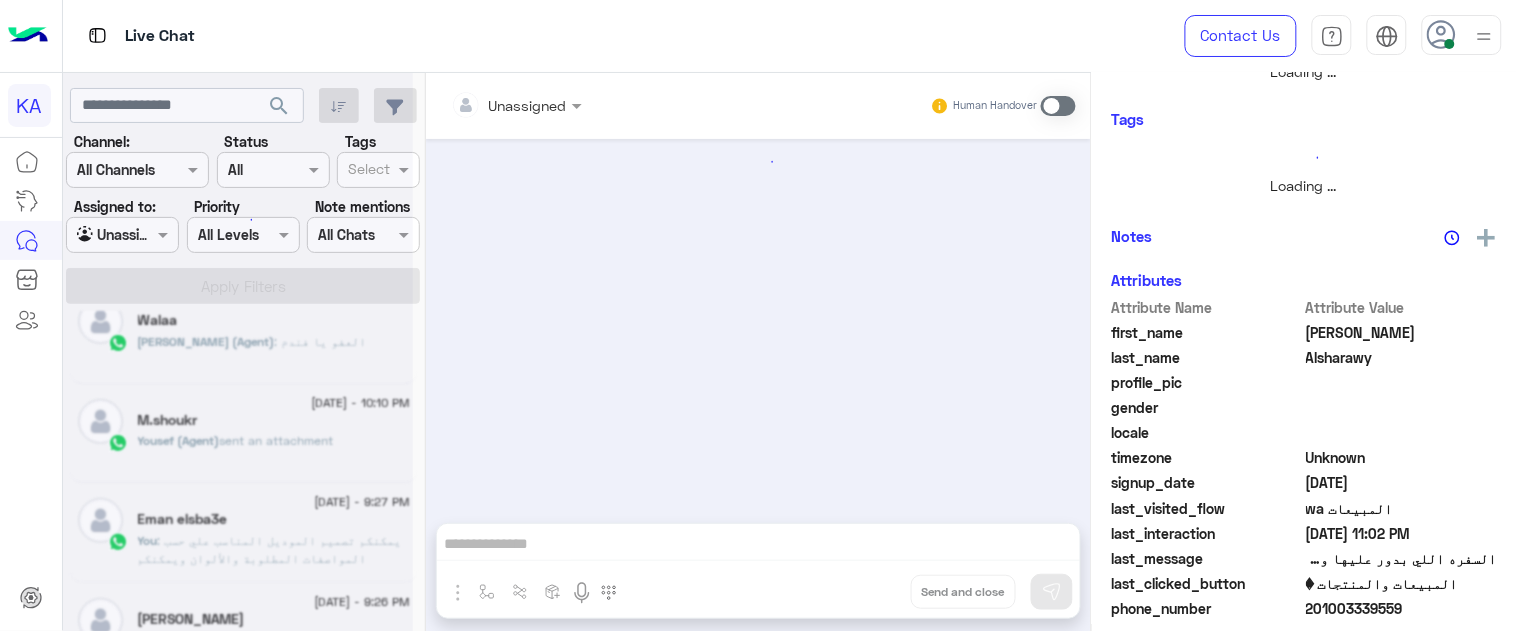 scroll, scrollTop: 361, scrollLeft: 0, axis: vertical 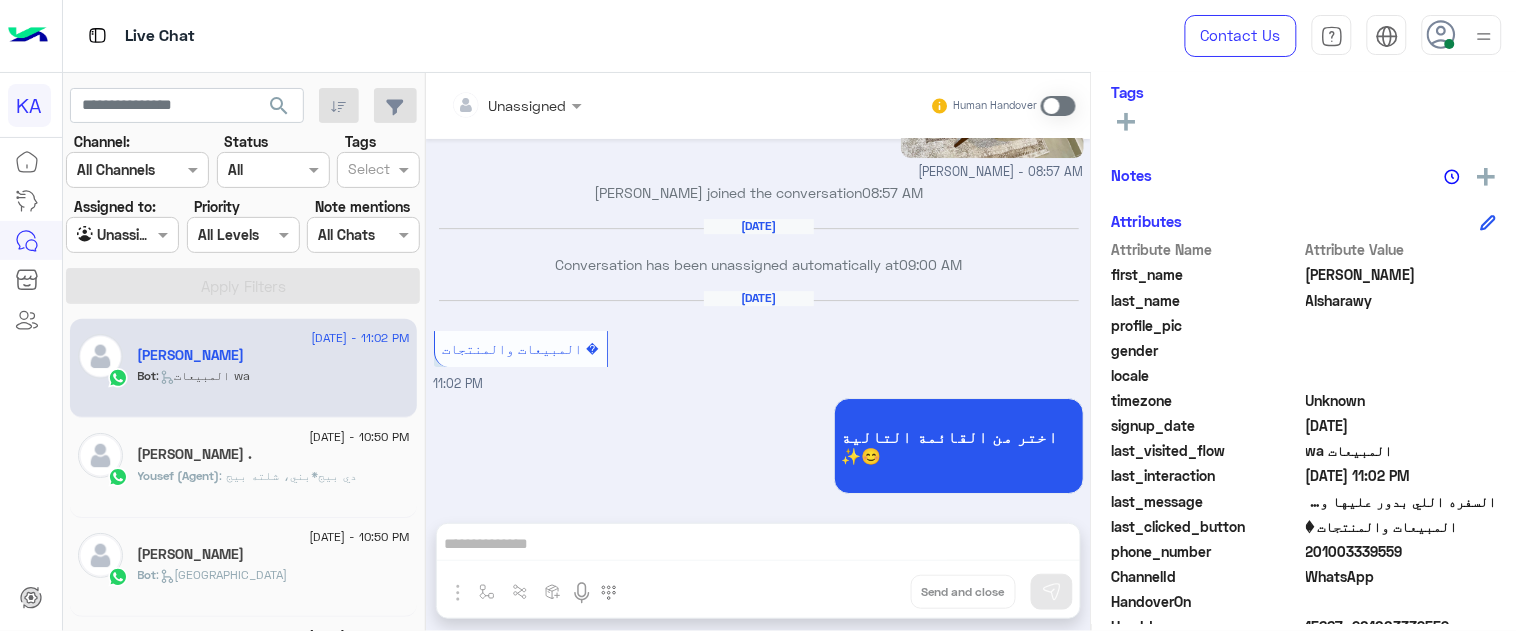 click on ": دي بيج*بني، شلته بيج" 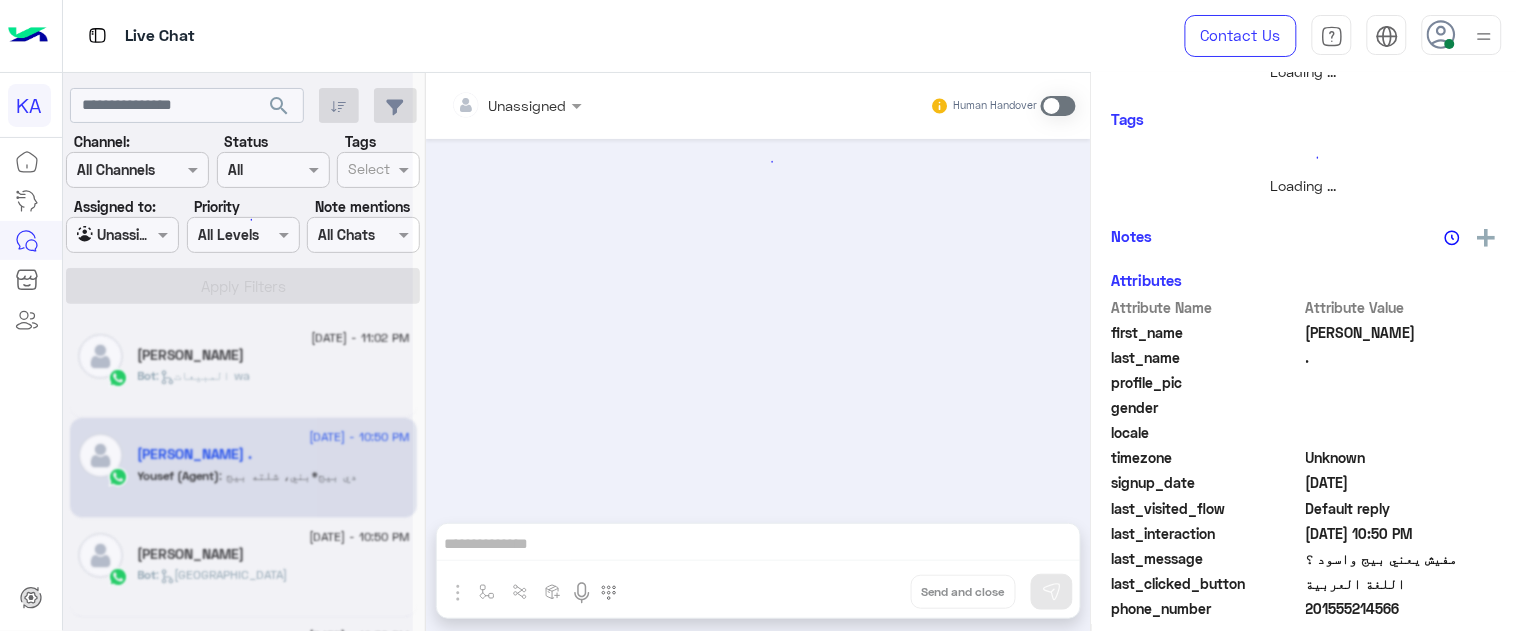 scroll, scrollTop: 361, scrollLeft: 0, axis: vertical 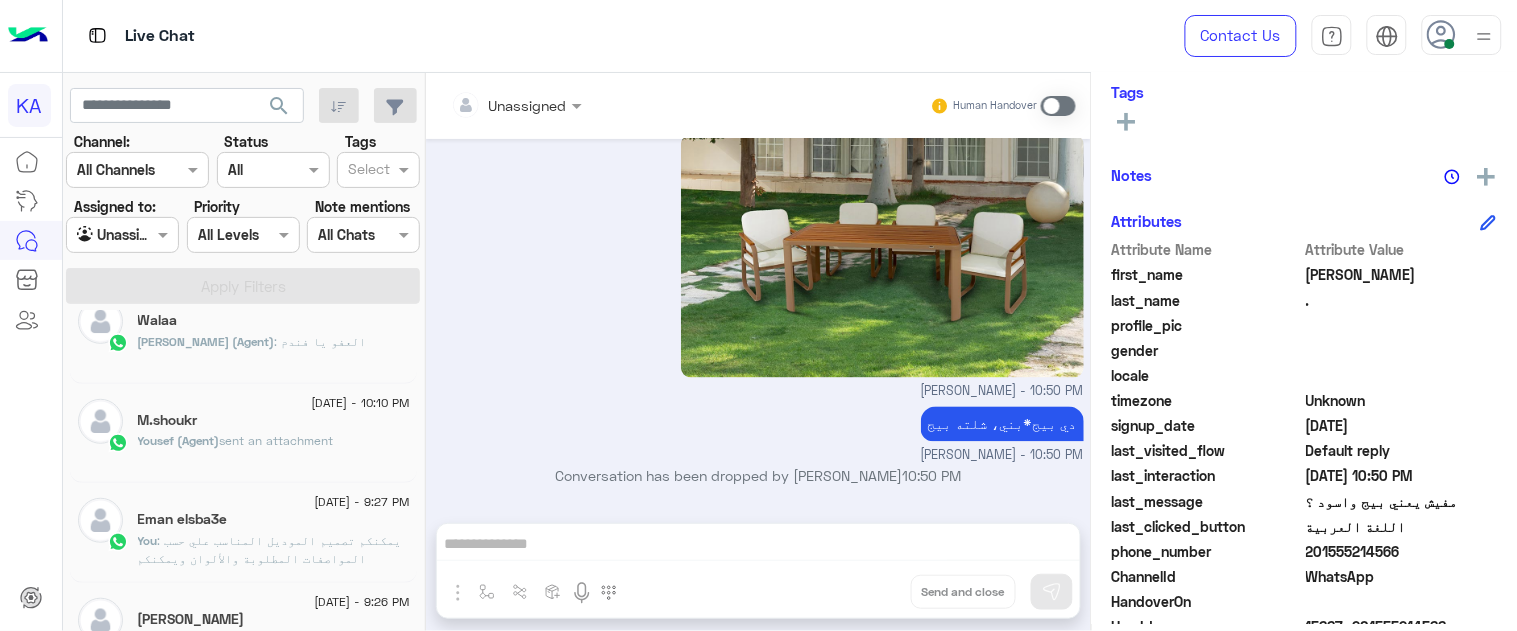click on "M.shoukr" 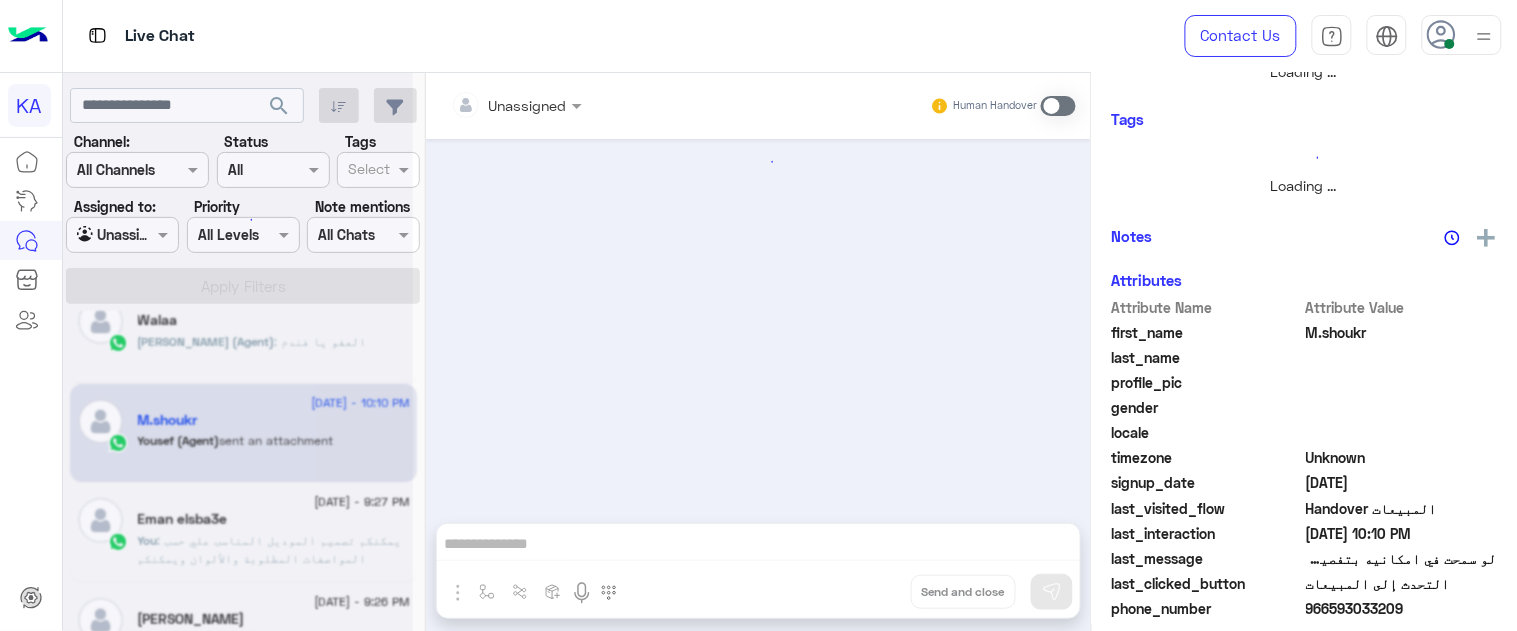 scroll, scrollTop: 361, scrollLeft: 0, axis: vertical 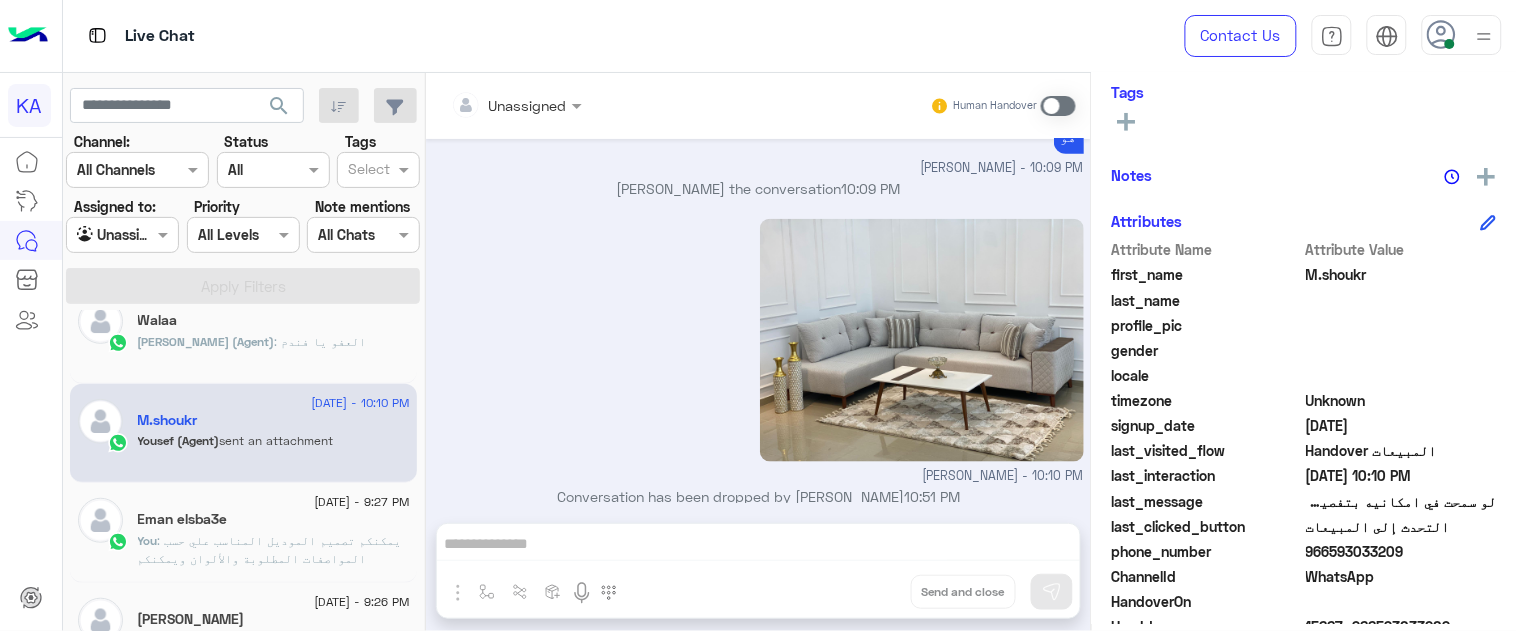 click on "Unassigned Human Handover     [DATE]  اختر من القائمة التالية ✨😊
10:01 PM   التحدث إلى المبيعات    10:01 PM  نحن خارج ساعات العمل حاليًا ، برجاء ترك إستفسارك وسيقوم فريقنا بالرد عليه [DATE] التالي بدءًا من الساعة 9 صباحًا  Return to Bot     10:01 PM   M.[PERSON_NAME]  asked to talk to human   10:01 PM       Conversation has been assigned to [PERSON_NAME]   10:01 PM      لو سمحت في امكانيه بتفصيل ركنه بمقاسات معينه ولا حسب الموجود في الموقع فقط   10:02 PM  هو  [PERSON_NAME] -  10:09 PM   [PERSON_NAME] the conversation   10:09 PM       [PERSON_NAME] -  10:10 PM   Conversation has been dropped by [PERSON_NAME]   10:51 PM       Drop   Send and close" at bounding box center (758, 356) 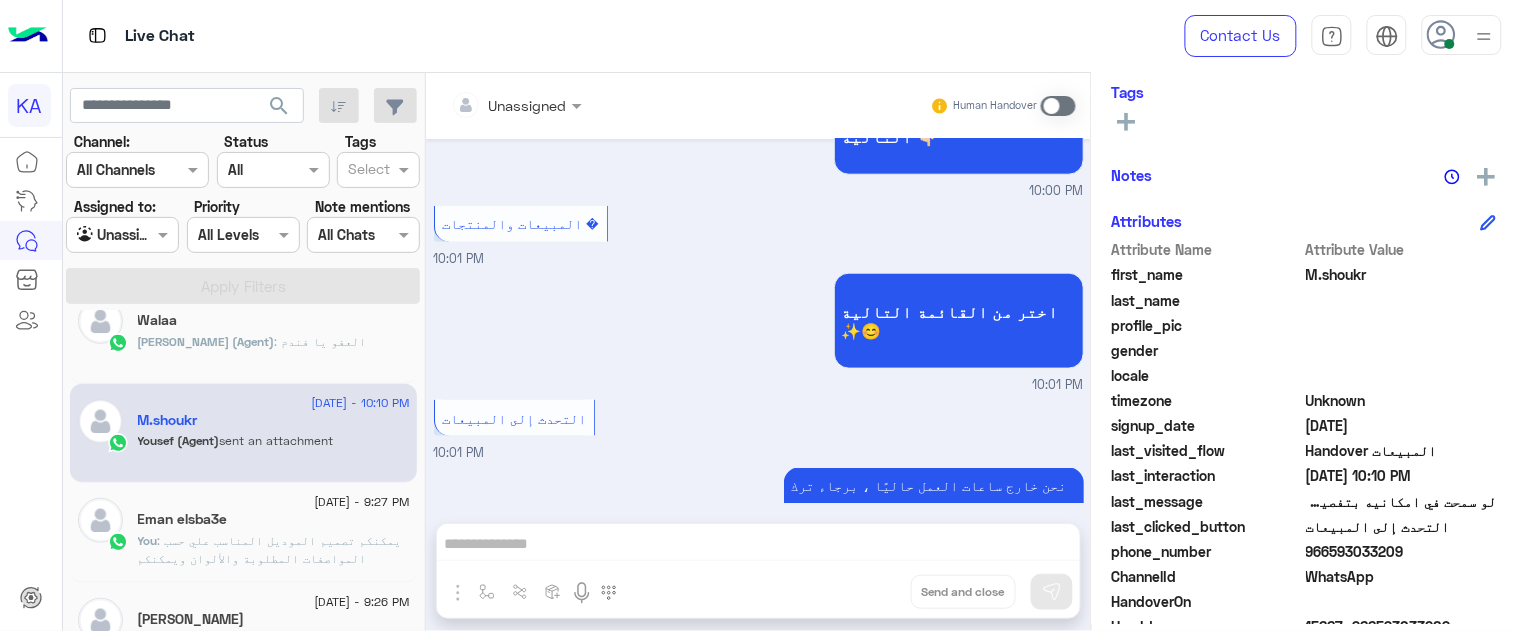 scroll, scrollTop: 1187, scrollLeft: 0, axis: vertical 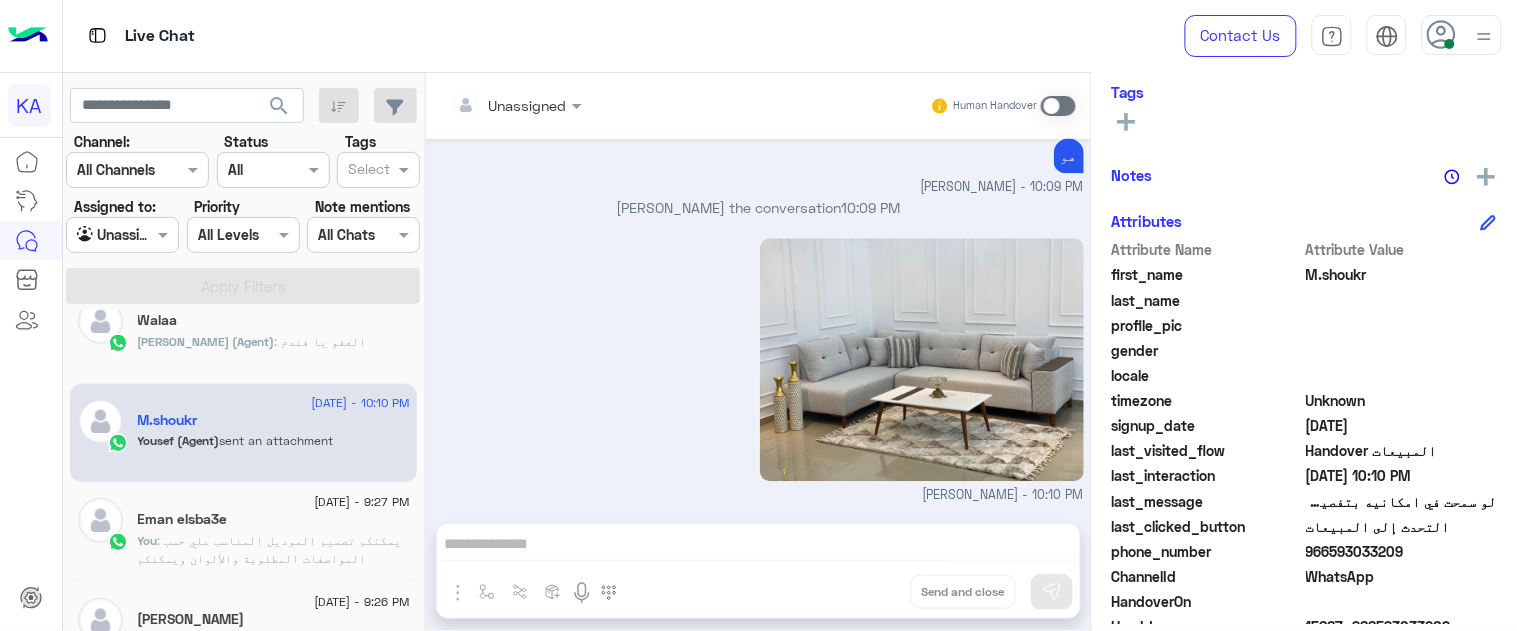 click at bounding box center [1058, 106] 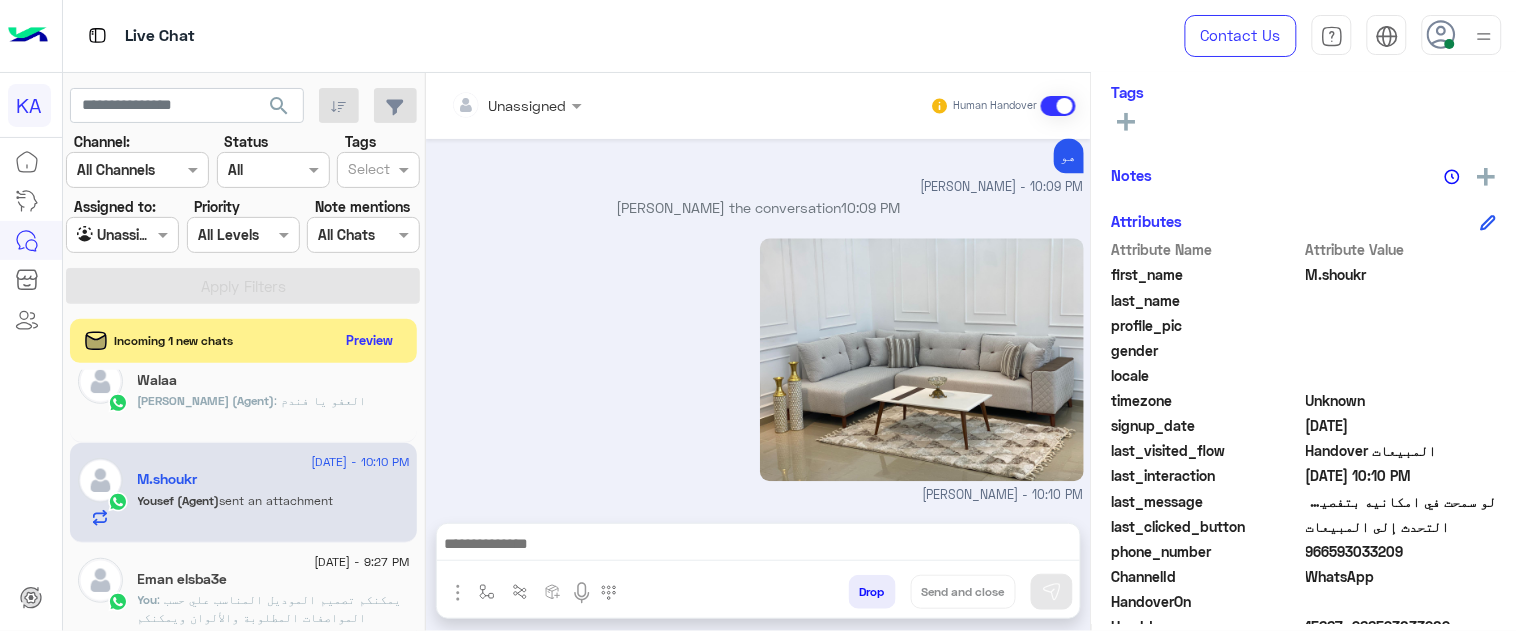 scroll, scrollTop: 1260, scrollLeft: 0, axis: vertical 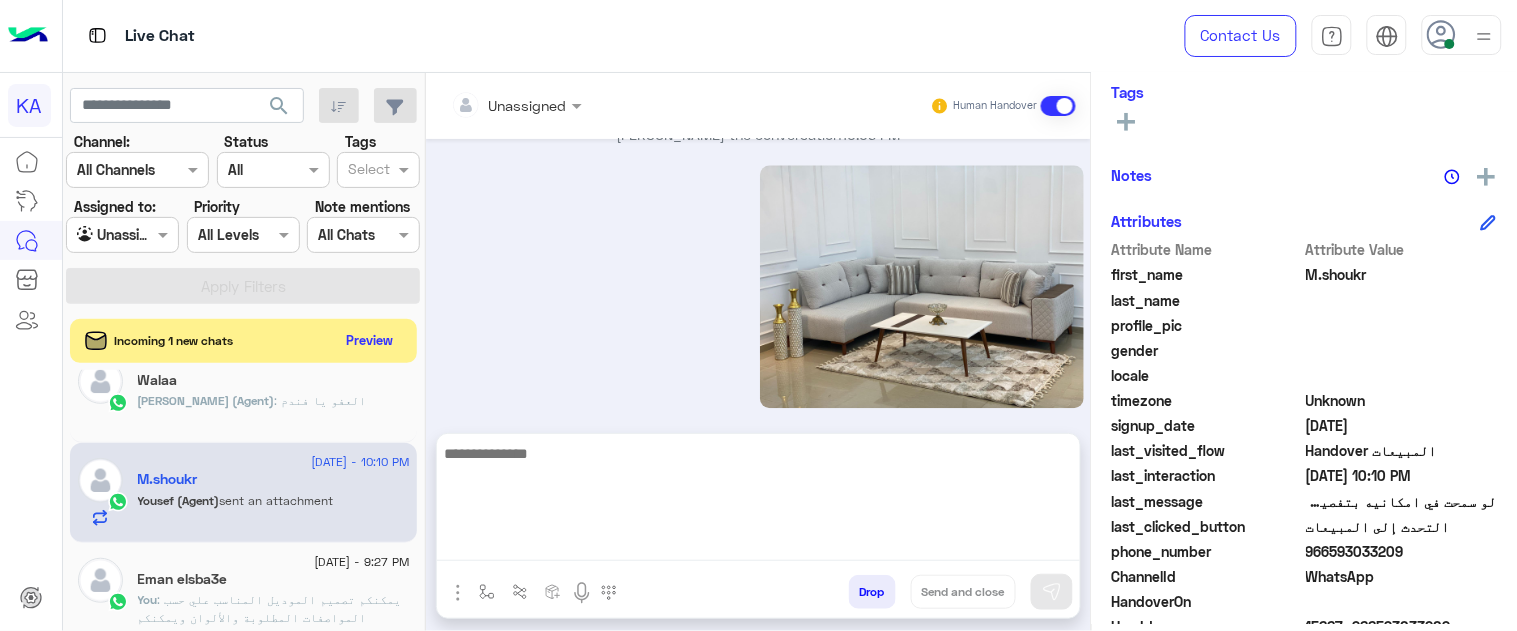click at bounding box center (758, 501) 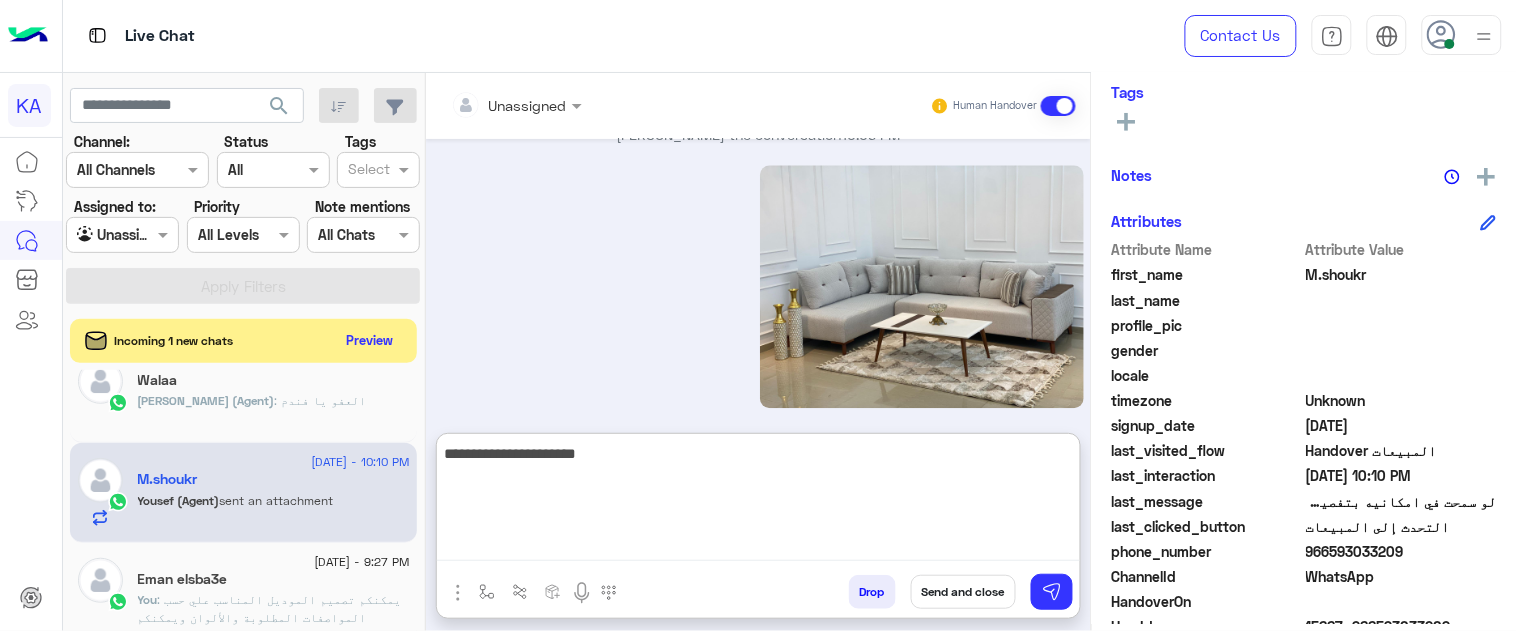 type on "**********" 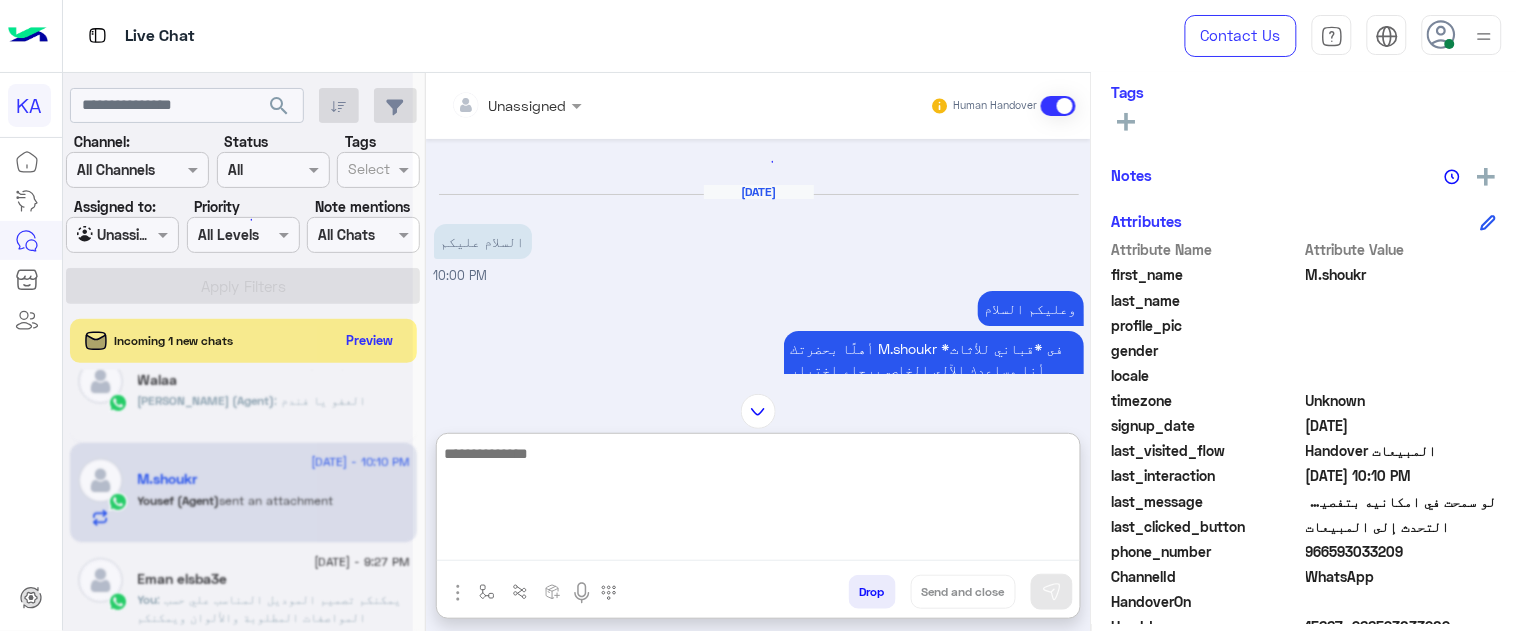 scroll, scrollTop: 0, scrollLeft: 0, axis: both 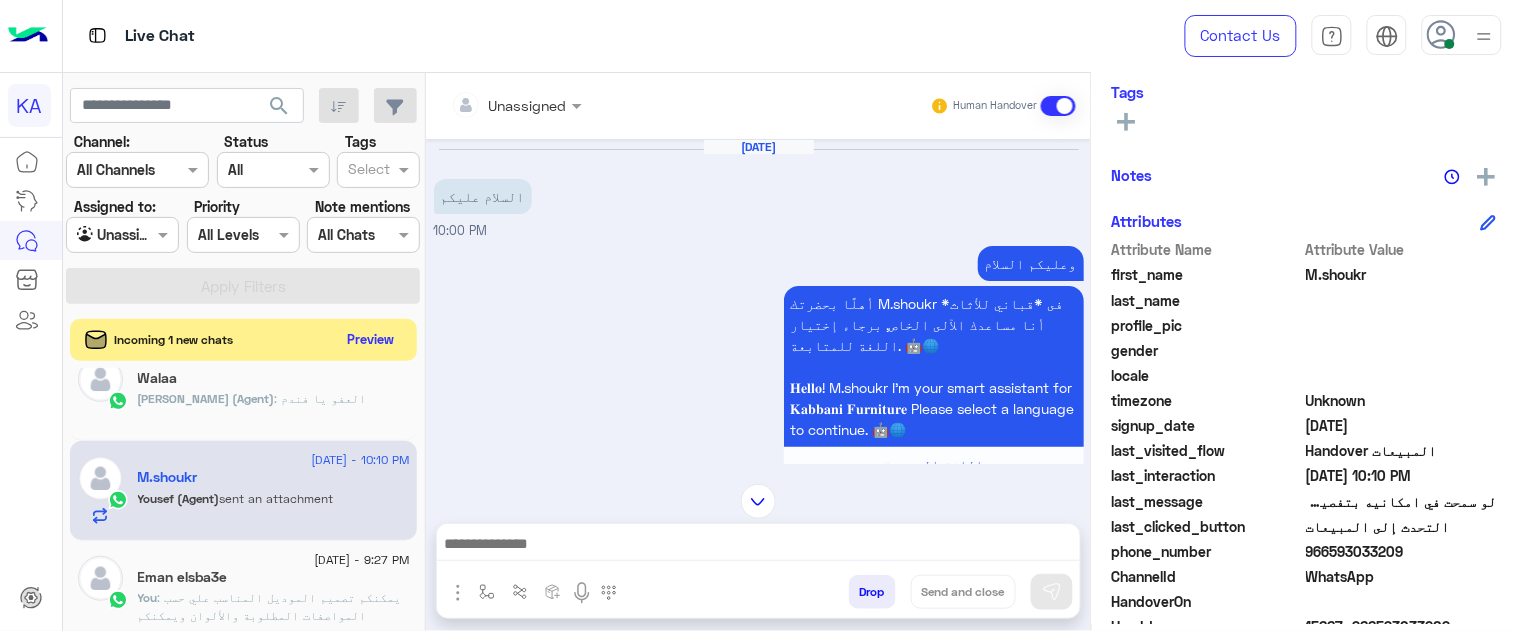 click on "Preview" 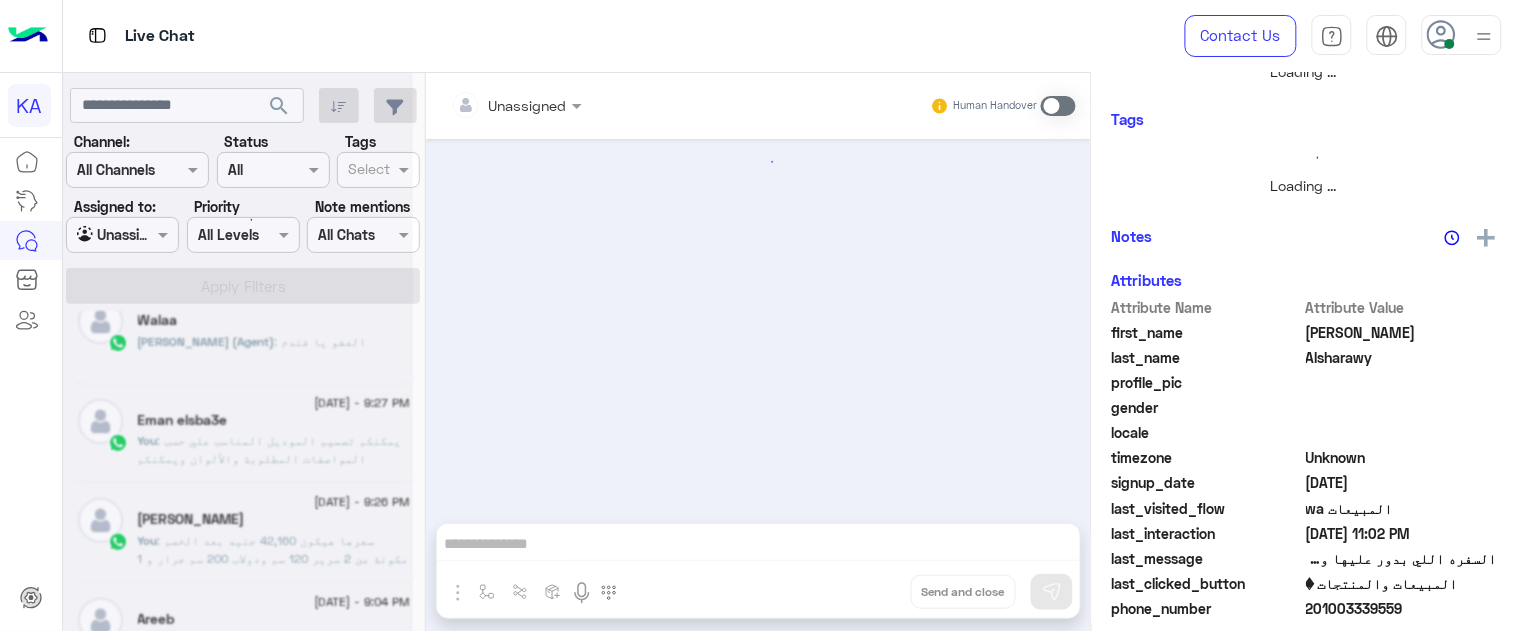 scroll, scrollTop: 361, scrollLeft: 0, axis: vertical 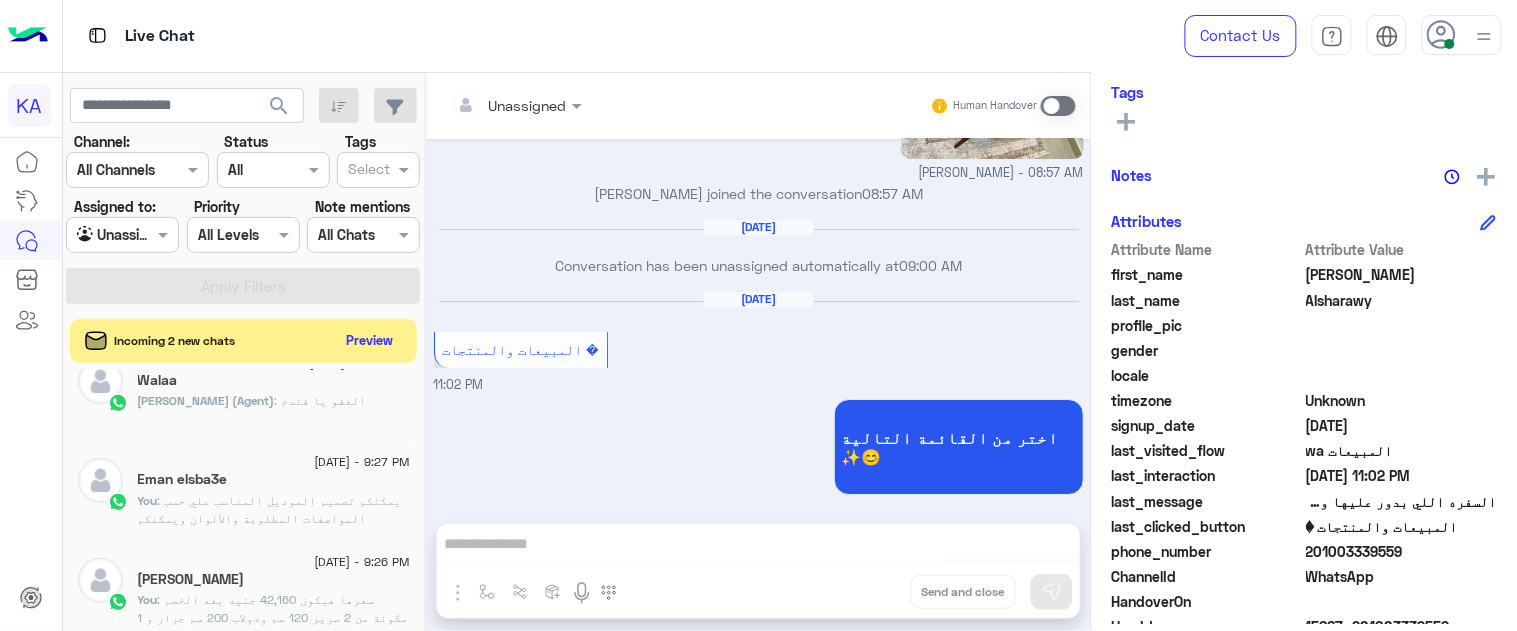 click on "المبيعات والمنتجات �" at bounding box center [992, -1321] 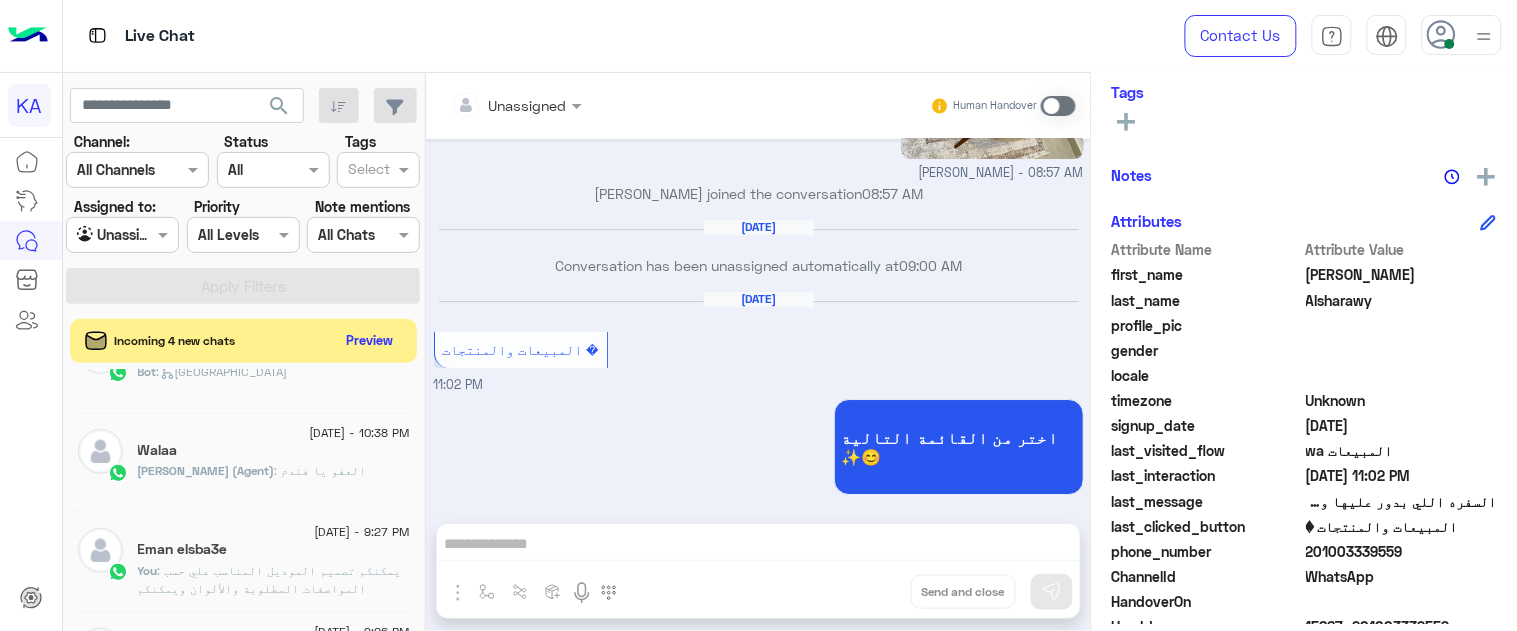 scroll, scrollTop: 0, scrollLeft: 0, axis: both 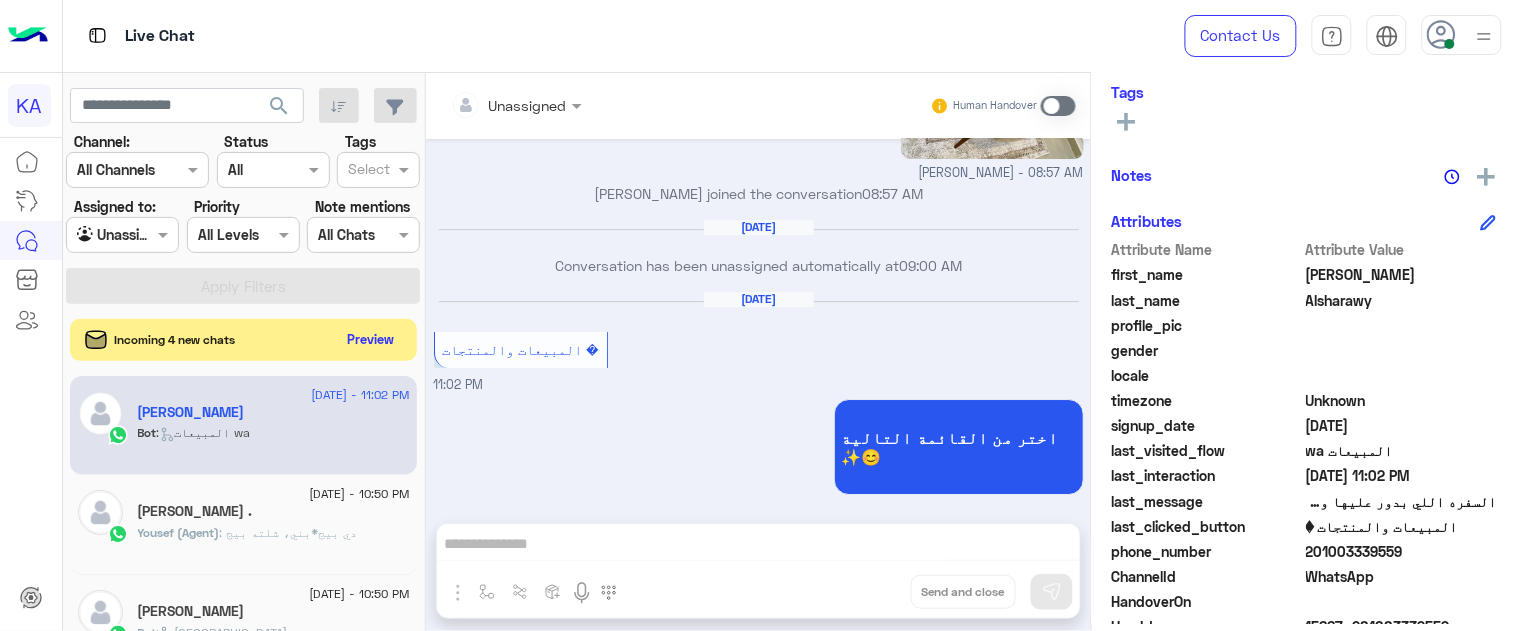 click on "Preview" 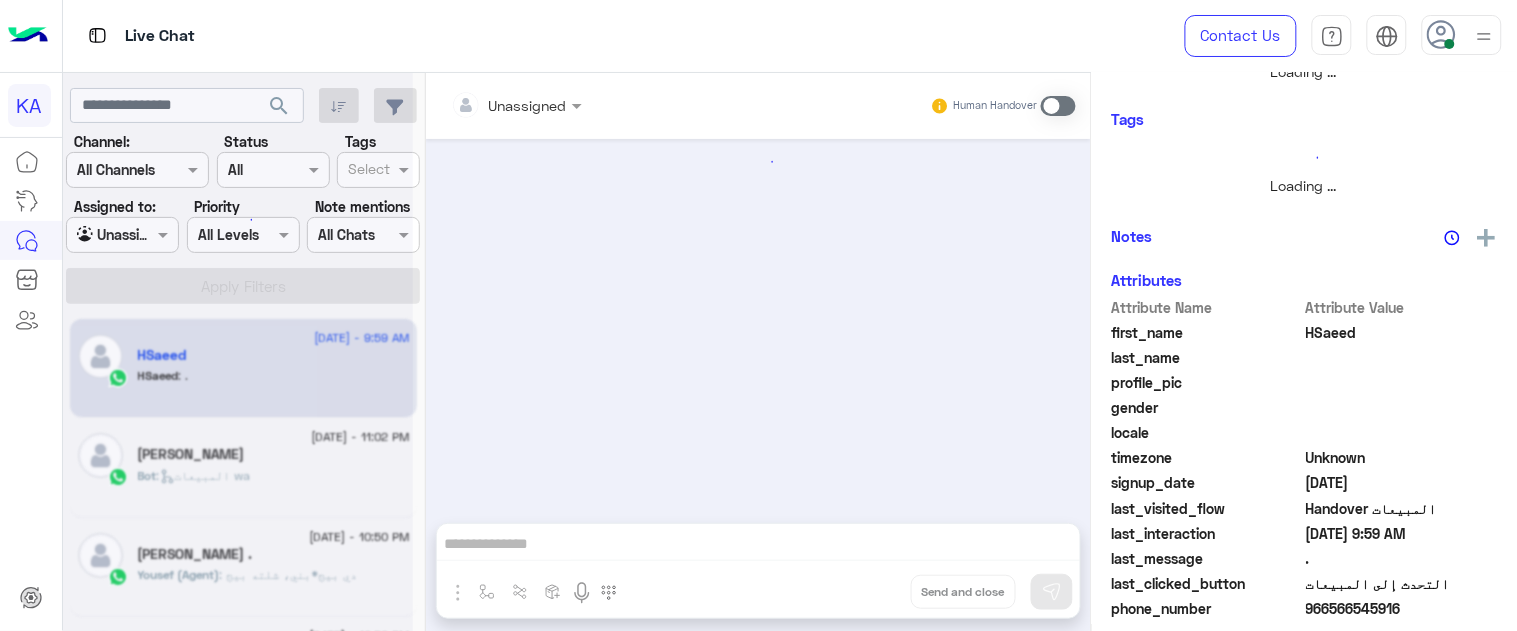 scroll, scrollTop: 361, scrollLeft: 0, axis: vertical 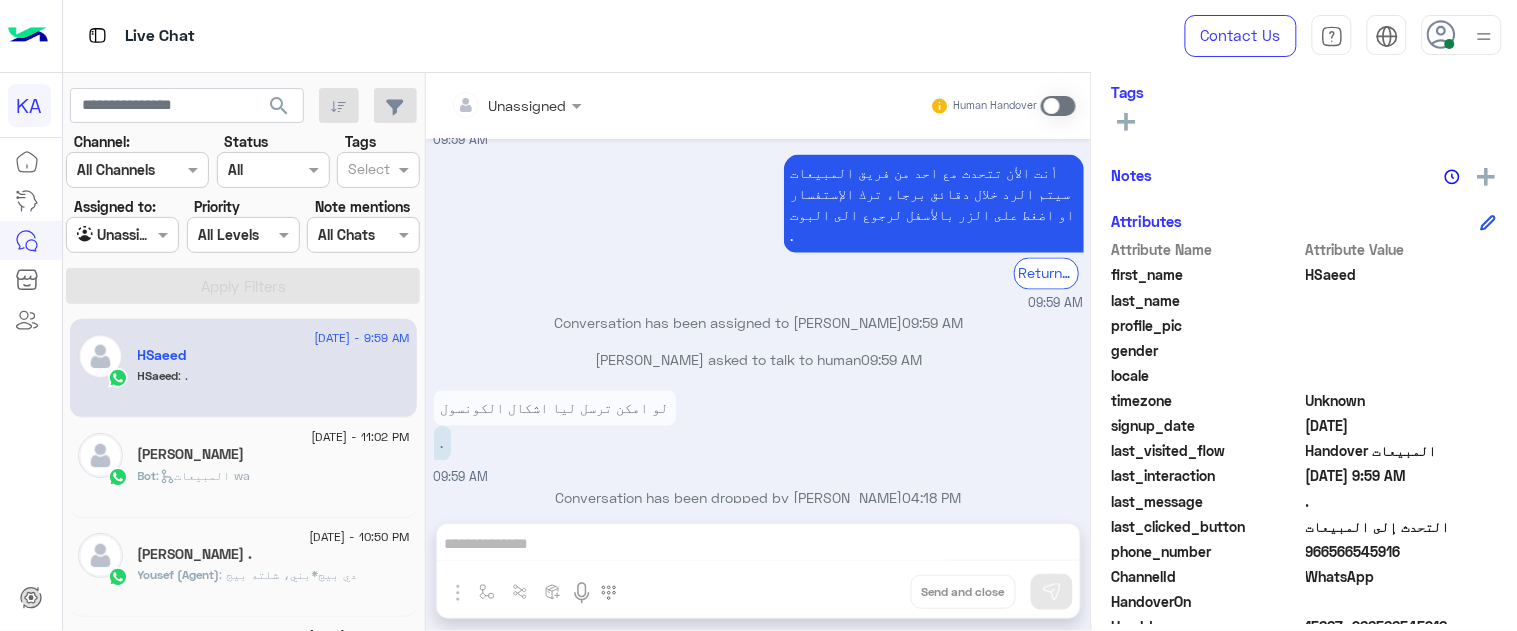 click on "[PERSON_NAME]" 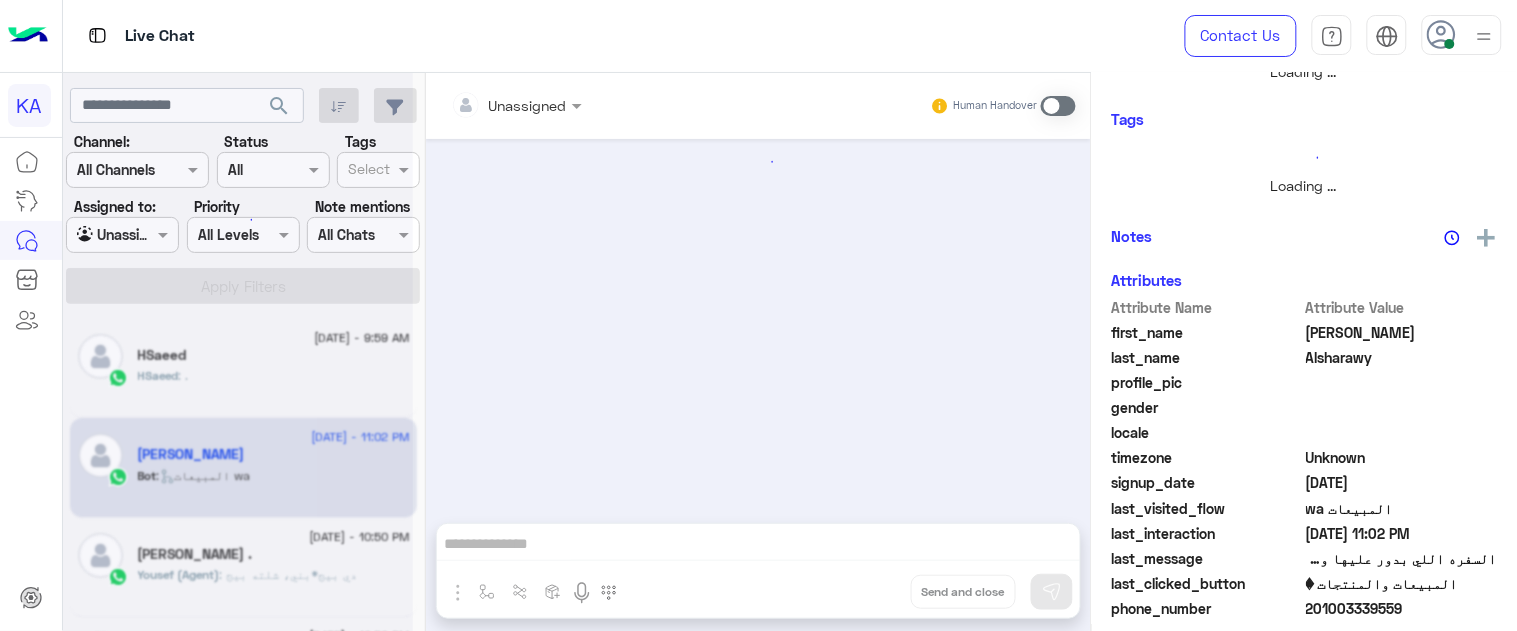 scroll, scrollTop: 361, scrollLeft: 0, axis: vertical 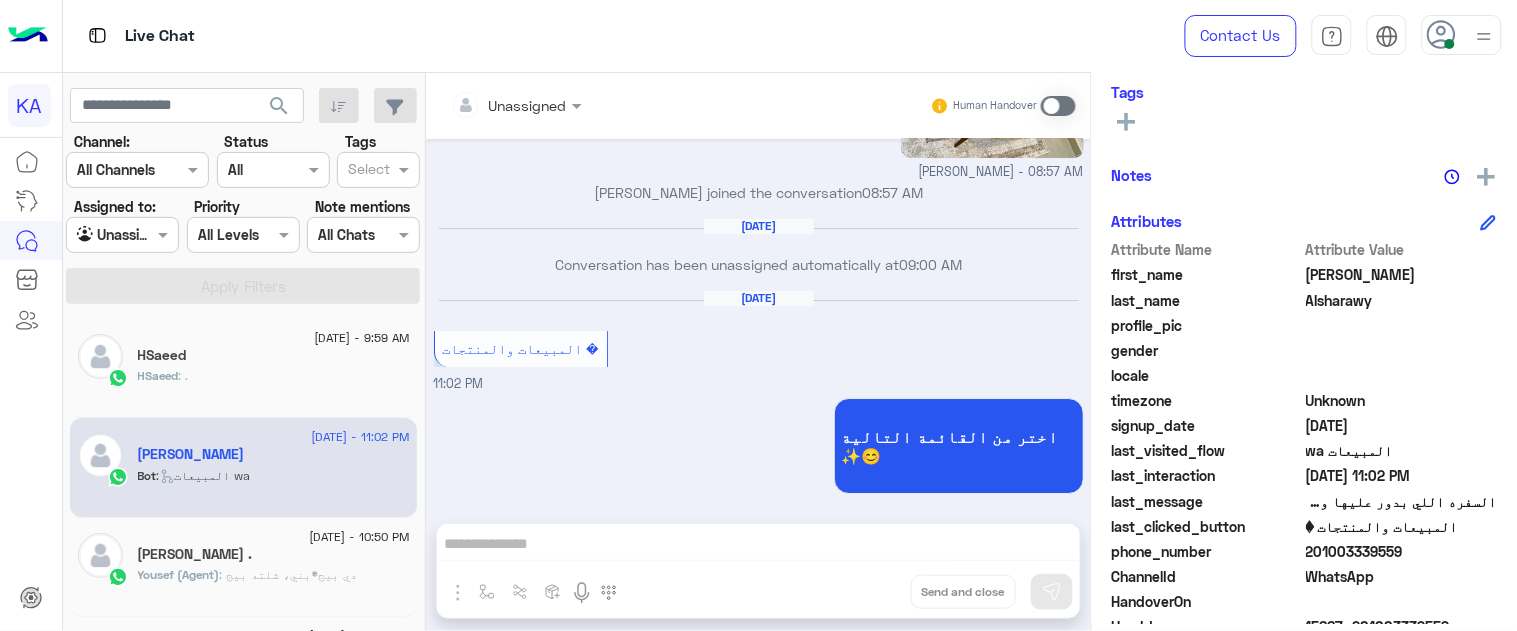 click at bounding box center [1058, 106] 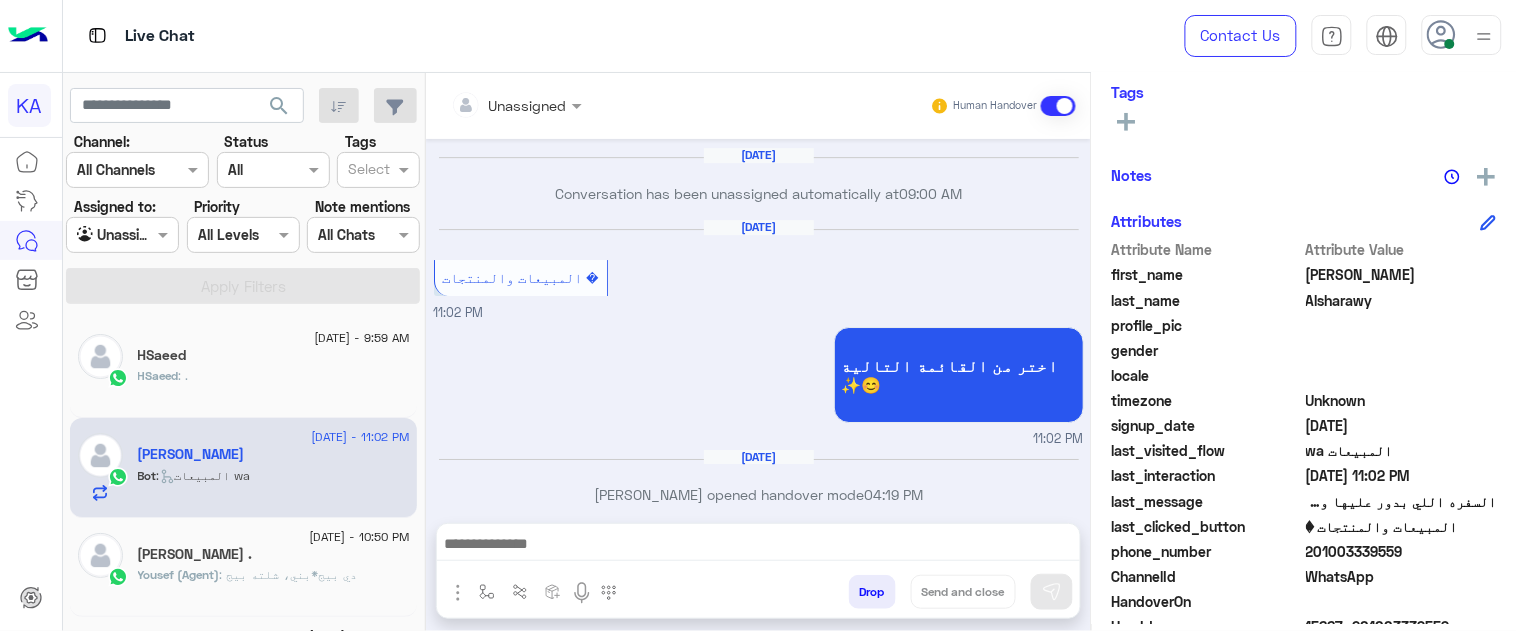 click on "Unassigned Human Handover     [DATE]   [PERSON_NAME]  -  08:57 AM   [PERSON_NAME]  -  08:57 AM   [PERSON_NAME]  -  08:57 AM   [PERSON_NAME]  -  08:57 AM   Muhammad  -  08:57 AM   Muhammad  -  08:57 AM   [PERSON_NAME]  joined the conversation   08:57 AM       [DATE]   Conversation has been unassigned automatically at   09:00 AM       [DATE]   المبيعات والمنتجات �    11:02 PM  اختر من القائمة التالية ✨😊
11:02 PM   [DATE]   [PERSON_NAME]  opened handover mode   04:19 PM       Drop   Send and close" at bounding box center (758, 356) 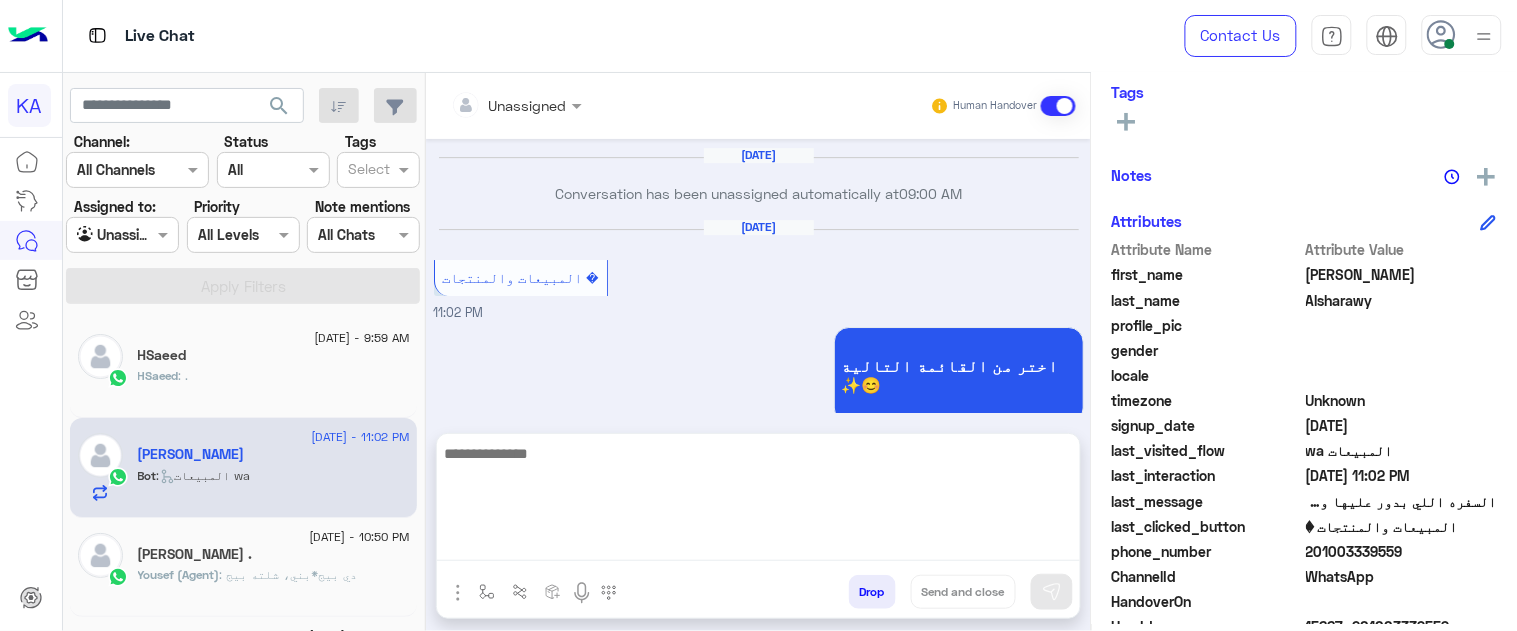 click at bounding box center [758, 501] 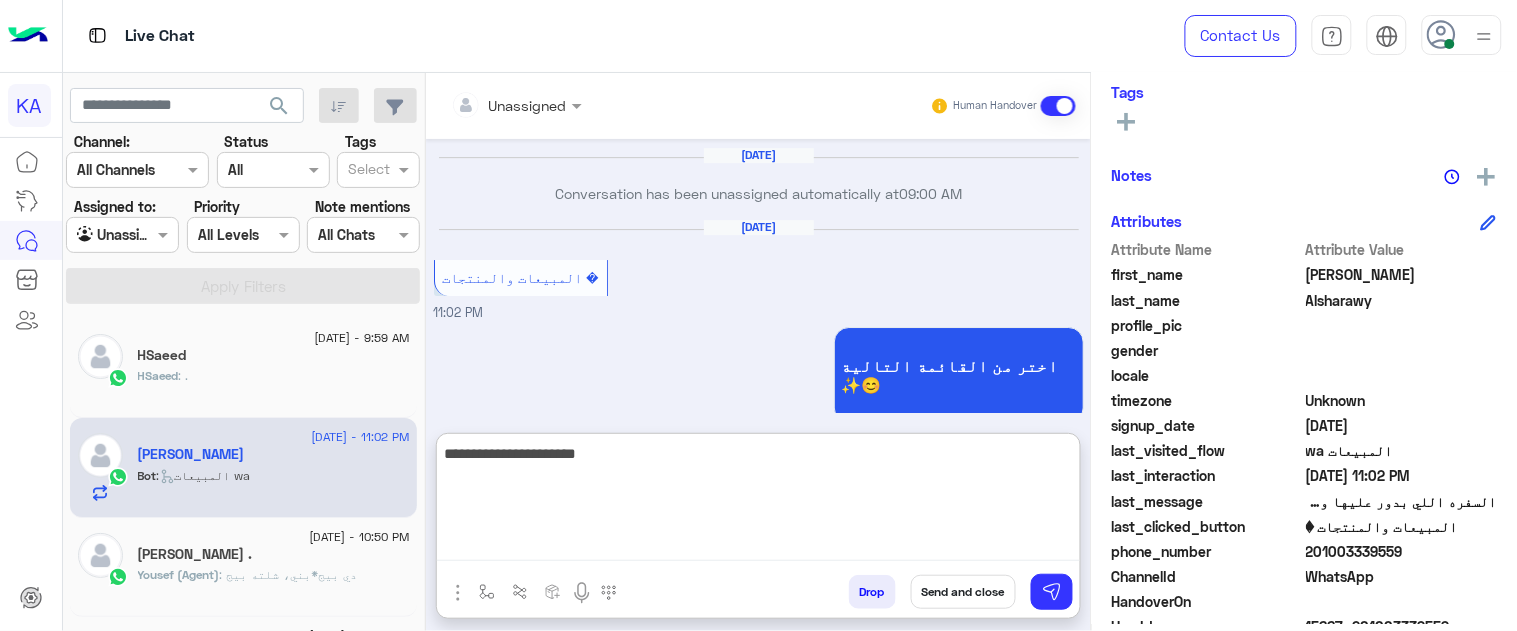type on "**********" 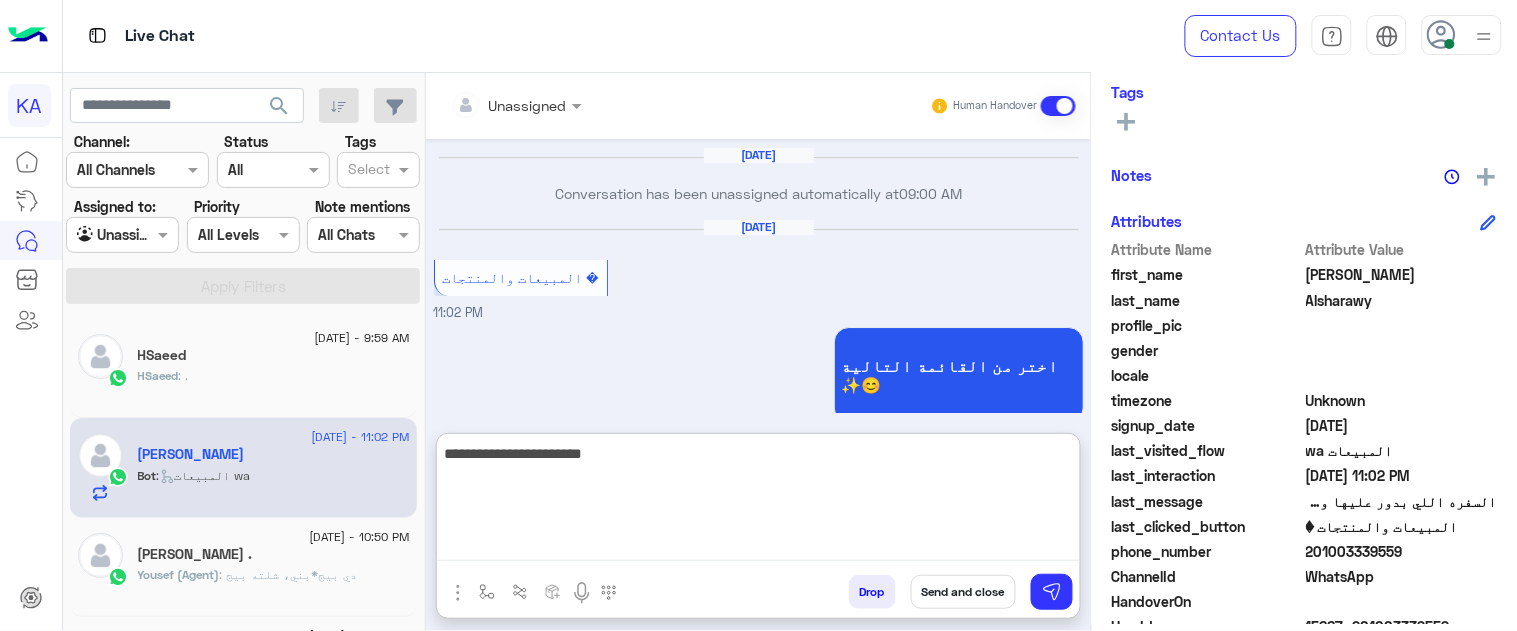 type 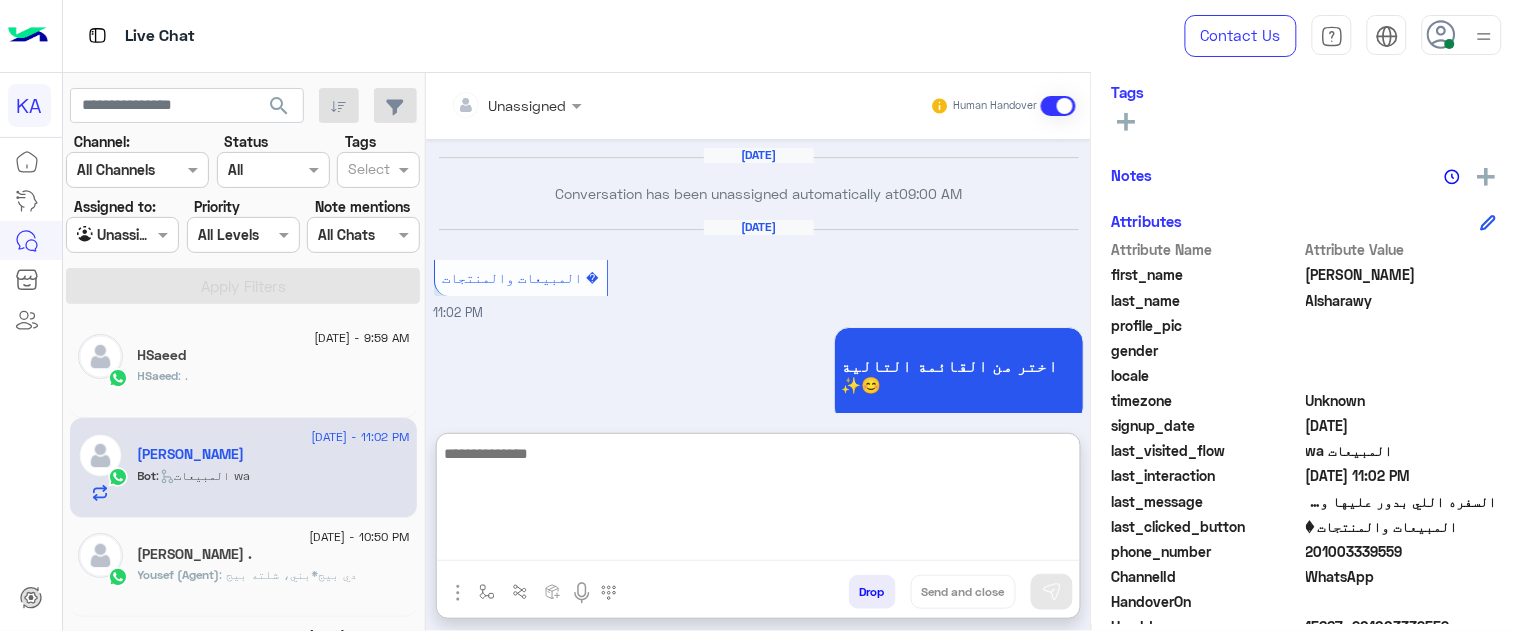 scroll, scrollTop: 1847, scrollLeft: 0, axis: vertical 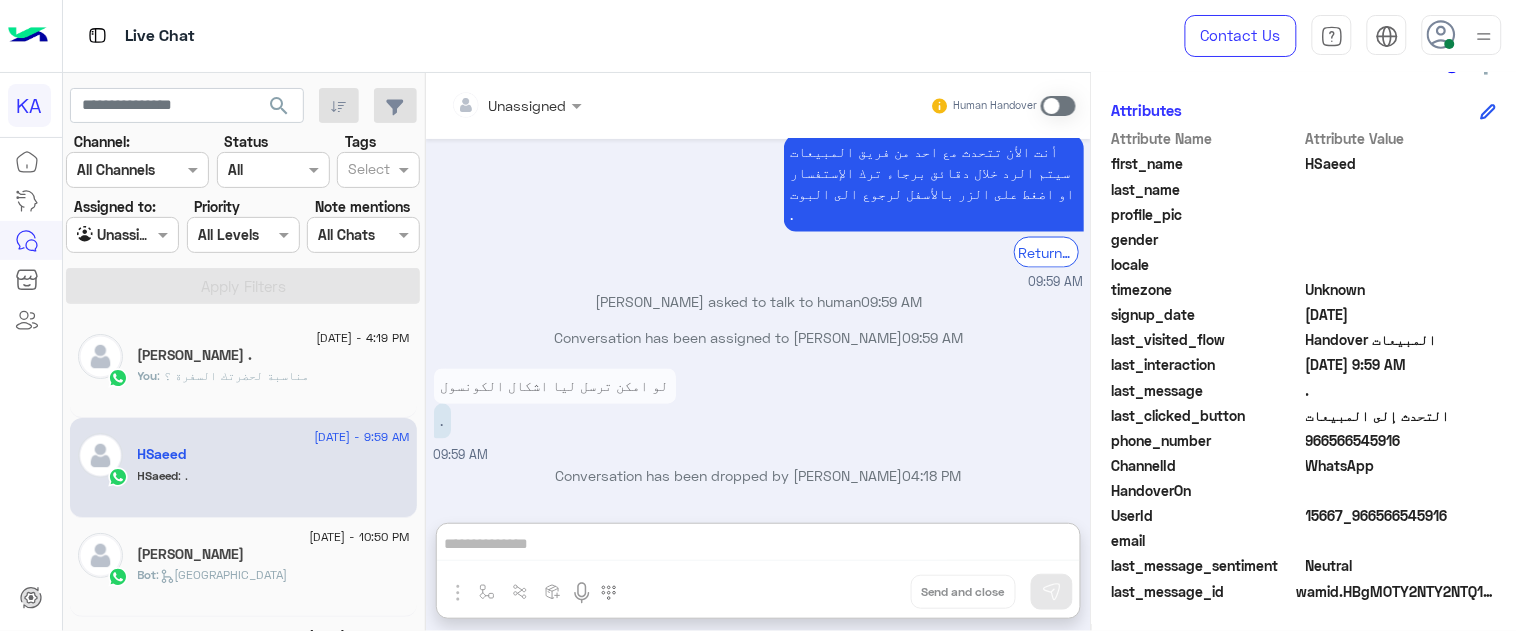 click on "Unassigned Human Handover     [DATE]   Return to Bot    09:55 AM  لتصفح منتجاتنا و خدماتنا برجاء الإختيار من القائمة التالية 👇🏻    09:55 AM   HSaeed  left the conversation   09:55 AM       عناوين الأفرع �    09:55 AM  أختر من التالي  عناوين الأفرع   مواعيد العمل     09:55 AM   عناوين الأفرع    09:55 AM  من فضلك اختار المحافظة القريبة منك 🗺️  ال[GEOGRAPHIC_DATA]   الجيزة   الأسكندرية   الصعيد   الدلتا   أخرى   للتحدث لخدمة العملاء   رابط العناوين     09:55 AM   ال[GEOGRAPHIC_DATA]    09:56 AM       09:56 AM   للتحدث لخدمة العملاء    09:57 AM  If you are a customer at "Kabbani Furniture" and you need maintenance for your products don't regret to contact us 🪄🤍
✅ For maintenance requests, you can contact us via WhatsApp 👇🏻
[URL][DOMAIN_NAME]       09:57 AM    09:58 AM" at bounding box center [758, 356] 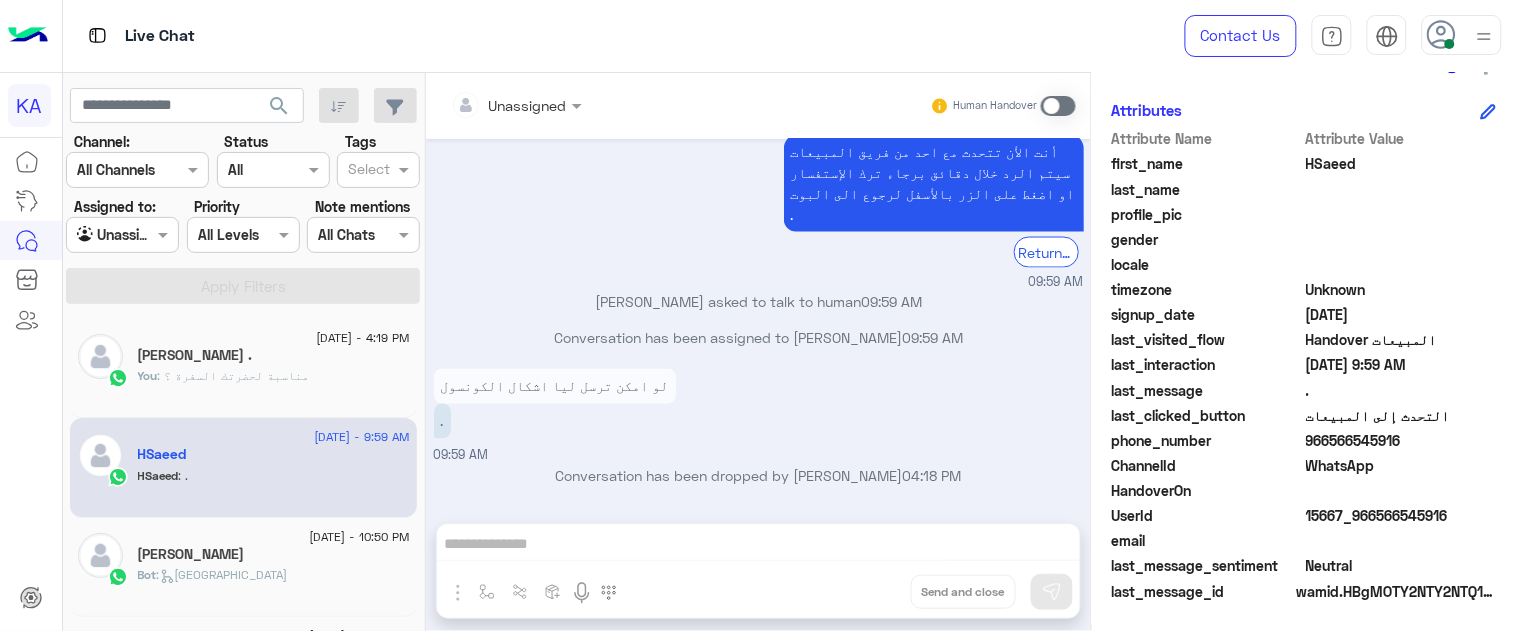 scroll, scrollTop: 2693, scrollLeft: 0, axis: vertical 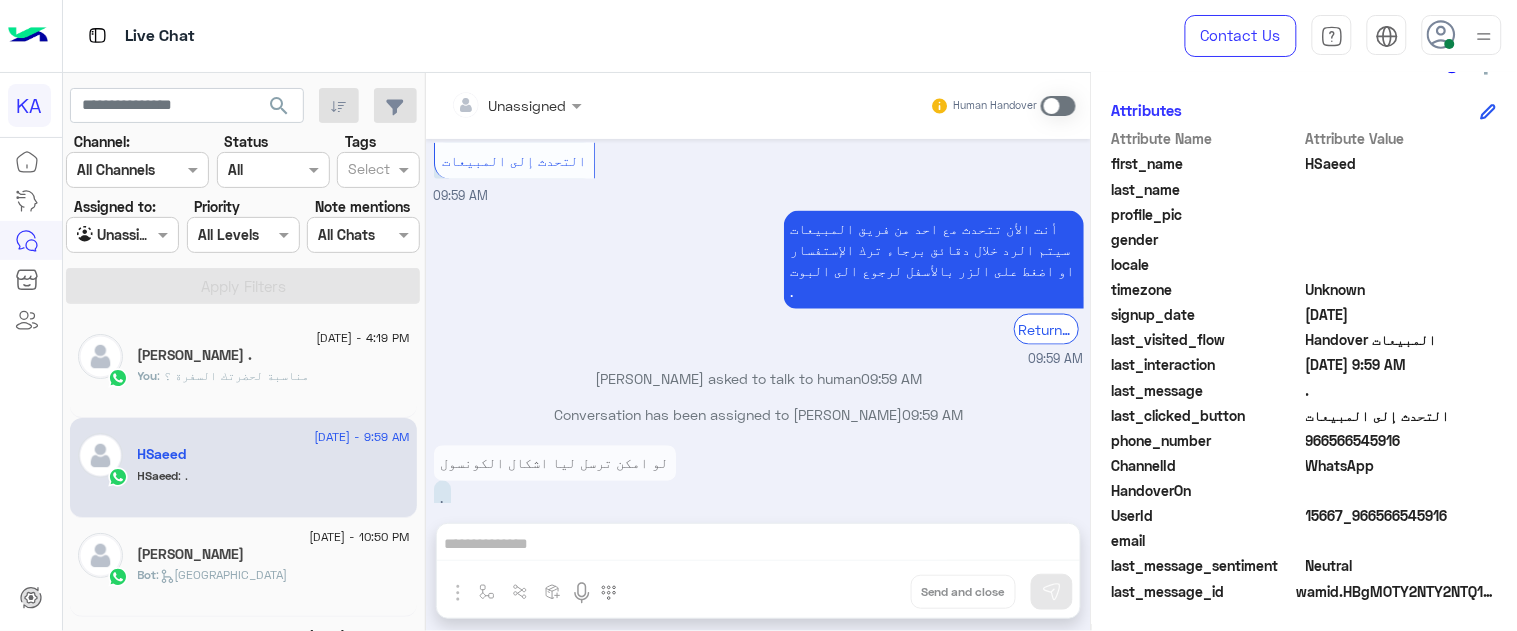 click on "Unassigned Human Handover     [DATE]   Return to Bot    09:55 AM  لتصفح منتجاتنا و خدماتنا برجاء الإختيار من القائمة التالية 👇🏻    09:55 AM   HSaeed  left the conversation   09:55 AM       عناوين الأفرع �    09:55 AM  أختر من التالي  عناوين الأفرع   مواعيد العمل     09:55 AM   عناوين الأفرع    09:55 AM  من فضلك اختار المحافظة القريبة منك 🗺️  ال[GEOGRAPHIC_DATA]   الجيزة   الأسكندرية   الصعيد   الدلتا   أخرى   للتحدث لخدمة العملاء   رابط العناوين     09:55 AM   ال[GEOGRAPHIC_DATA]    09:56 AM       09:56 AM   للتحدث لخدمة العملاء    09:57 AM  If you are a customer at "Kabbani Furniture" and you need maintenance for your products don't regret to contact us 🪄🤍
✅ For maintenance requests, you can contact us via WhatsApp 👇🏻
[URL][DOMAIN_NAME]       09:57 AM    09:58 AM" at bounding box center (758, 356) 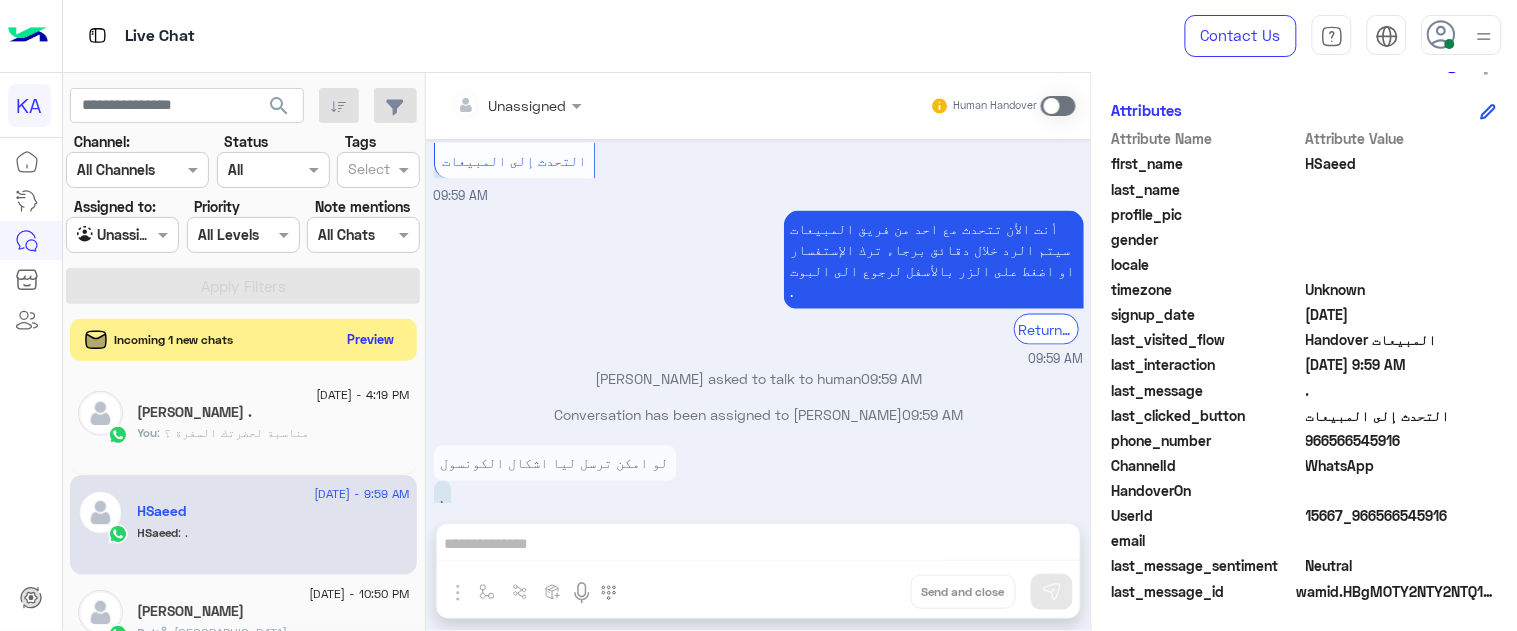 click on "Preview" 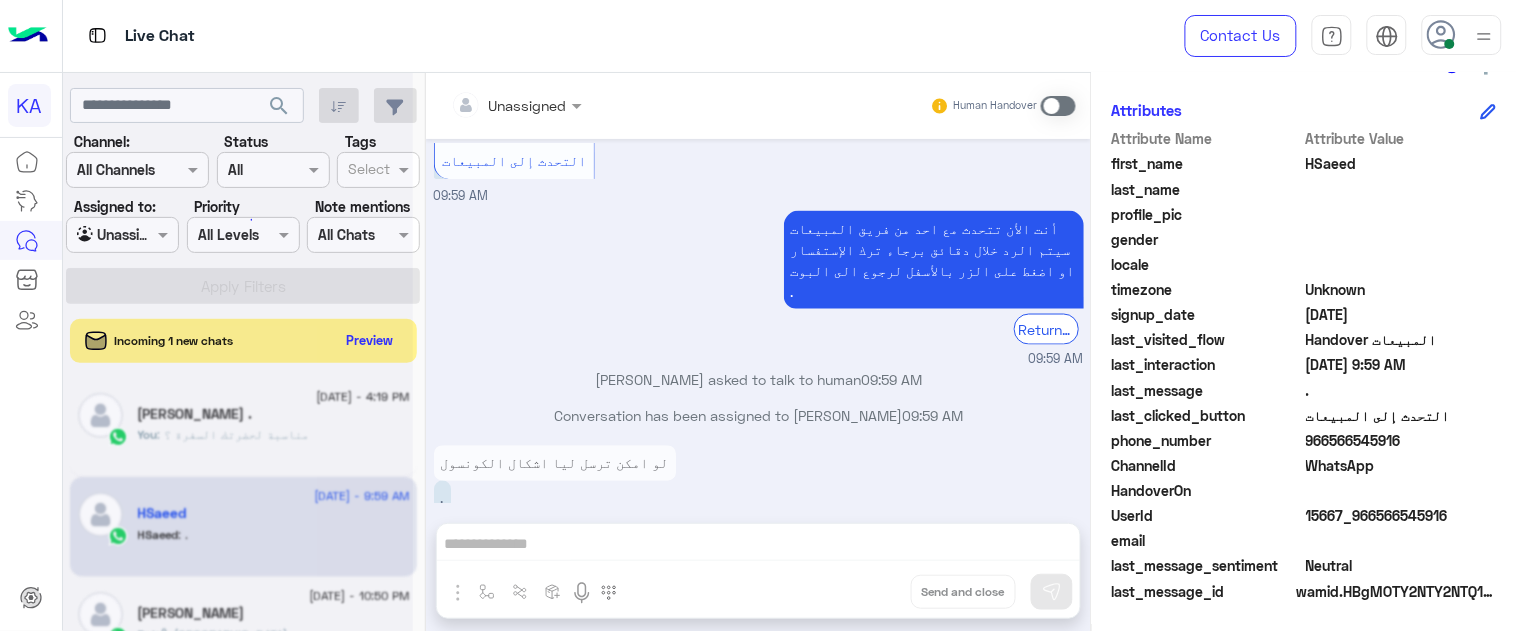 scroll, scrollTop: 503, scrollLeft: 0, axis: vertical 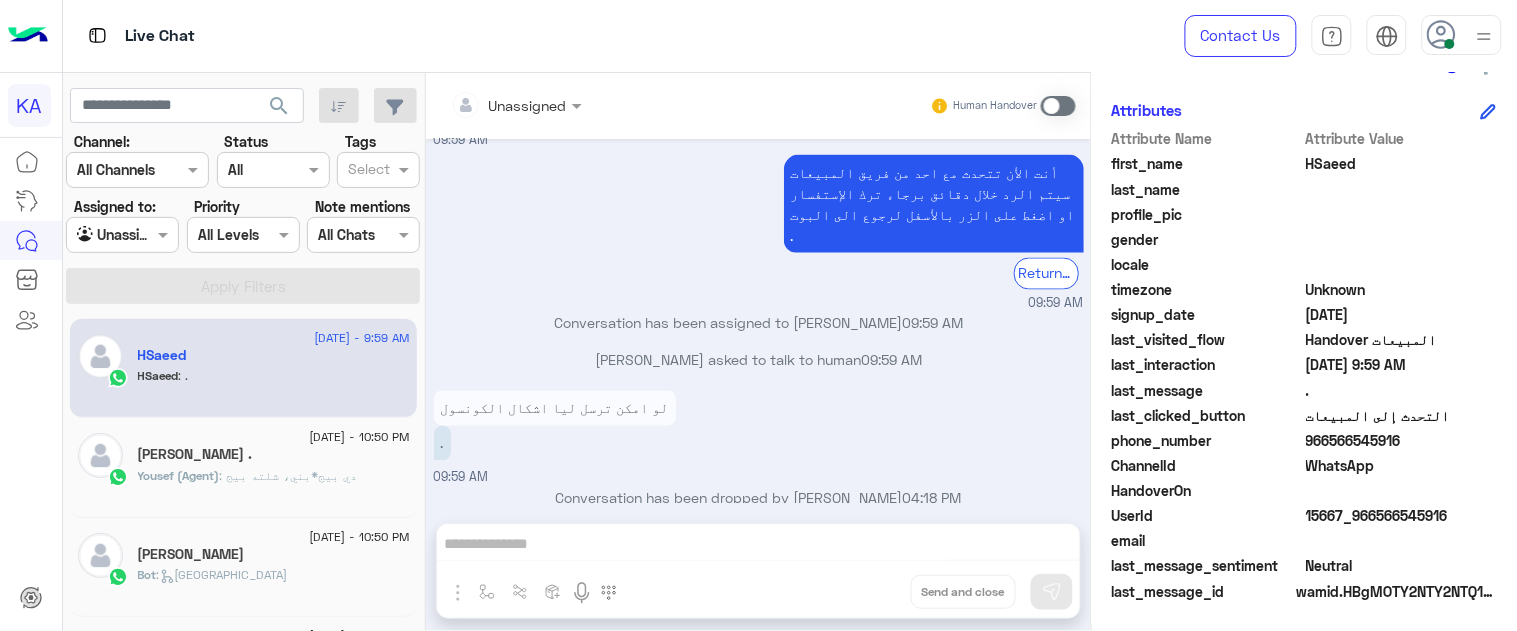 click on "search Channel: Channel All Channels Status Channel All Tags Select Assigned to: Agent Filter Unassigned Priority All Levels All Levels Note mentions Select All Chats Apply Filters" 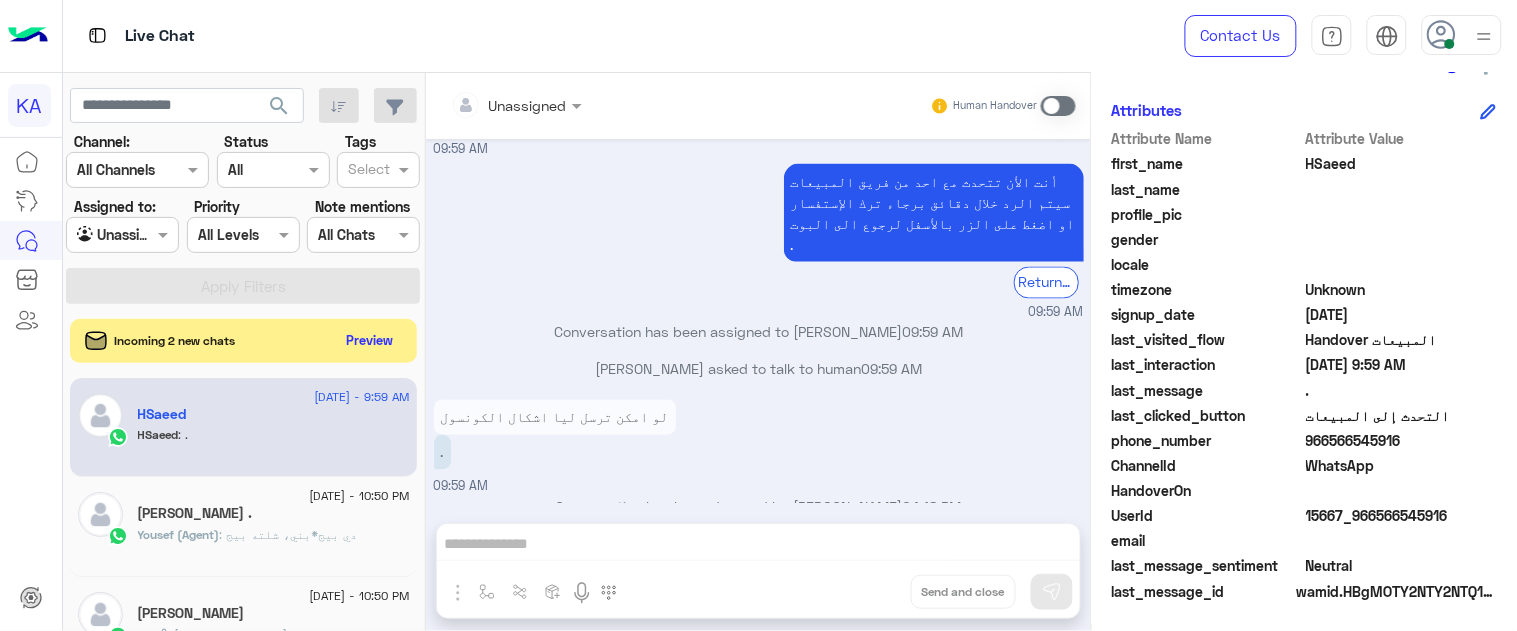 scroll, scrollTop: 851, scrollLeft: 0, axis: vertical 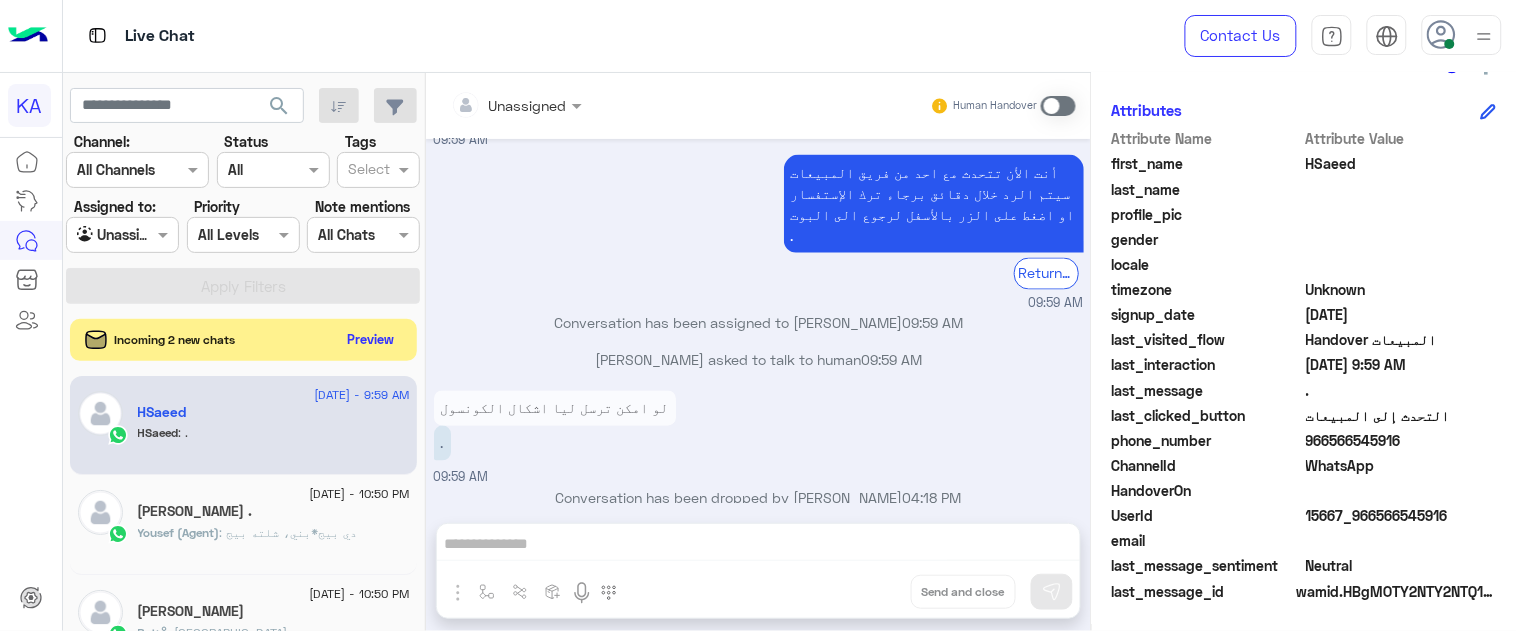 click on "Preview" 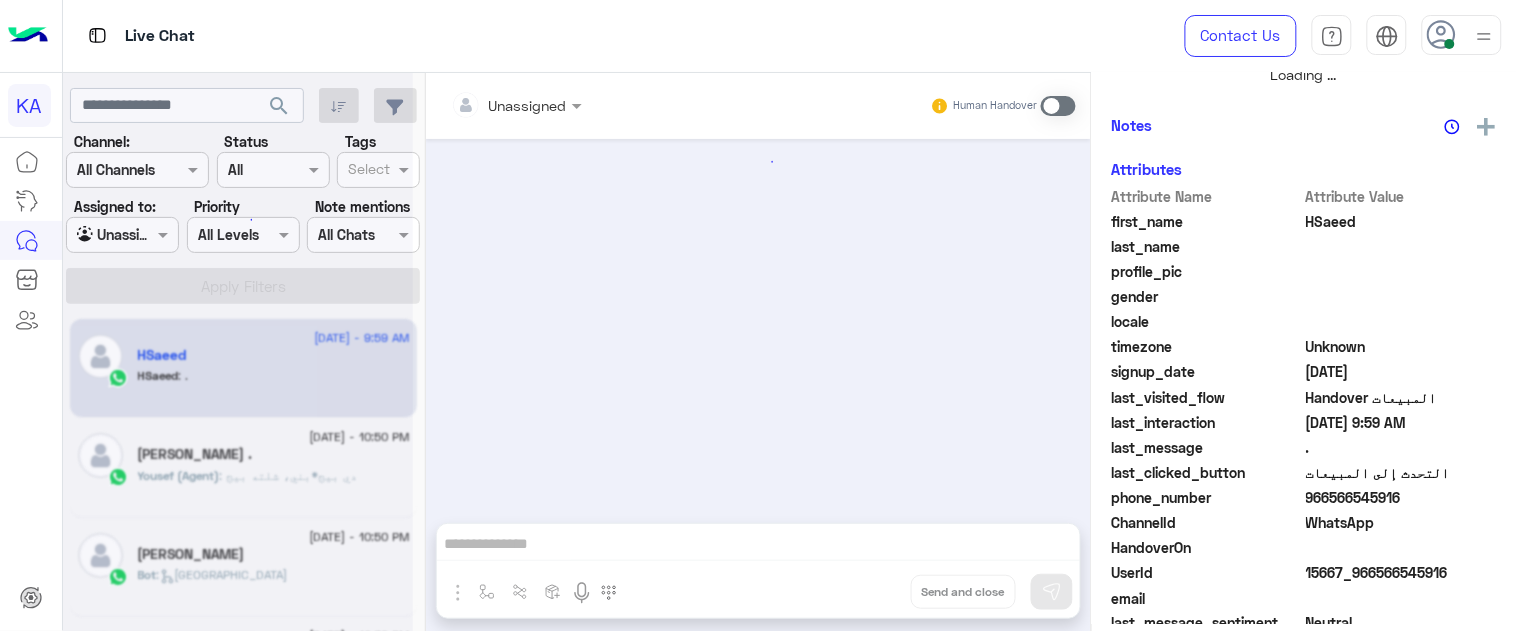 scroll, scrollTop: 503, scrollLeft: 0, axis: vertical 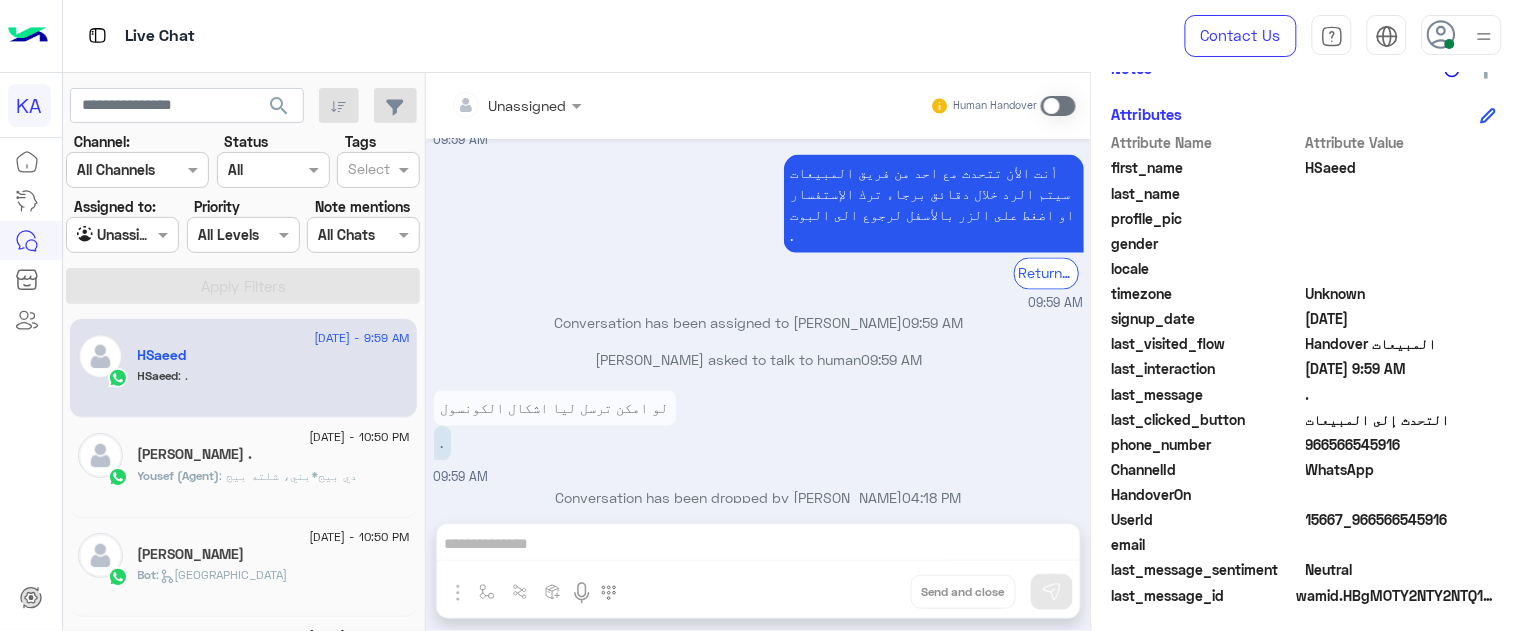 click on "Unassigned Human Handover     [DATE]  If you are a customer at "Kabbani Furniture" and you need maintenance for your products don't regret to contact us 🪄🤍
✅ For maintenance requests, you can contact us via WhatsApp 👇🏻
[URL][DOMAIN_NAME]       09:57 AM  لو امكن ترسل ليا اشكال الكونسول   09:58 AM  تشكيلة كبيرة و متميزة من السجاد متوفر ( حرير – شاج – كليم – صوف – فرو طبيعي - نجيل صناعي )  بأسعار تبدأ من 715 جنيه بعد الخصم  • التسليم فوري.  للتصفح   مبيعات السجاد   التحدث إلى المبيعات     09:58 AM   للتصفح    09:58 AM   التحدث إلى المبيعات    09:59 AM  أنت الأن تتحدث مع [DATE] من فريق المبيعات سيتم الرد خلال دقائق برجاء ترك الإستفسار  او اضغط على الزر بالأسفل لرجوع الى البوت .  Return to Bot     09:59 AM" at bounding box center (758, 356) 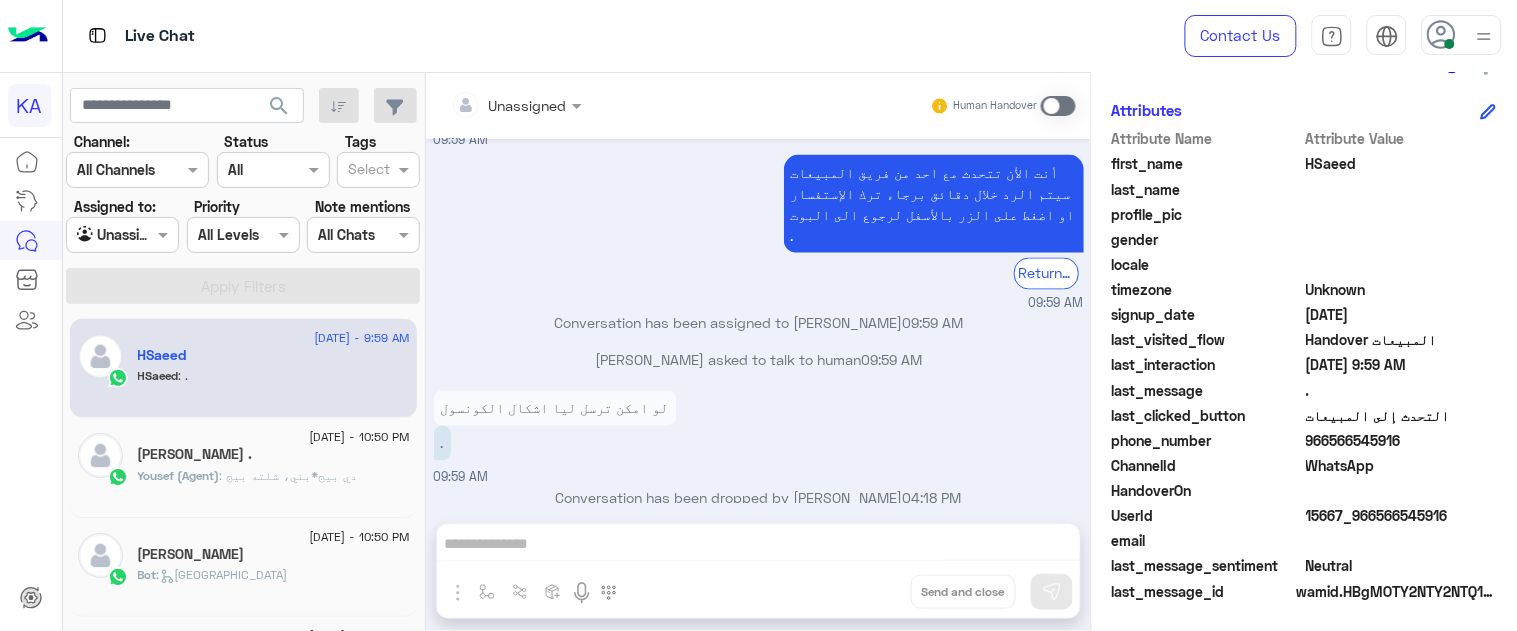 click at bounding box center (1058, 106) 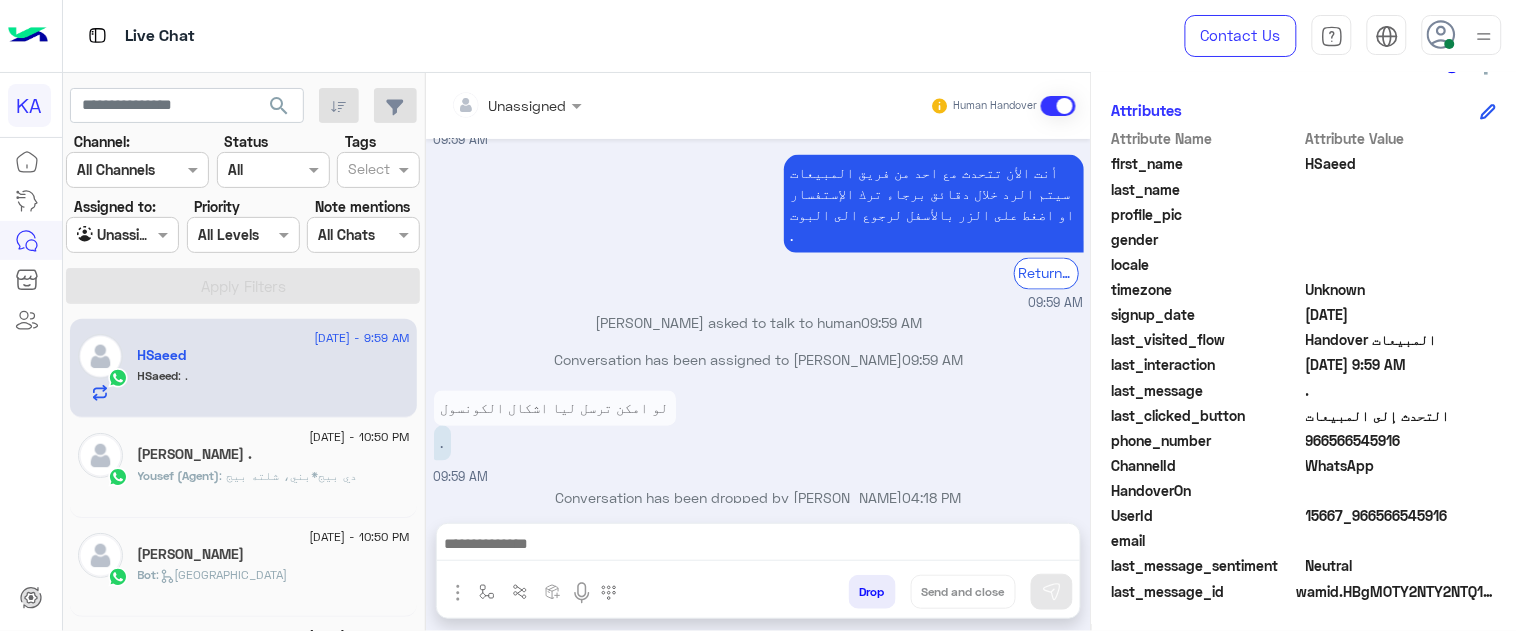 scroll, scrollTop: 887, scrollLeft: 0, axis: vertical 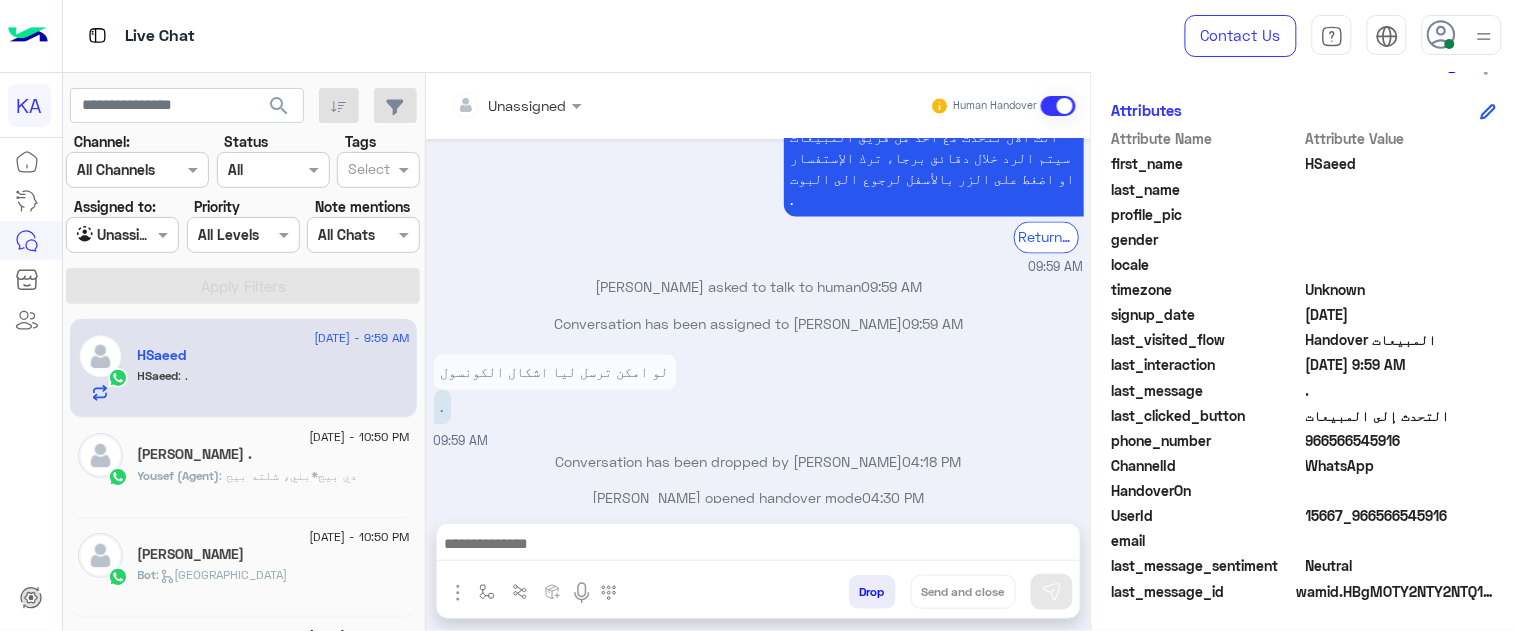 click at bounding box center [458, 593] 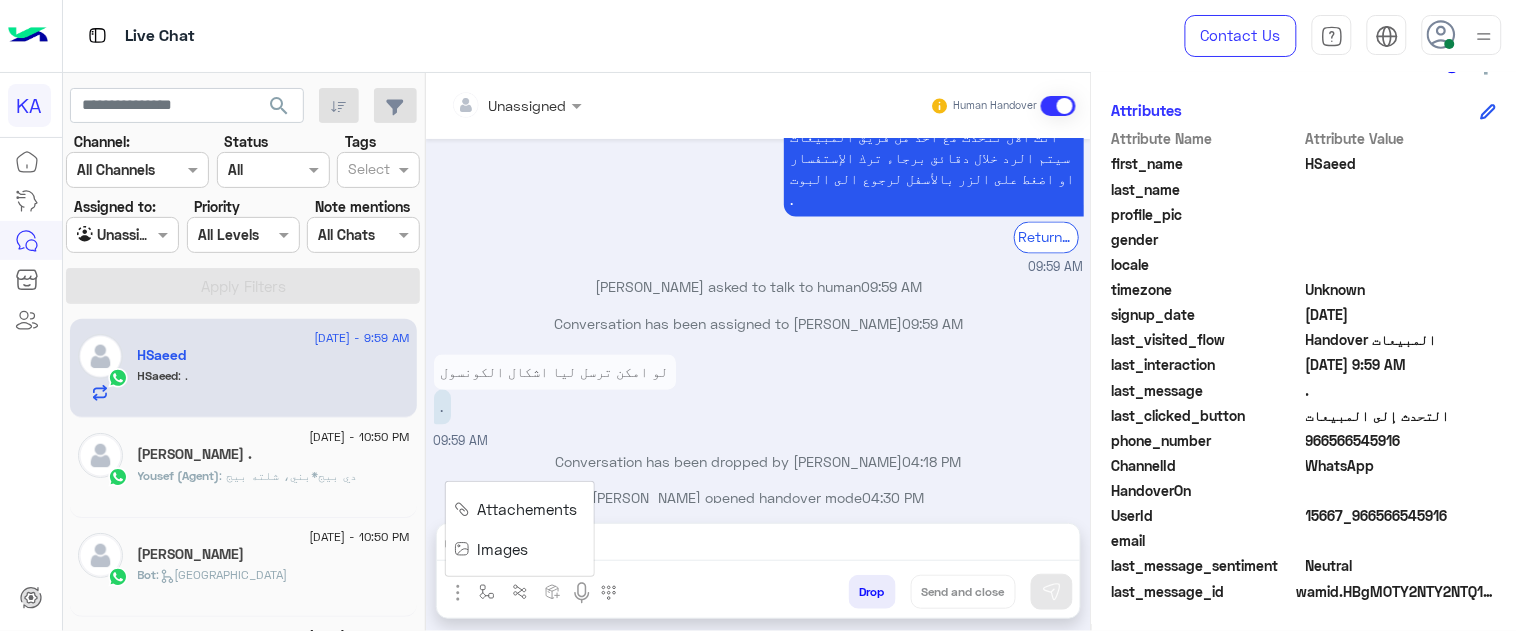 click on "Images" at bounding box center [495, 549] 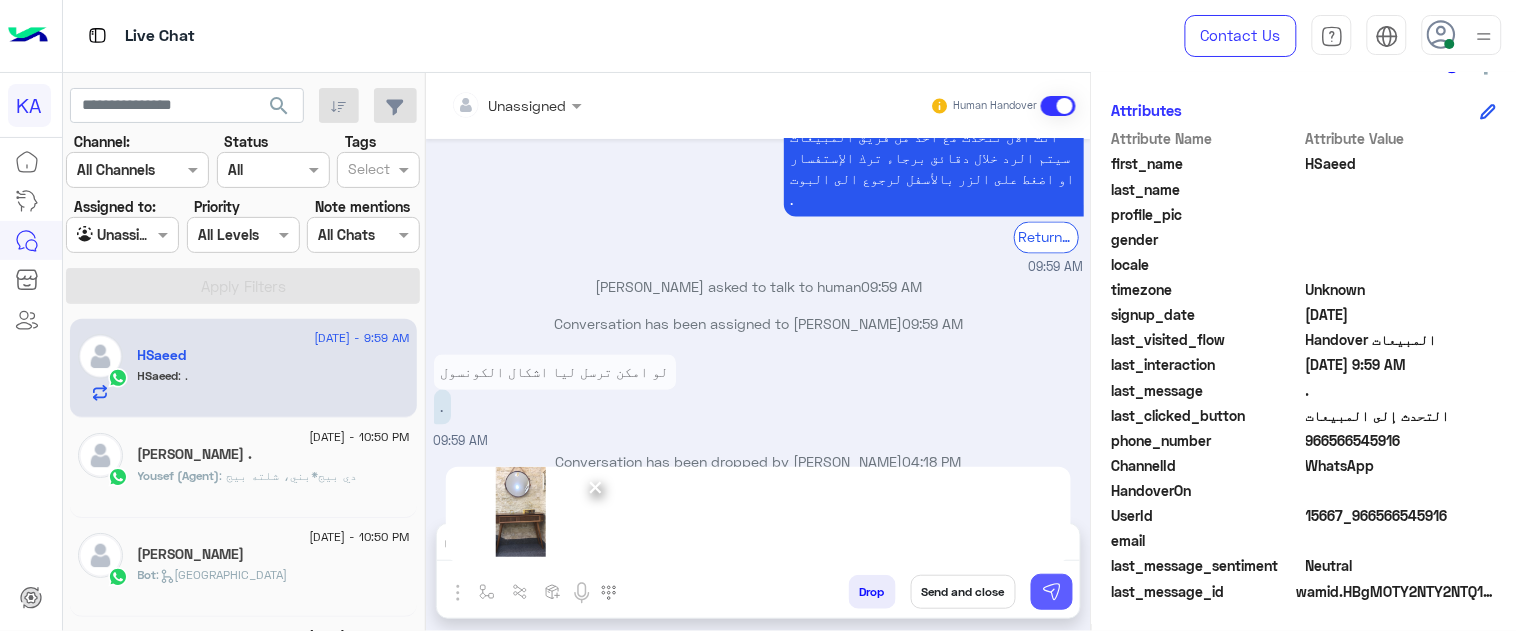 click at bounding box center (1052, 592) 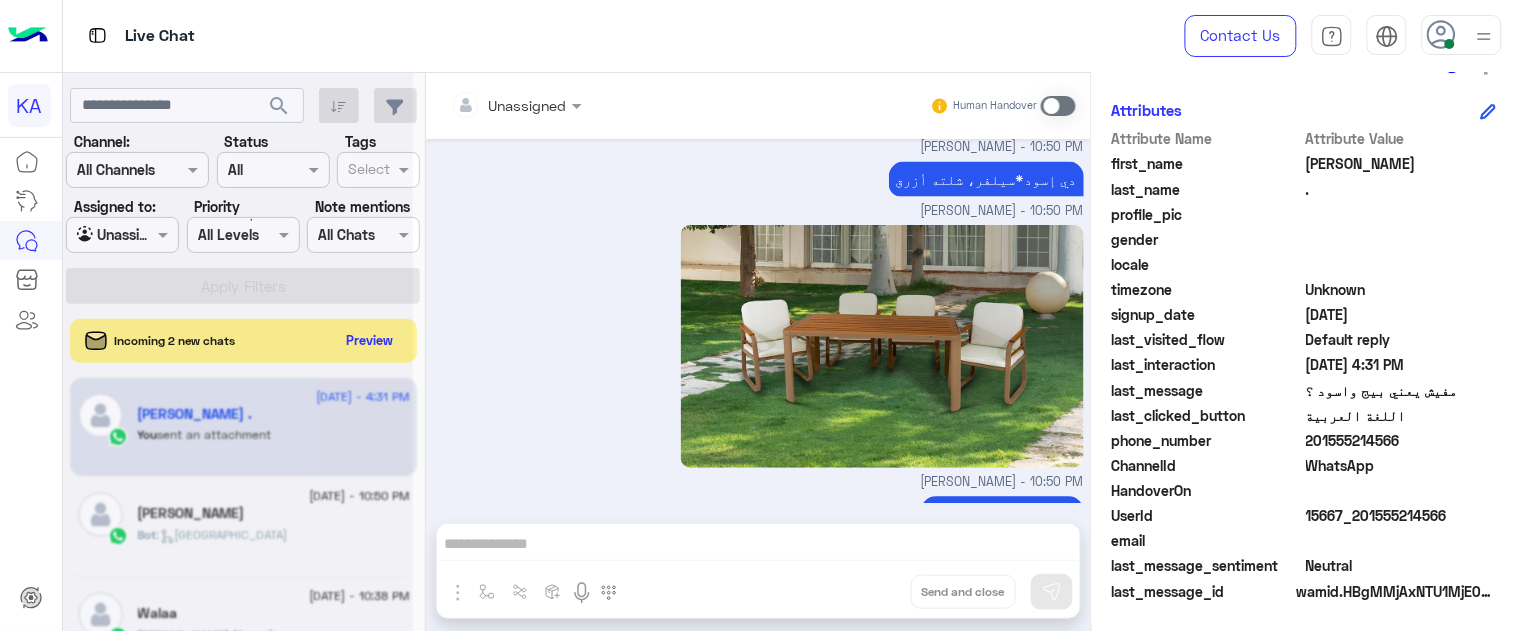 scroll, scrollTop: 444, scrollLeft: 0, axis: vertical 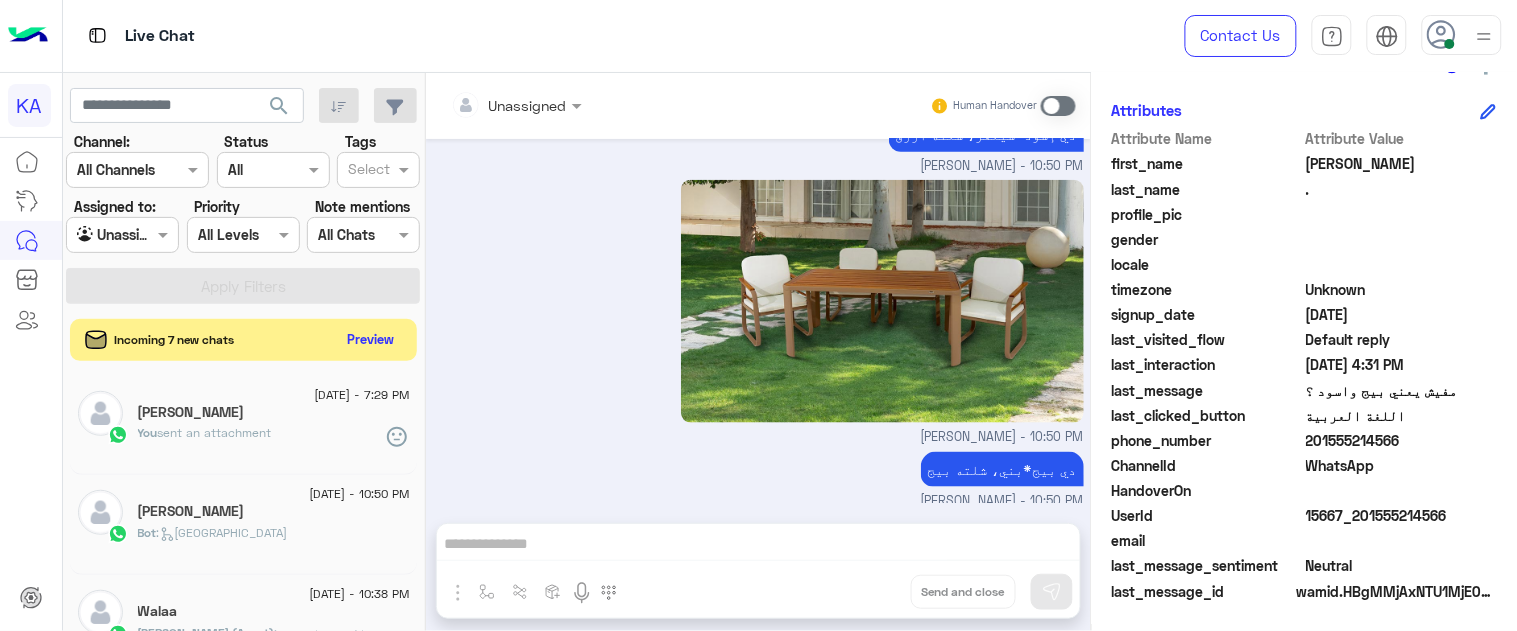 click on "Preview" 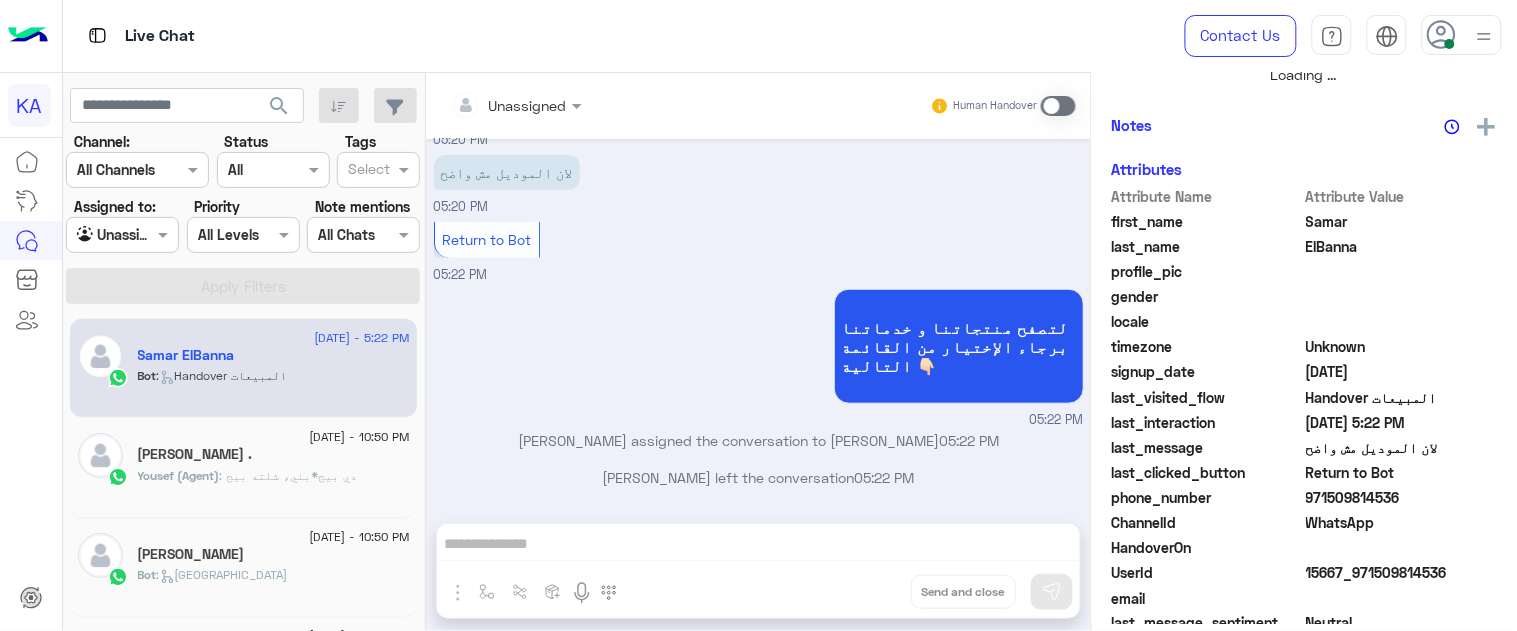 scroll, scrollTop: 401, scrollLeft: 0, axis: vertical 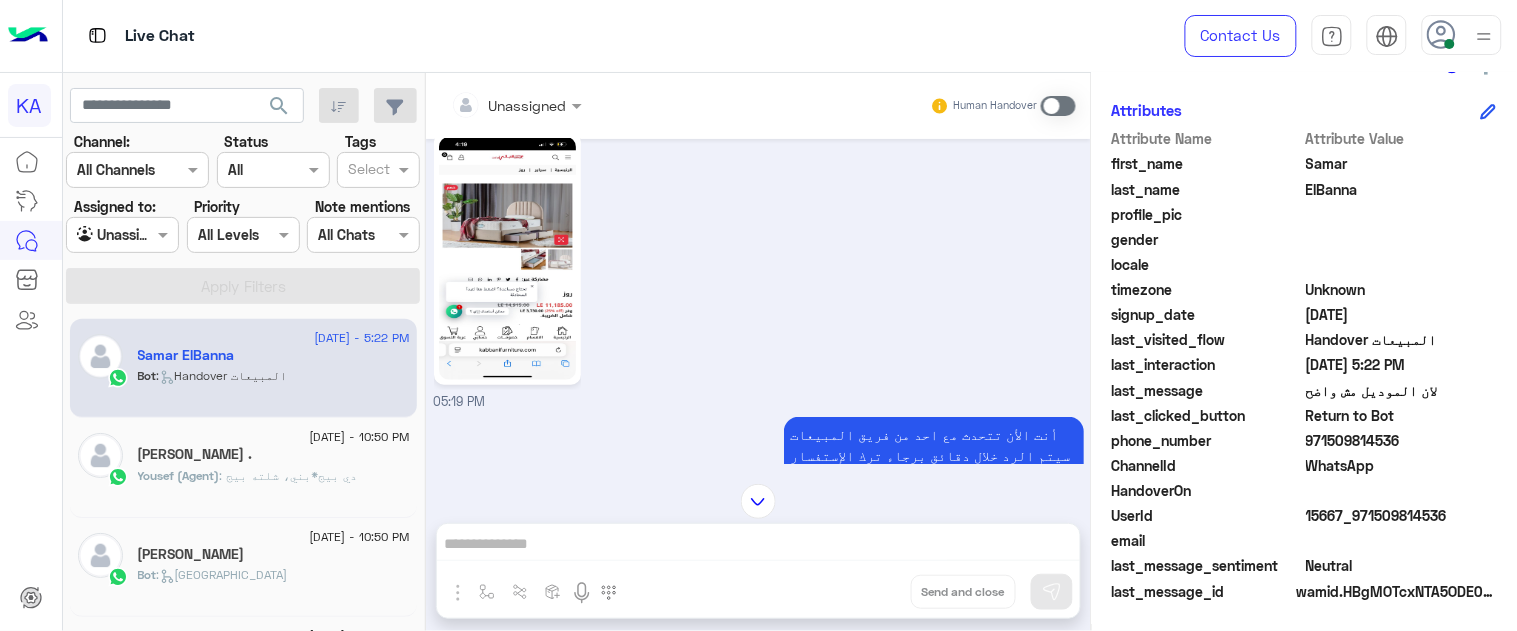 click at bounding box center [516, 104] 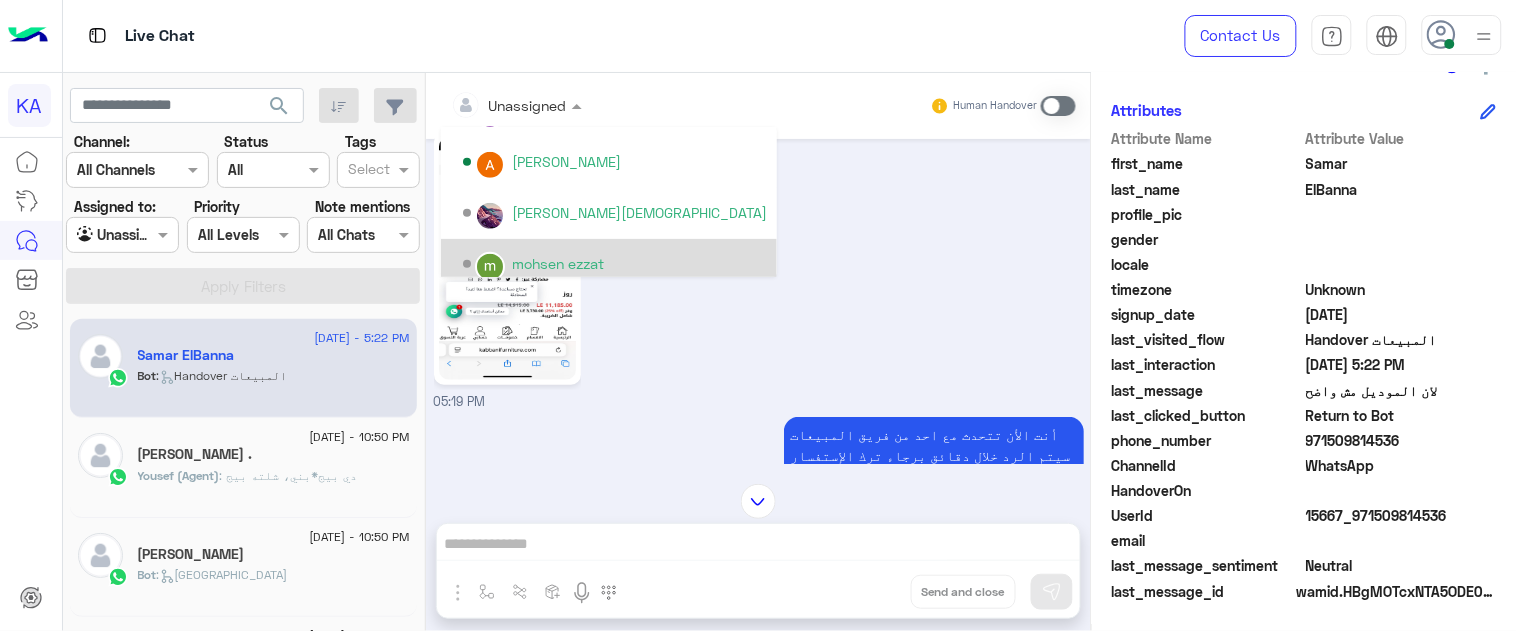 scroll, scrollTop: 444, scrollLeft: 0, axis: vertical 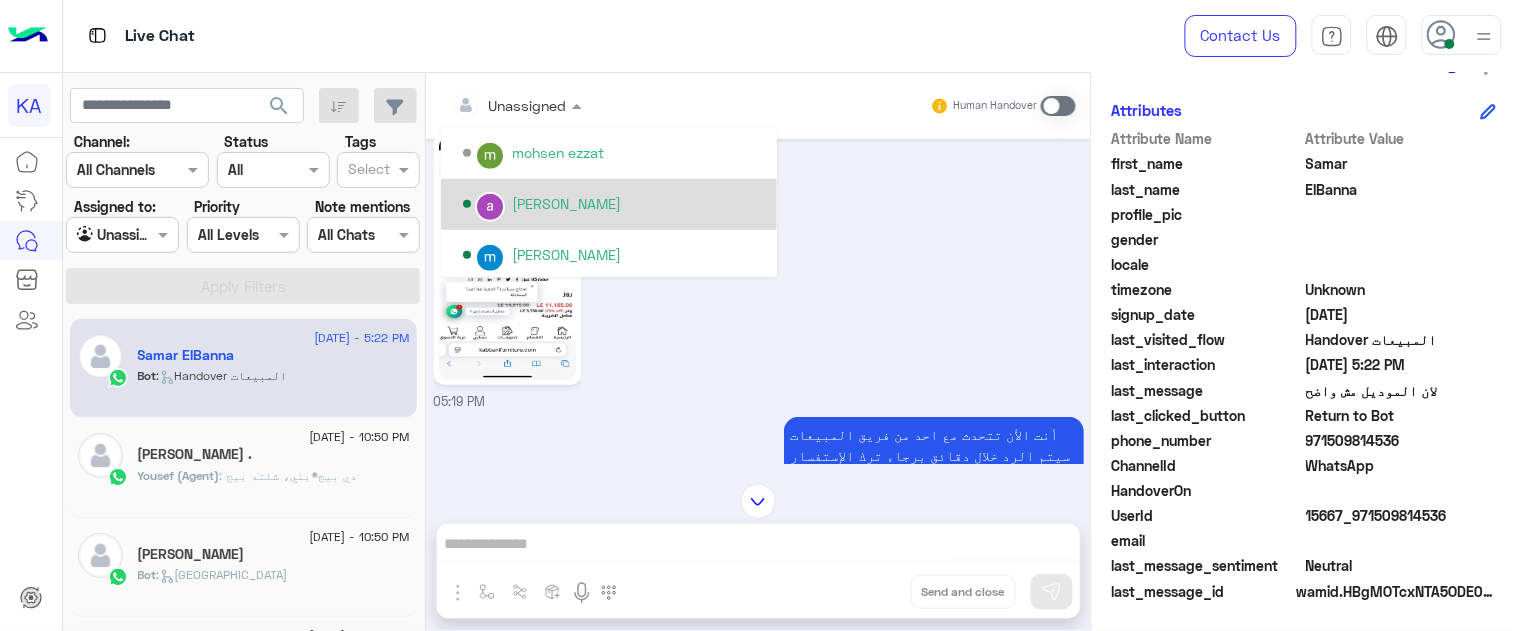 click on "[PERSON_NAME]" at bounding box center [566, 203] 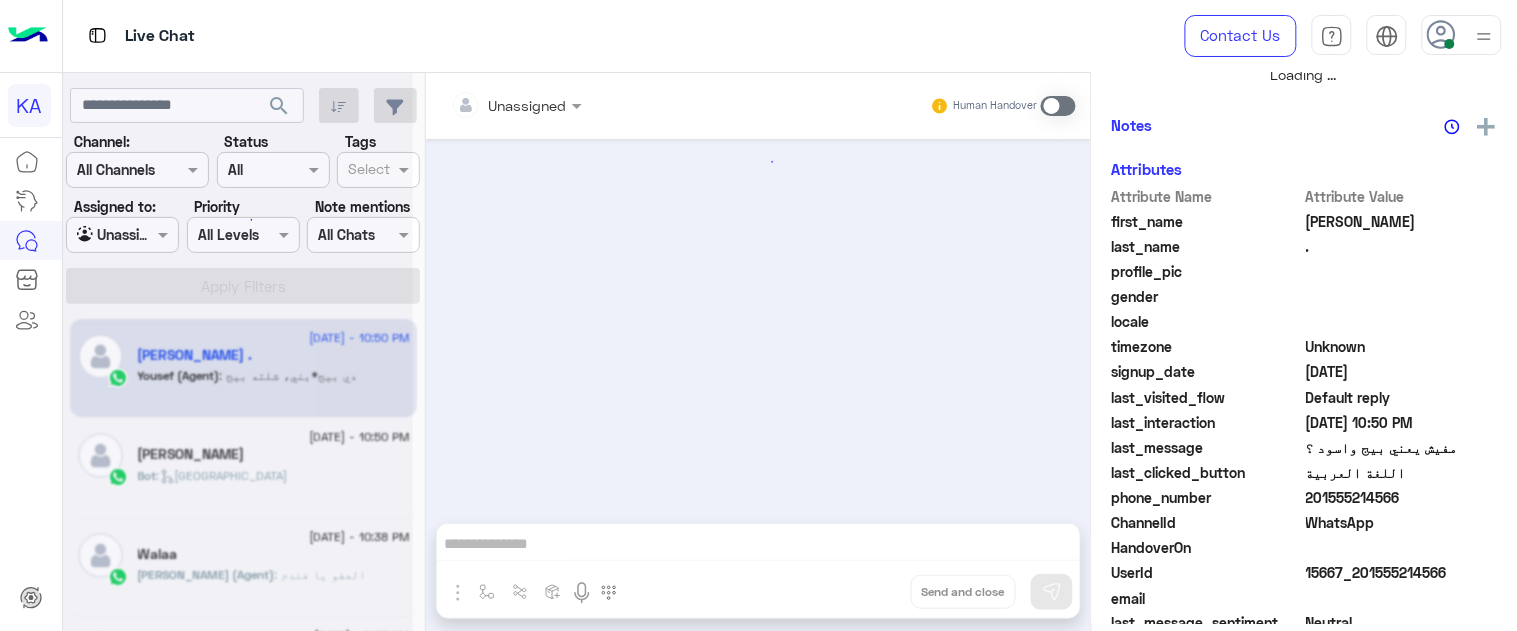 scroll, scrollTop: 503, scrollLeft: 0, axis: vertical 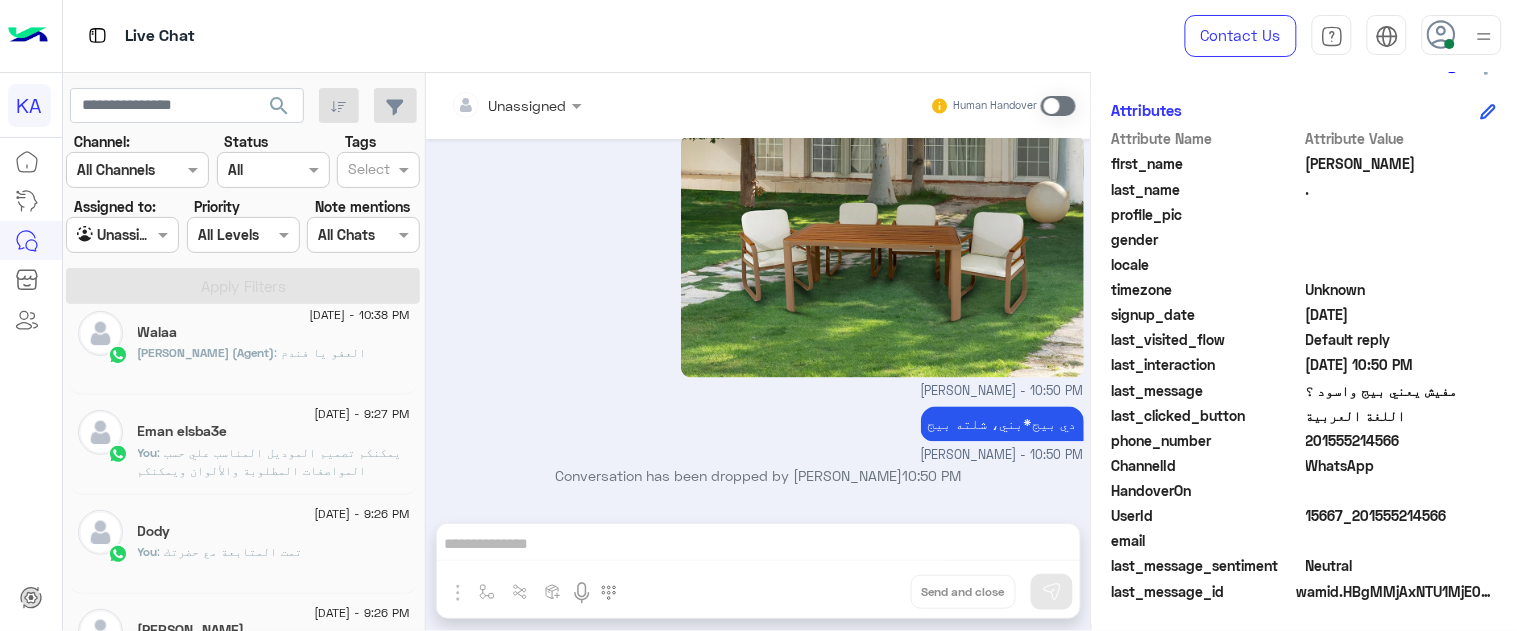 click on ":
يمكنكم تصميم الموديل المناسب علي حسب المواصفات المطلوبة والألوان ويمكنكم التواصل مع قسم مبيعات المطابخ والدريسينج روم للاستفسار وتقديم طلب مقايسة من من خلال الواتساب على اللينك التالي  [URL][DOMAIN_NAME] وهنساعد حضرتك ونوضحلكم كل شئ" 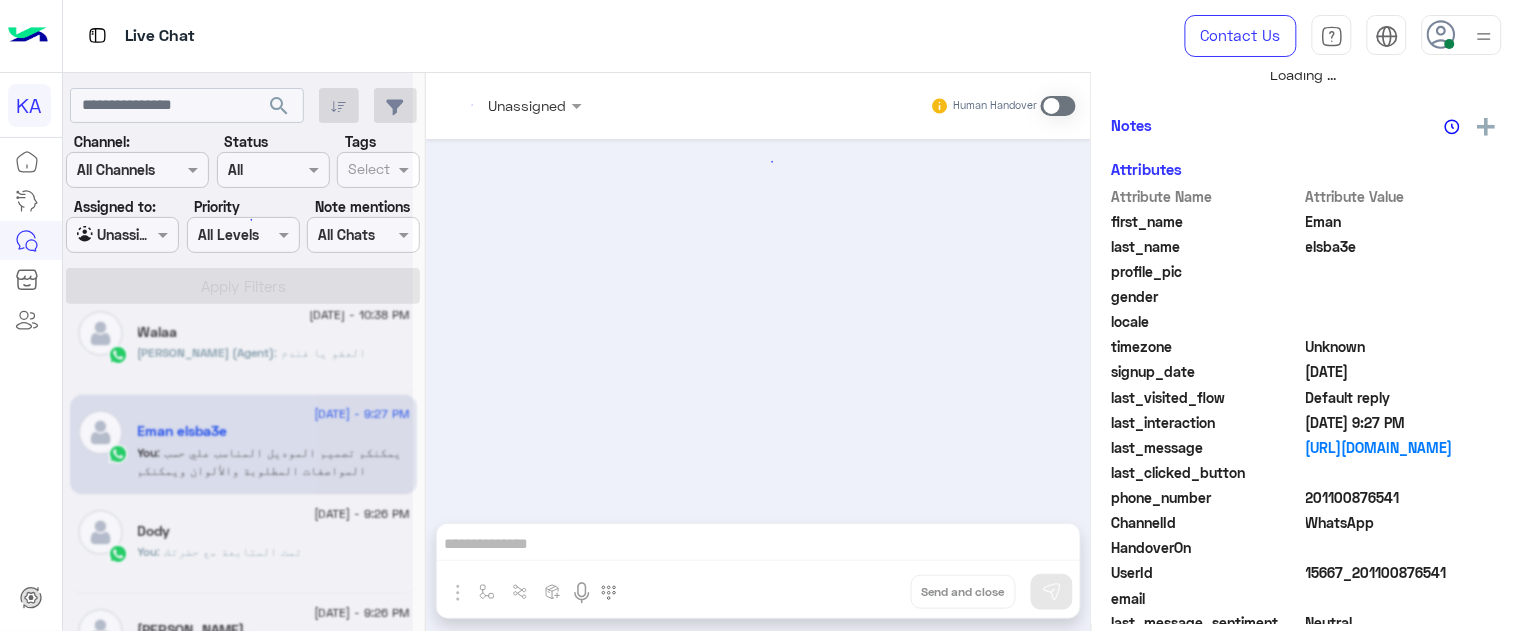 scroll, scrollTop: 503, scrollLeft: 0, axis: vertical 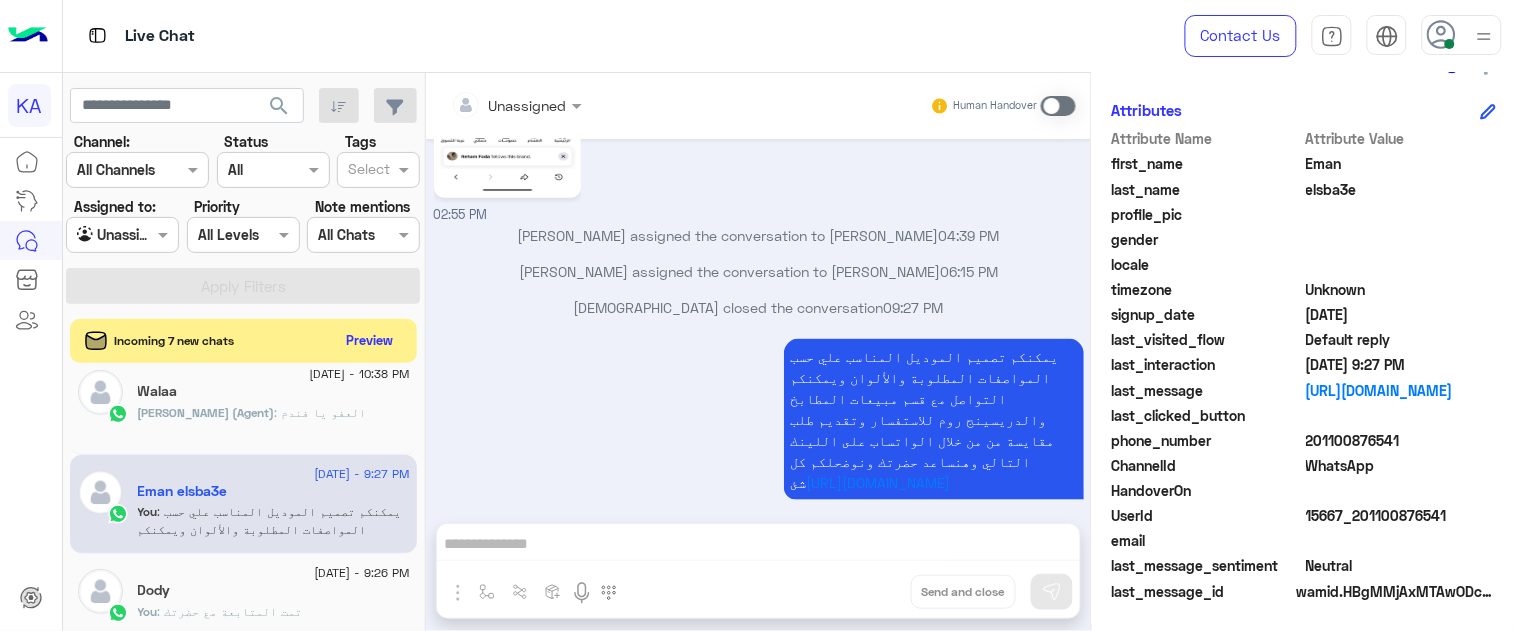 click on "Unassigned Human Handover     [DATE]  بسال عن سعر المتر الجاهز كام   02:54 PM  أنت الأن تتحدث مع [DATE] من فريق المبيعات سيتم الرد خلال دقائق برجاء ترك الإستفسار  او اضغط على الزر بالأسفل لرجوع الى البوت .  Return to Bot     02:54 PM   Eman elsba3e left the conversation   02:54 PM       Eman elsba3e asked to talk to human   02:54 PM       Conversation has been assigned to mohsen ezzat   02:54 PM        02:55 PM   mohsen ezzat assigned the conversation to [PERSON_NAME]  04:39 PM      [PERSON_NAME] assigned the conversation to [PERSON_NAME]   06:15 PM      [PERSON_NAME]  closed the conversation   09:27 PM       [URL][DOMAIN_NAME]  [PERSON_NAME]  -  09:27 PM  Attachements Images  Drop   Send and close" at bounding box center [758, 356] 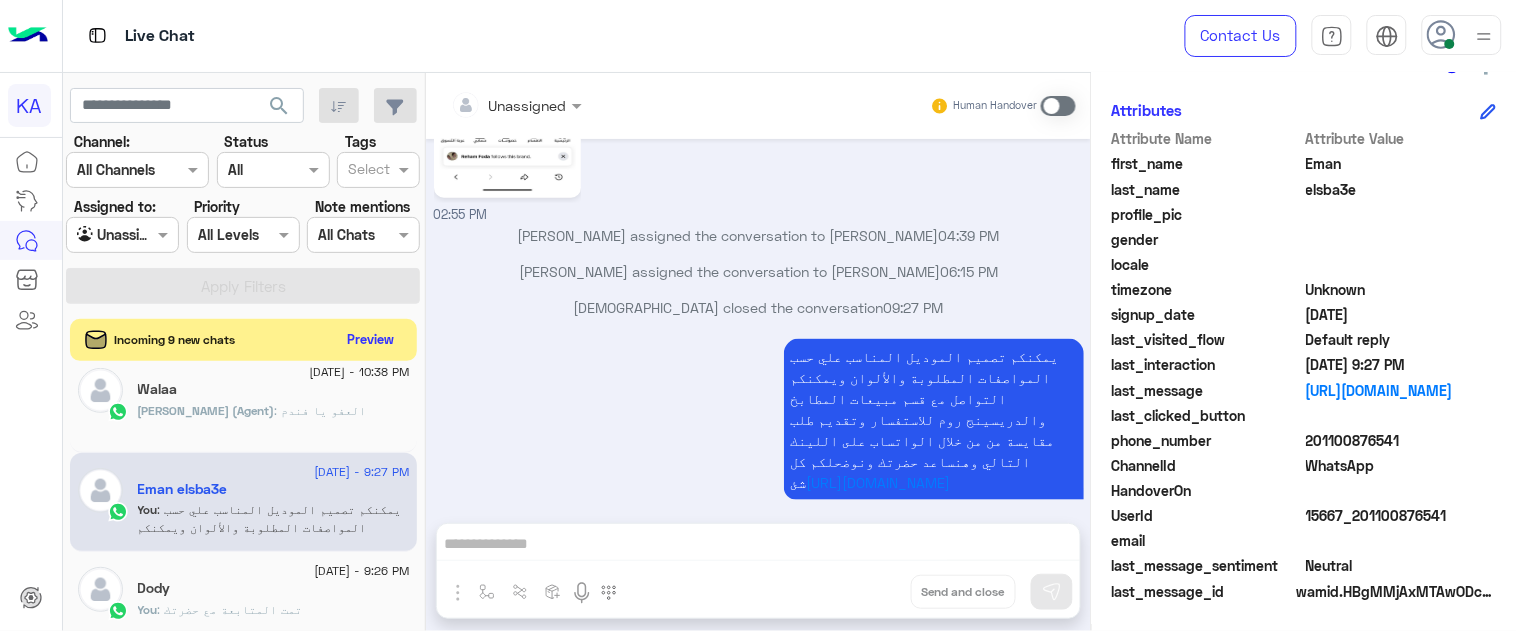 click on "Preview" 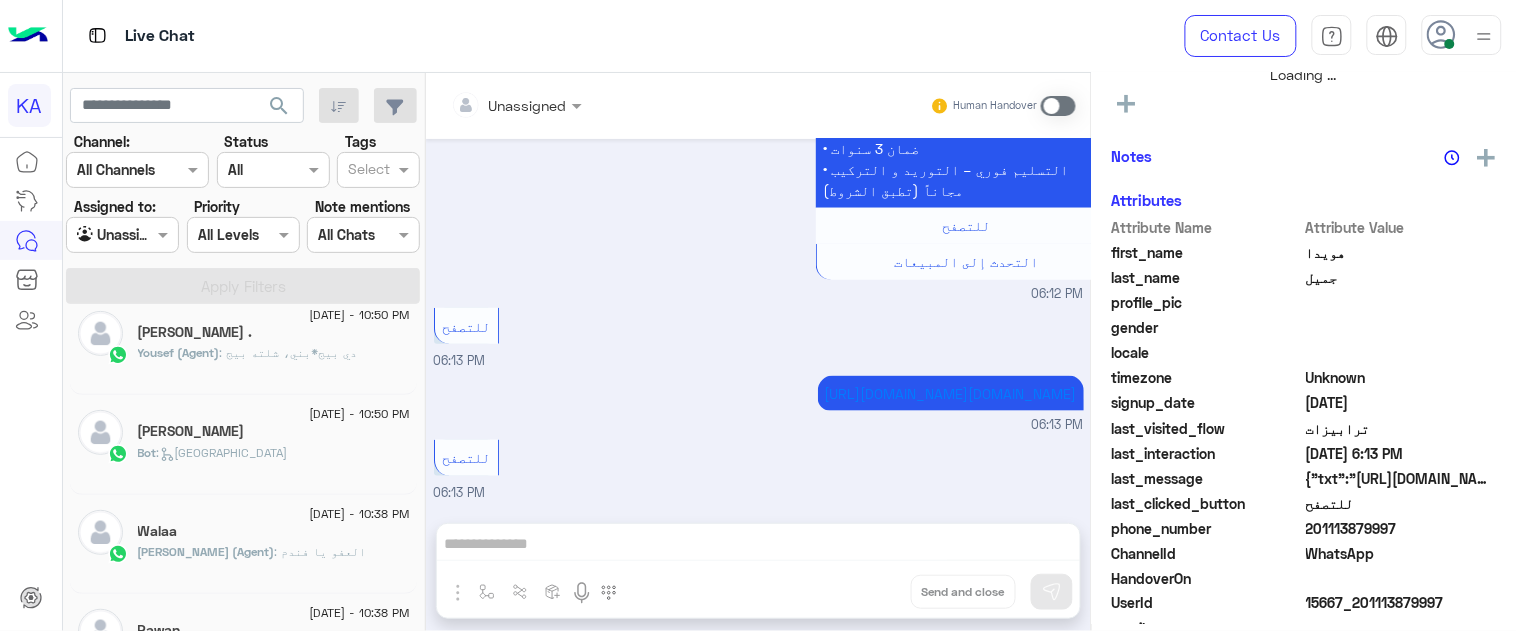 scroll, scrollTop: 534, scrollLeft: 0, axis: vertical 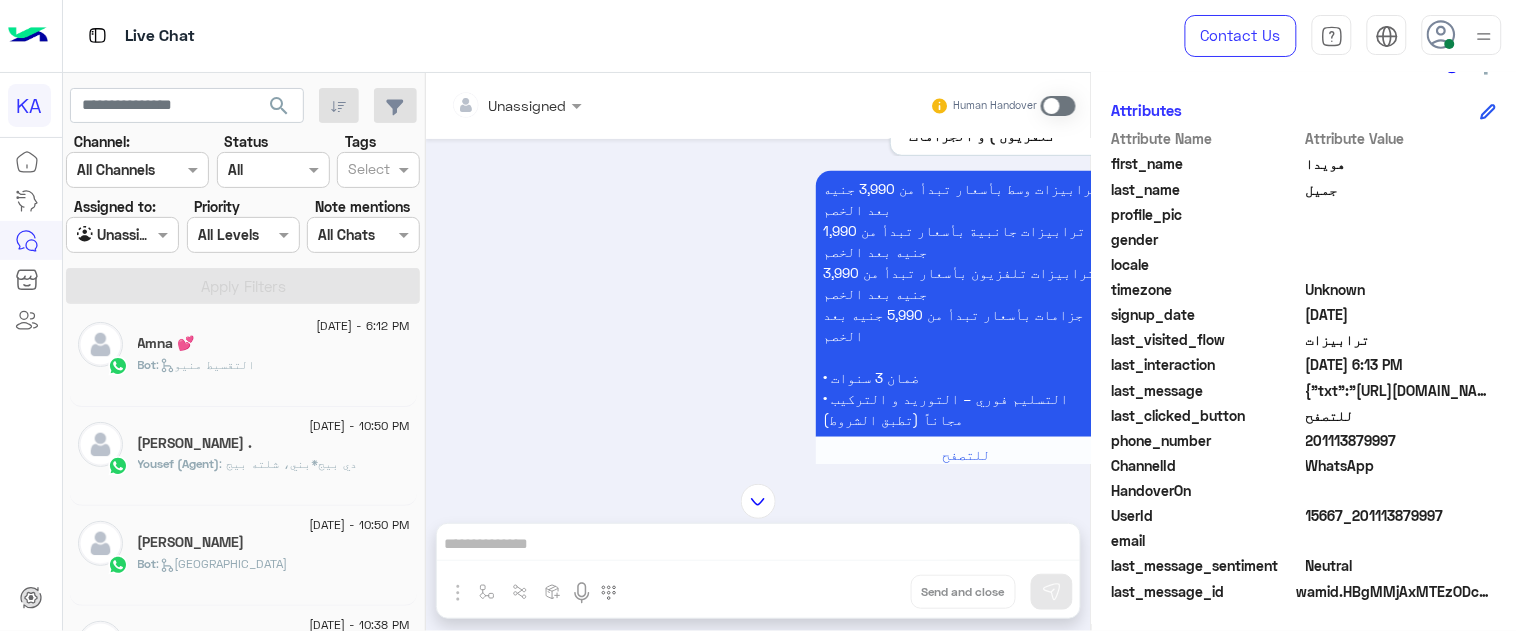 click on "Bot :   التقسيط منيو" 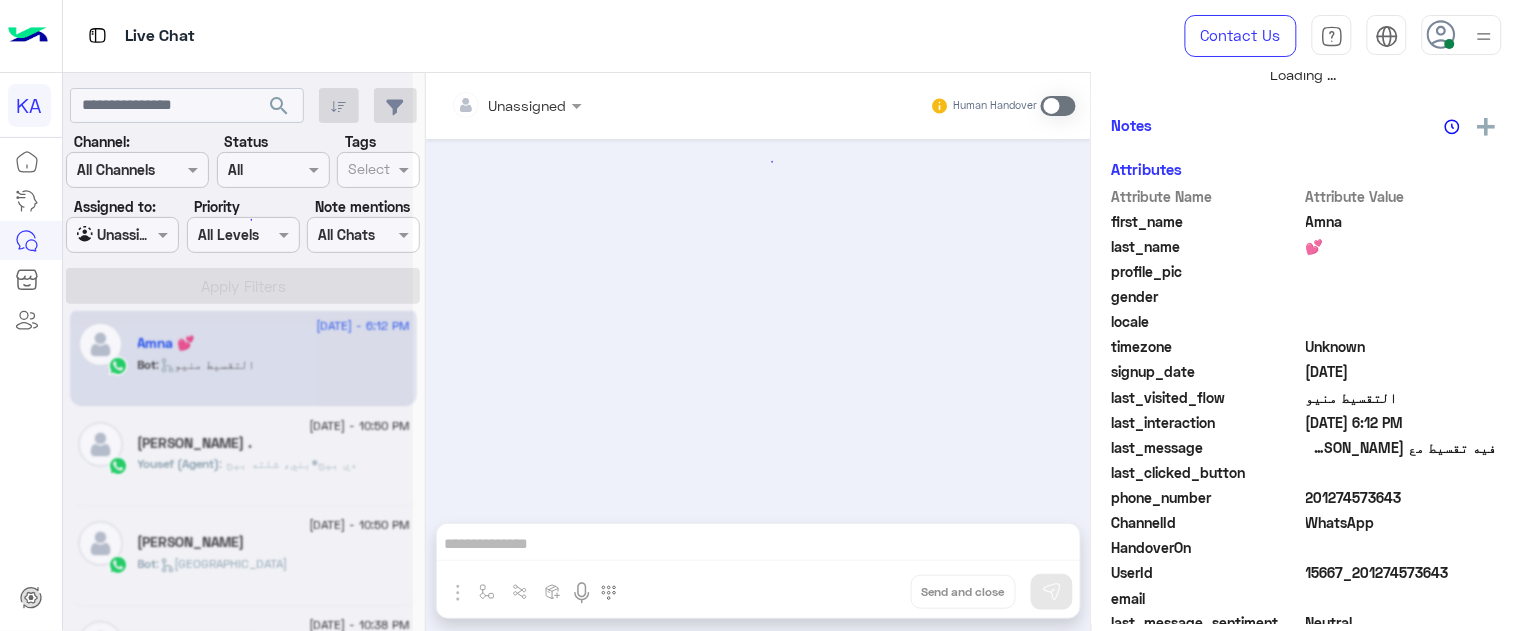scroll, scrollTop: 503, scrollLeft: 0, axis: vertical 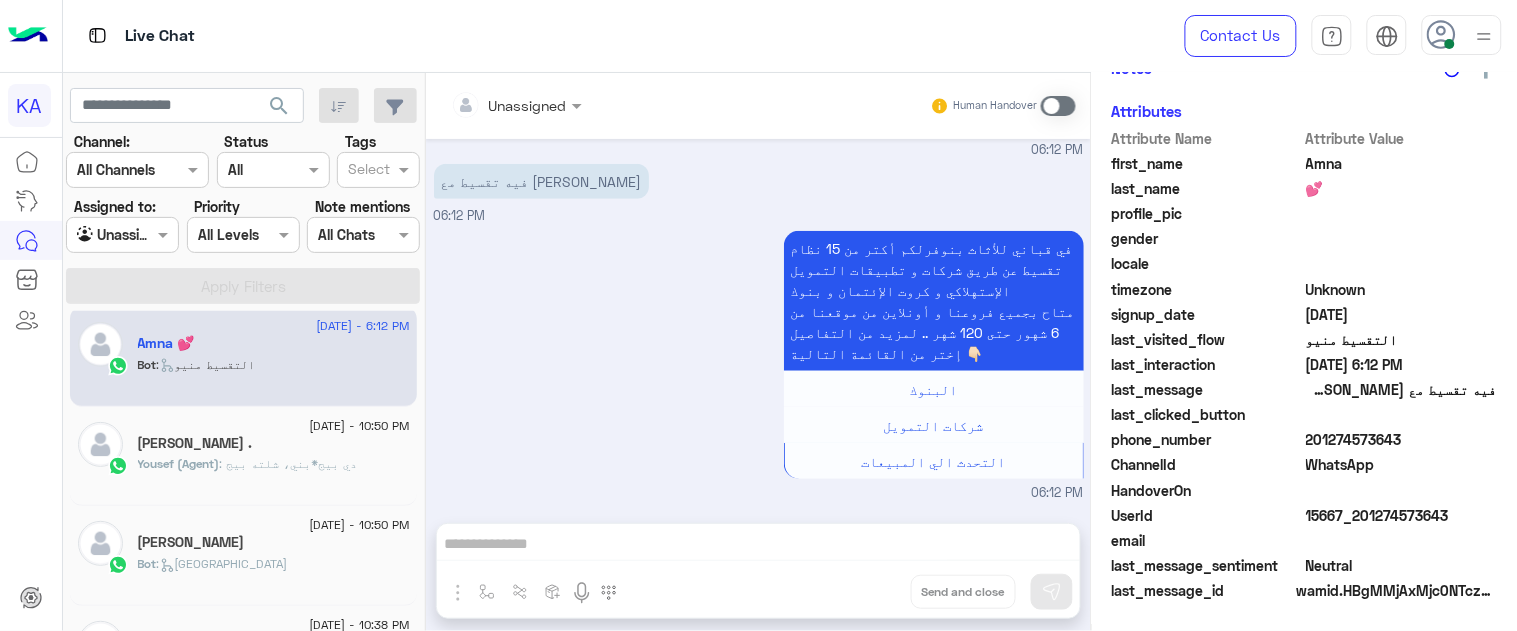 click on "[PERSON_NAME] ." 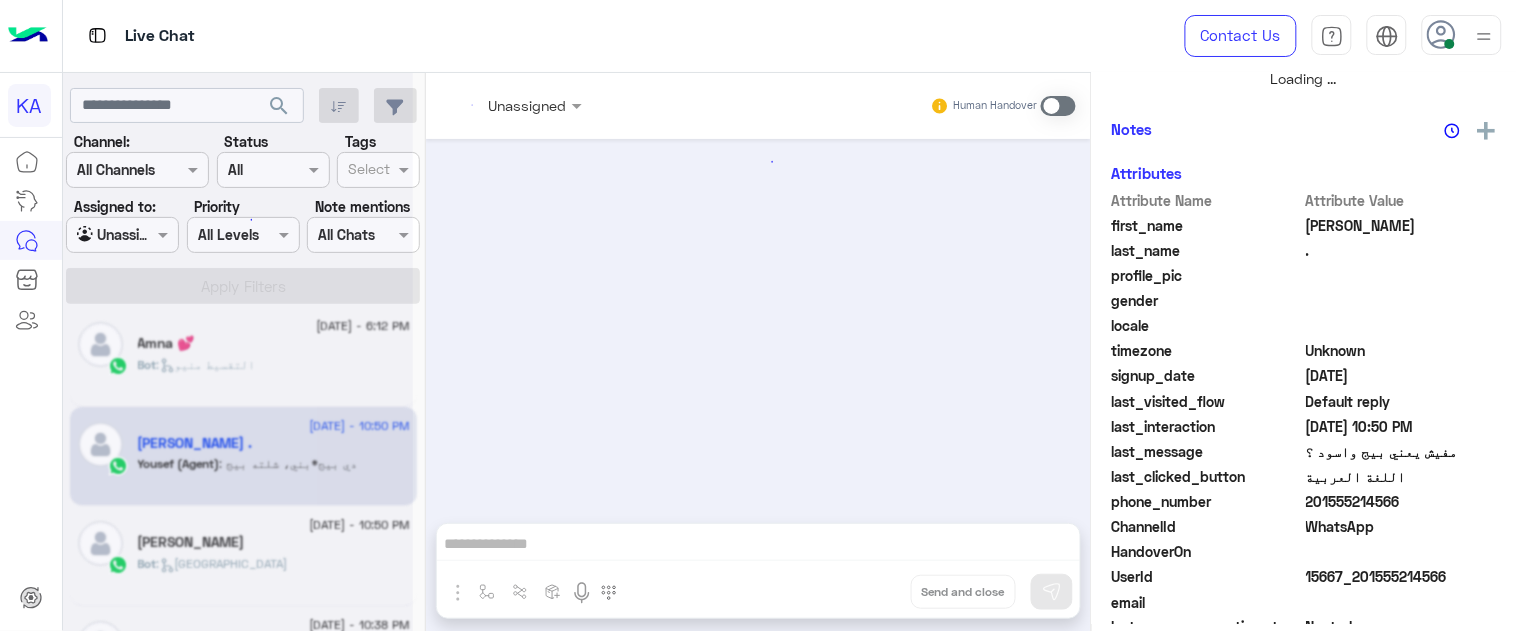 scroll, scrollTop: 503, scrollLeft: 0, axis: vertical 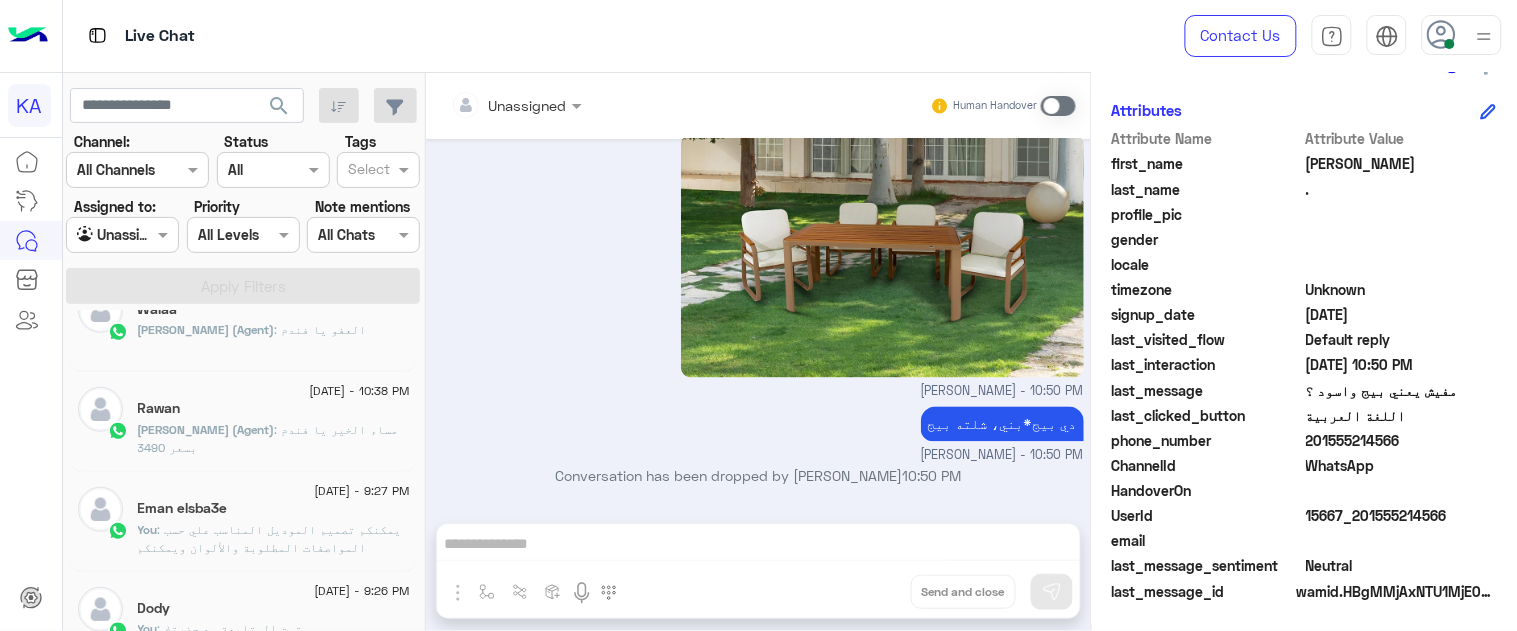 click on "[PERSON_NAME] (Agent)  : مساء الخير يا فندم بسعر 3490" 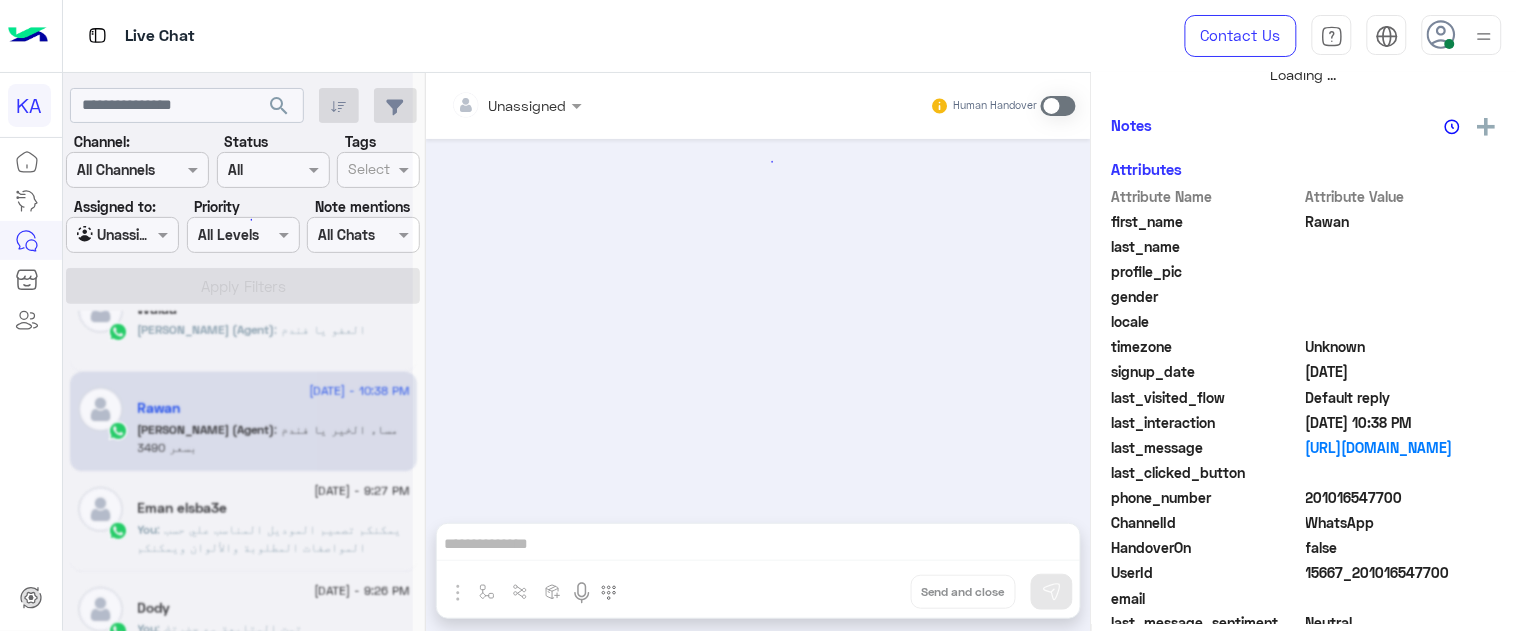 scroll, scrollTop: 503, scrollLeft: 0, axis: vertical 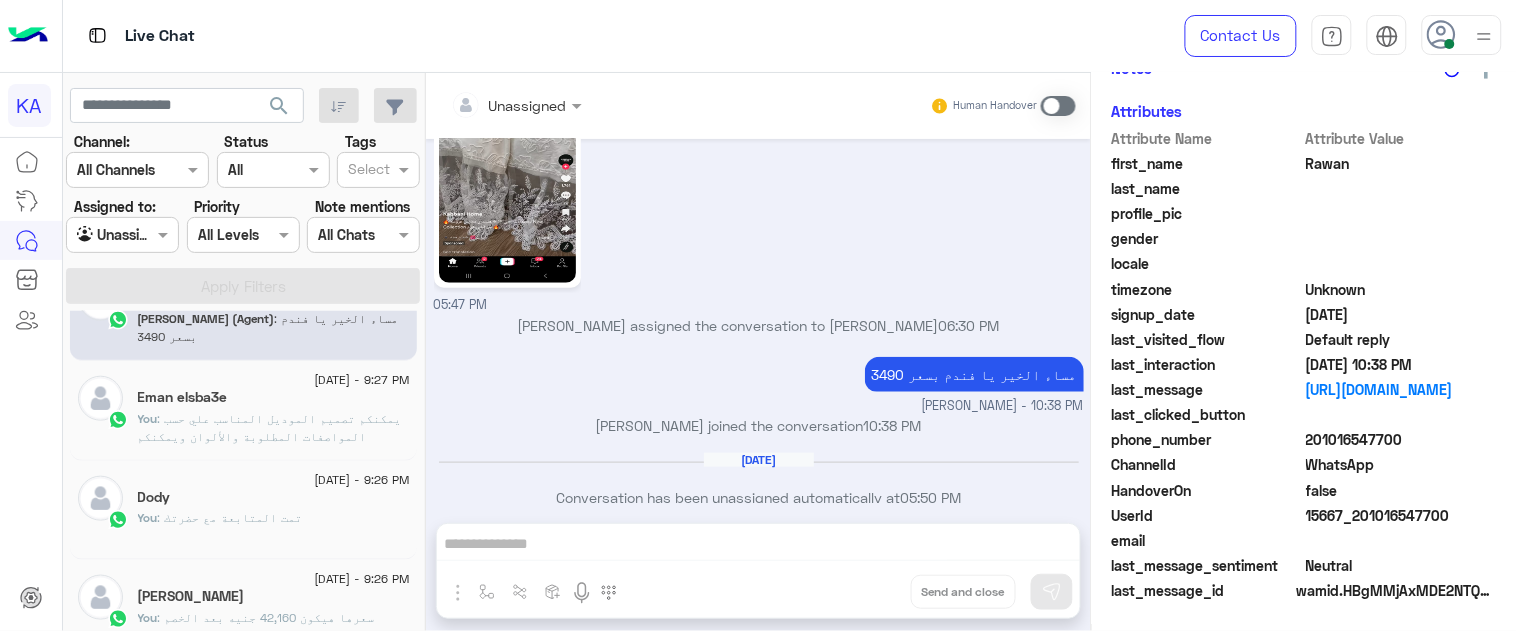 click on "You  :
يمكنكم تصميم الموديل المناسب علي حسب المواصفات المطلوبة والألوان ويمكنكم التواصل مع قسم مبيعات المطابخ والدريسينج روم للاستفسار وتقديم طلب مقايسة من من خلال الواتساب على اللينك التالي  [URL][DOMAIN_NAME] وهنساعد حضرتك ونوضحلكم كل شئ" 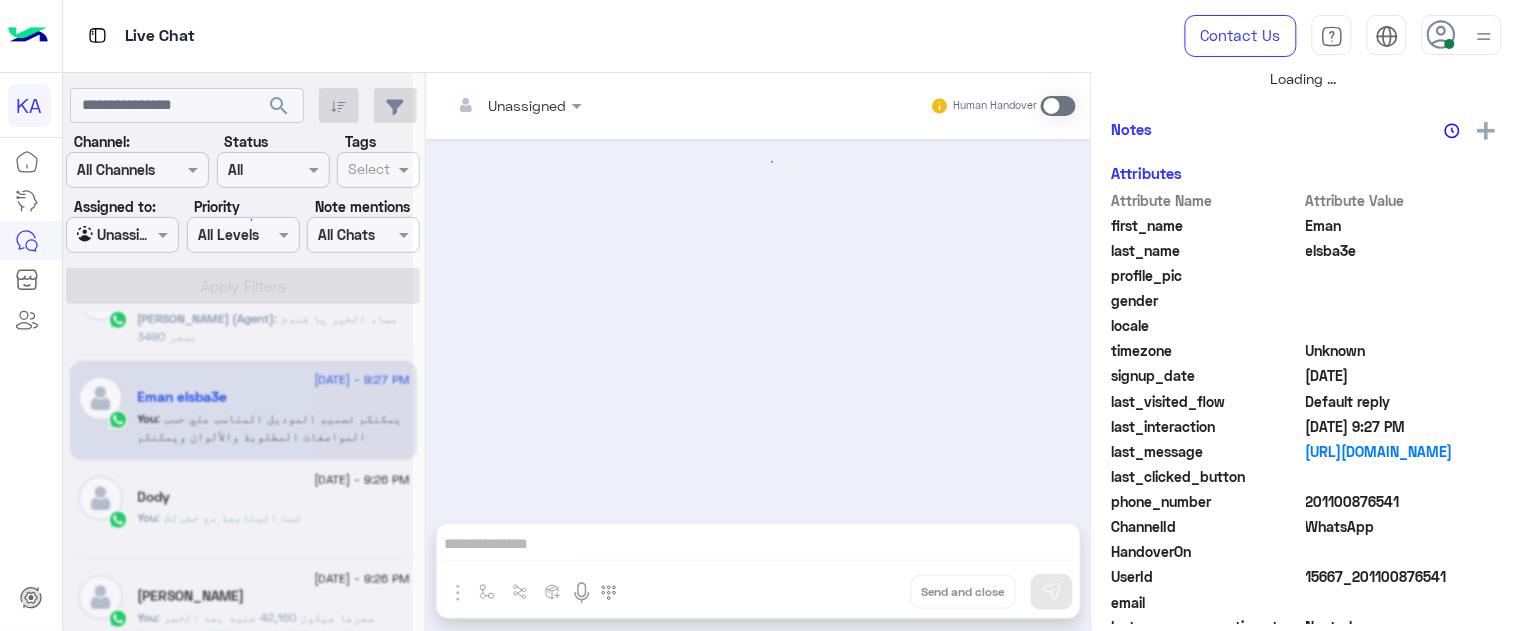 scroll, scrollTop: 503, scrollLeft: 0, axis: vertical 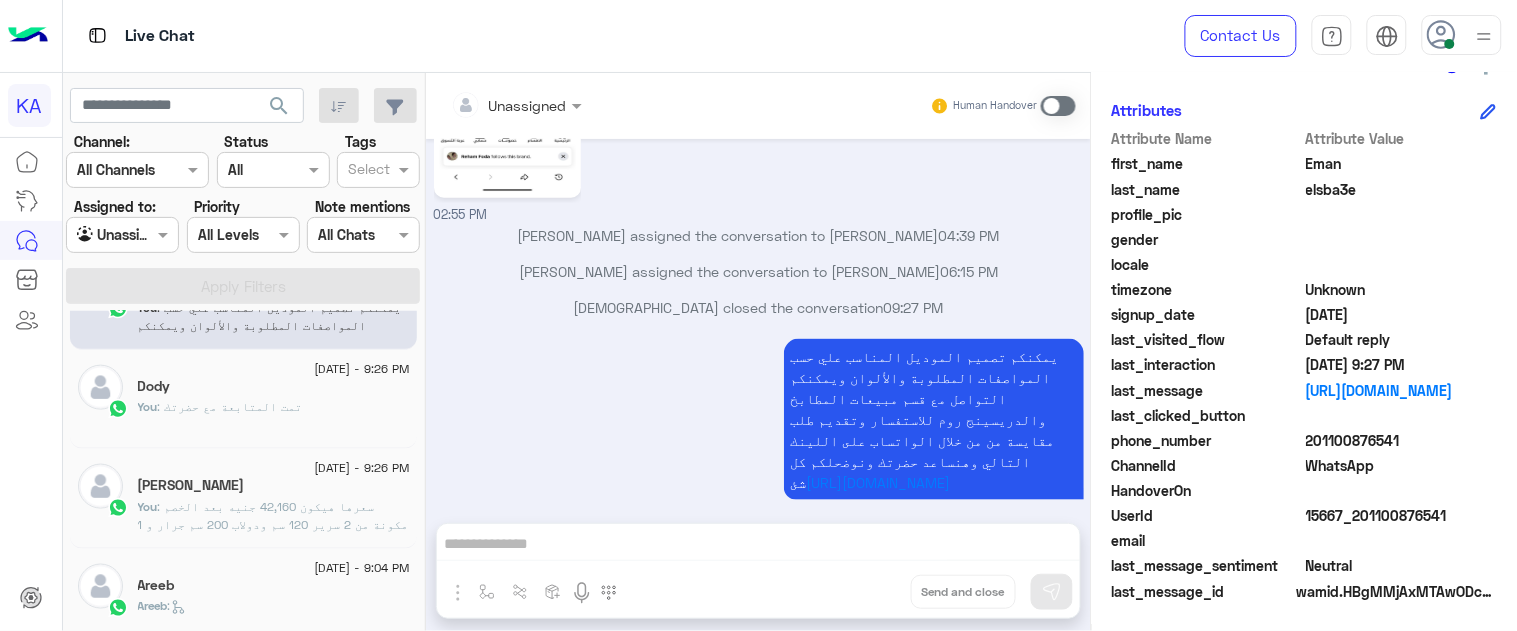 click on "[DATE] - 9:04 PM" 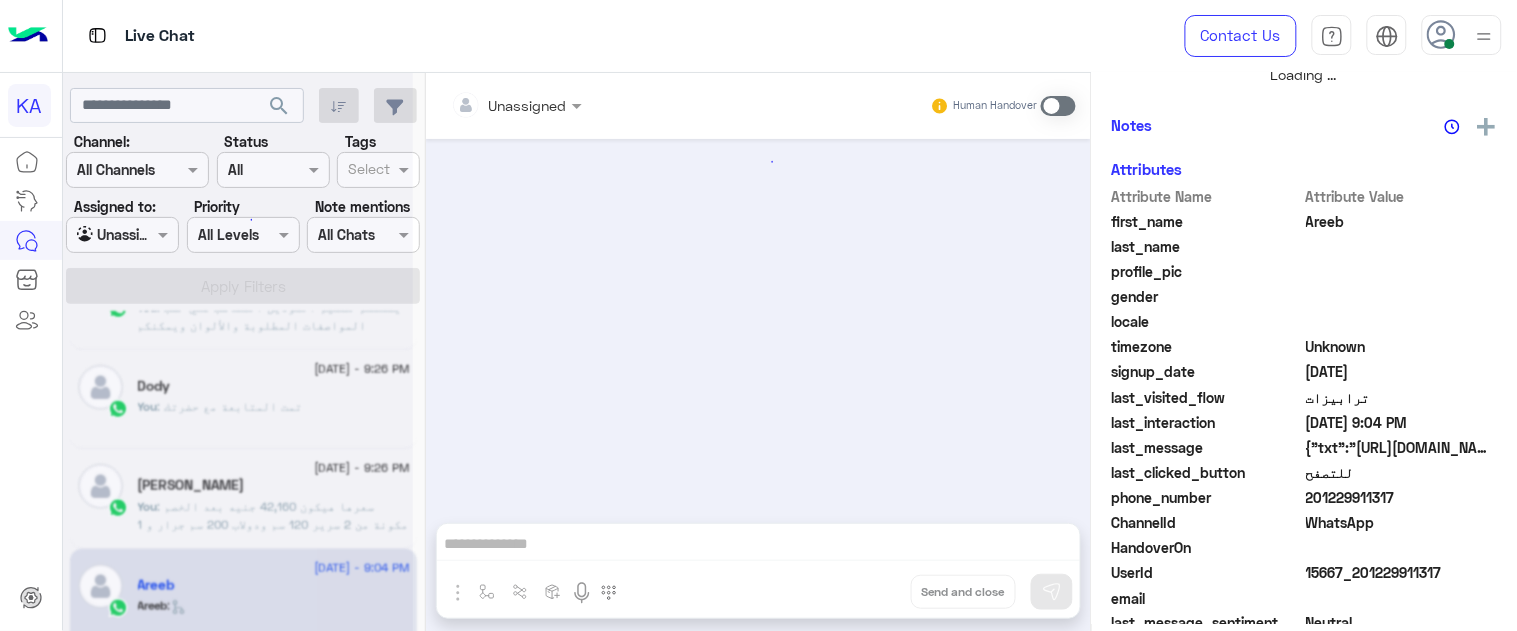 scroll, scrollTop: 503, scrollLeft: 0, axis: vertical 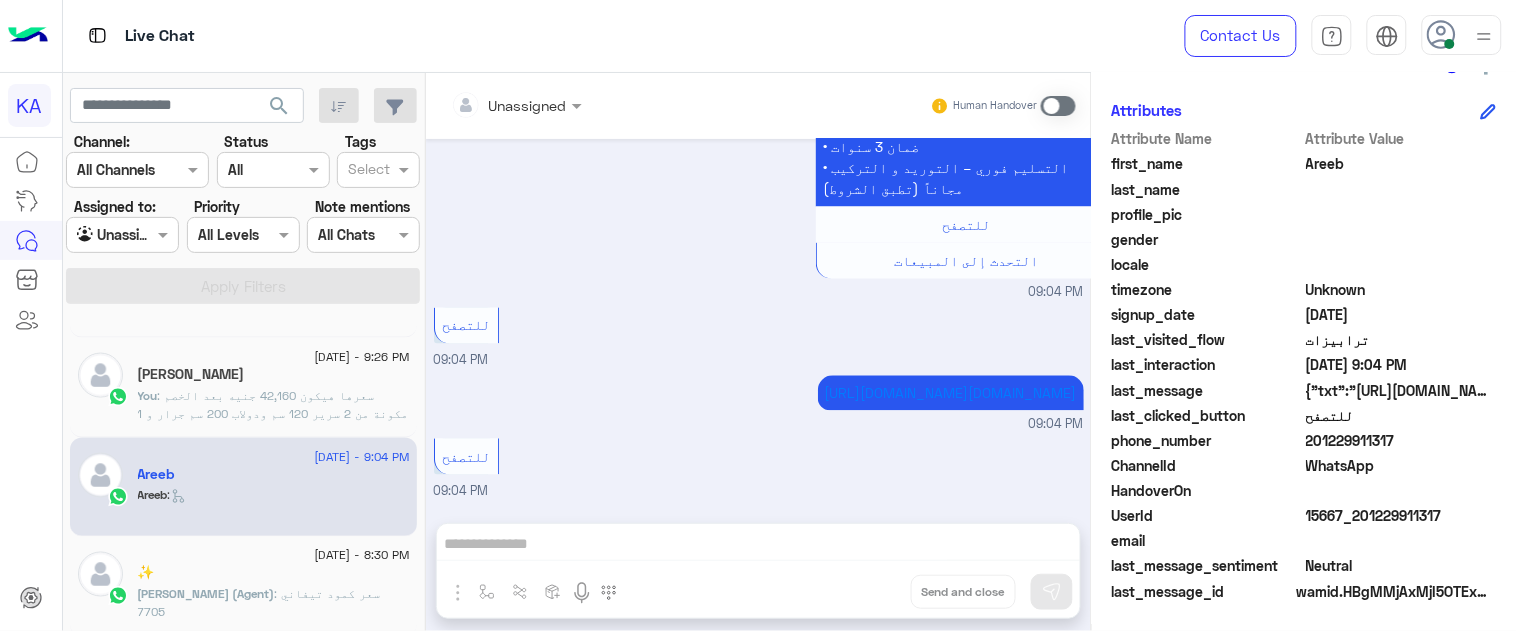 click on "[PERSON_NAME] (Agent)" 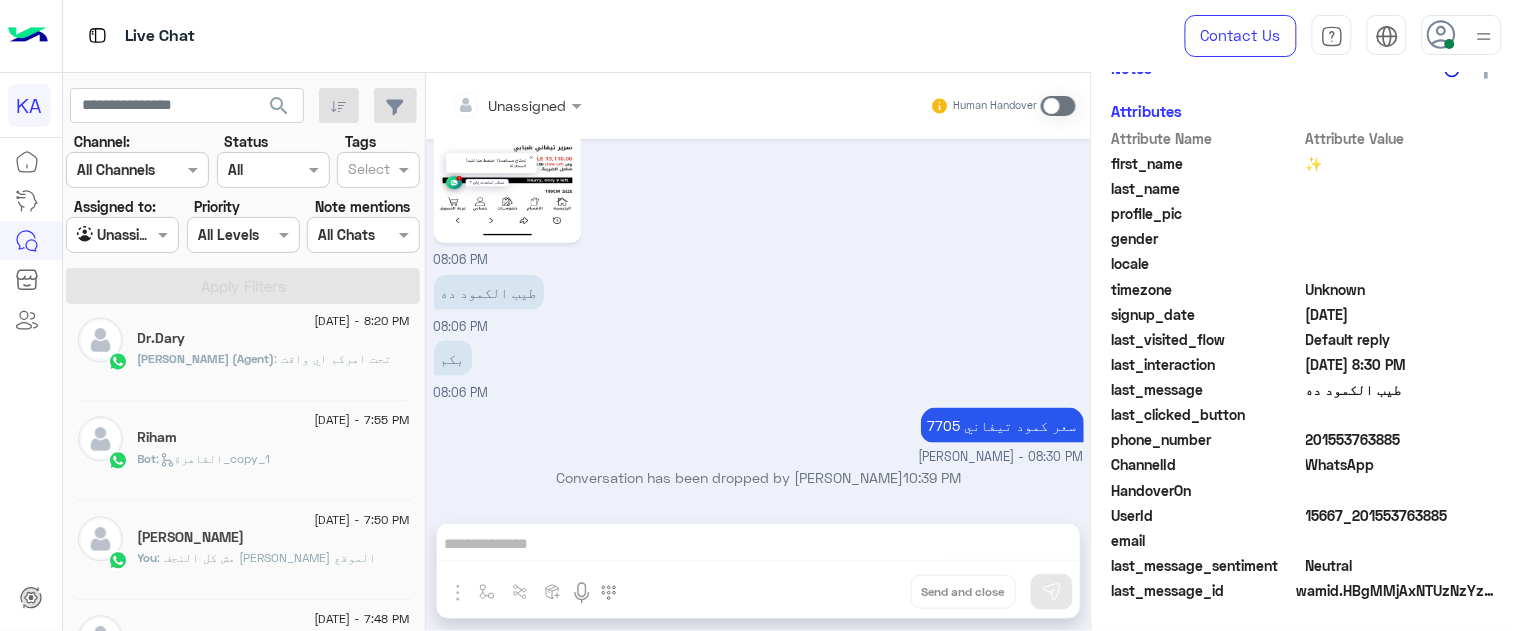 click on "Dr.Dary" 